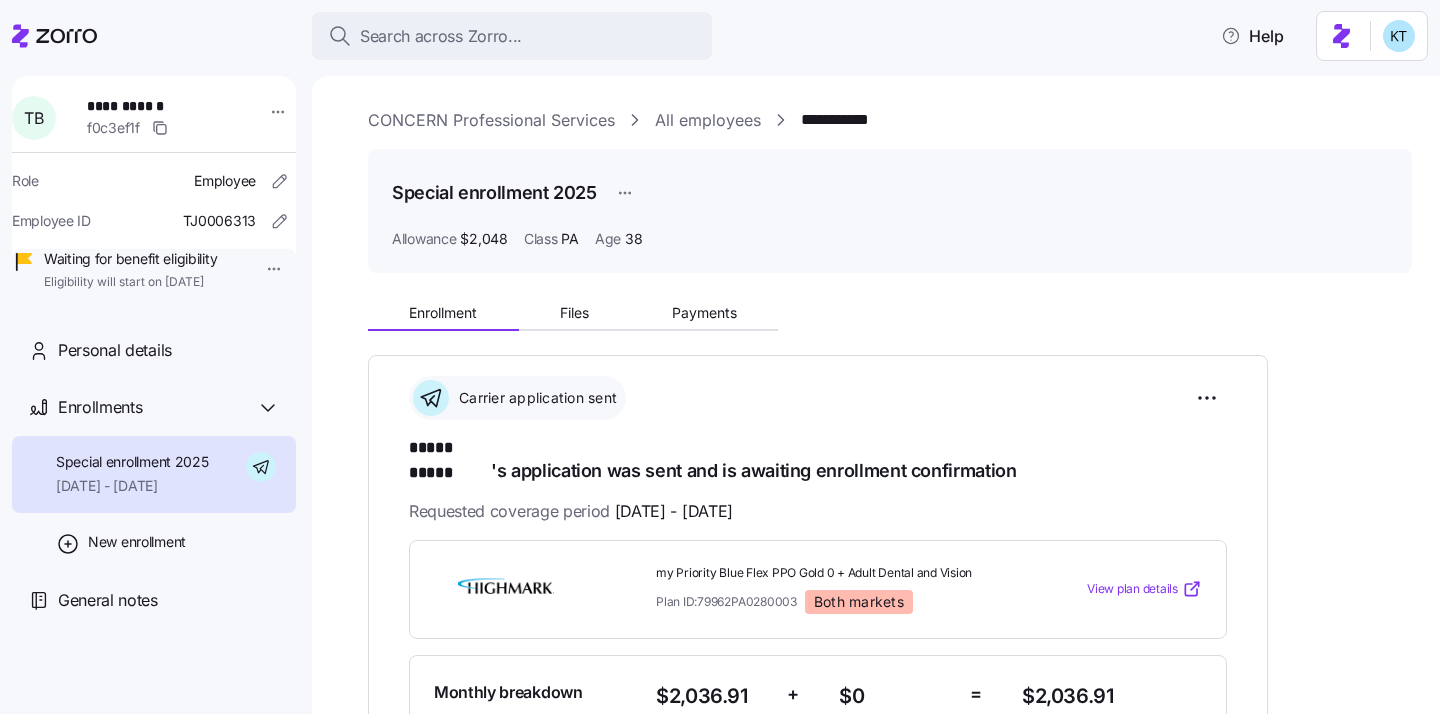scroll, scrollTop: 0, scrollLeft: 0, axis: both 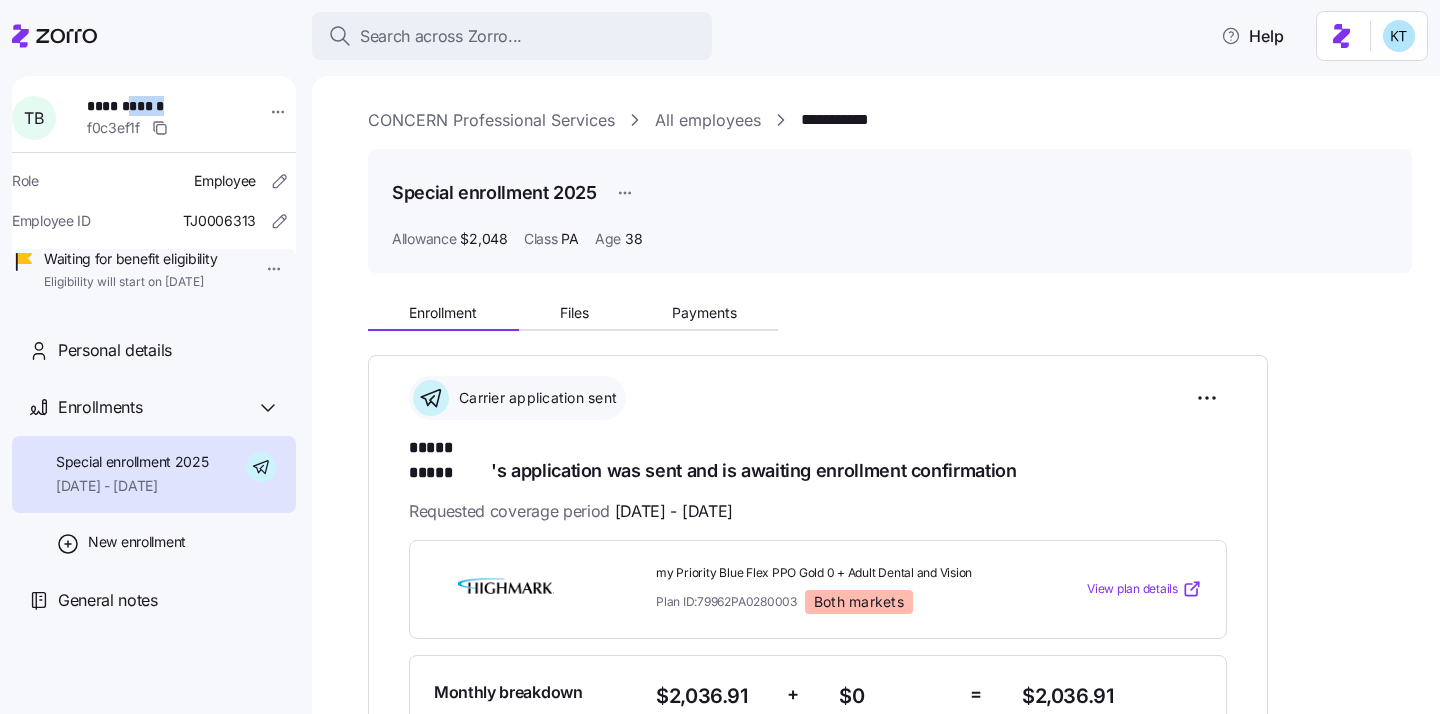 click on "**********" at bounding box center [157, 106] 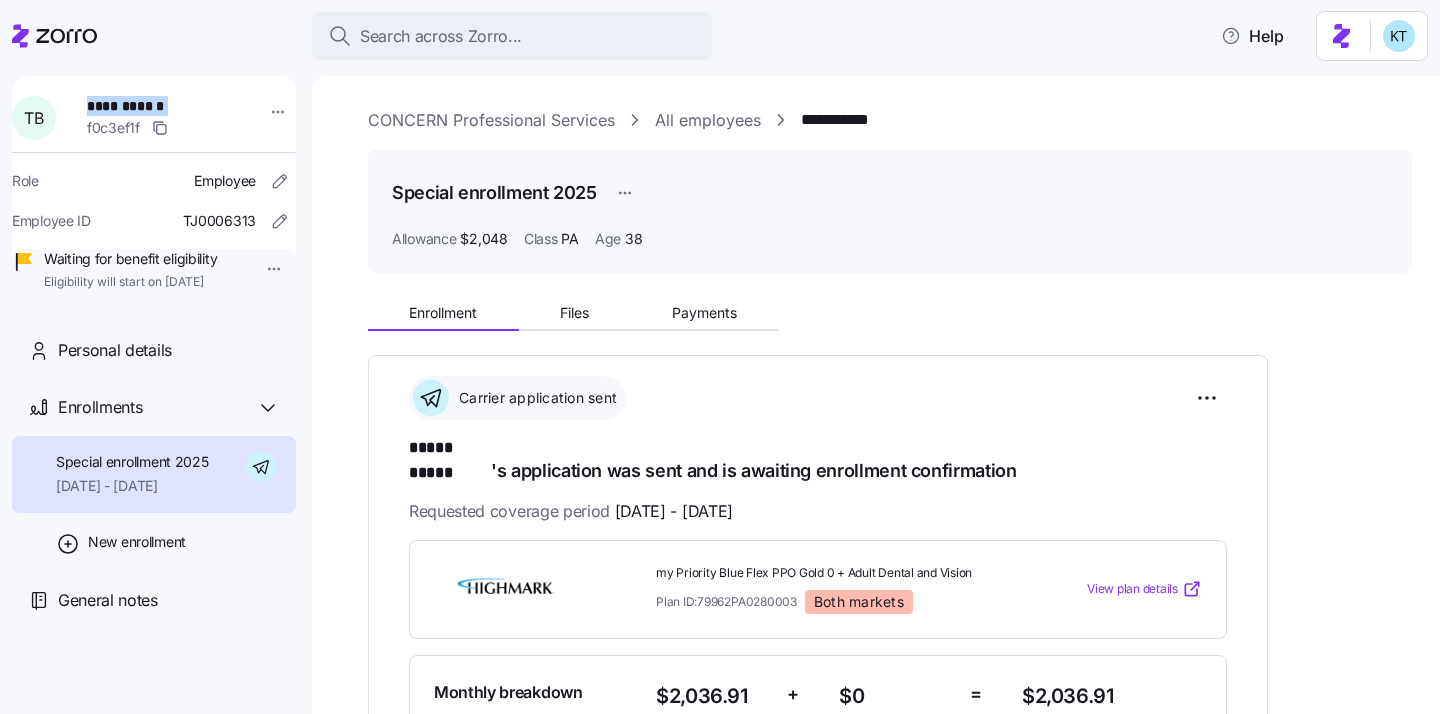 click on "**********" at bounding box center (157, 106) 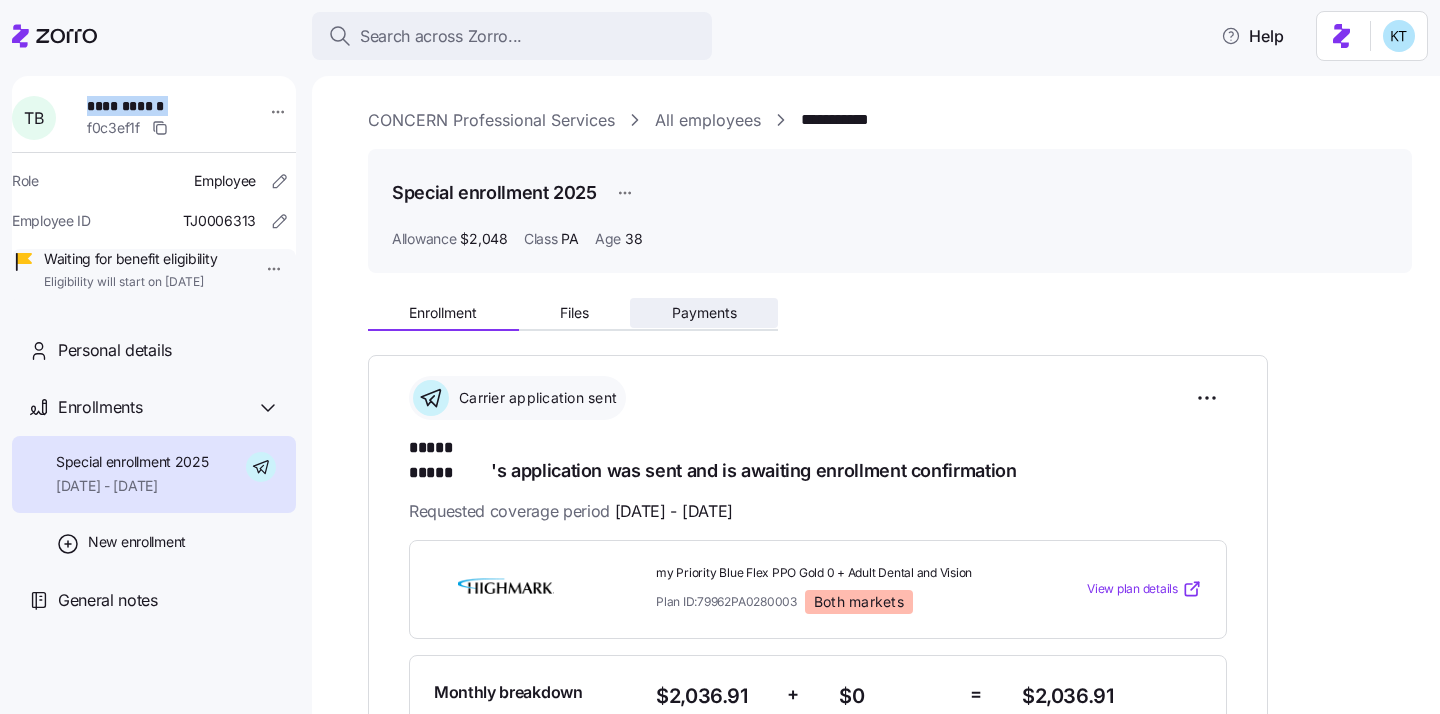 click on "Payments" at bounding box center [704, 313] 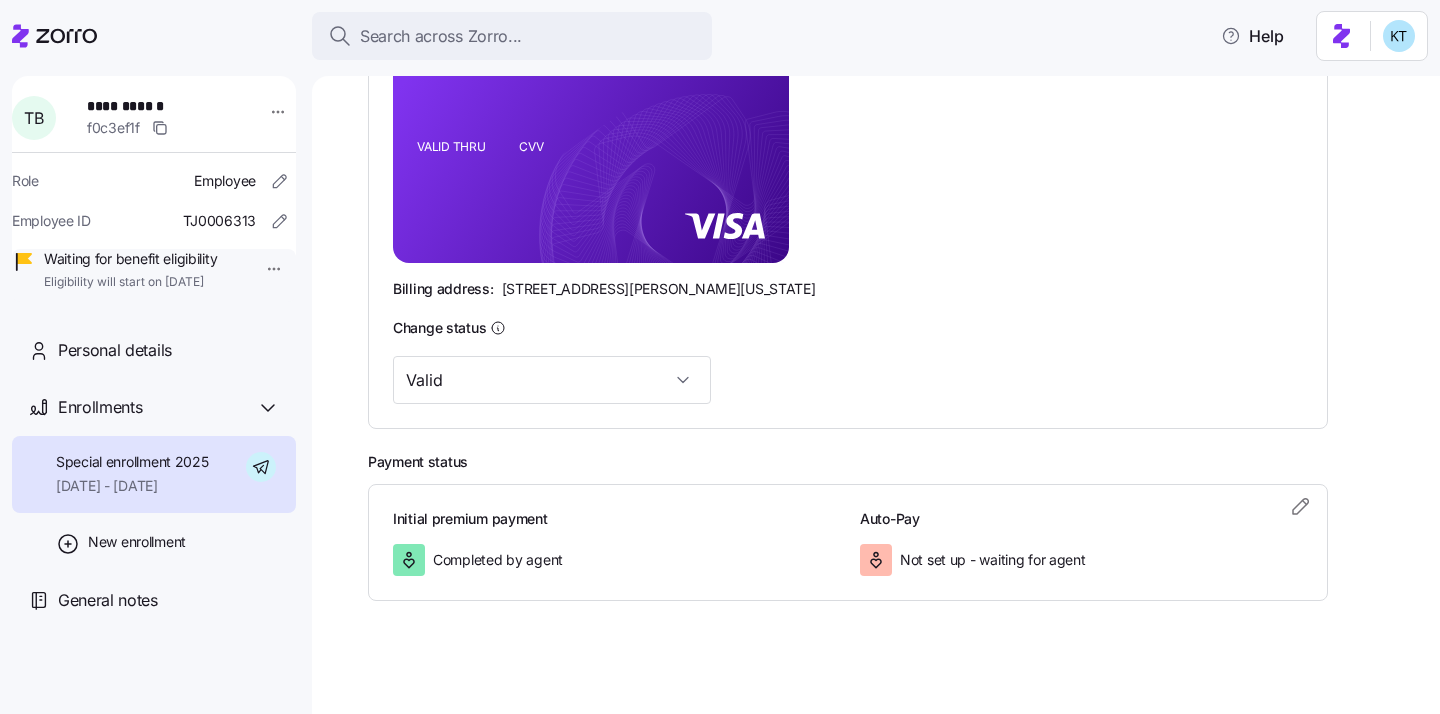 scroll, scrollTop: 547, scrollLeft: 0, axis: vertical 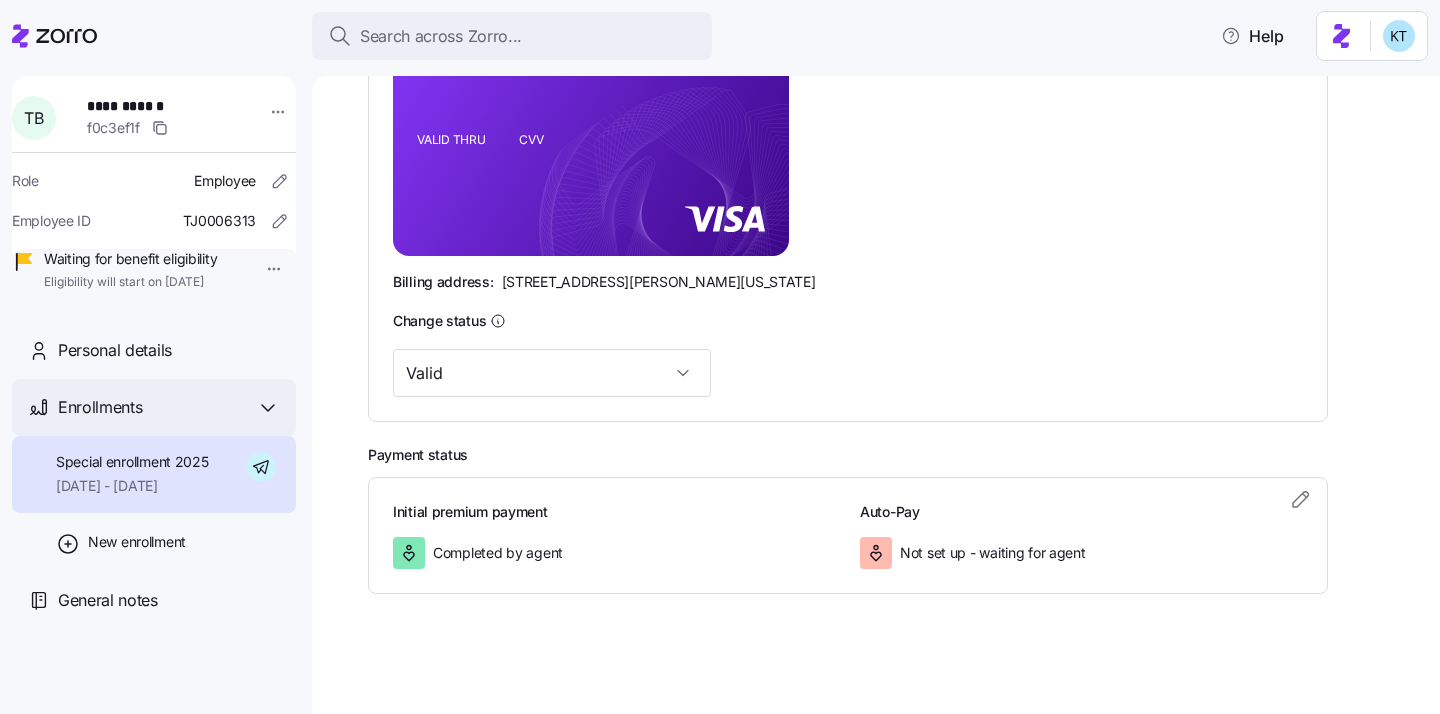 click on "Enrollments" at bounding box center [154, 407] 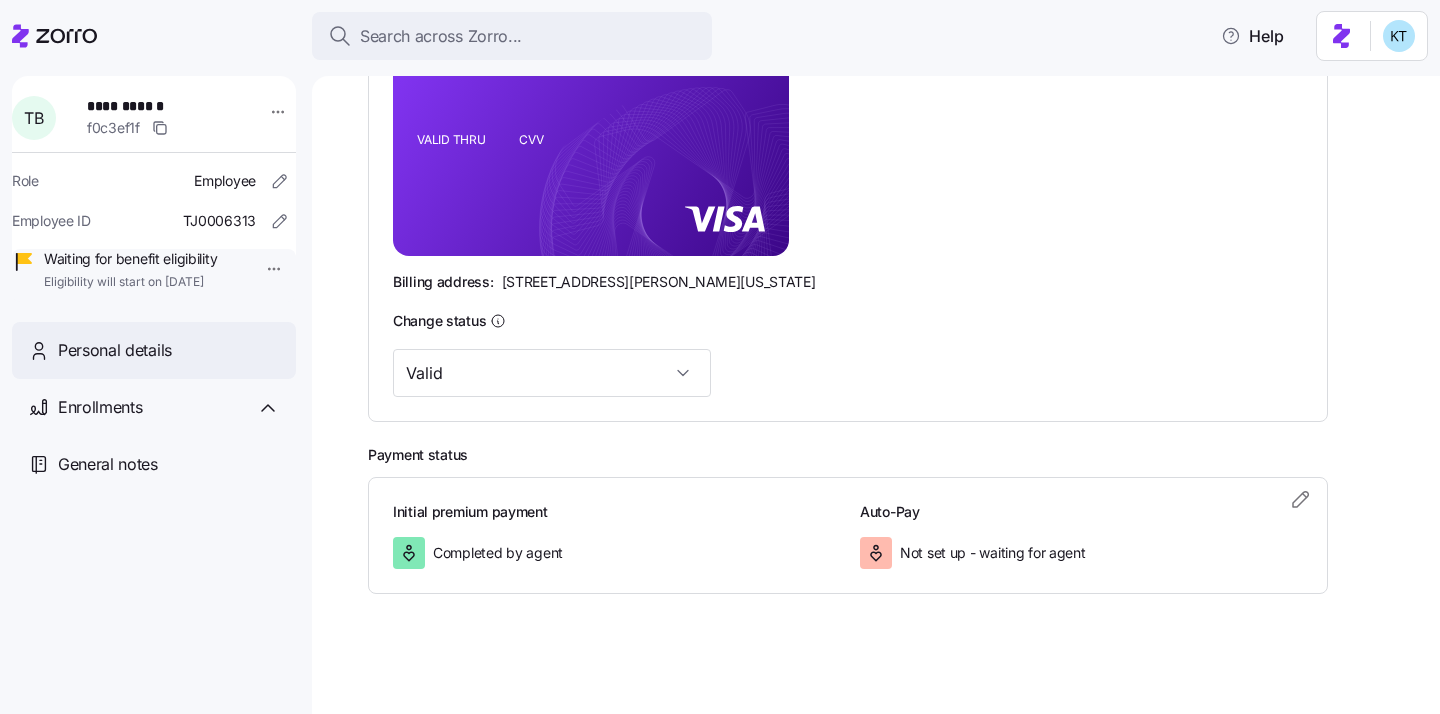 click on "Personal details" at bounding box center [169, 350] 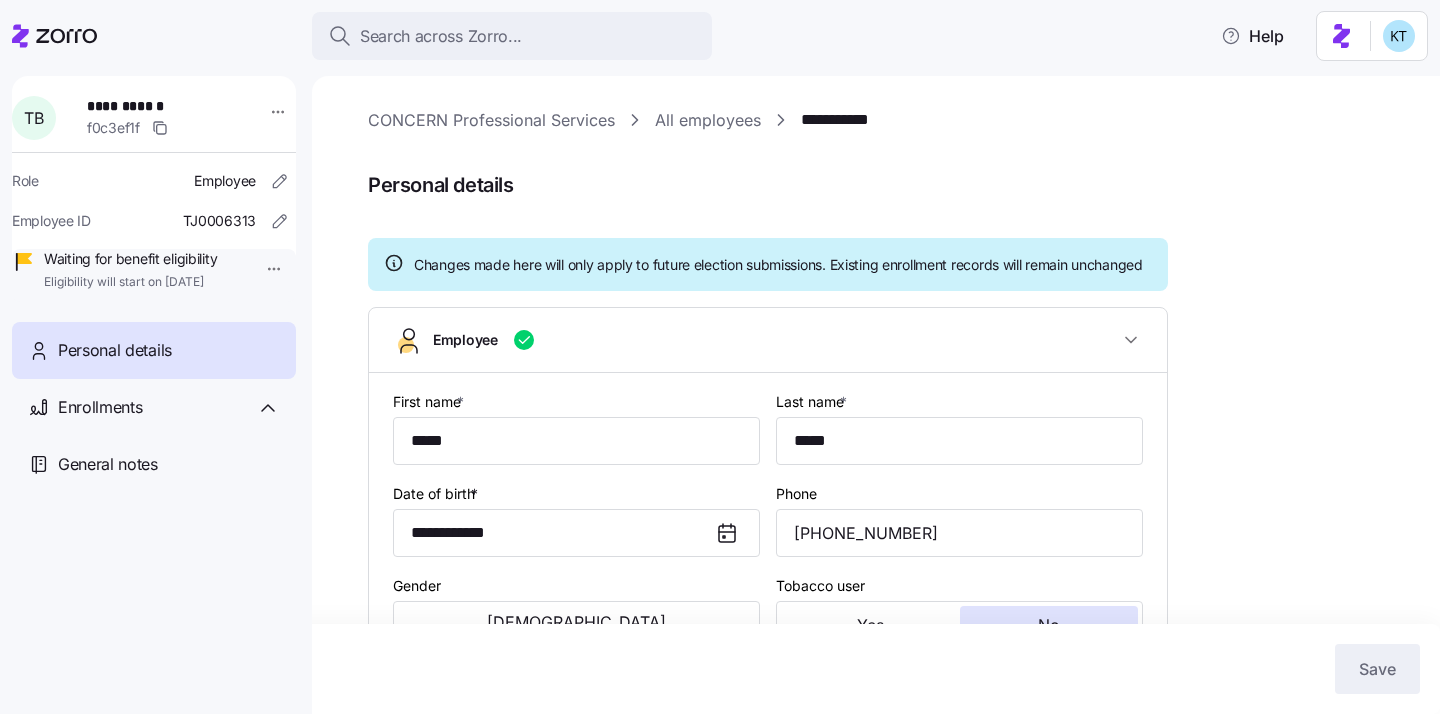 type on "PA" 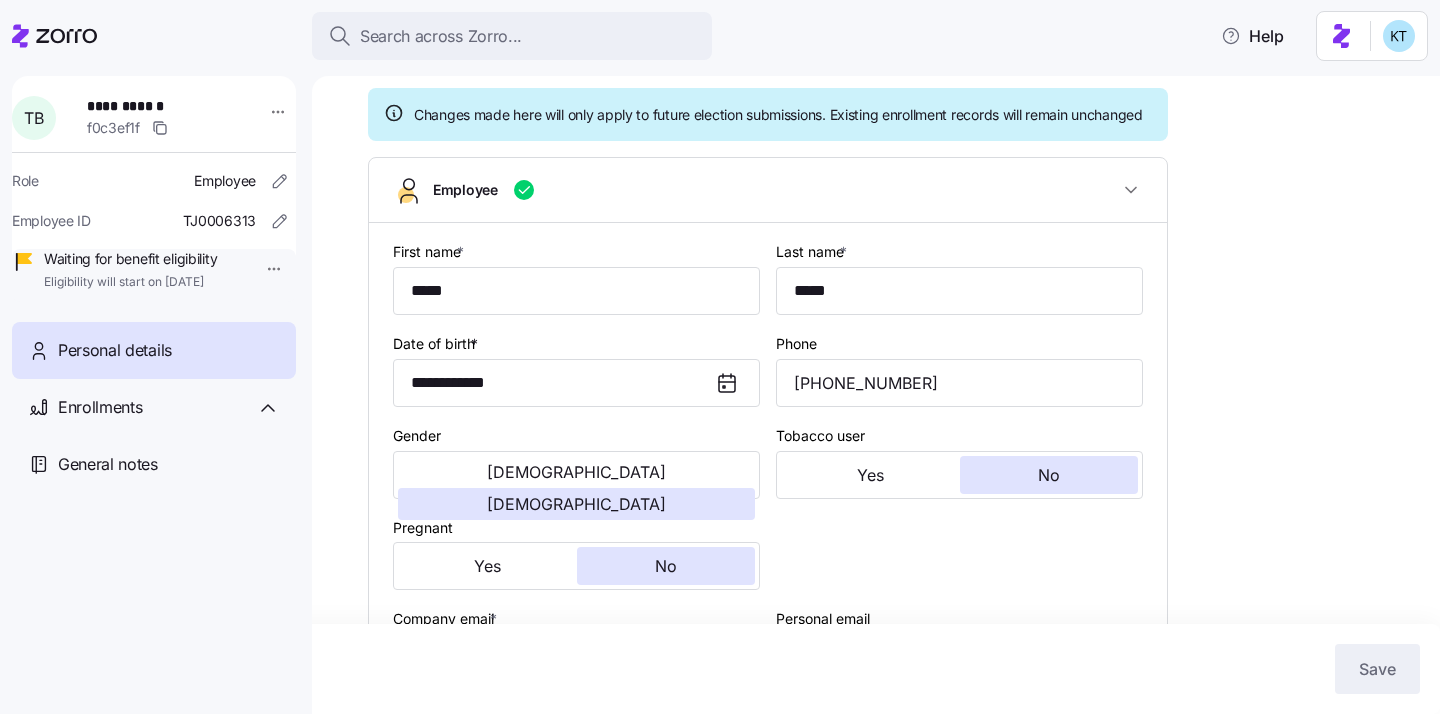 scroll, scrollTop: 194, scrollLeft: 0, axis: vertical 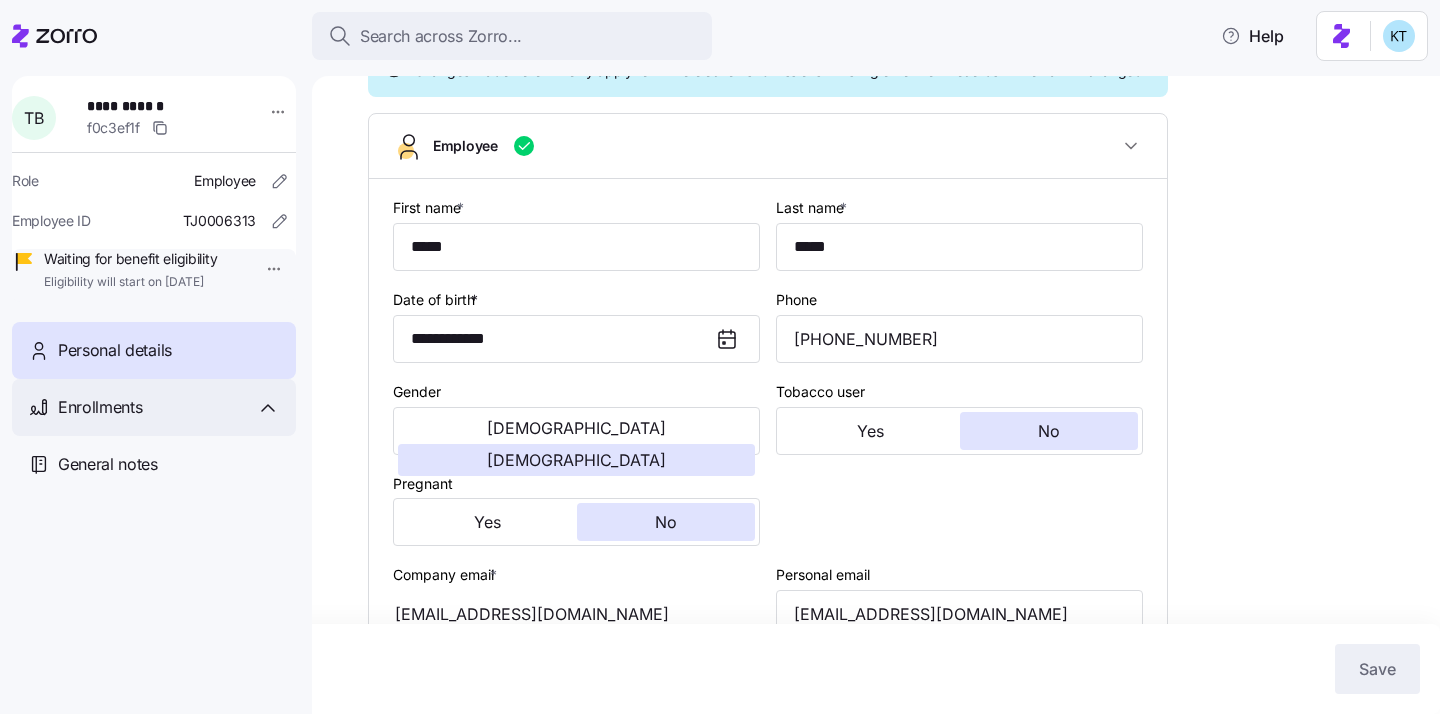 click on "Enrollments" at bounding box center (154, 407) 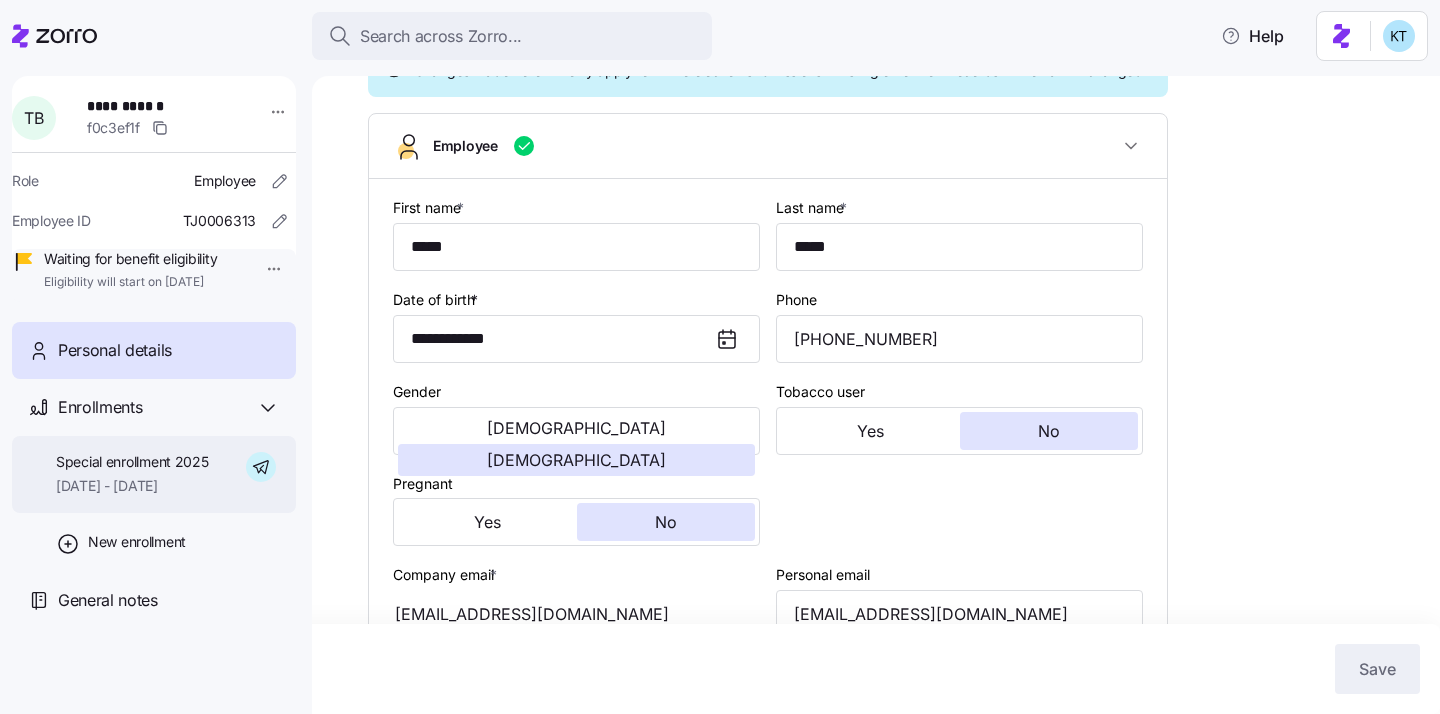 click on "Special enrollment 2025" at bounding box center (132, 462) 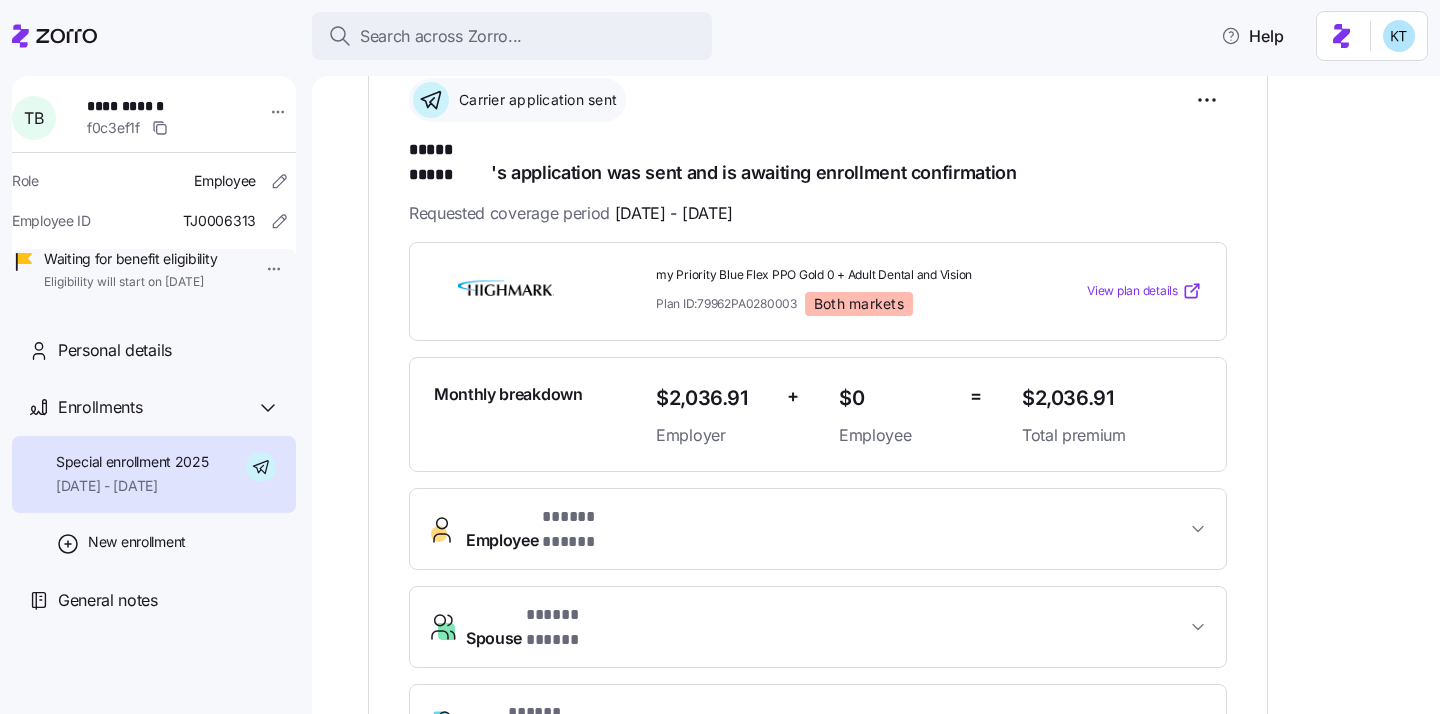 scroll, scrollTop: 670, scrollLeft: 0, axis: vertical 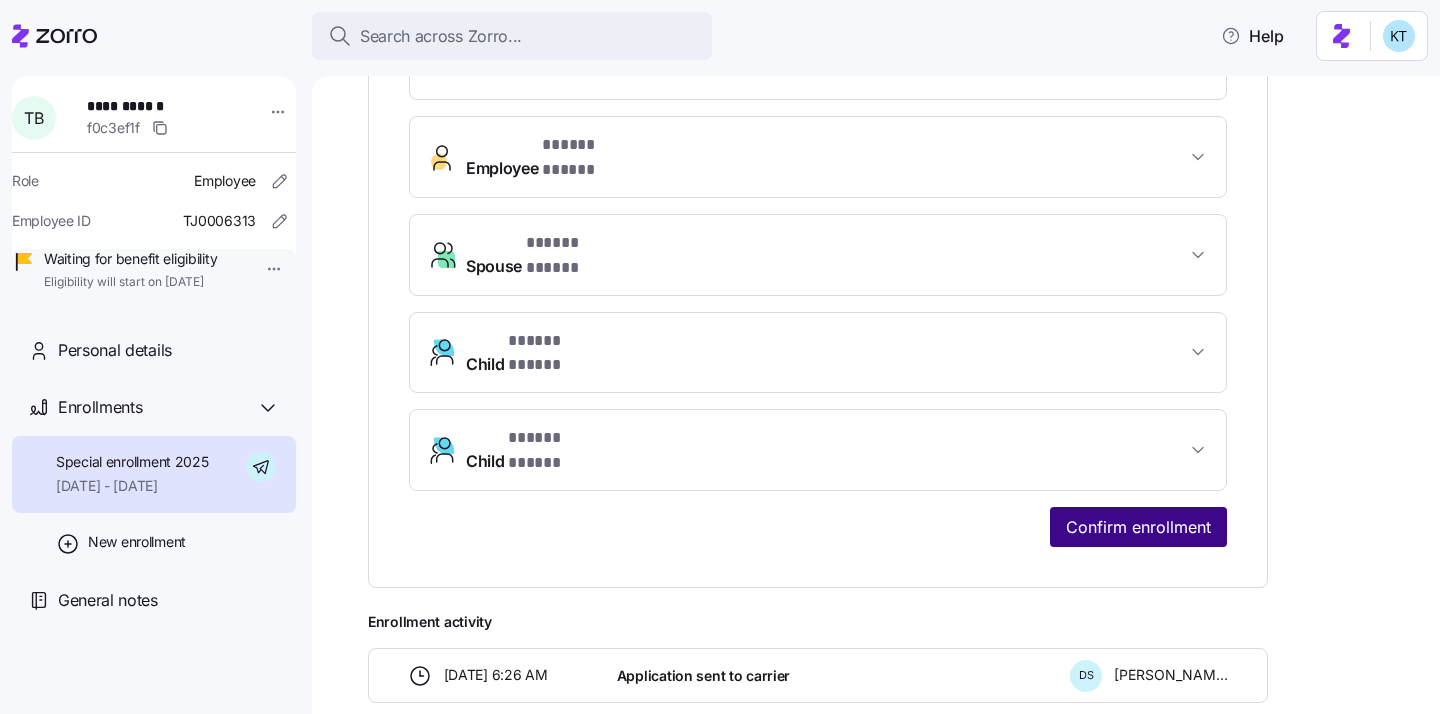 click on "Confirm enrollment" at bounding box center [1138, 527] 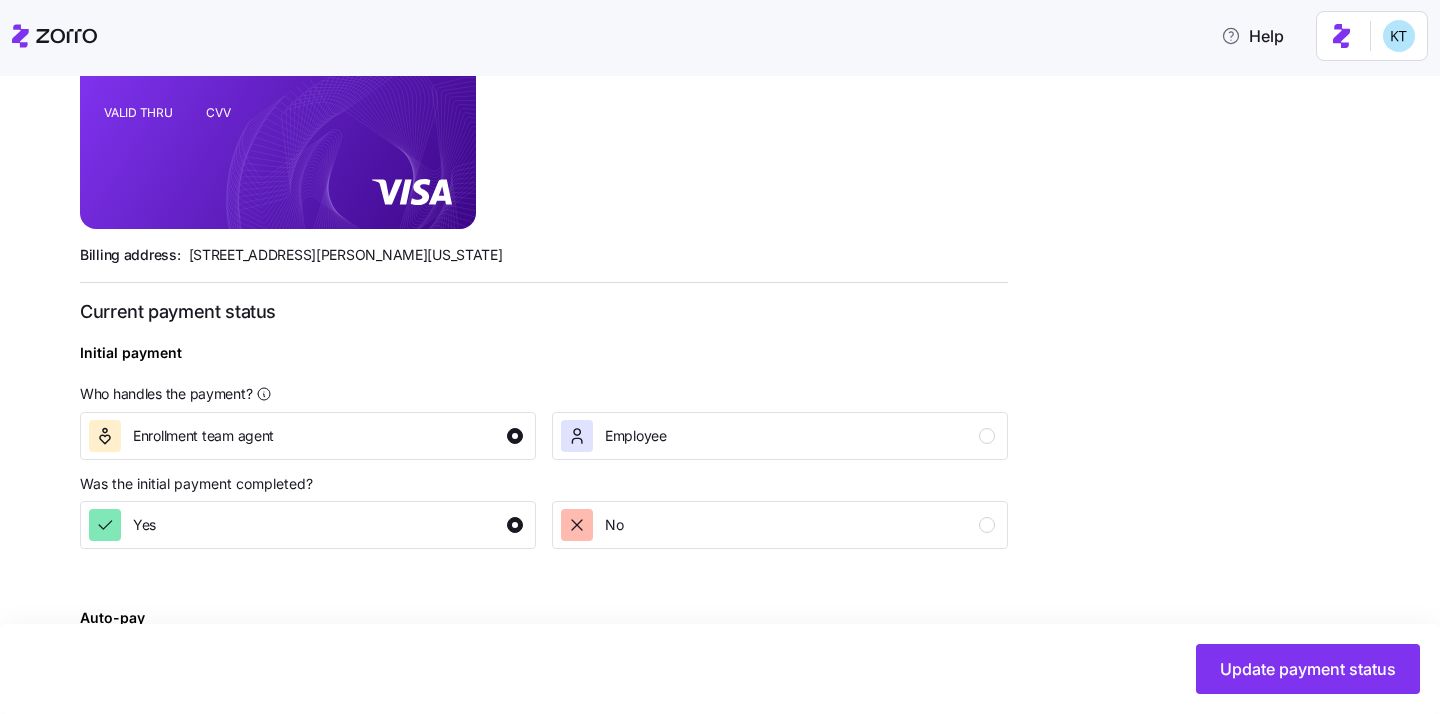 scroll, scrollTop: 763, scrollLeft: 0, axis: vertical 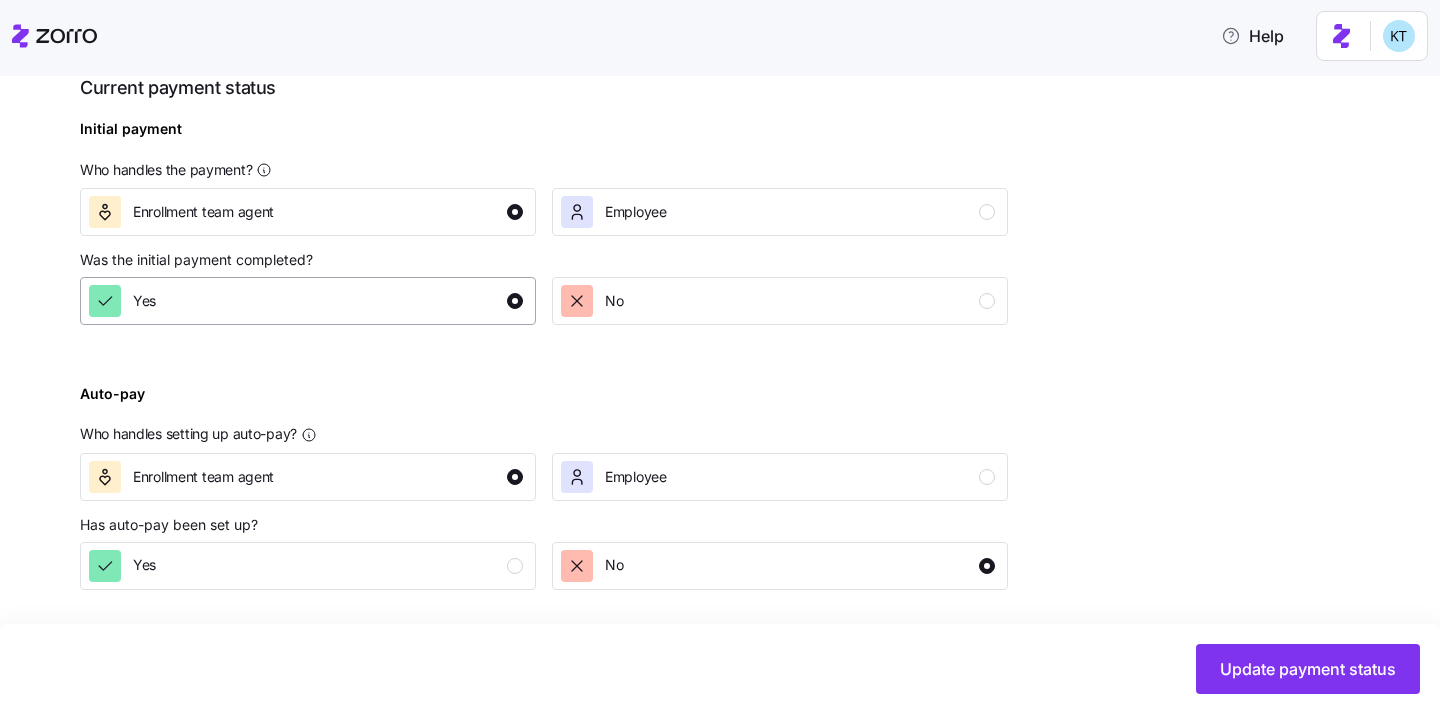 click on "Yes" at bounding box center [306, 301] 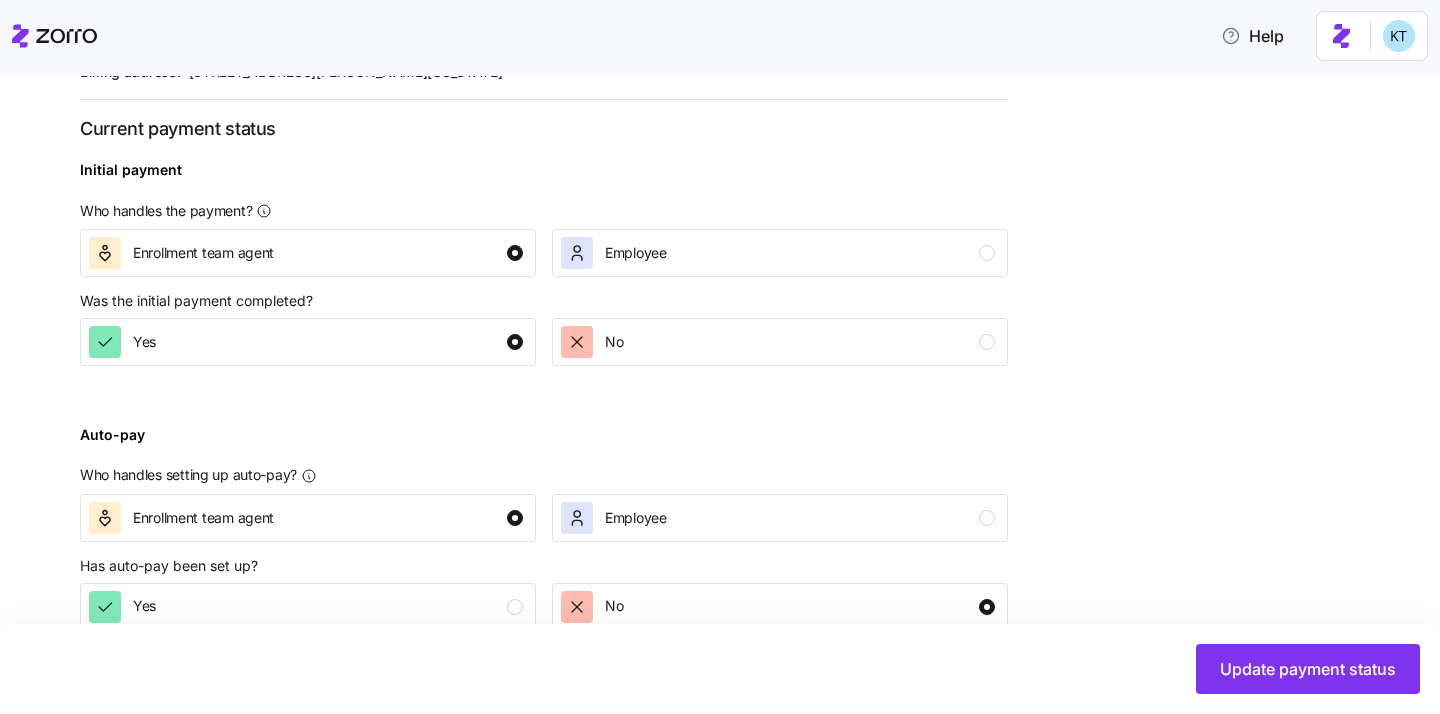 scroll, scrollTop: 763, scrollLeft: 0, axis: vertical 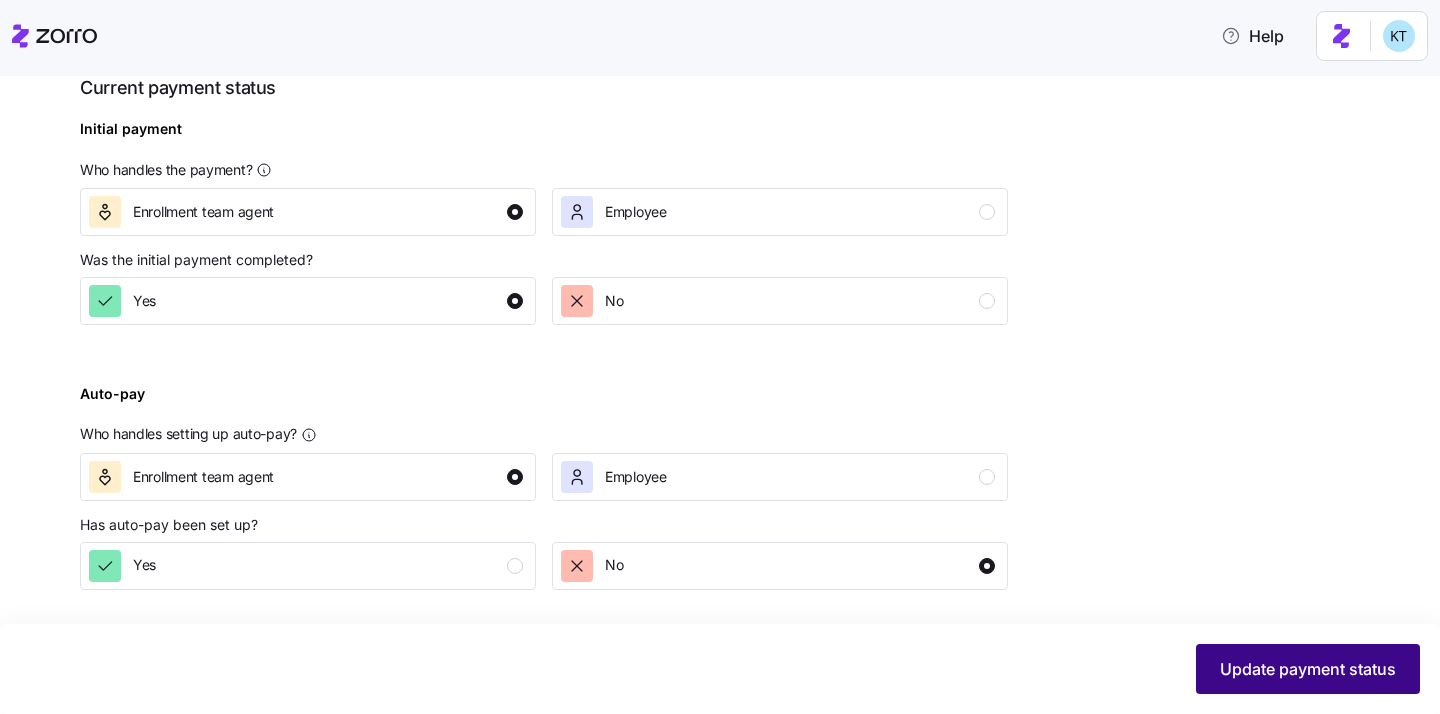 click on "Update payment status" at bounding box center (1308, 669) 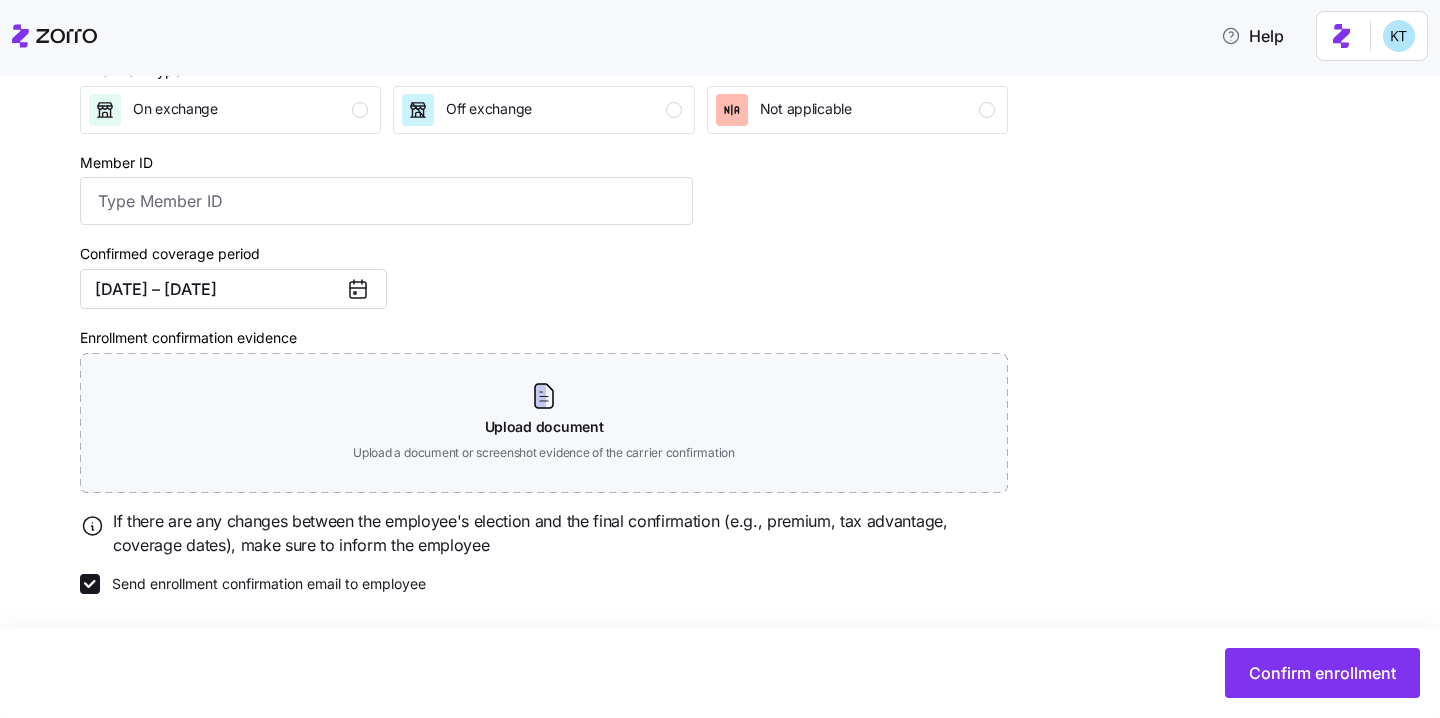 scroll, scrollTop: 319, scrollLeft: 0, axis: vertical 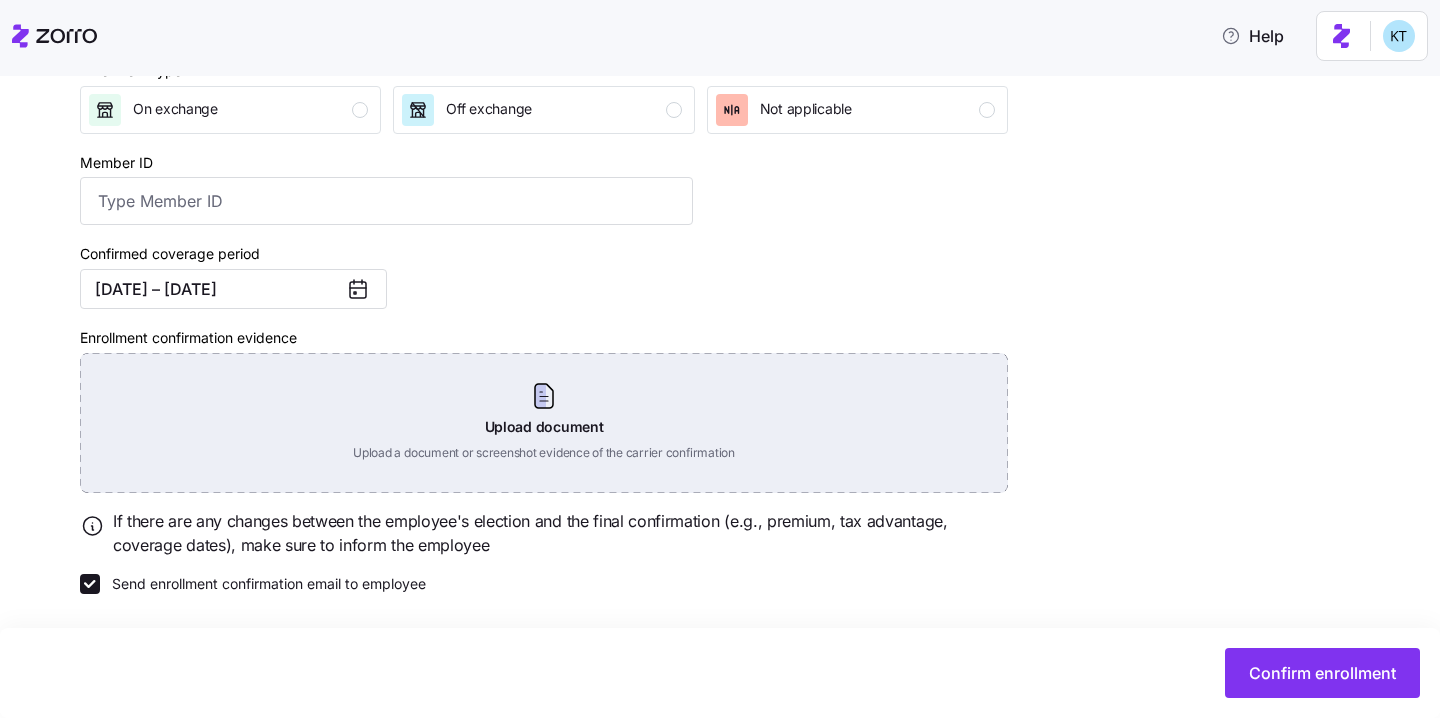click on "Upload document Upload a document or screenshot evidence of the carrier confirmation" at bounding box center [544, 423] 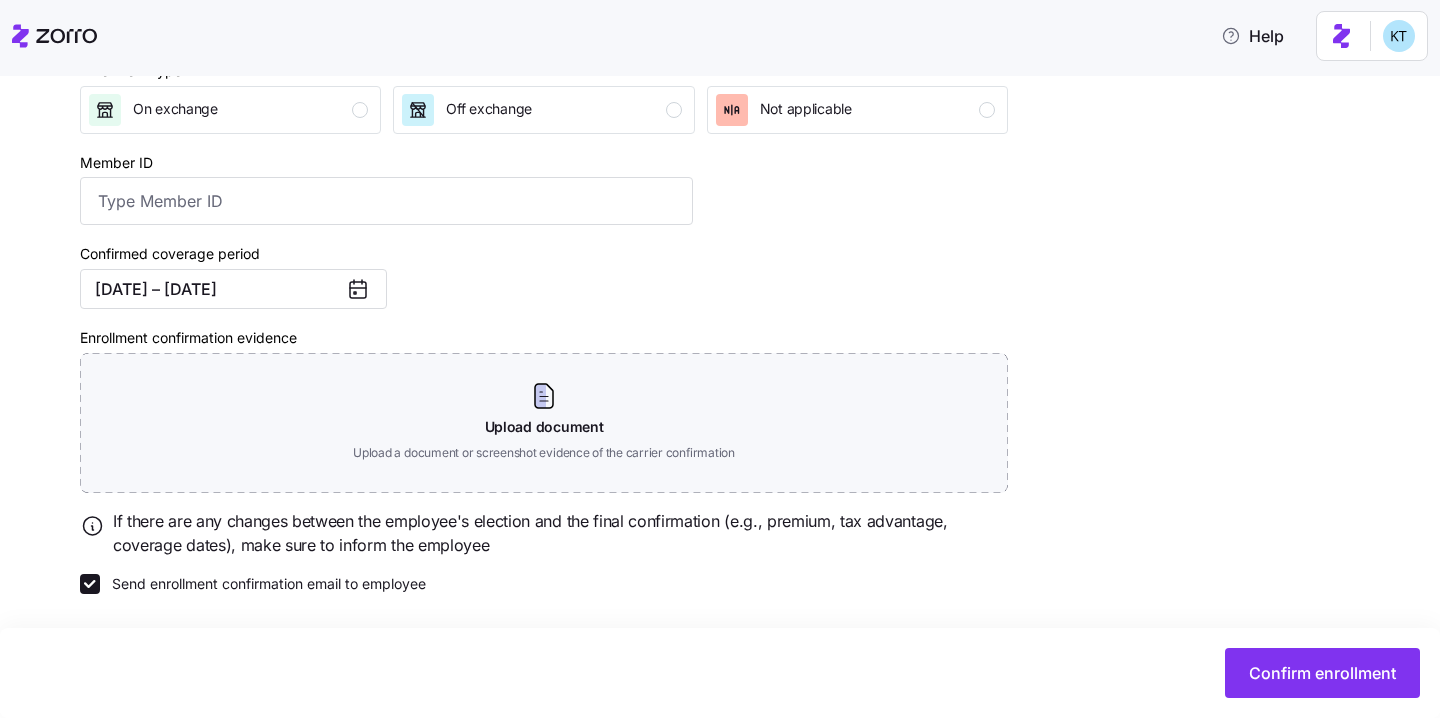 scroll, scrollTop: 225, scrollLeft: 0, axis: vertical 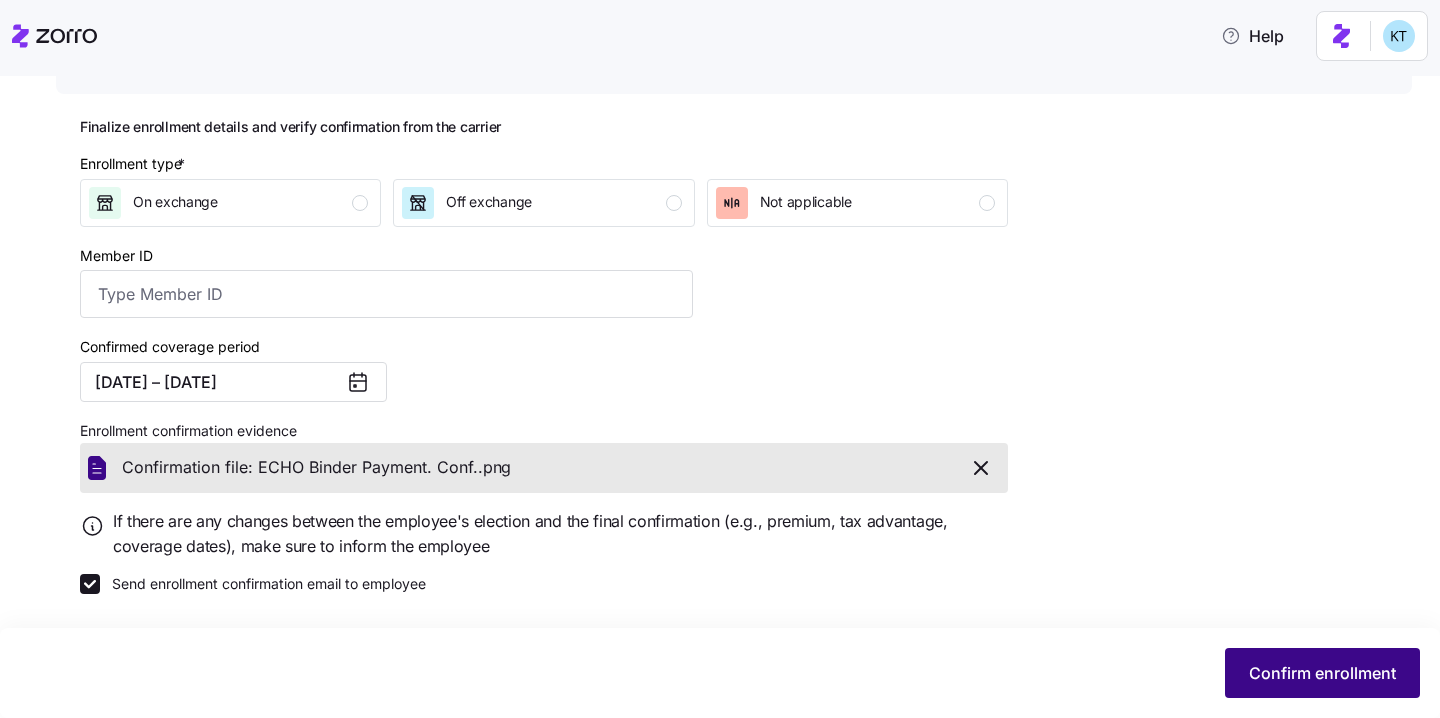 click on "Confirm enrollment" at bounding box center [1322, 673] 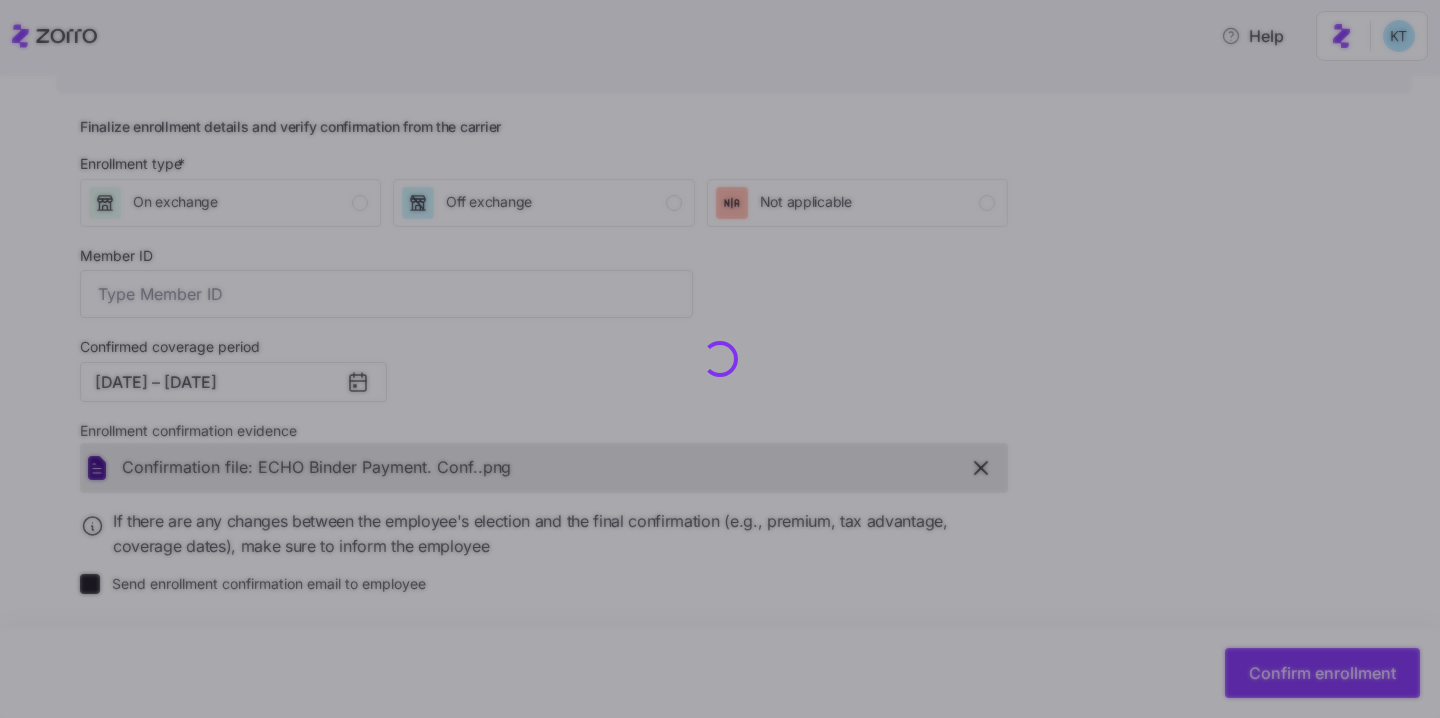 checkbox on "false" 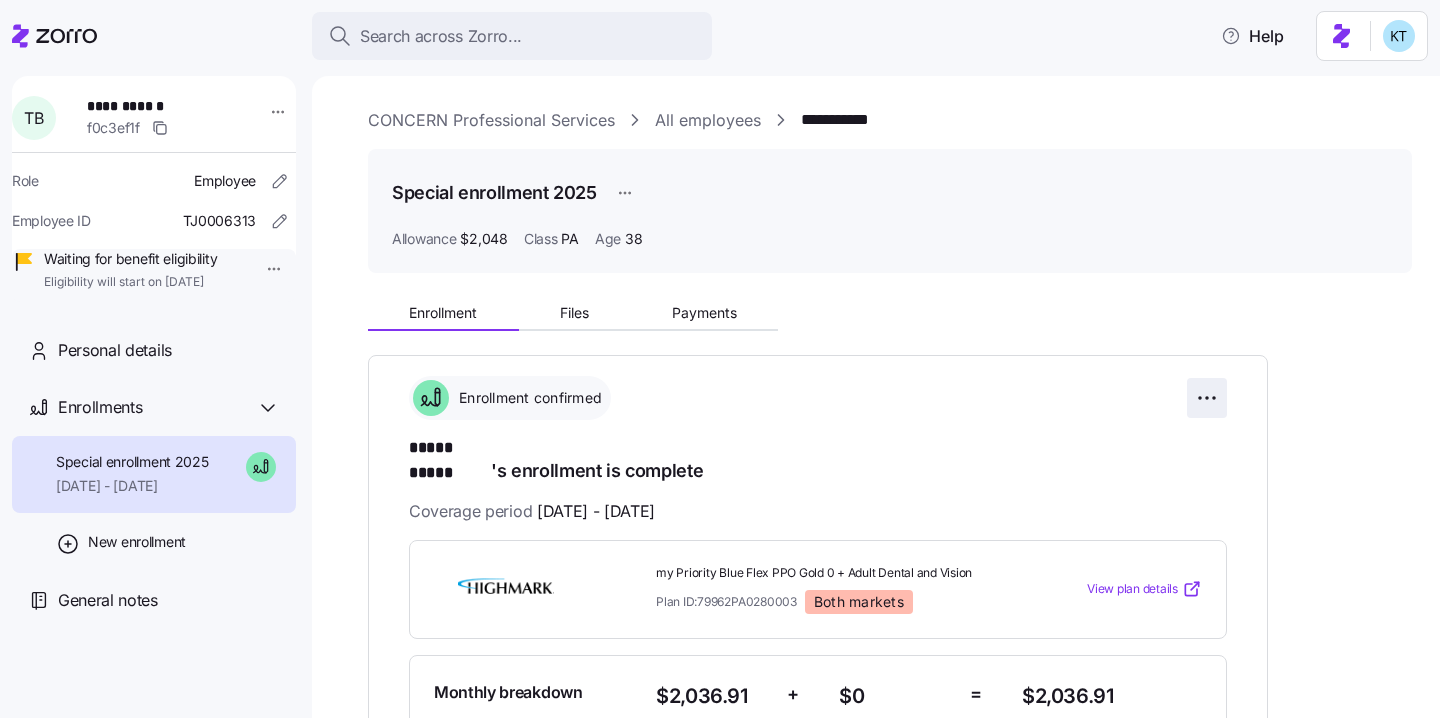 click on "**********" at bounding box center [720, 353] 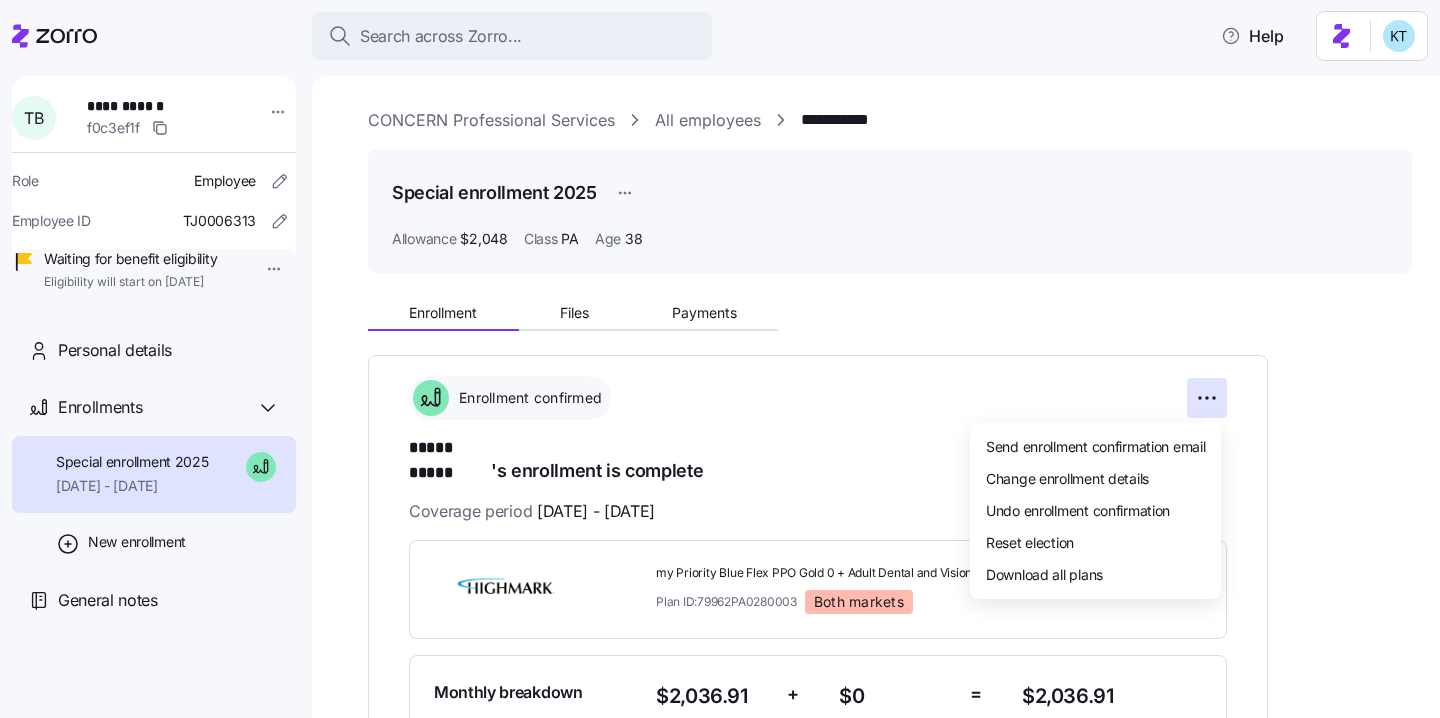 click on "**********" at bounding box center (720, 353) 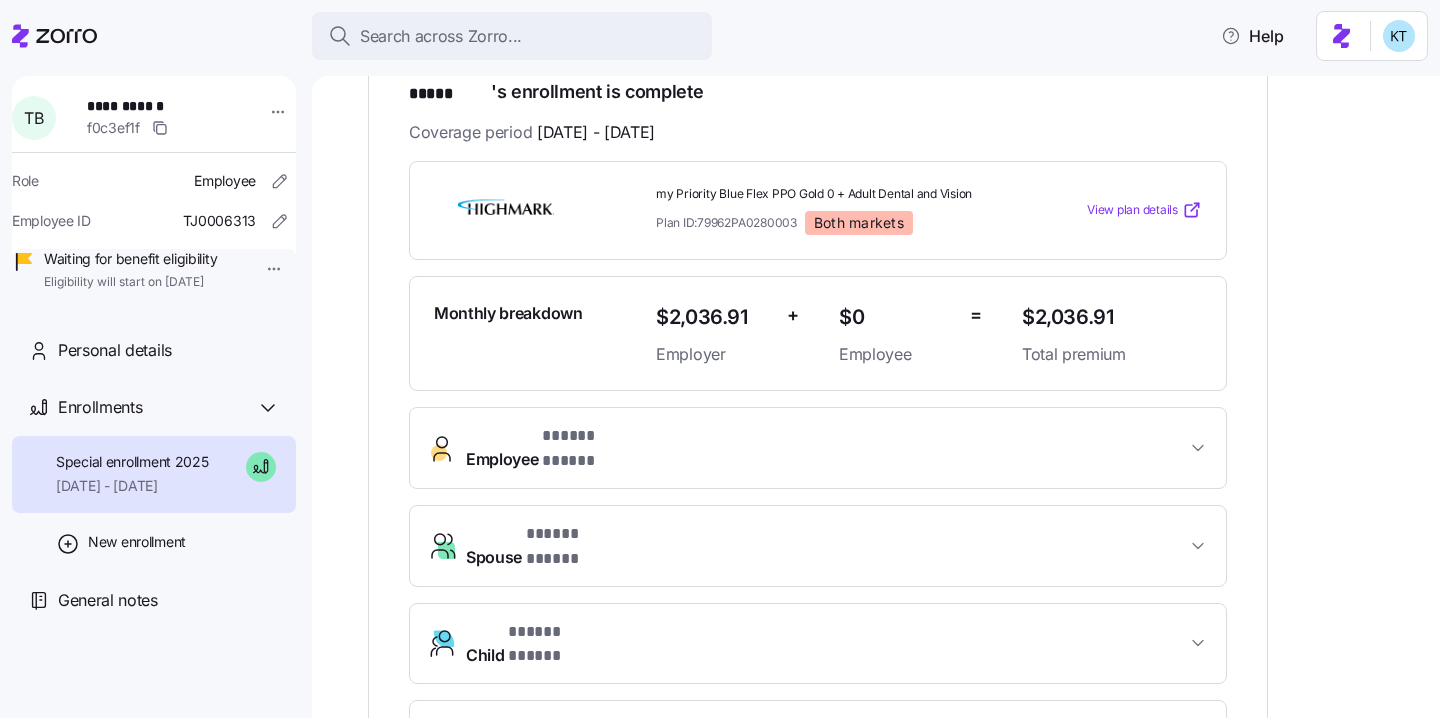 scroll, scrollTop: 0, scrollLeft: 0, axis: both 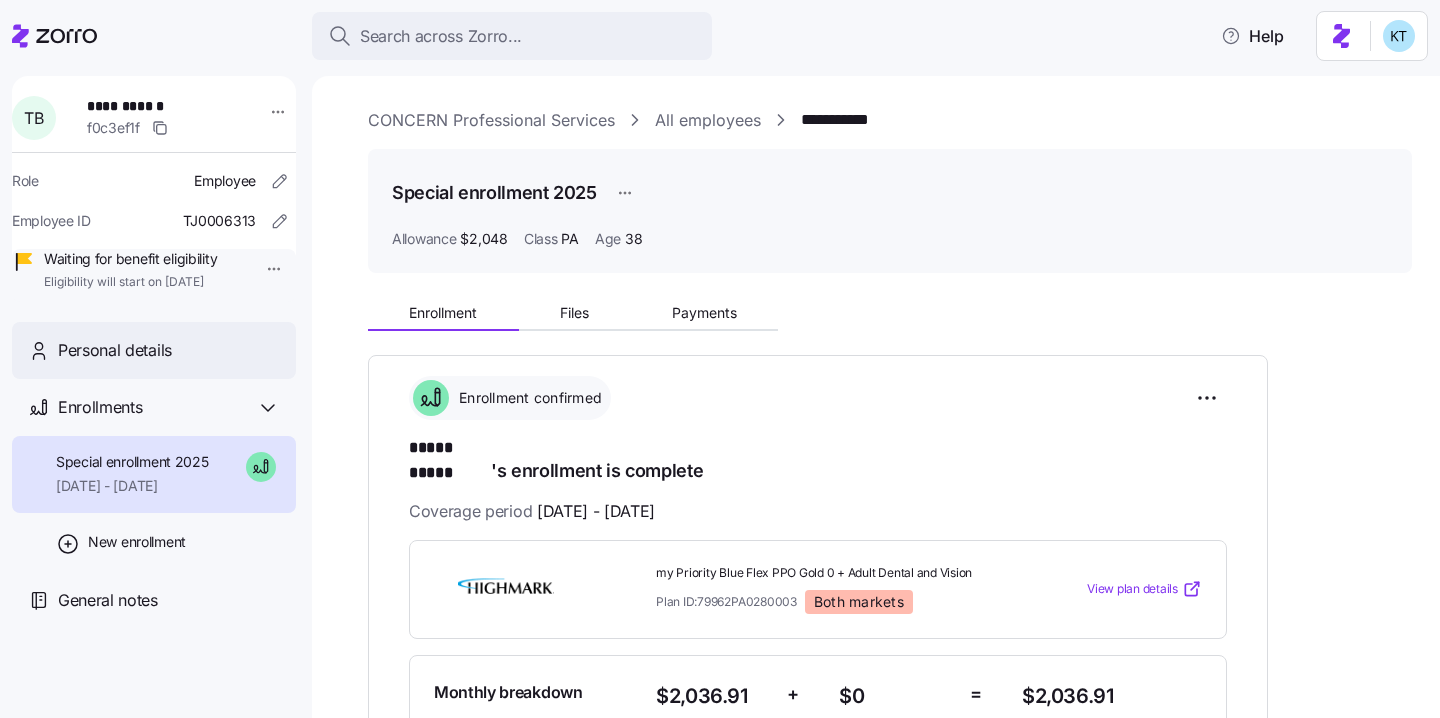 click on "Personal details" at bounding box center [169, 350] 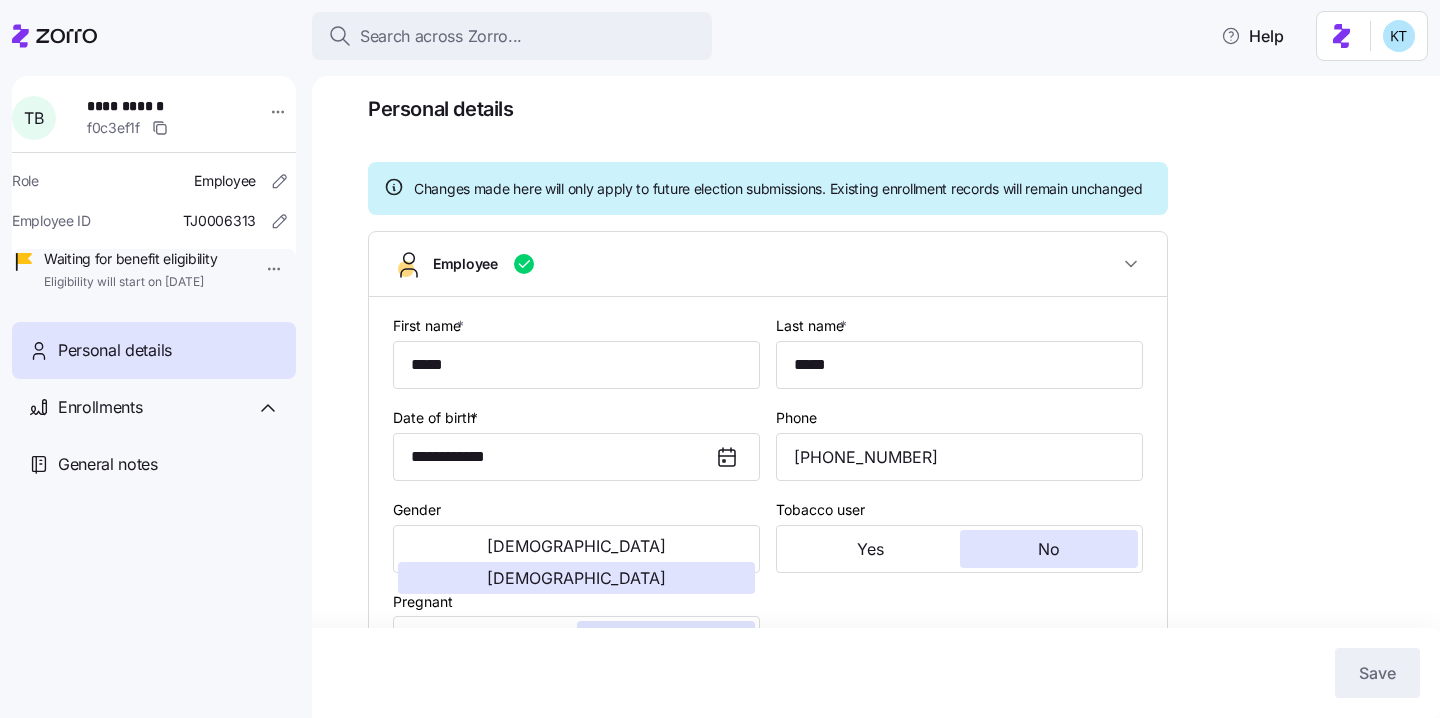 scroll, scrollTop: 235, scrollLeft: 0, axis: vertical 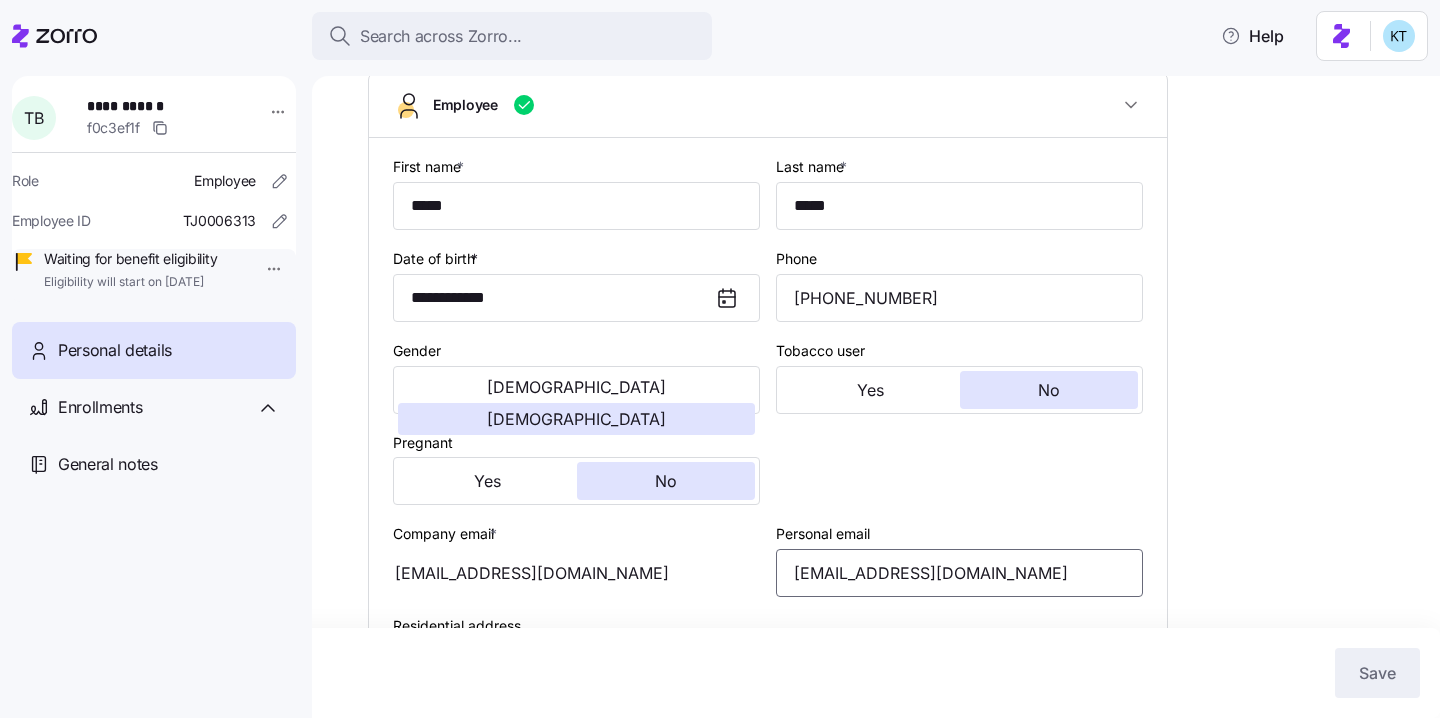 click on "taliamarie8705@gmail.com" at bounding box center (959, 573) 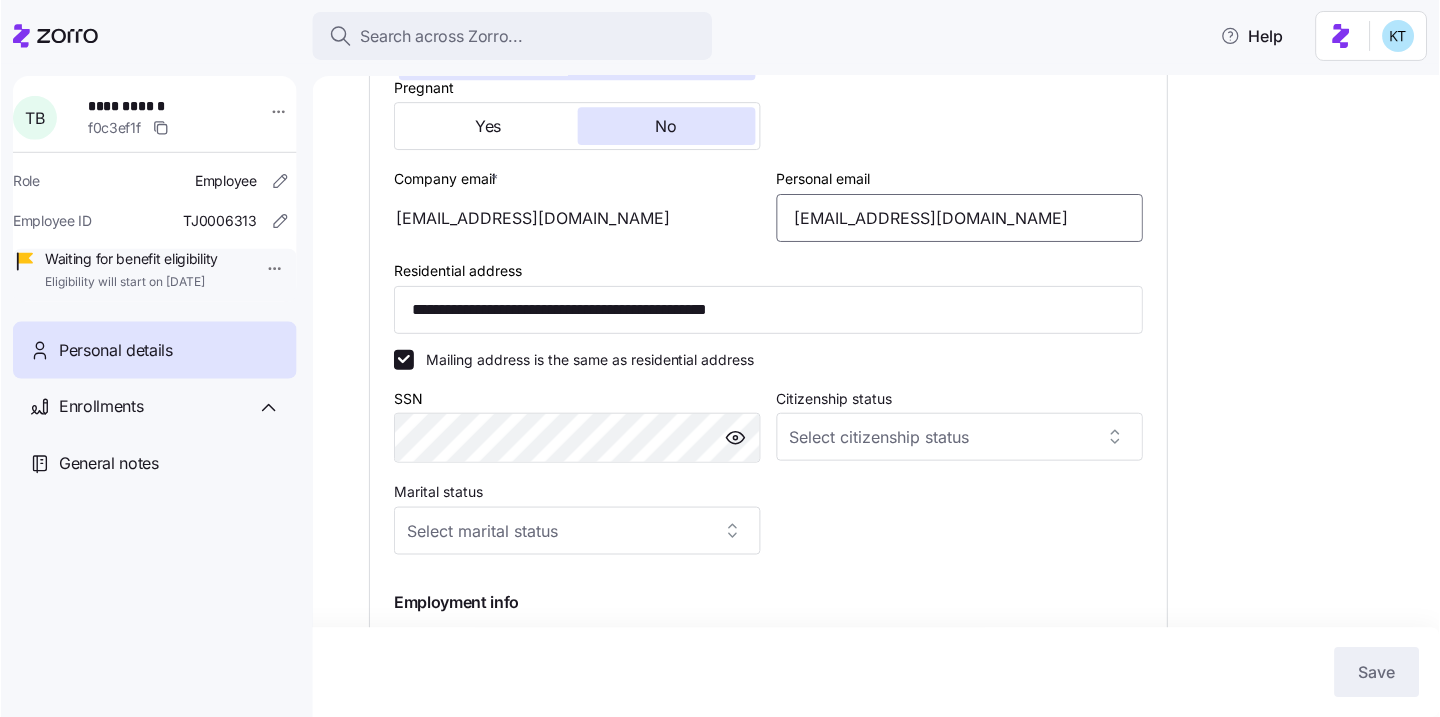 scroll, scrollTop: 0, scrollLeft: 0, axis: both 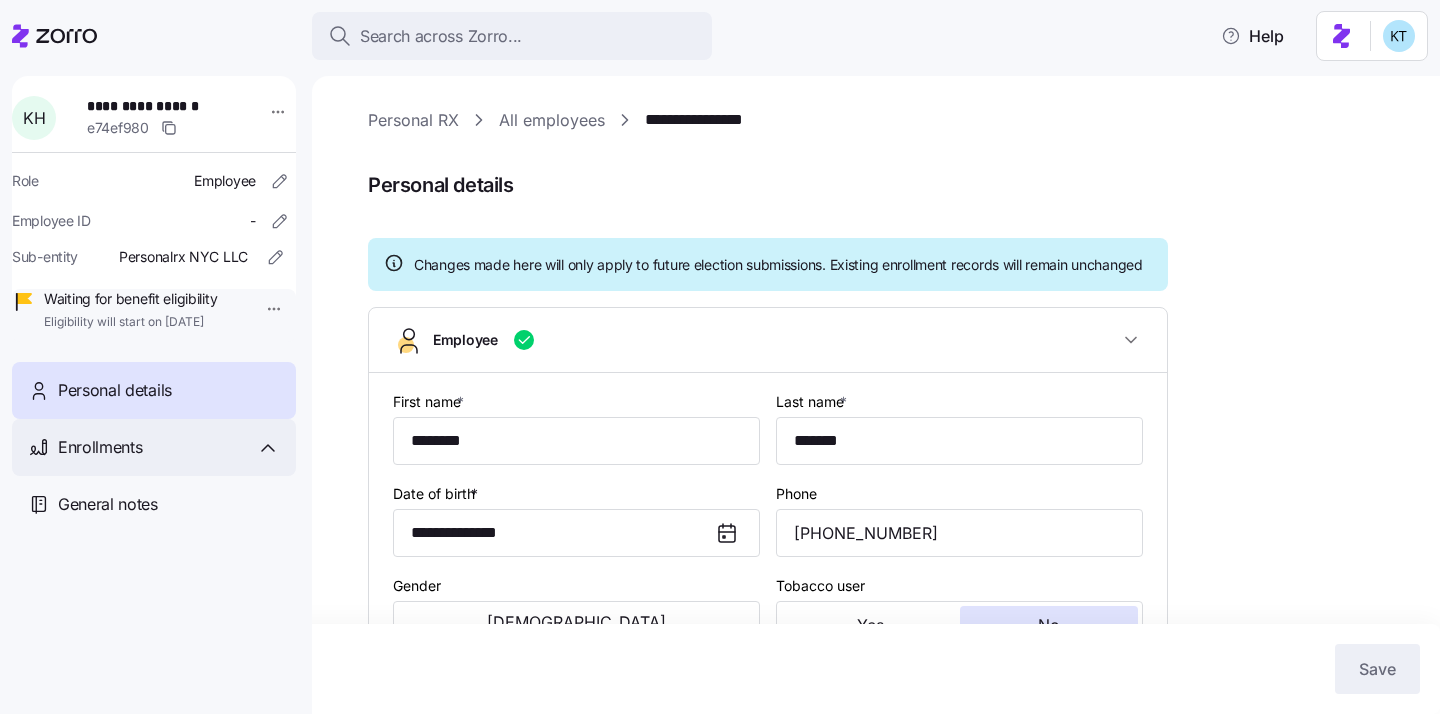 click on "Enrollments" at bounding box center (169, 447) 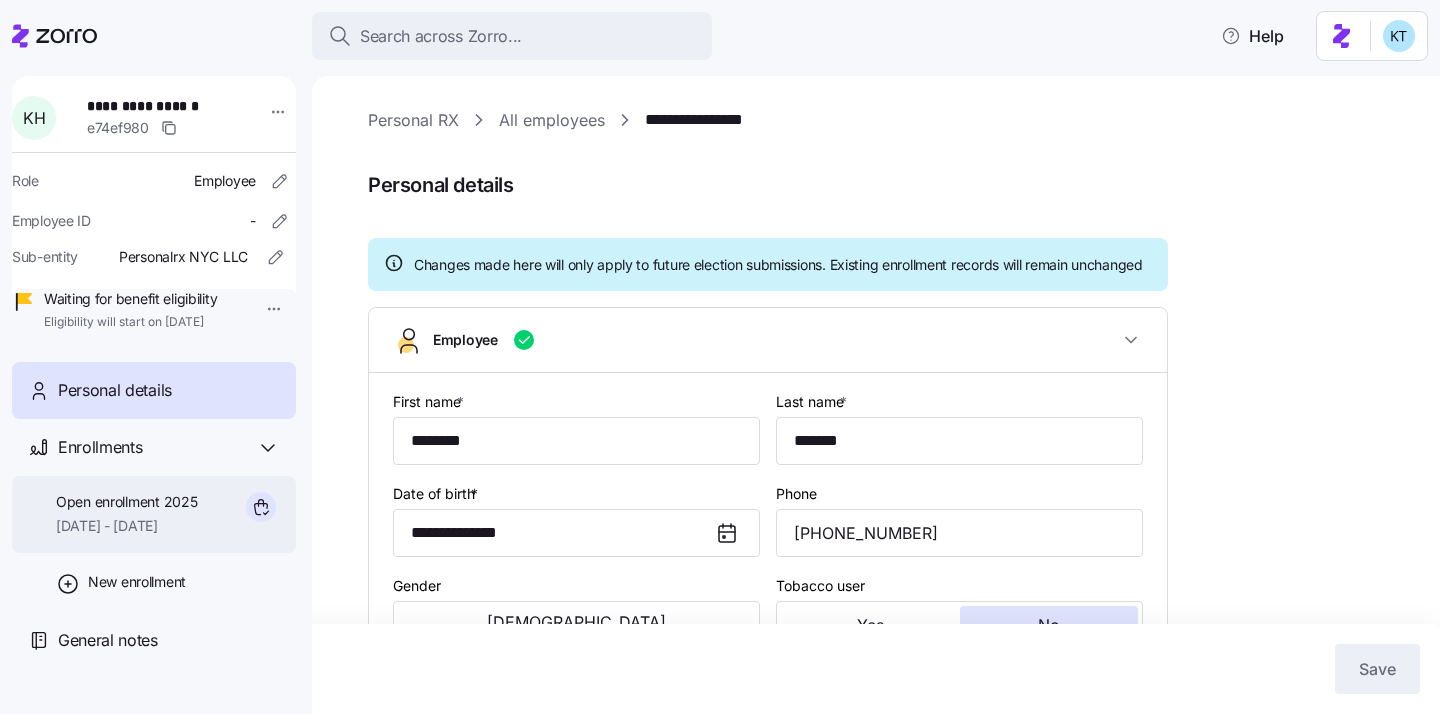 click on "Open enrollment 2025 08/01/2025 - 12/31/2025" at bounding box center [154, 514] 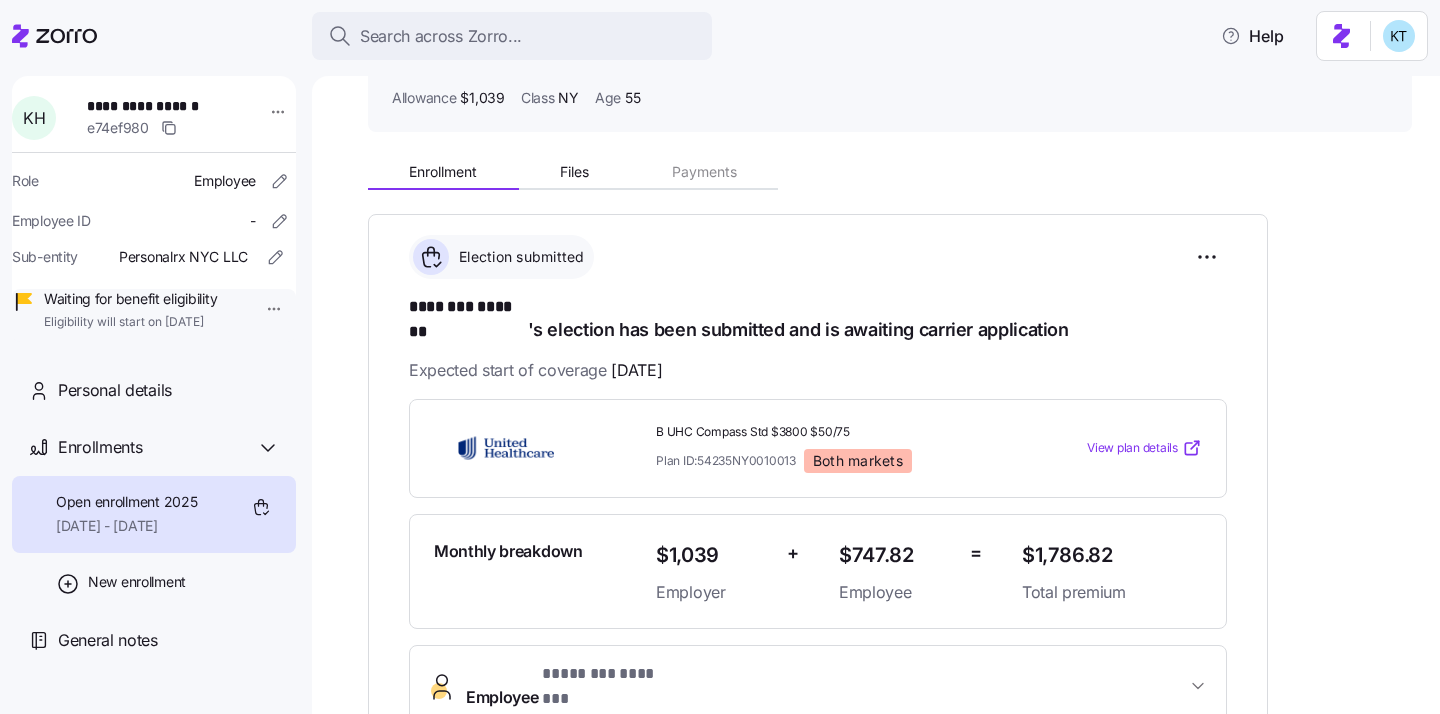 scroll, scrollTop: 6, scrollLeft: 0, axis: vertical 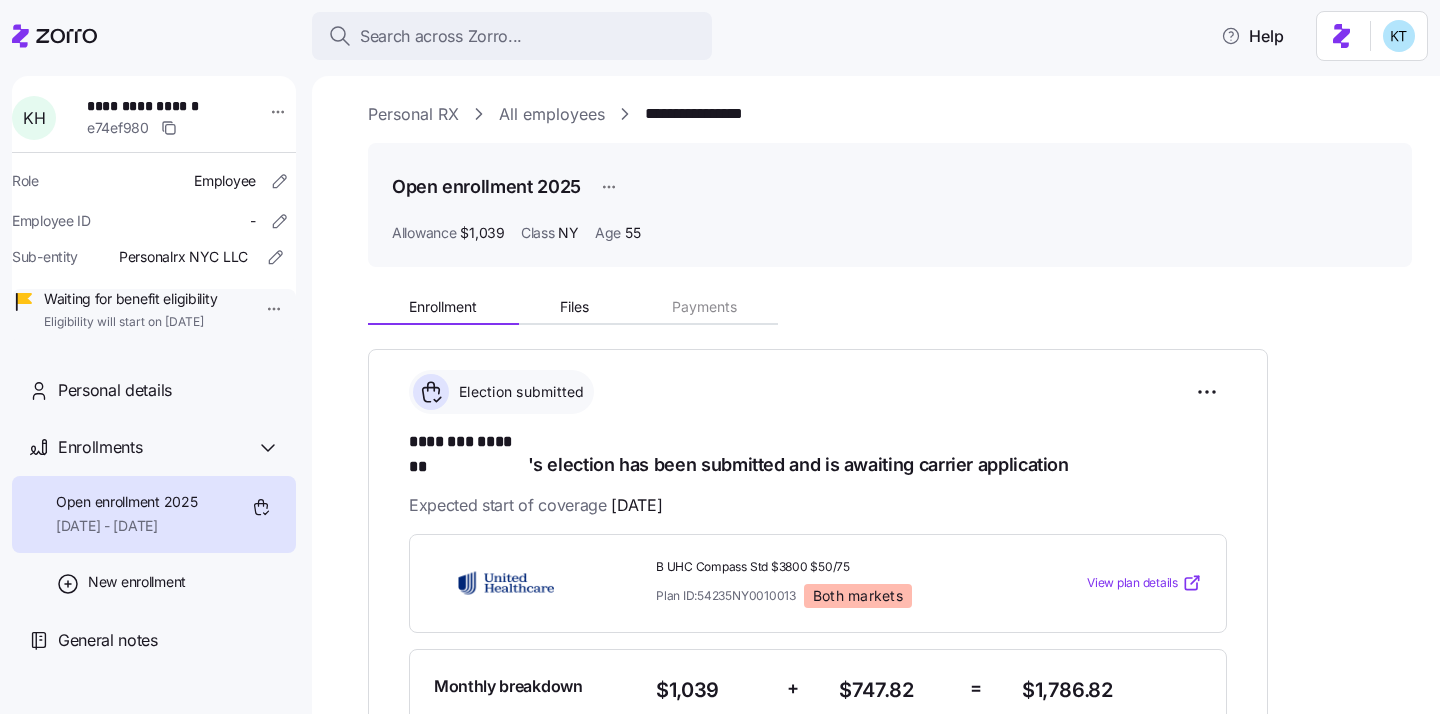 click on "**********" at bounding box center [890, 776] 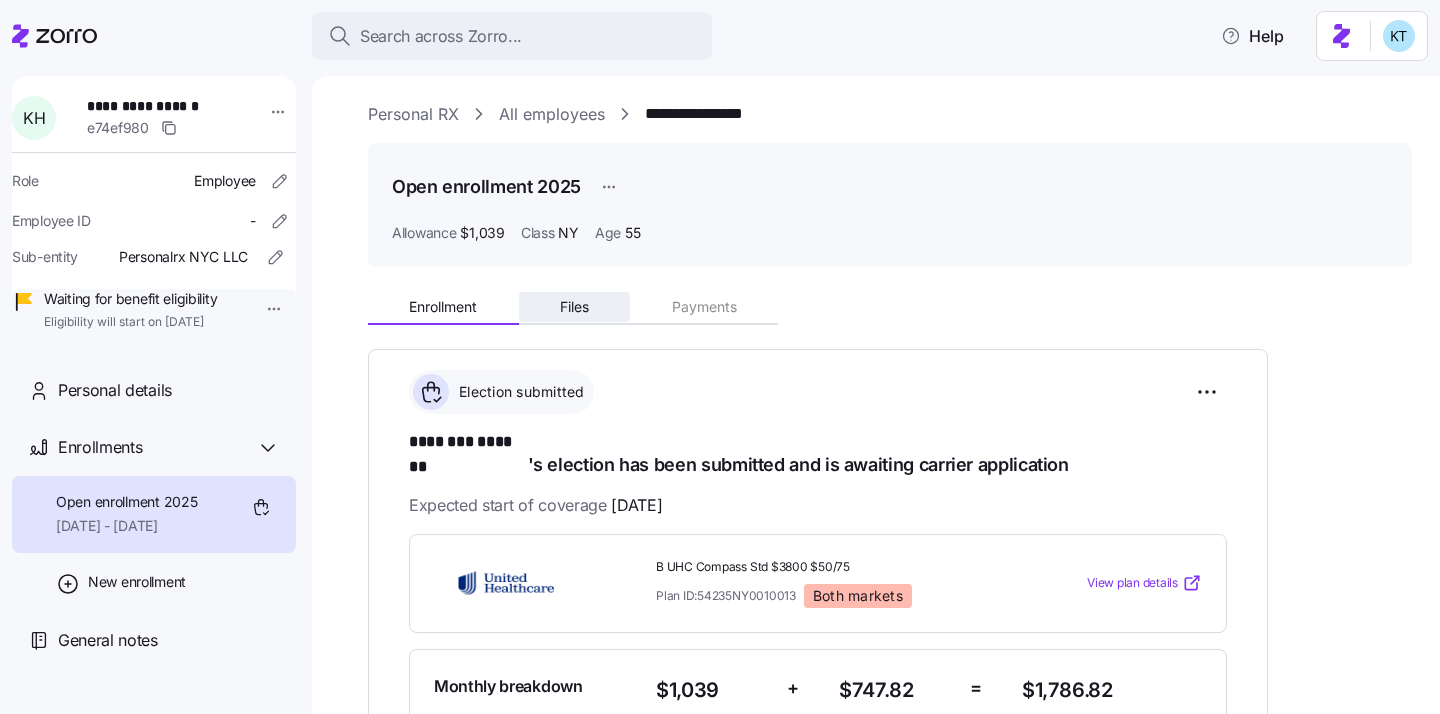 click on "Files" at bounding box center (574, 307) 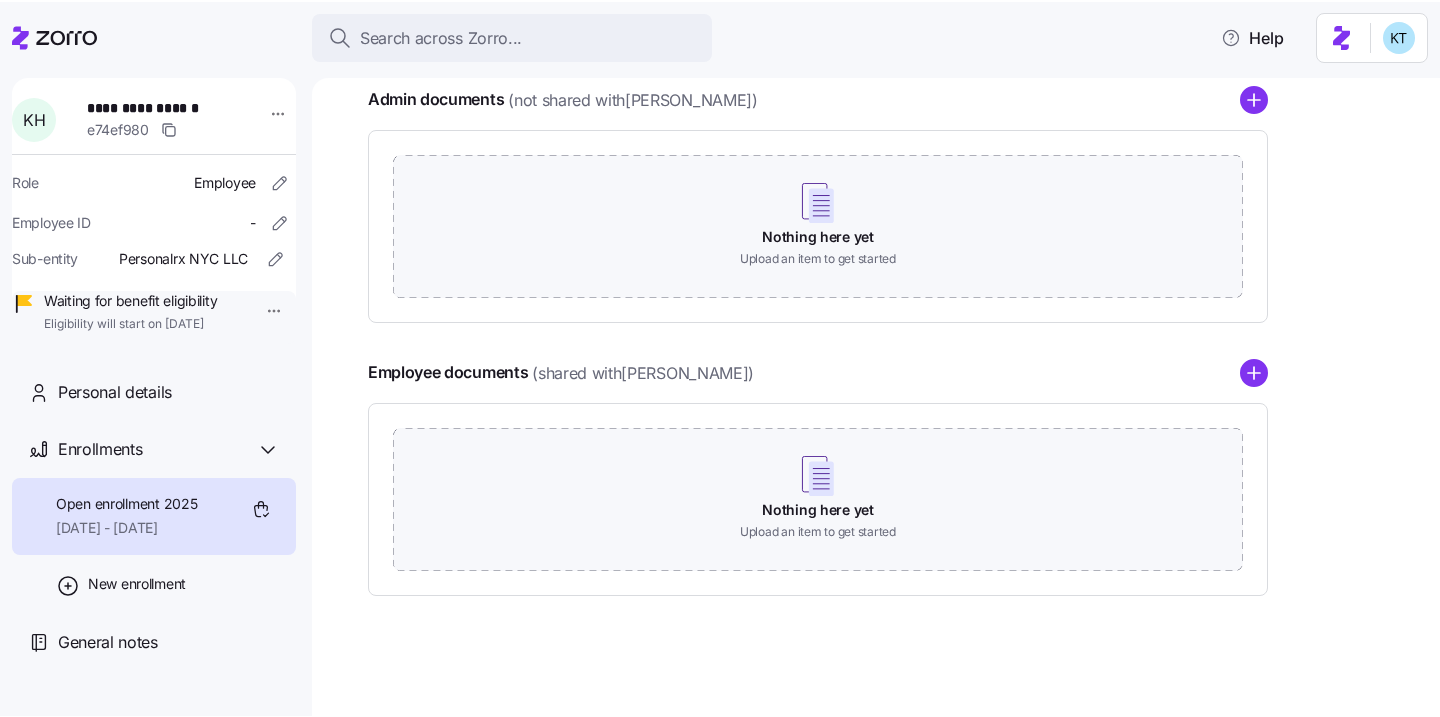 scroll, scrollTop: 0, scrollLeft: 0, axis: both 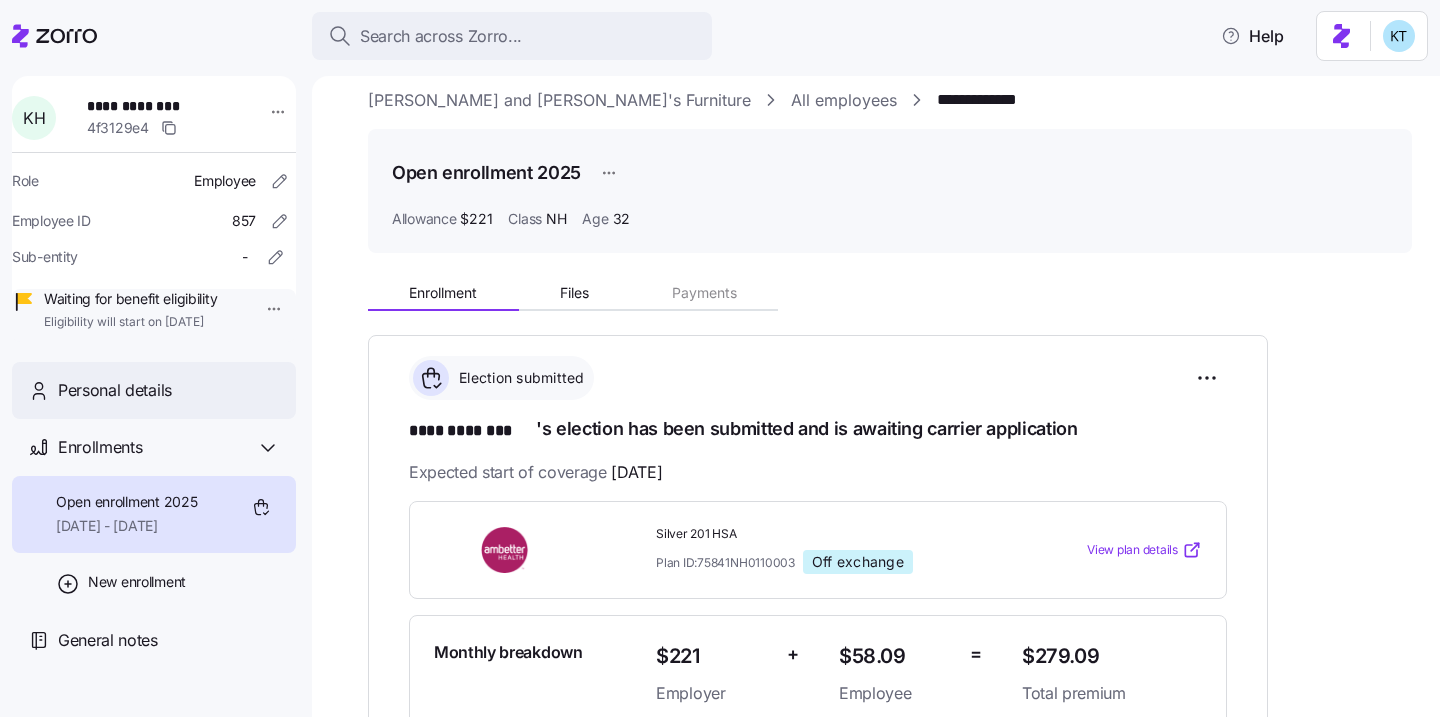 click on "Personal details" at bounding box center (154, 390) 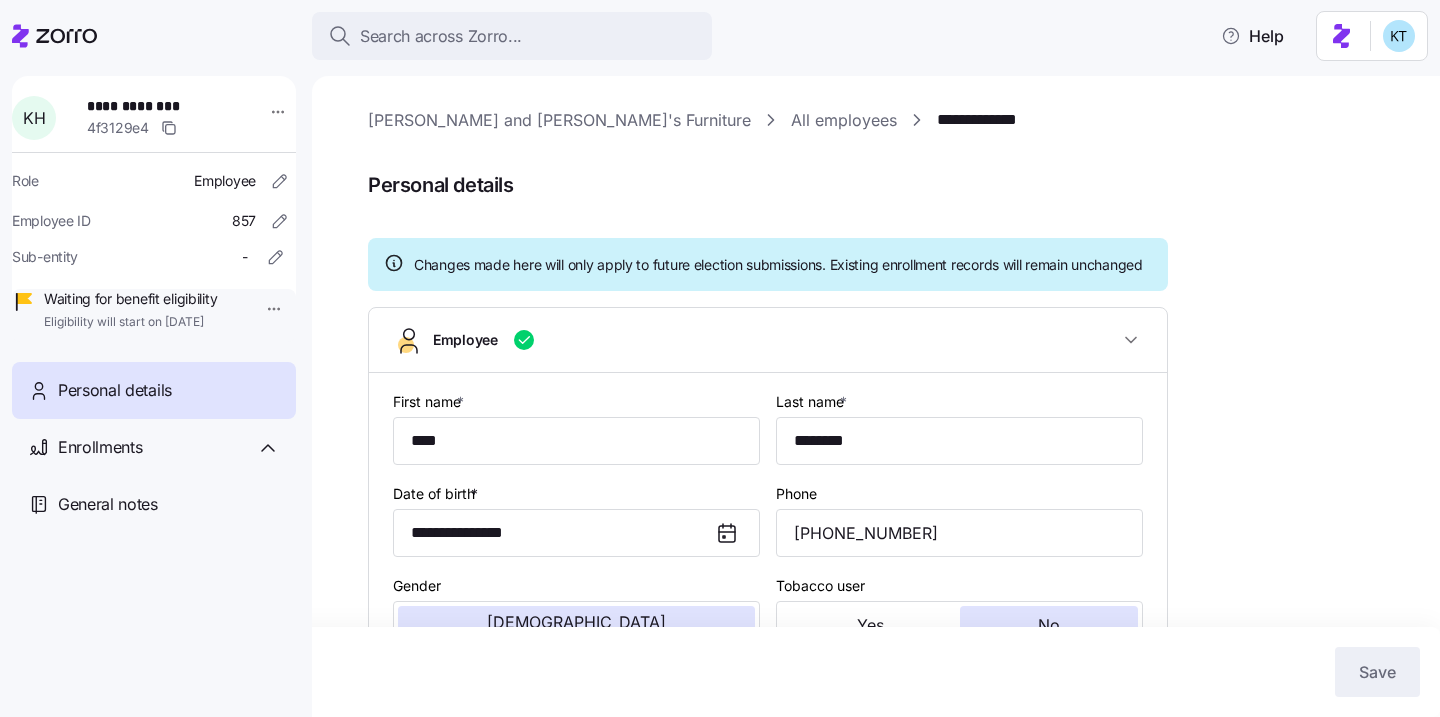scroll, scrollTop: 67, scrollLeft: 0, axis: vertical 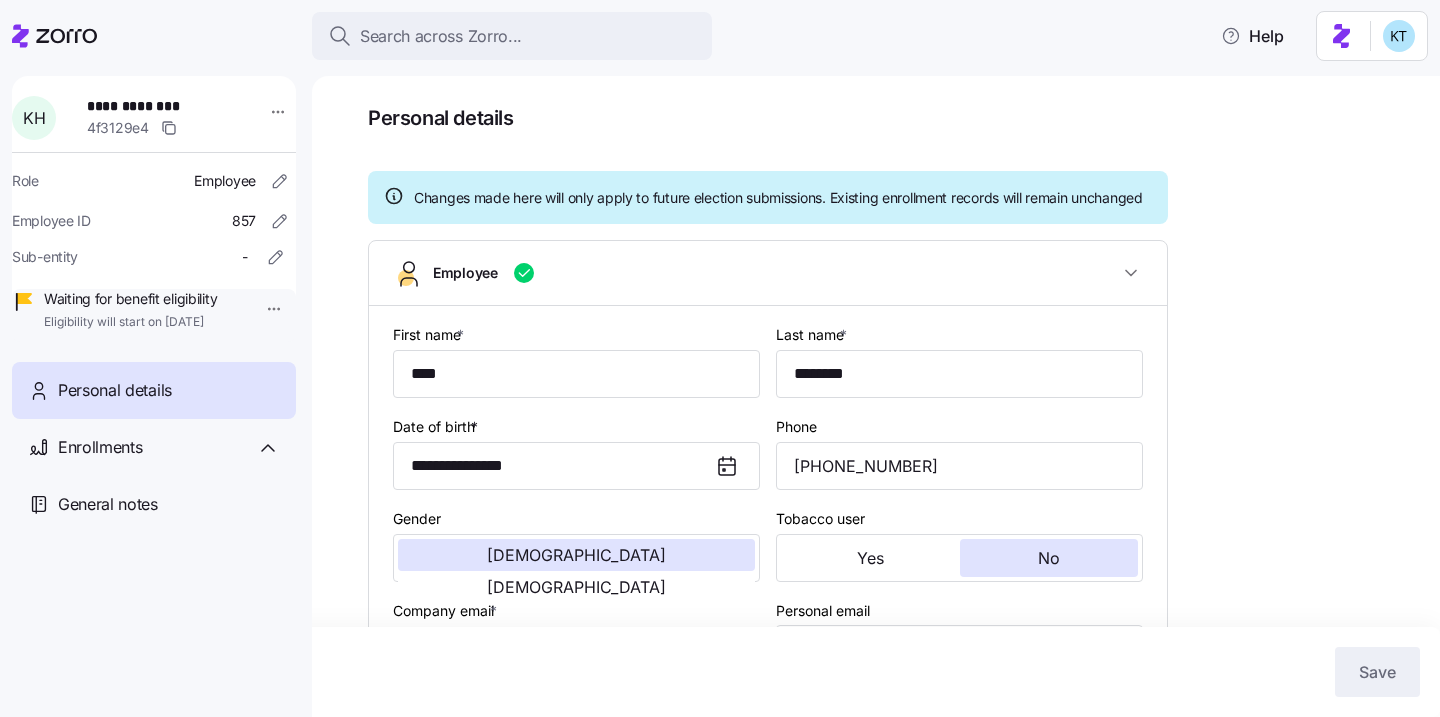 type on "NH" 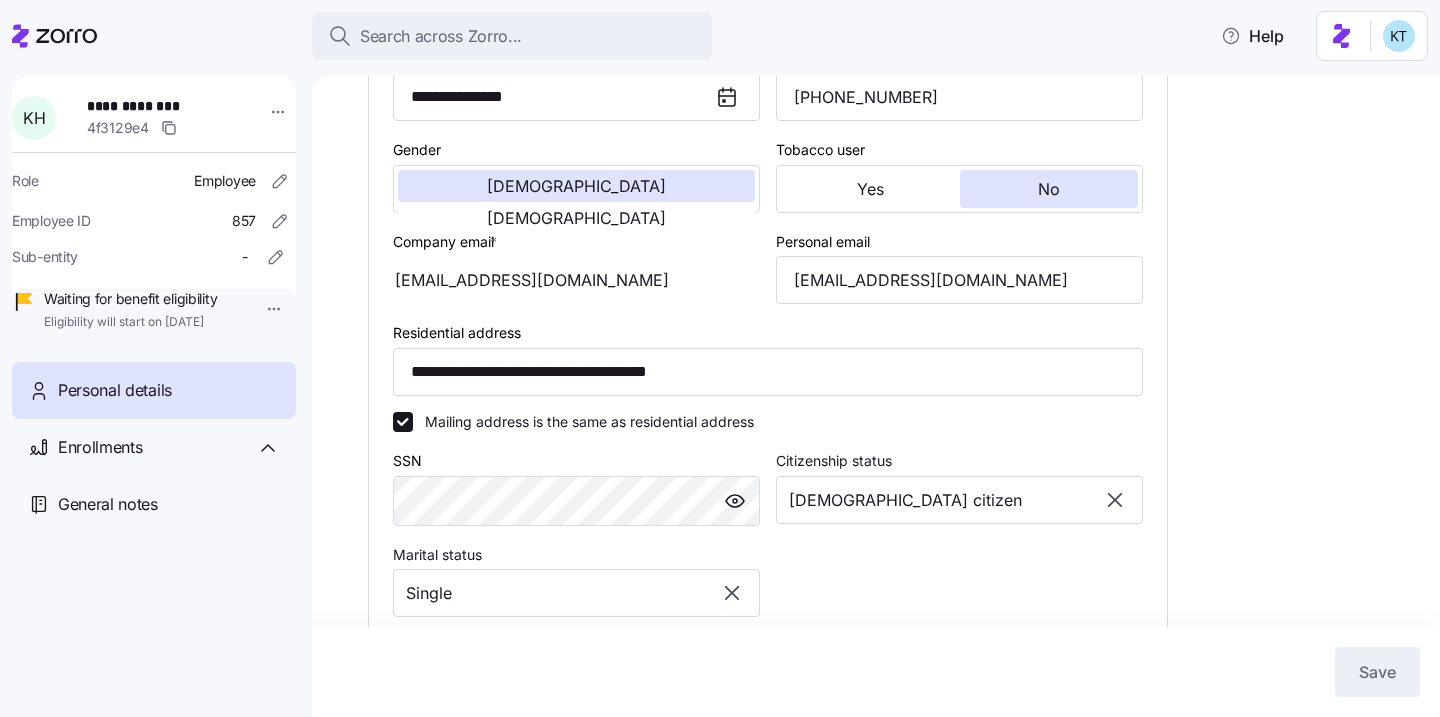 scroll, scrollTop: 484, scrollLeft: 0, axis: vertical 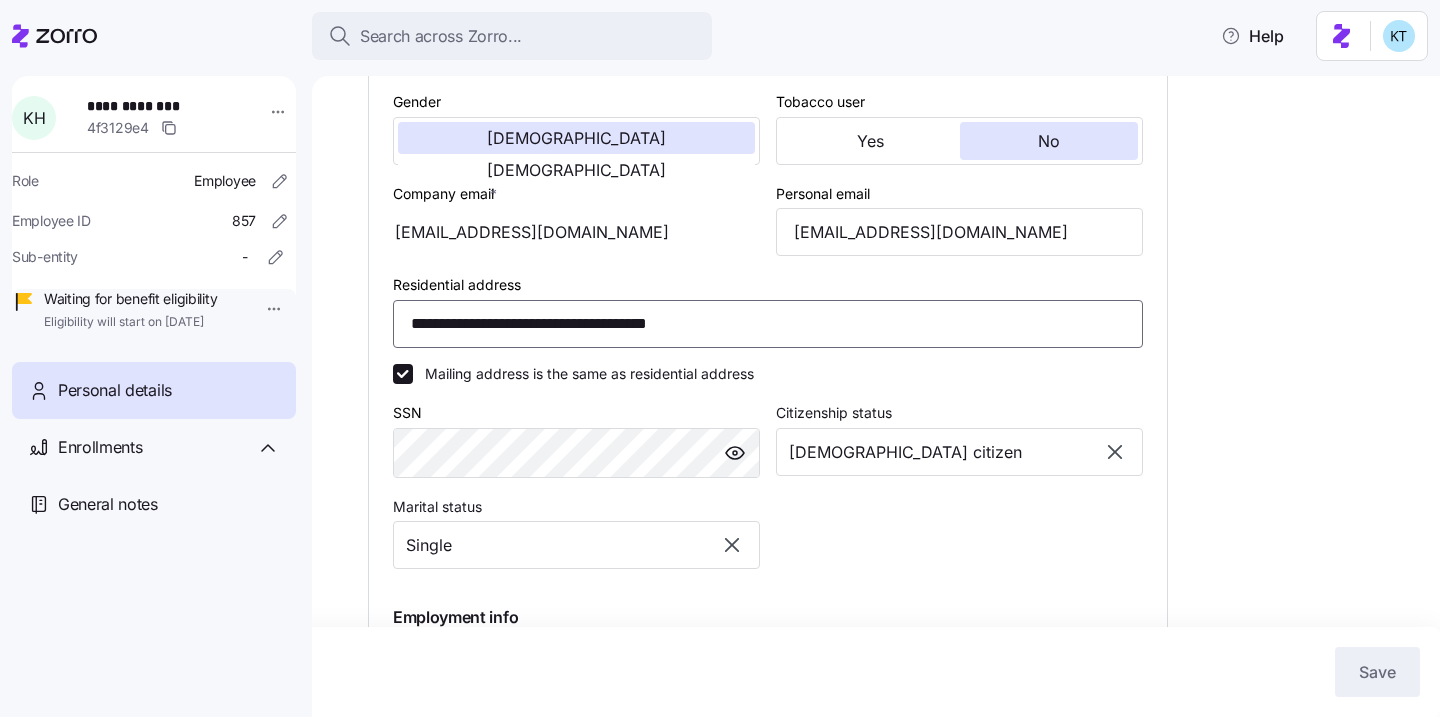 click on "**********" at bounding box center [768, 324] 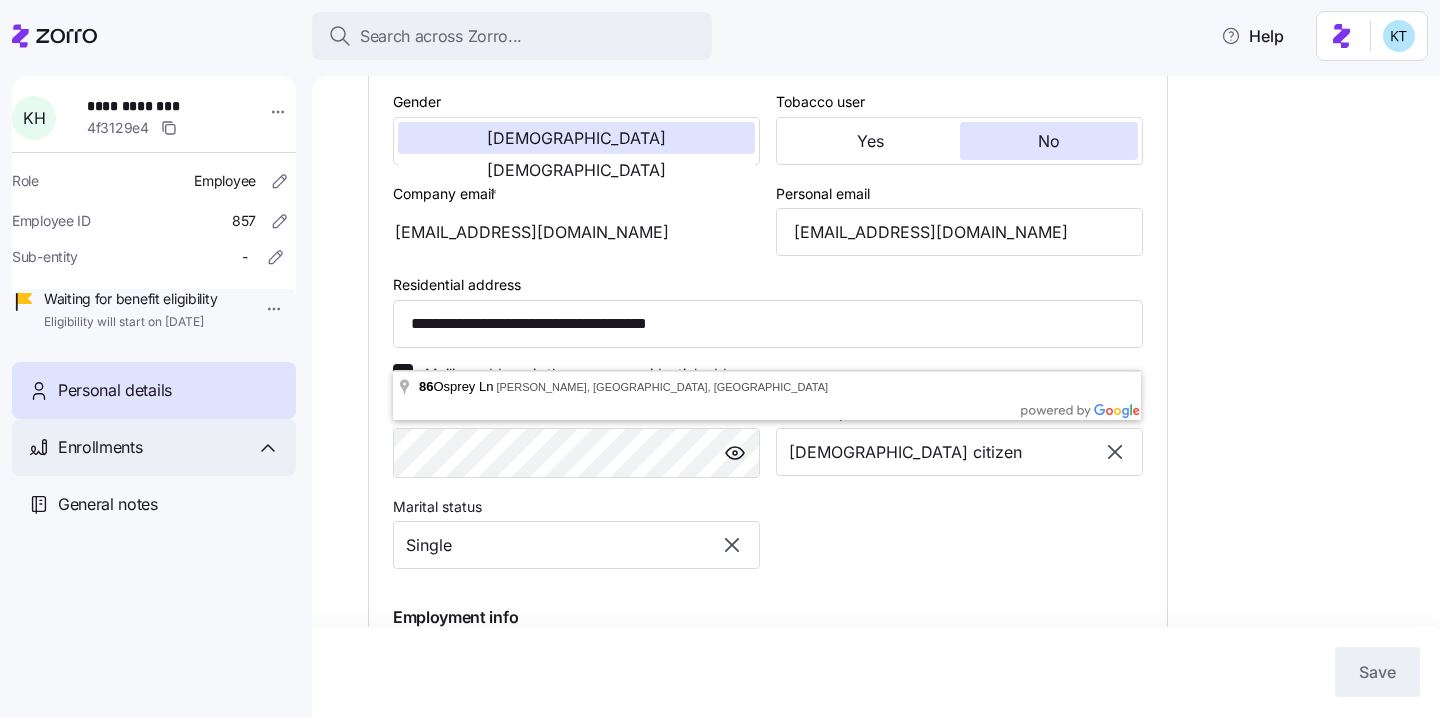 click on "Enrollments" at bounding box center (154, 447) 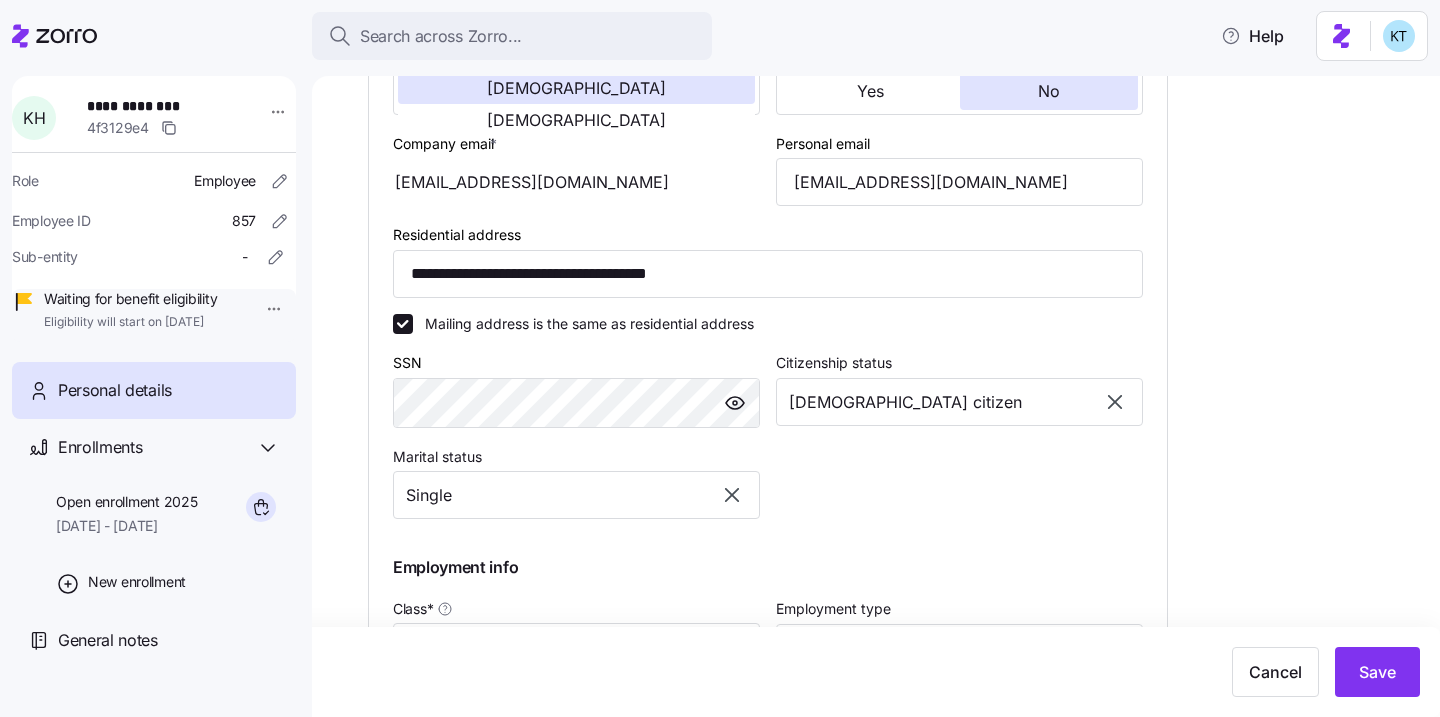 scroll, scrollTop: 22, scrollLeft: 0, axis: vertical 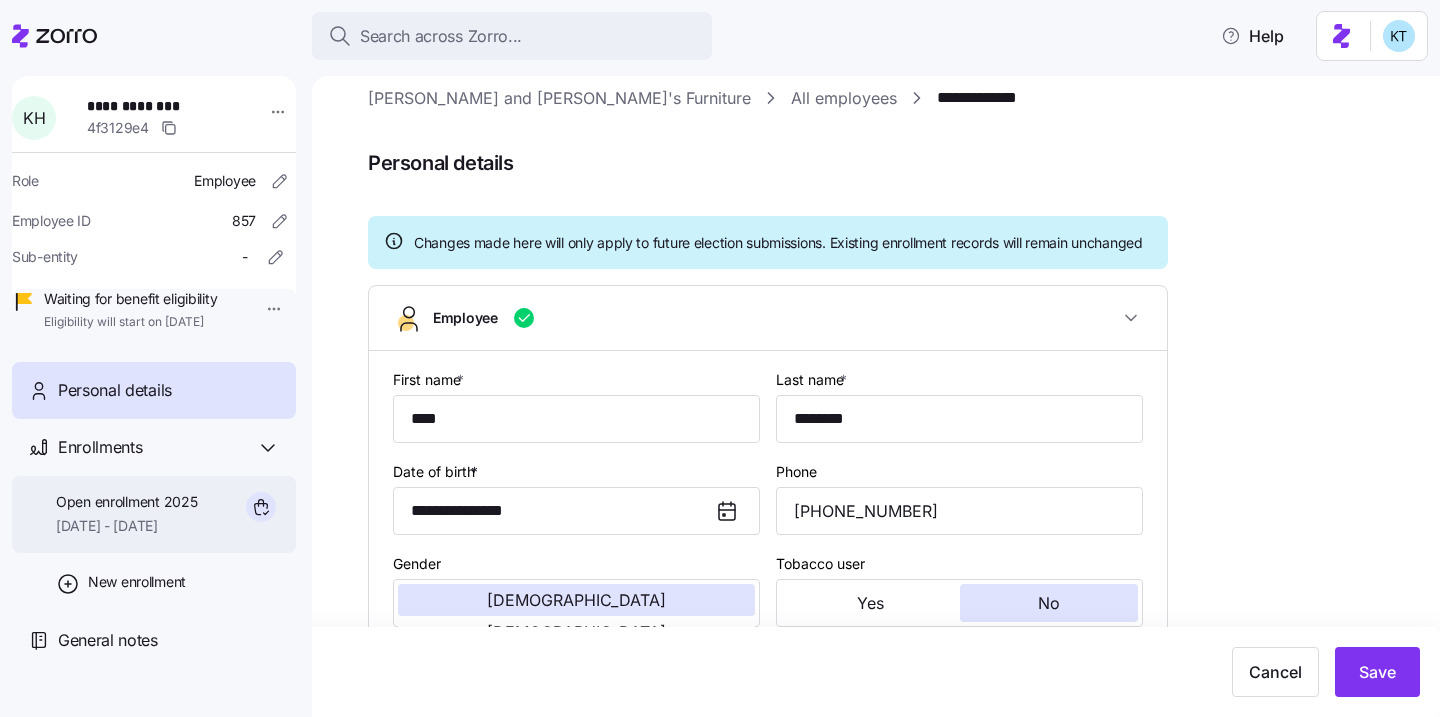 click on "Open enrollment 2025" at bounding box center [126, 502] 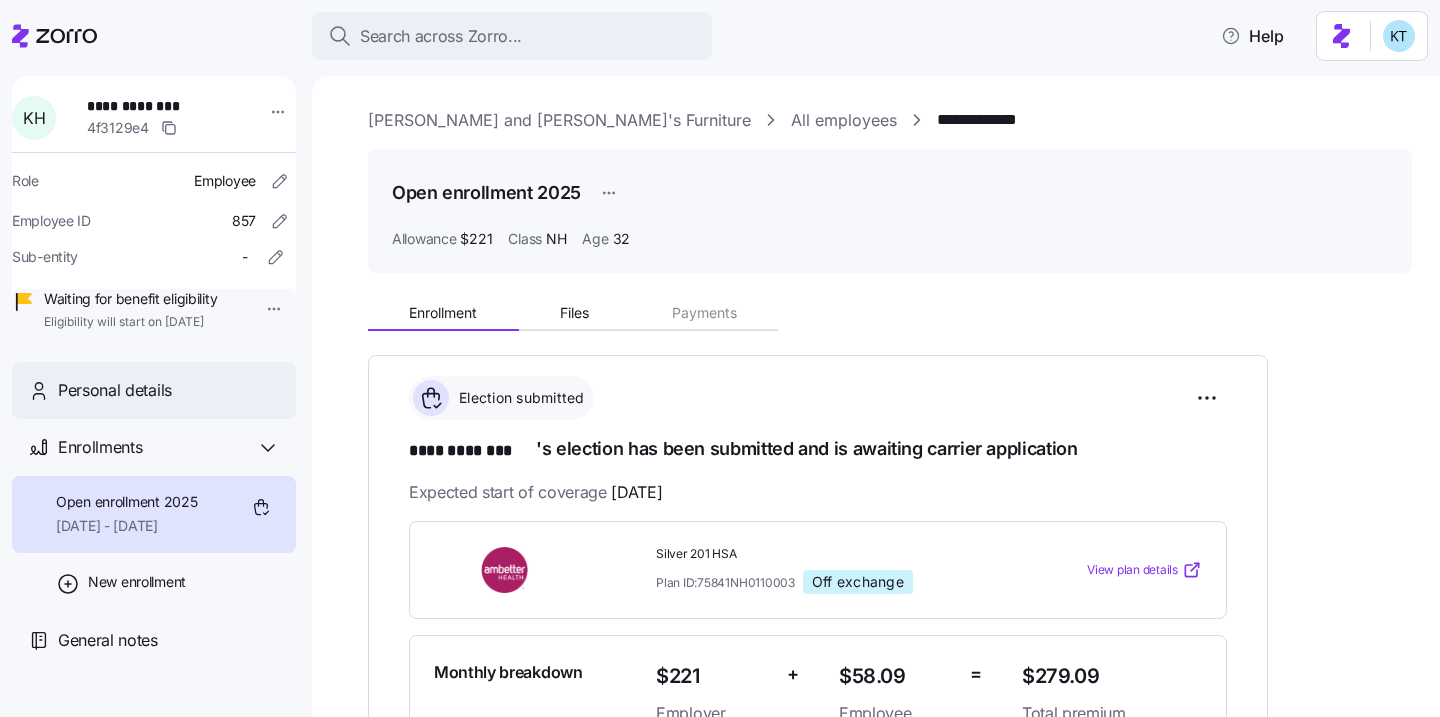 click on "Personal details" at bounding box center [169, 390] 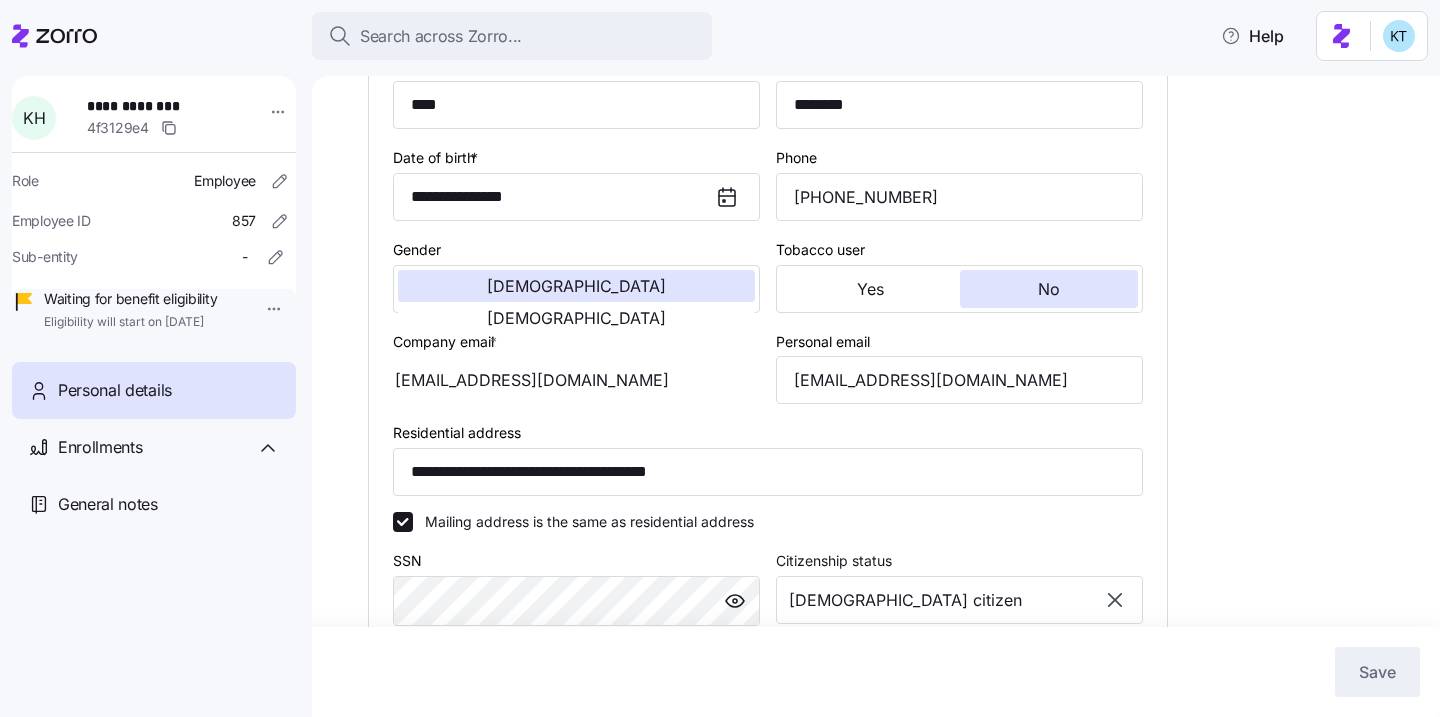 scroll, scrollTop: 343, scrollLeft: 0, axis: vertical 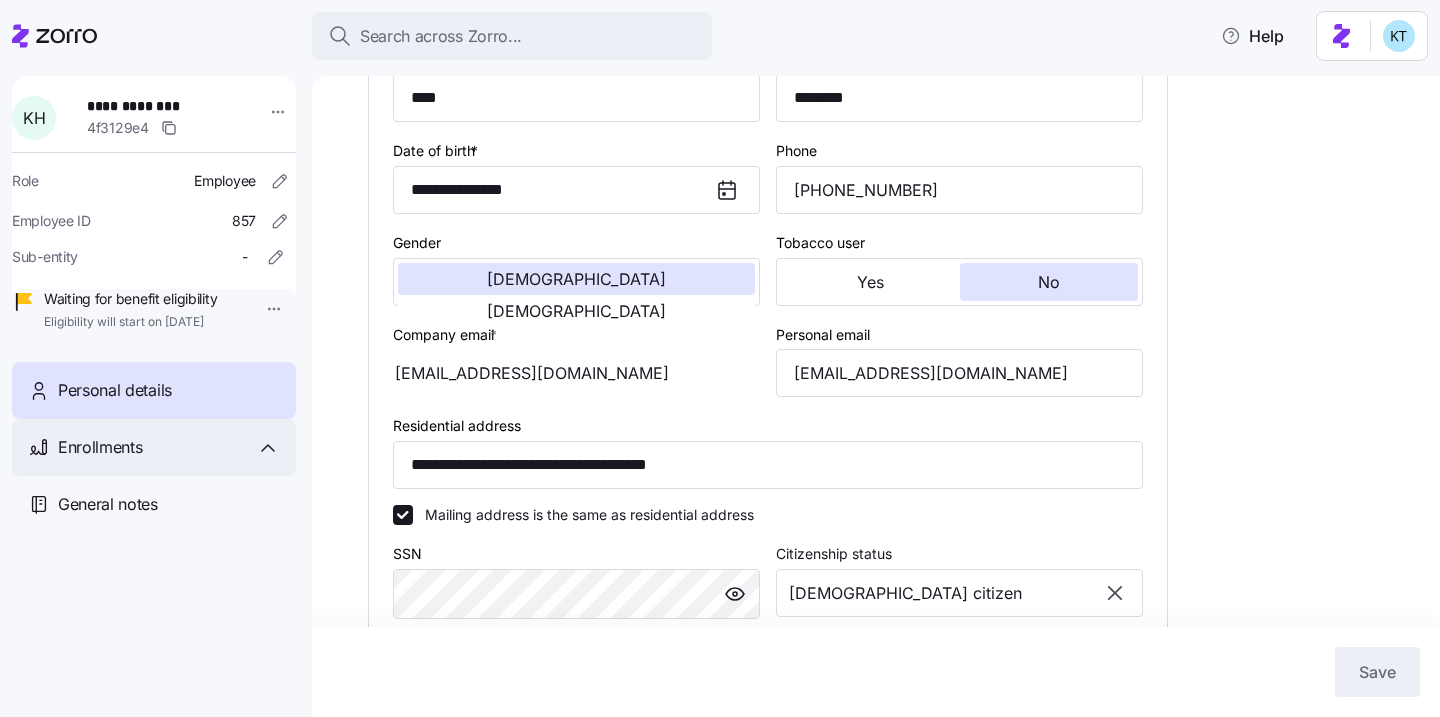 click on "Enrollments" at bounding box center [154, 447] 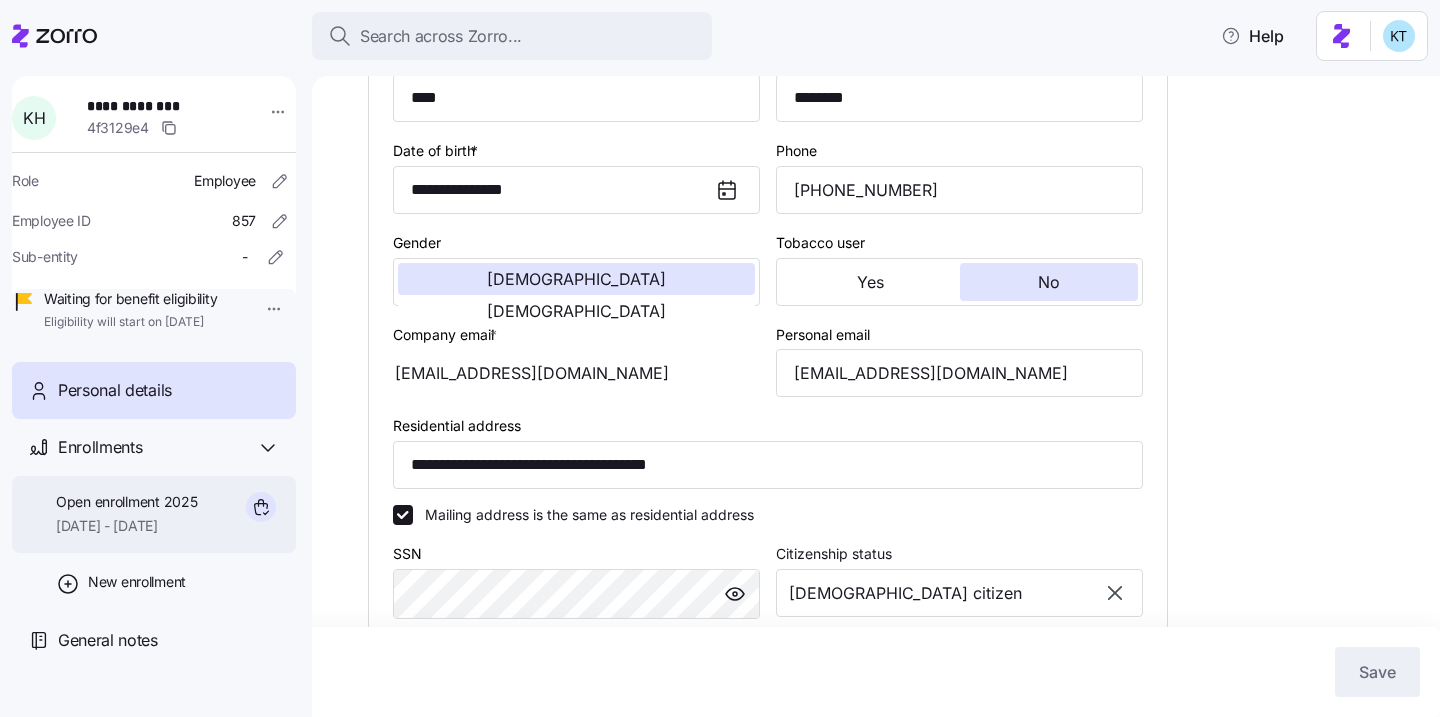 click on "[DATE] - [DATE]" at bounding box center [126, 526] 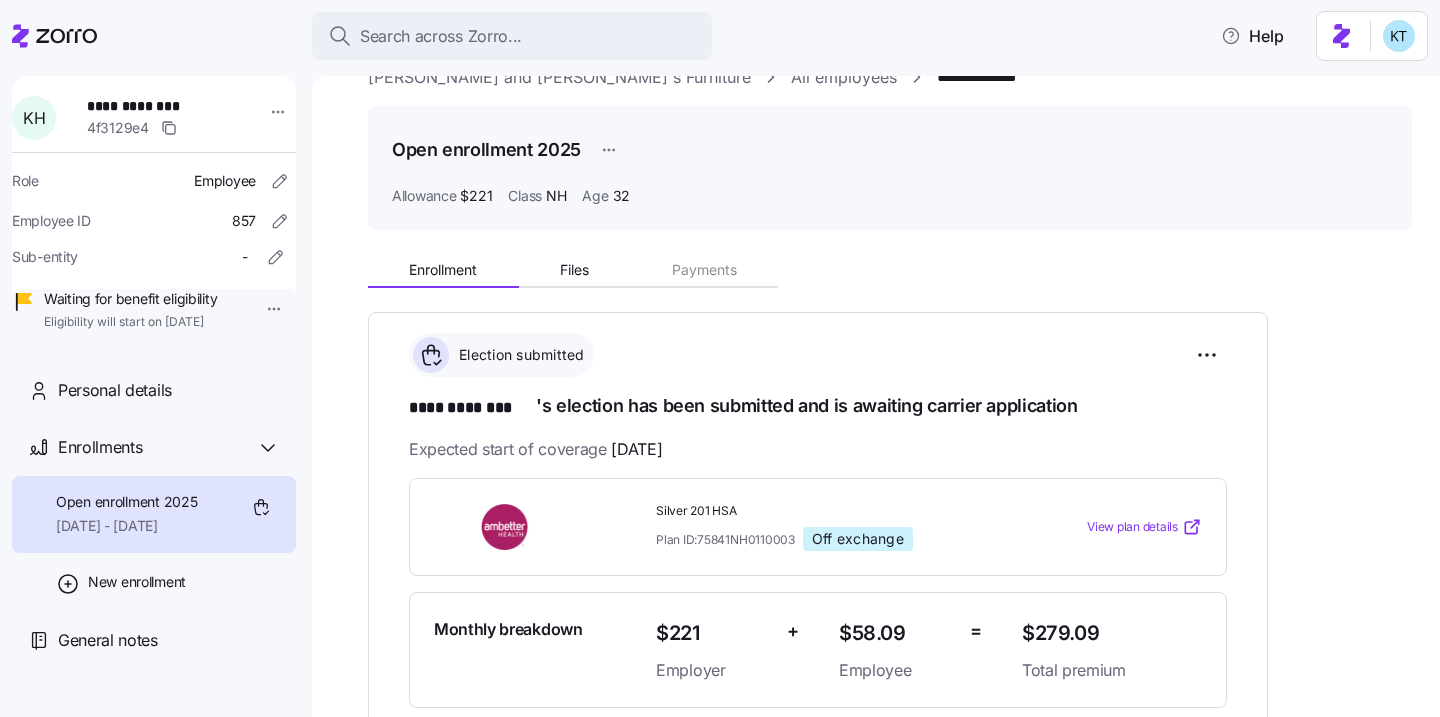scroll, scrollTop: 45, scrollLeft: 0, axis: vertical 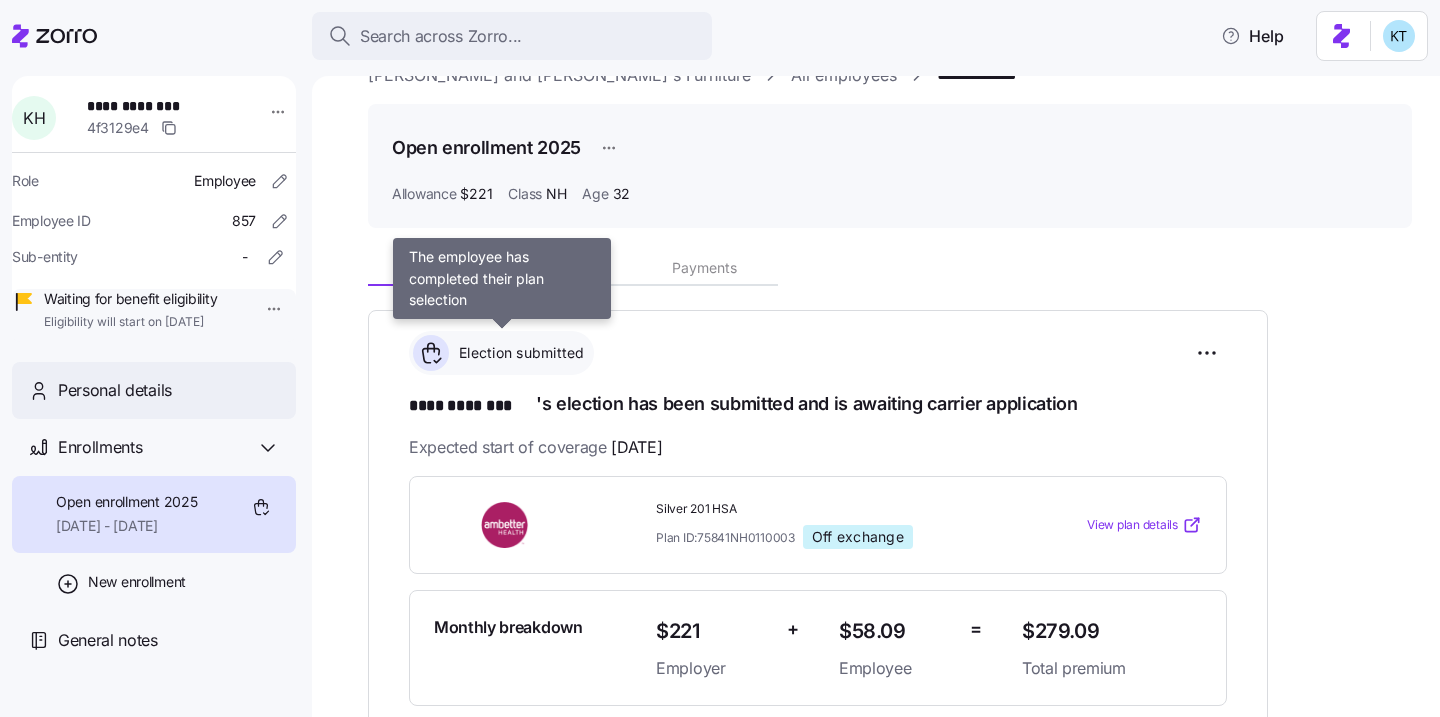 click on "Personal details" at bounding box center [169, 390] 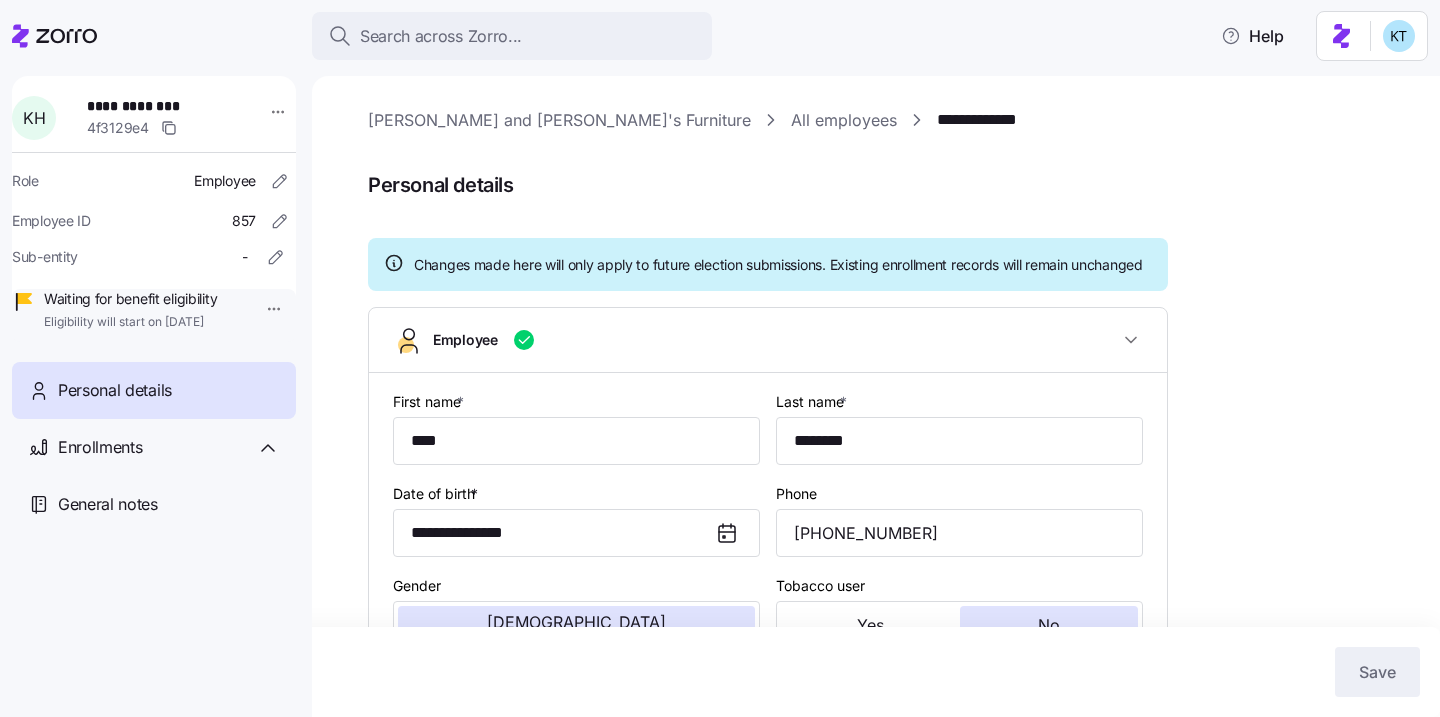 scroll, scrollTop: 348, scrollLeft: 0, axis: vertical 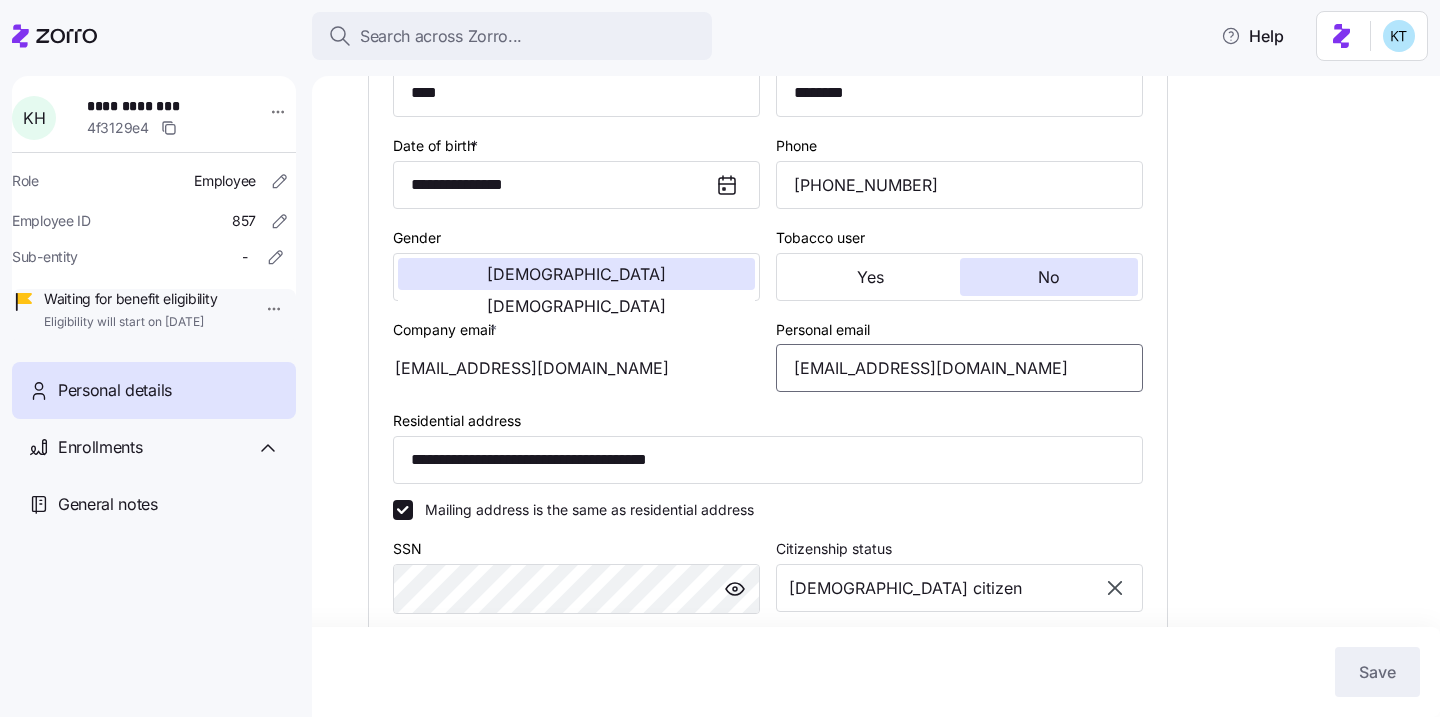 click on "khodgnba@gmail.com" at bounding box center (959, 368) 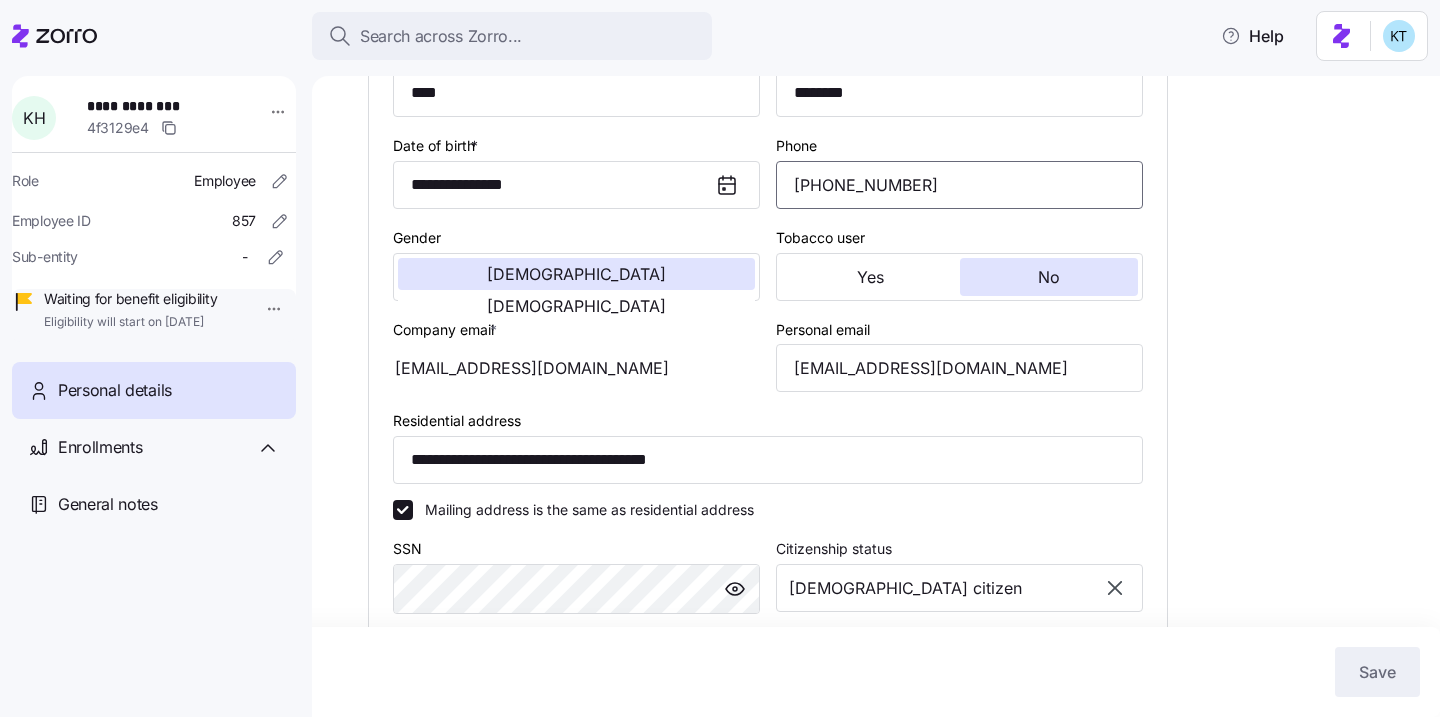 click on "(603) 294-9494" at bounding box center (959, 185) 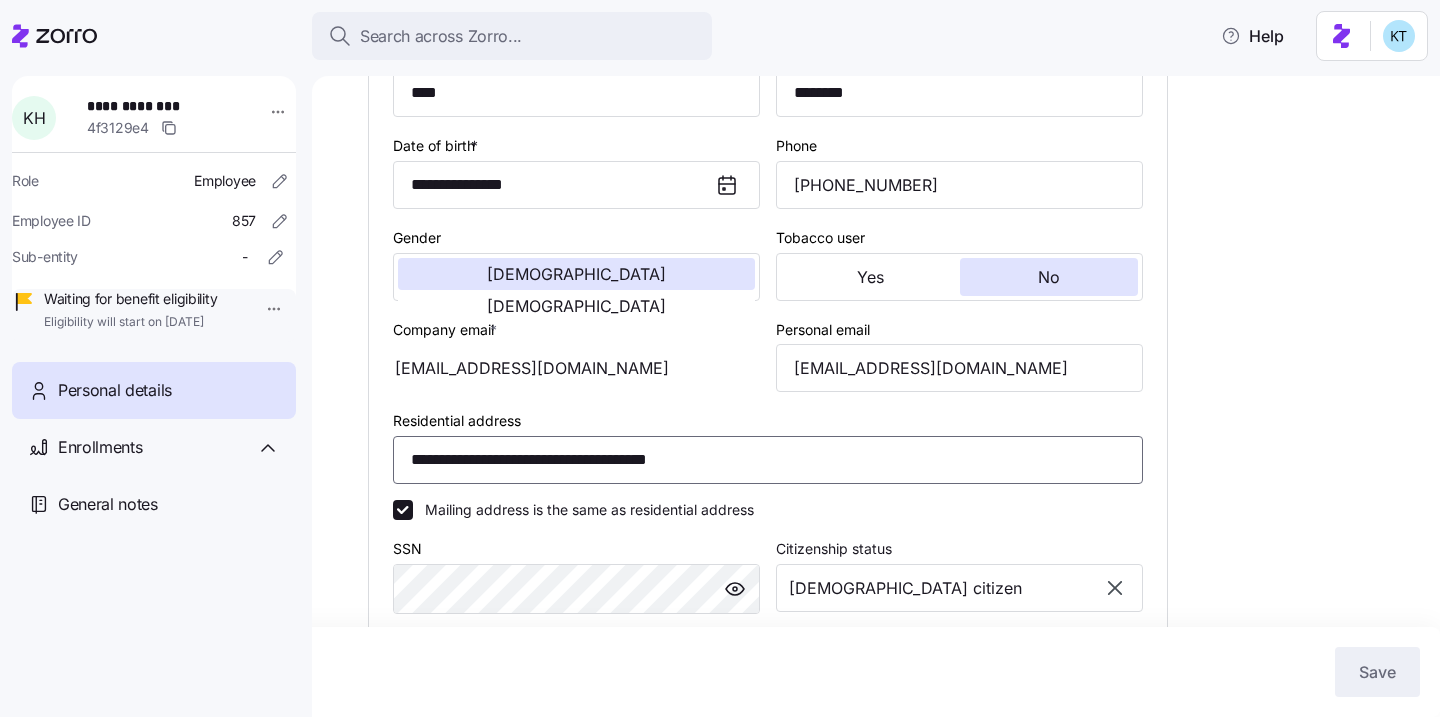 drag, startPoint x: 439, startPoint y: 489, endPoint x: 457, endPoint y: 487, distance: 18.110771 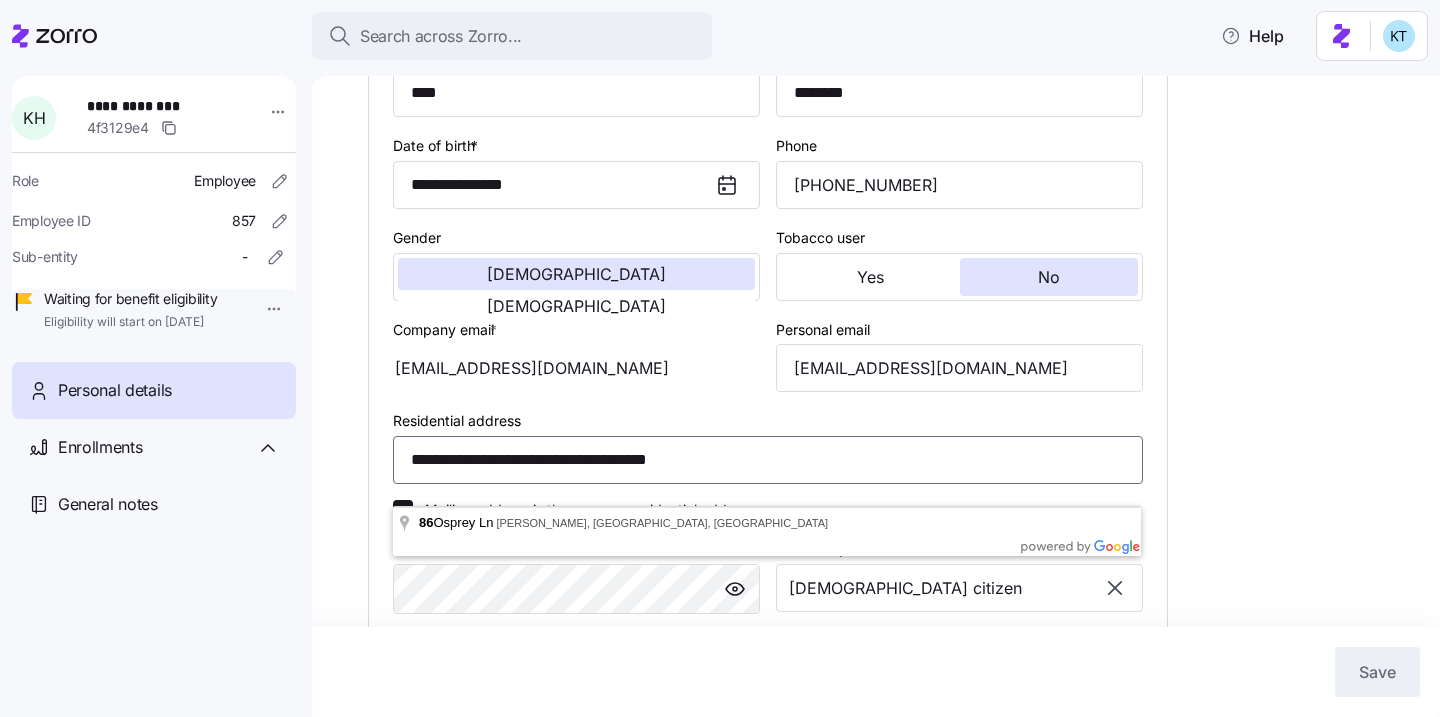 drag, startPoint x: 531, startPoint y: 485, endPoint x: 389, endPoint y: 486, distance: 142.00352 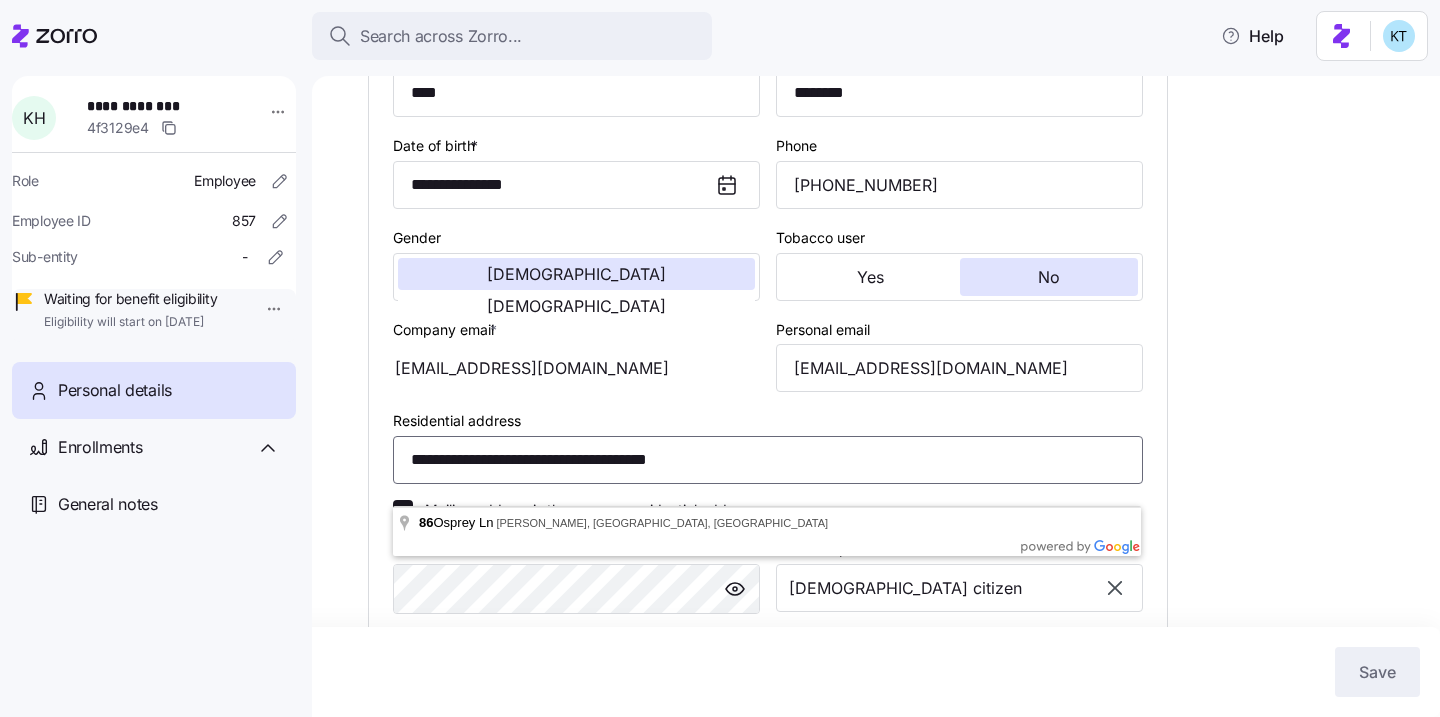 click on "**********" at bounding box center [768, 460] 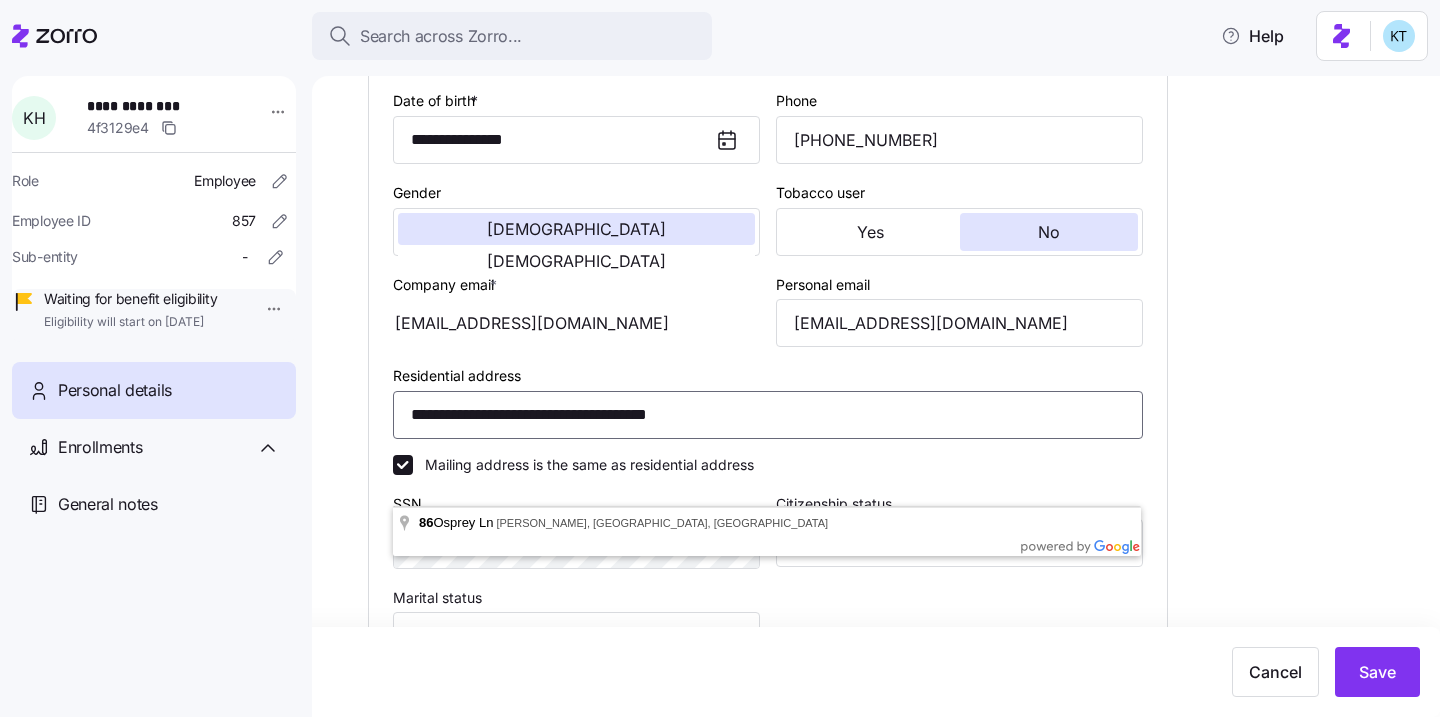 scroll, scrollTop: 394, scrollLeft: 0, axis: vertical 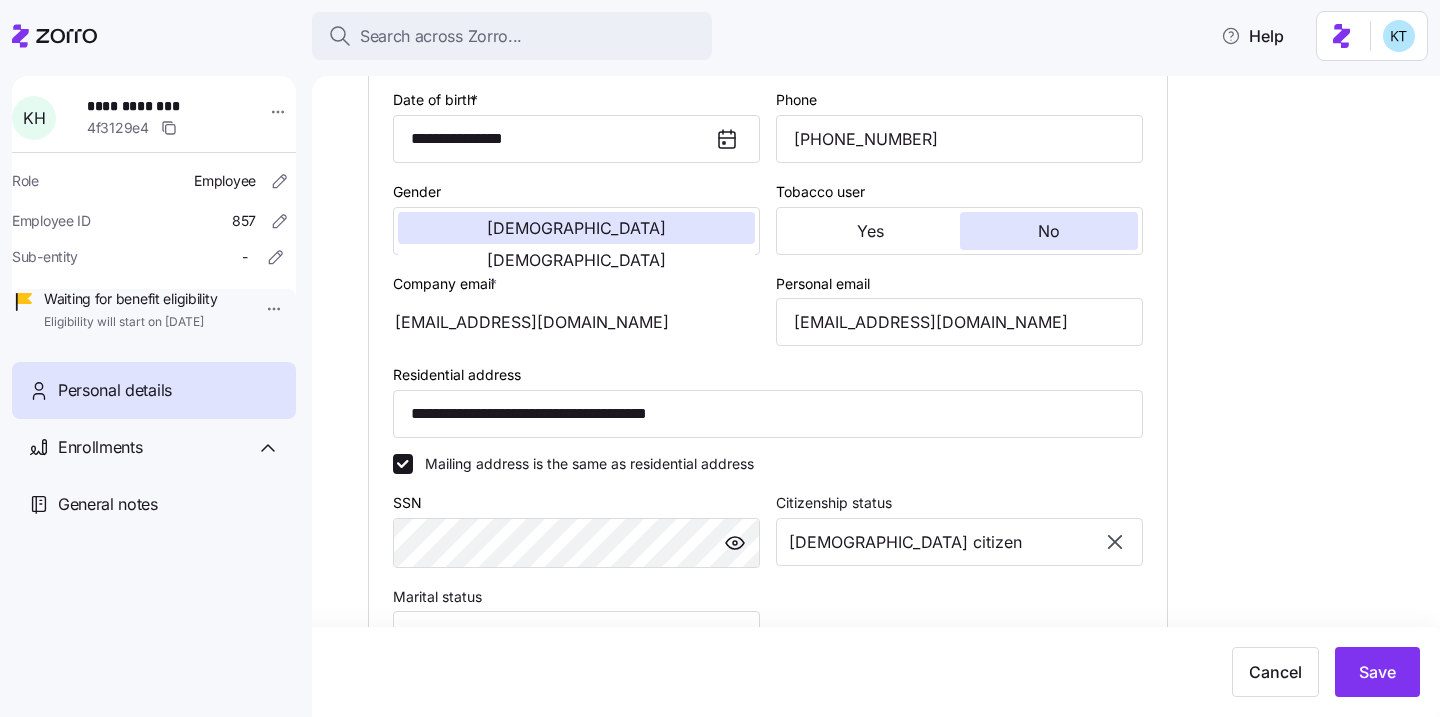 click on "**********" at bounding box center [890, 422] 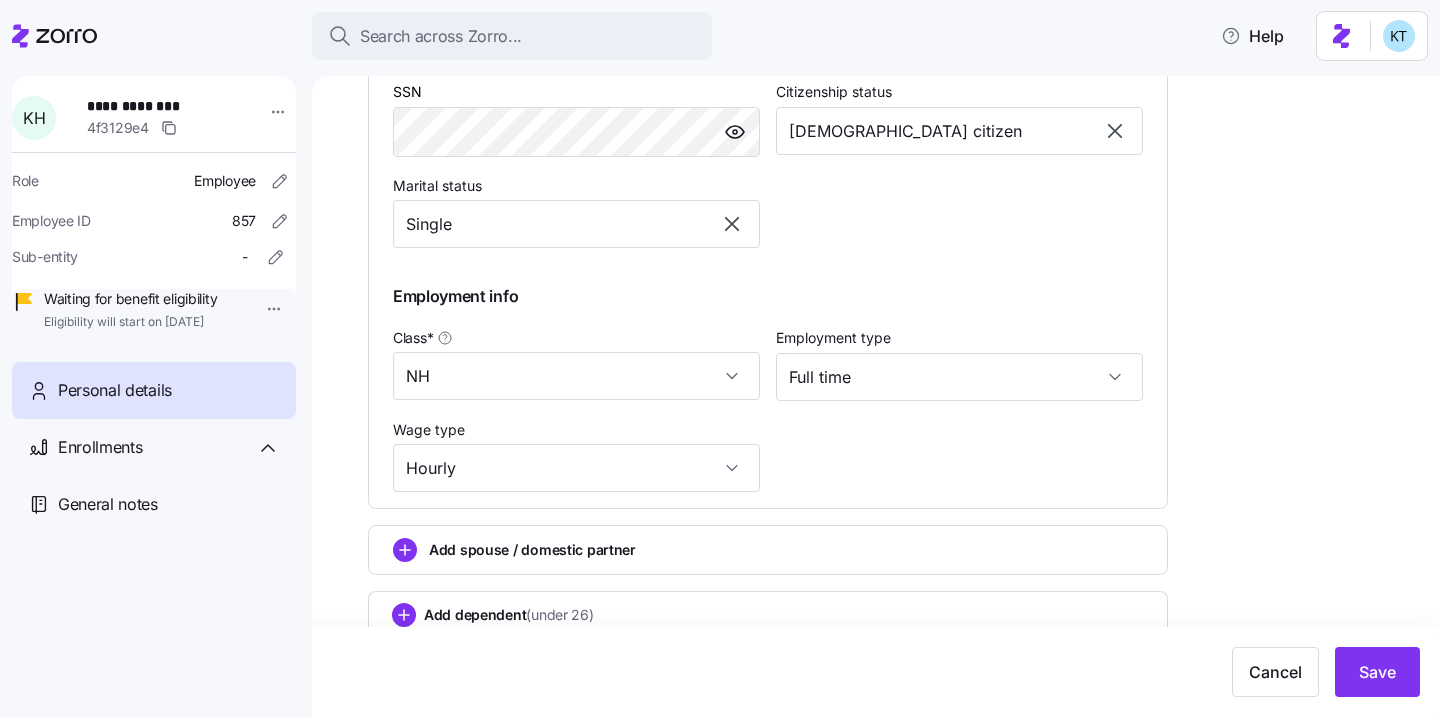 scroll, scrollTop: 856, scrollLeft: 0, axis: vertical 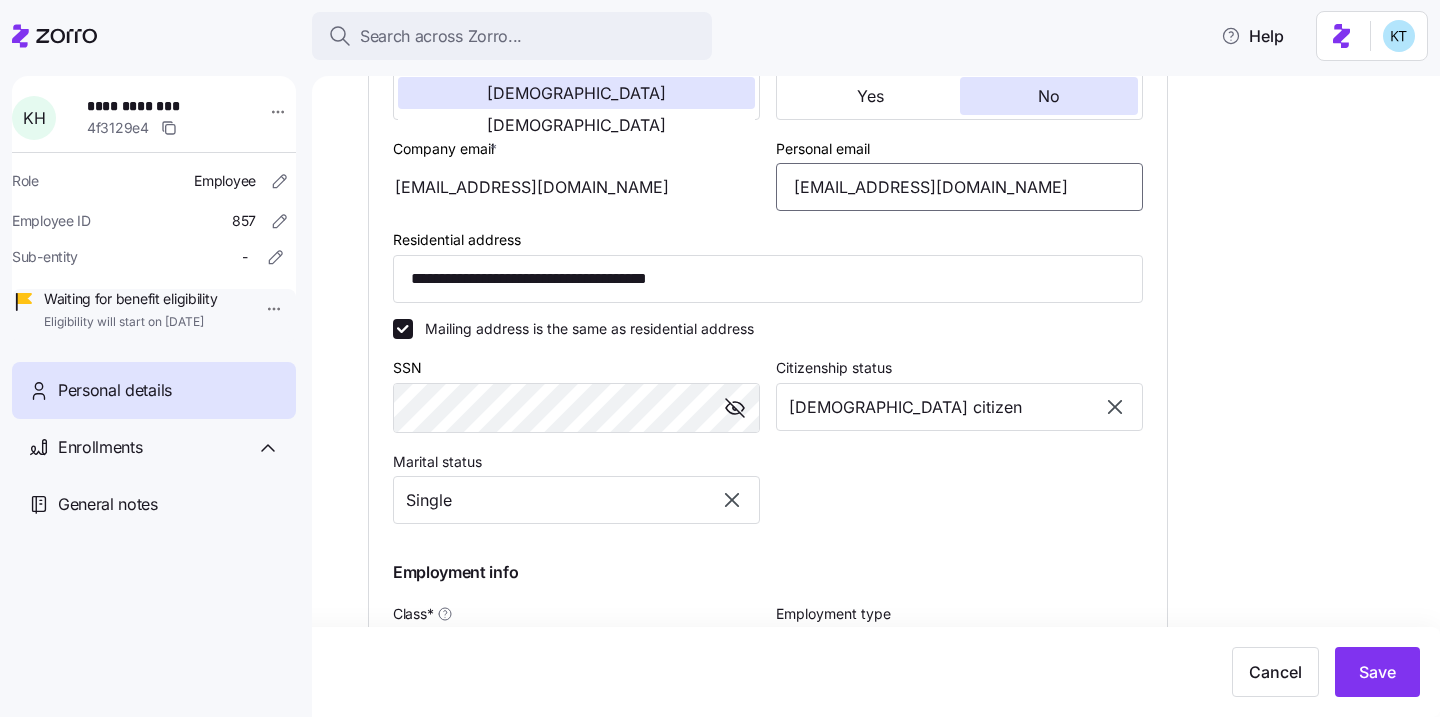 click on "khodgnba@gmail.com" at bounding box center (959, 187) 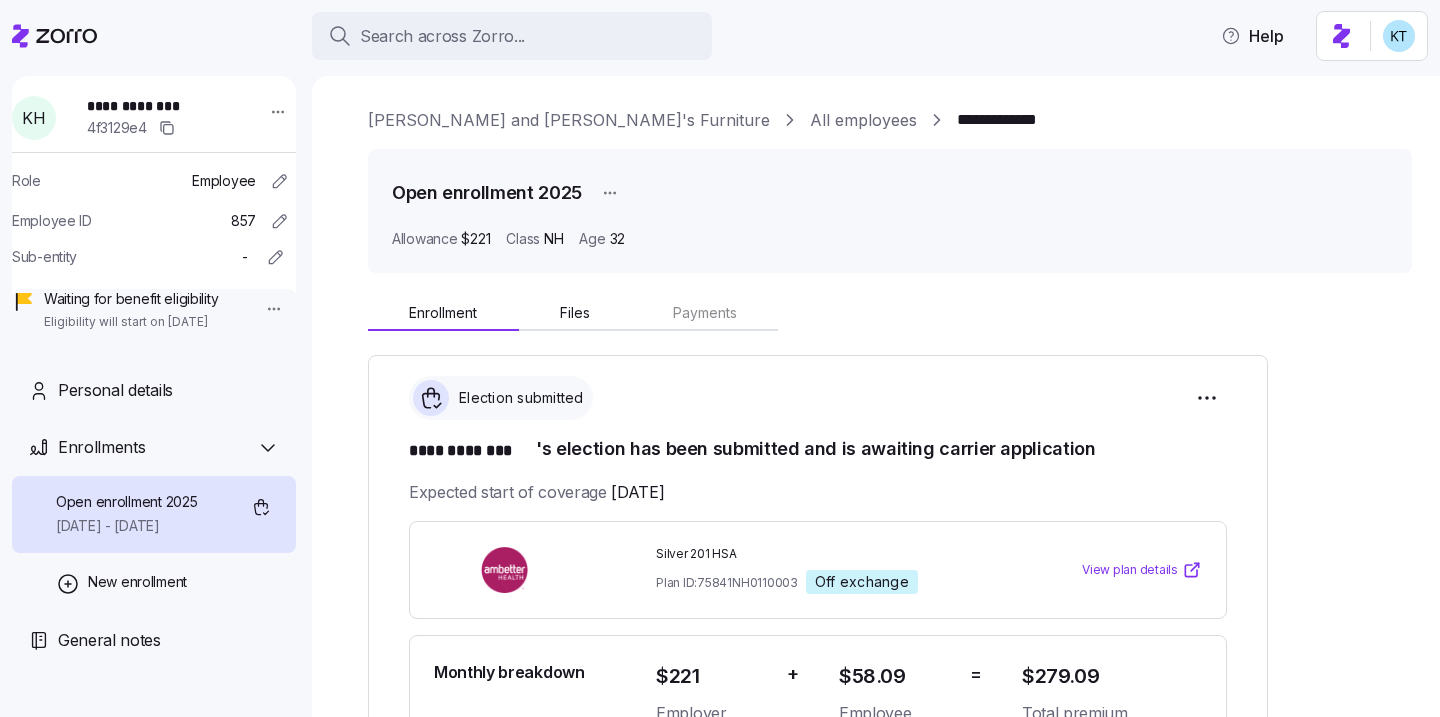 scroll, scrollTop: 0, scrollLeft: 0, axis: both 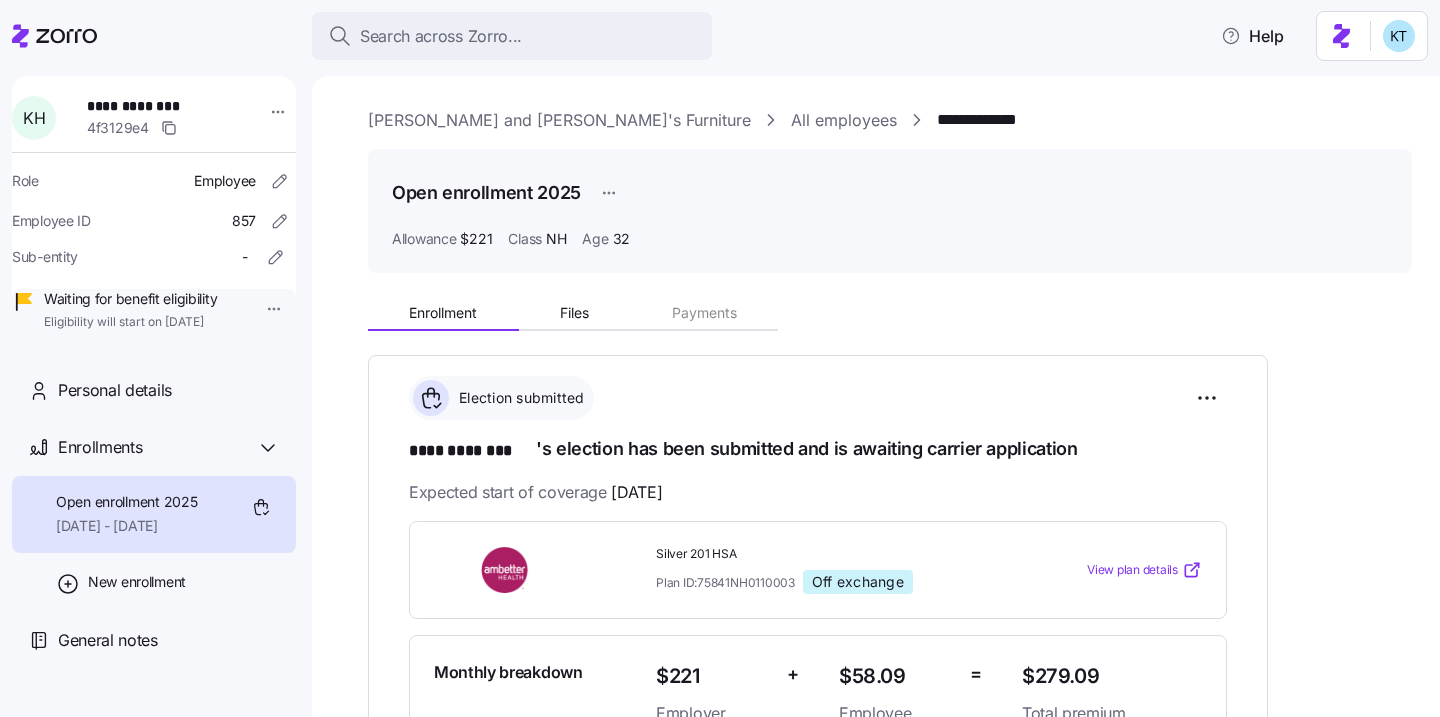 click on "****   ********" at bounding box center [472, 451] 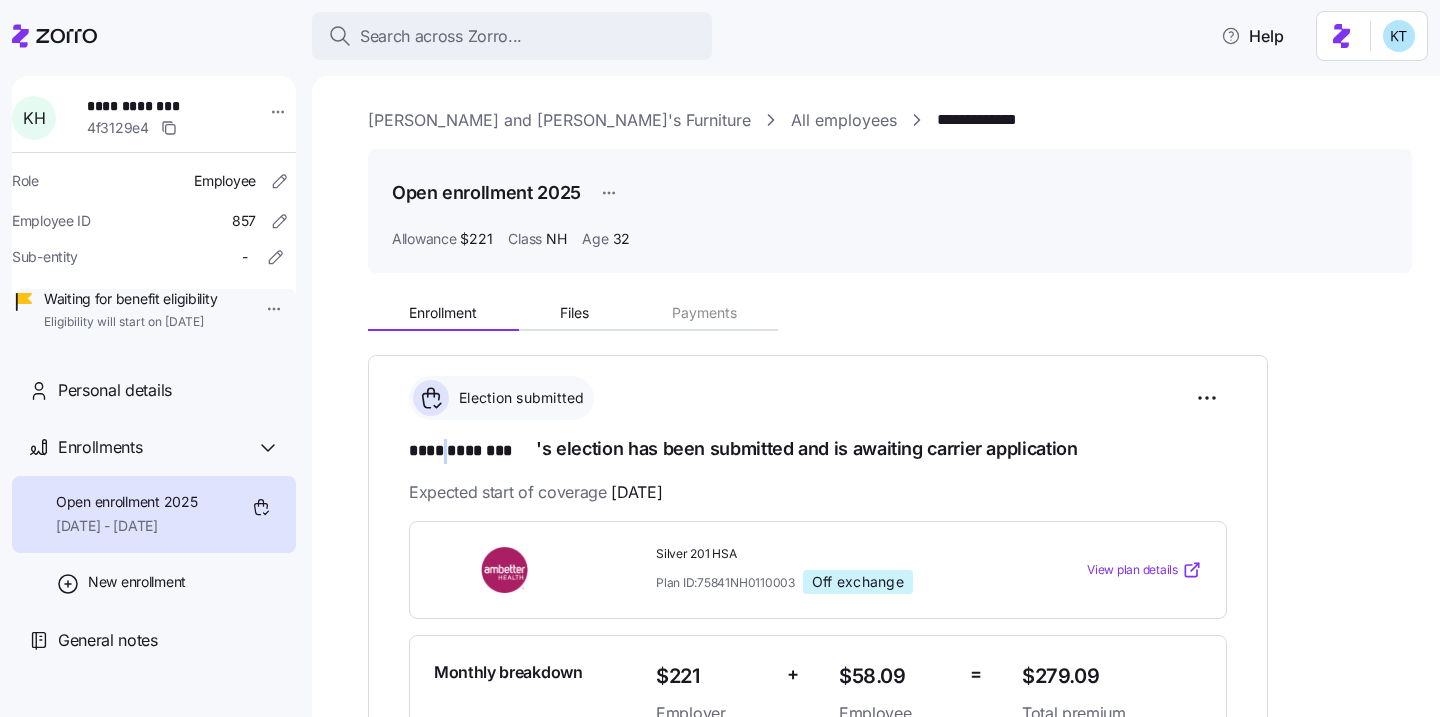 click on "****   ********" at bounding box center [472, 451] 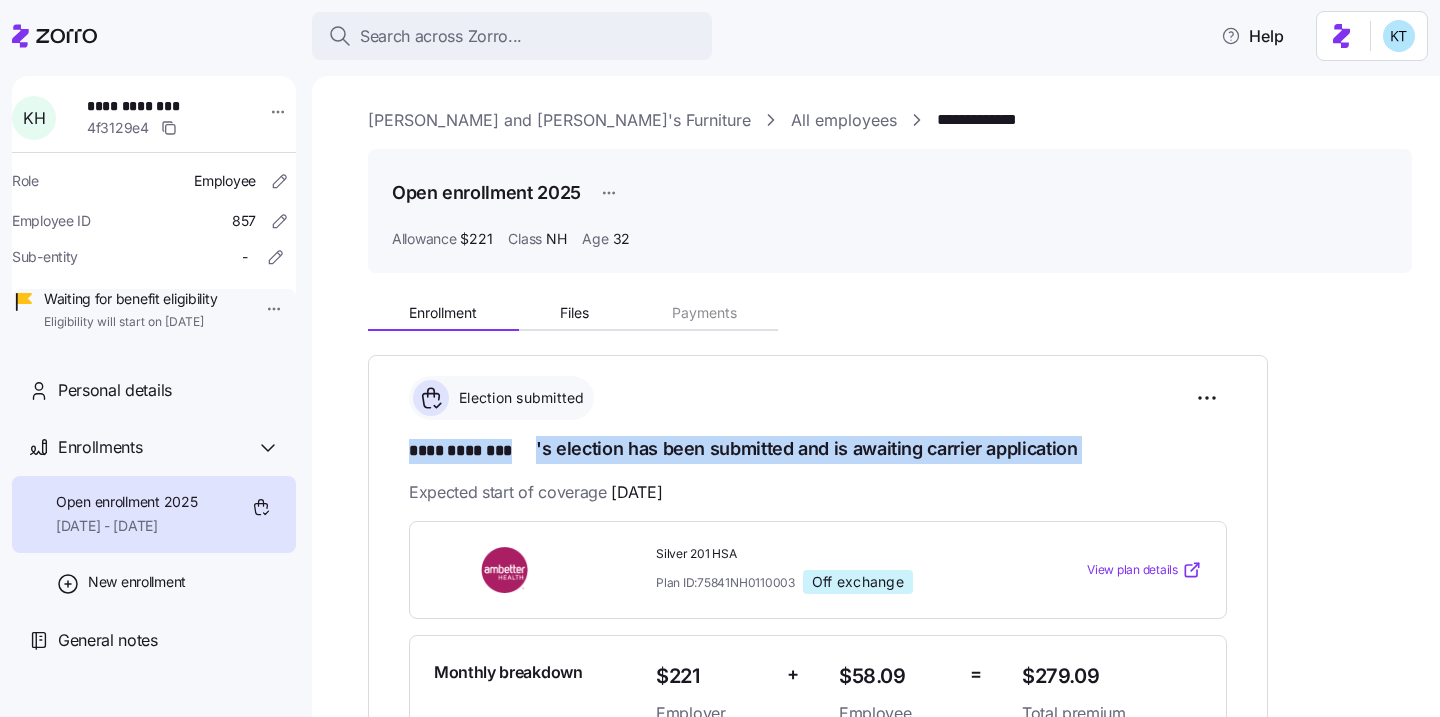 click on "****   ********" at bounding box center (472, 451) 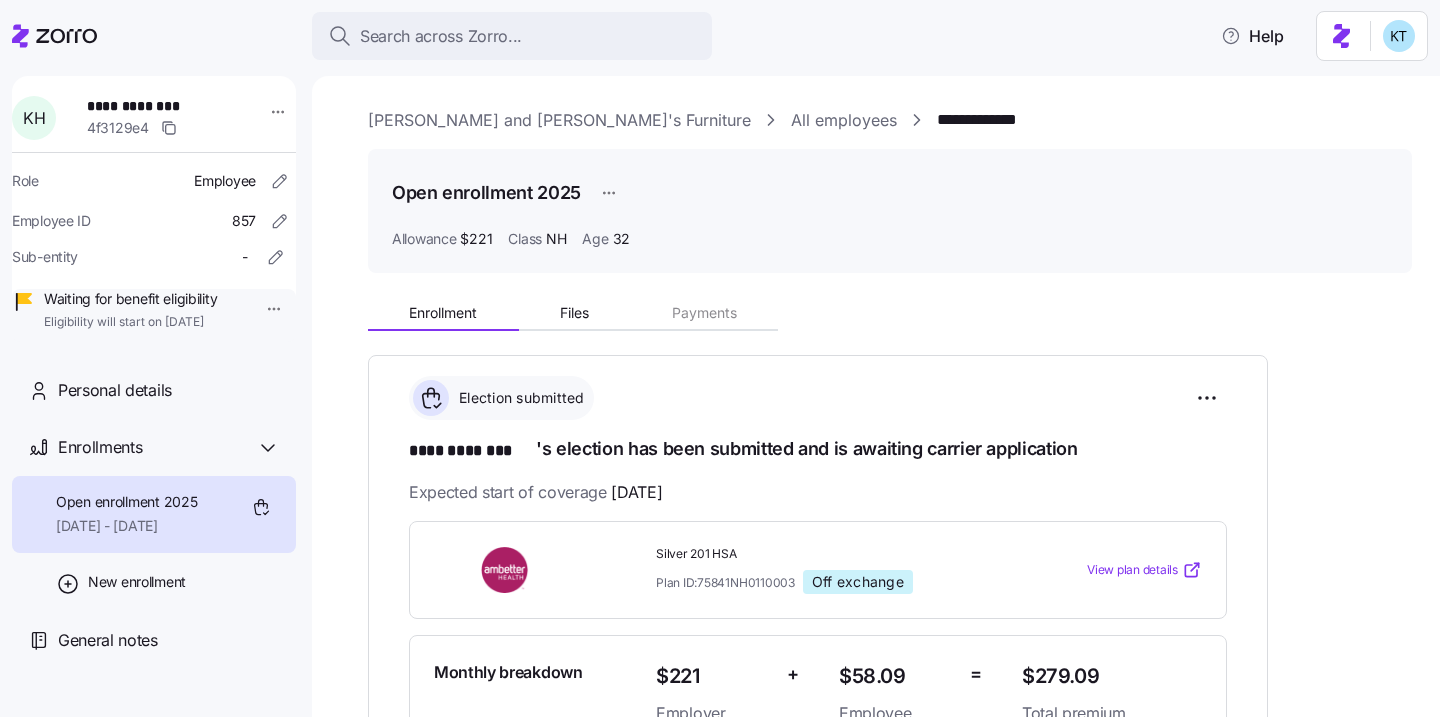 click on "****   ******** 's election has been submitted and is awaiting carrier application" at bounding box center (818, 450) 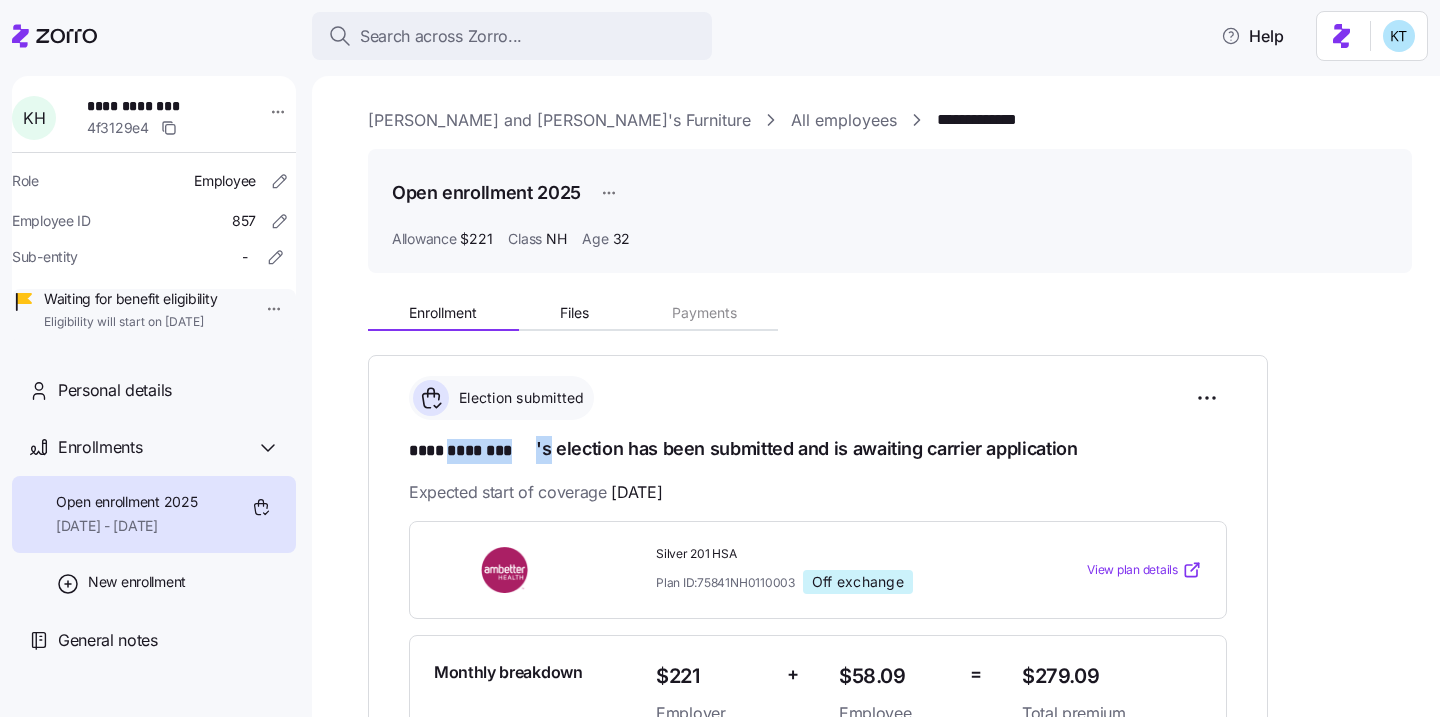drag, startPoint x: 539, startPoint y: 449, endPoint x: 458, endPoint y: 457, distance: 81.394104 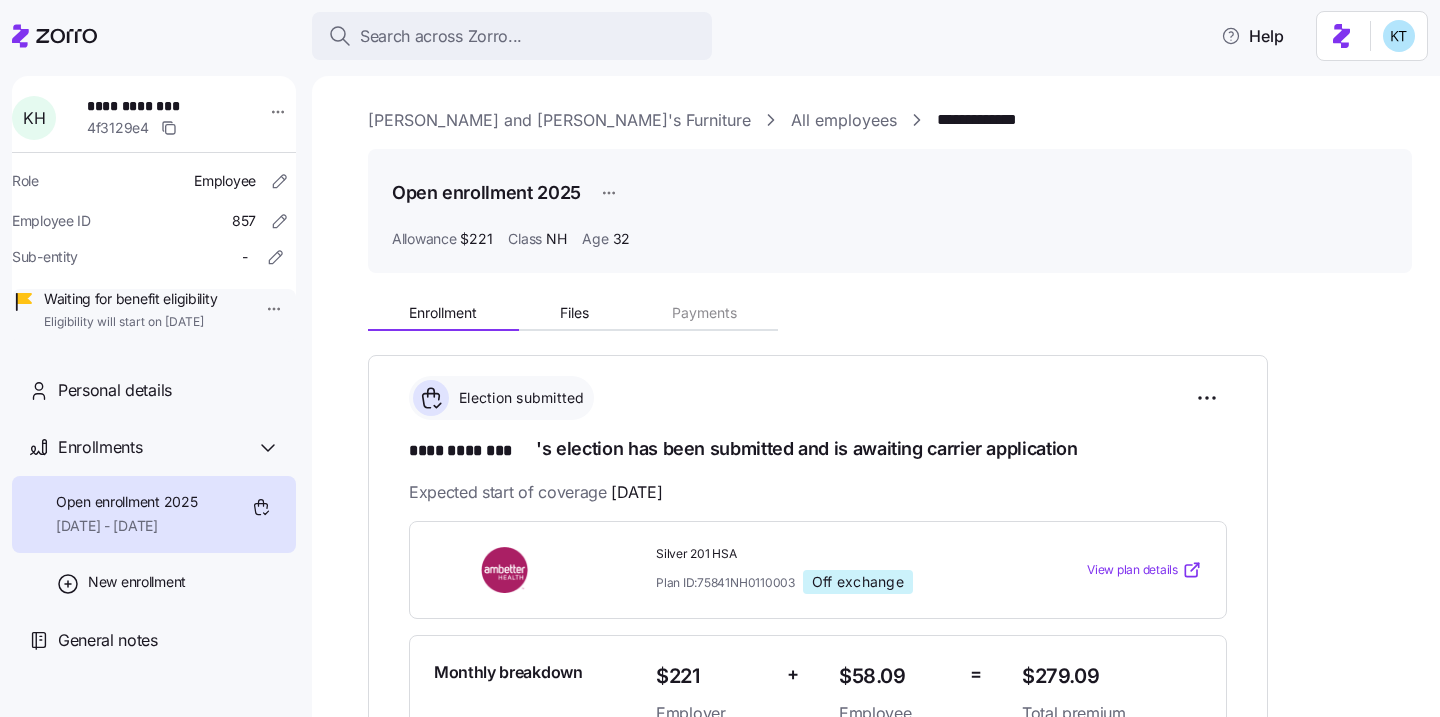 click on "**********" at bounding box center [157, 106] 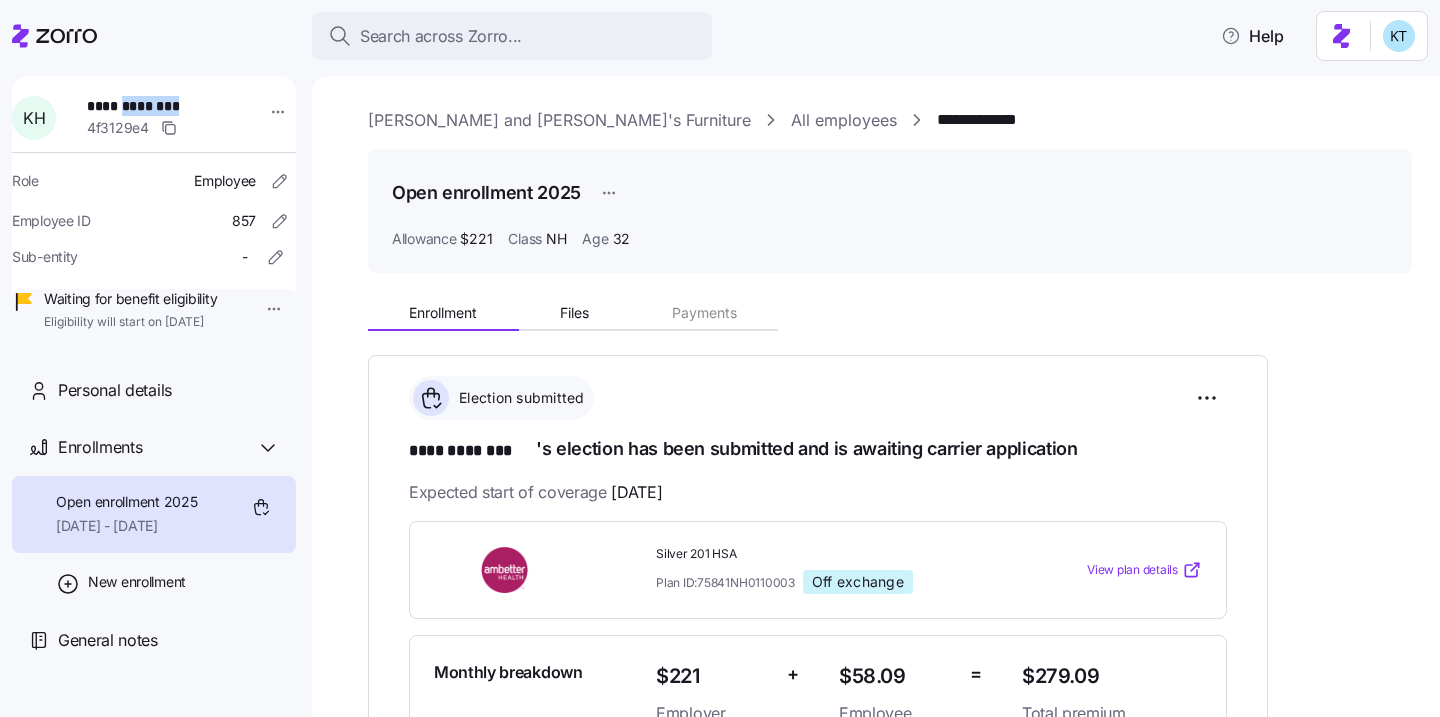 click on "**********" at bounding box center [157, 106] 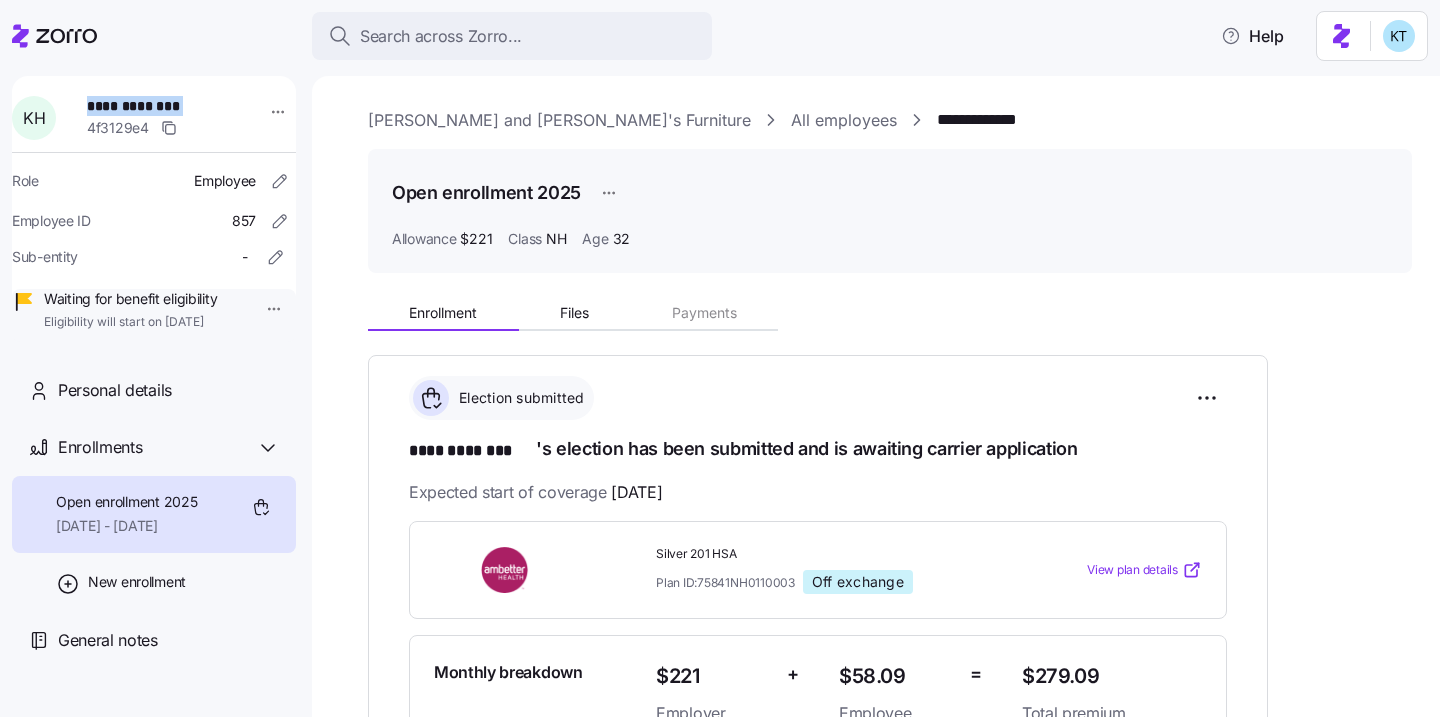 click on "**********" at bounding box center (157, 106) 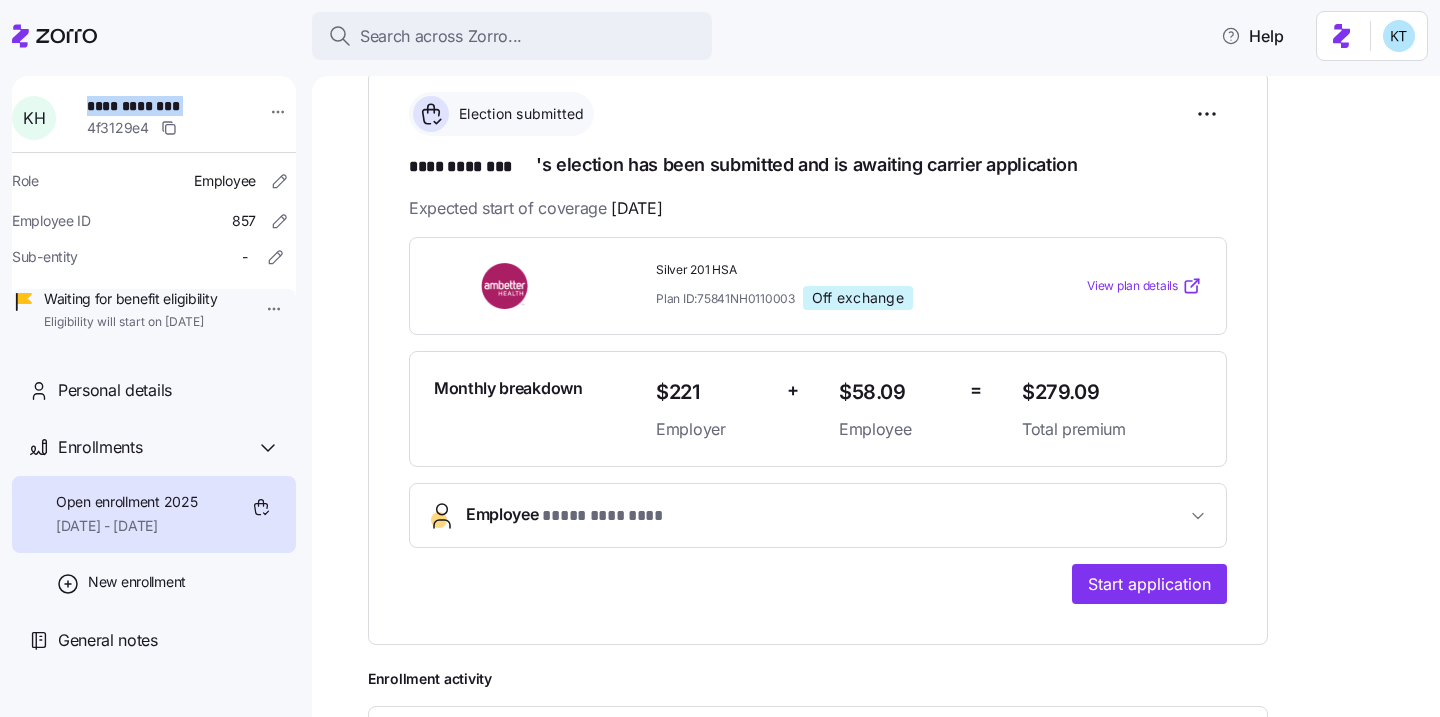scroll, scrollTop: 445, scrollLeft: 0, axis: vertical 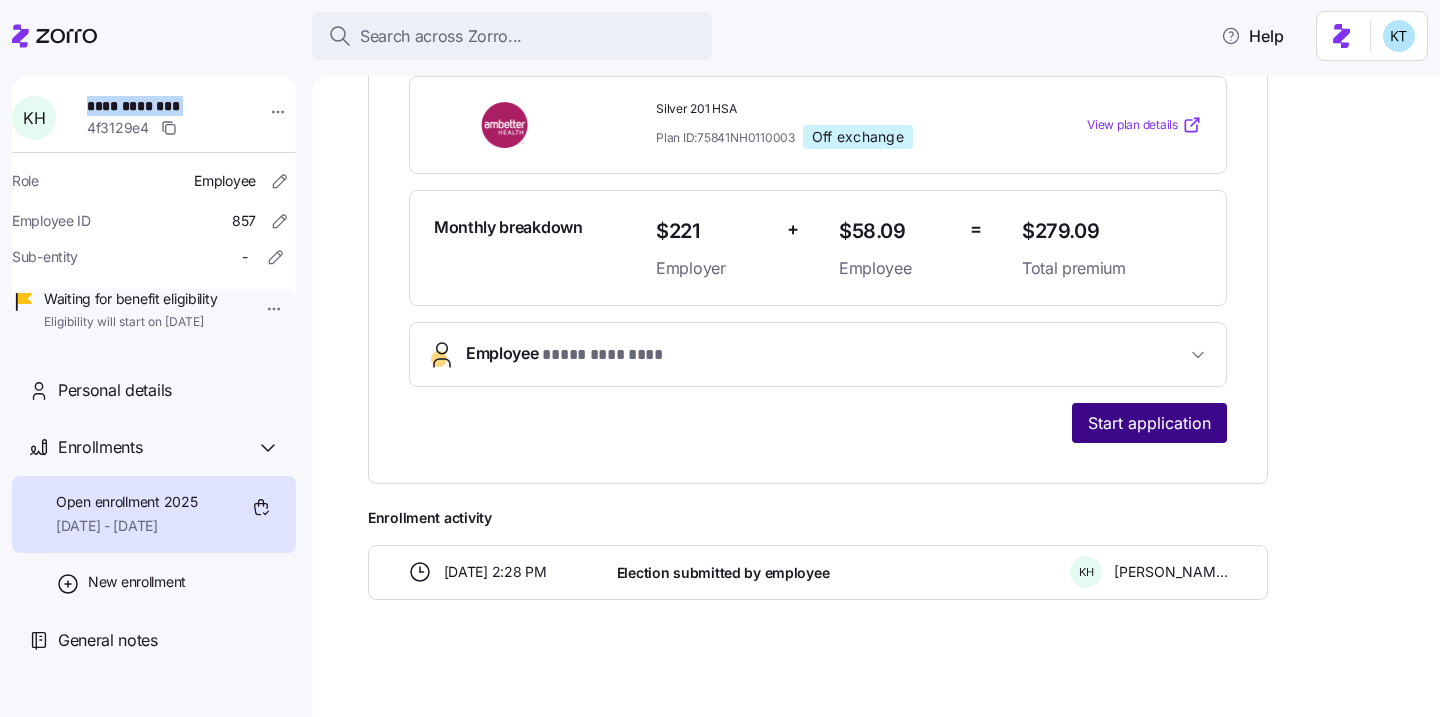 click on "Start application" at bounding box center [1149, 423] 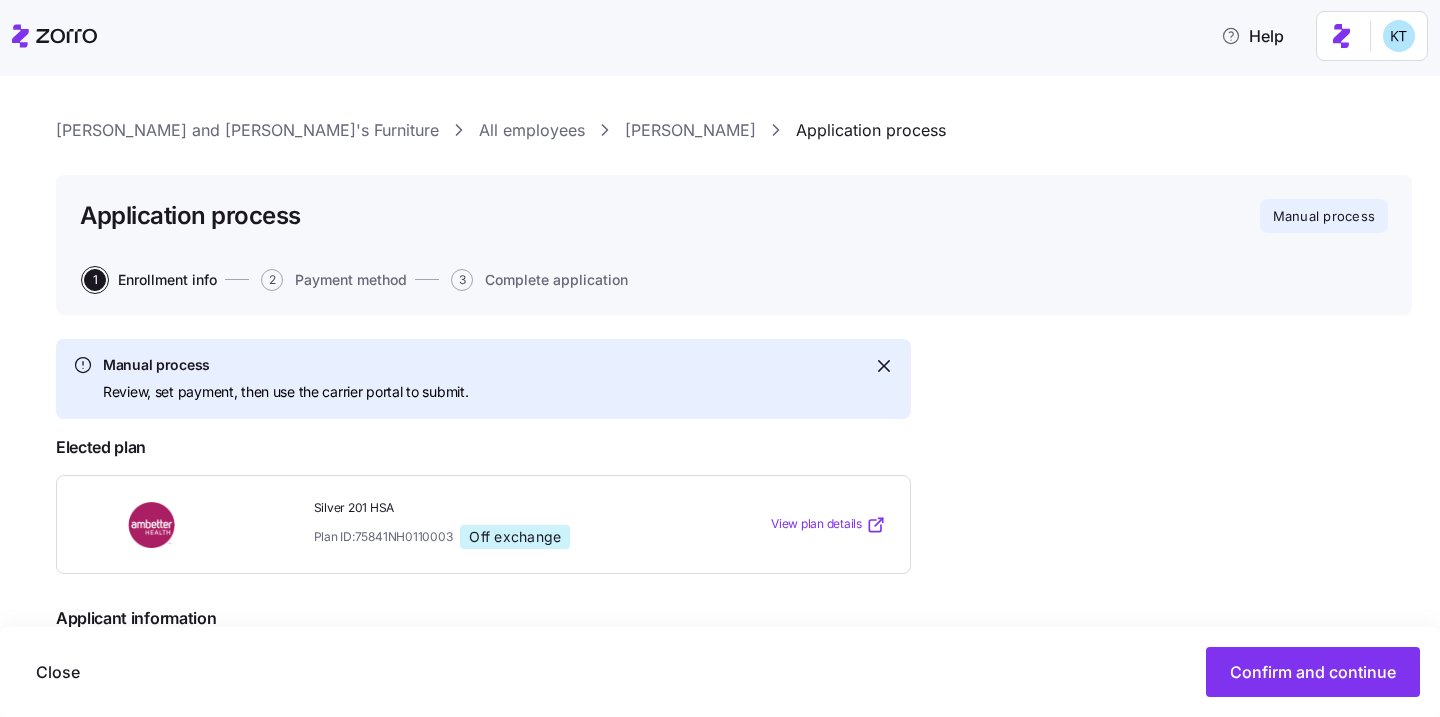 scroll, scrollTop: 55, scrollLeft: 0, axis: vertical 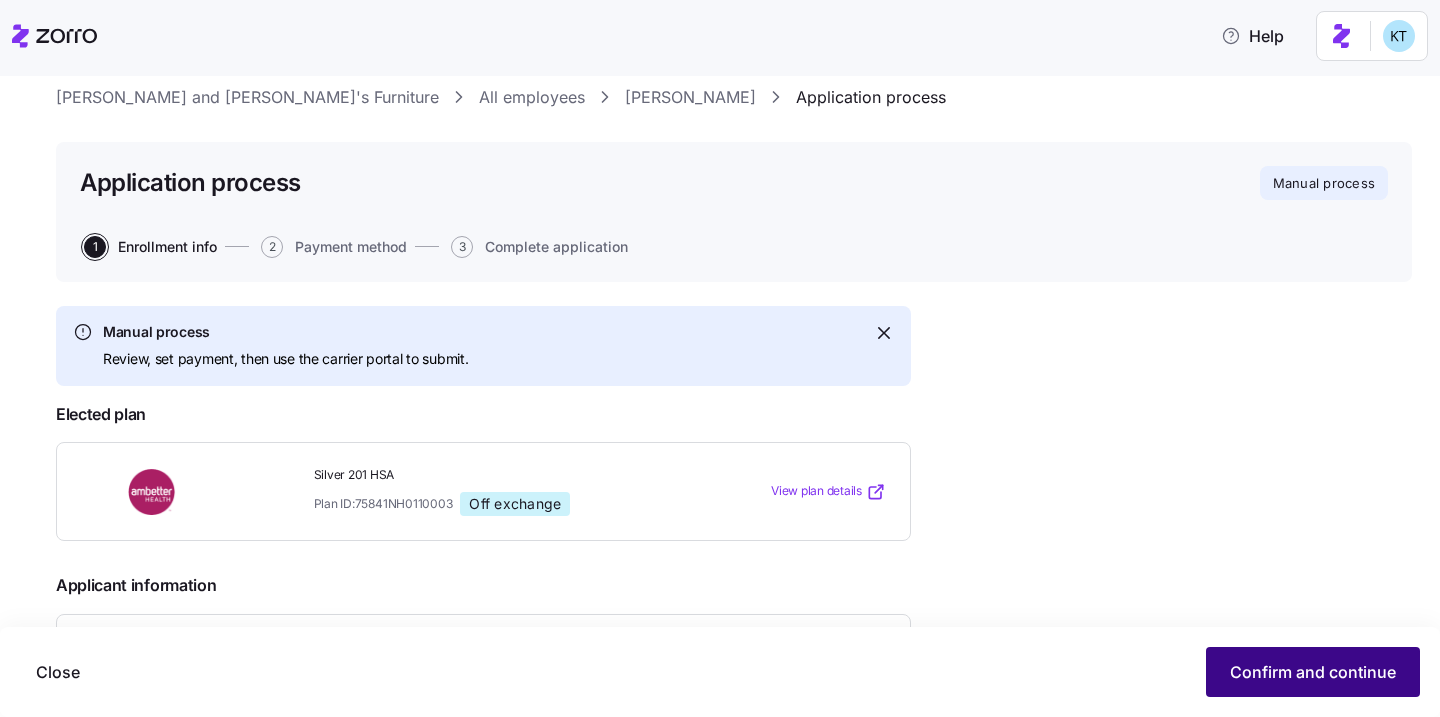 click on "Confirm and continue" at bounding box center (1313, 672) 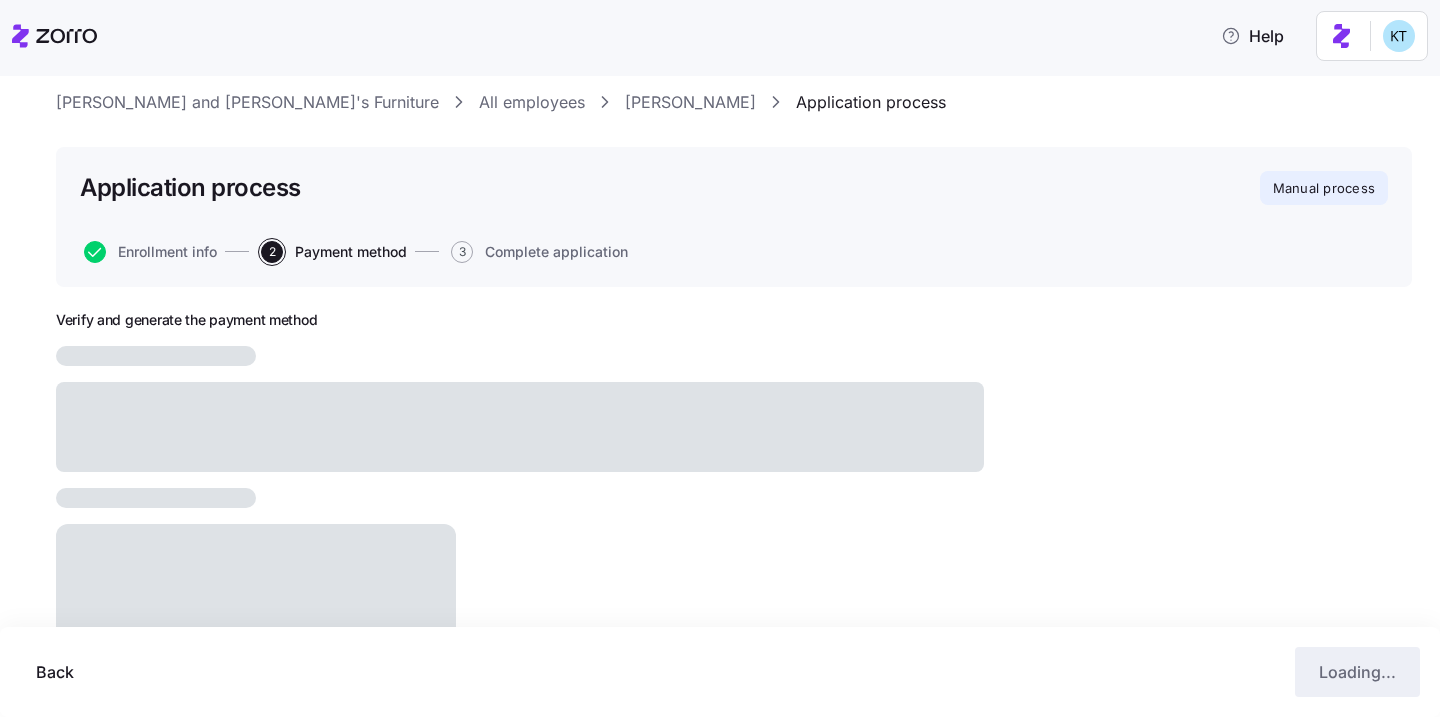 scroll, scrollTop: 50, scrollLeft: 0, axis: vertical 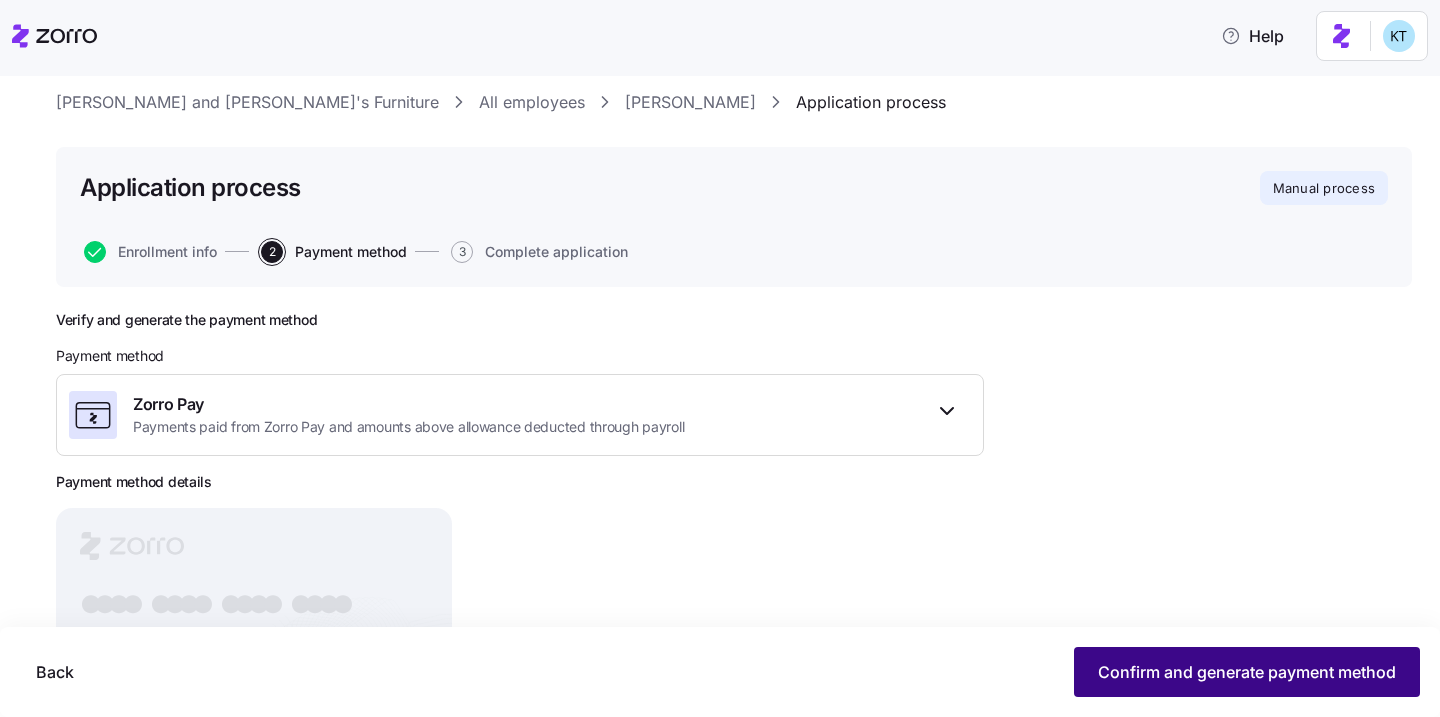 click on "Confirm and generate payment method" at bounding box center (1247, 672) 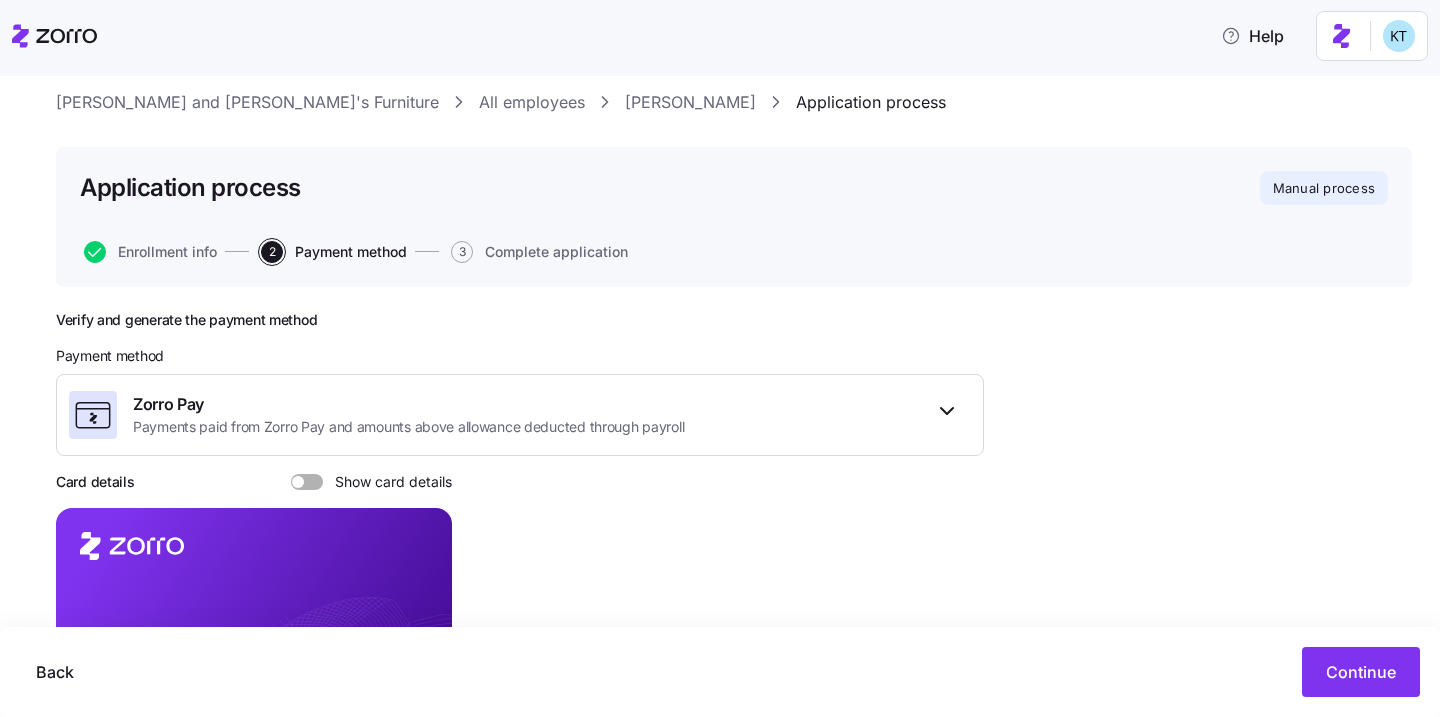 click on "Show card details" at bounding box center (387, 482) 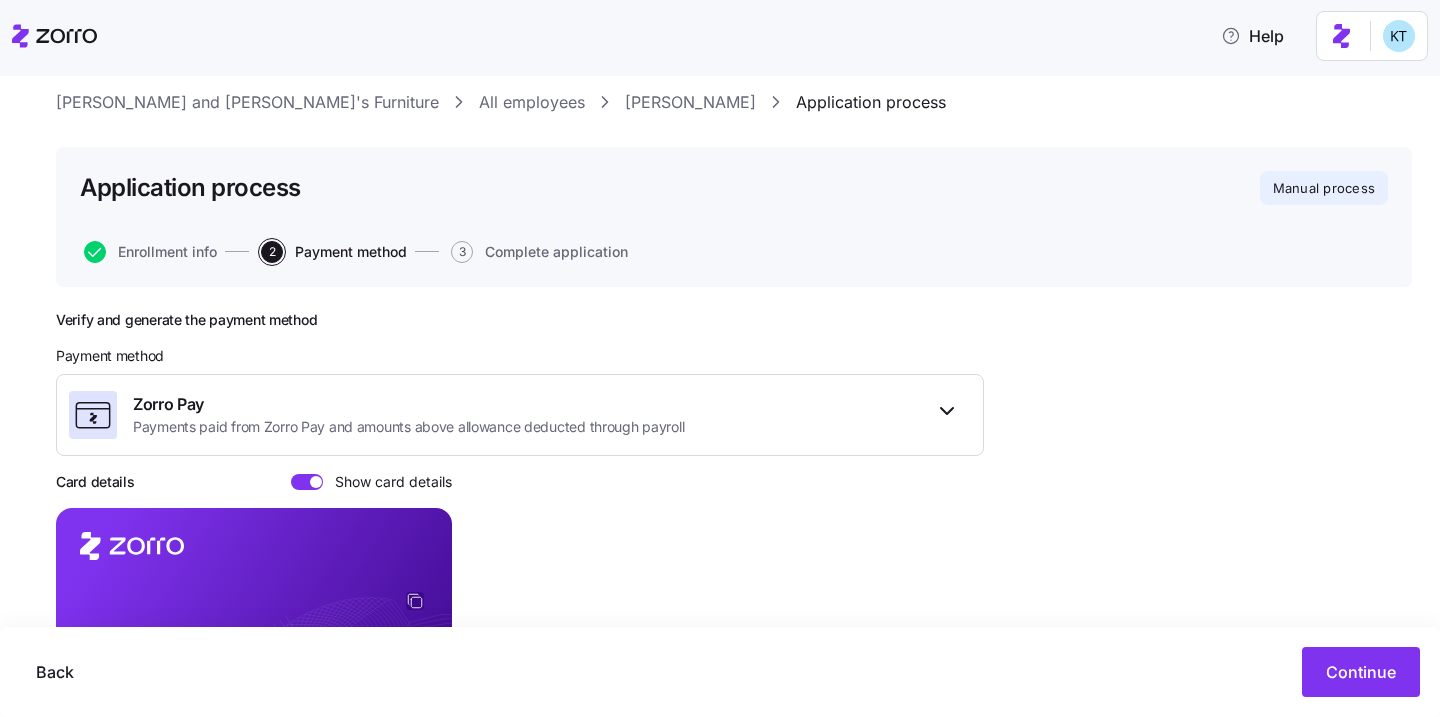 click 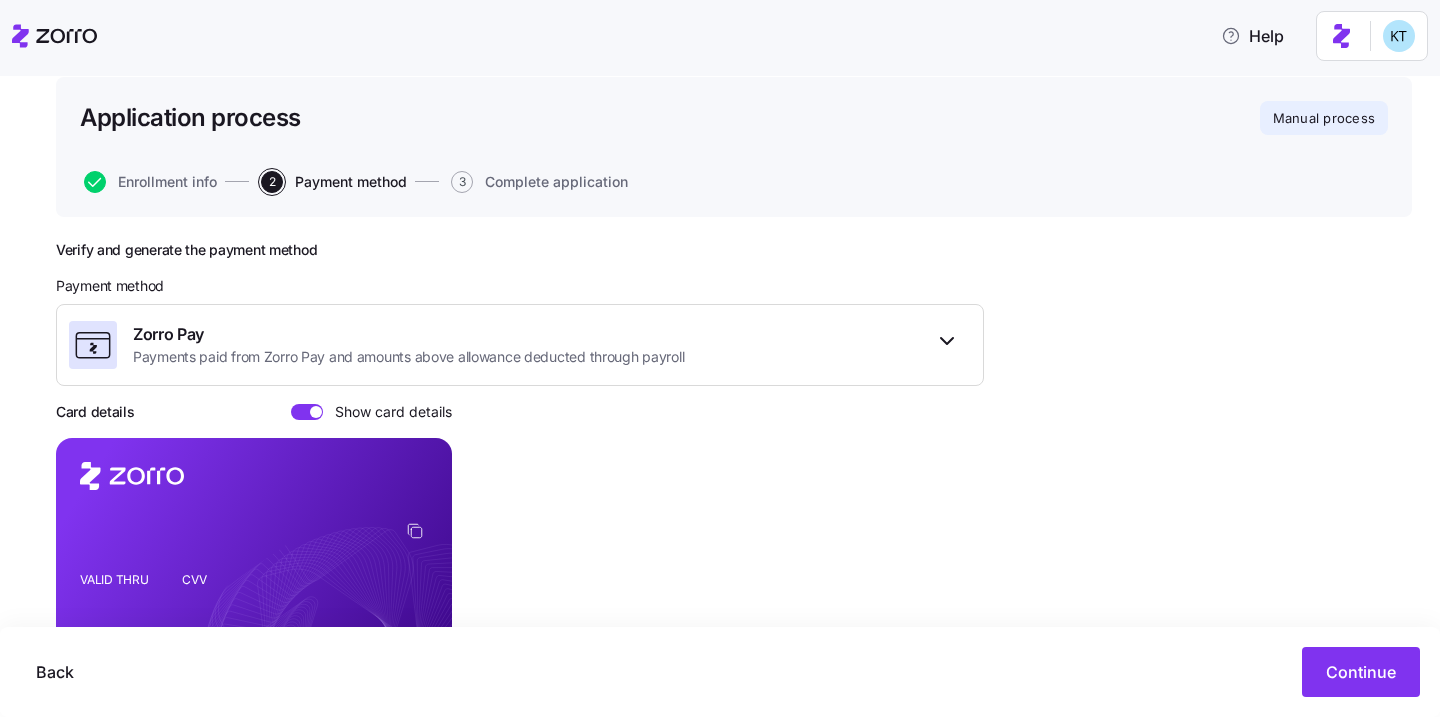 scroll, scrollTop: 158, scrollLeft: 0, axis: vertical 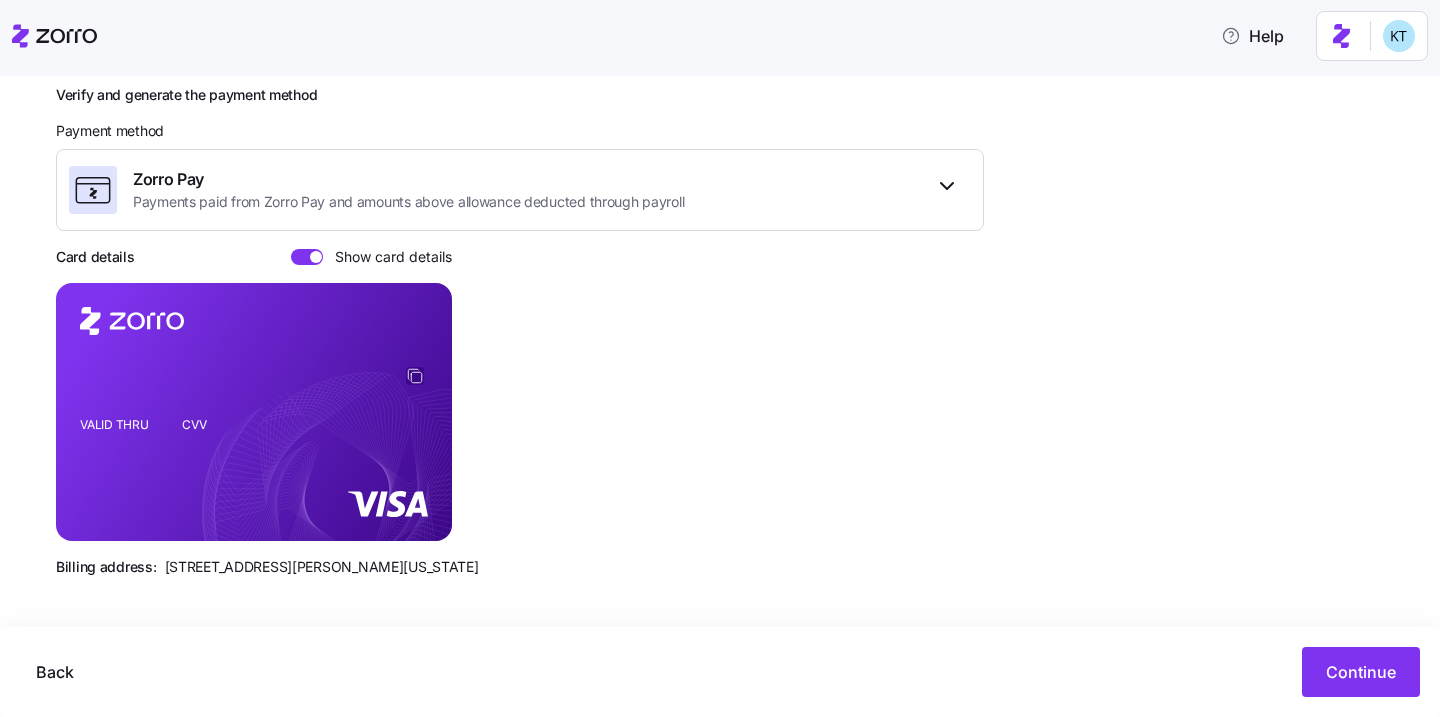 click 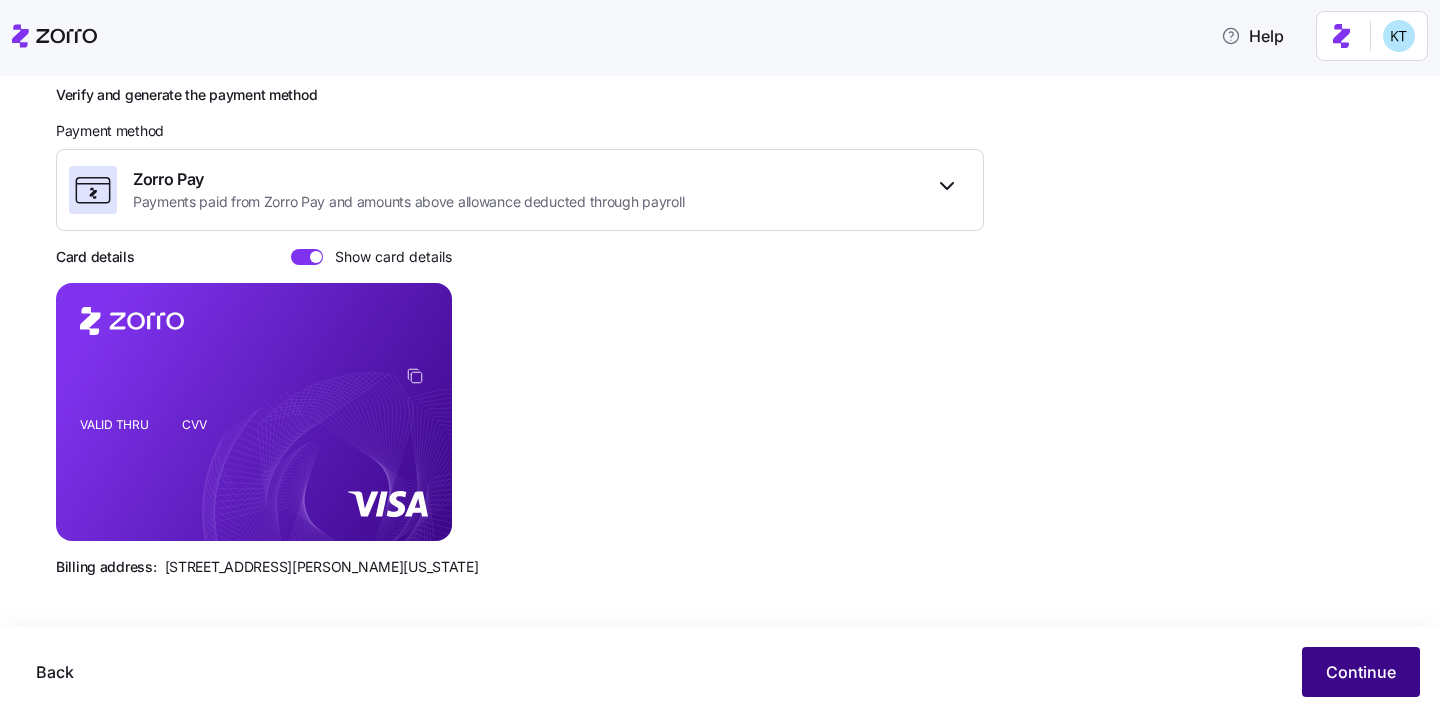click on "Continue" at bounding box center [1361, 672] 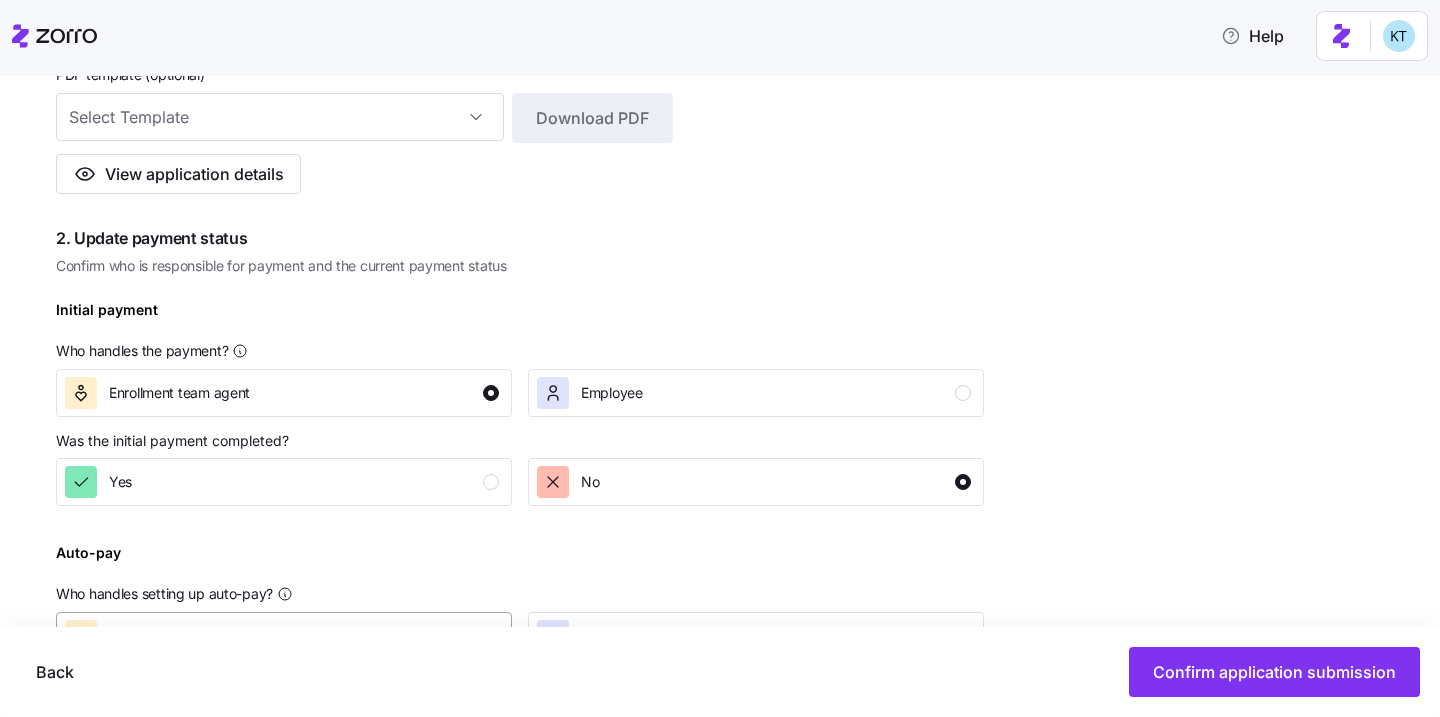 scroll, scrollTop: 606, scrollLeft: 0, axis: vertical 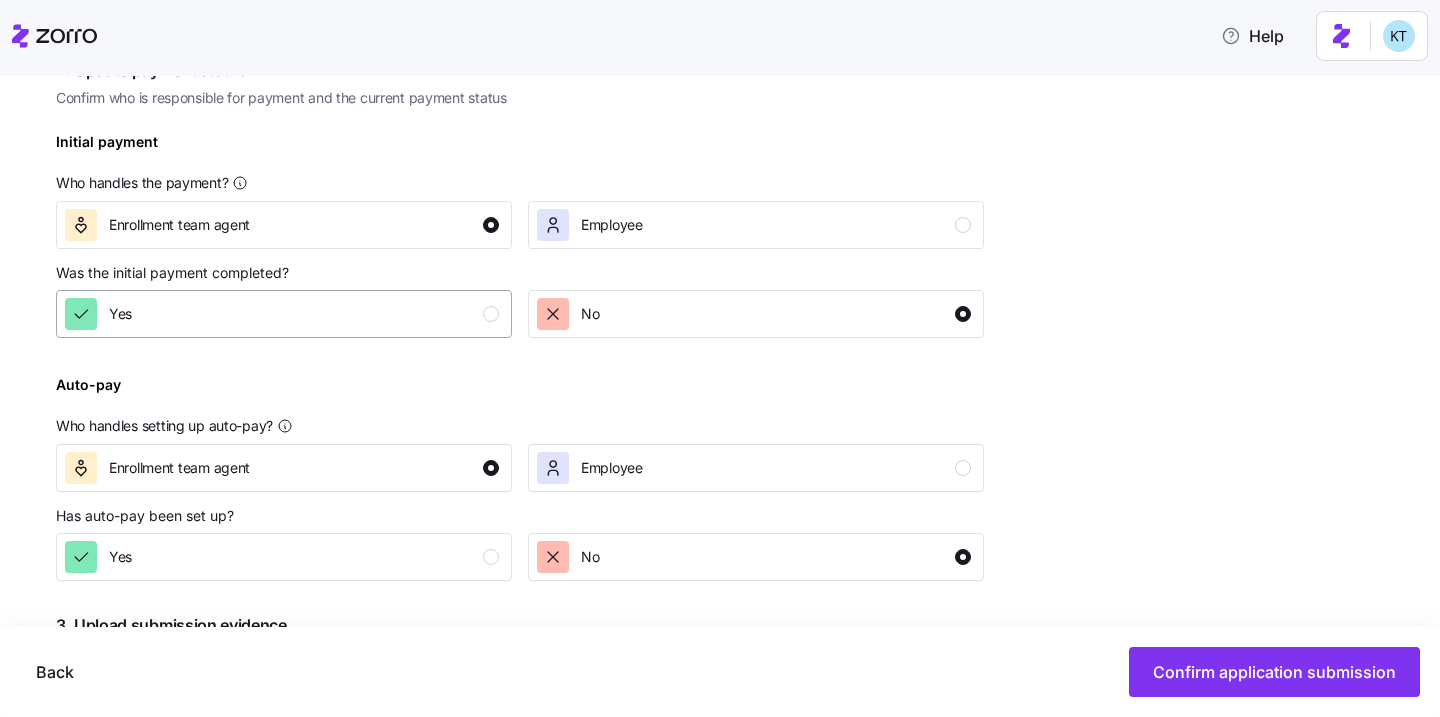 click on "Yes" at bounding box center [282, 314] 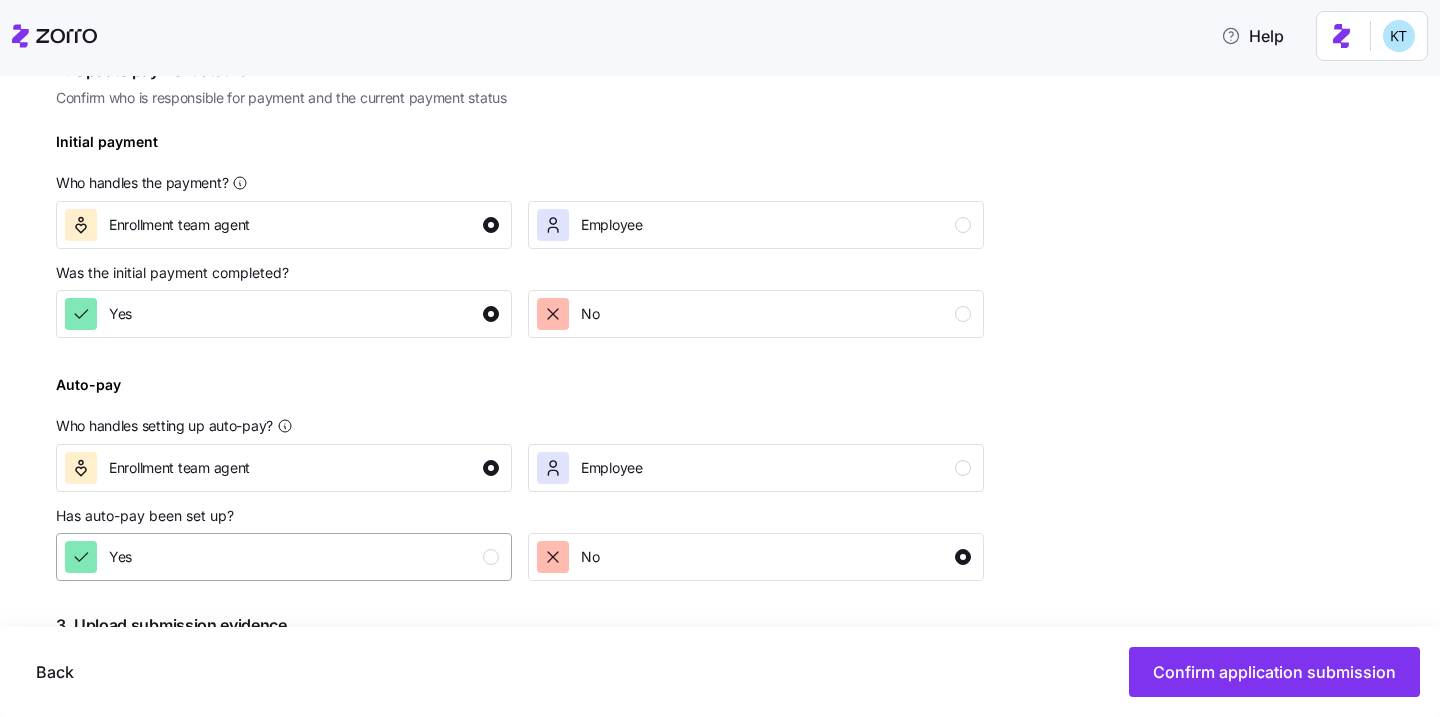 click on "Yes" at bounding box center (282, 557) 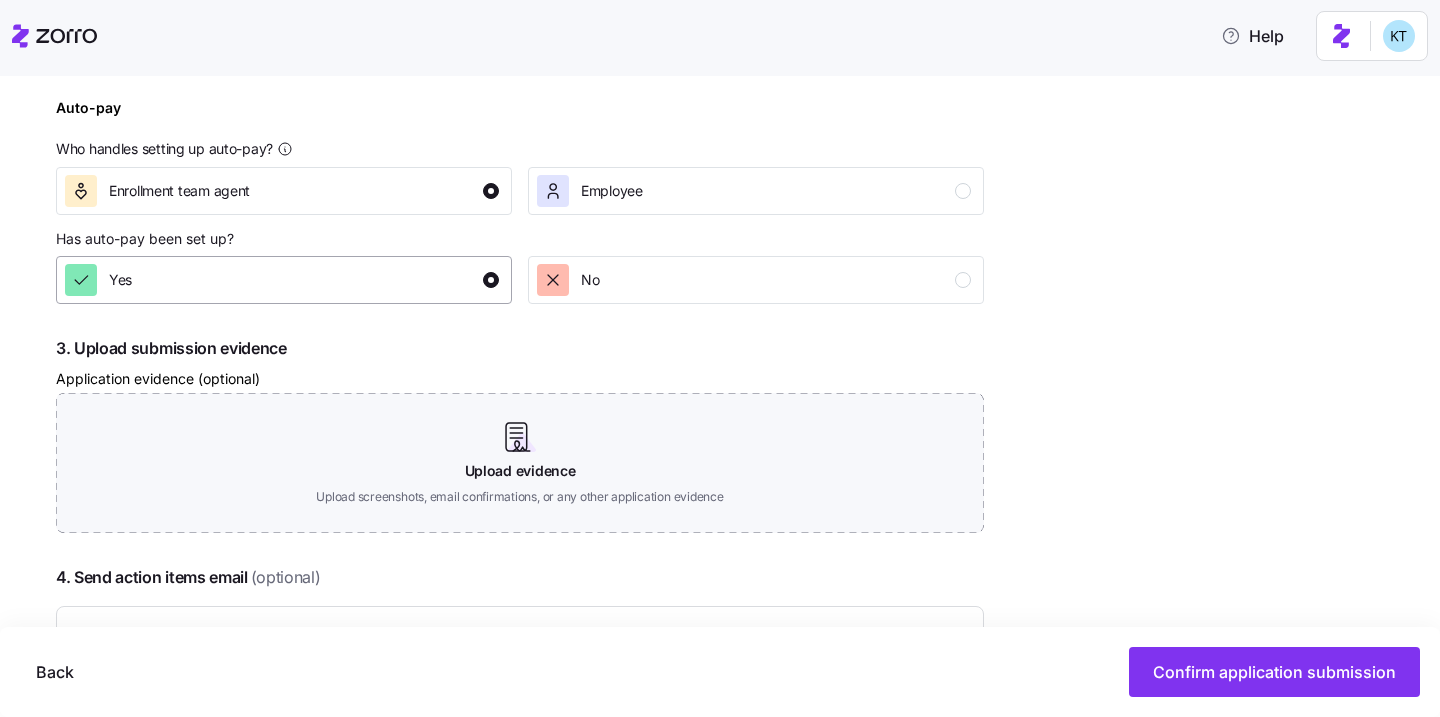 scroll, scrollTop: 1016, scrollLeft: 0, axis: vertical 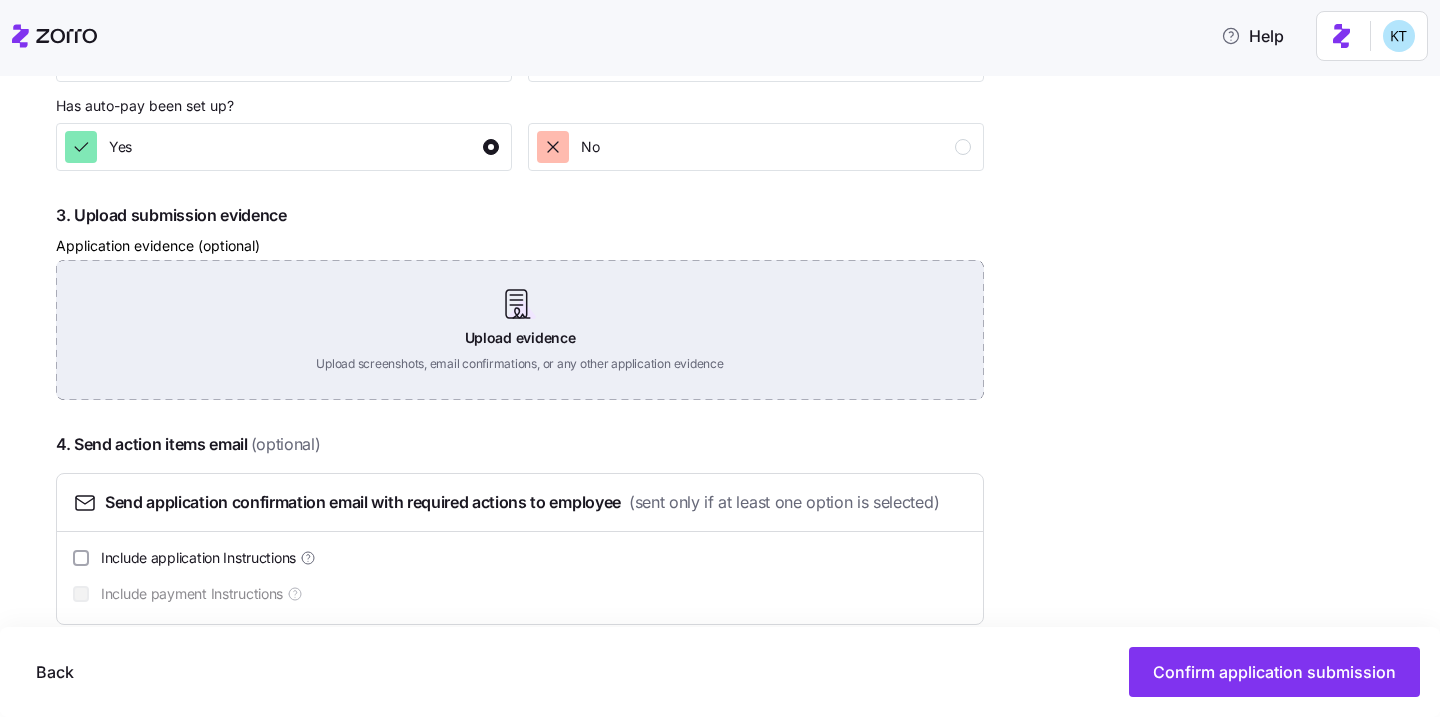 click on "Upload evidence Upload screenshots, email confirmations, or any other application evidence" at bounding box center [520, 330] 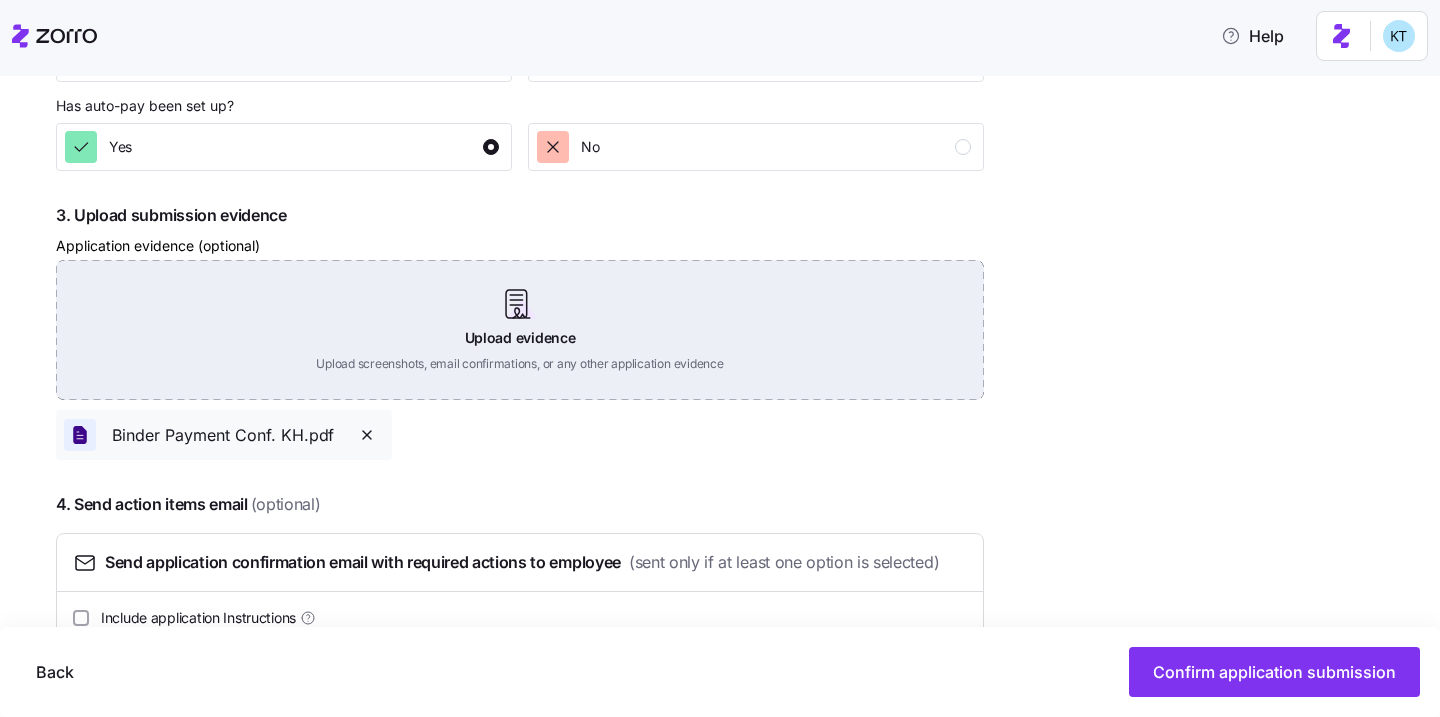 click on "Upload evidence Upload screenshots, email confirmations, or any other application evidence" at bounding box center (520, 330) 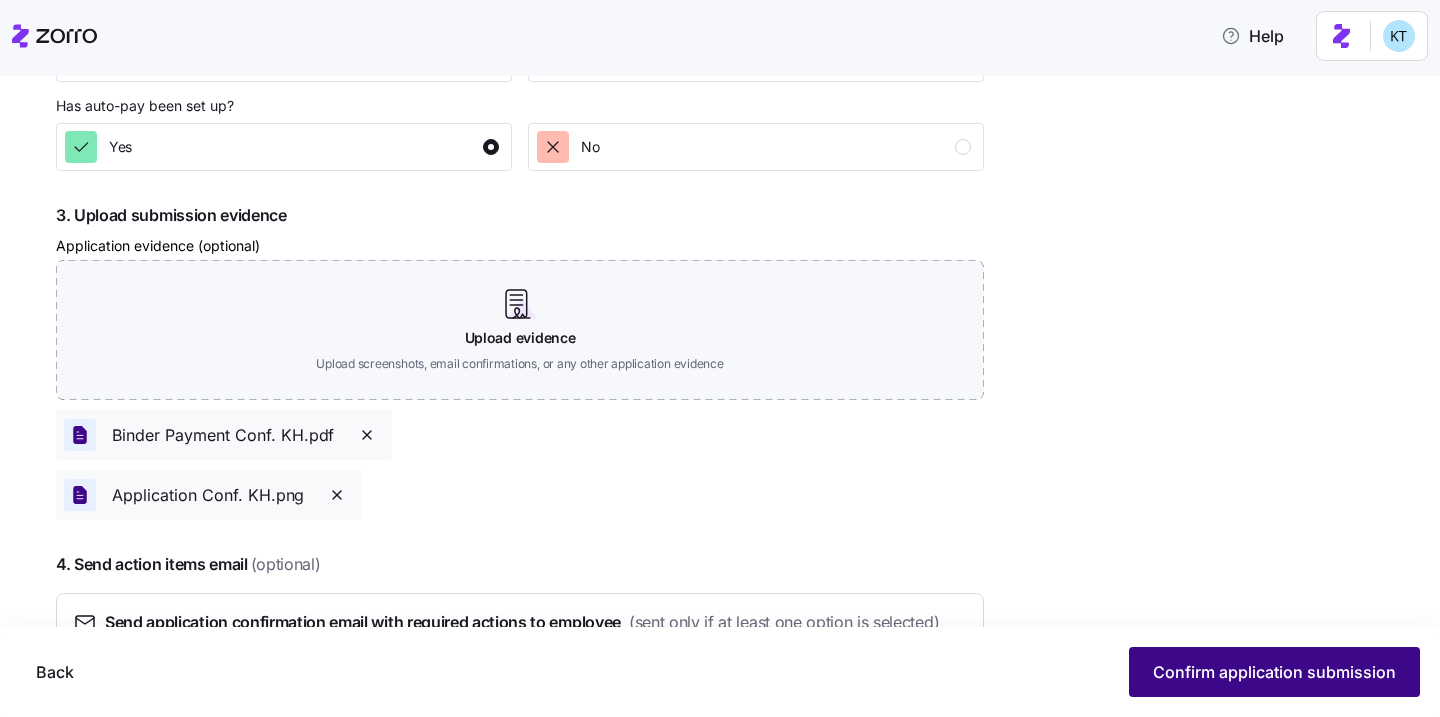 click on "Confirm application submission" at bounding box center [1274, 672] 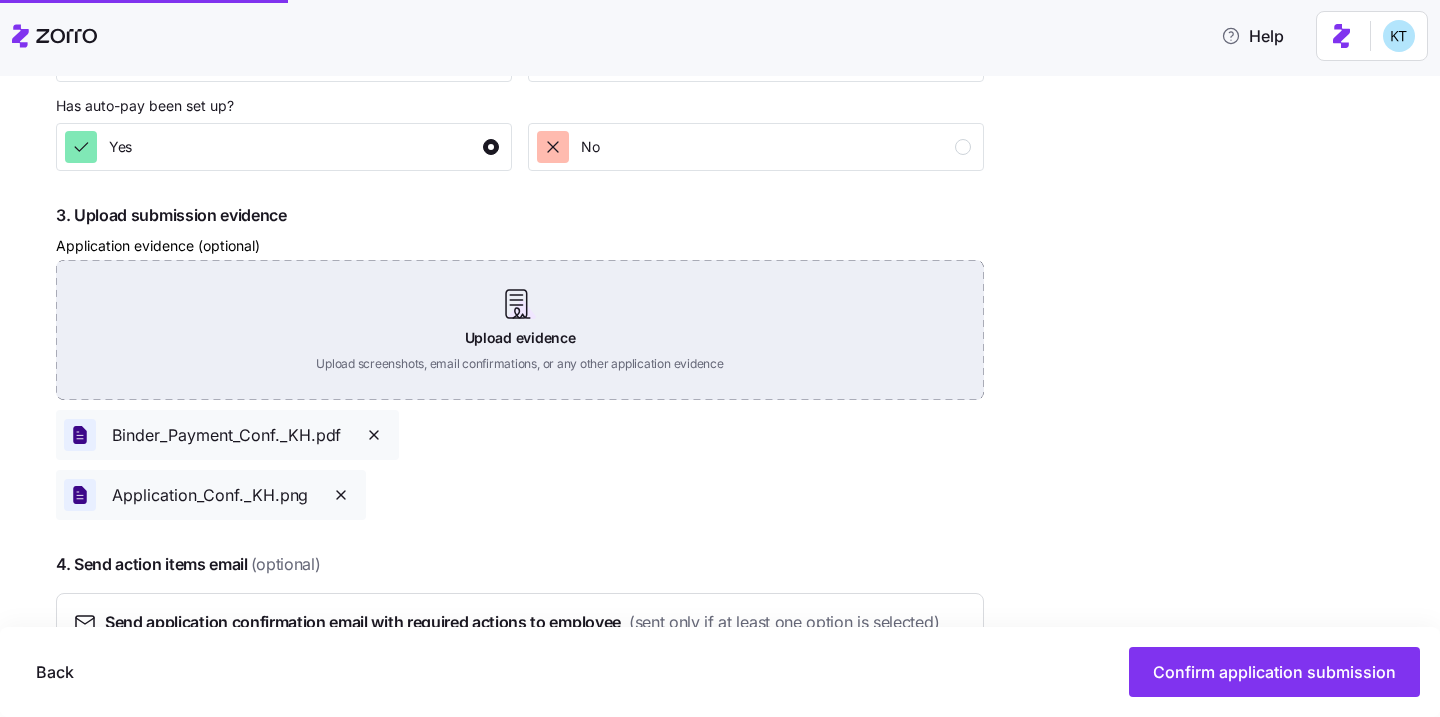 scroll, scrollTop: 1016, scrollLeft: 0, axis: vertical 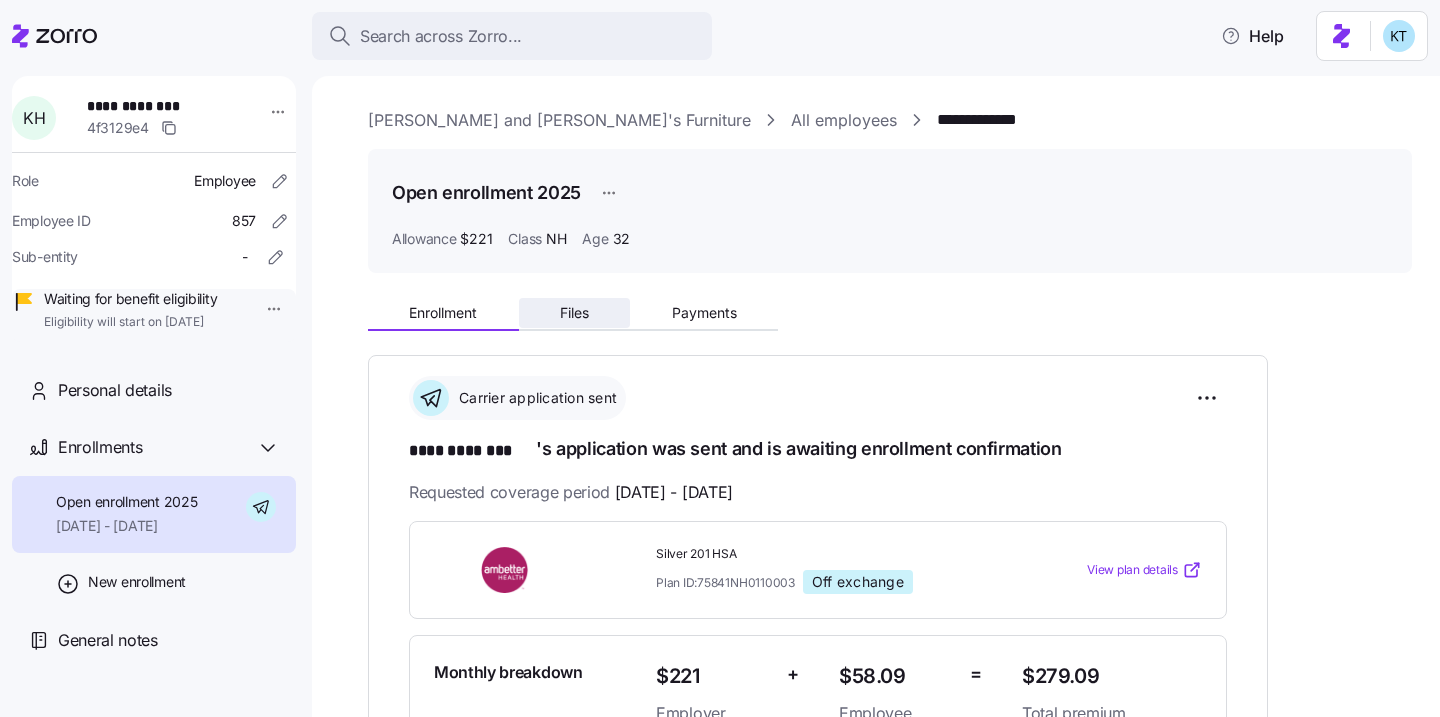click on "Files" at bounding box center (574, 313) 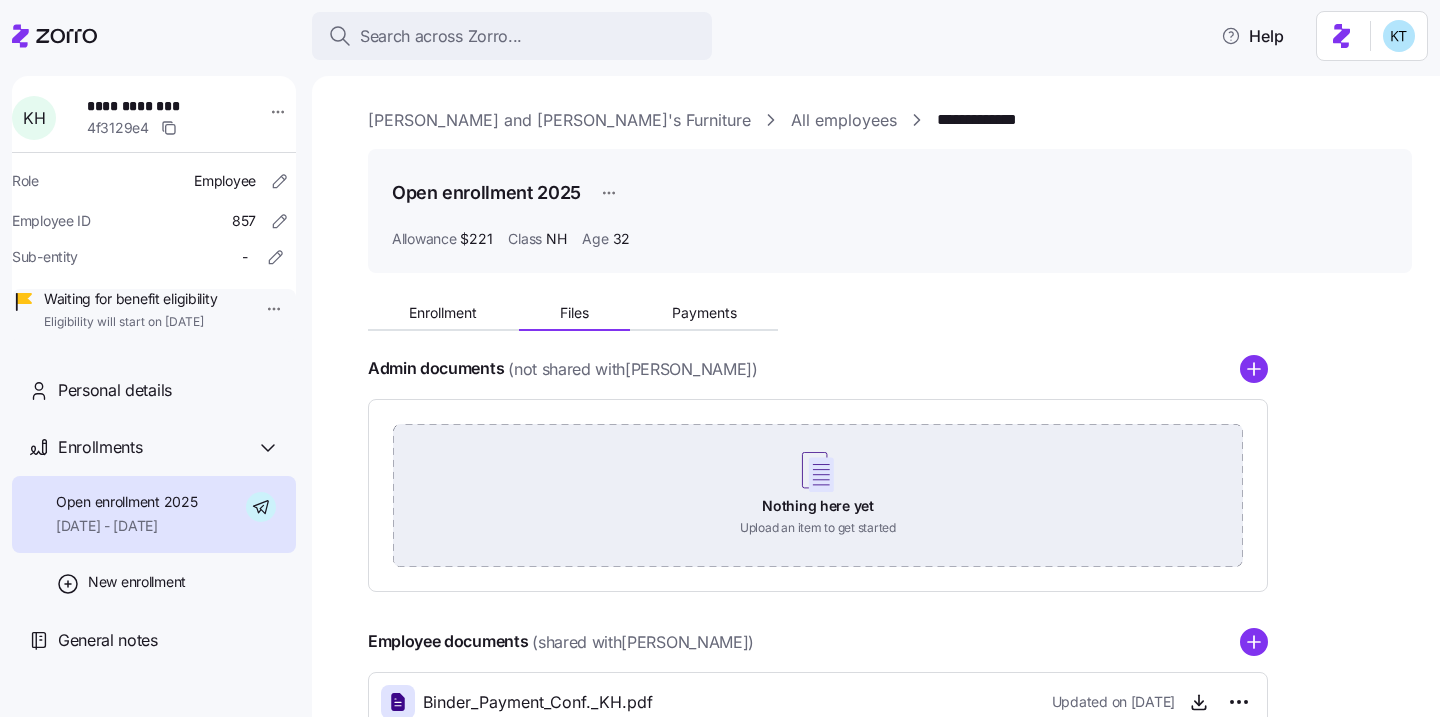 click on "Nothing here yet Upload an item to get started" at bounding box center (818, 494) 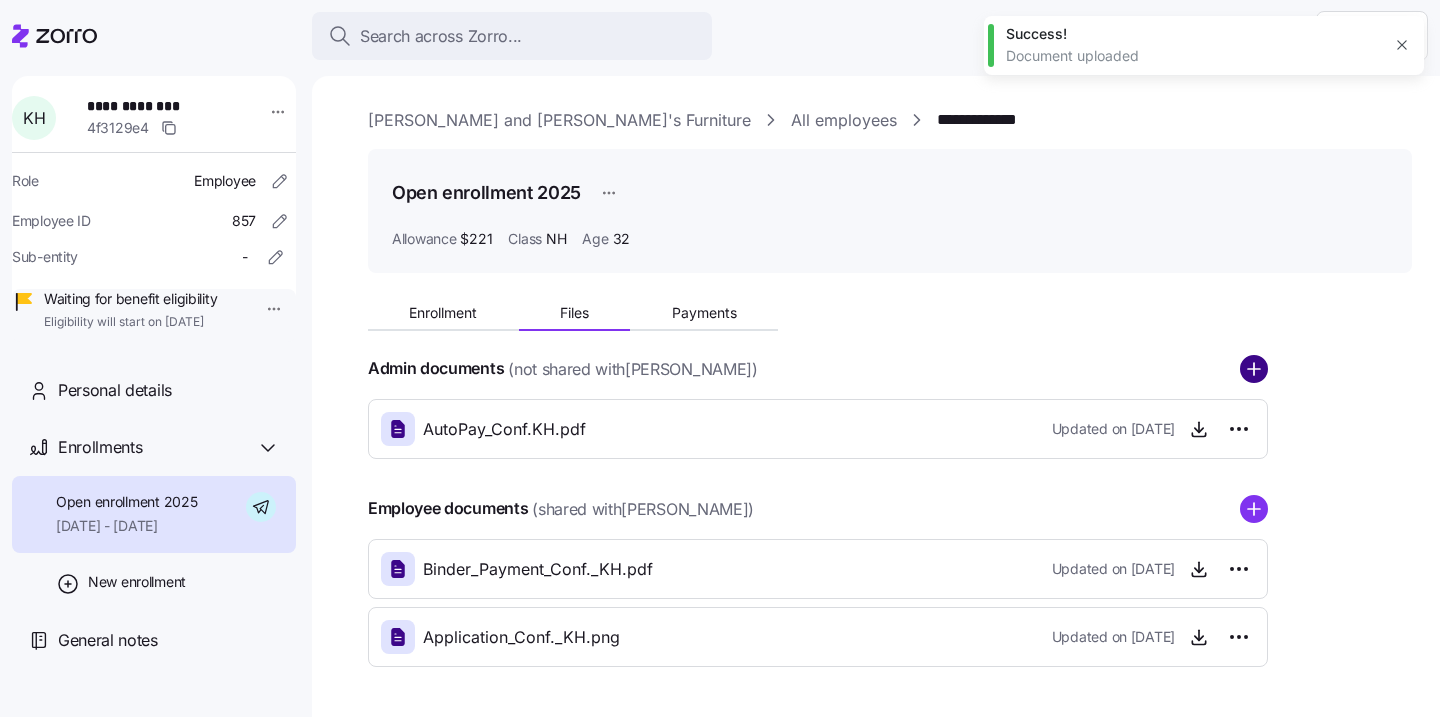 click 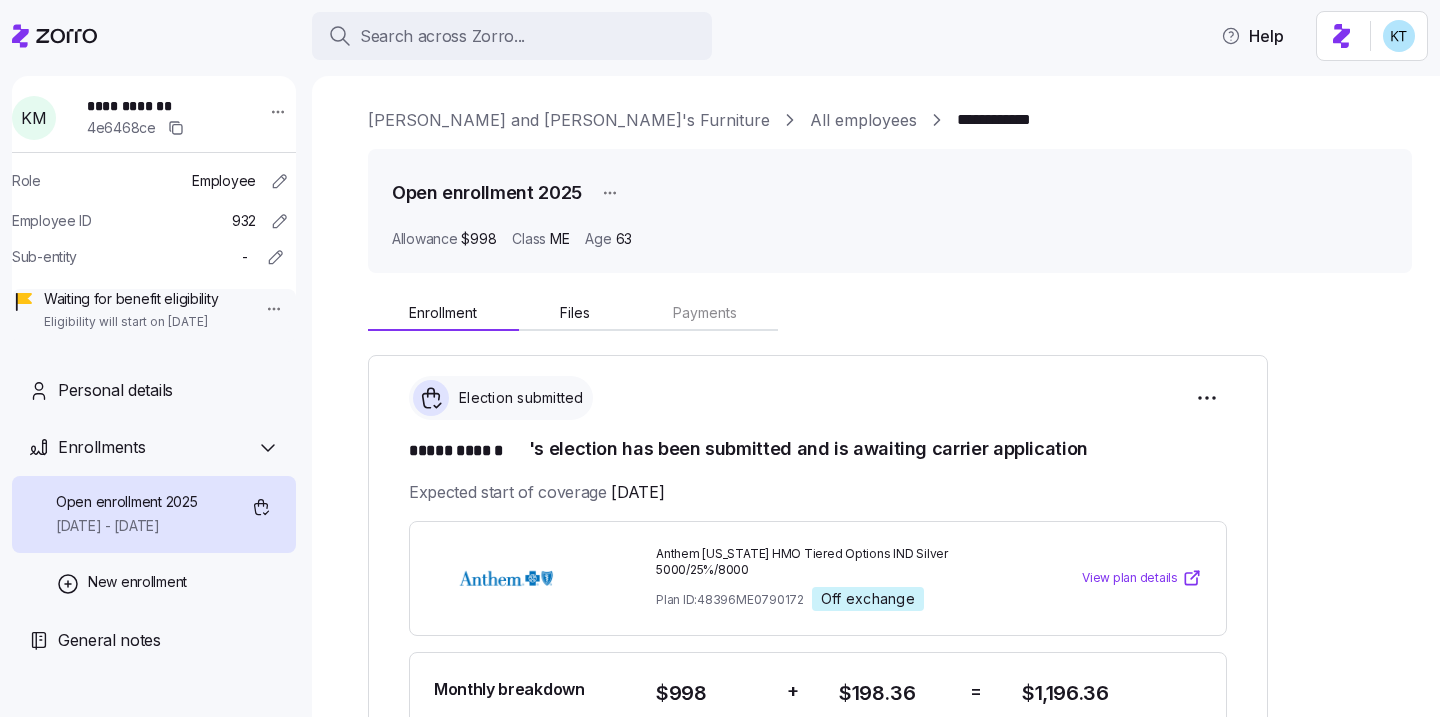 scroll, scrollTop: 0, scrollLeft: 0, axis: both 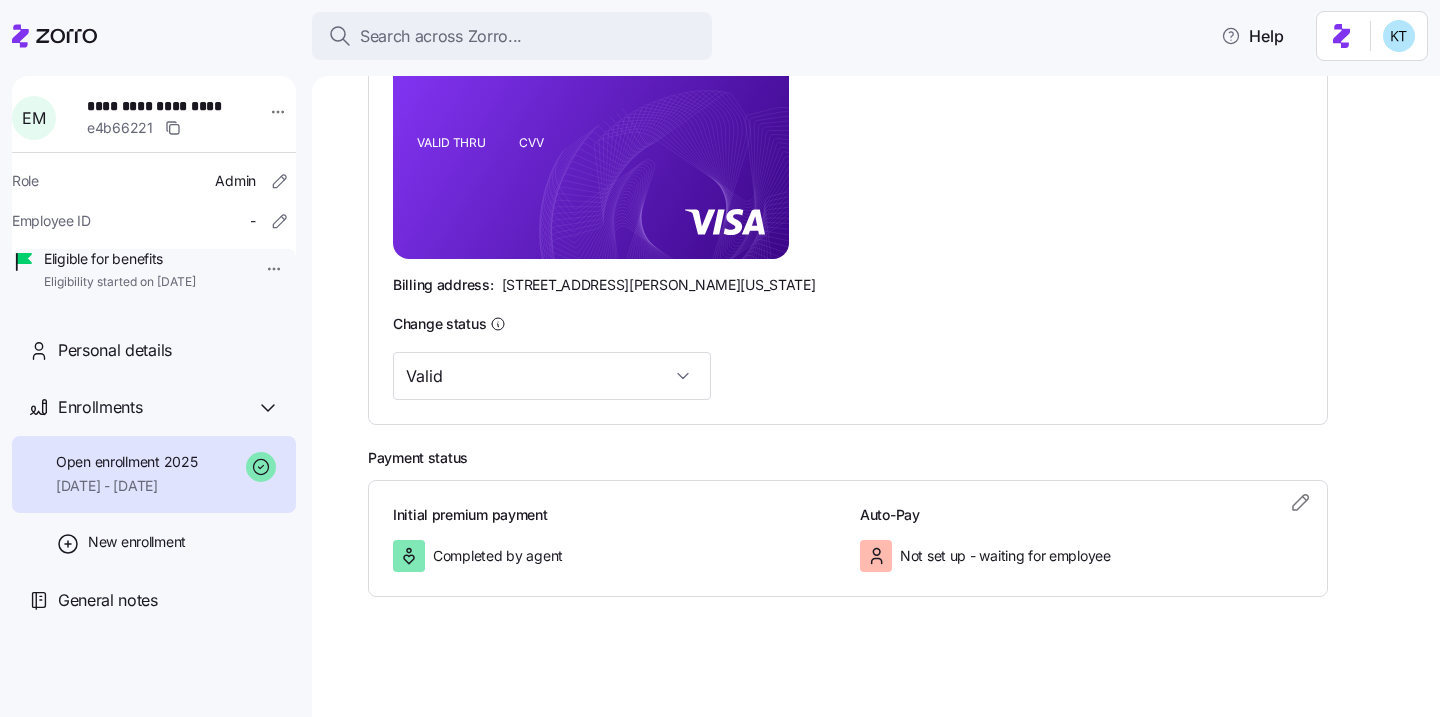 click on "Open enrollment 2025 [DATE] - [DATE]" at bounding box center [154, 474] 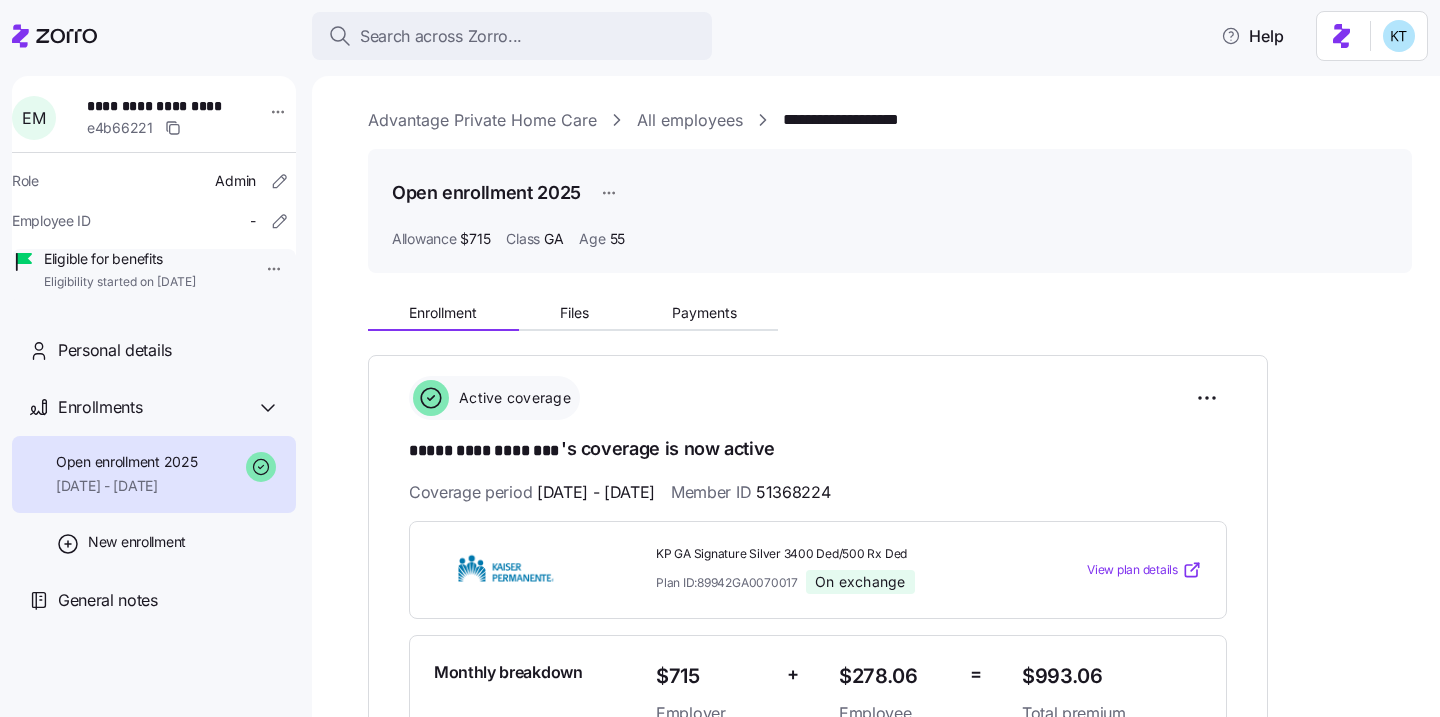 scroll, scrollTop: 66, scrollLeft: 0, axis: vertical 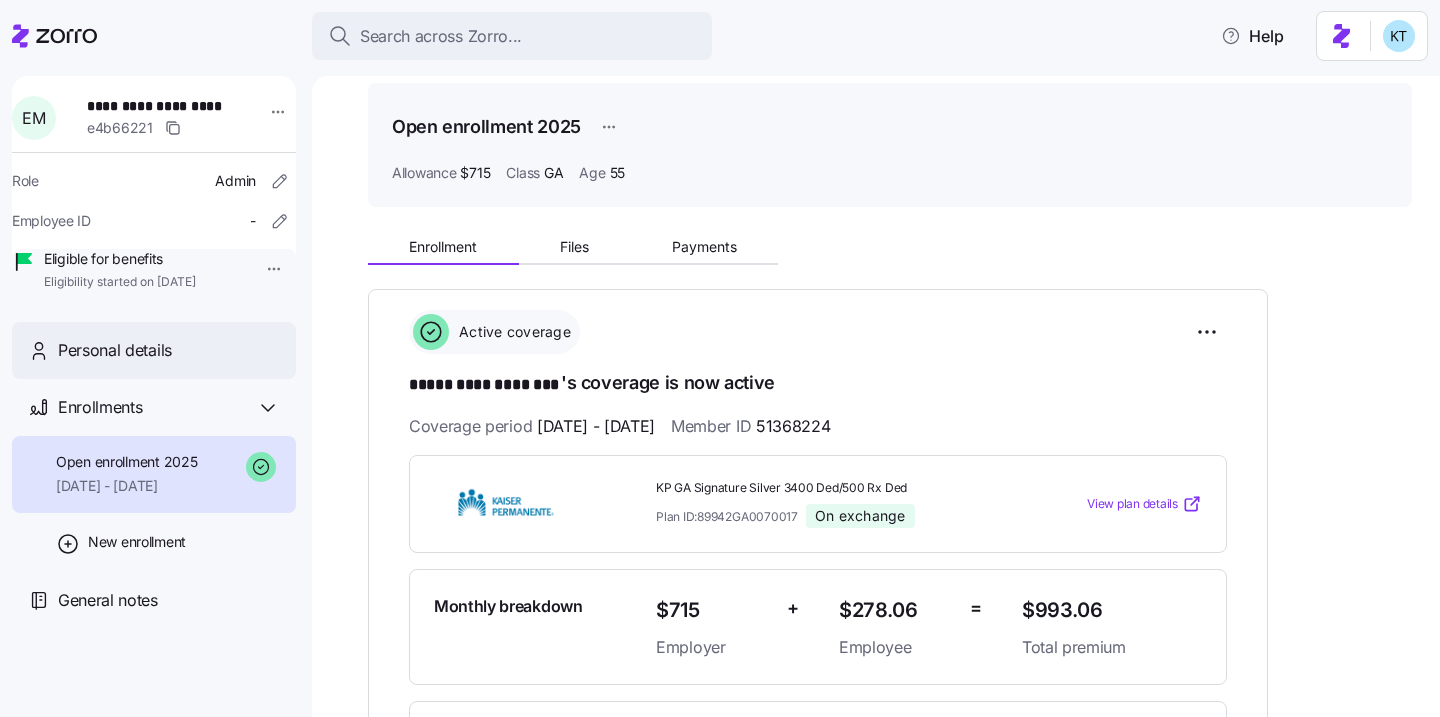 click on "Personal details" at bounding box center (115, 350) 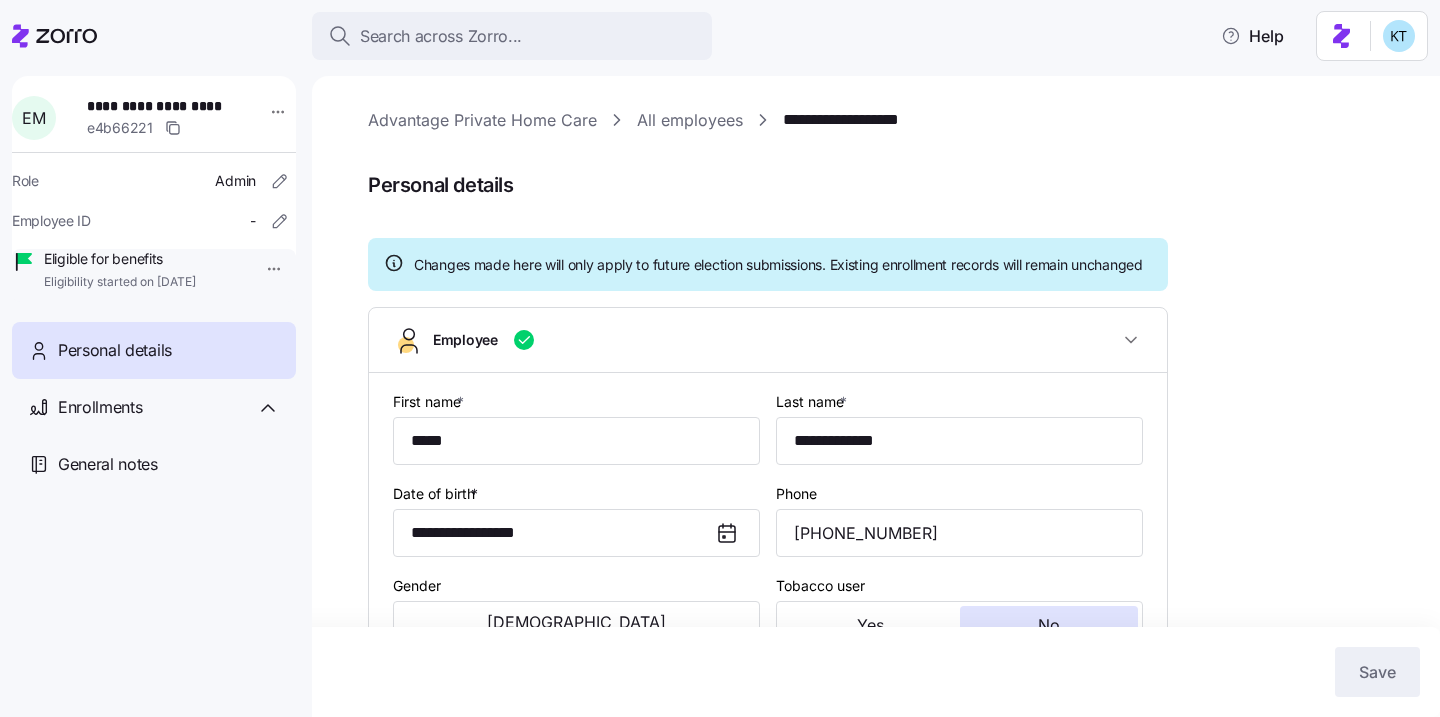 type on "GA" 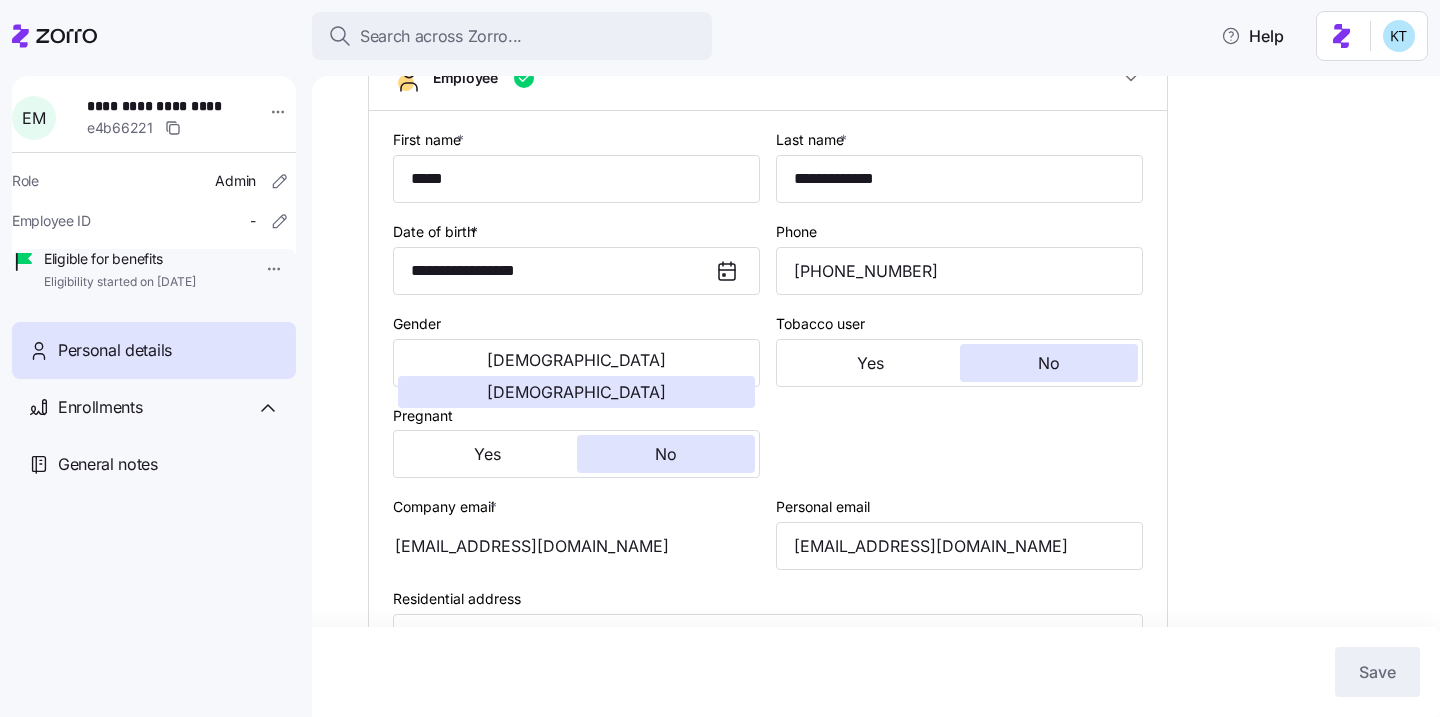 scroll, scrollTop: 385, scrollLeft: 0, axis: vertical 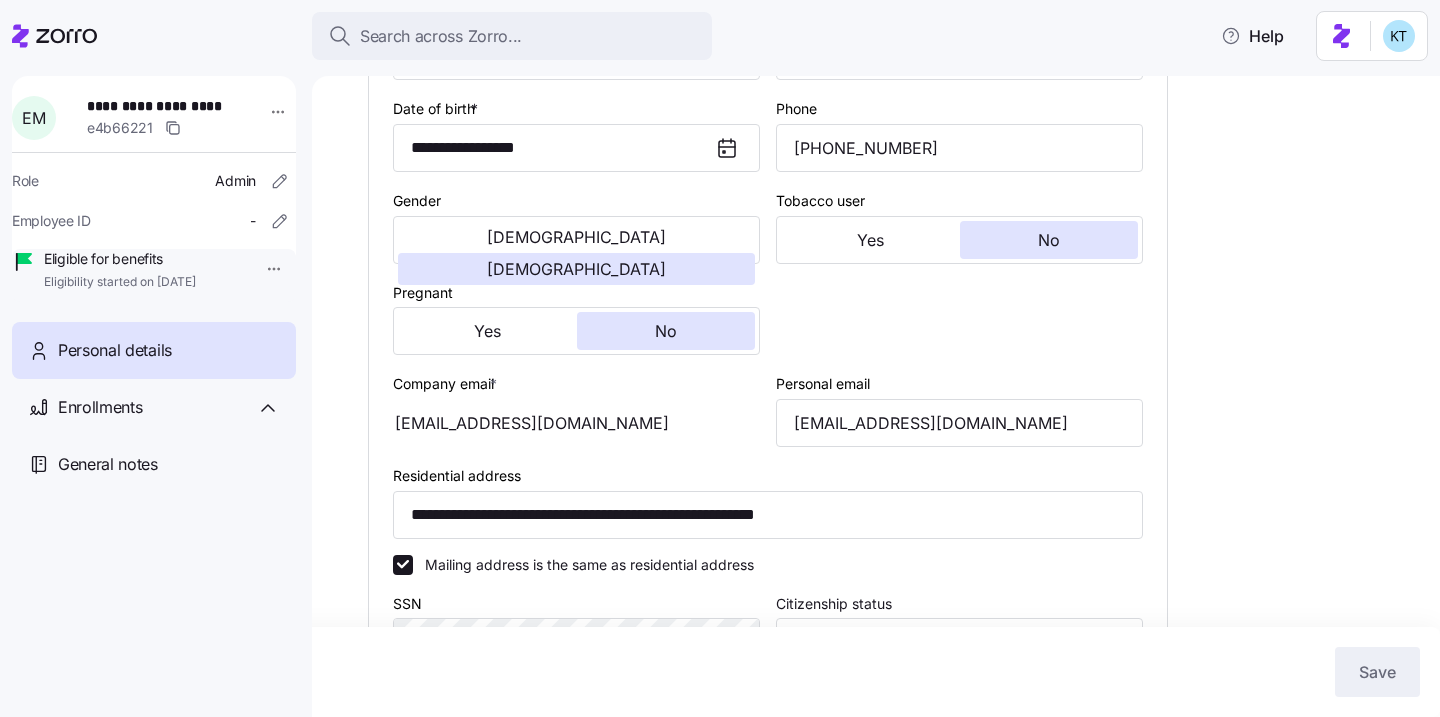 click on "Personal details" at bounding box center (154, 350) 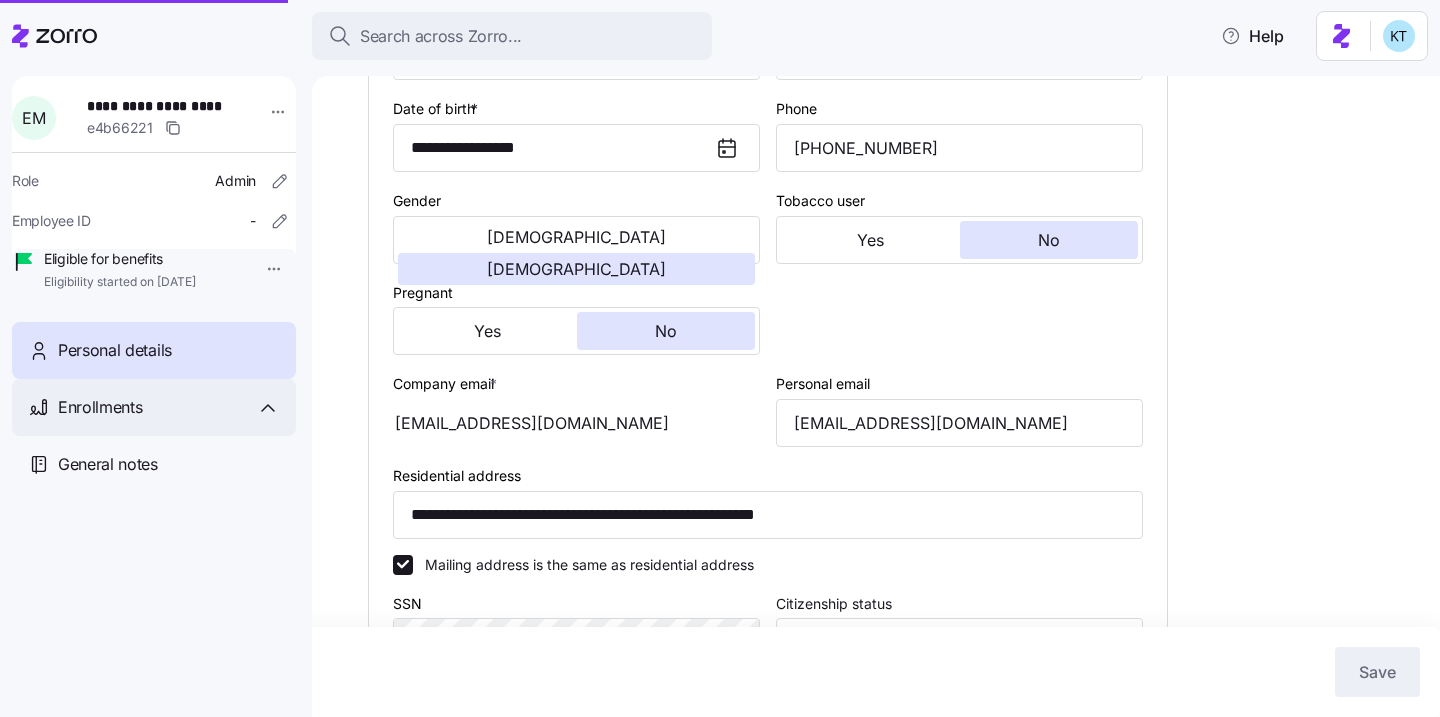 click on "Enrollments" at bounding box center [169, 407] 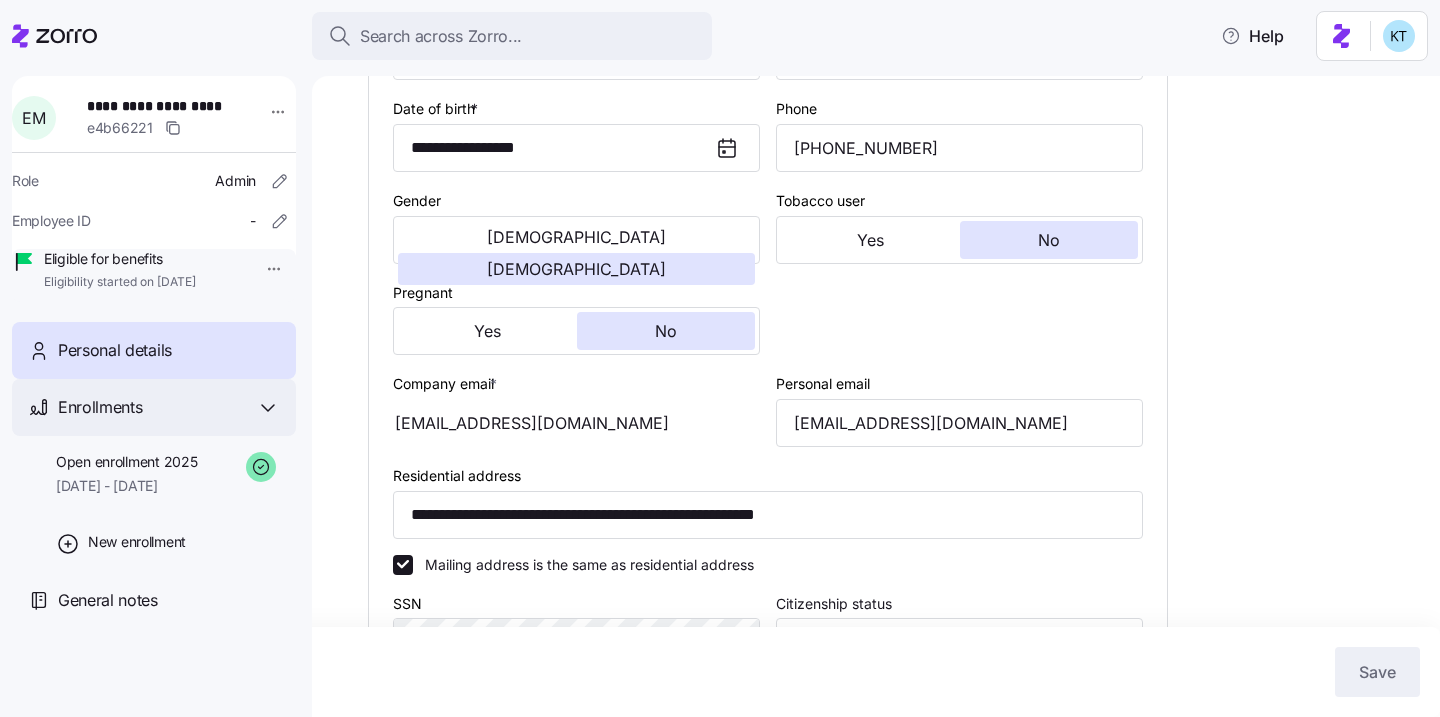 click on "Enrollments" at bounding box center (154, 407) 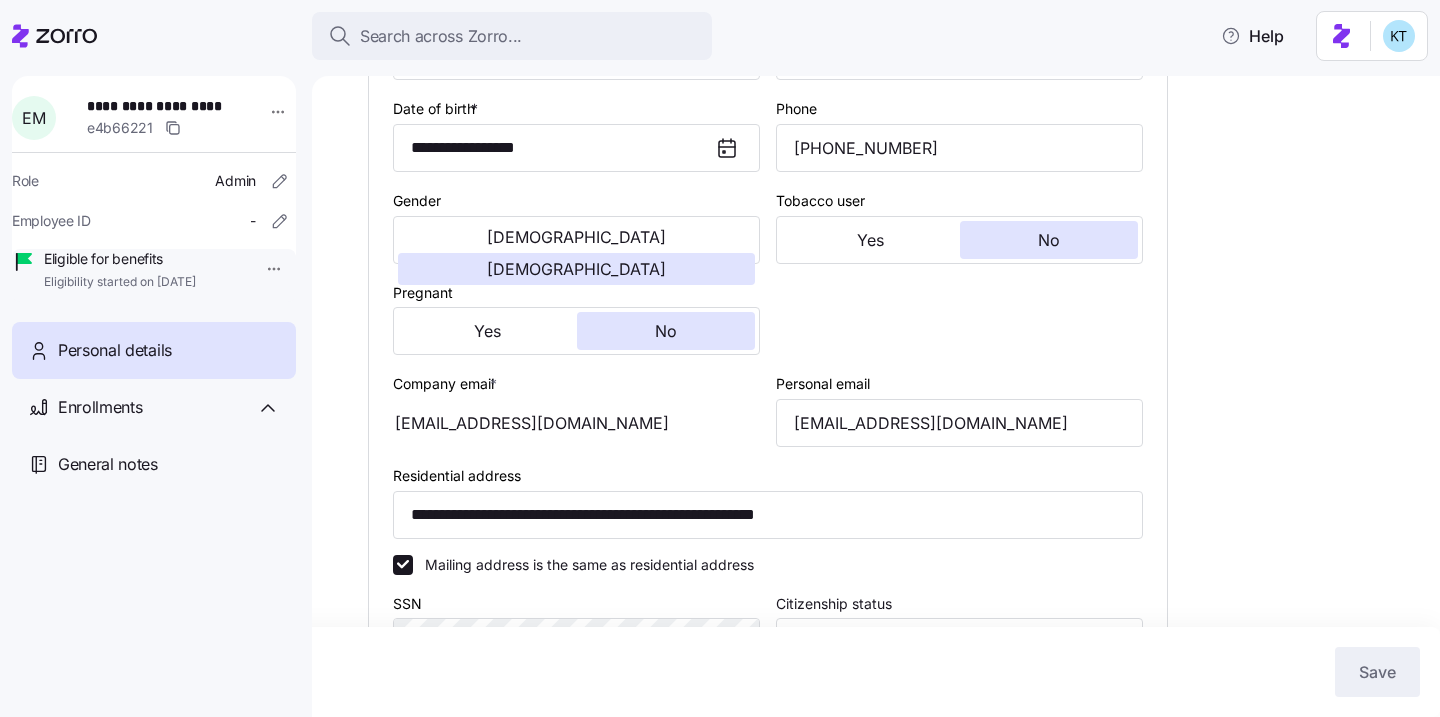click on "Personal details" at bounding box center [115, 350] 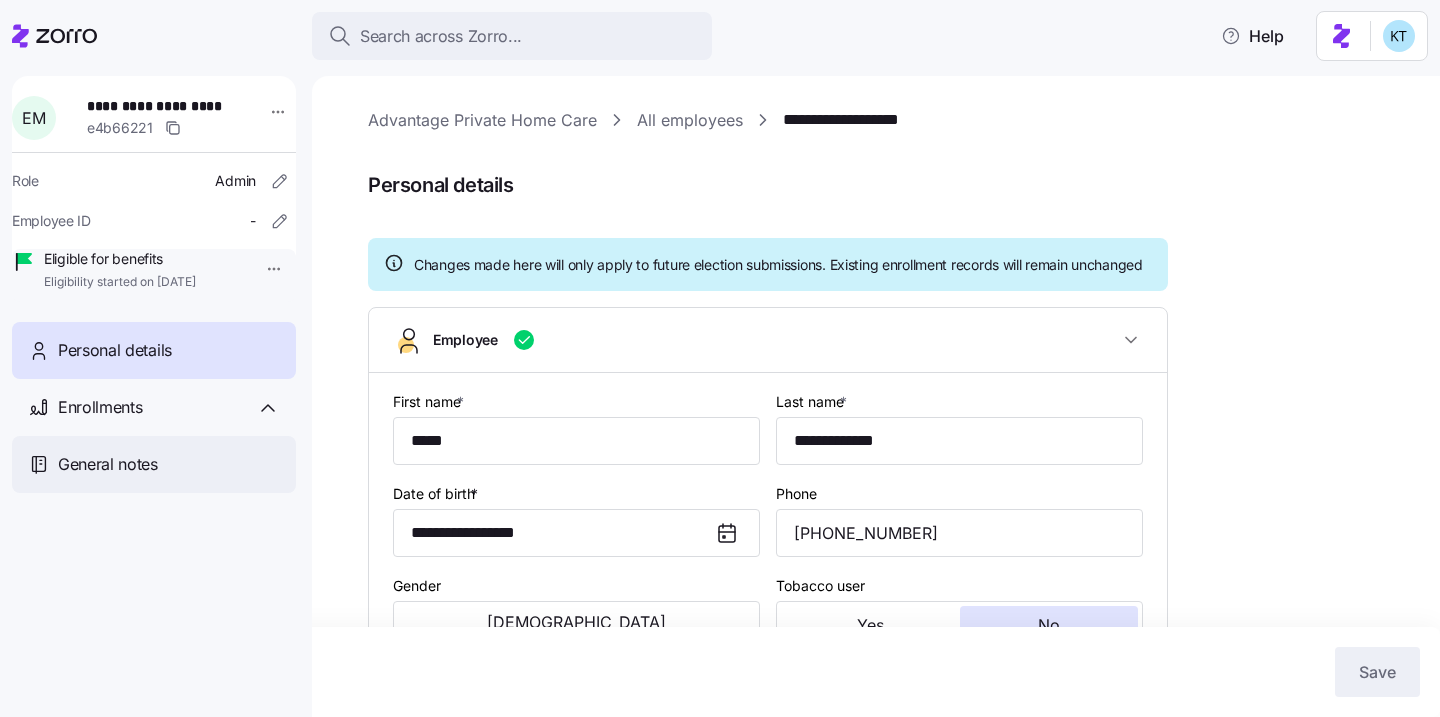 click on "General notes" at bounding box center [169, 464] 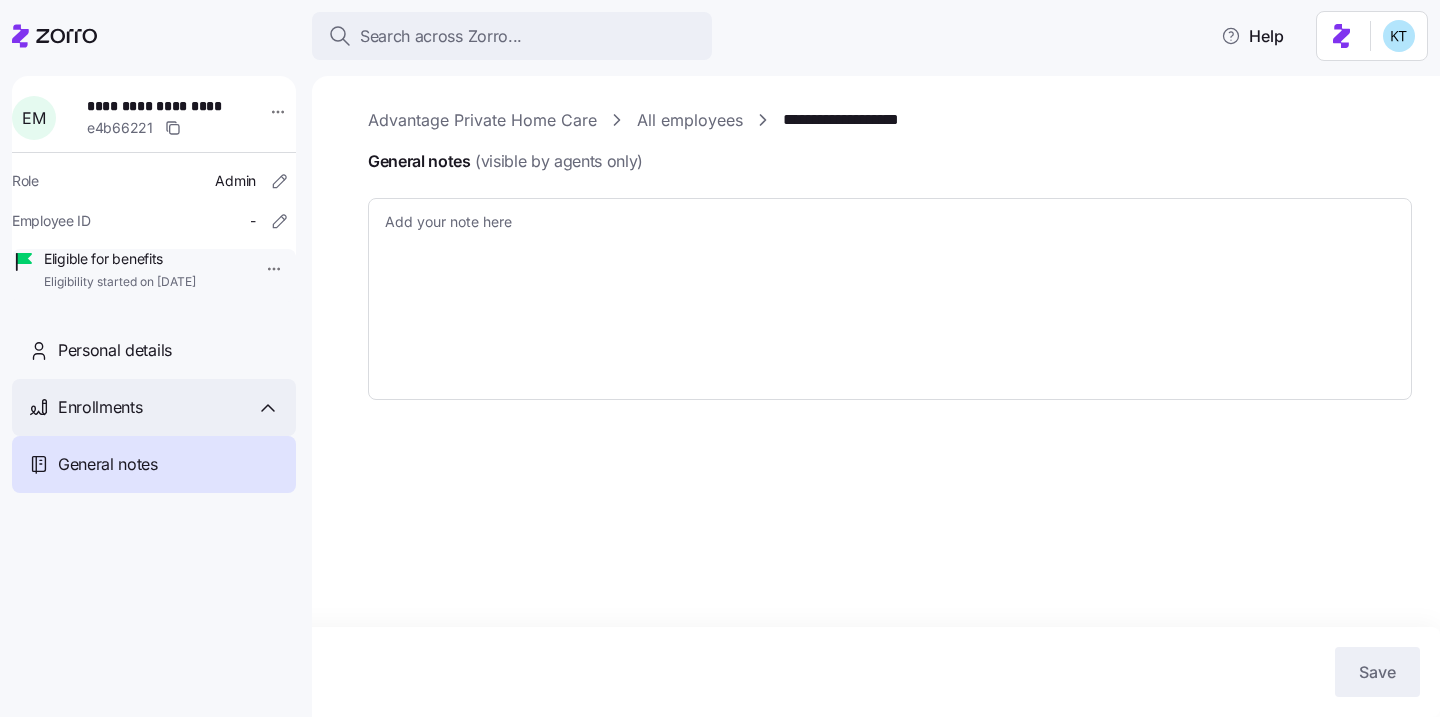click on "Enrollments" at bounding box center (169, 407) 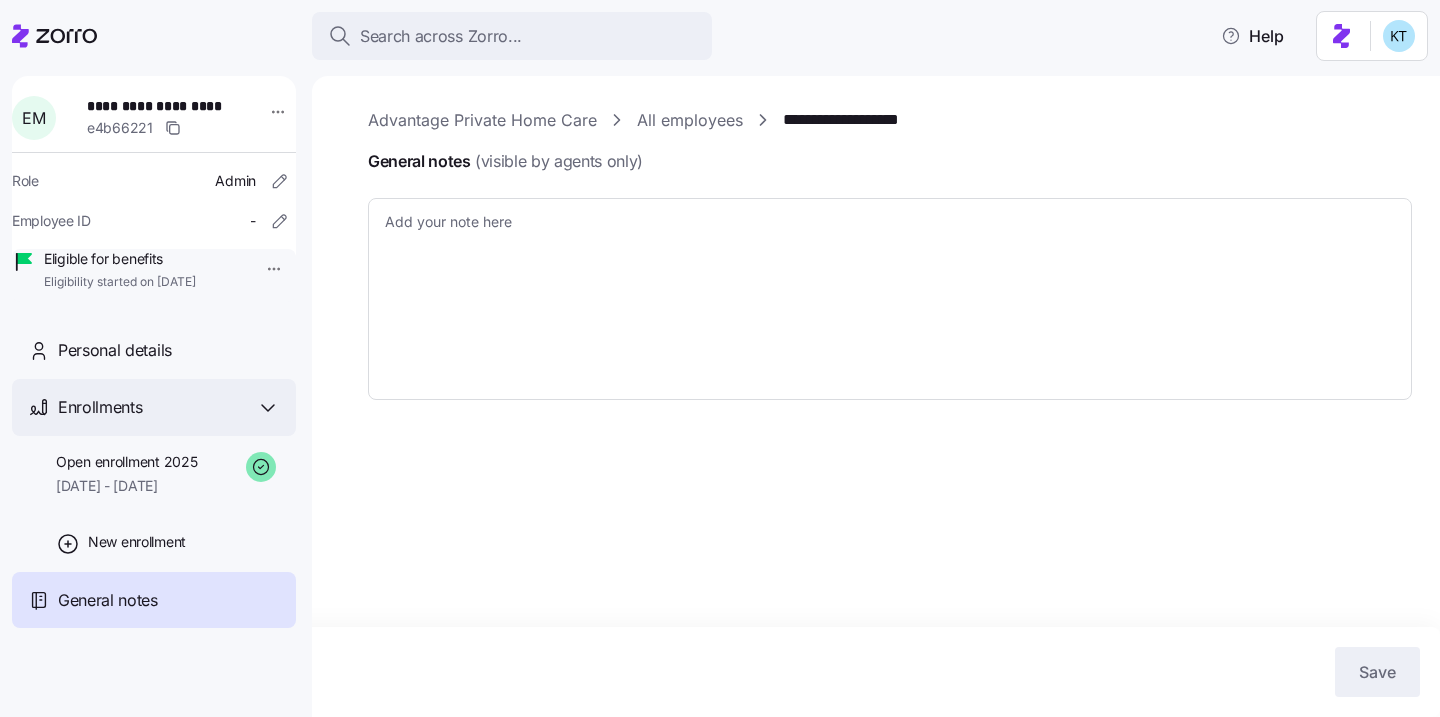 click on "Enrollments" at bounding box center (169, 407) 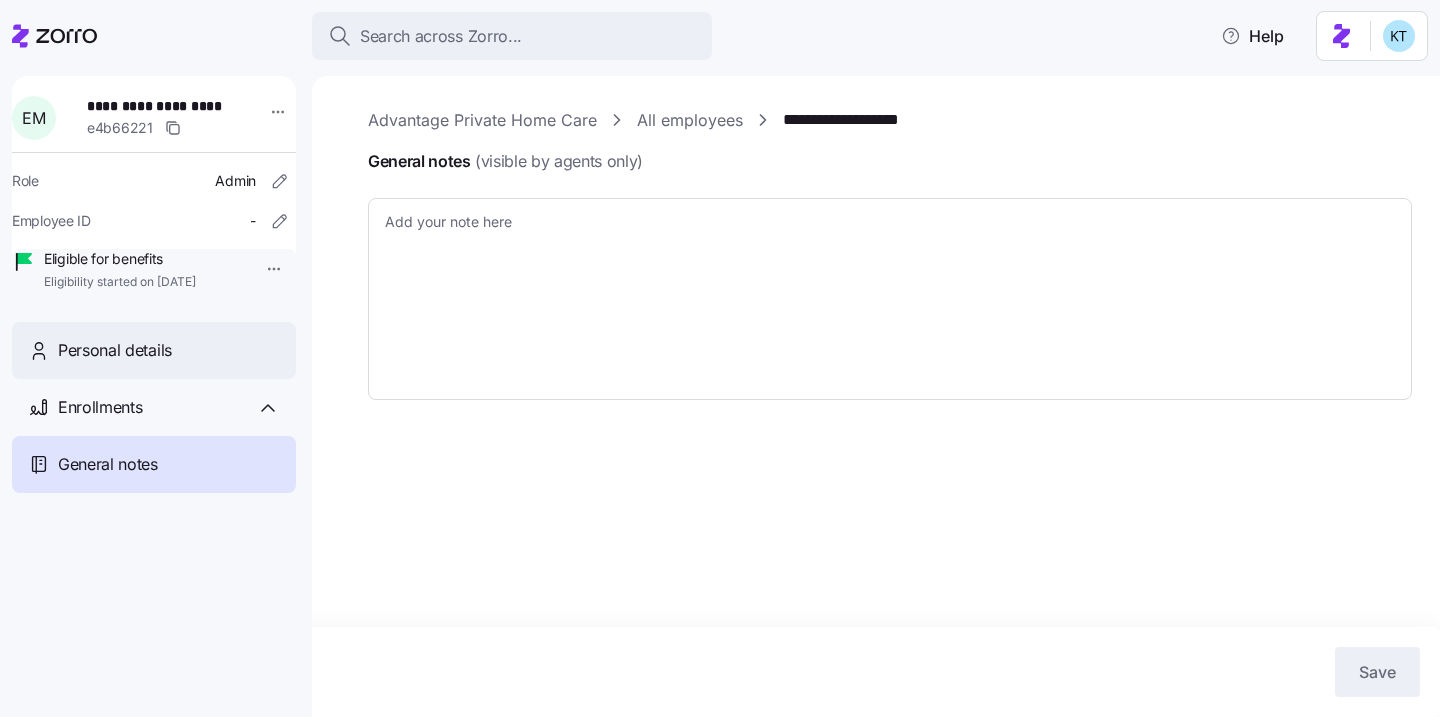 click on "Personal details" at bounding box center (169, 350) 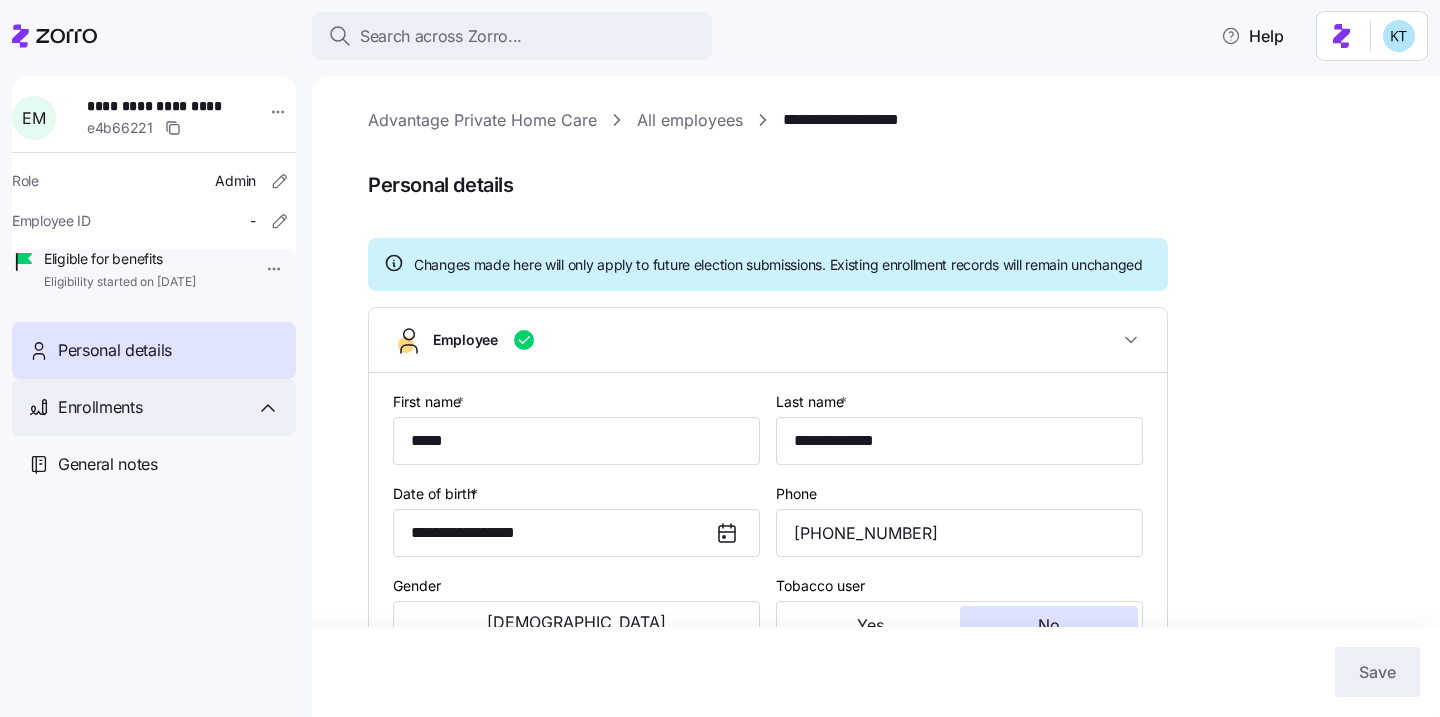 click on "Enrollments" at bounding box center (169, 407) 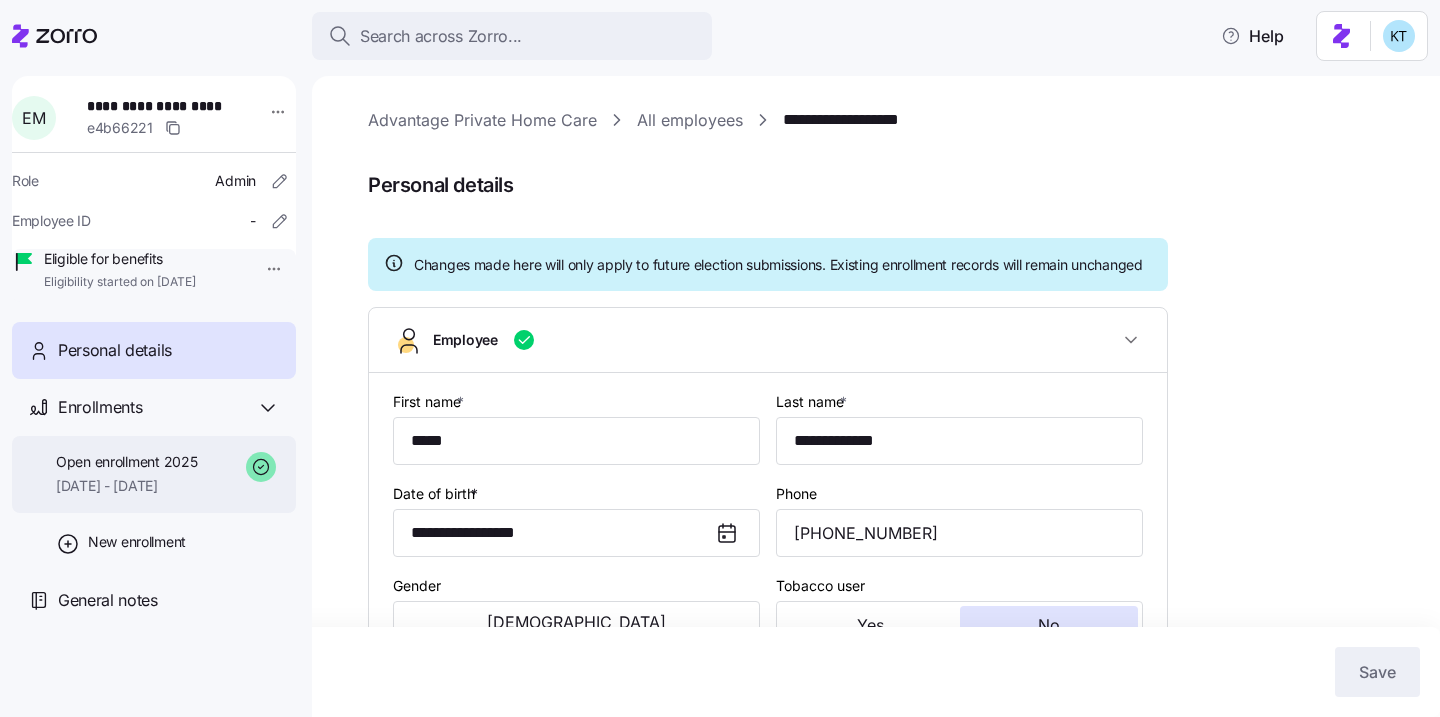 click on "Open enrollment 2025 [DATE] - [DATE]" at bounding box center [154, 474] 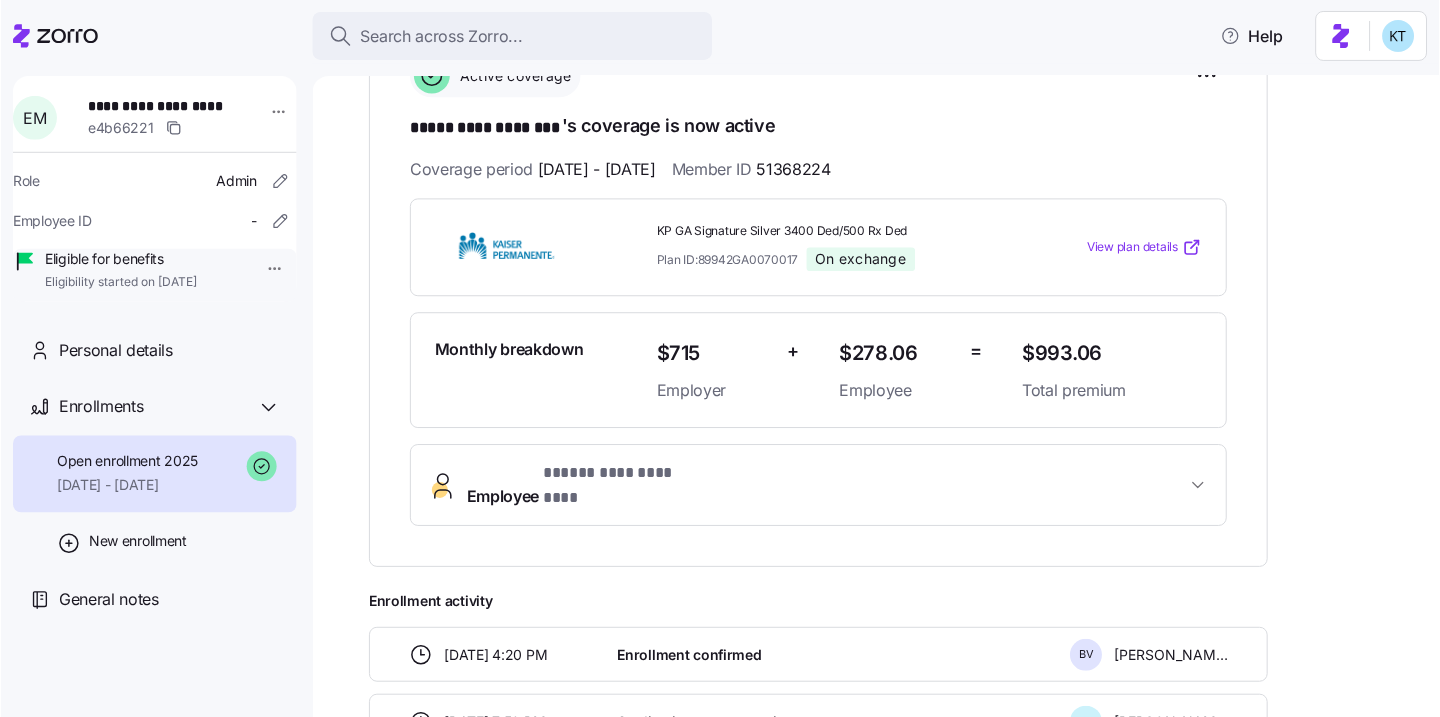 scroll, scrollTop: 318, scrollLeft: 0, axis: vertical 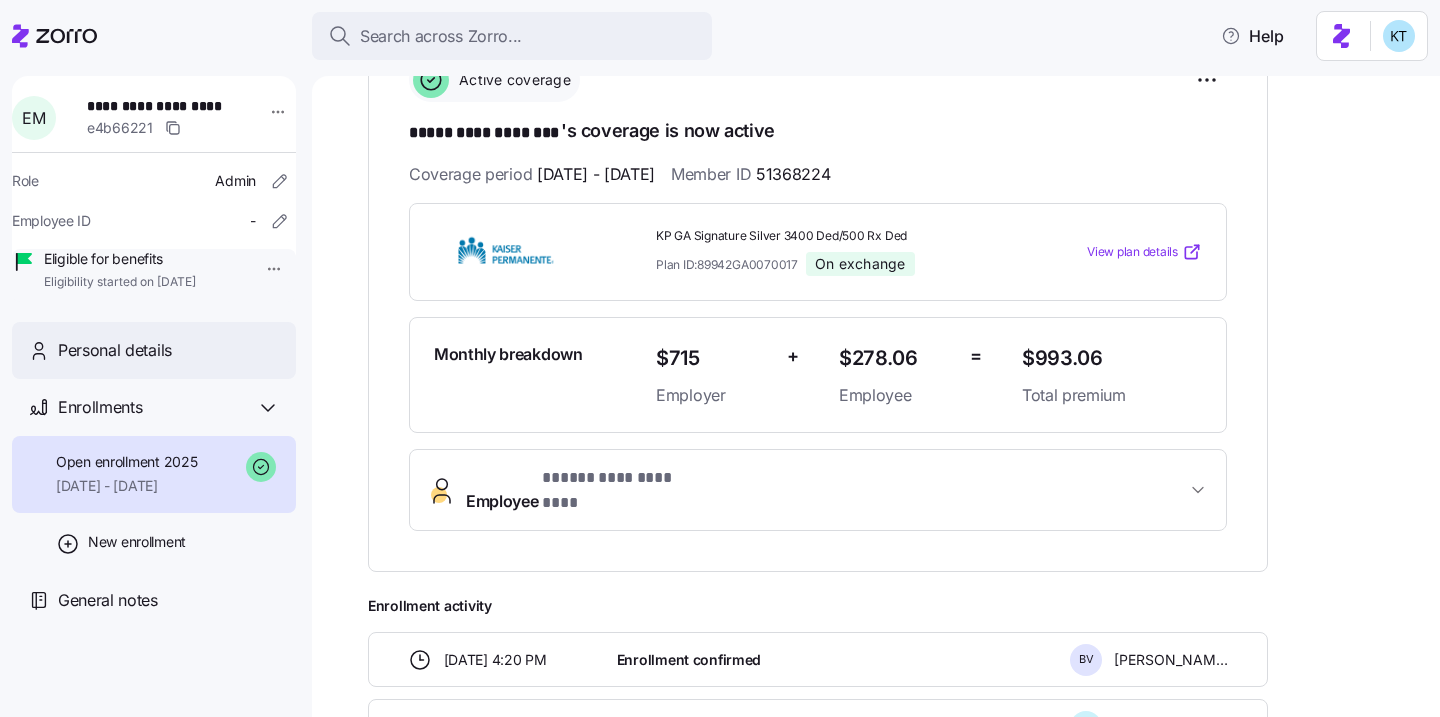 click on "Personal details" at bounding box center (169, 350) 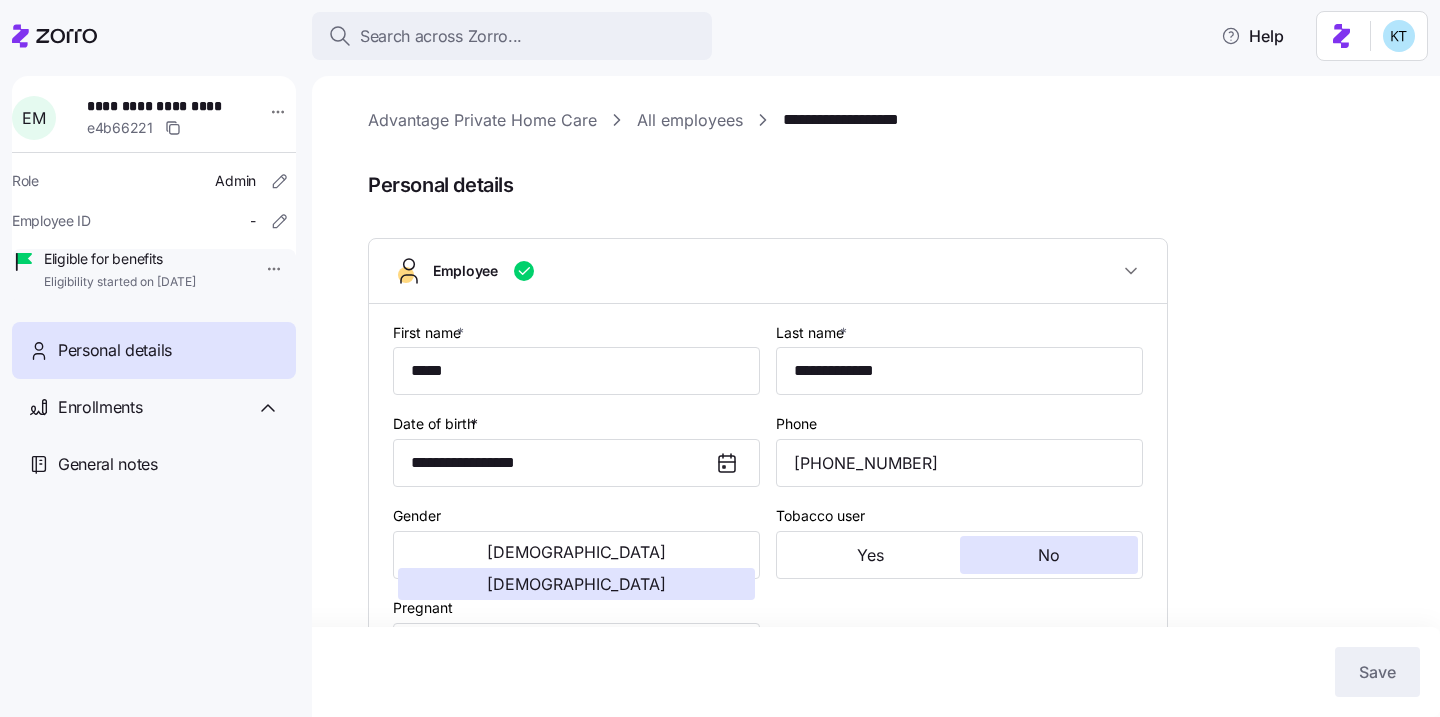 type on "GA" 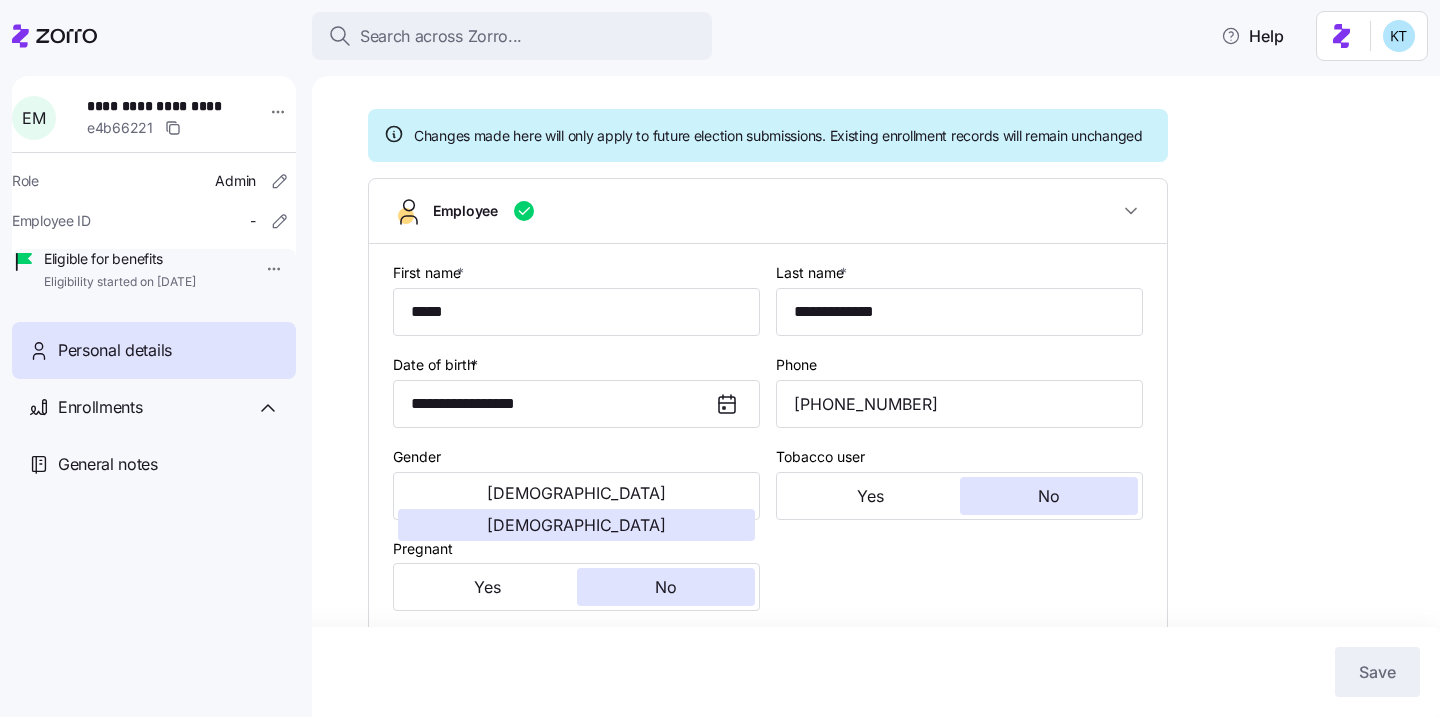 scroll, scrollTop: 482, scrollLeft: 0, axis: vertical 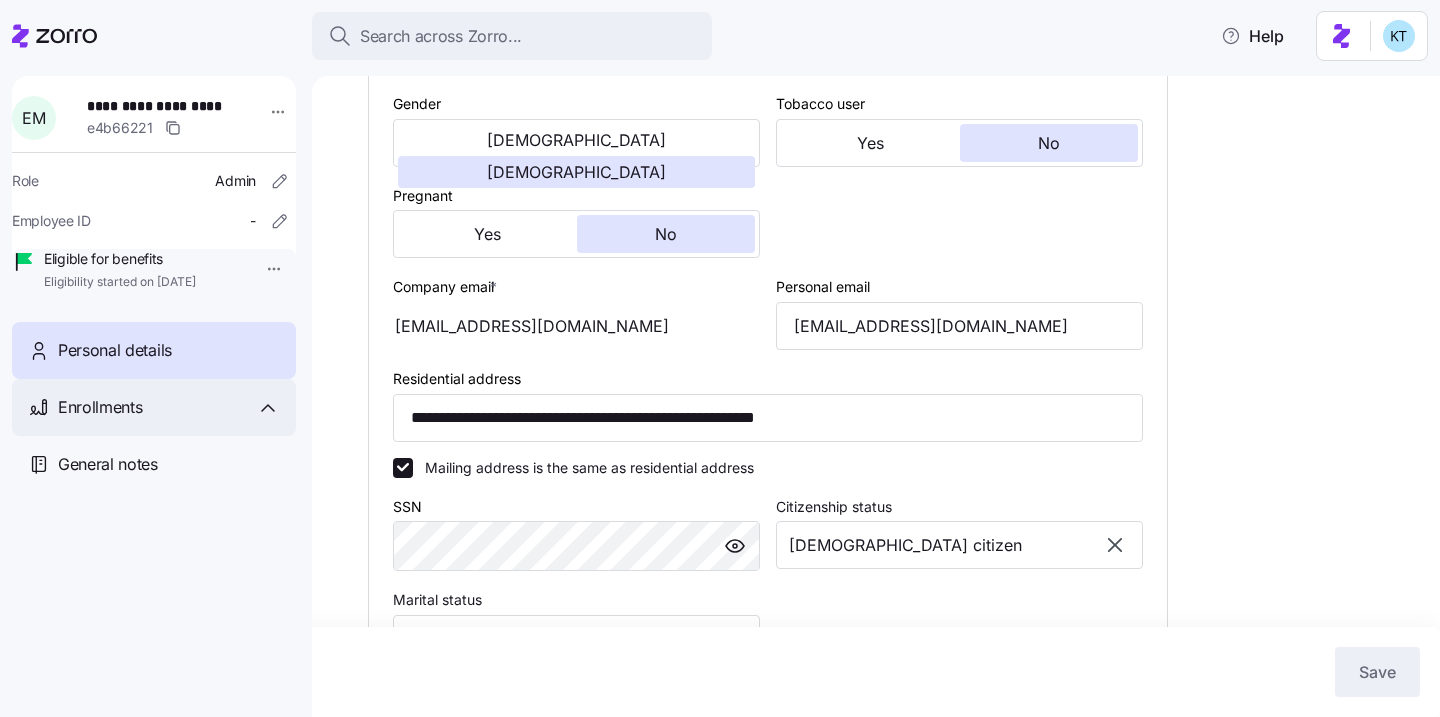 click on "Enrollments" at bounding box center (169, 407) 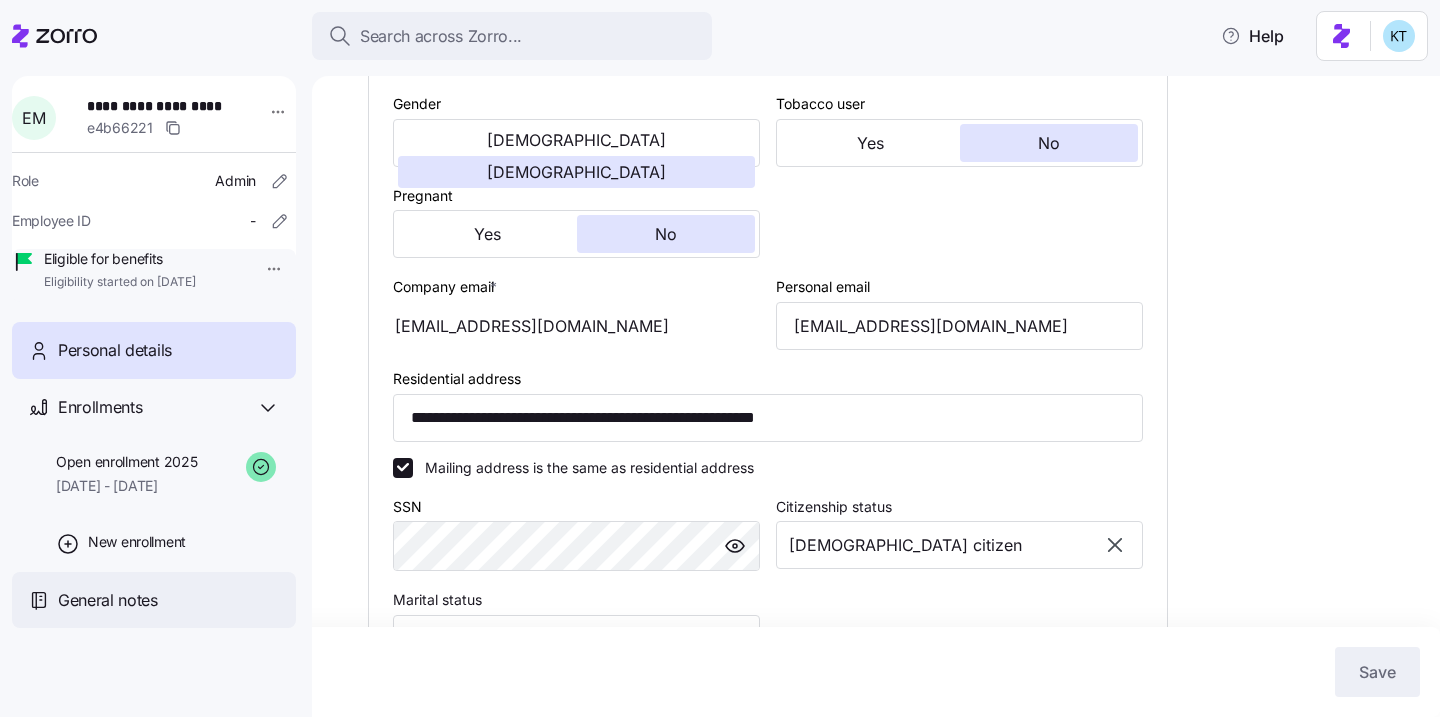 click on "General notes" at bounding box center [108, 600] 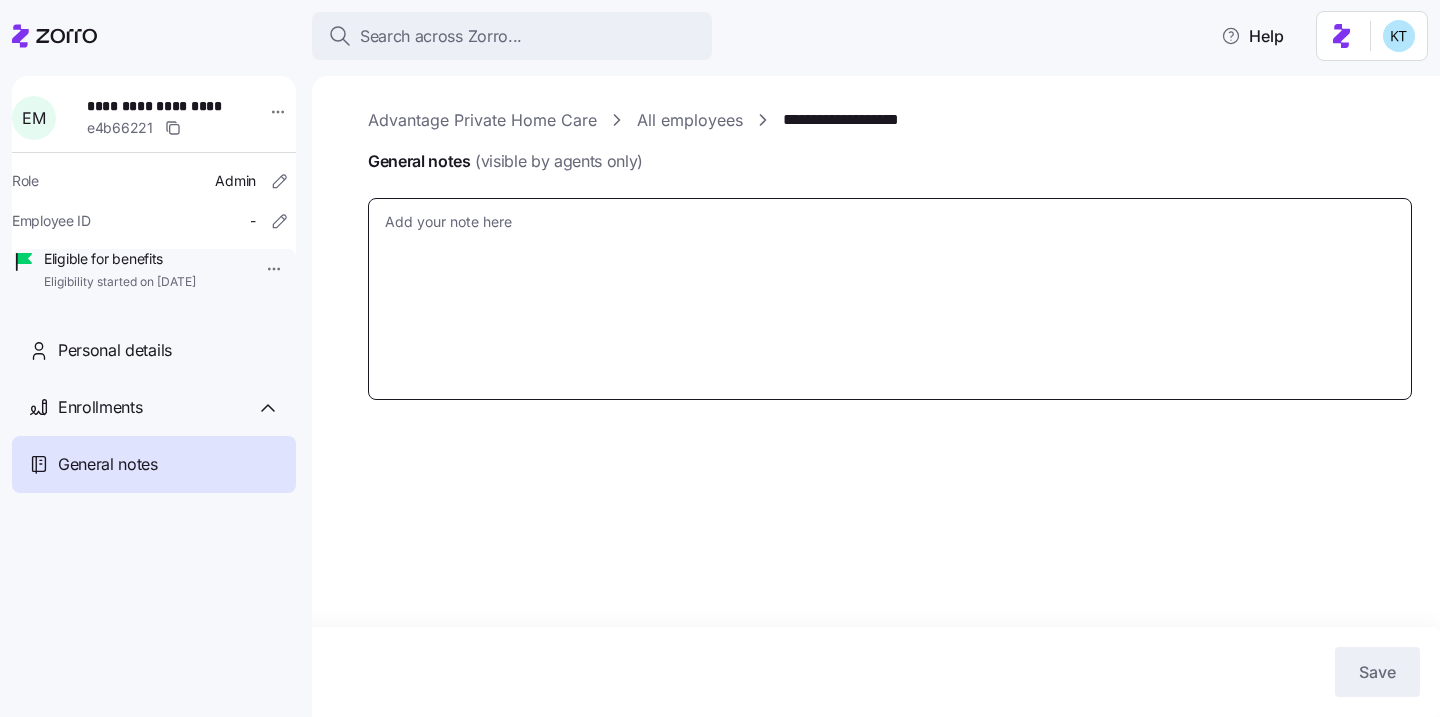 click on "General notes (visible by agents only)" at bounding box center [890, 299] 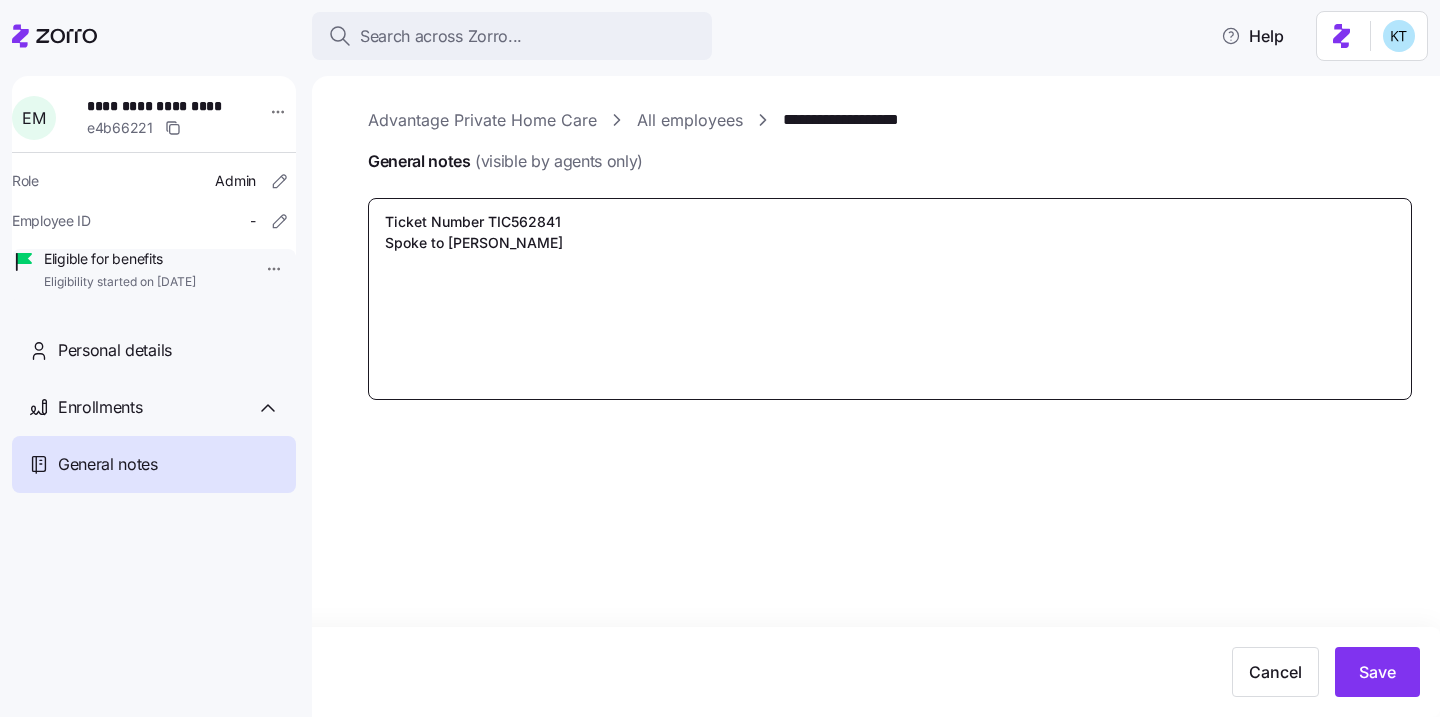 click on "Ticket Number TIC562841
Spoke to Jaylin B." at bounding box center (890, 299) 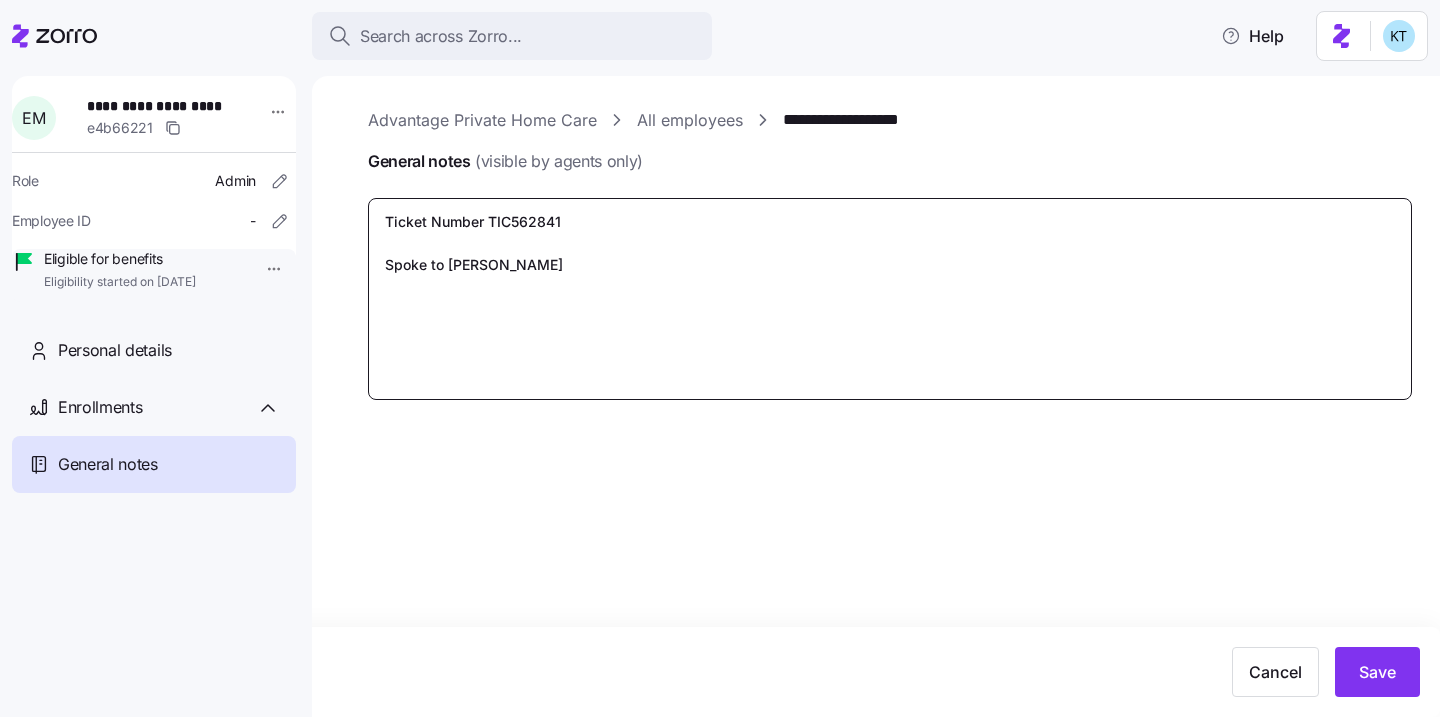 type on "x" 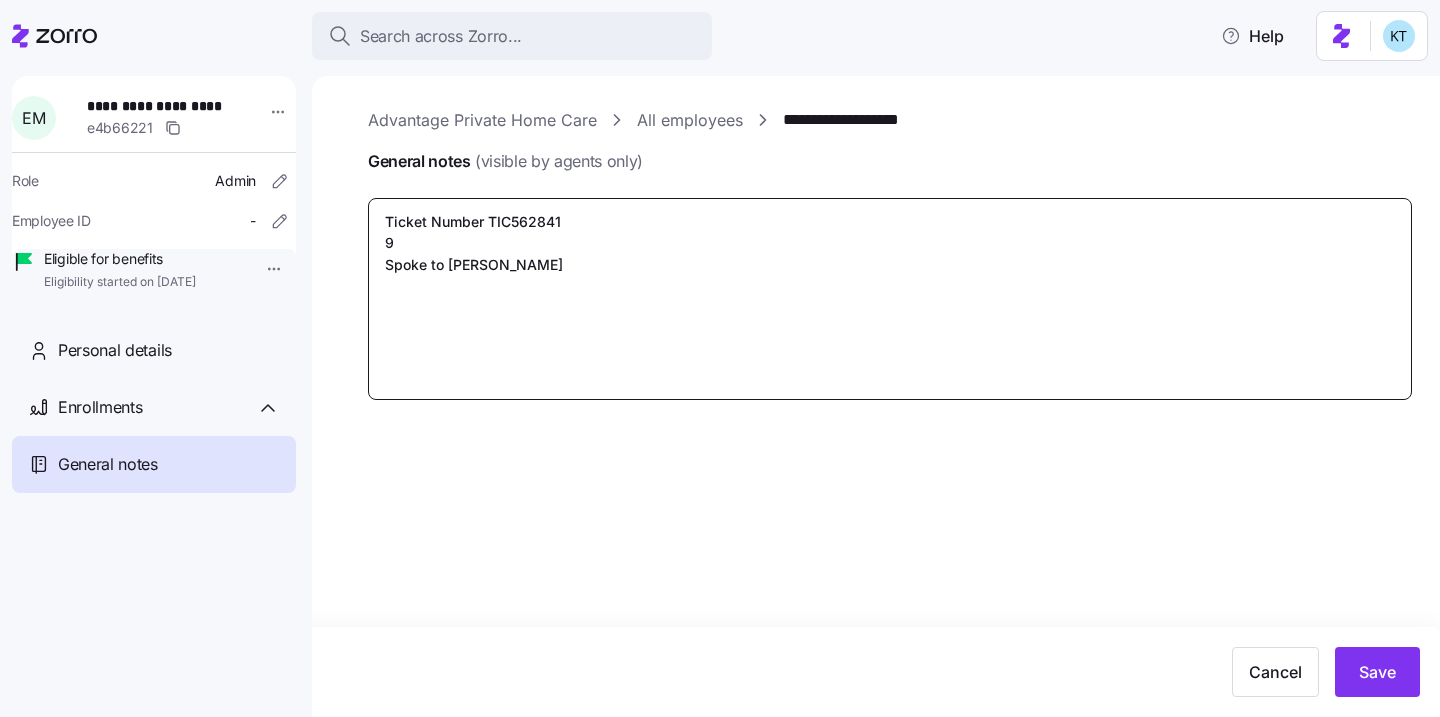 type on "x" 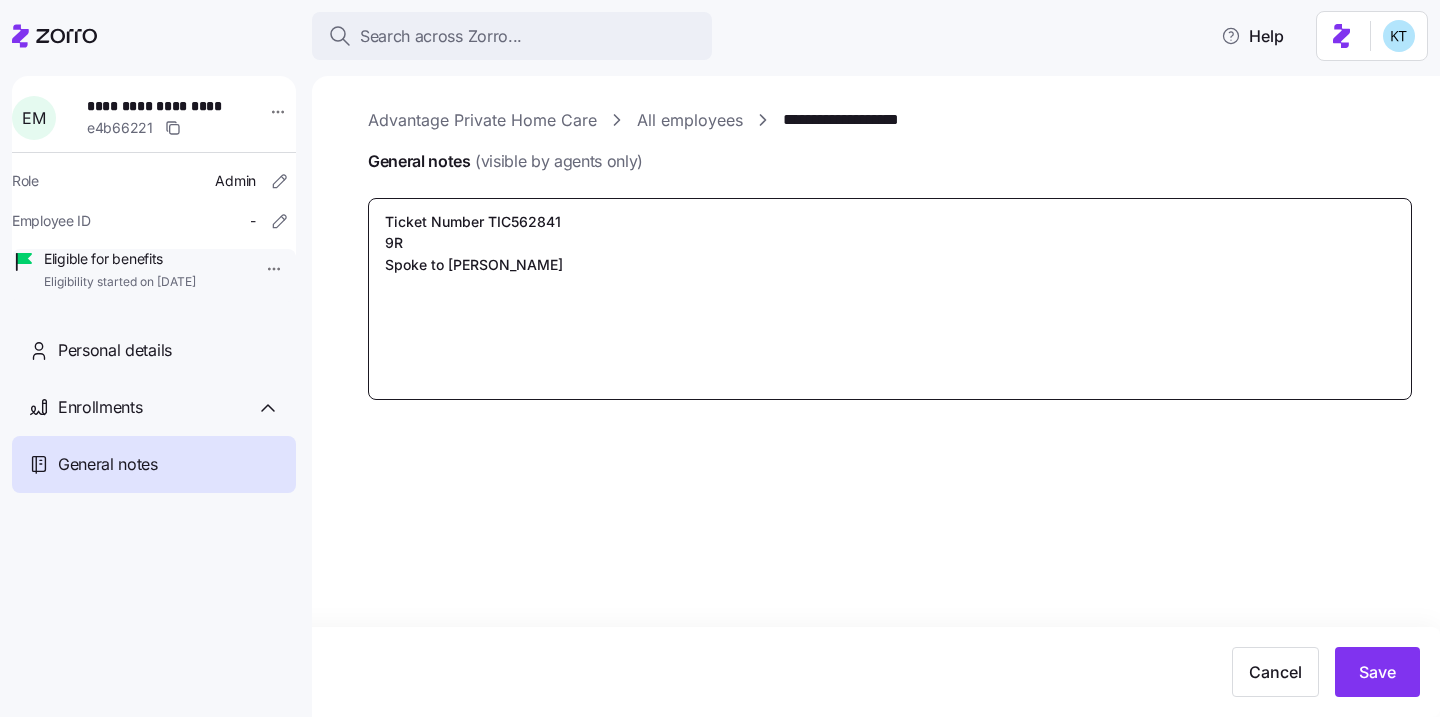 type on "x" 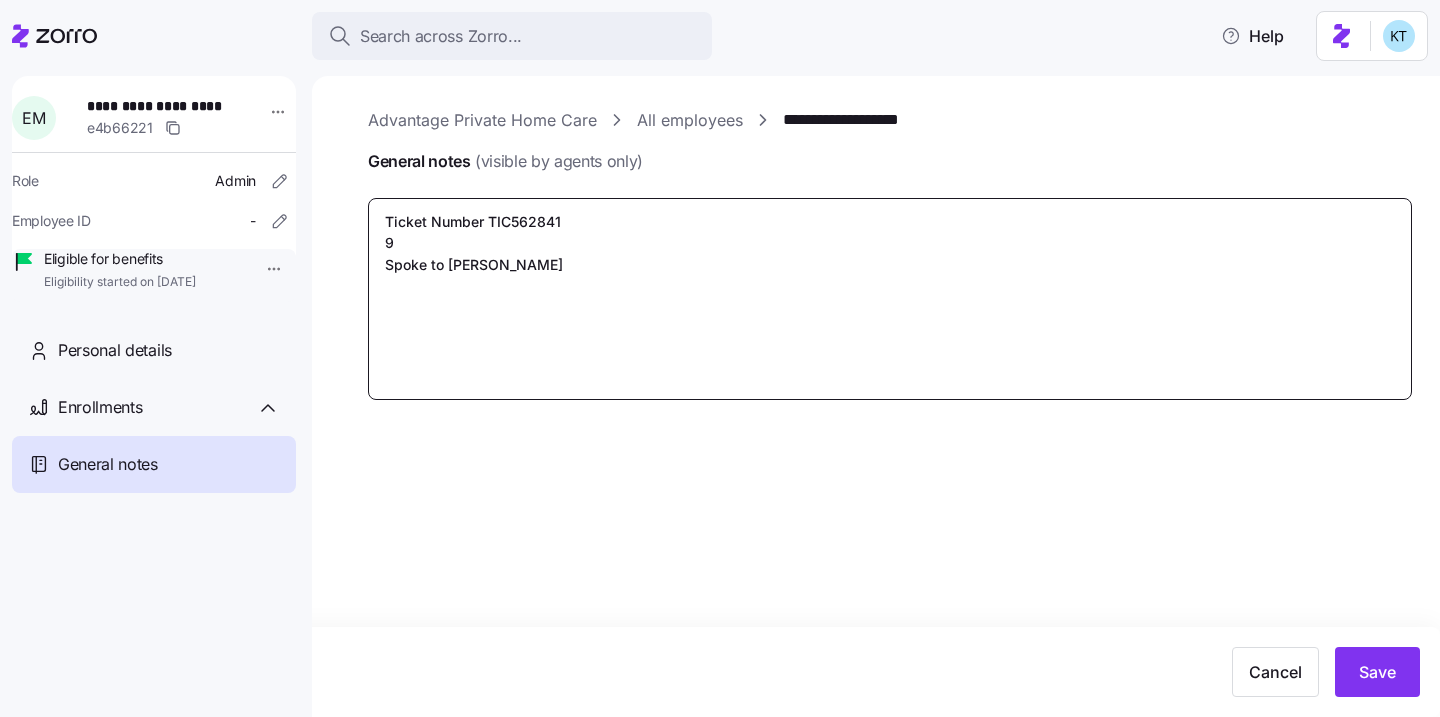 type on "x" 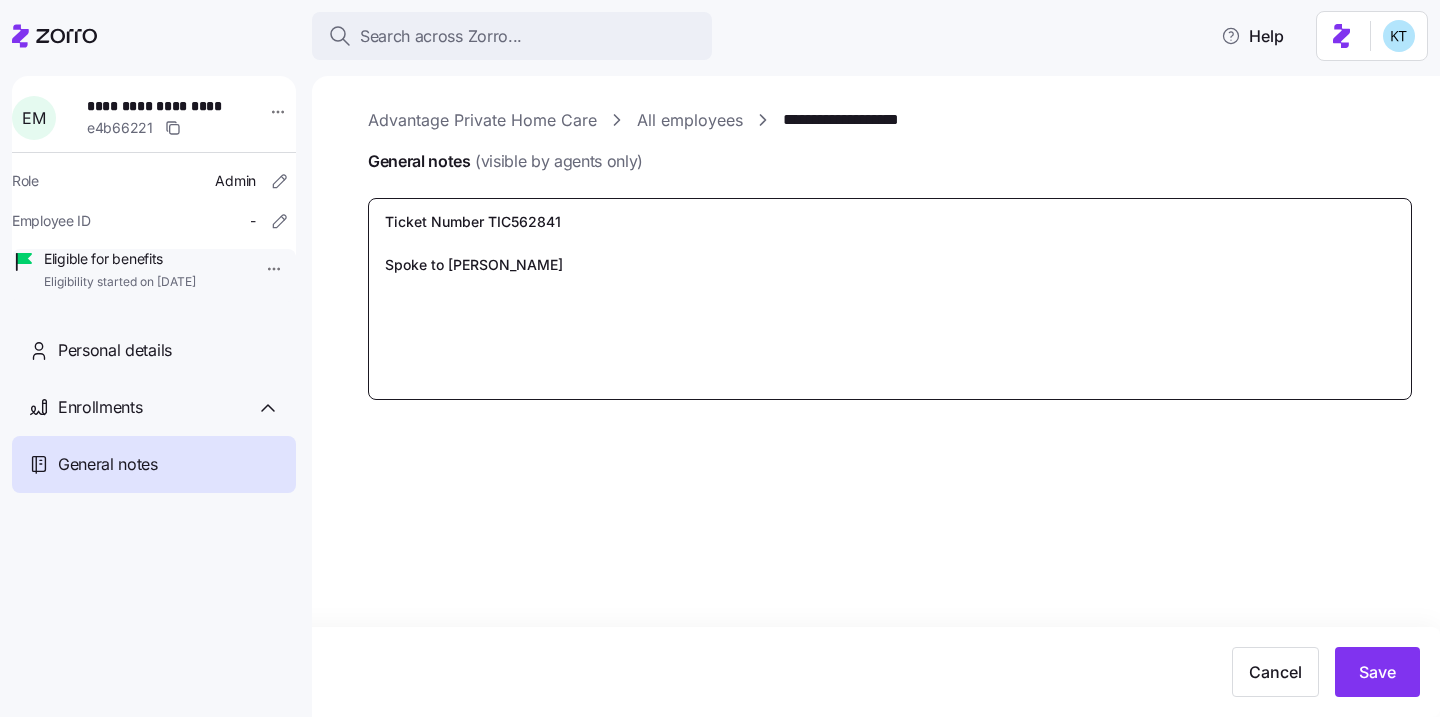 click on "Ticket Number TIC562841
Spoke to Jaylin B." at bounding box center (890, 299) 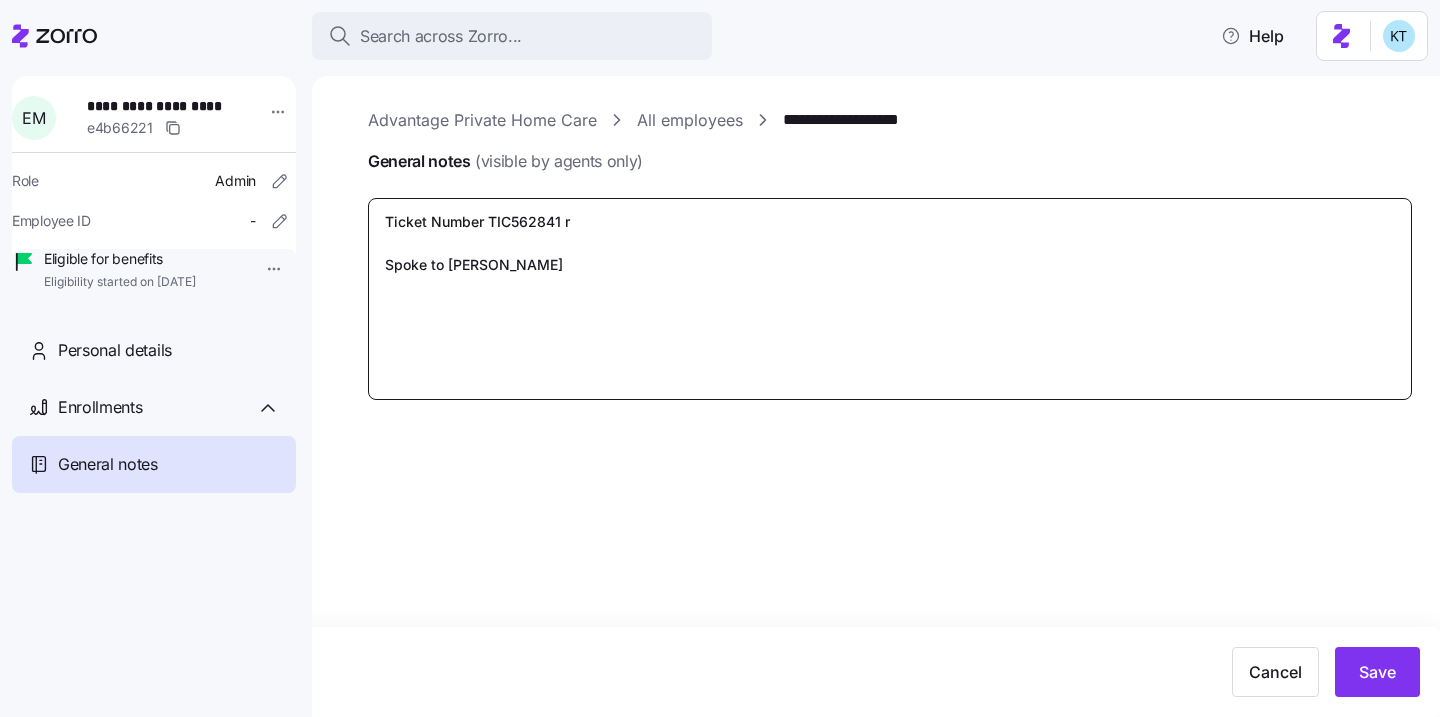 type on "x" 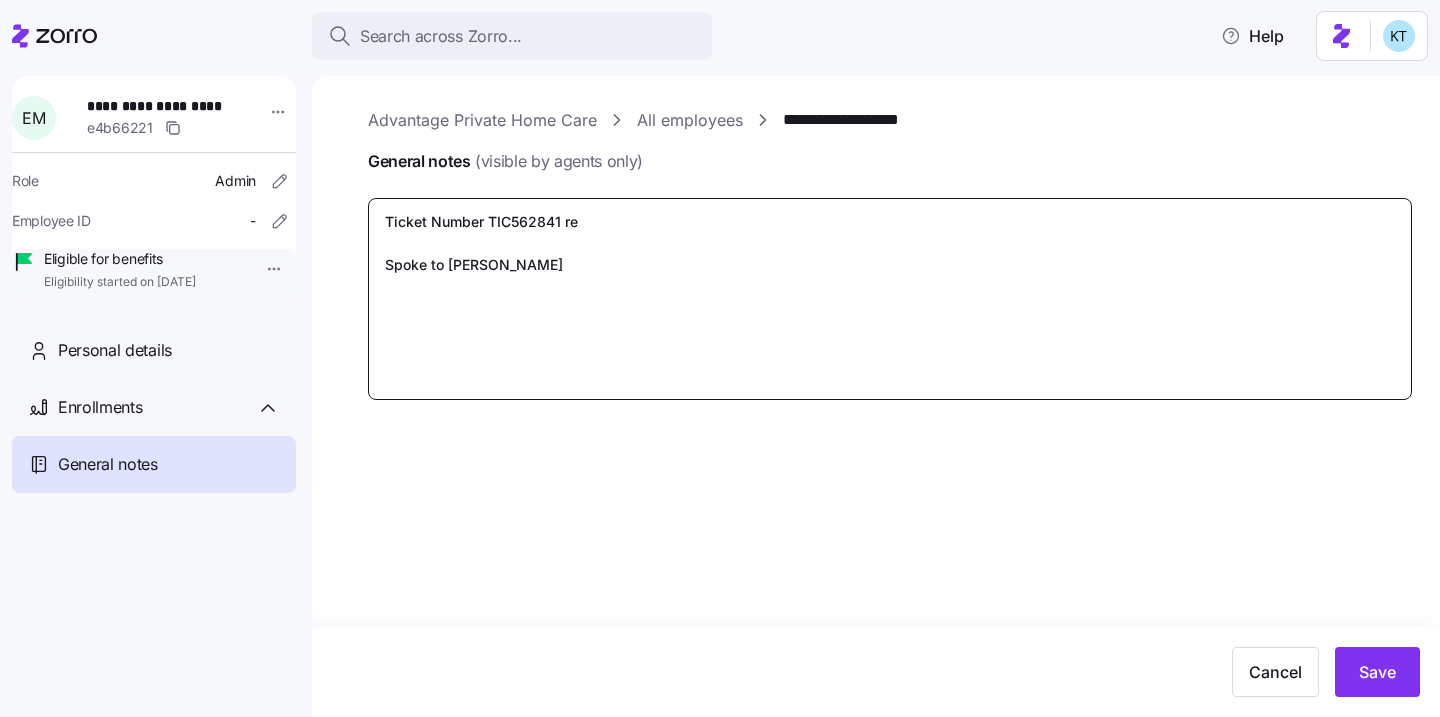type on "x" 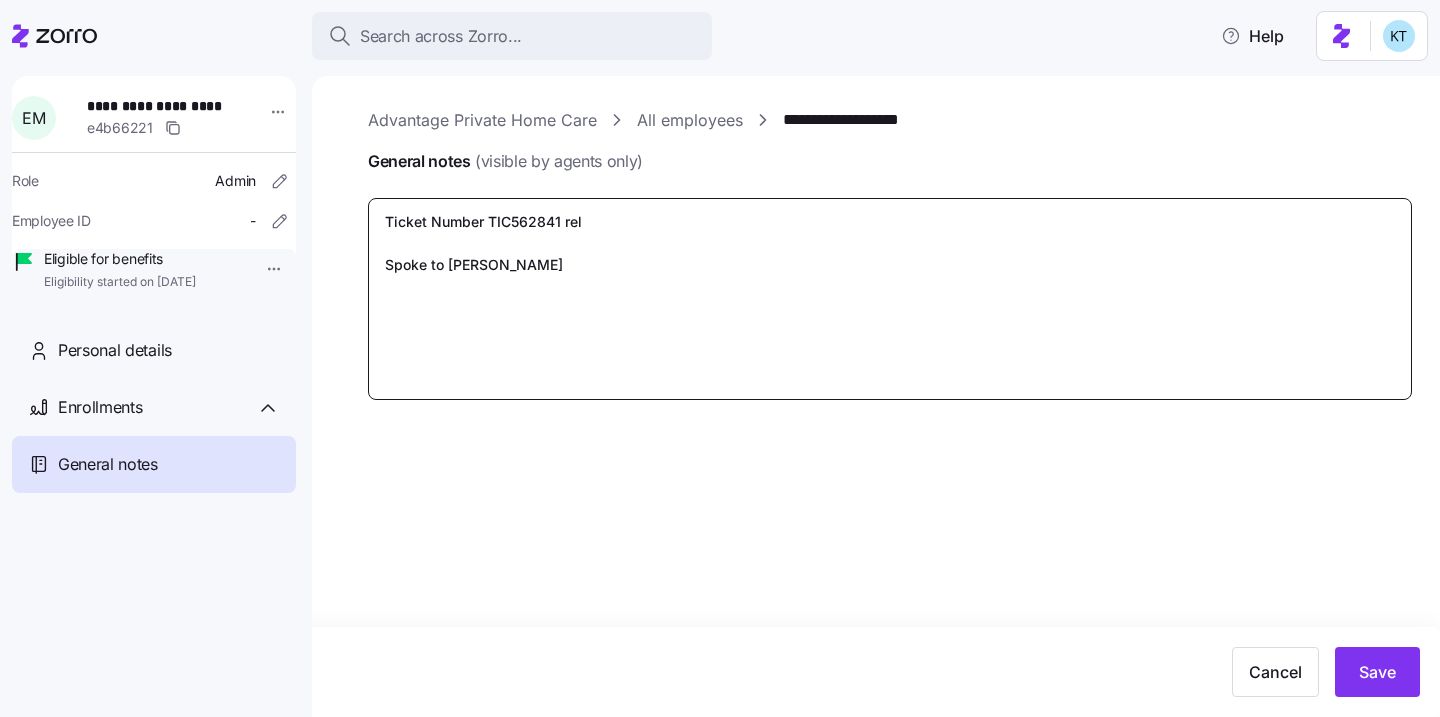 type on "x" 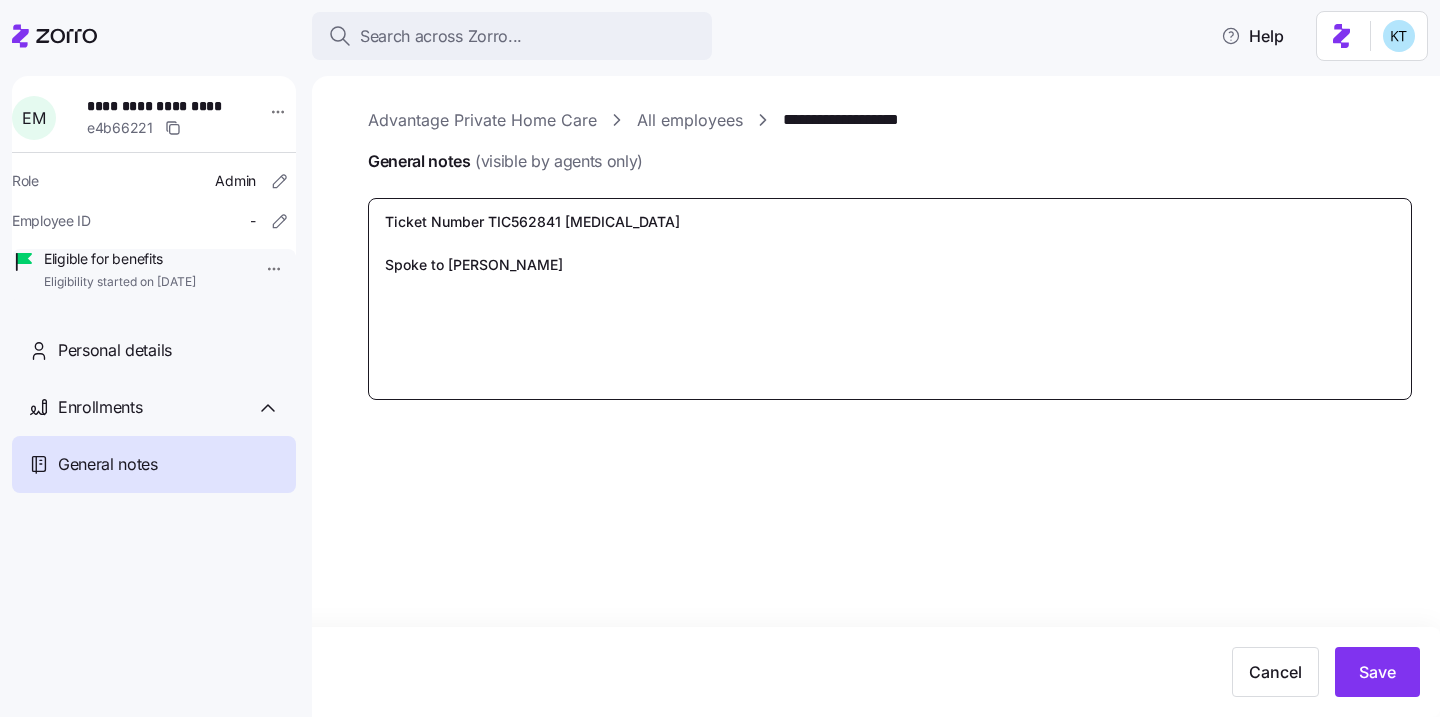 type on "Ticket Number TIC562841 relat
Spoke to Jaylin B." 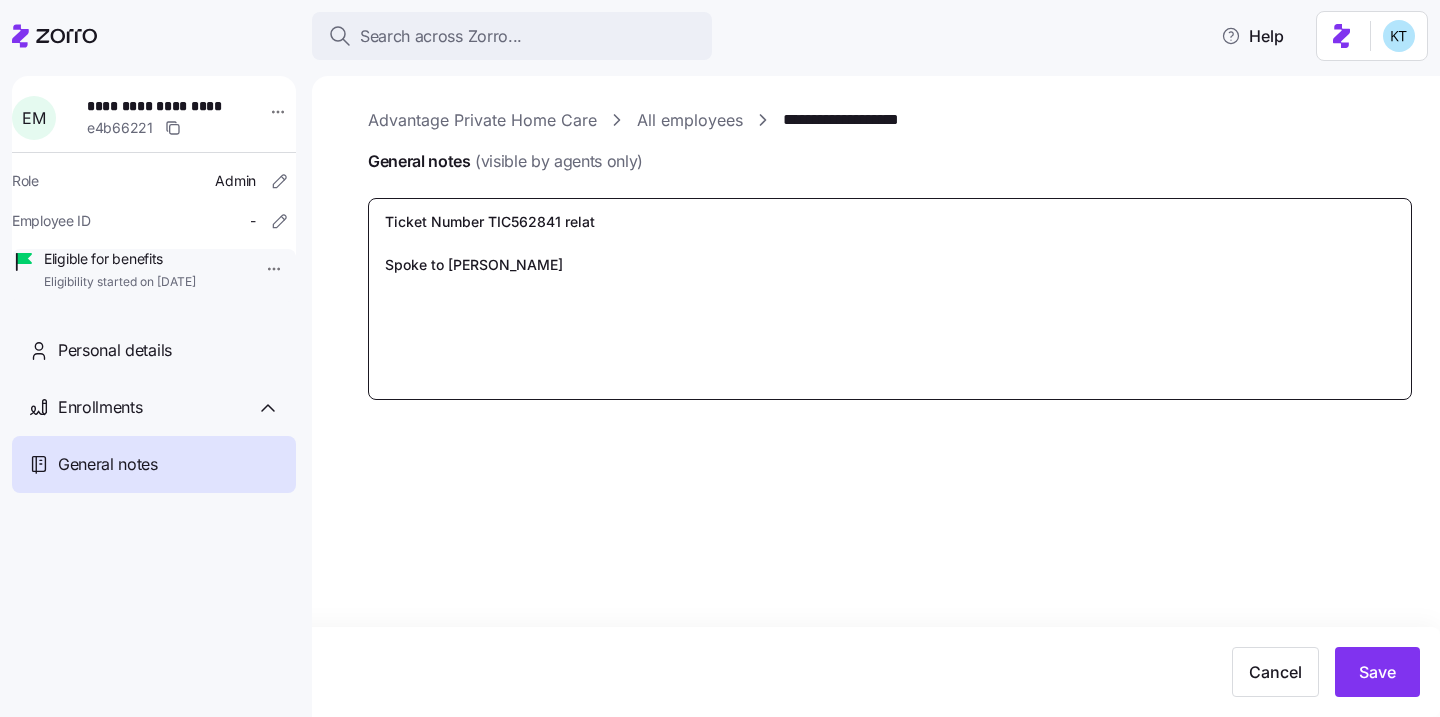 type on "x" 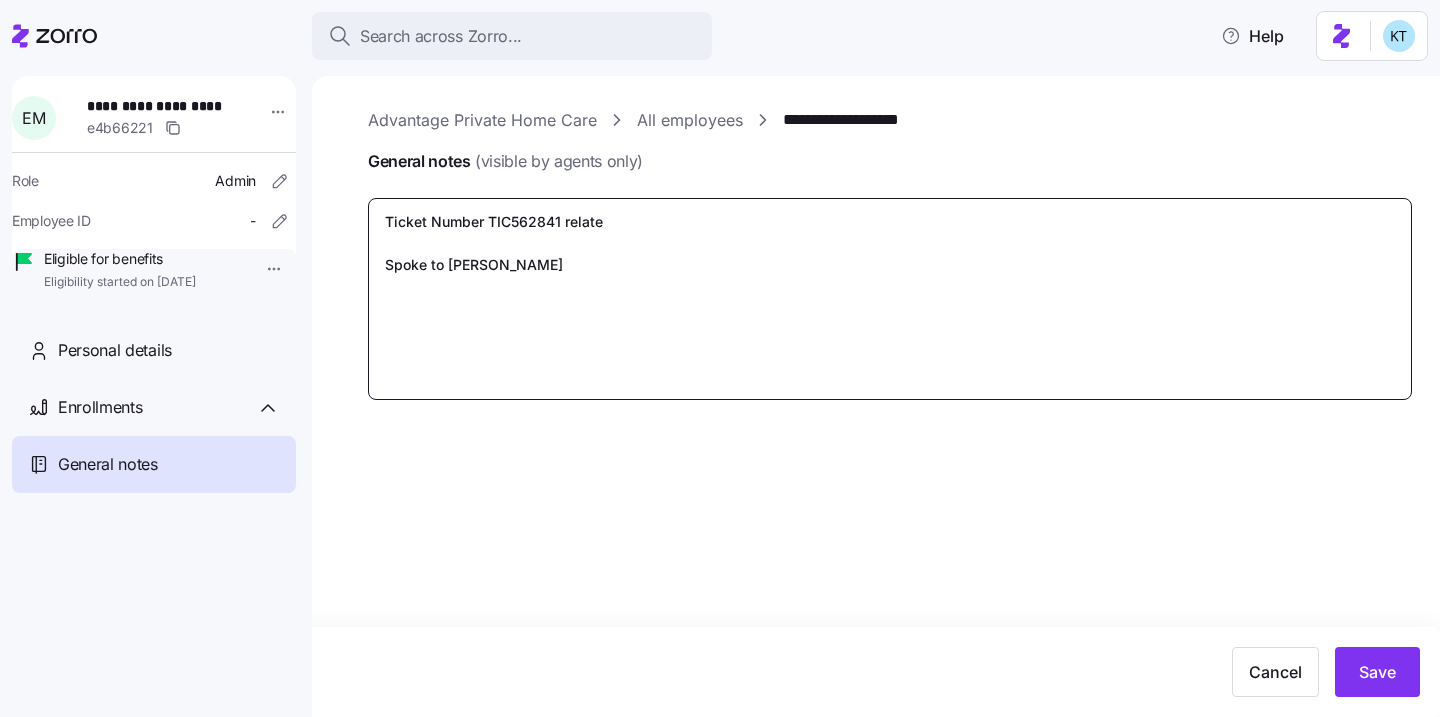 type on "x" 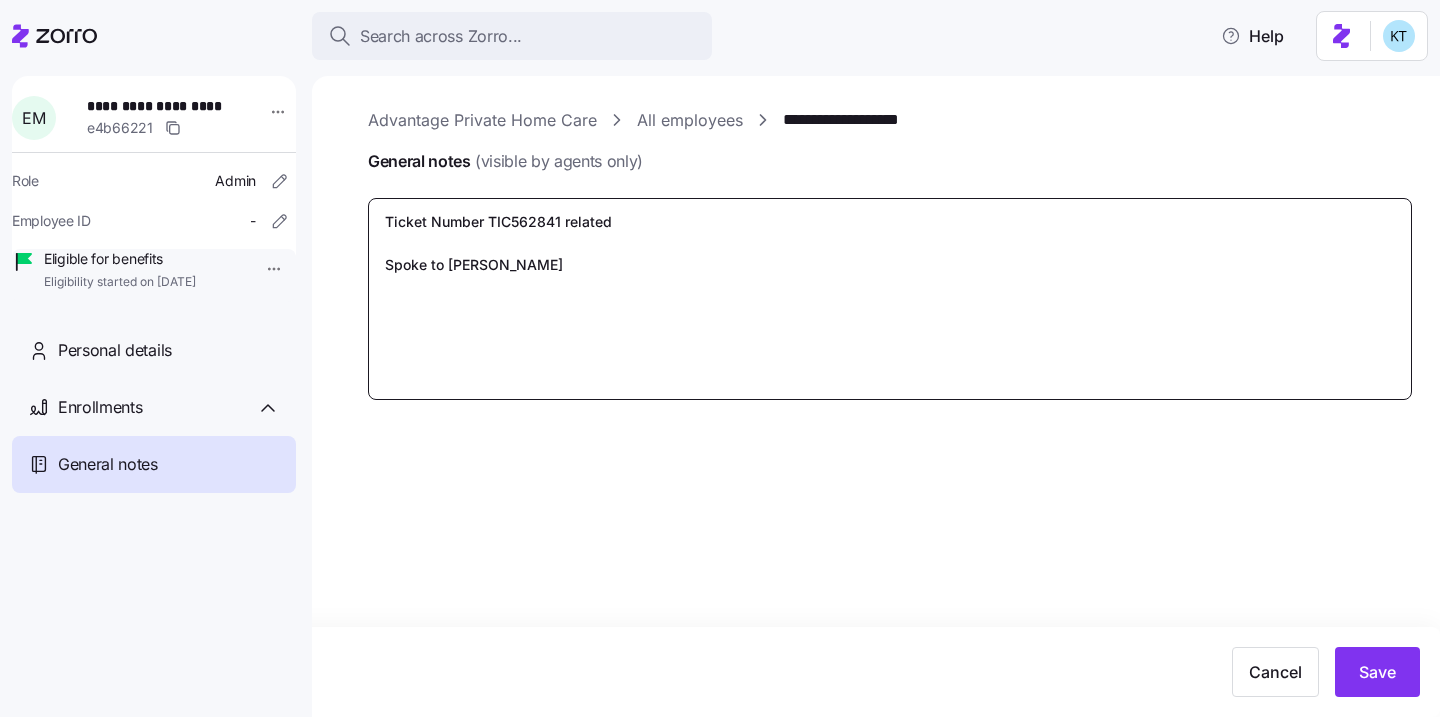type on "x" 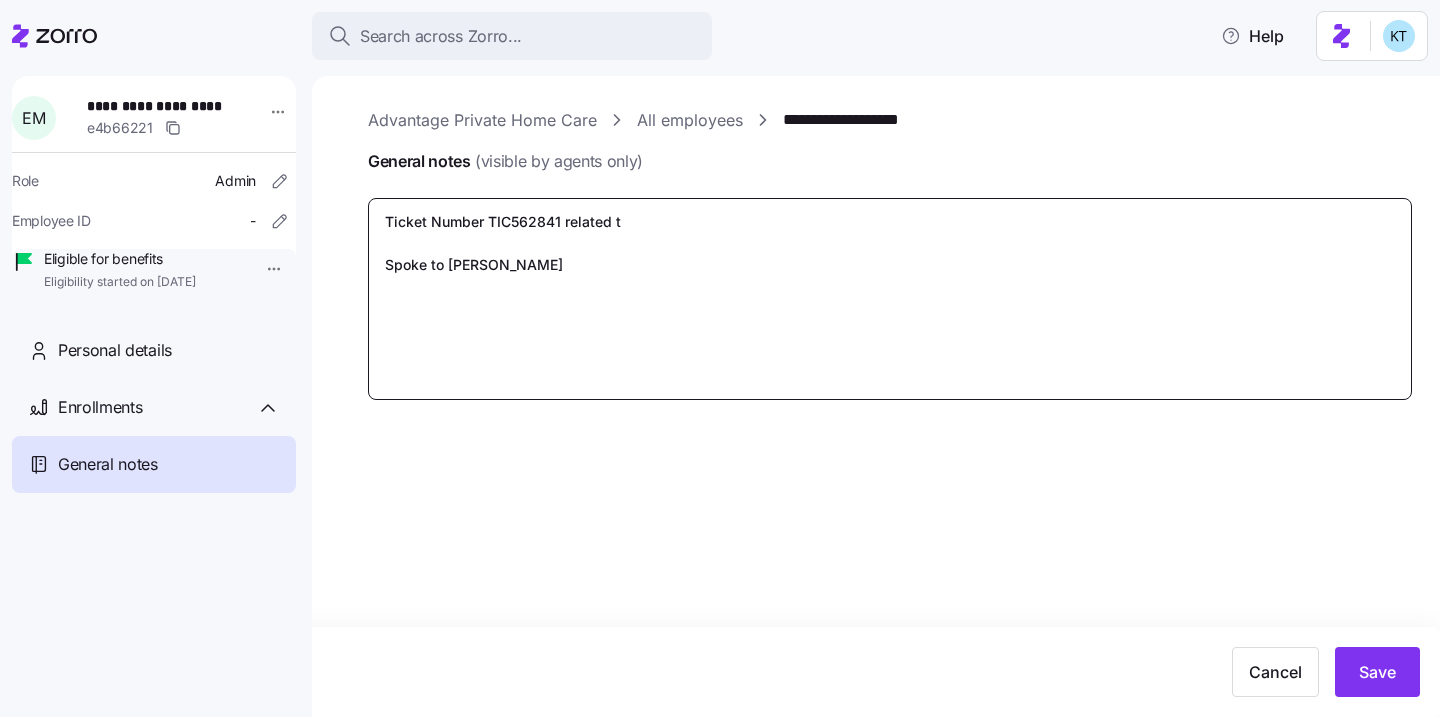 type on "x" 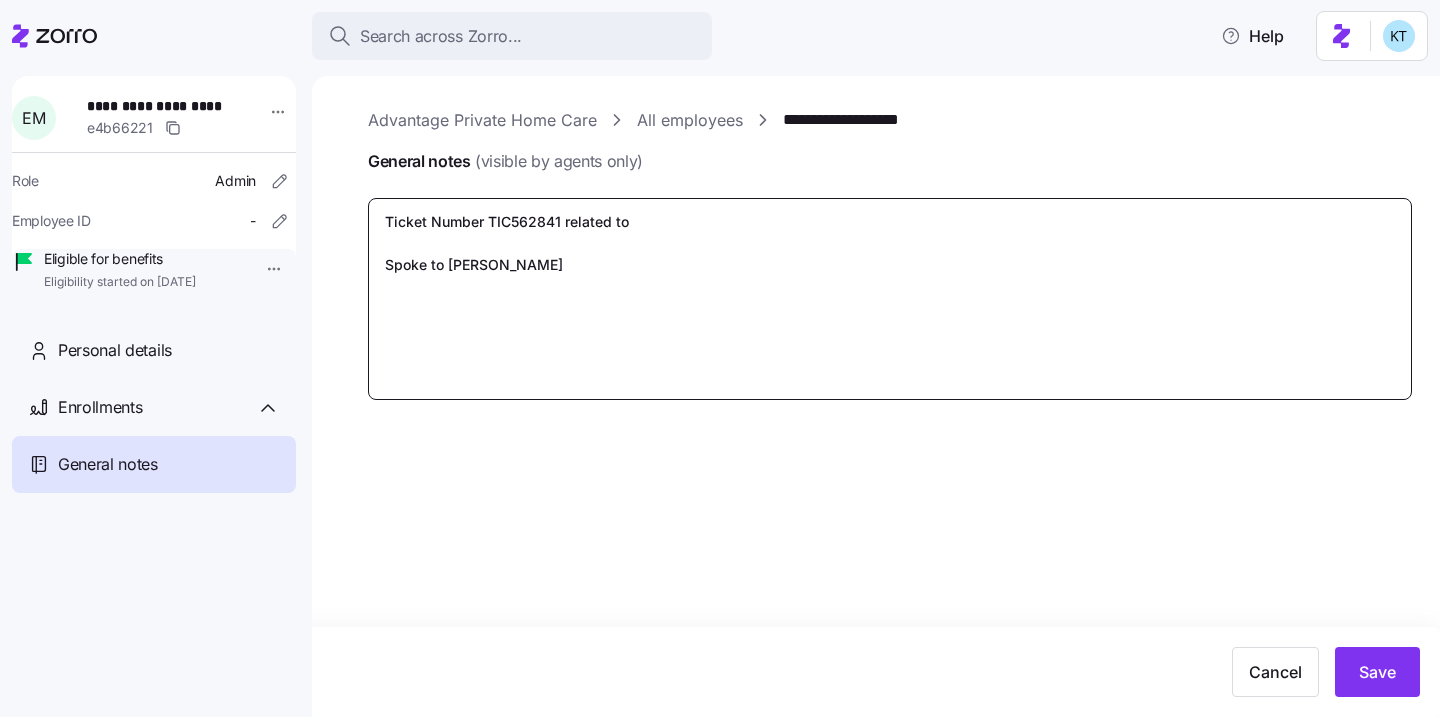 type on "x" 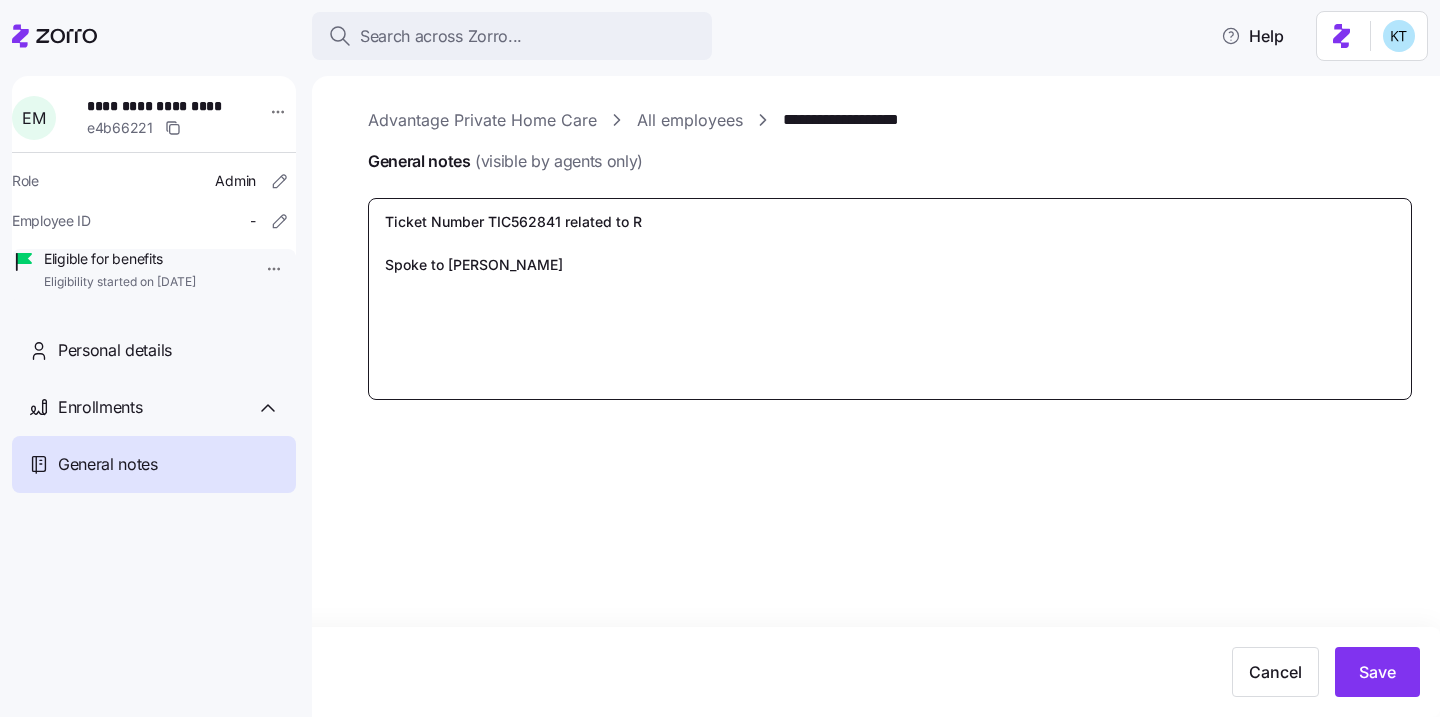 type on "x" 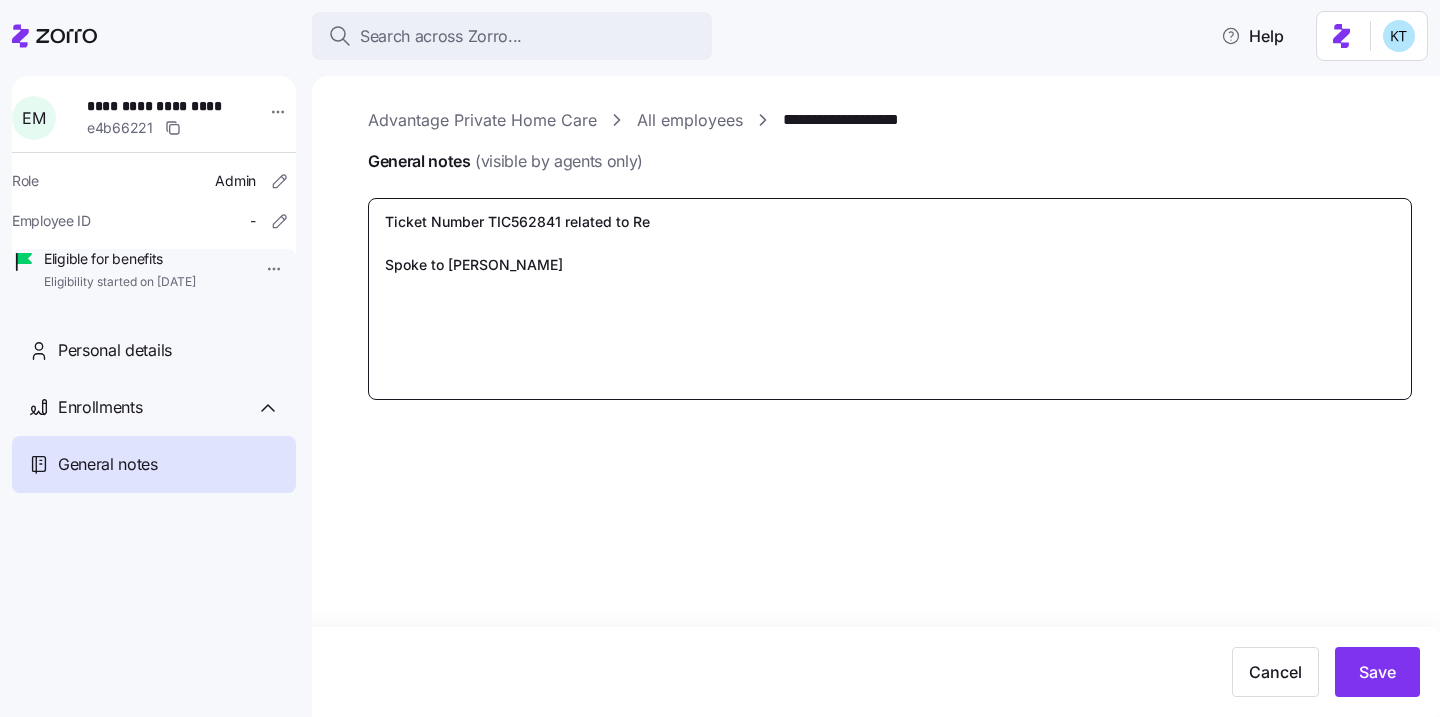 type on "x" 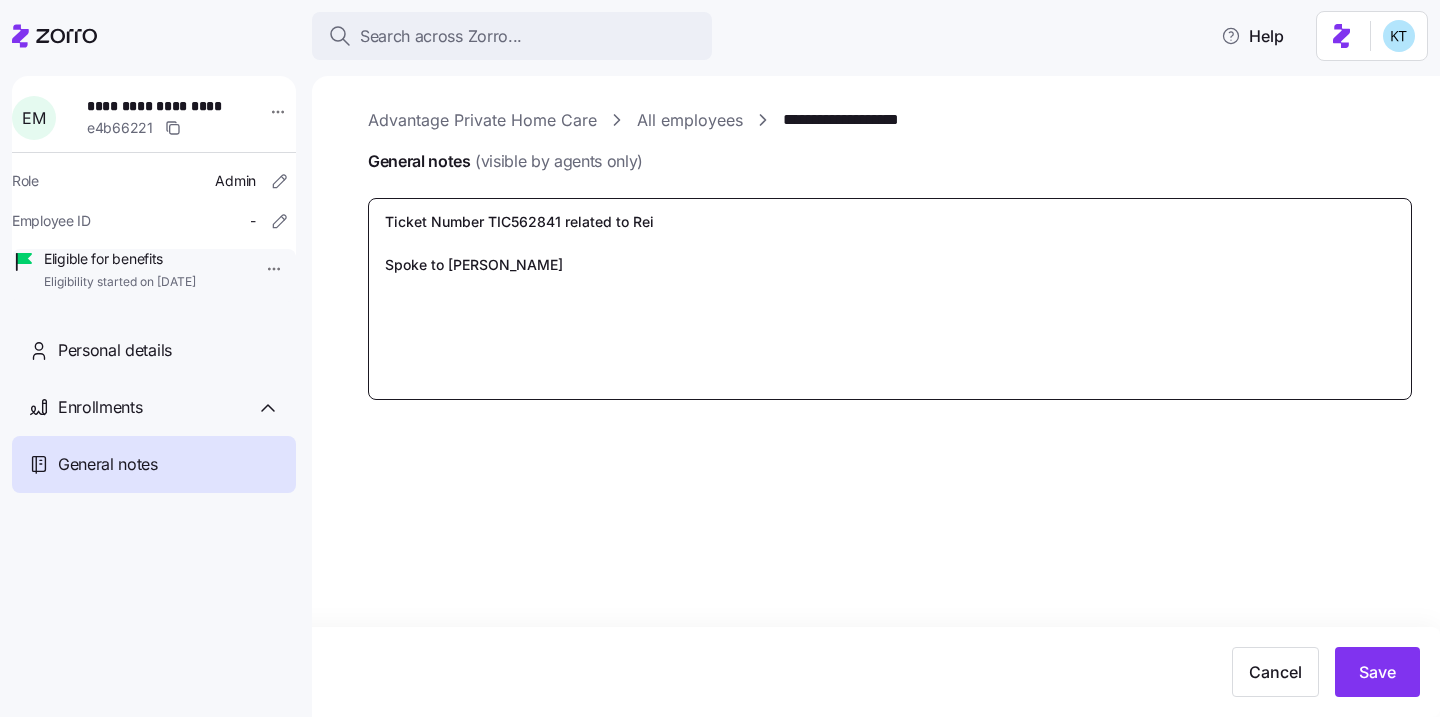 type on "x" 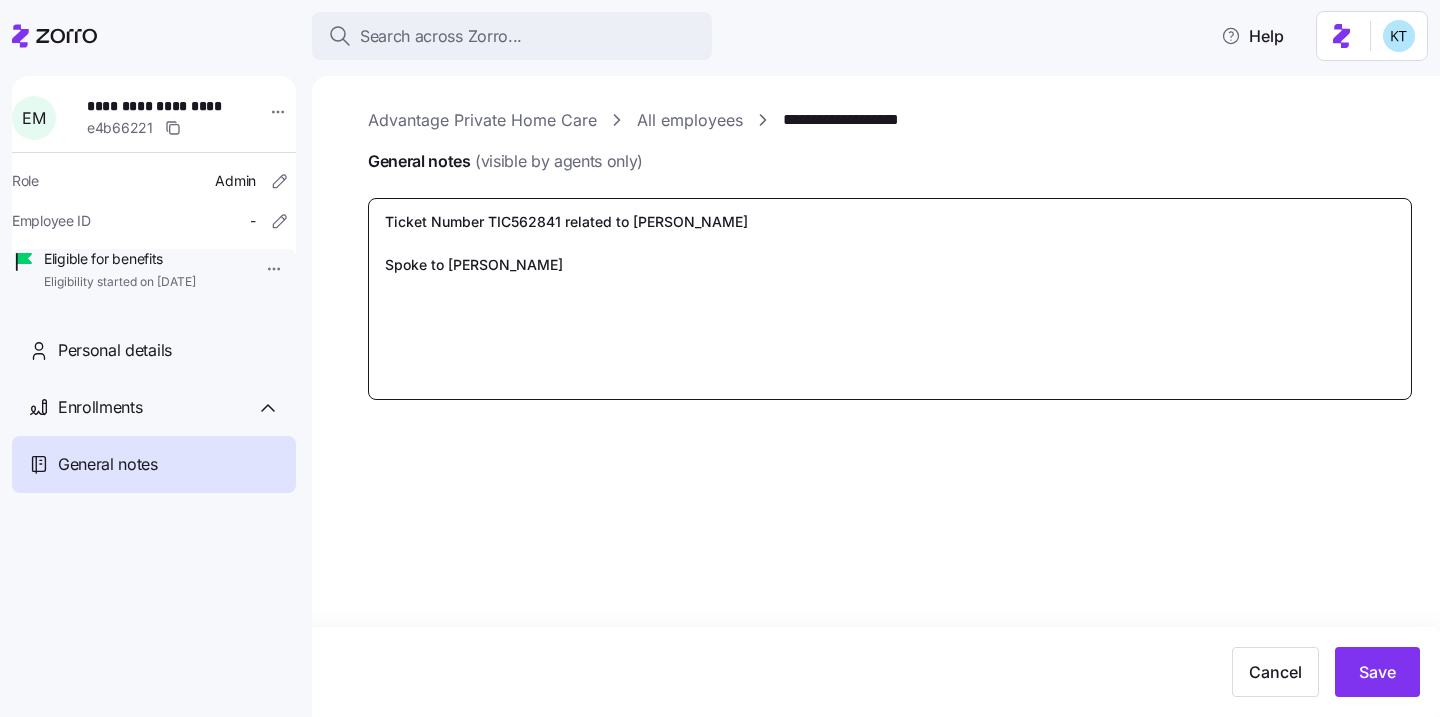 type on "x" 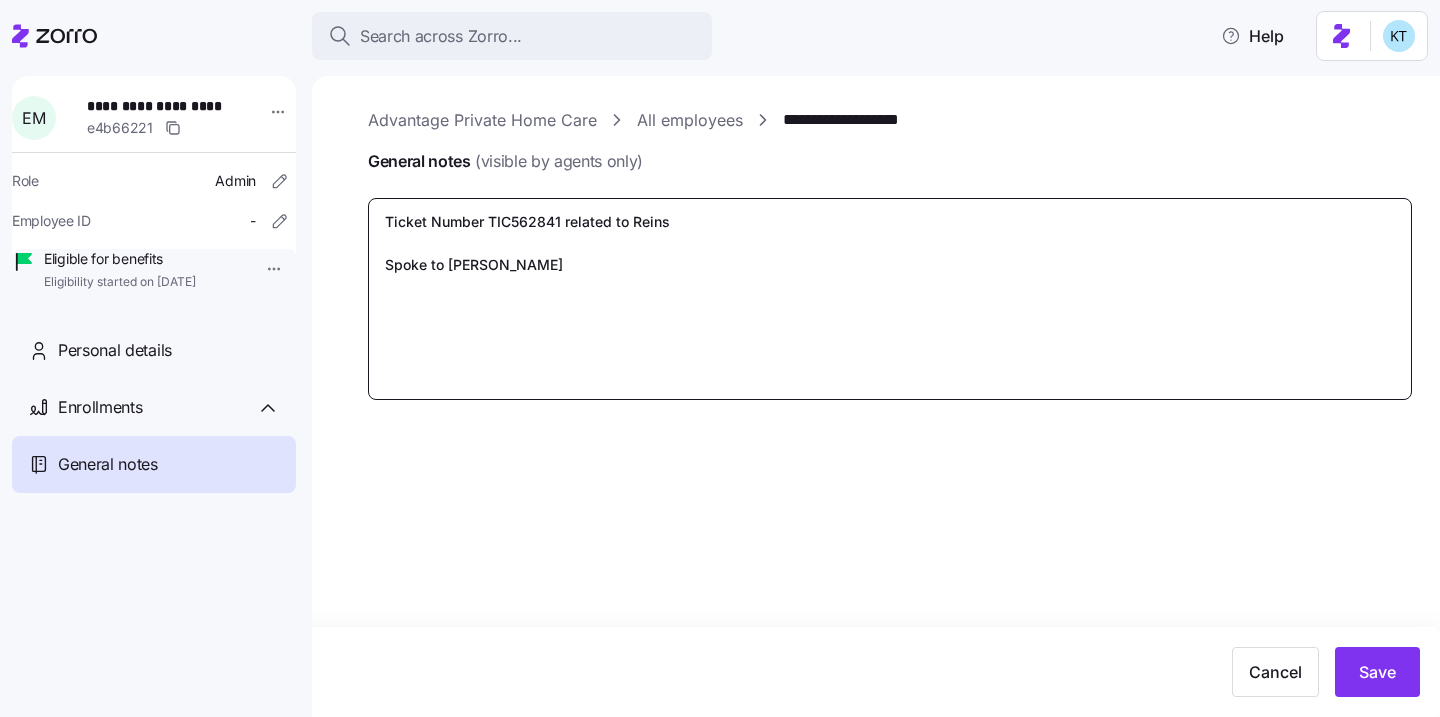 type on "x" 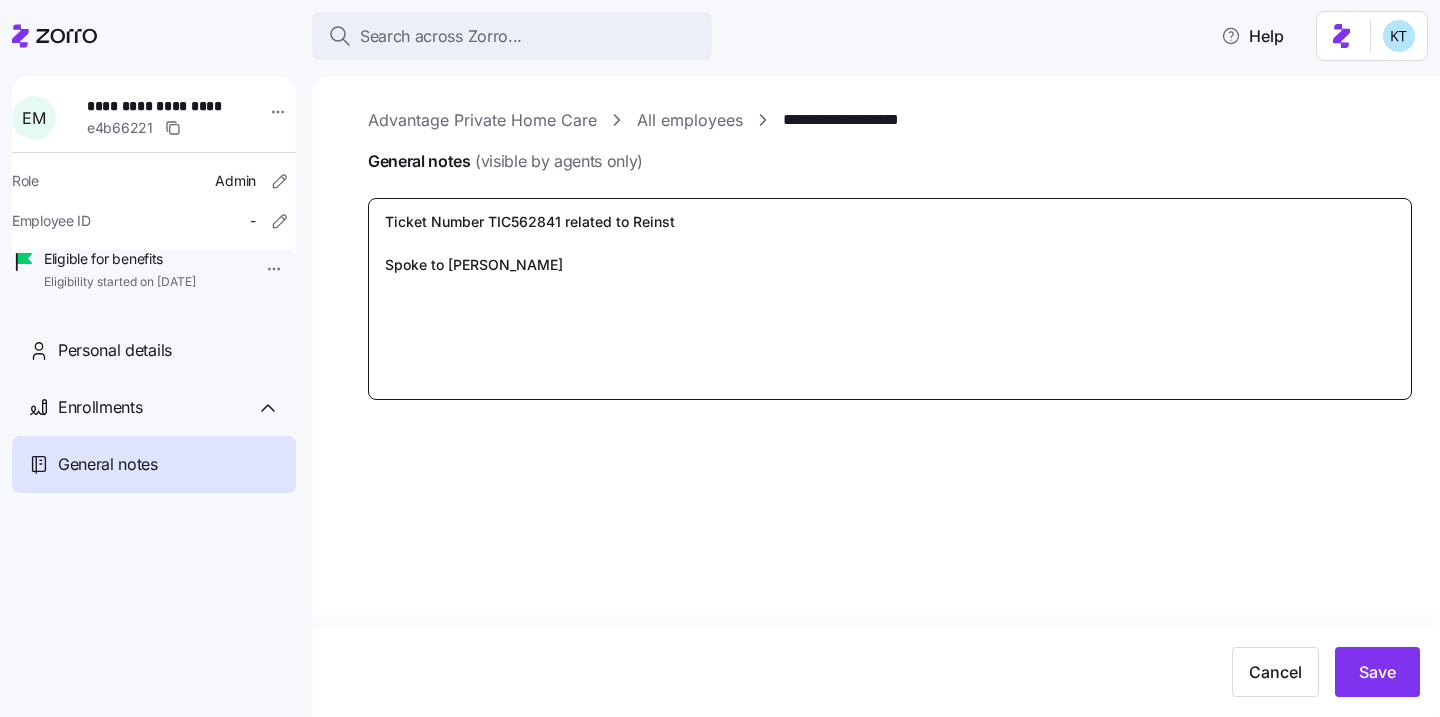type on "Ticket Number TIC562841 related to Reinsta
Spoke to Jaylin B." 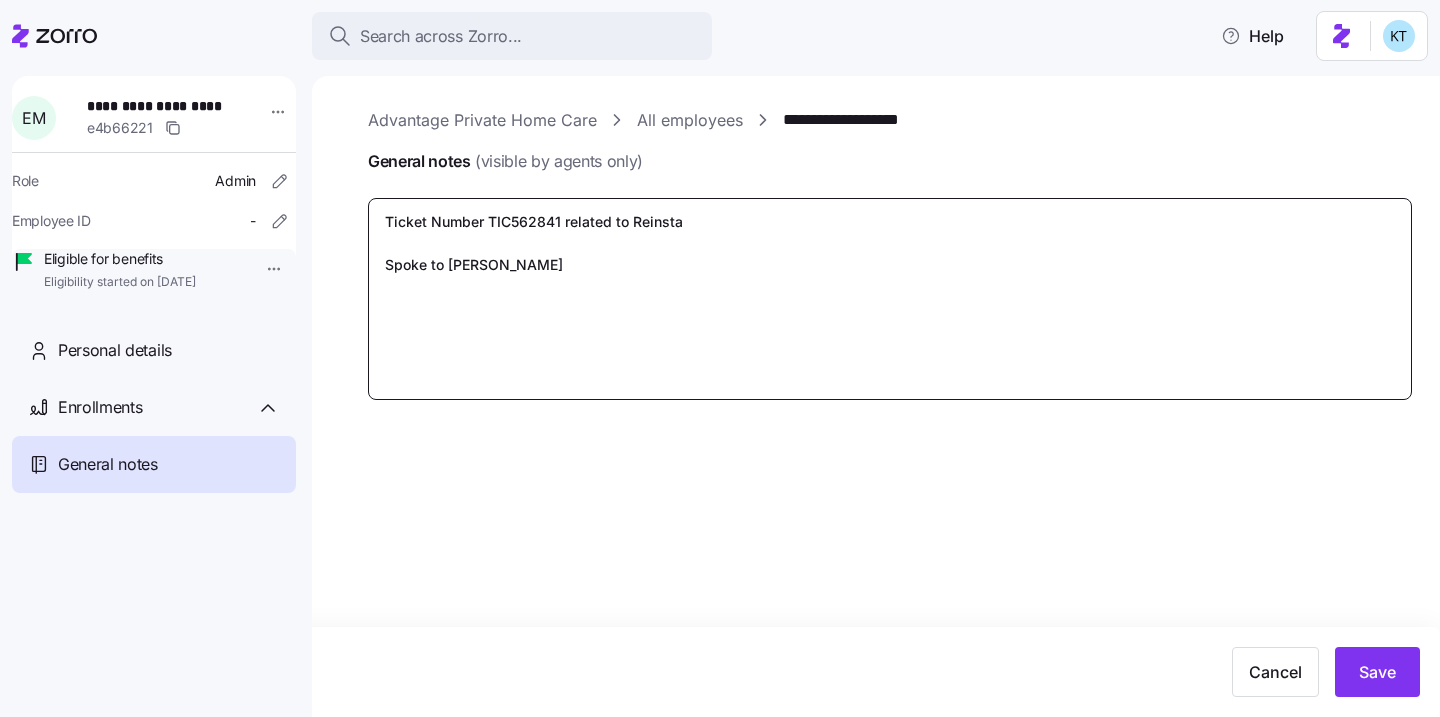 type on "x" 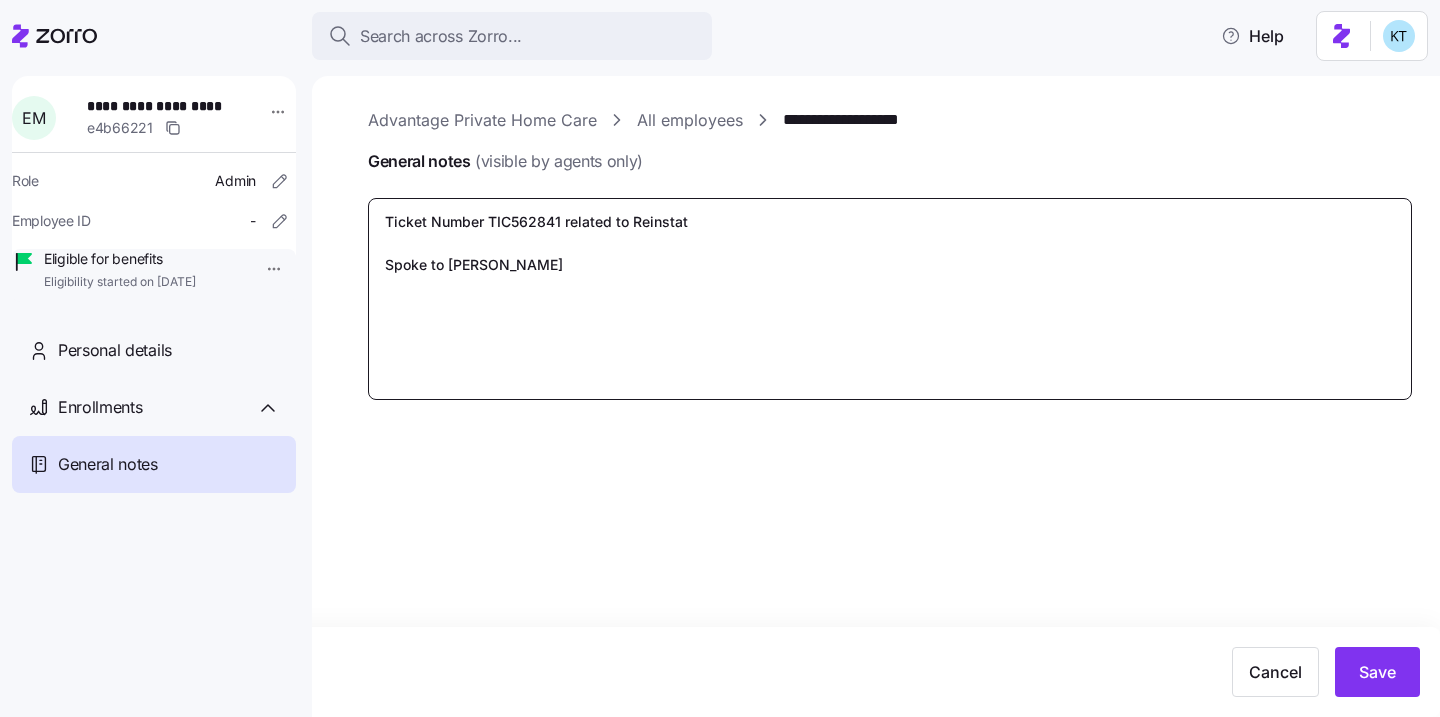 type on "x" 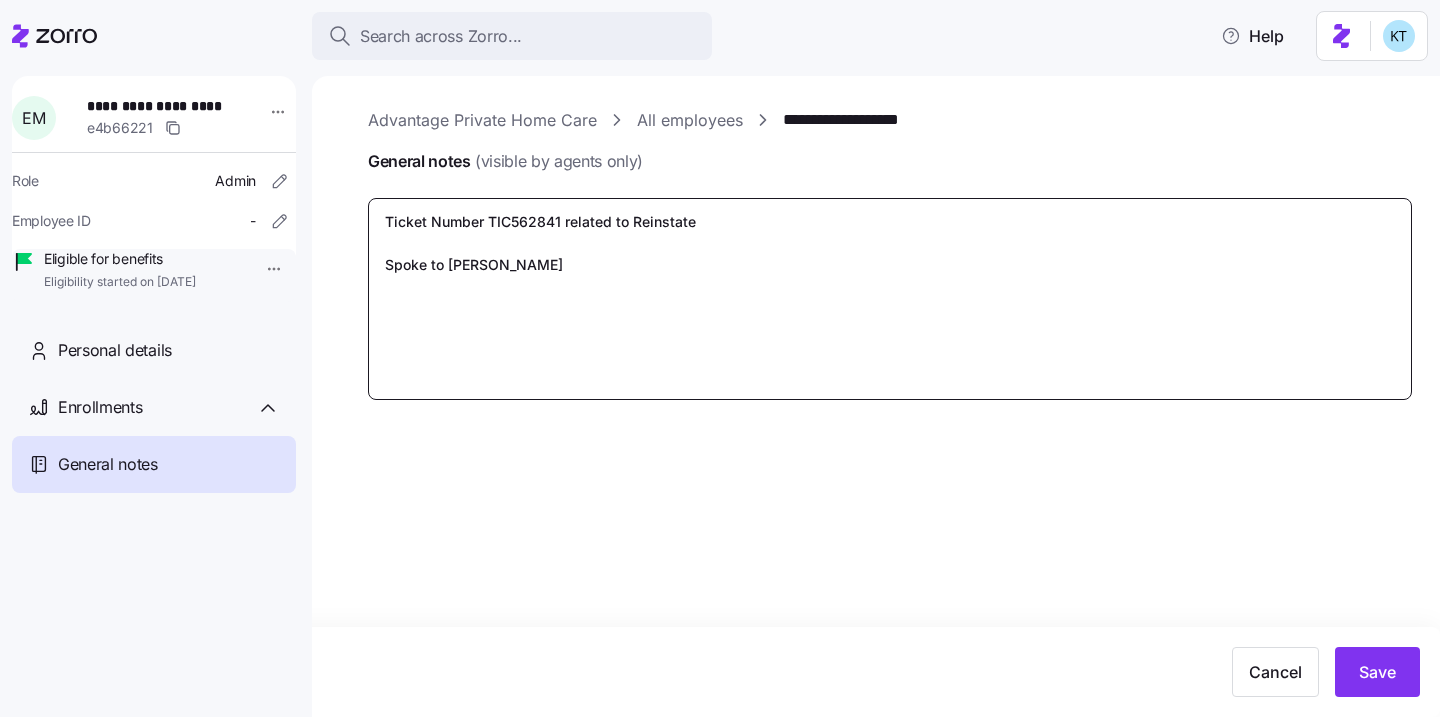 type on "x" 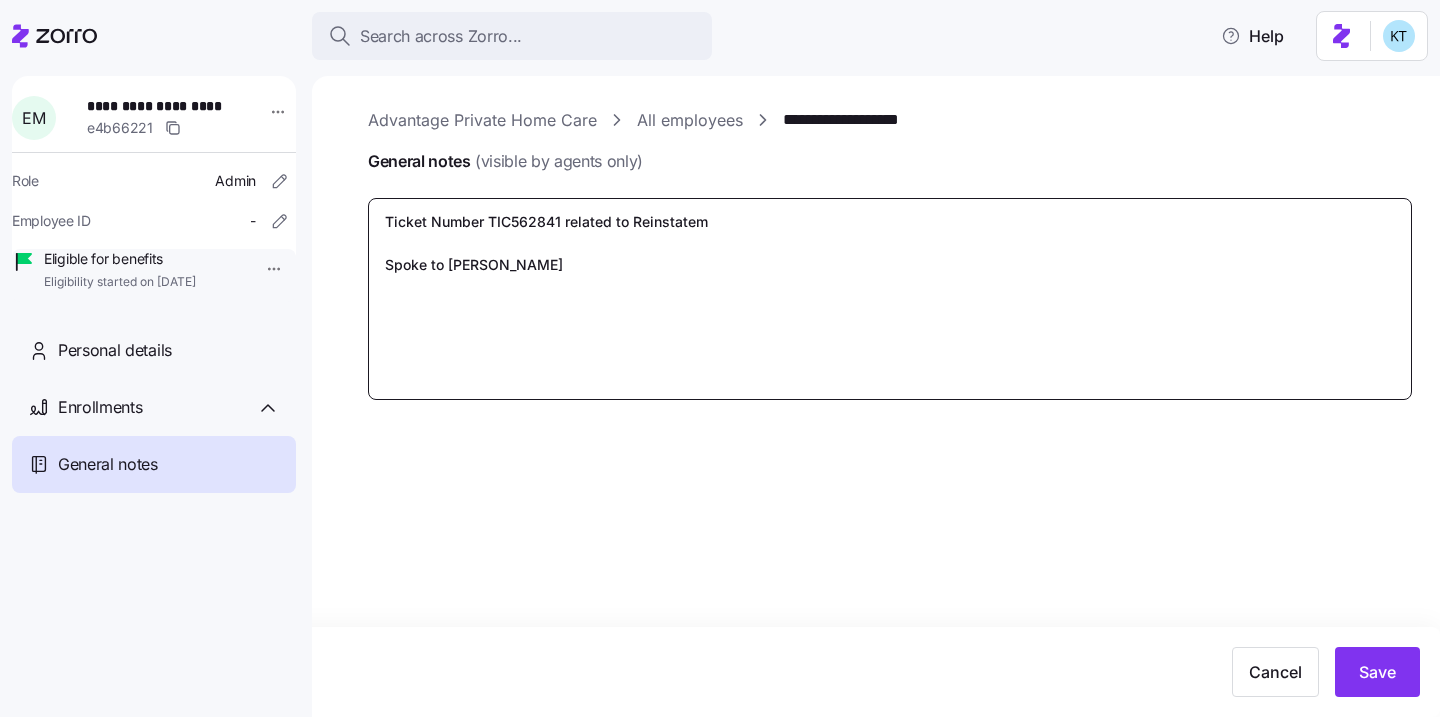 type on "x" 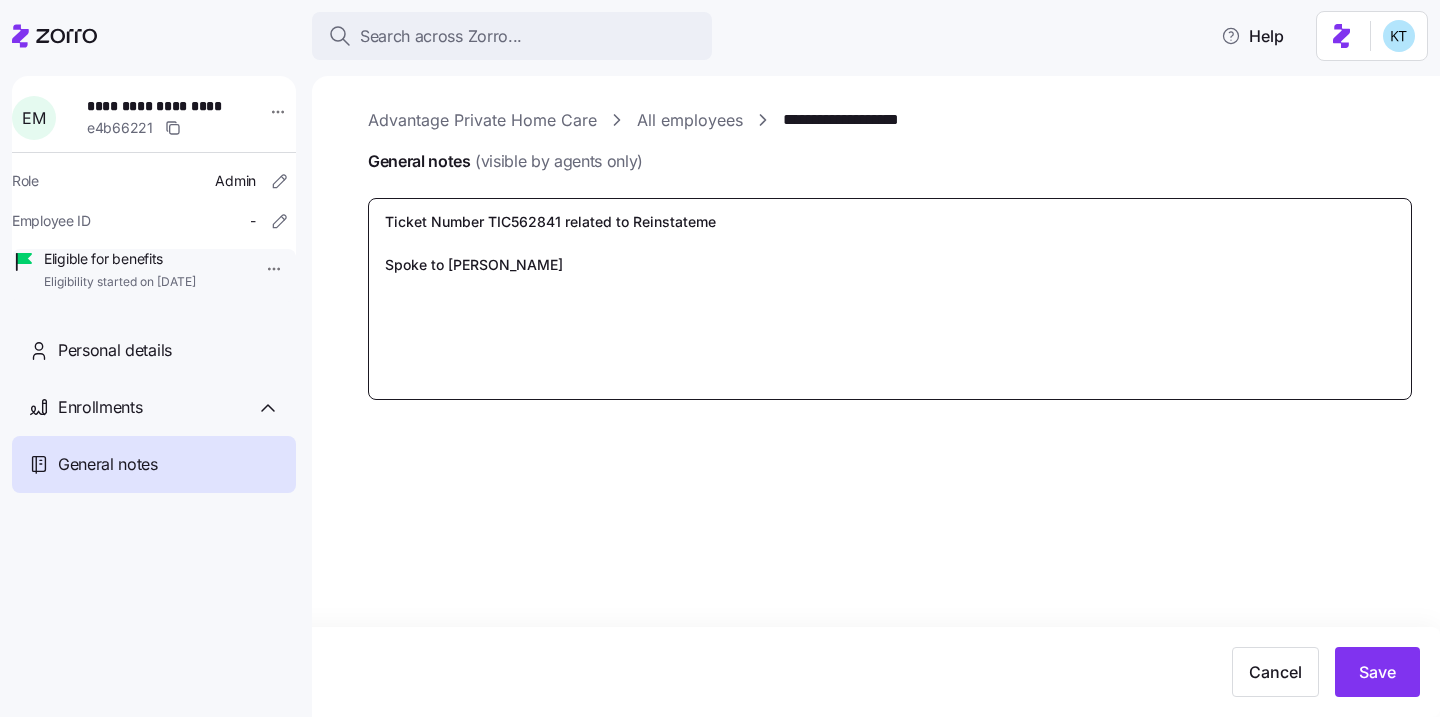 type on "x" 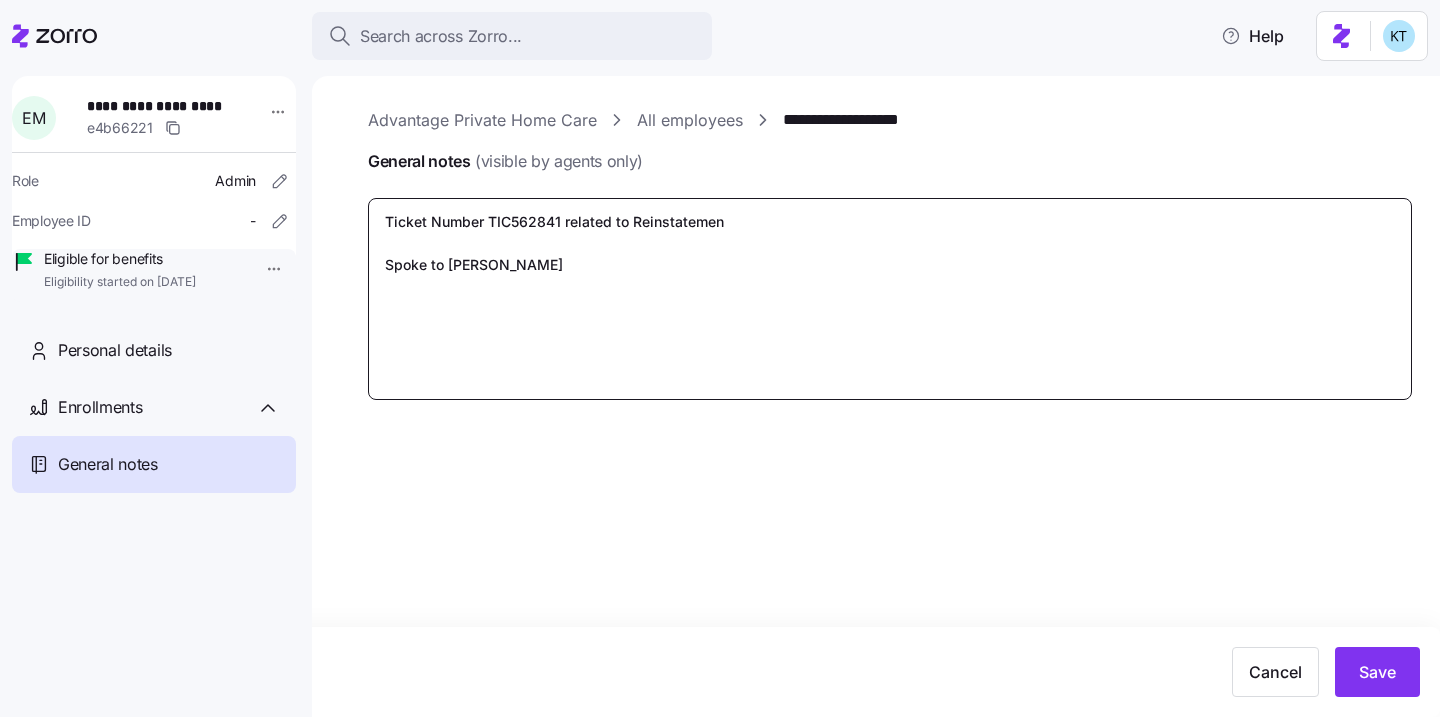 type on "x" 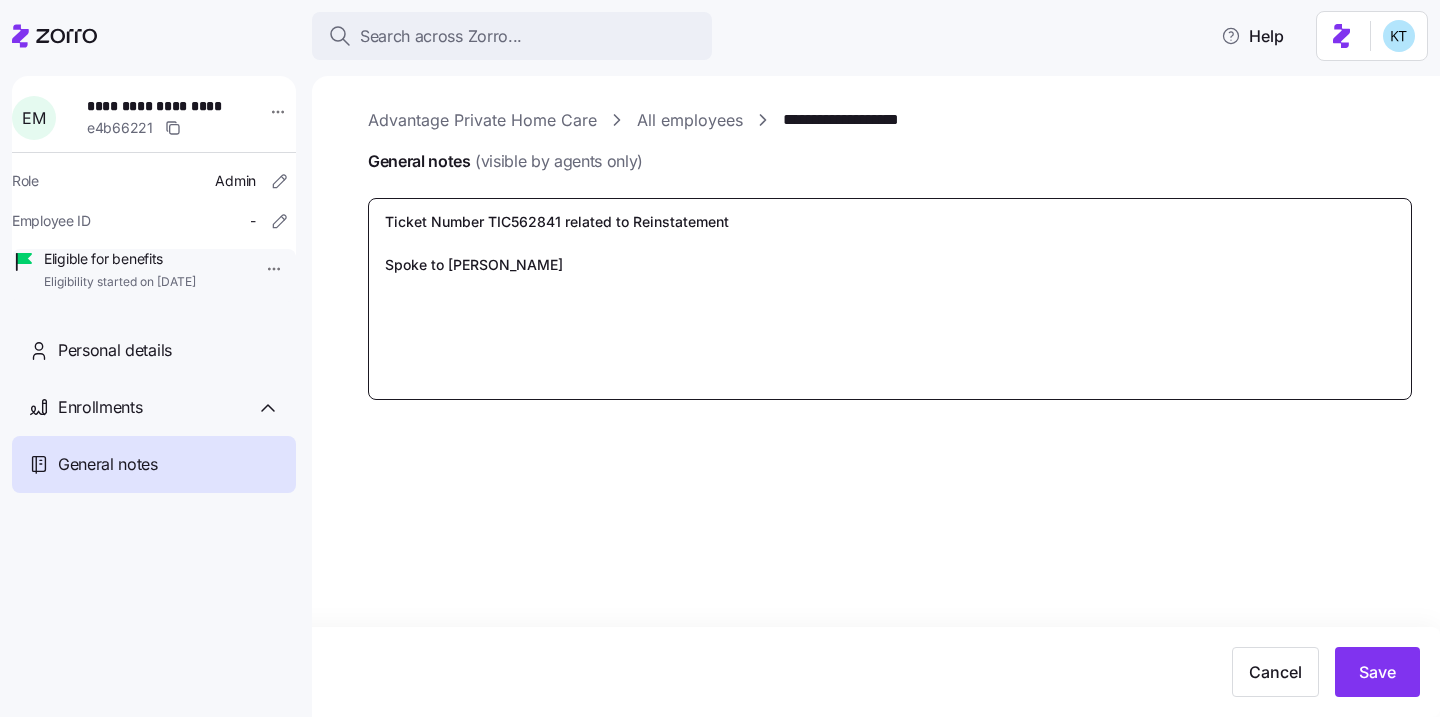 type on "x" 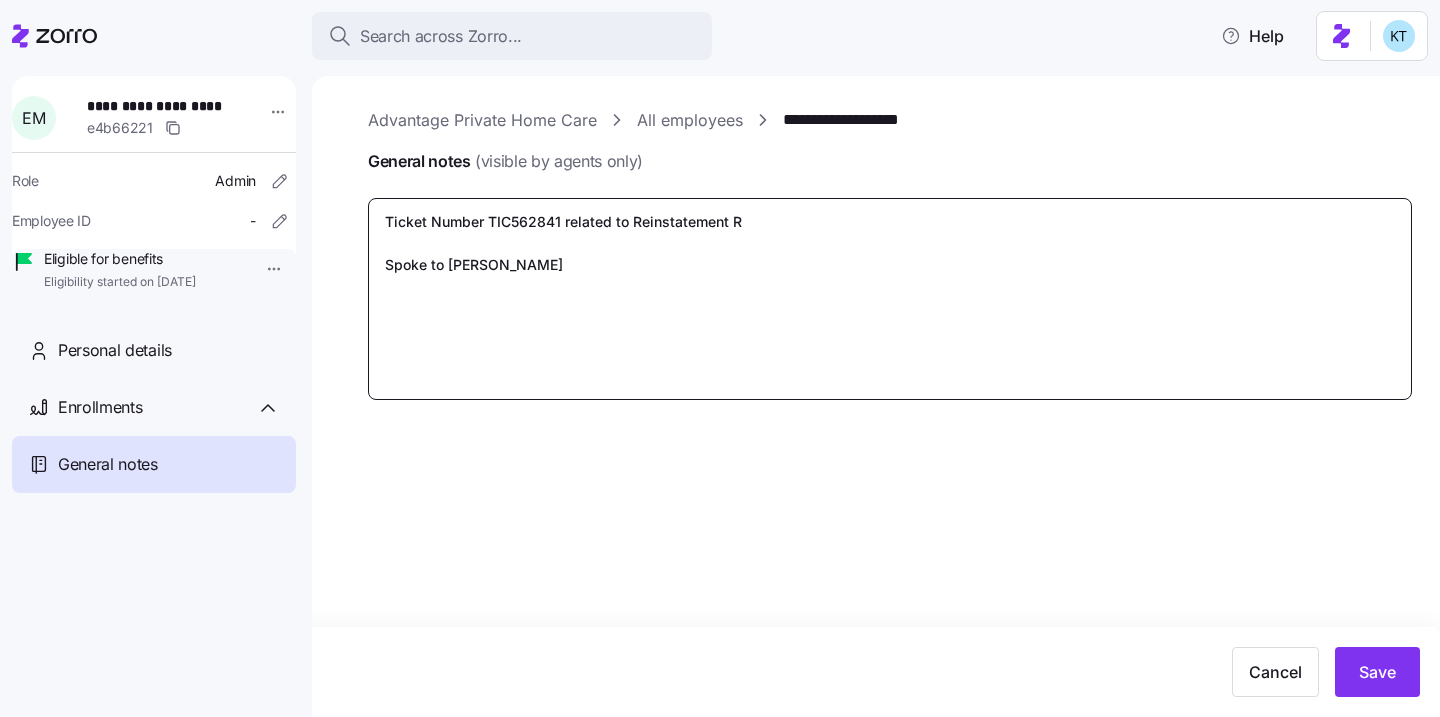 type on "x" 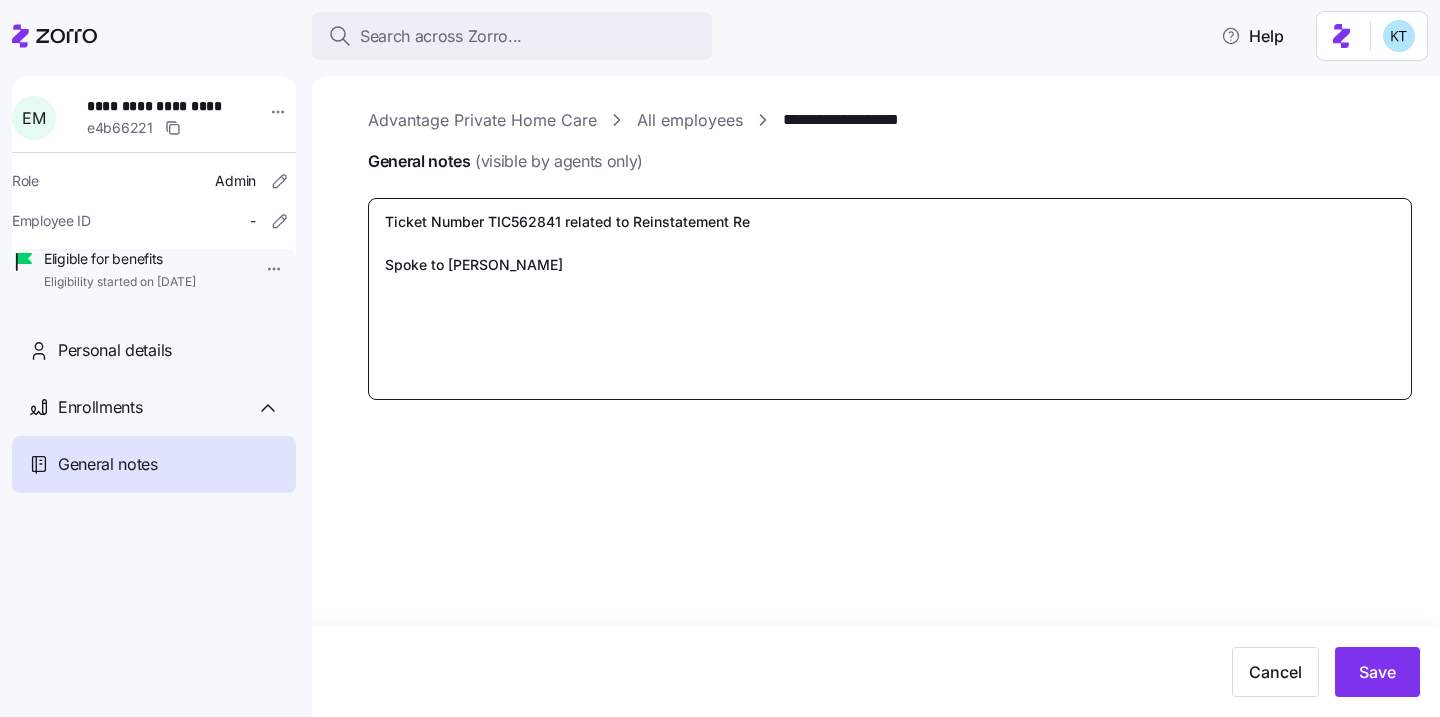 type on "x" 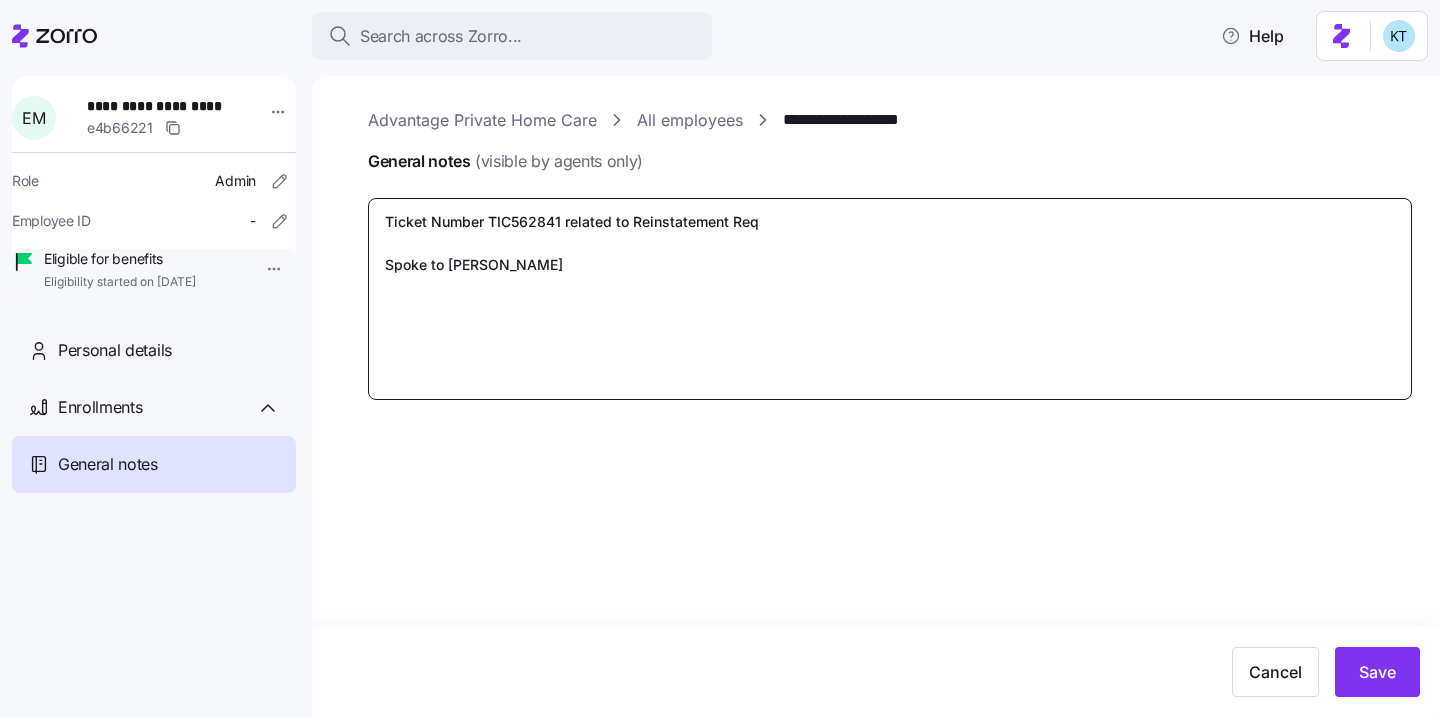 type on "x" 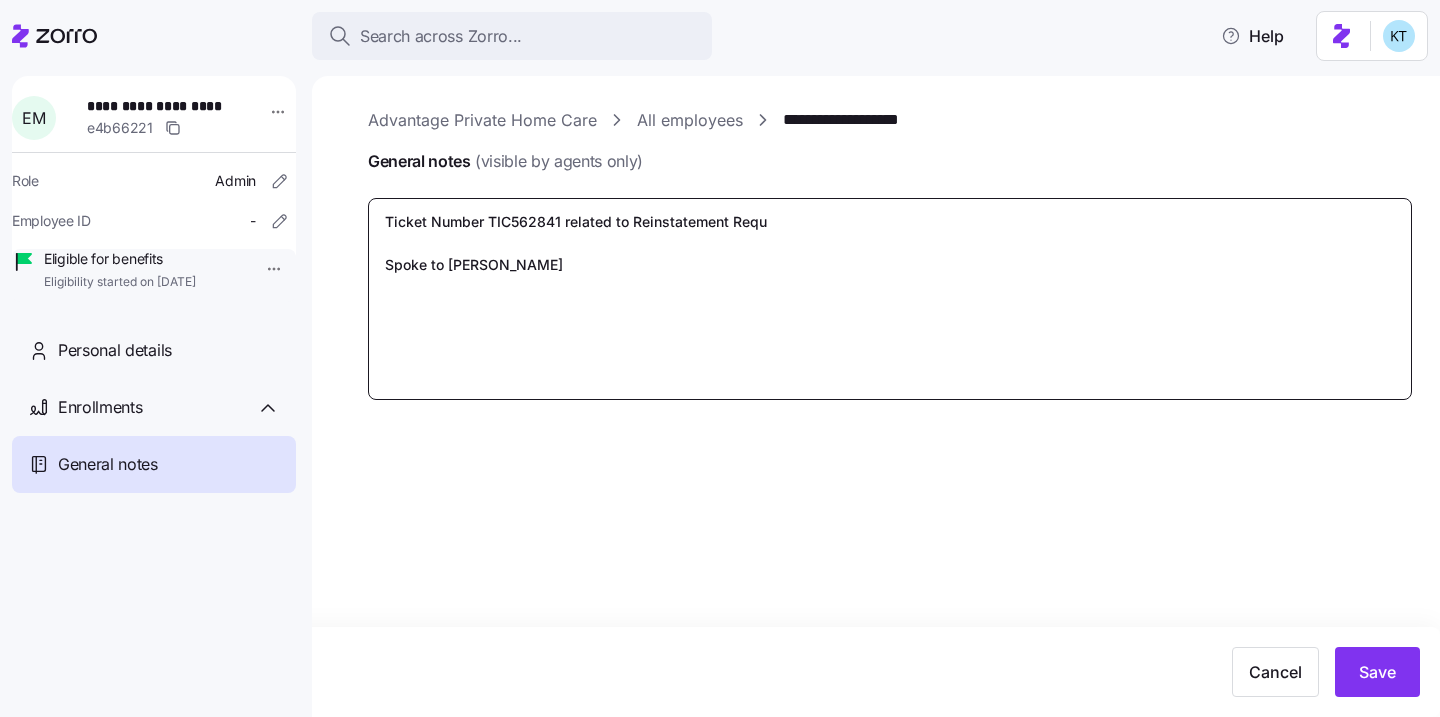 type on "x" 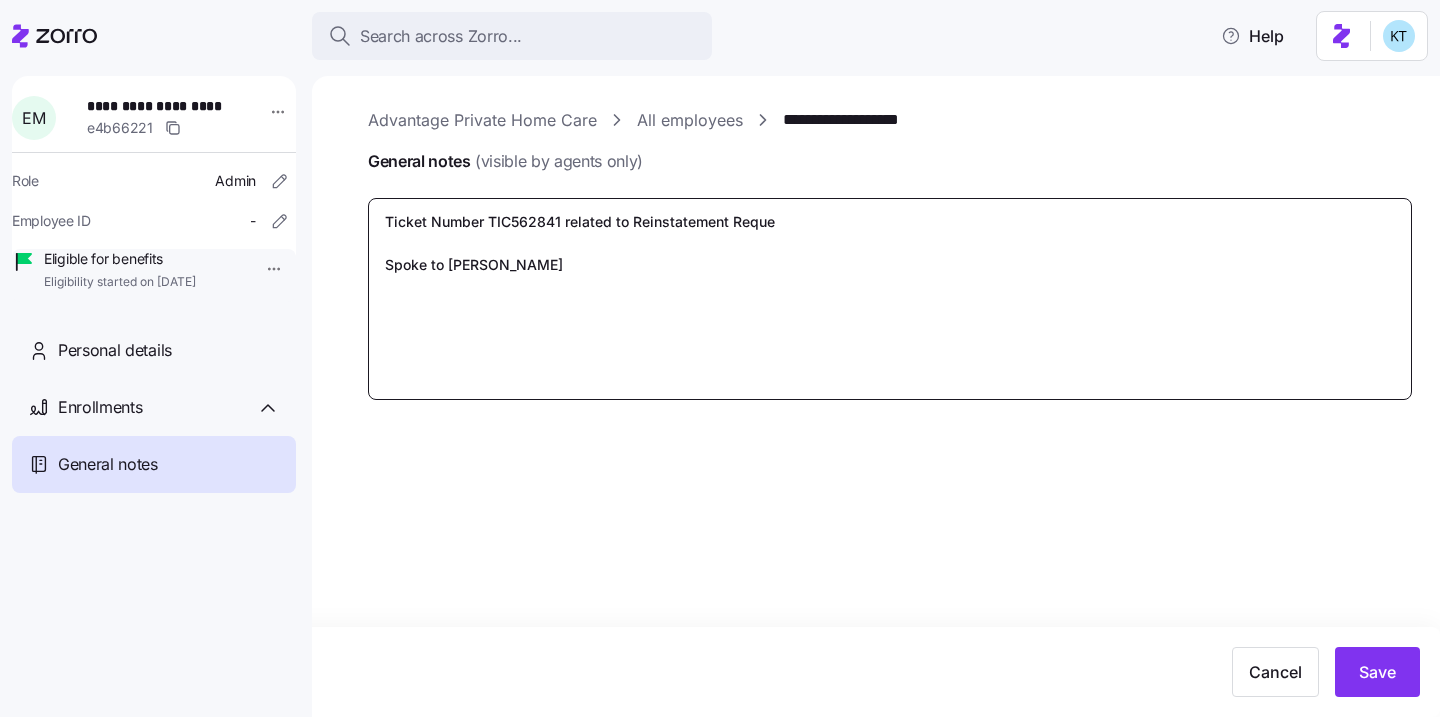 type on "x" 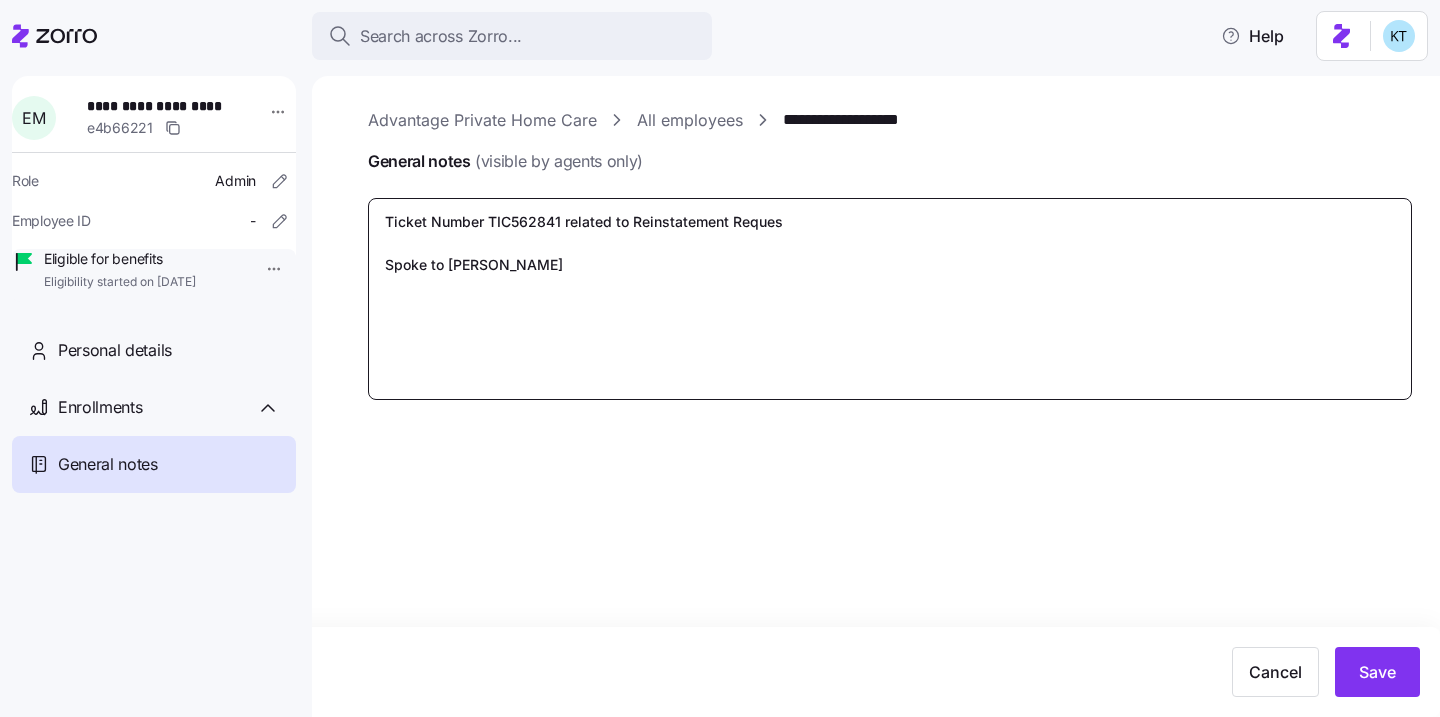 type on "x" 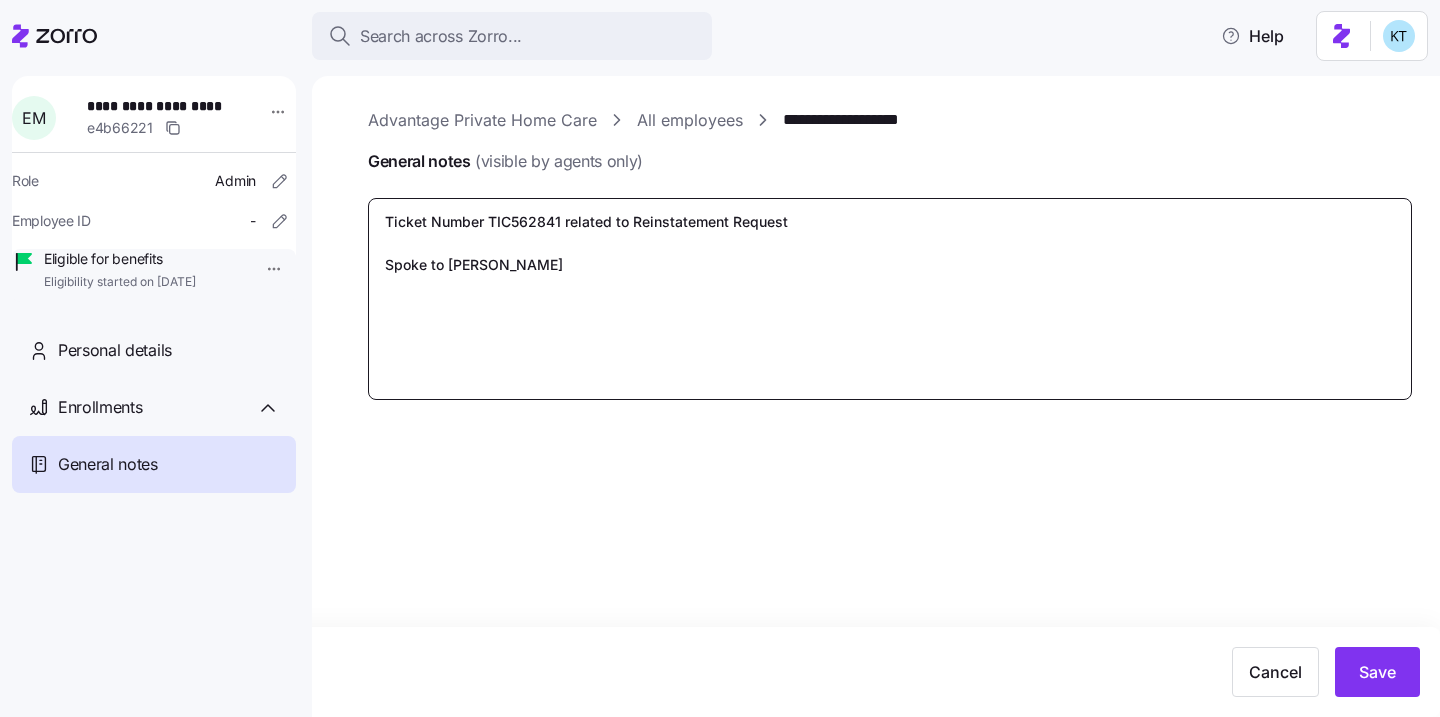 type on "x" 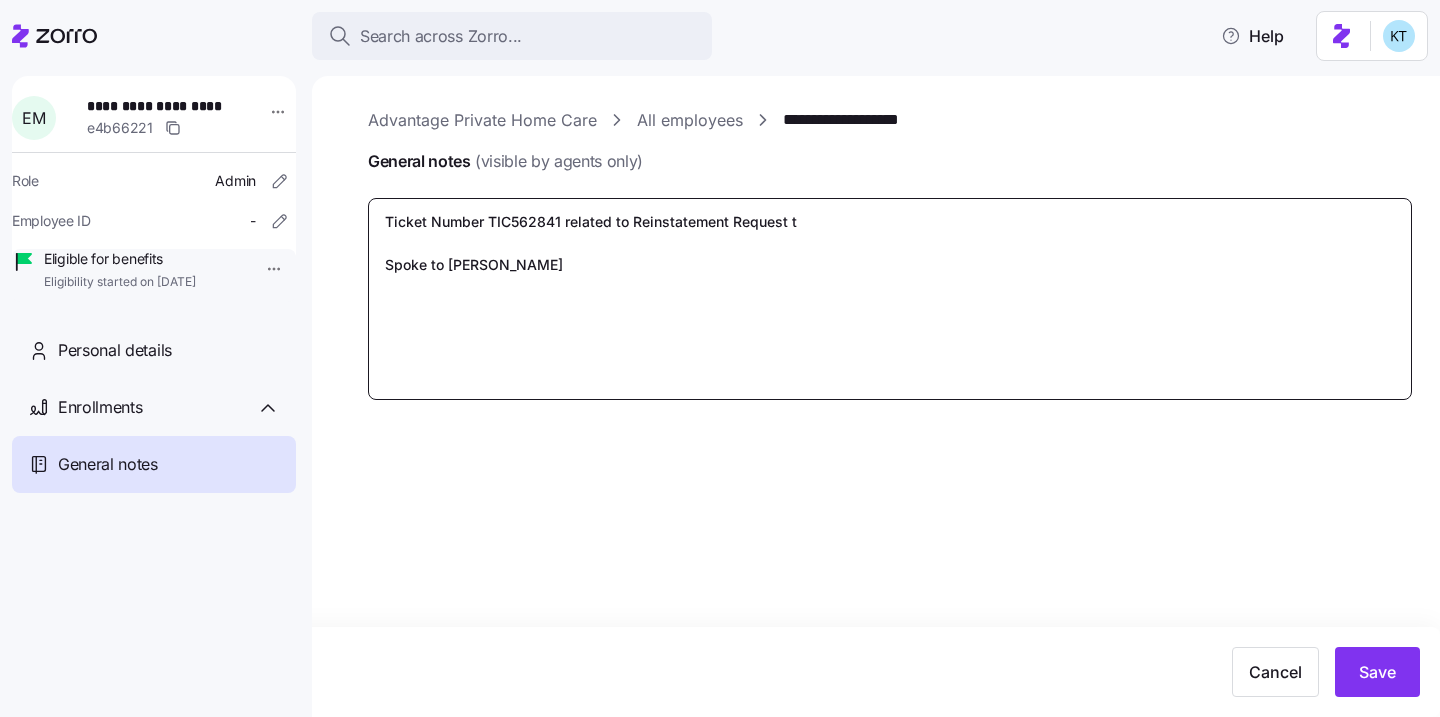 type on "x" 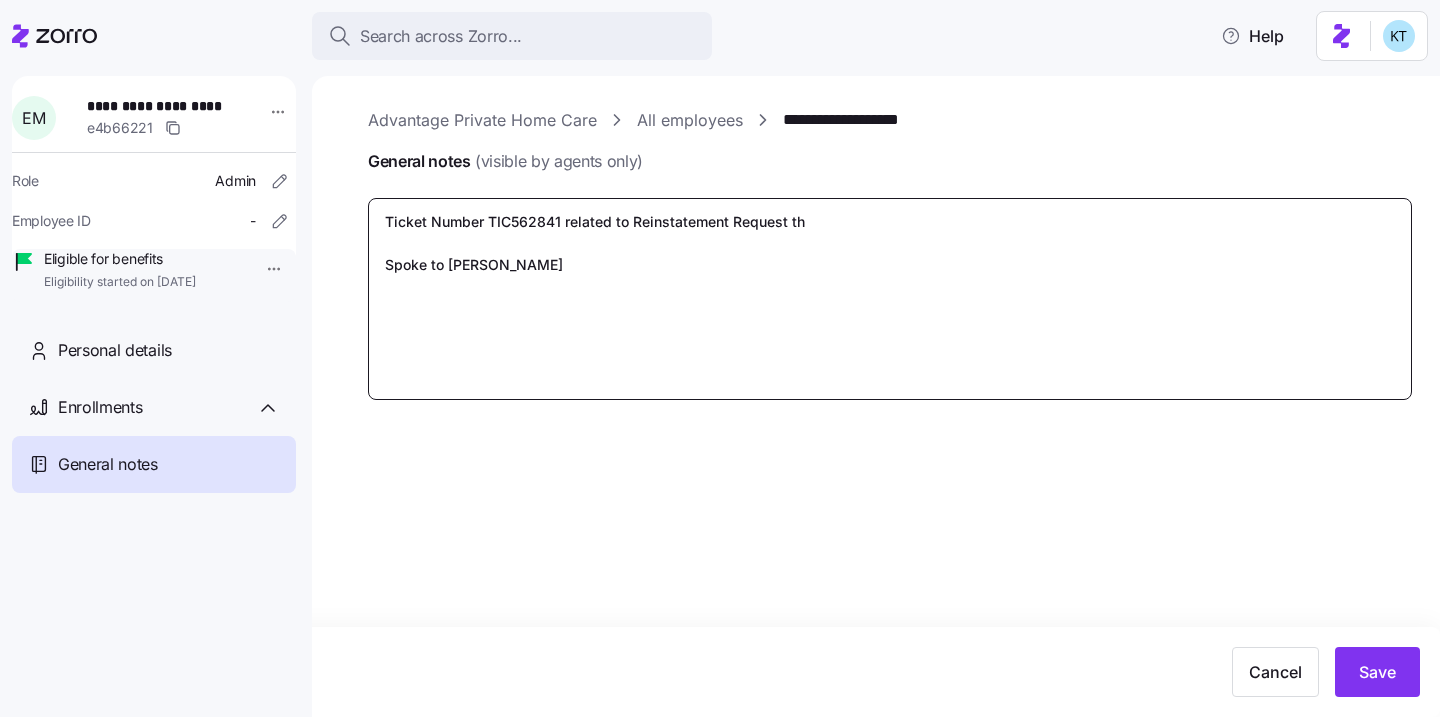 type on "x" 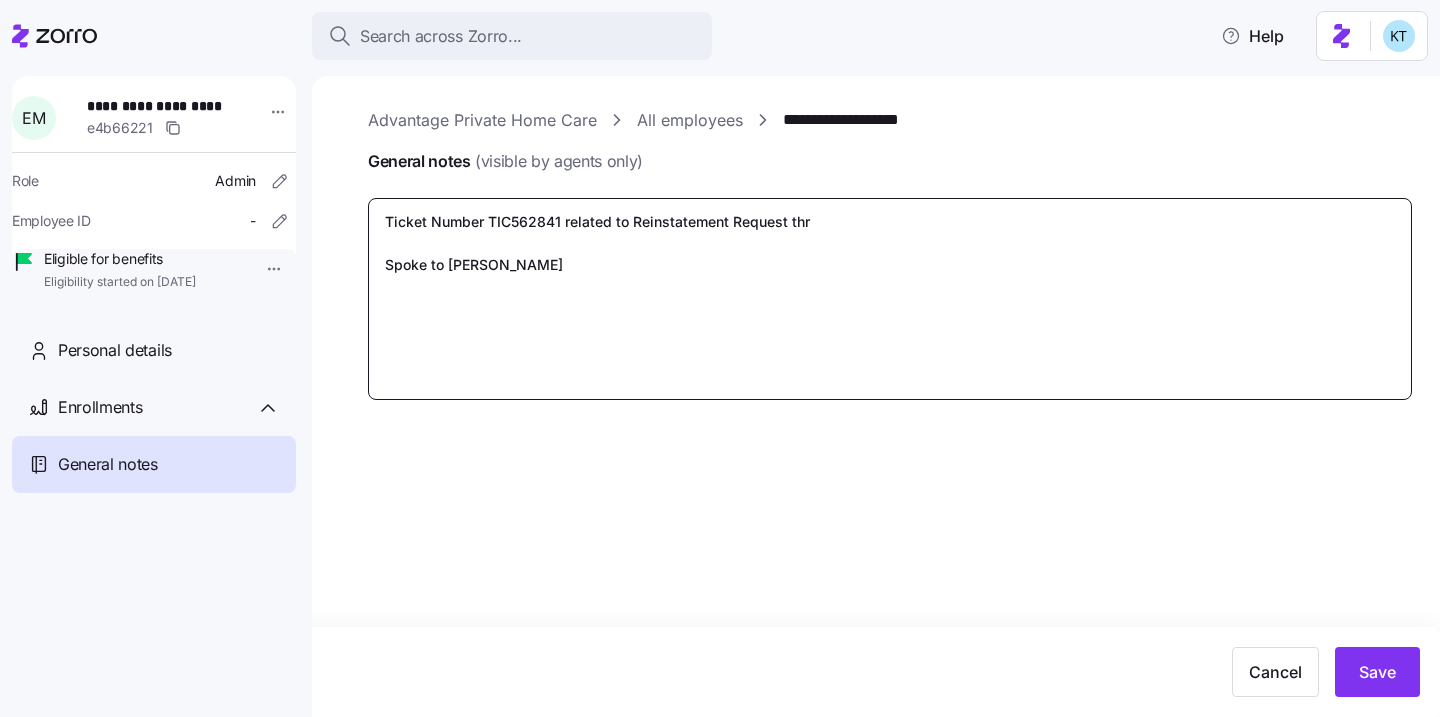 type on "Ticket Number TIC562841 related to Reinstatement Request thro
Spoke to Jaylin B." 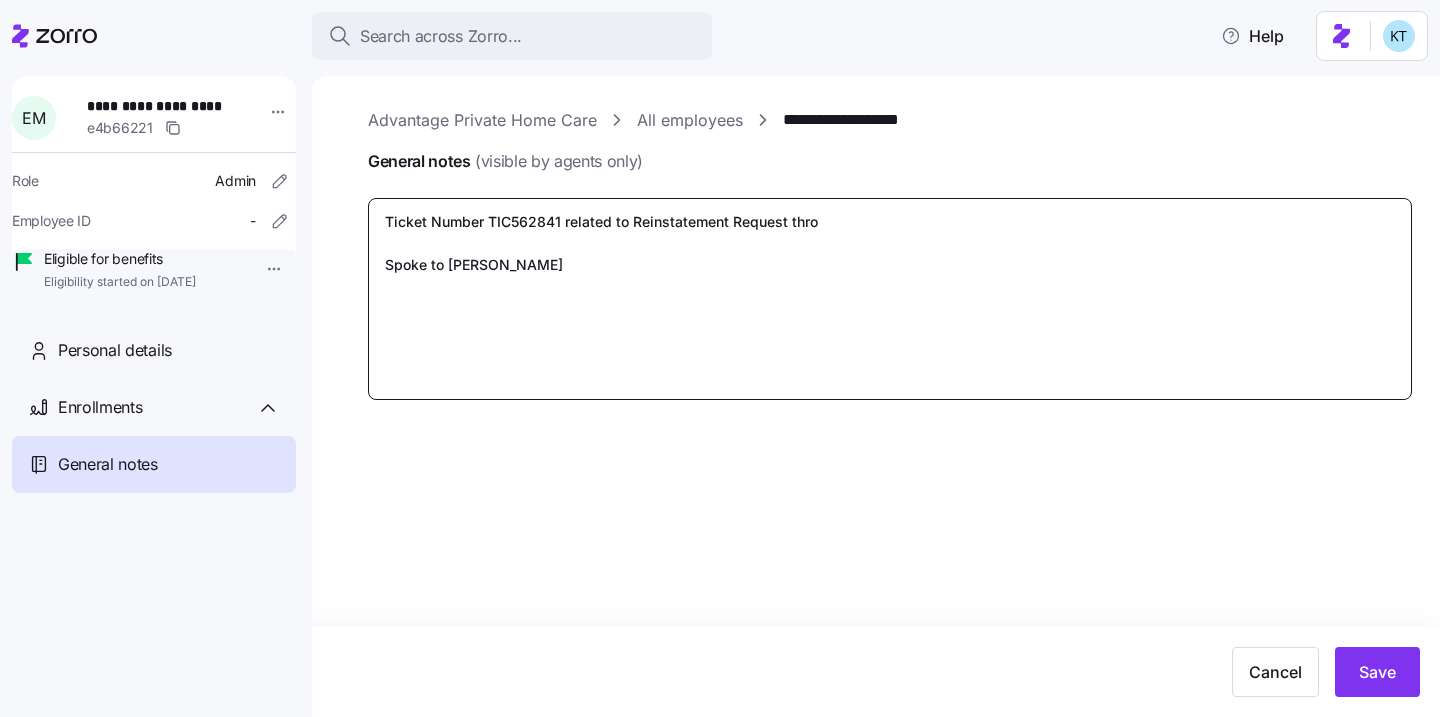 type on "x" 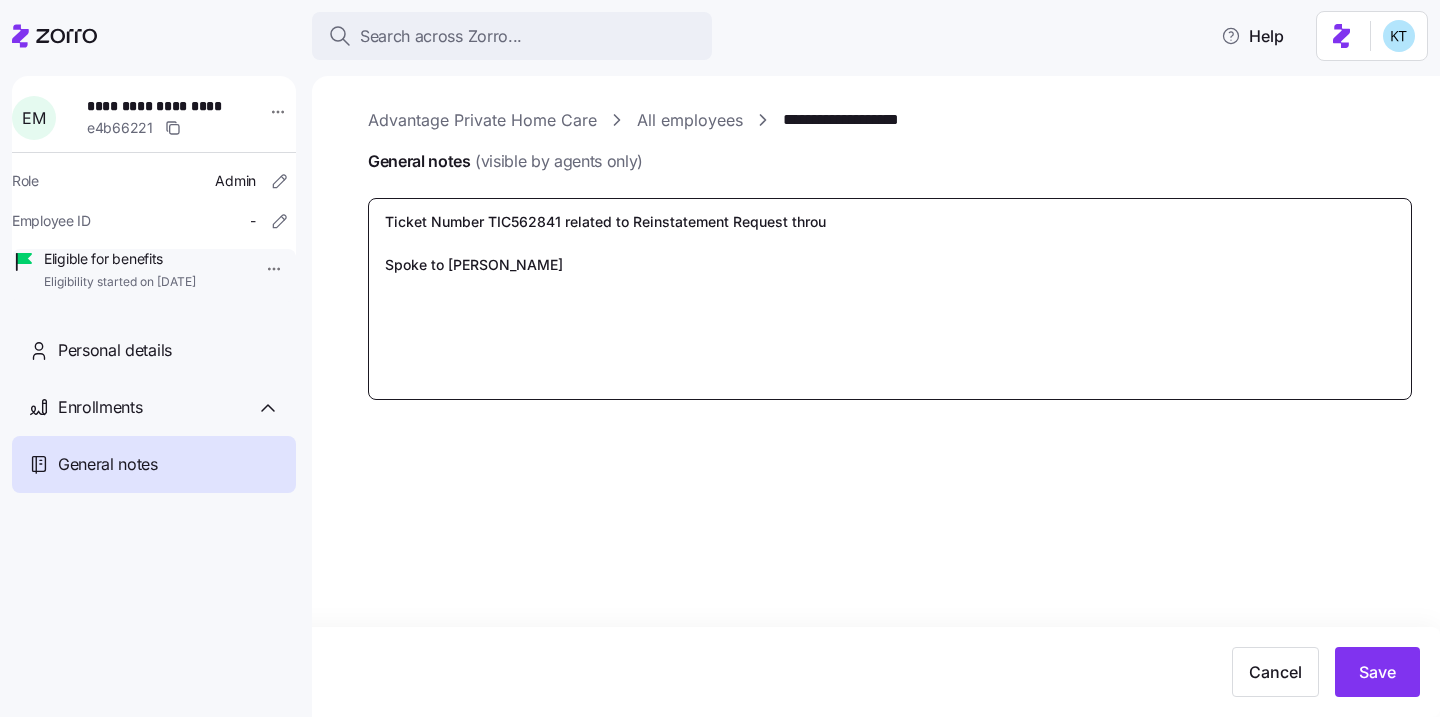 type on "x" 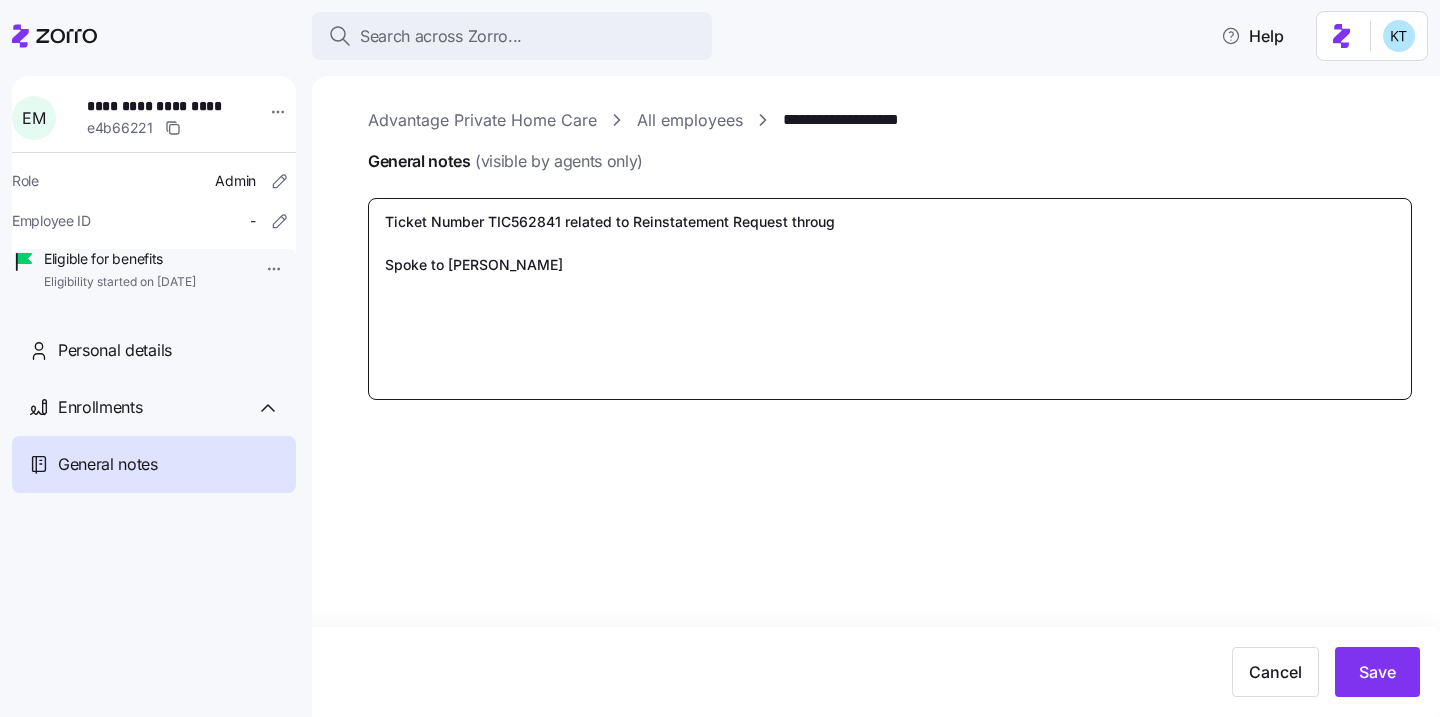 type on "x" 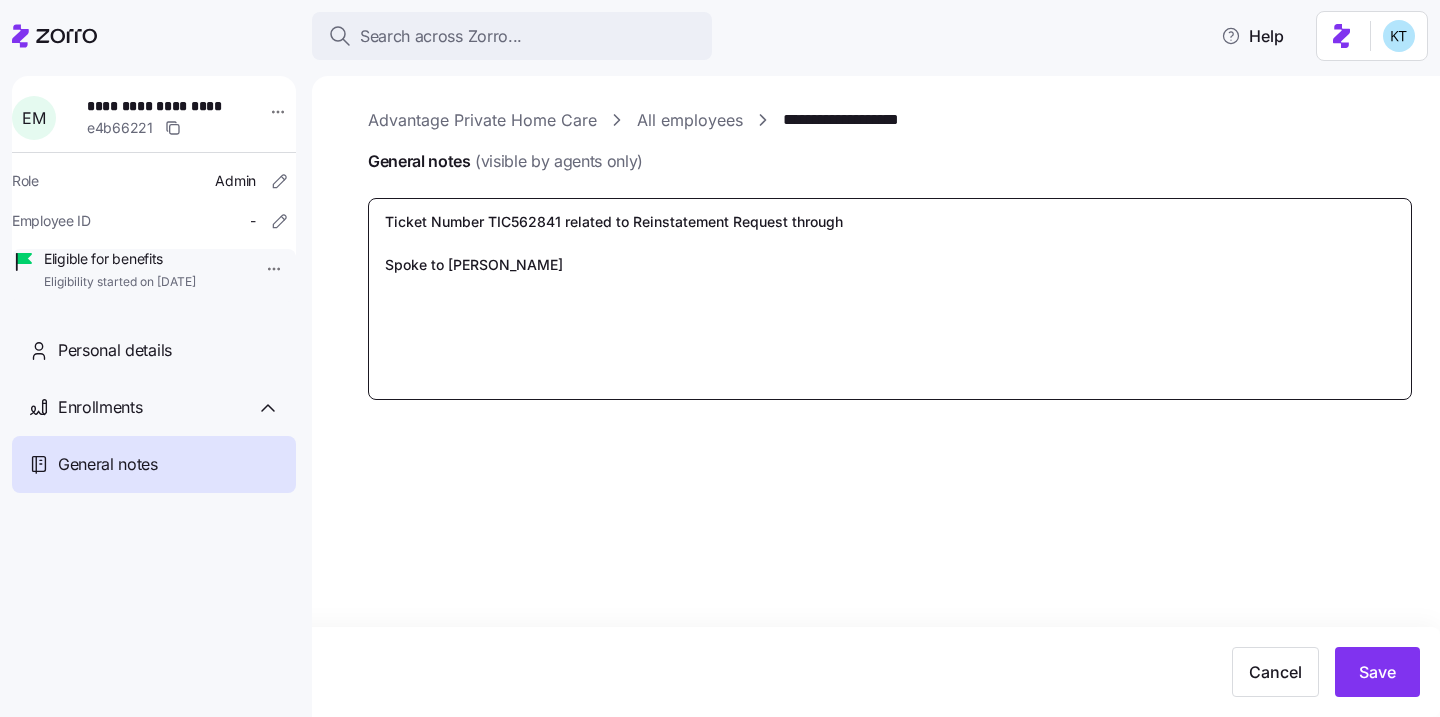 type on "x" 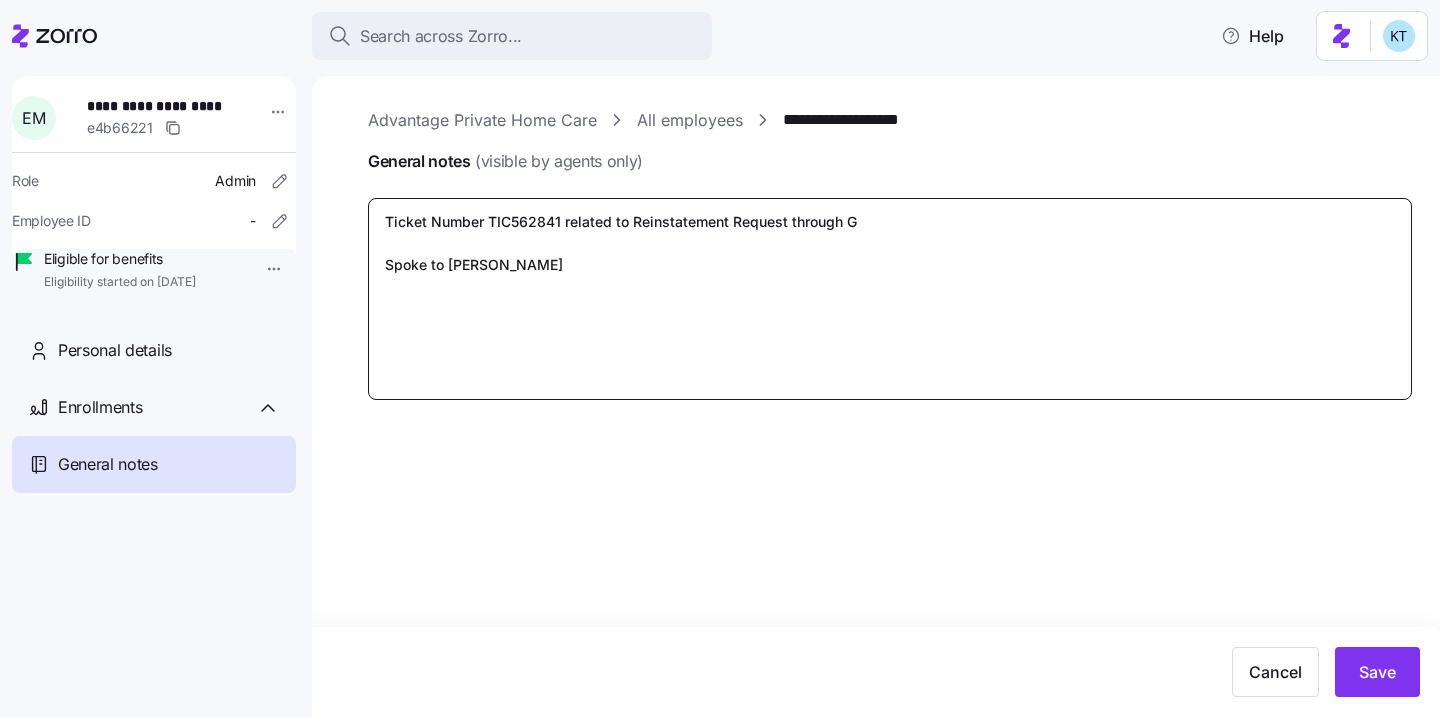 type on "x" 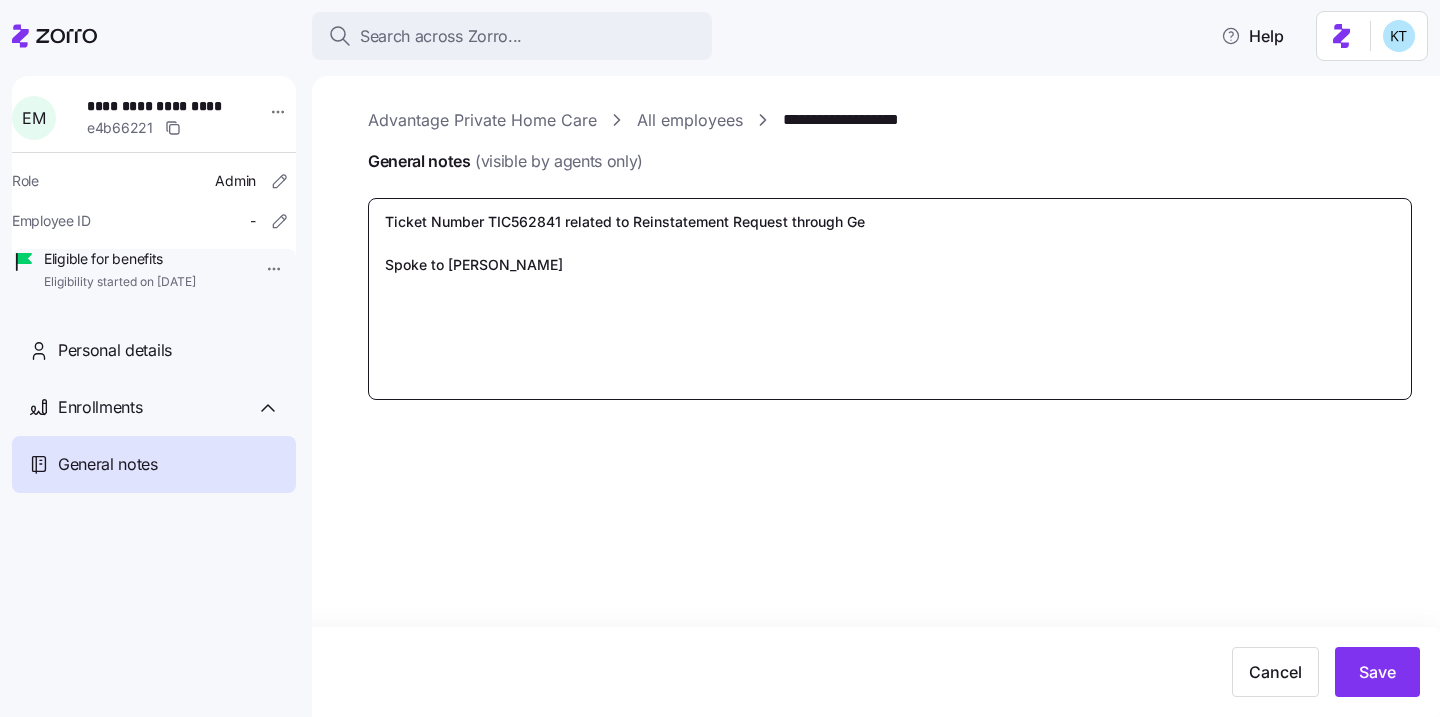 type on "x" 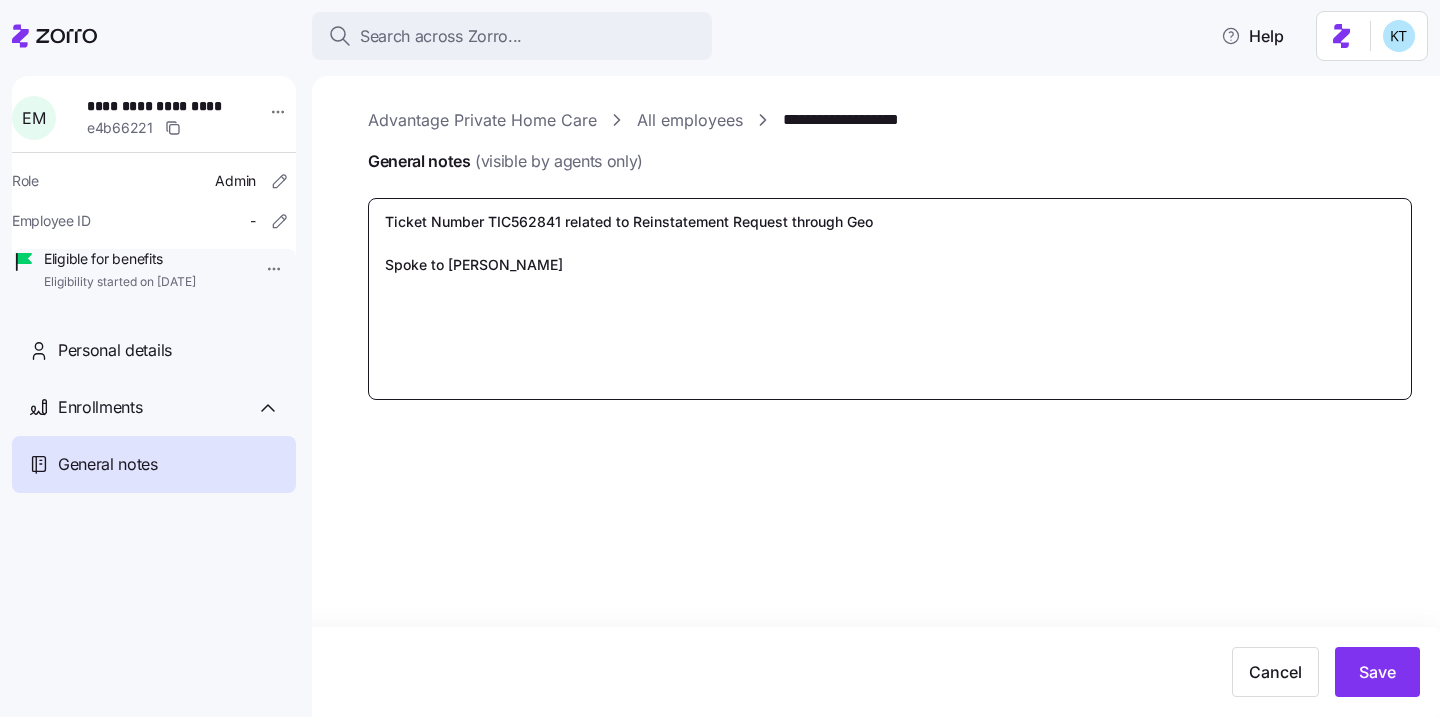type on "x" 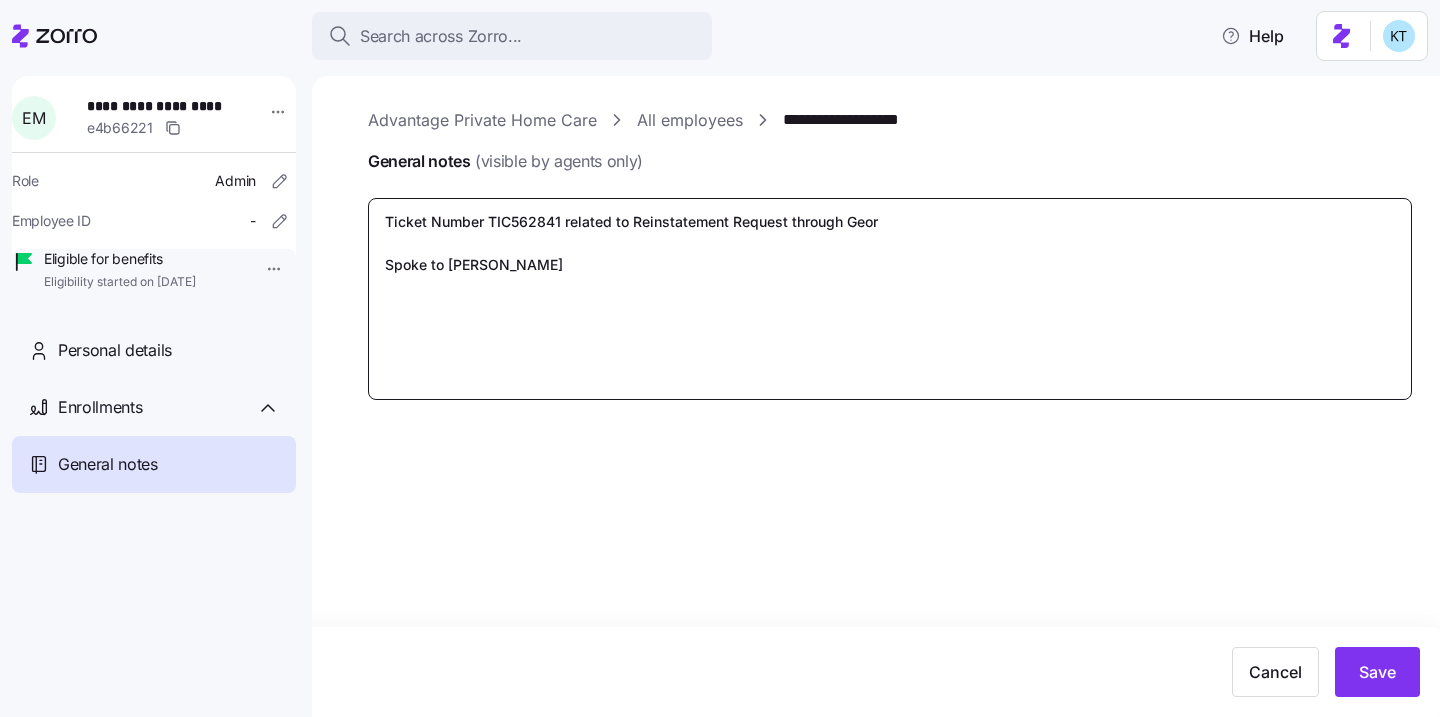 type on "x" 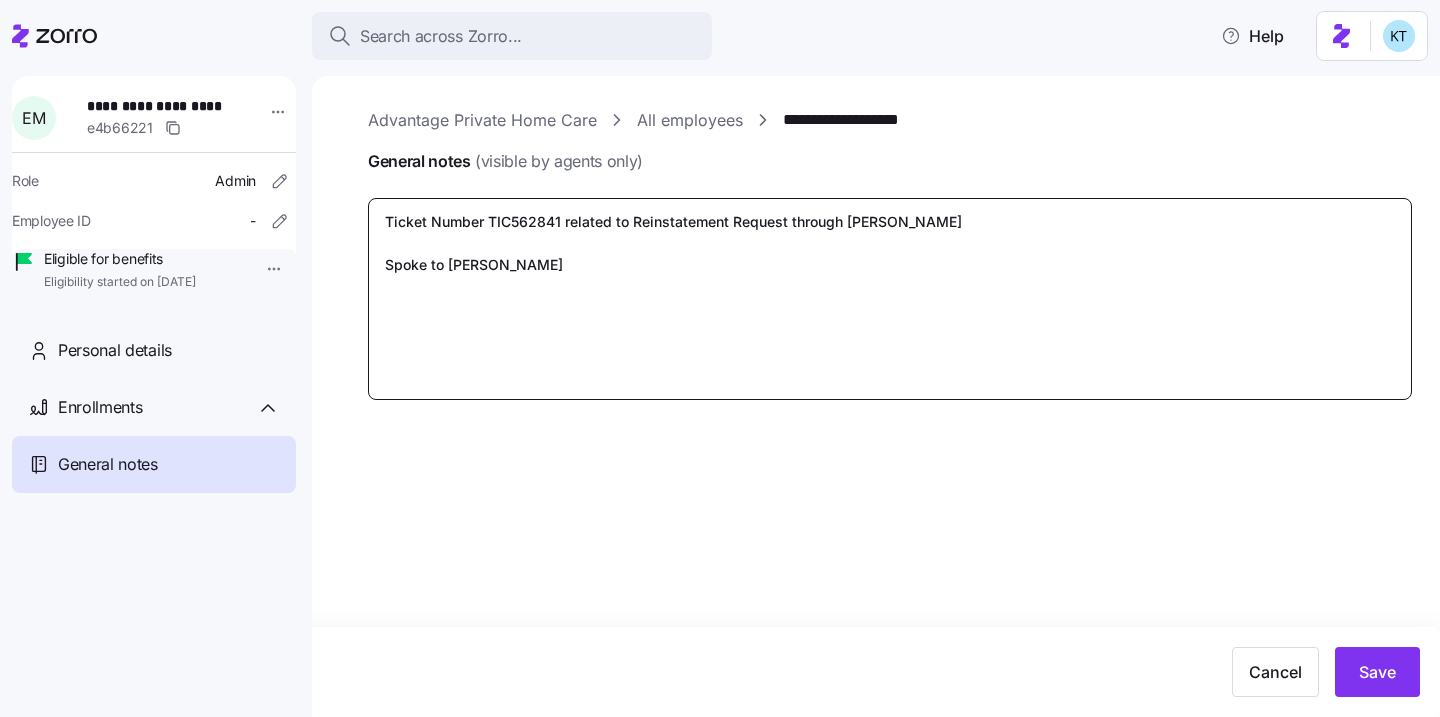 type on "x" 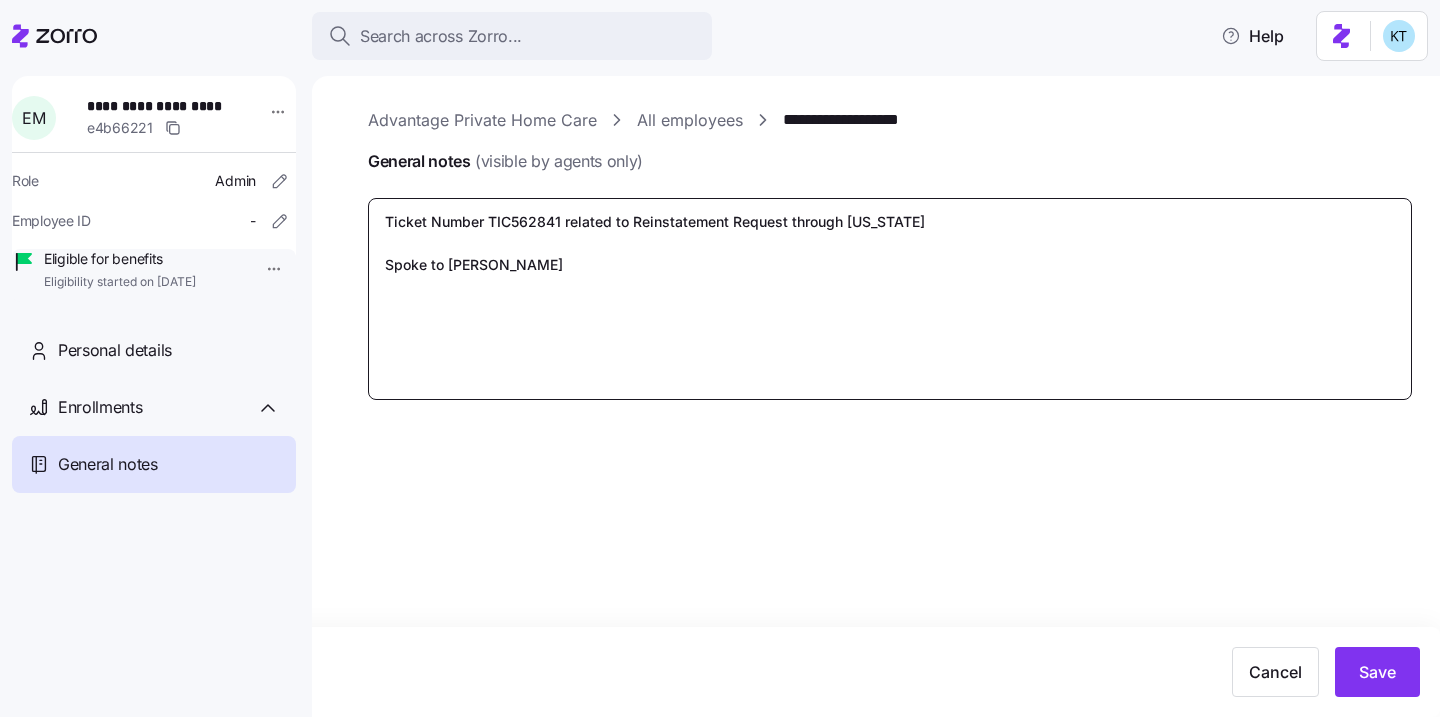 type on "x" 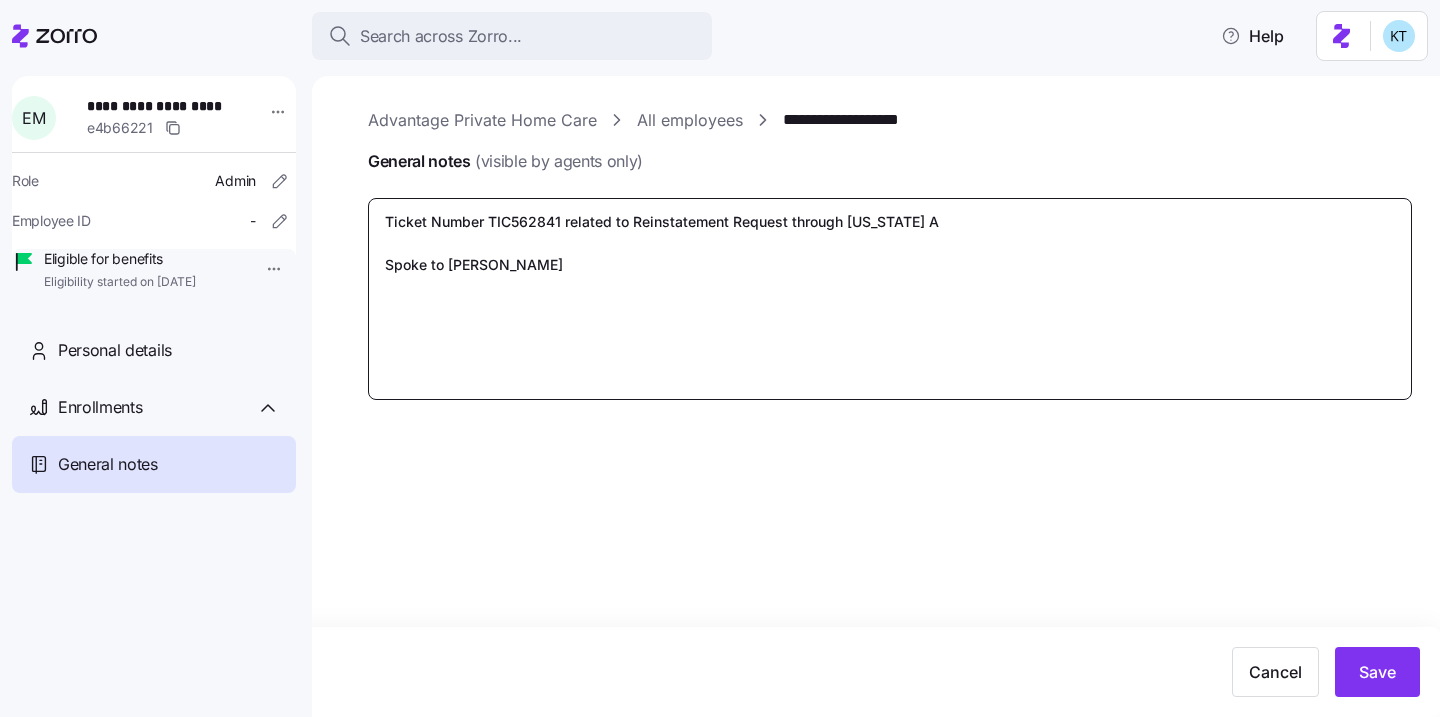 type on "x" 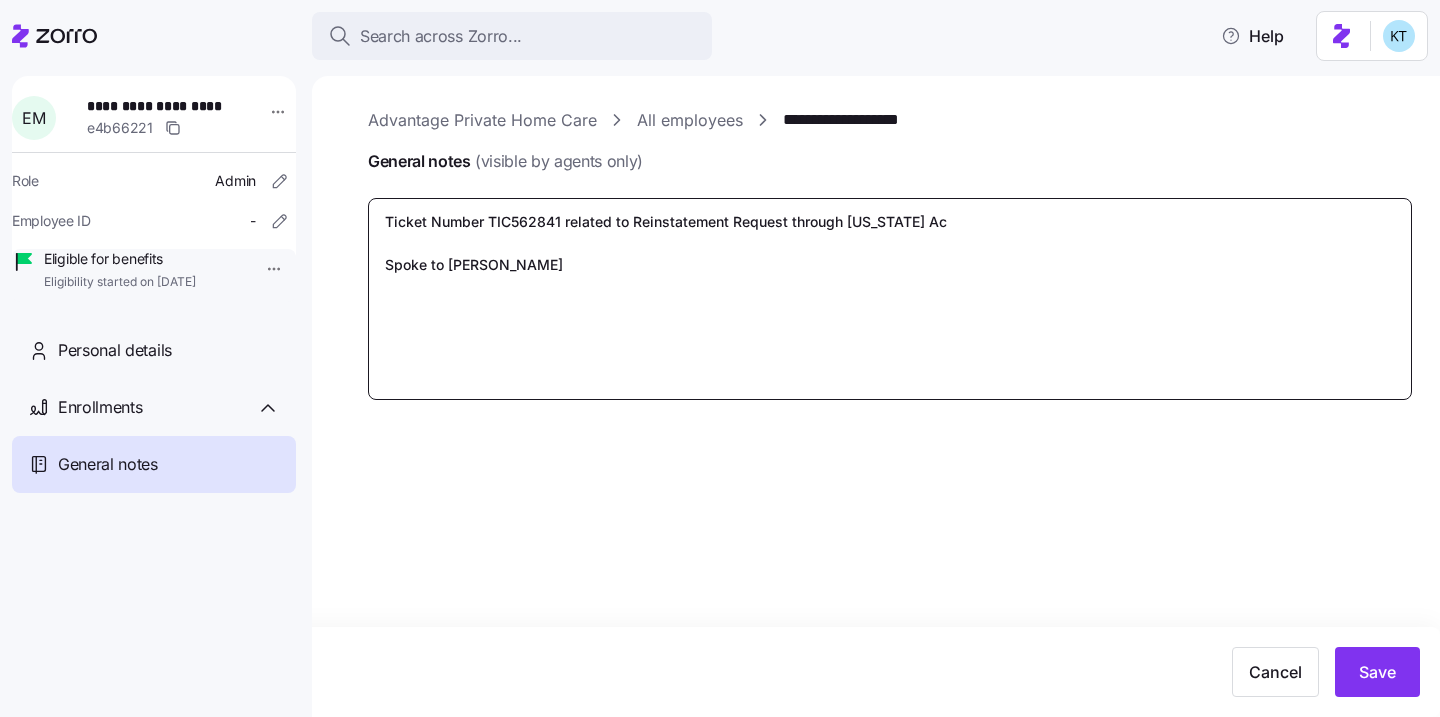 type on "x" 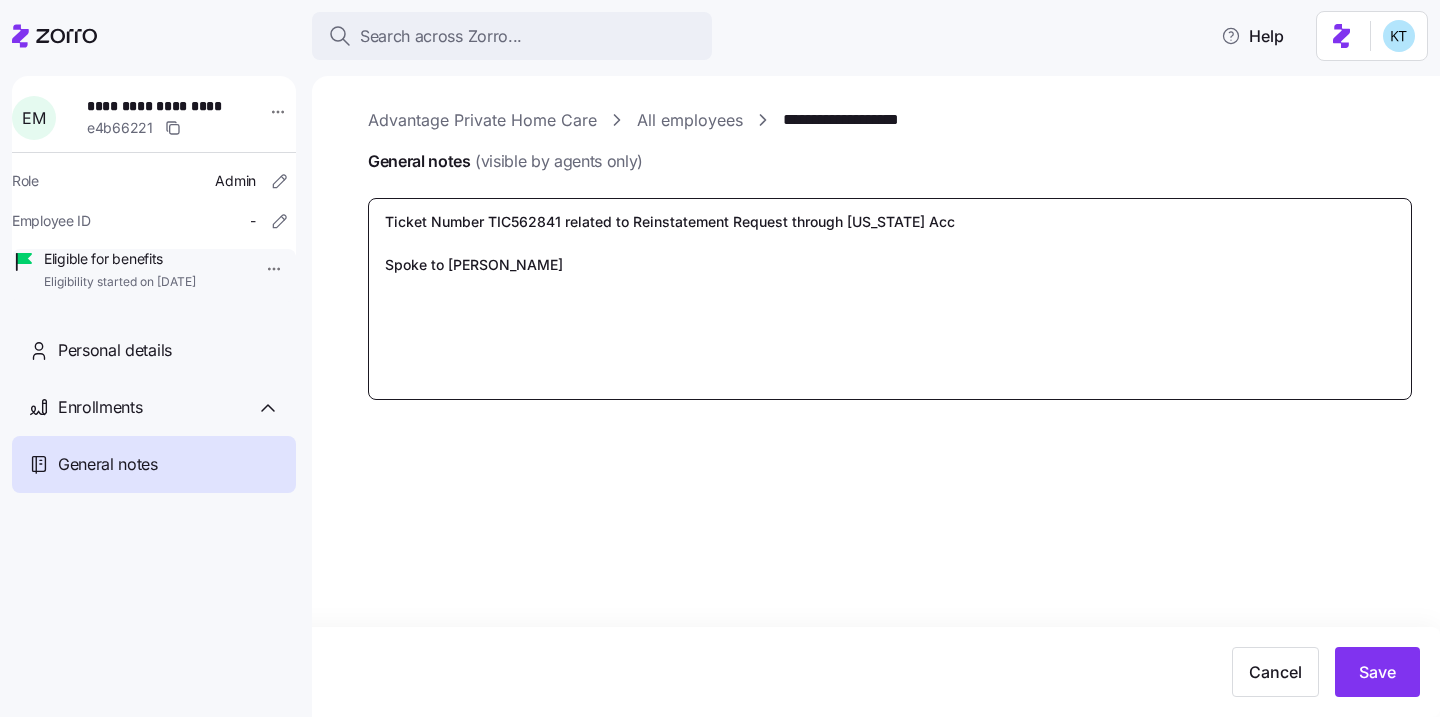 type on "x" 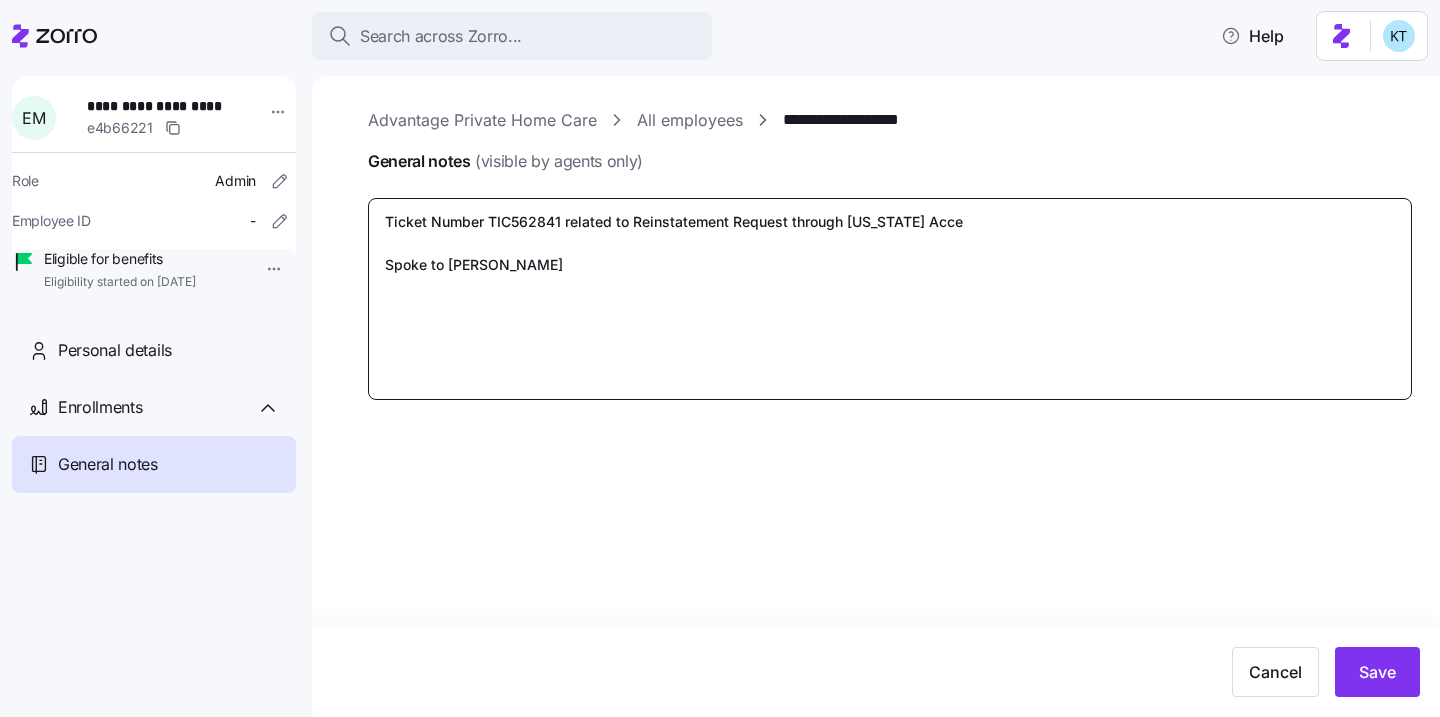 type on "x" 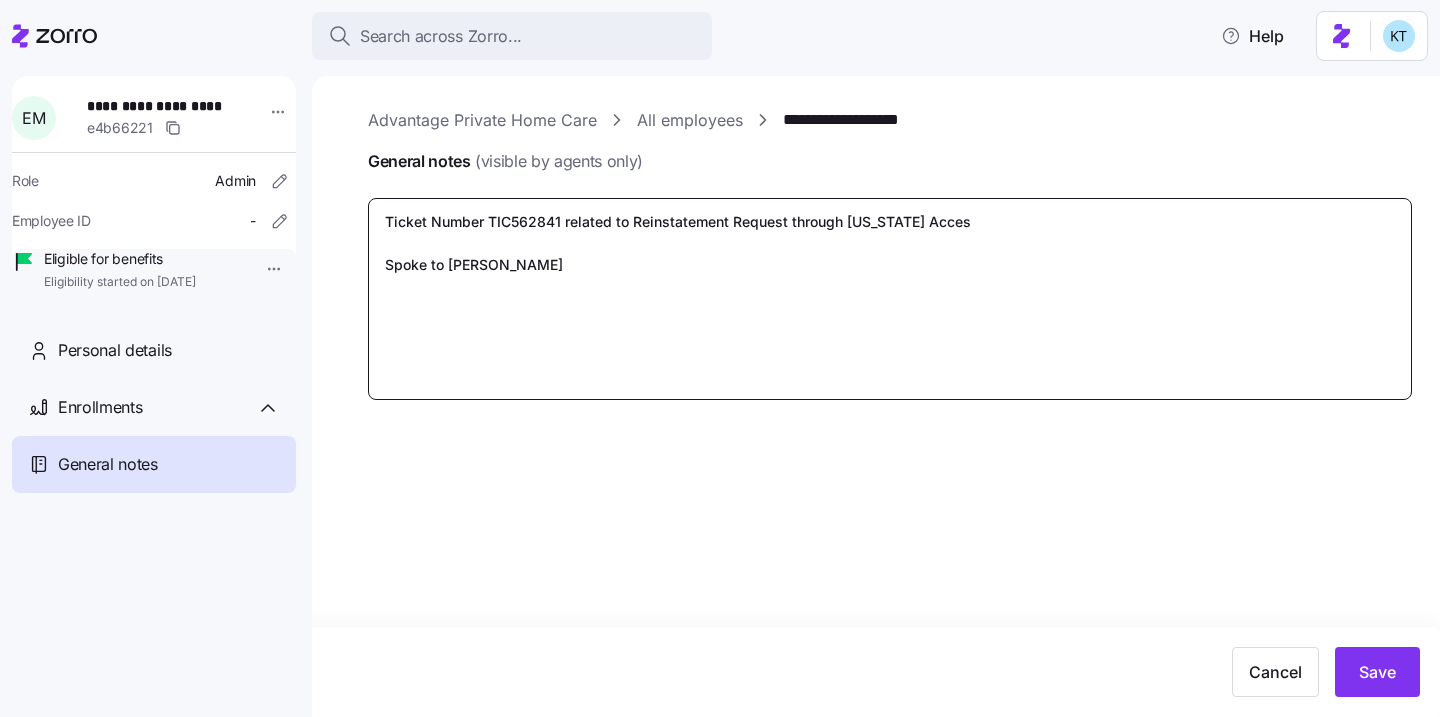 type on "x" 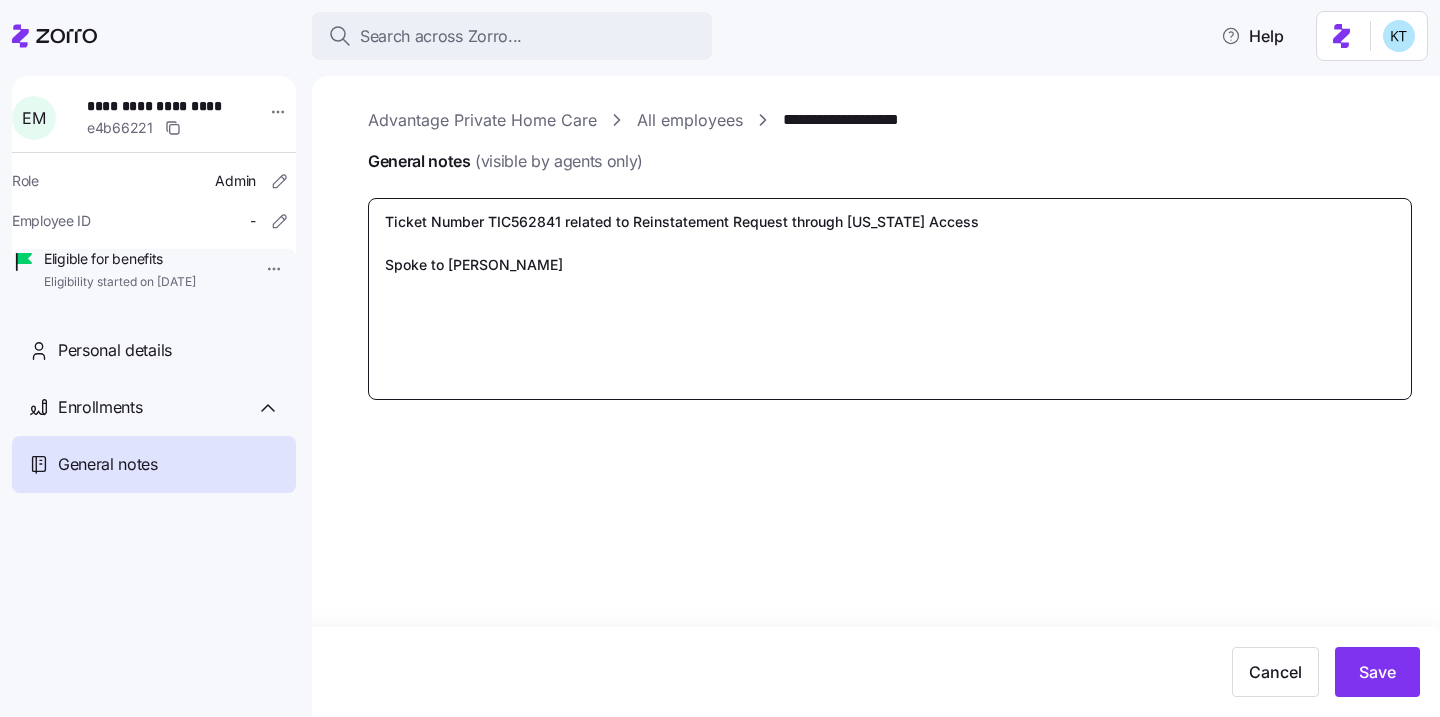 click on "Ticket Number TIC562841 related to Reinstatement Request through Georgia Access
Spoke to Jaylin B." at bounding box center (890, 299) 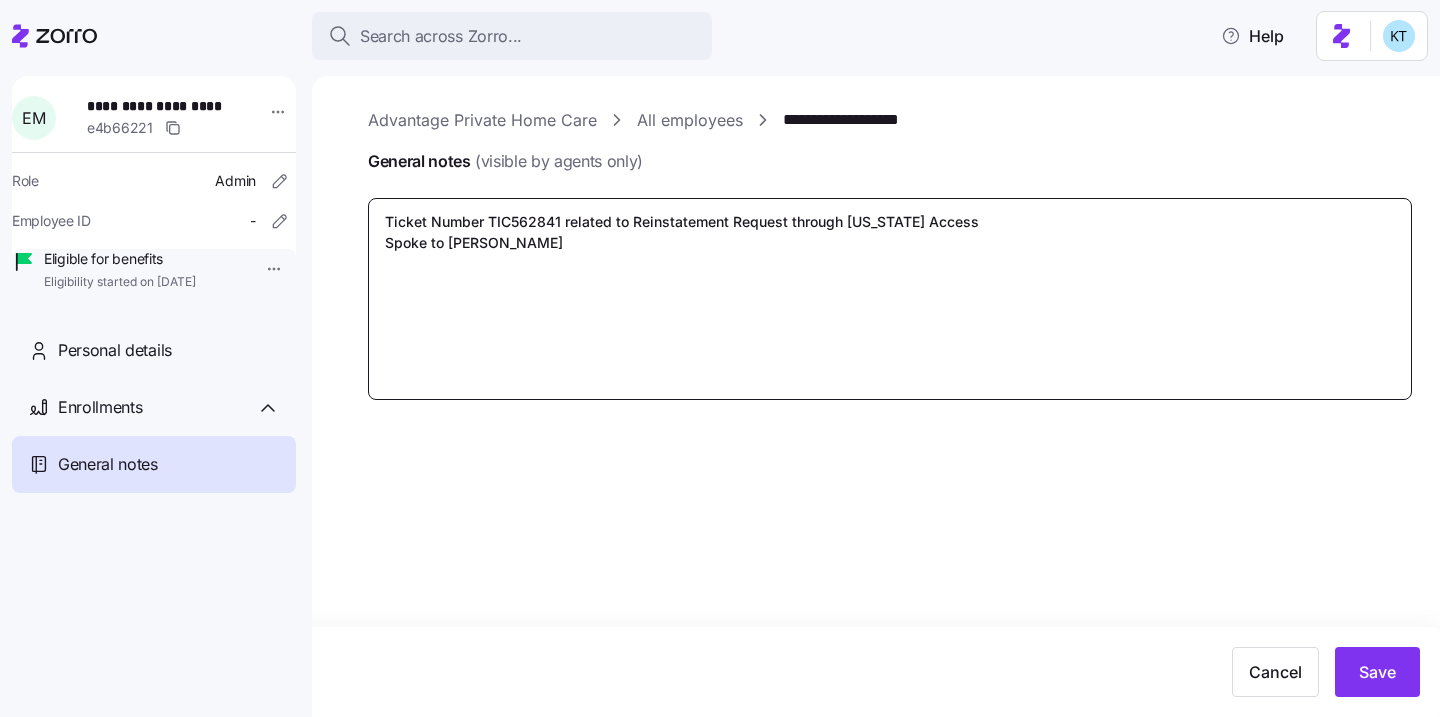 click on "Ticket Number TIC562841 related to Reinstatement Request through Georgia Access
Spoke to Jaylin B." at bounding box center (890, 299) 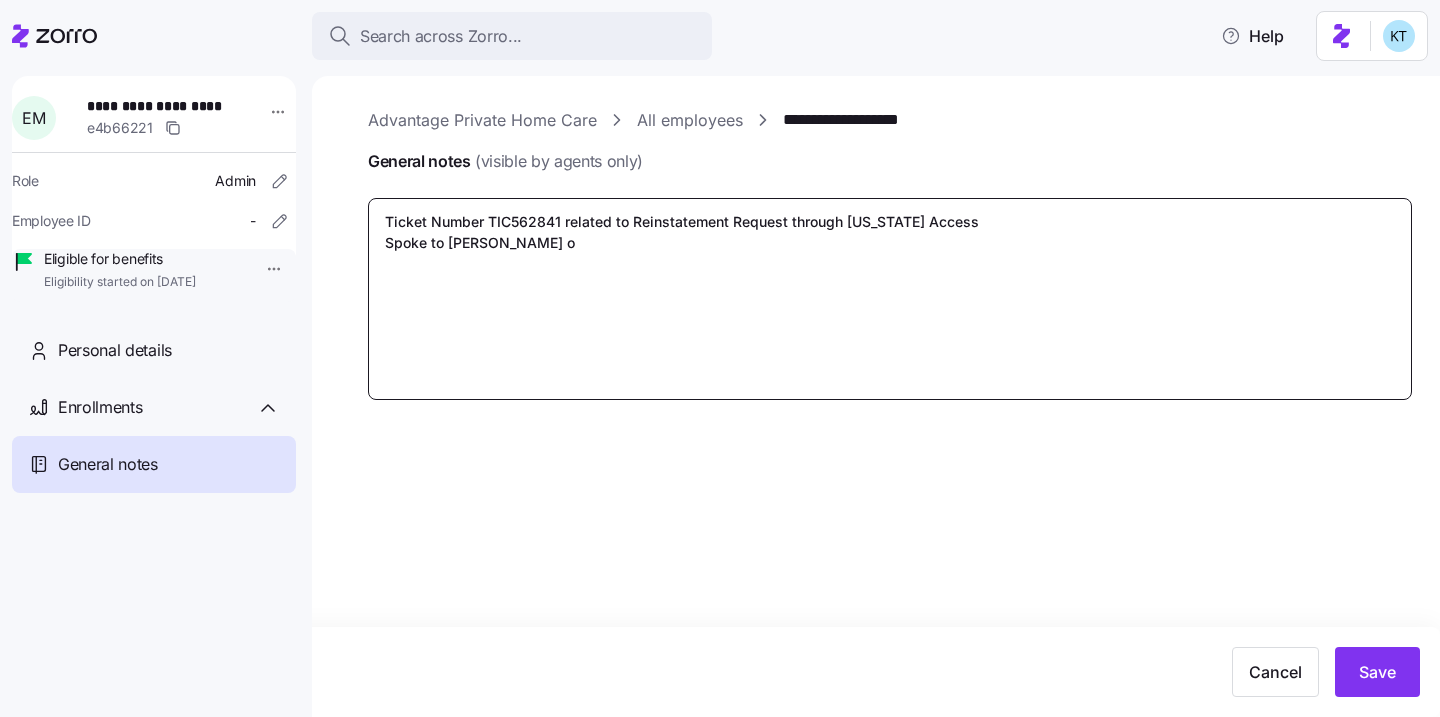 type on "x" 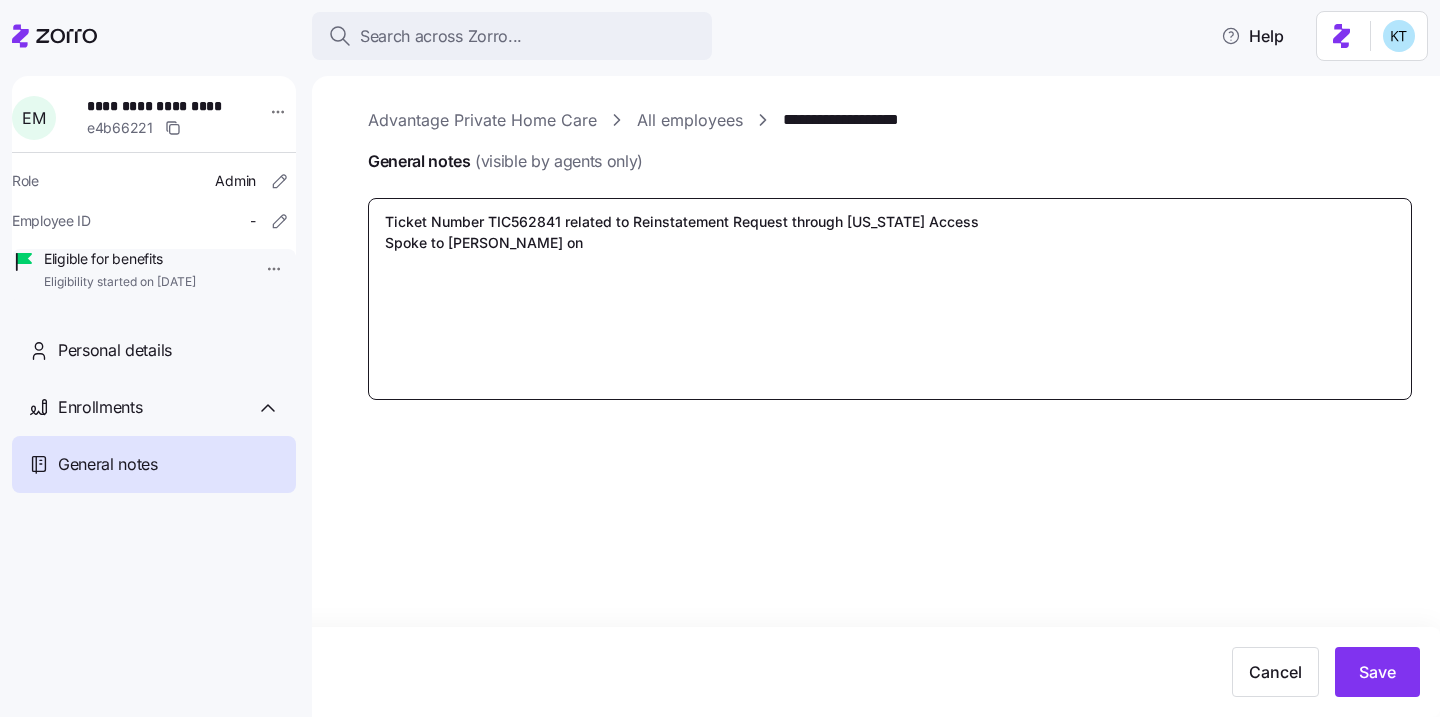 type on "x" 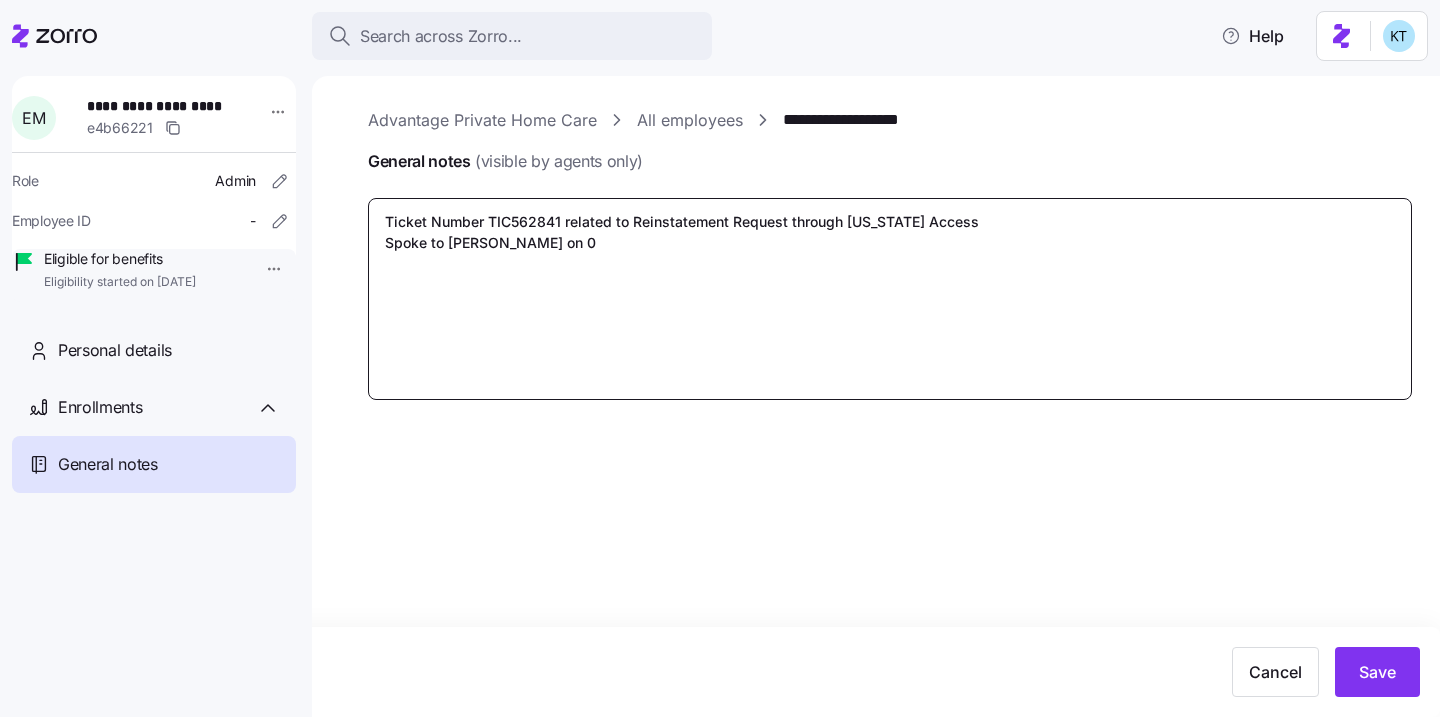 type on "x" 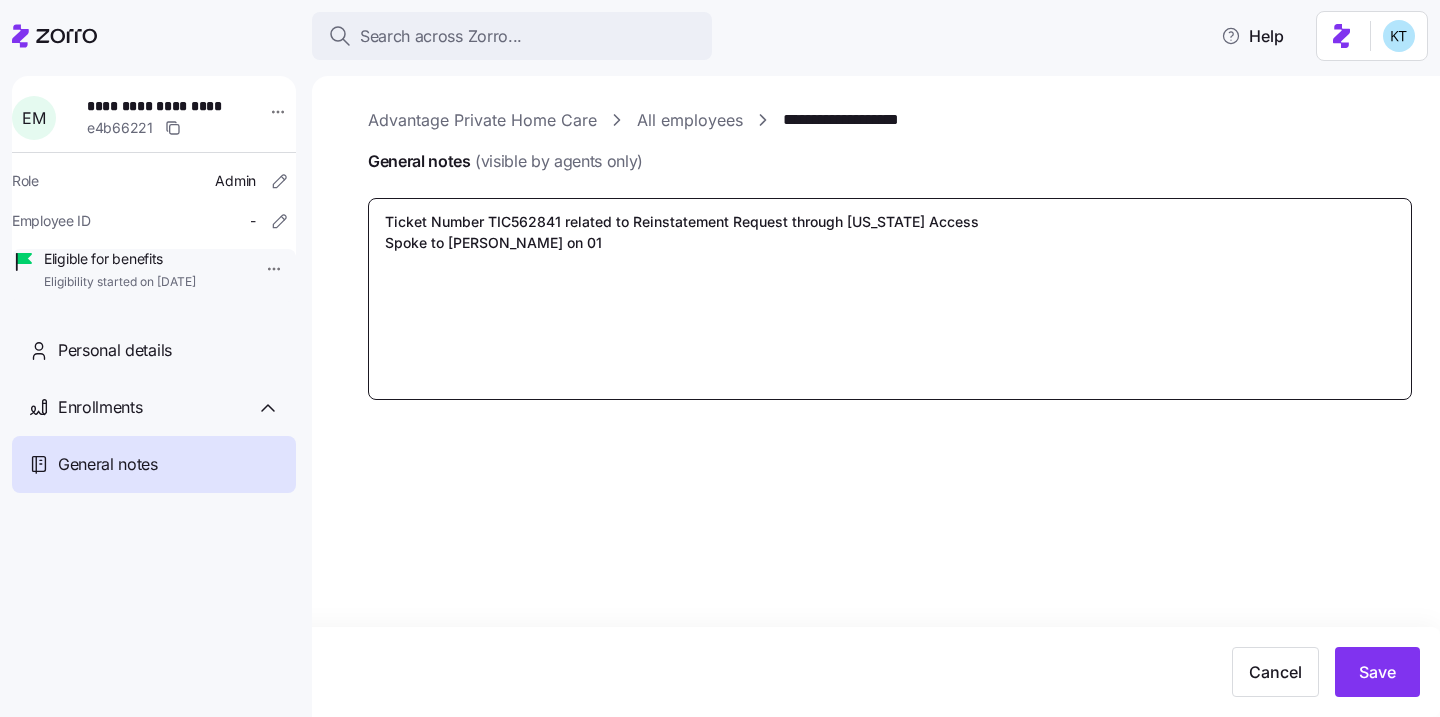 type on "x" 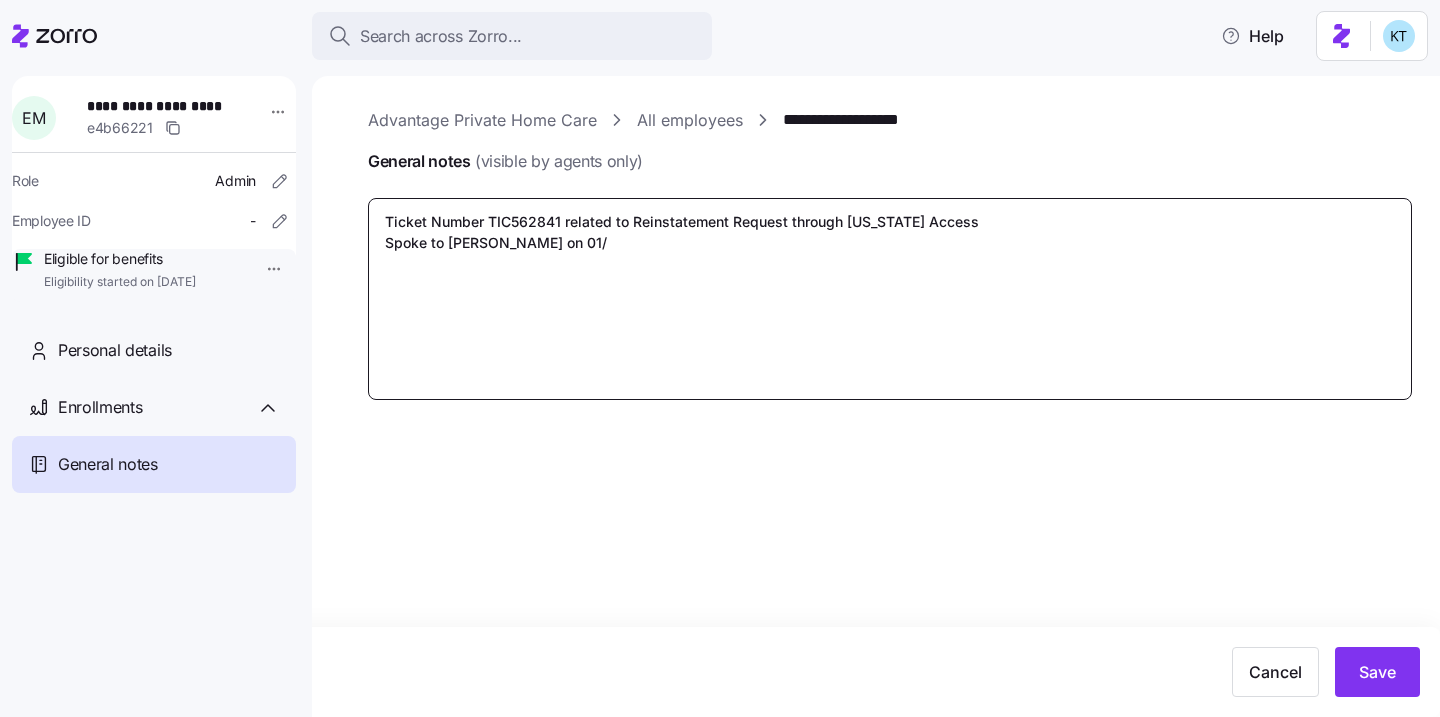 type on "x" 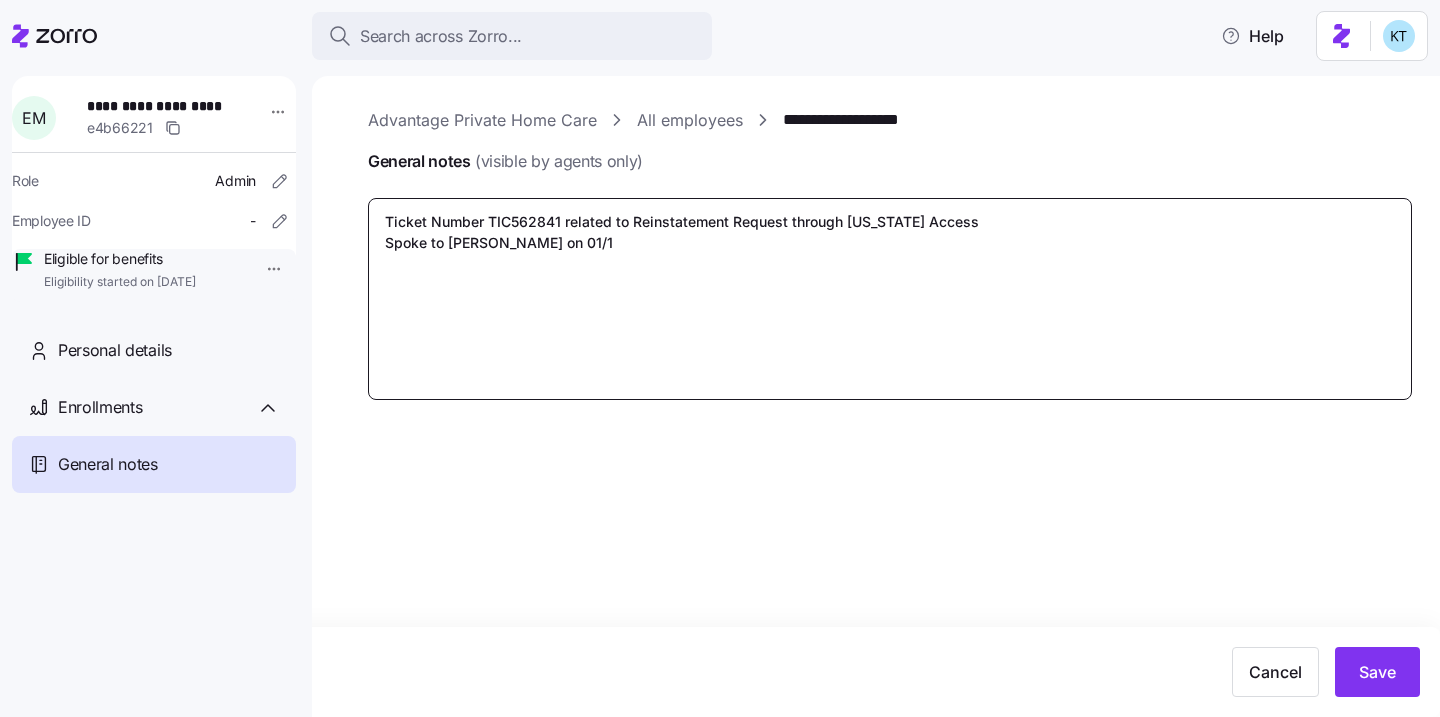 type on "x" 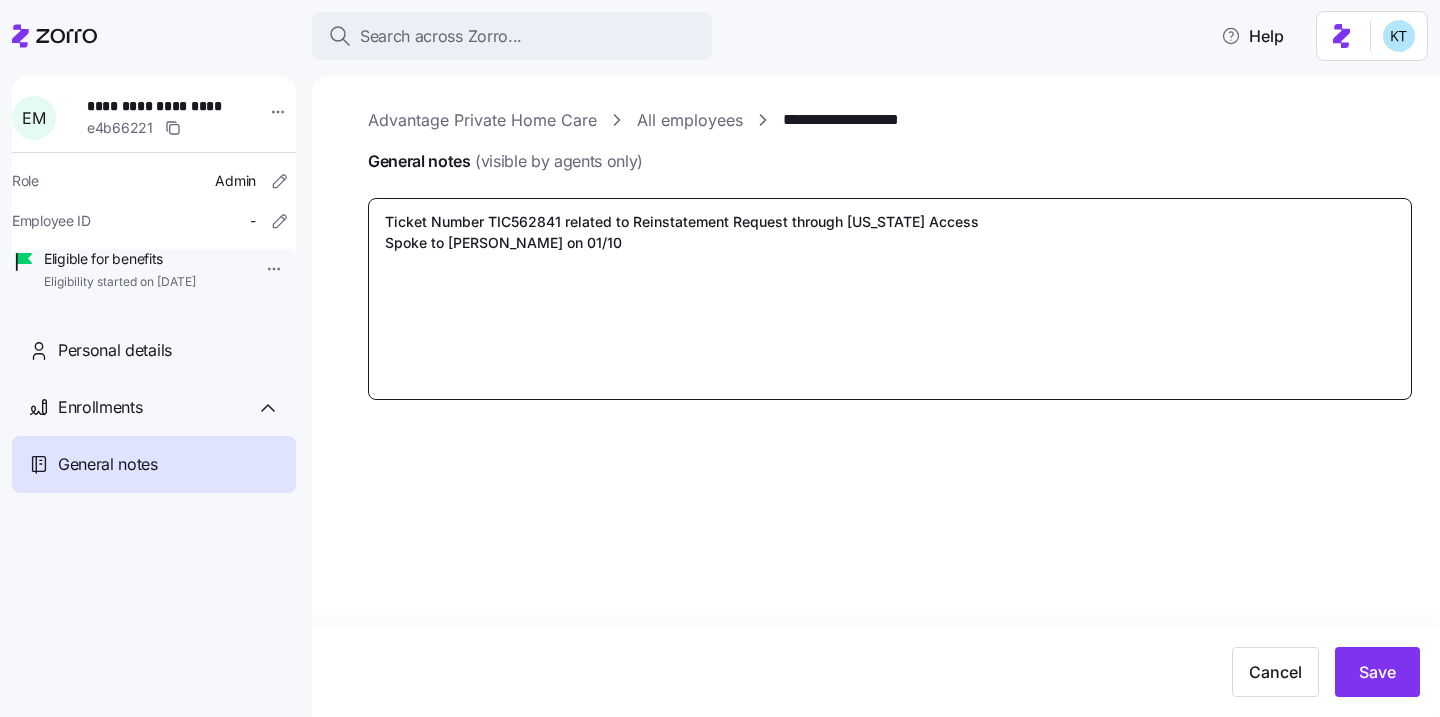 type on "x" 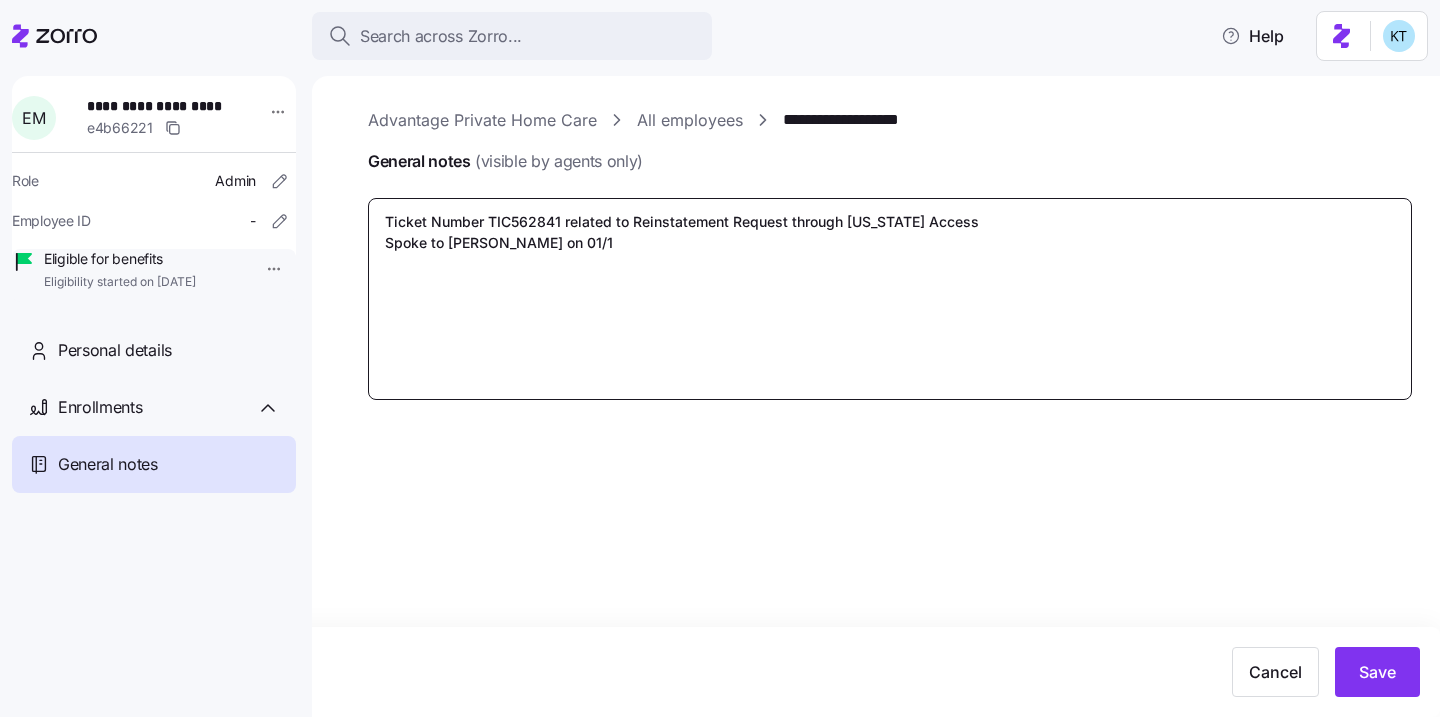type on "x" 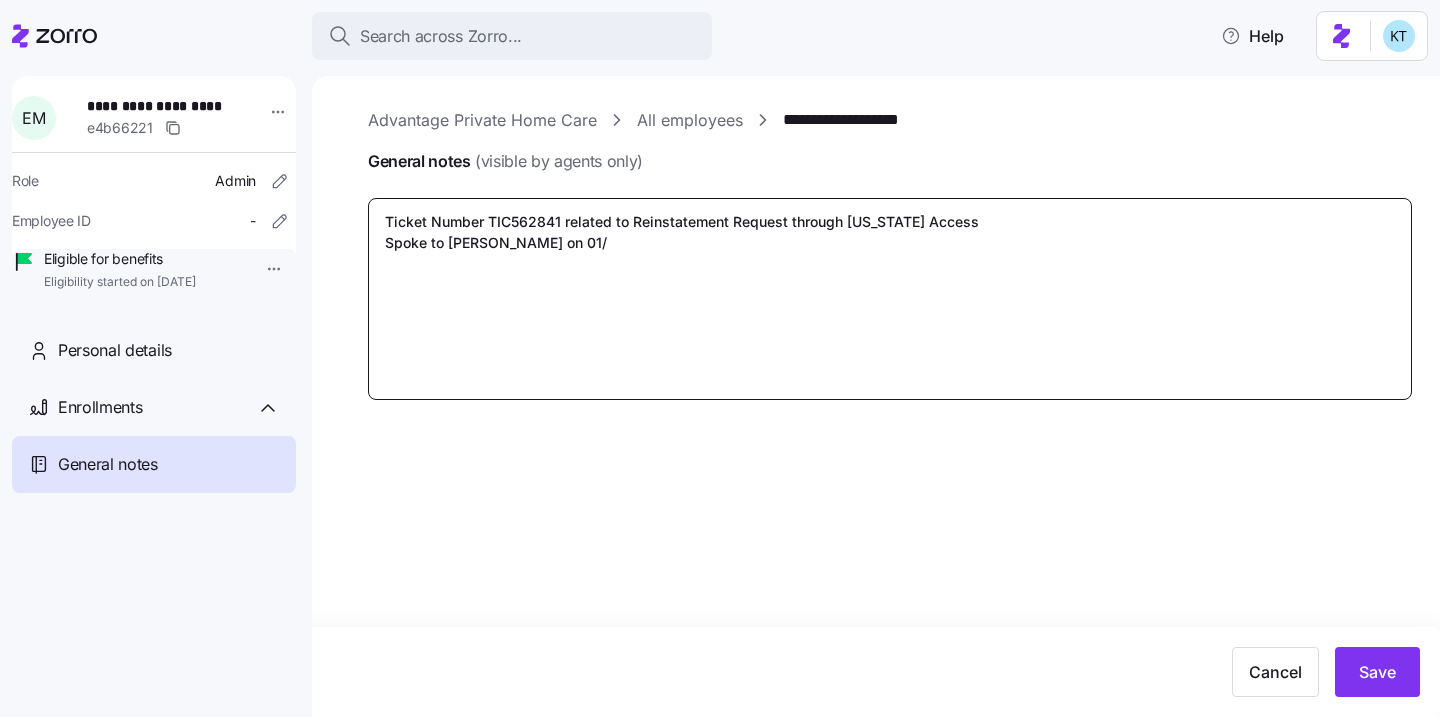 type on "x" 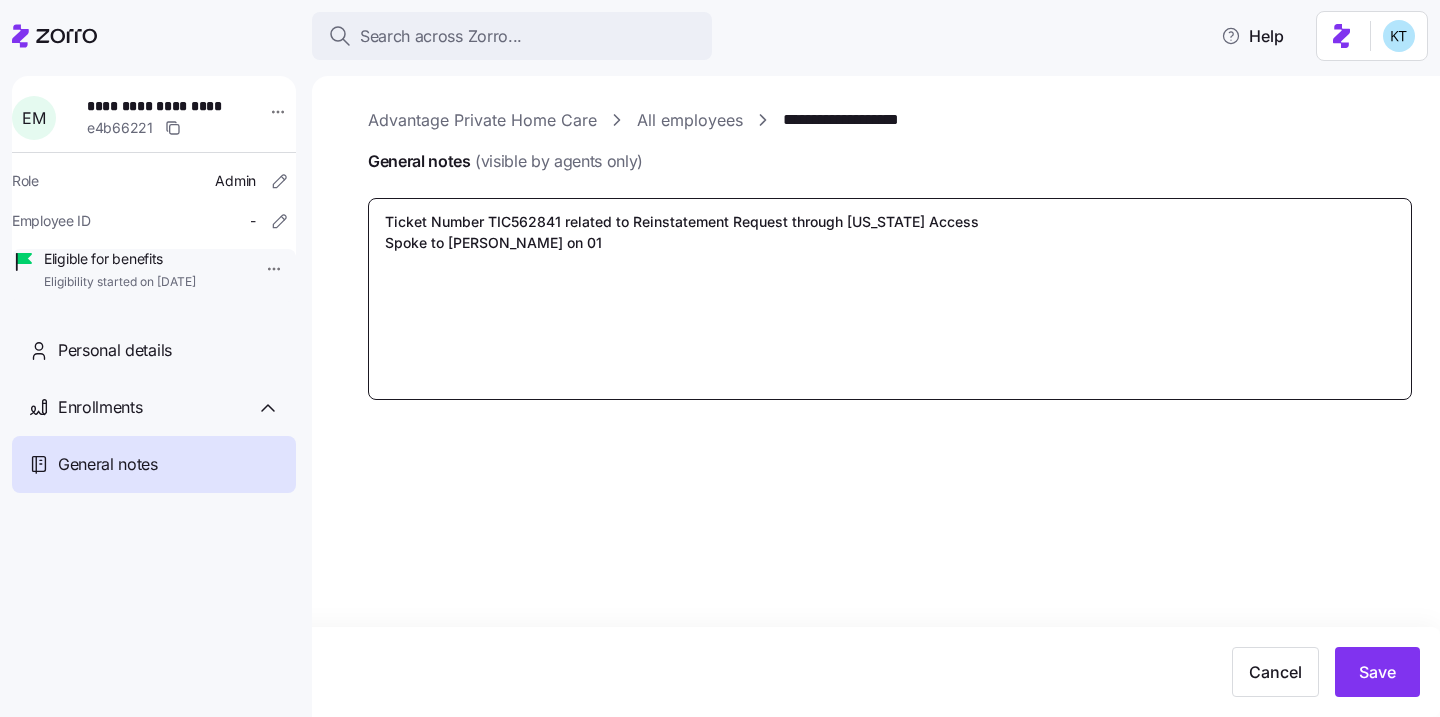 type on "x" 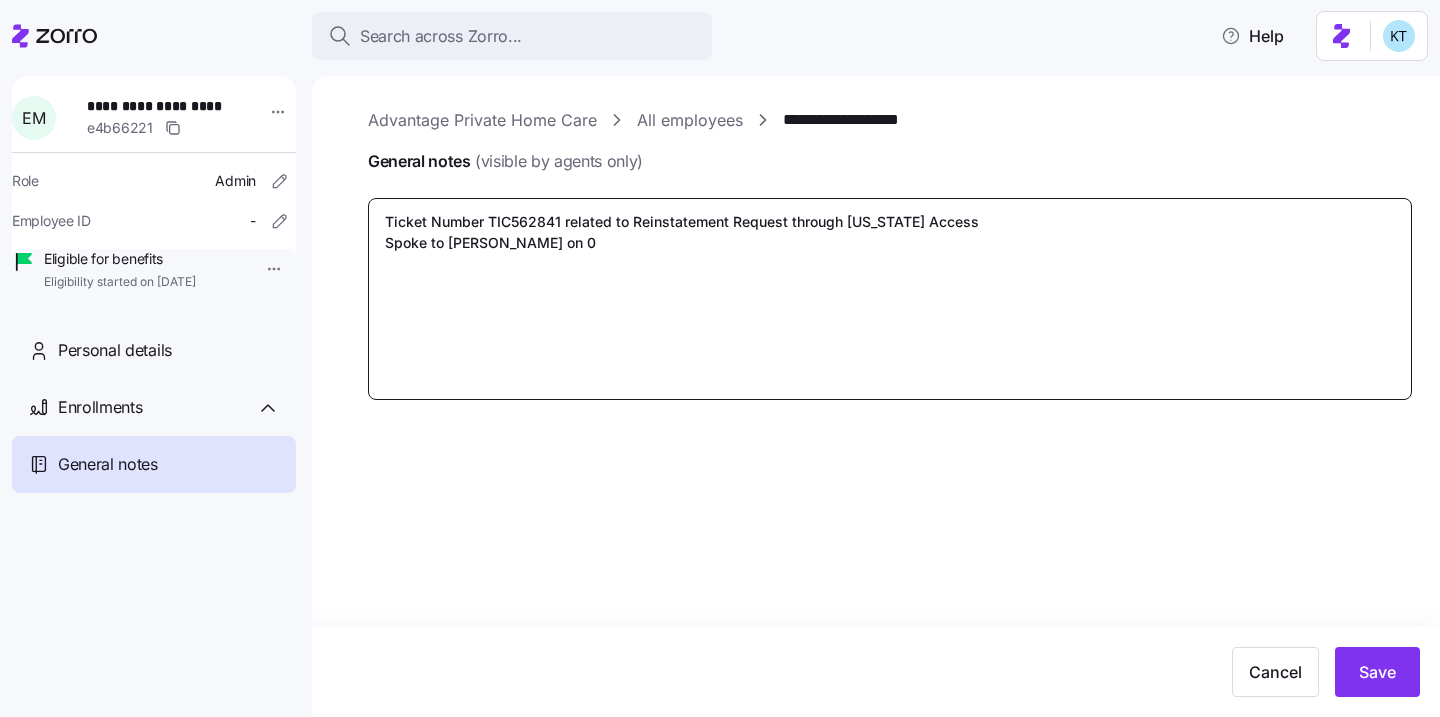 type on "x" 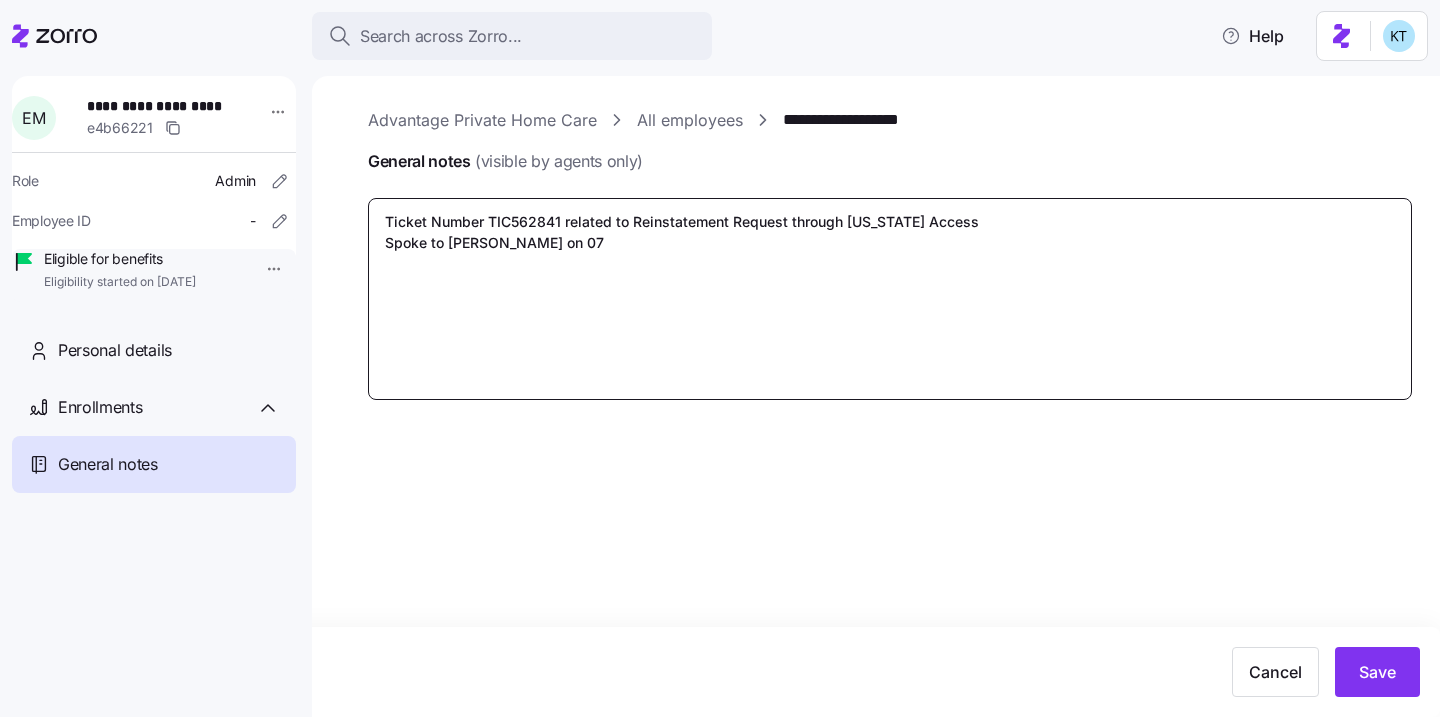type on "x" 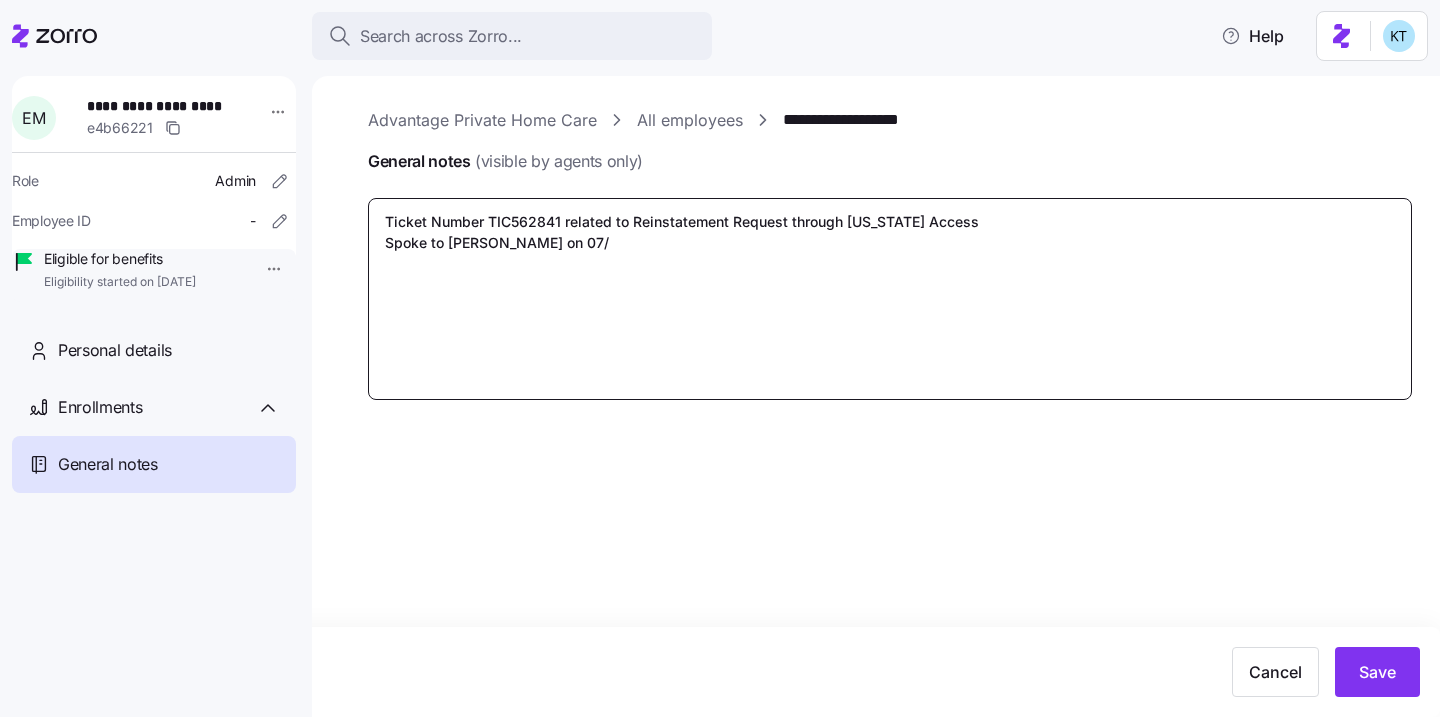type on "x" 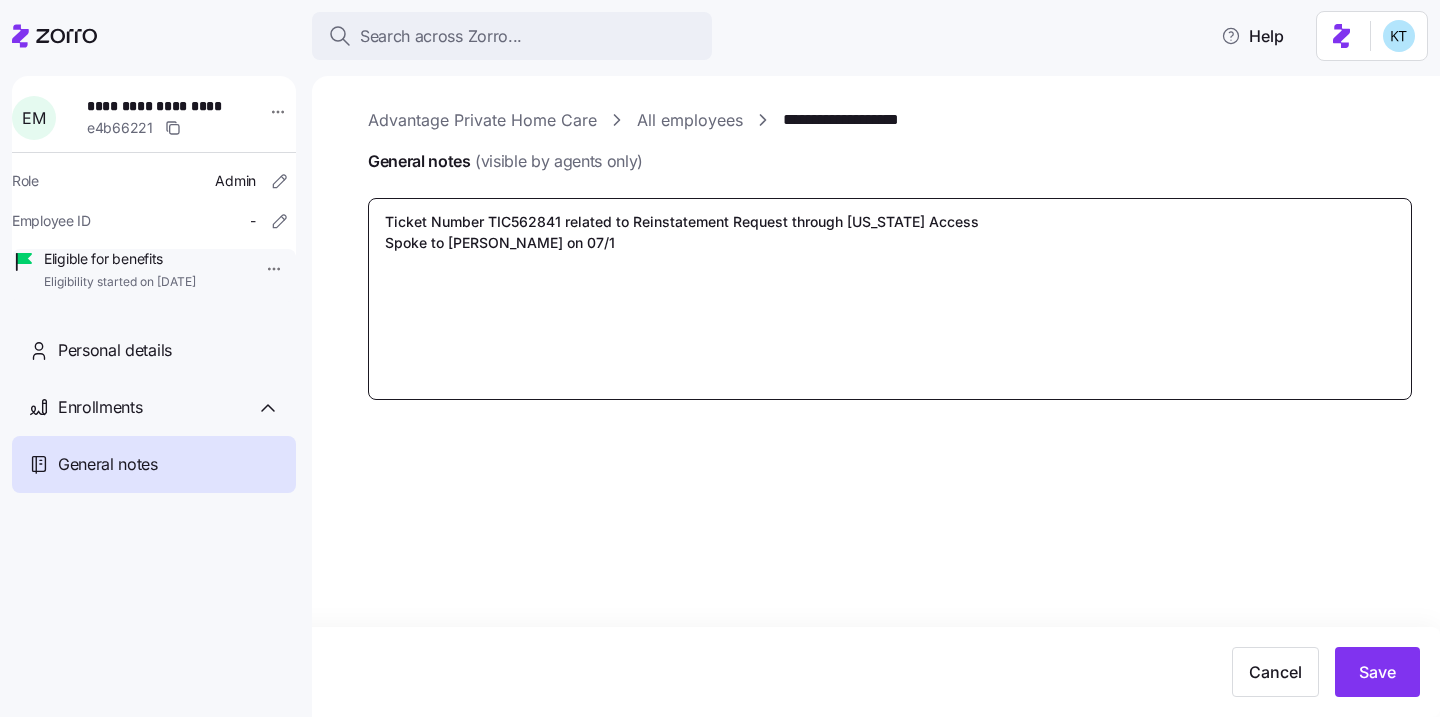 type on "x" 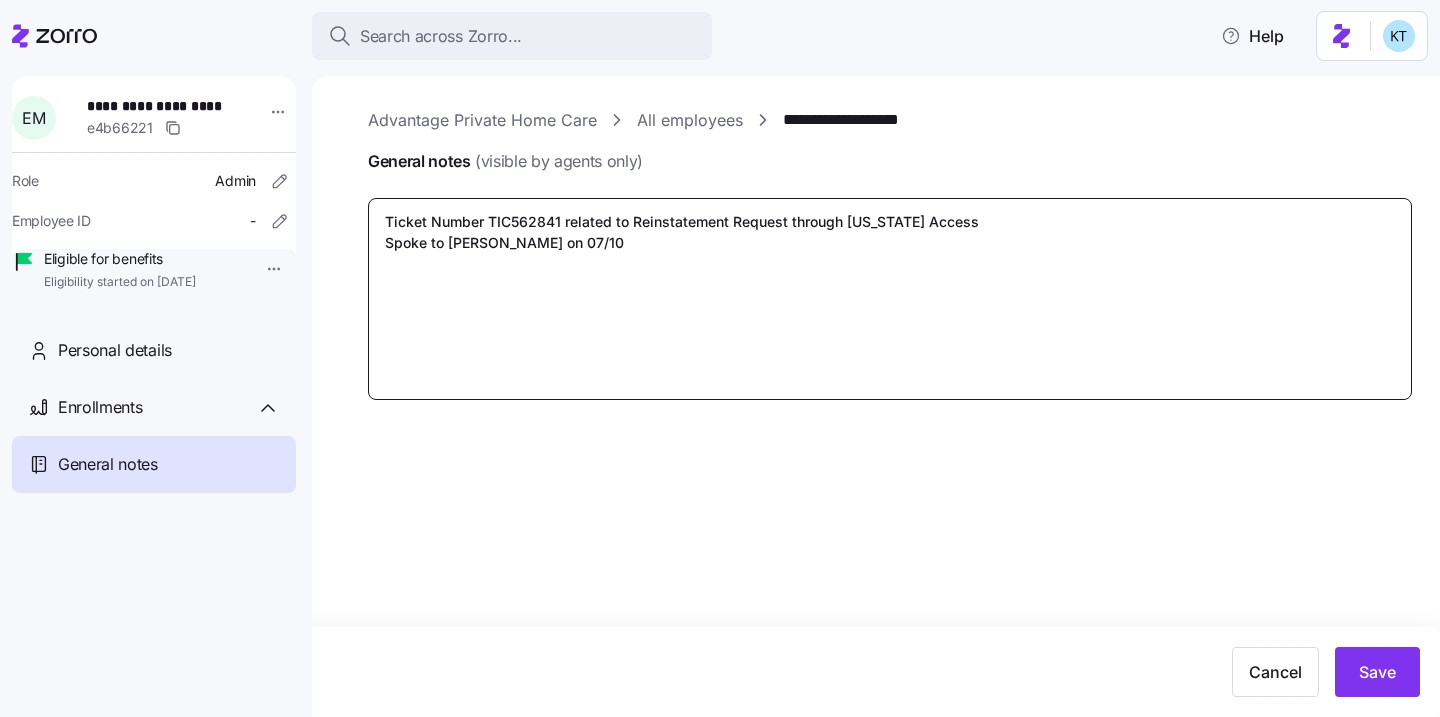 type on "x" 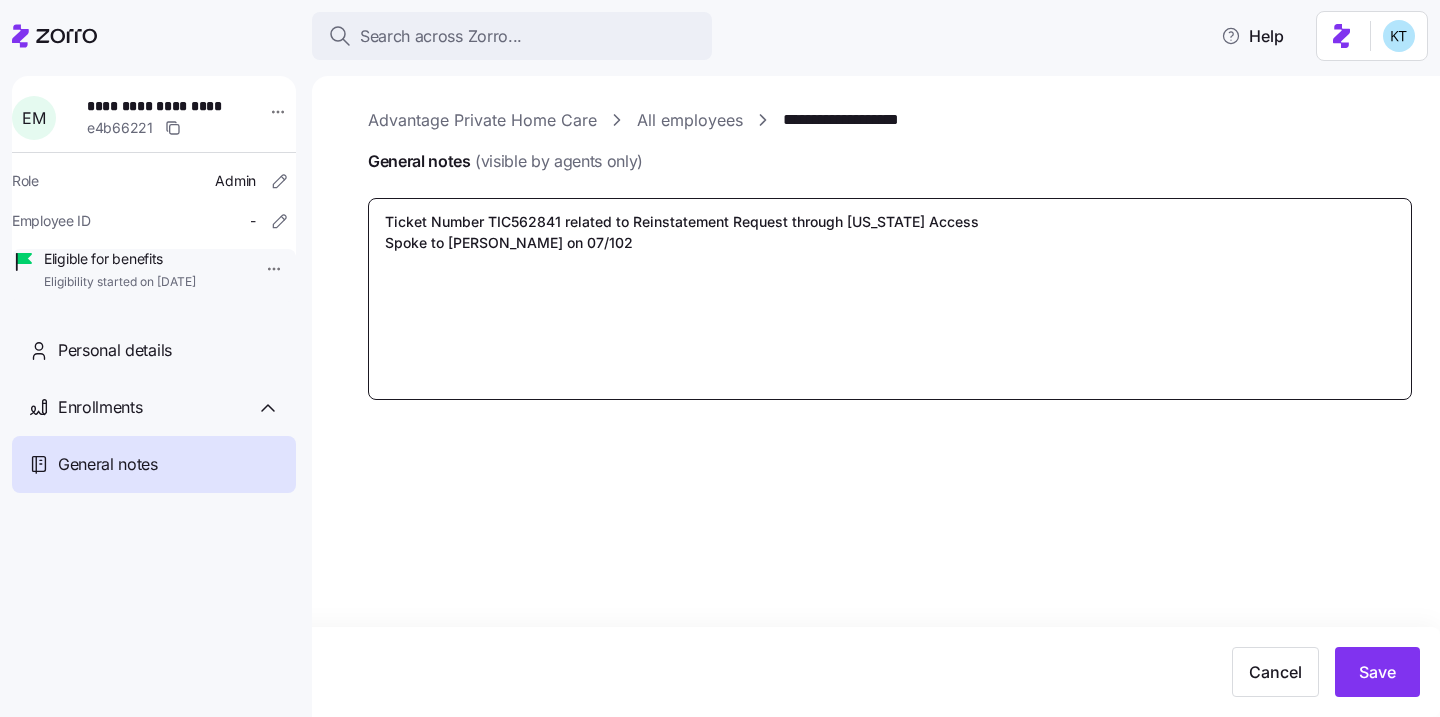 type on "x" 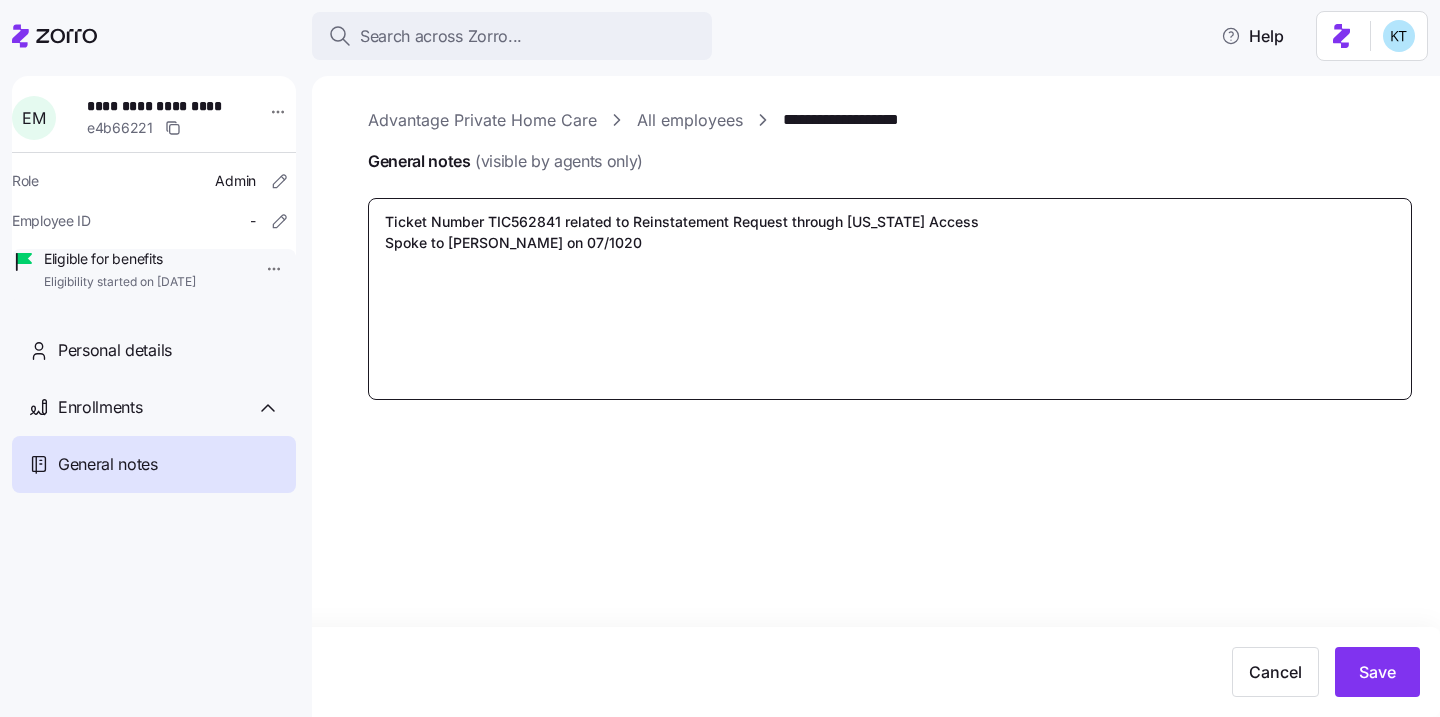 type on "x" 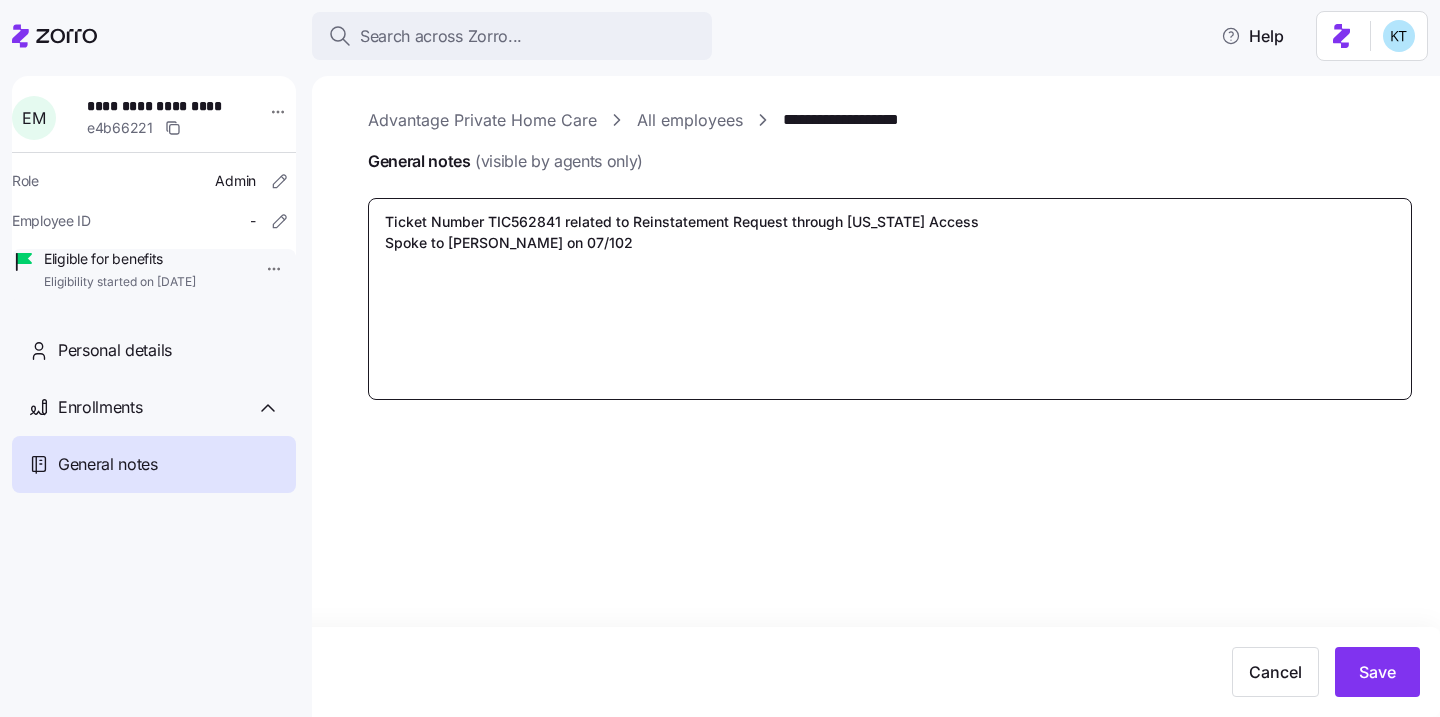 type on "x" 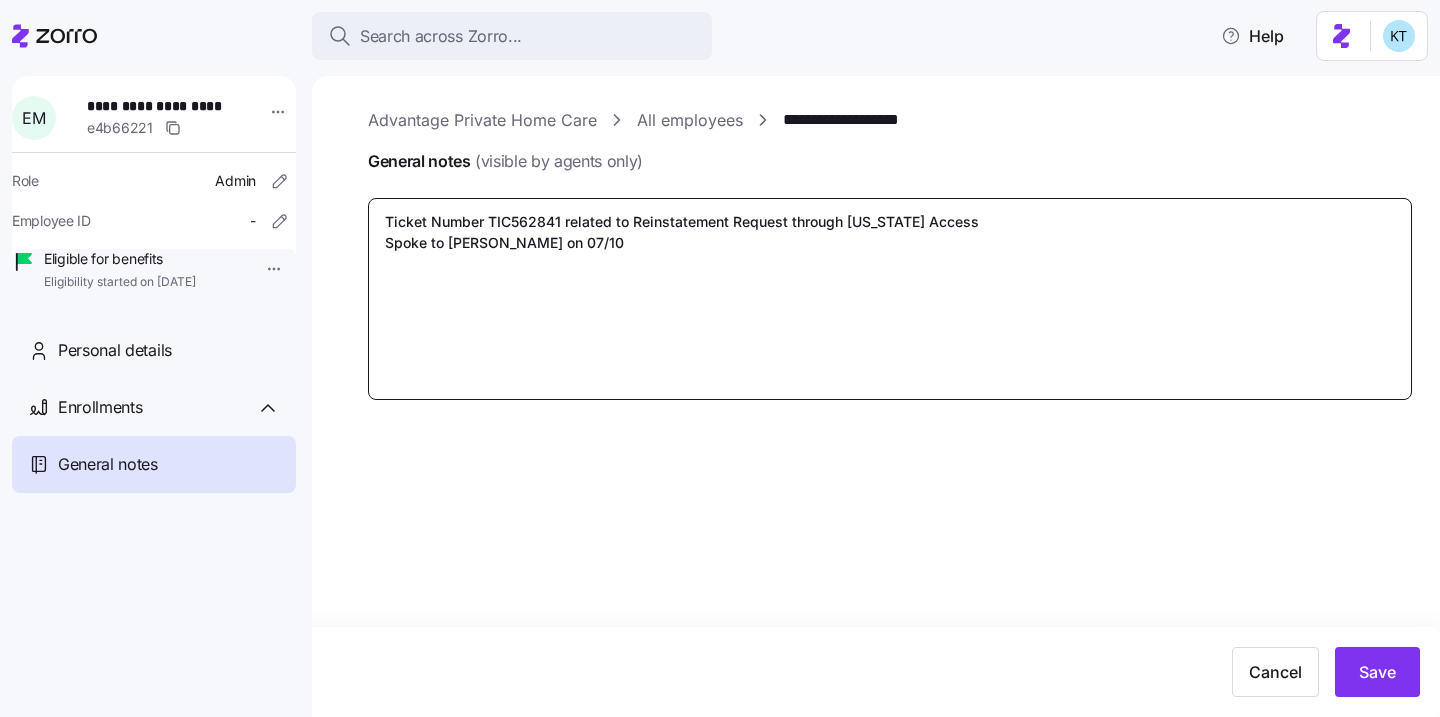 type on "x" 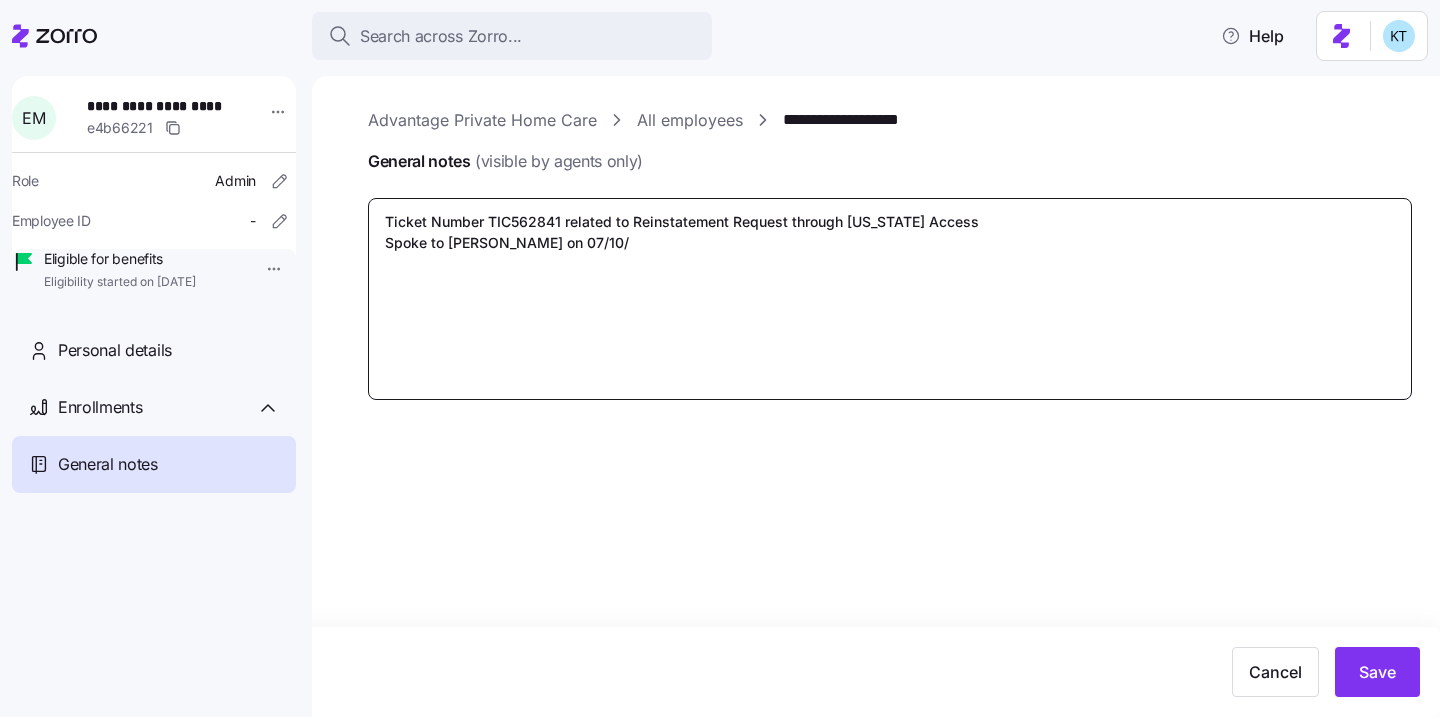 type on "x" 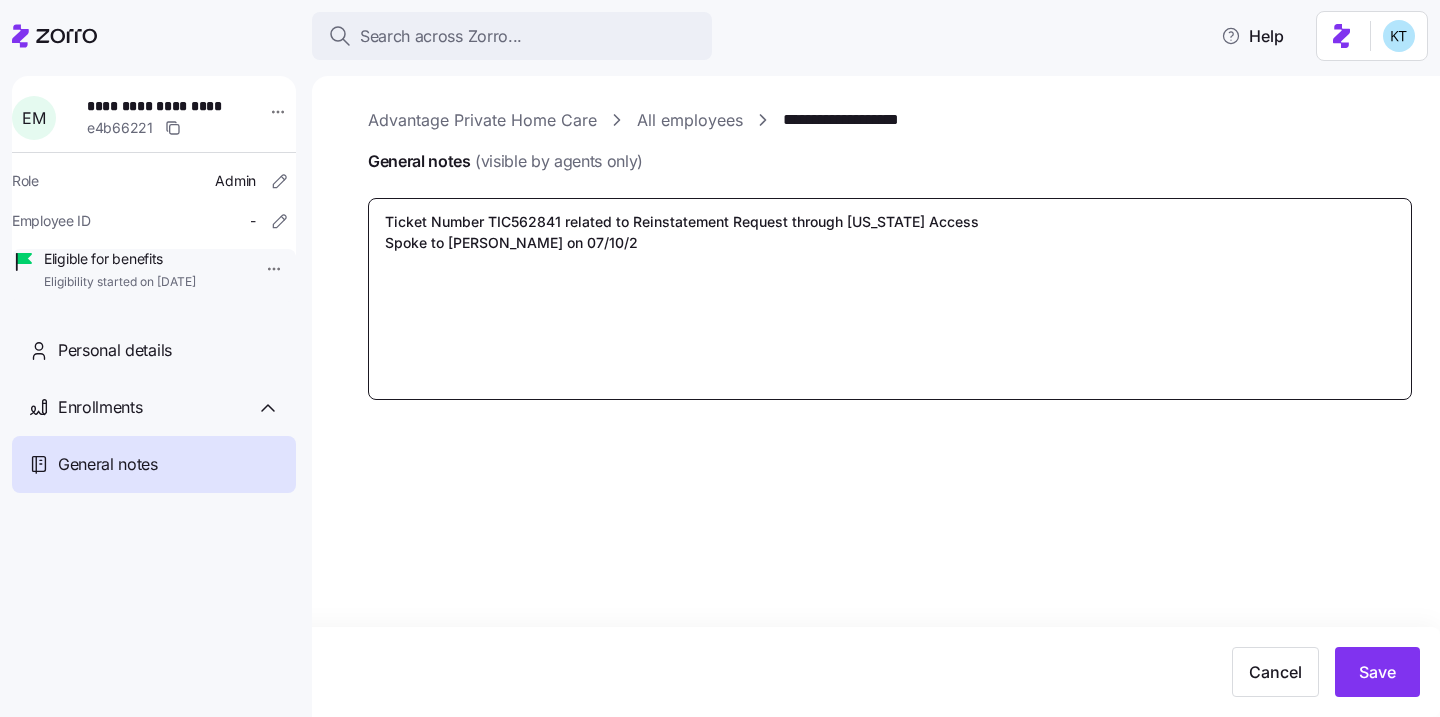type on "Ticket Number TIC562841 related to Reinstatement Request through Georgia Access
Spoke to Jaylin B. on 07/10/20" 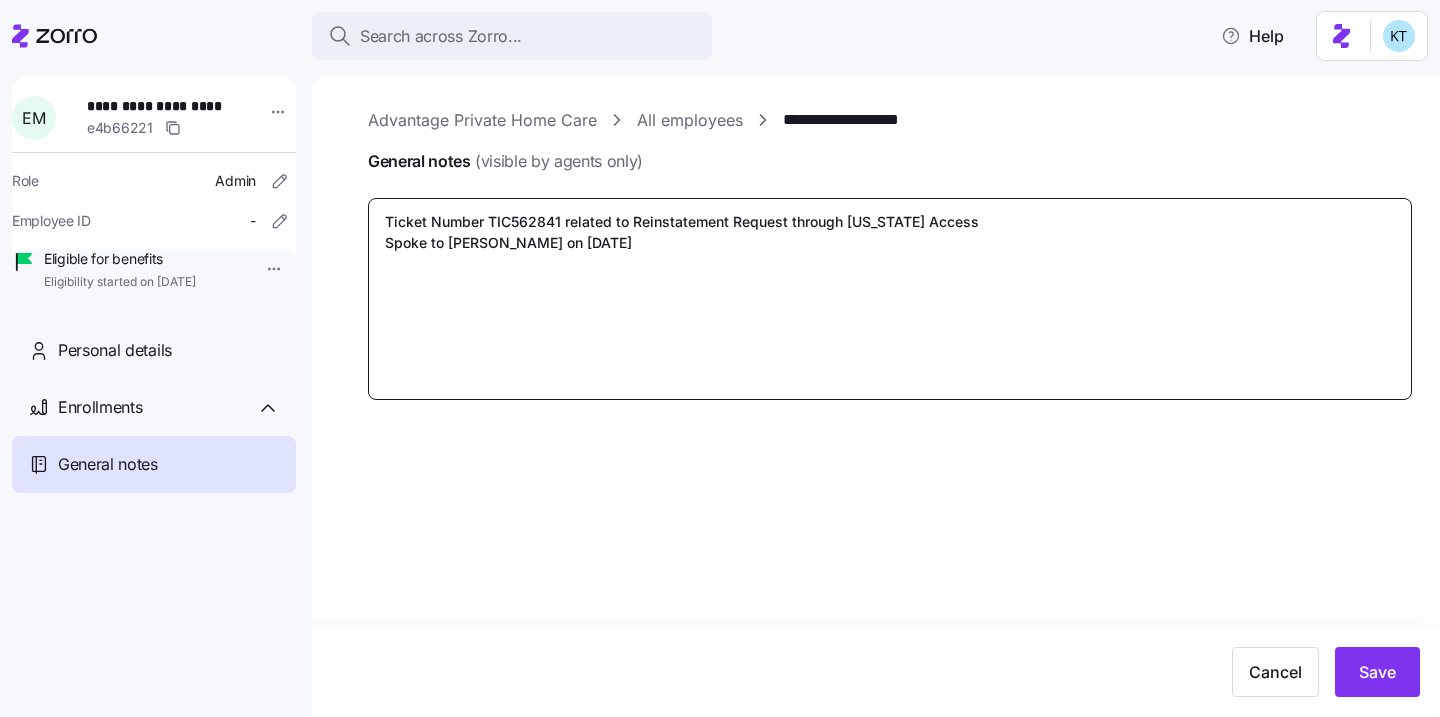type on "x" 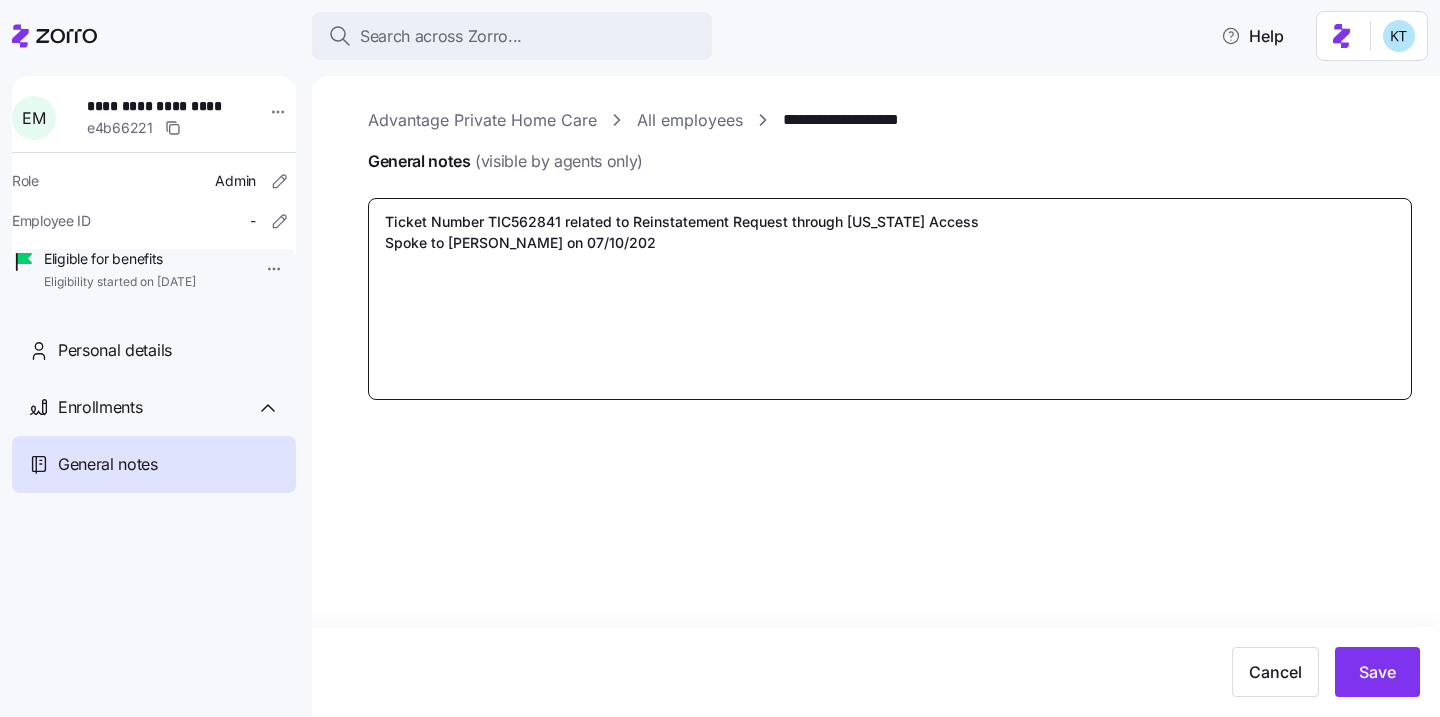 type on "x" 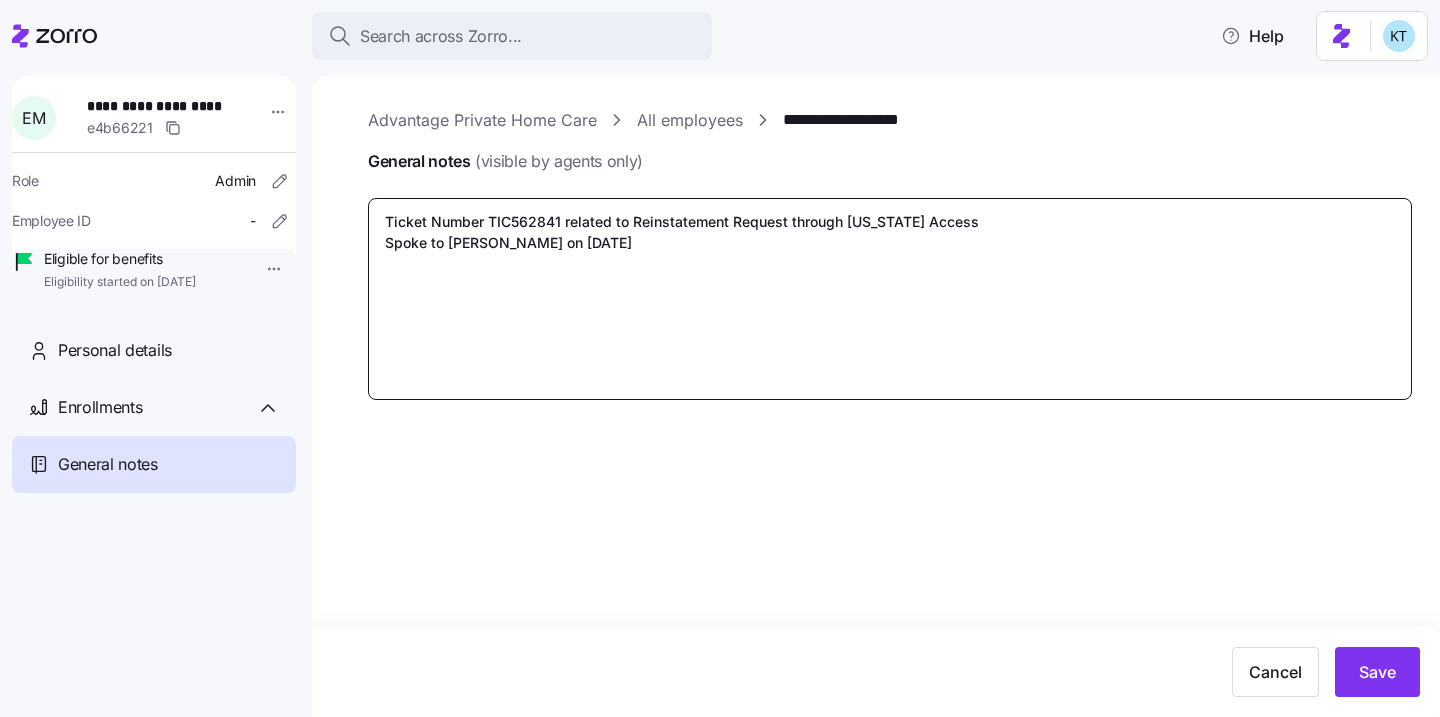 type on "x" 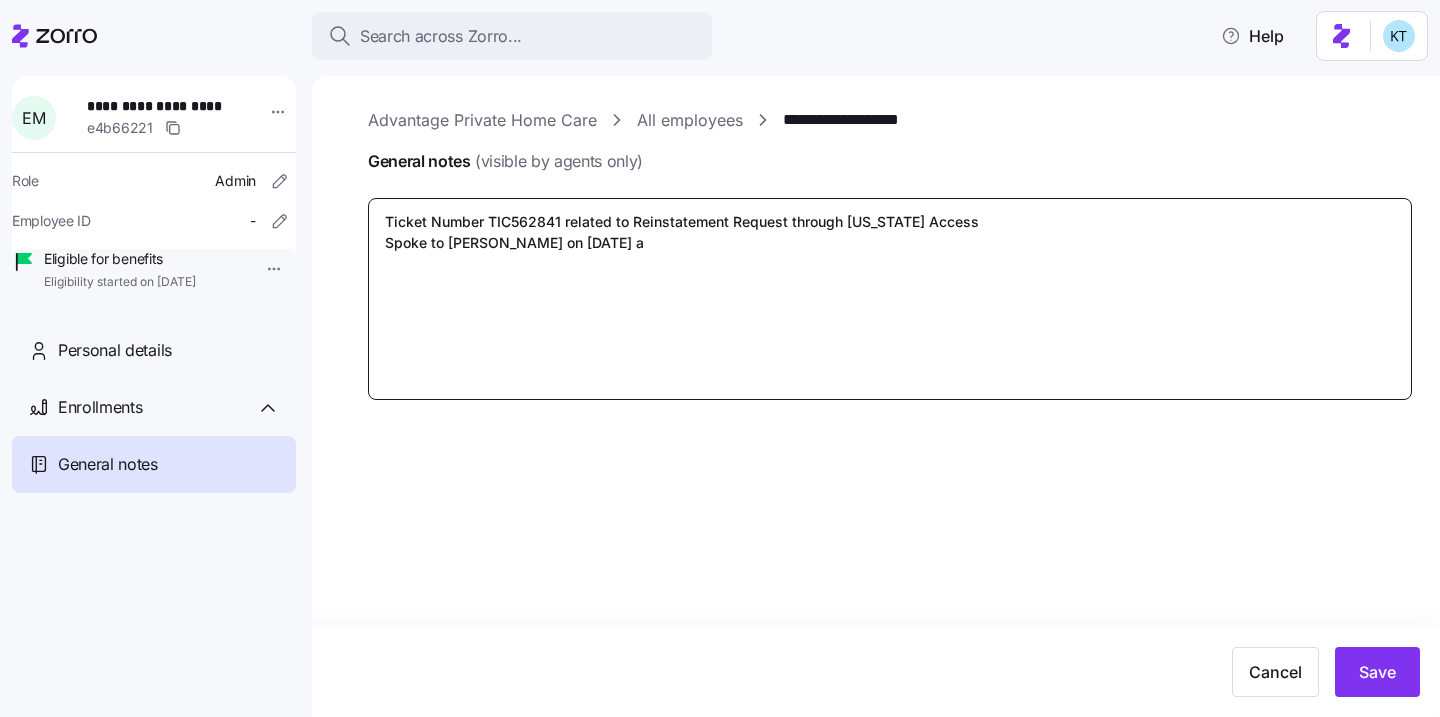 type on "x" 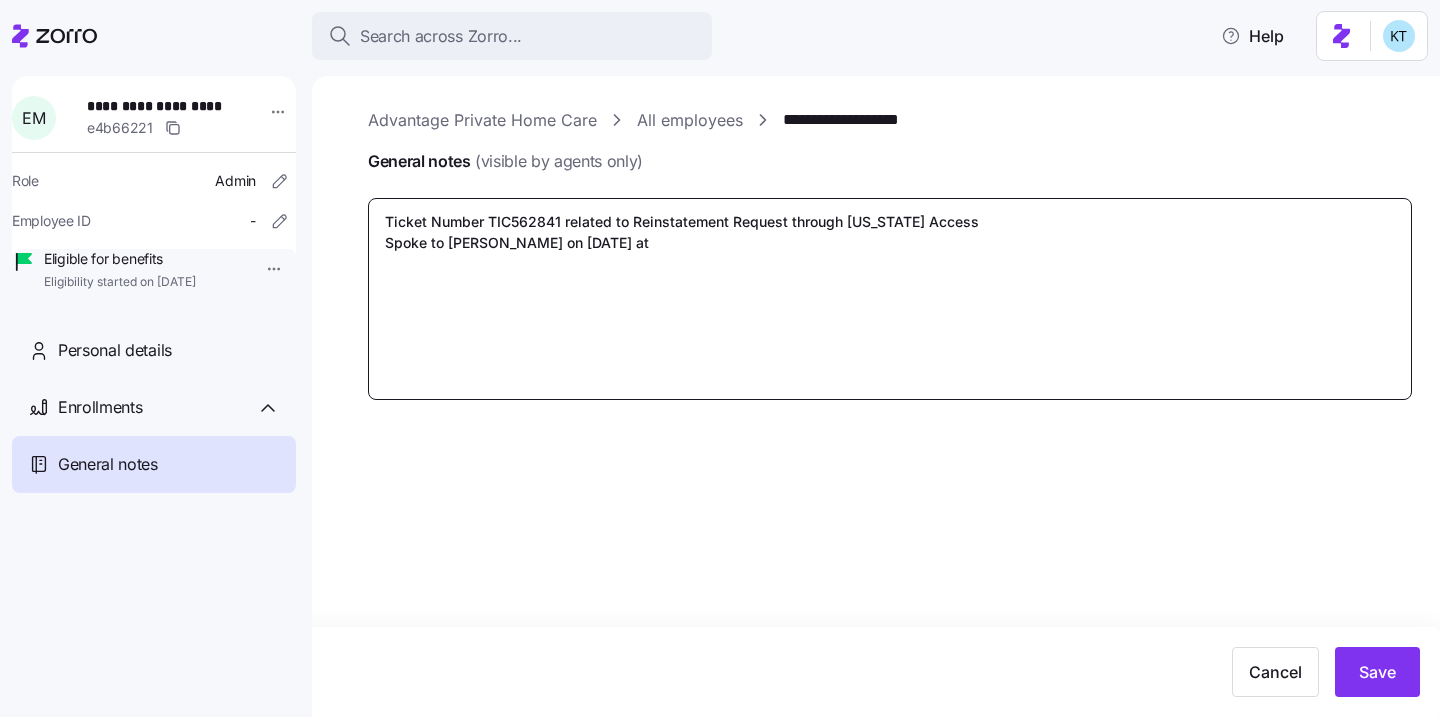 type on "x" 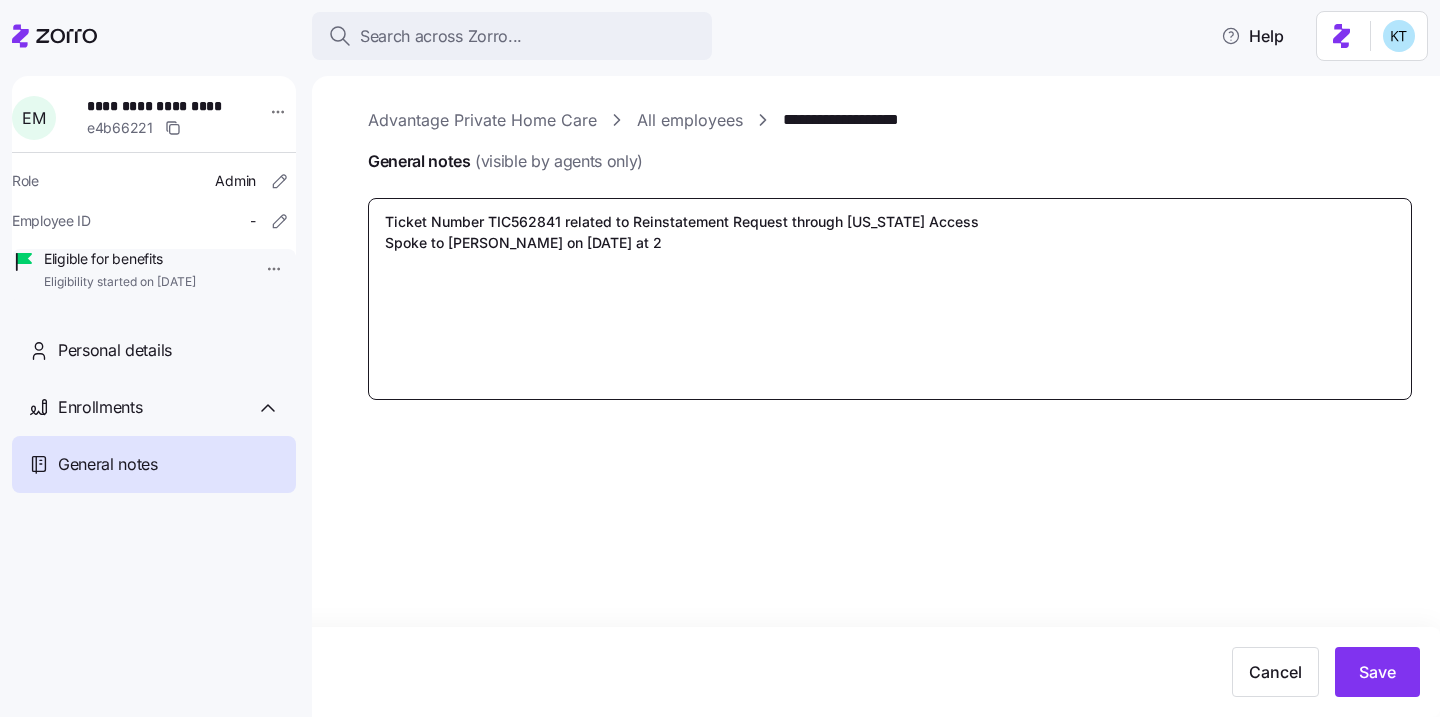 type on "x" 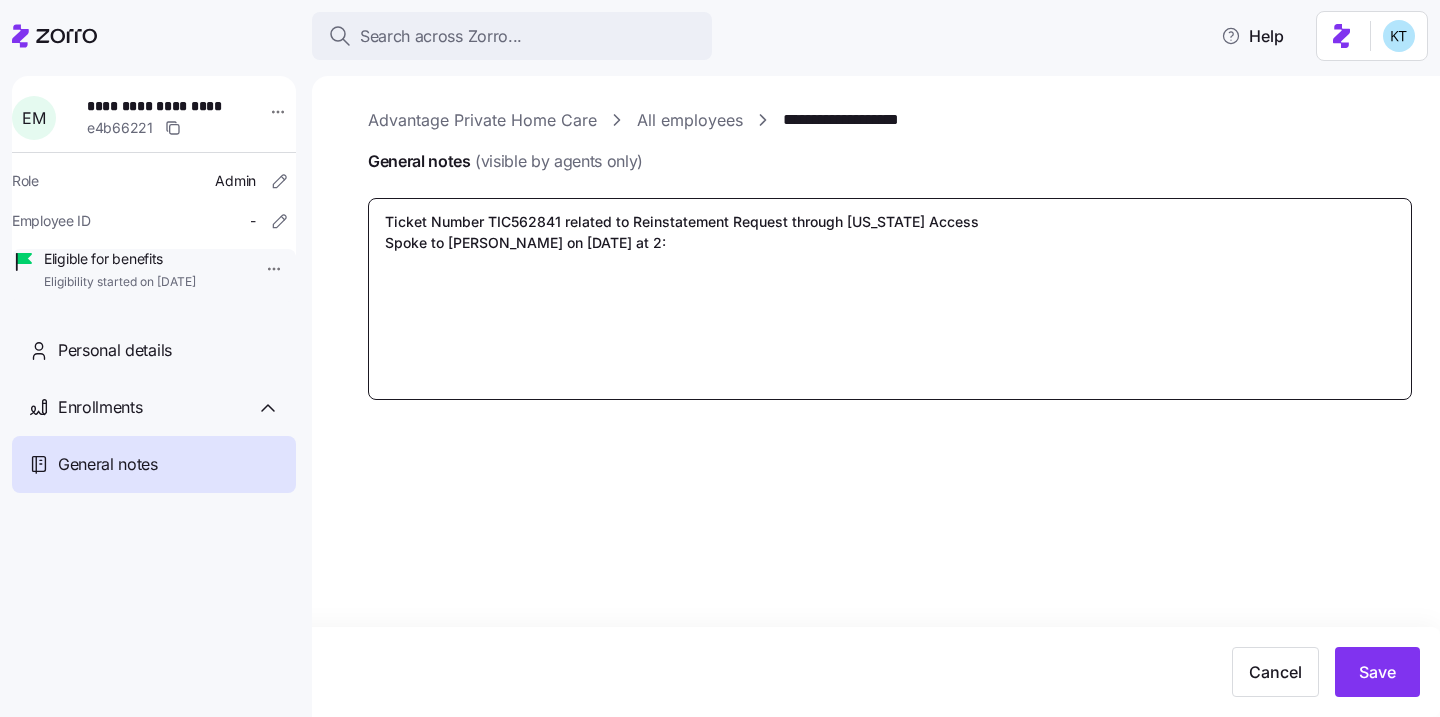 type on "x" 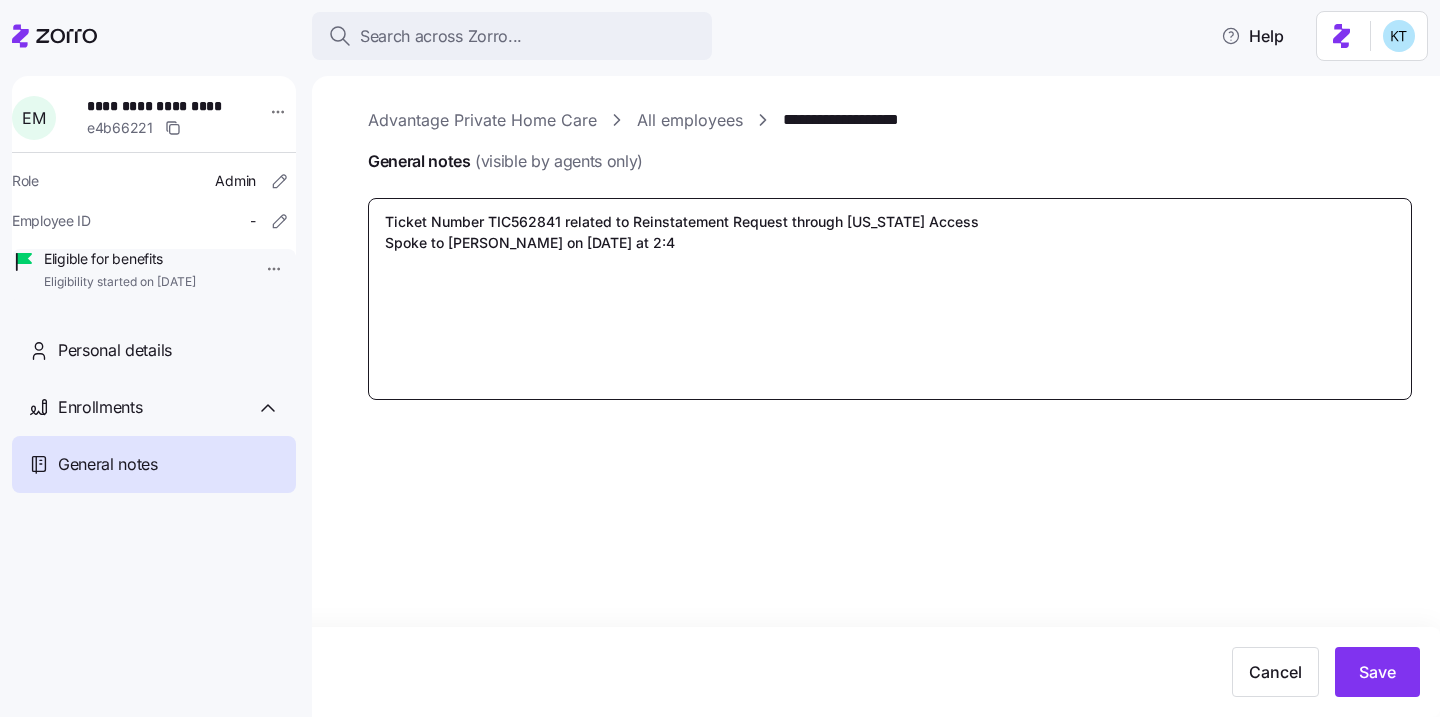 type on "x" 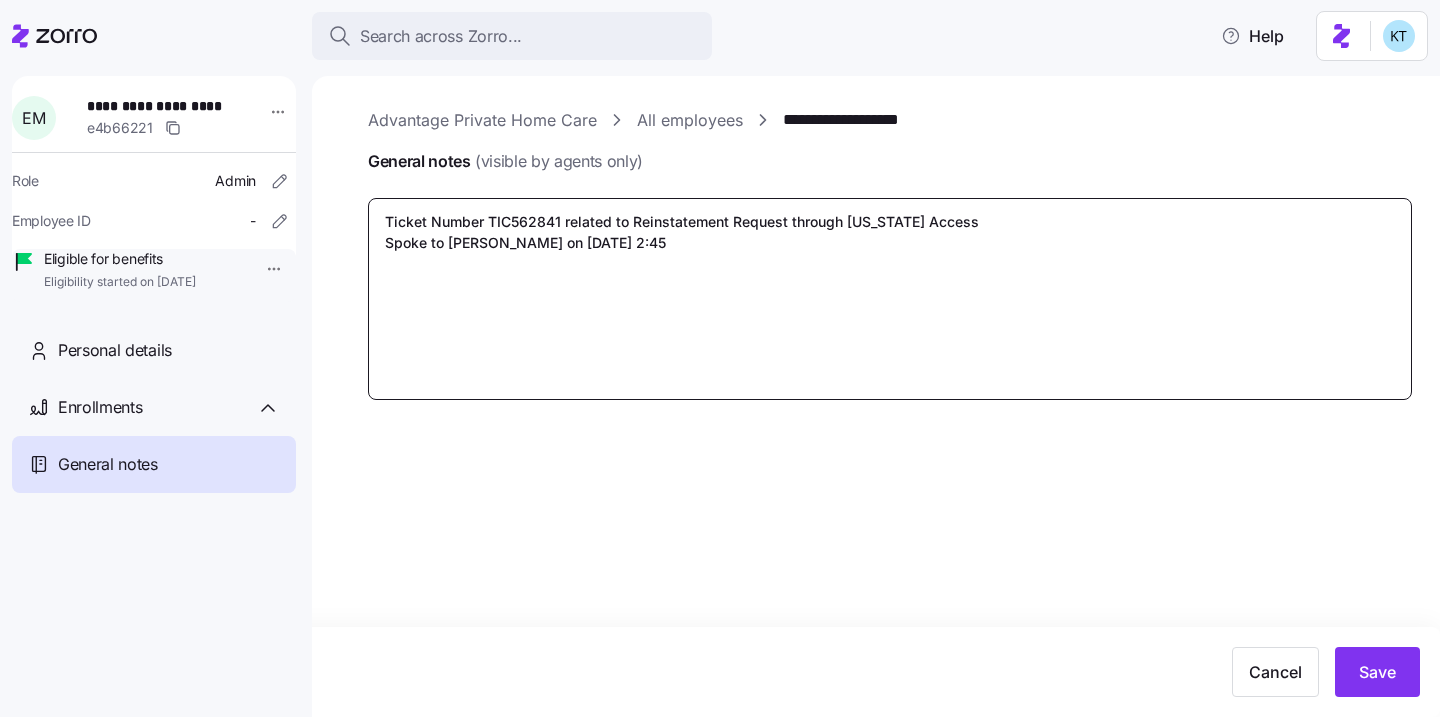 type on "x" 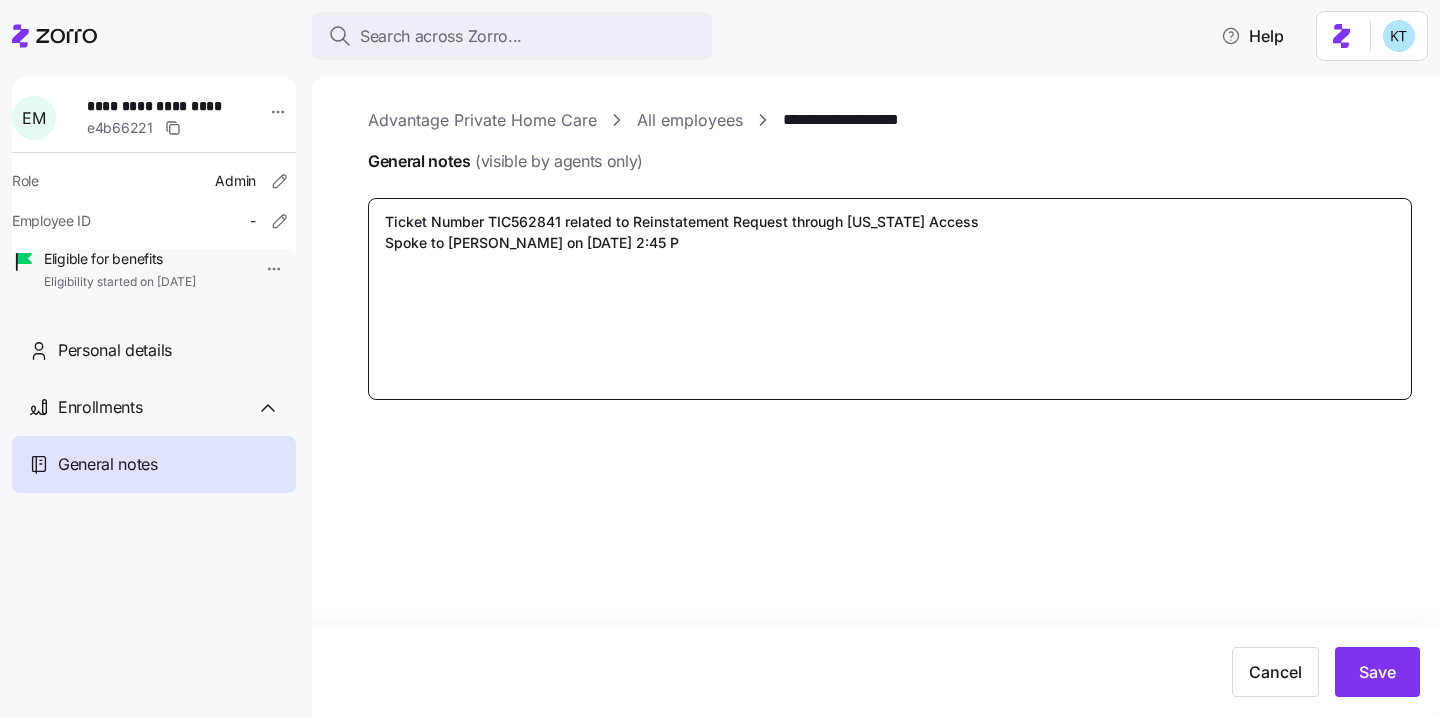 type on "x" 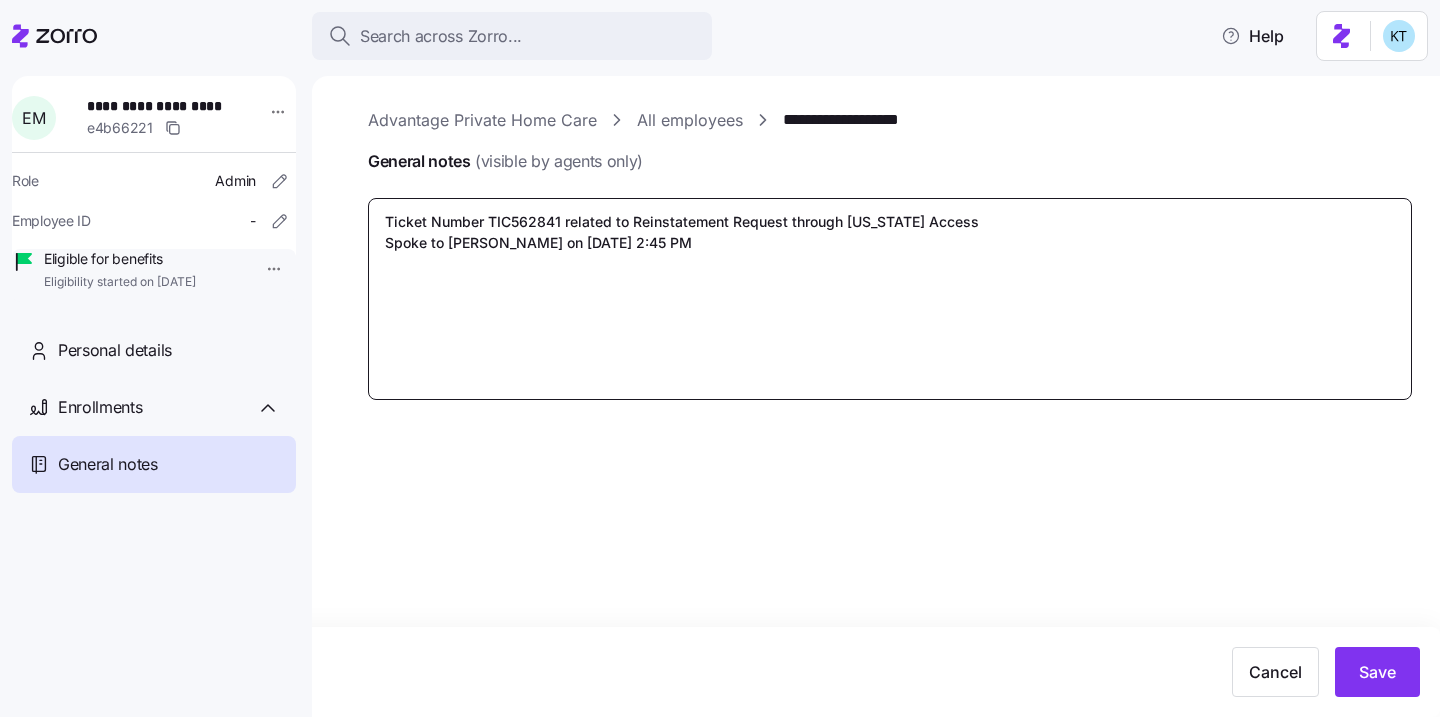 click on "Ticket Number TIC562841 related to Reinstatement Request through Georgia Access
Spoke to Jaylin B. on 07/10/2025 at 2:45 PM" at bounding box center (890, 299) 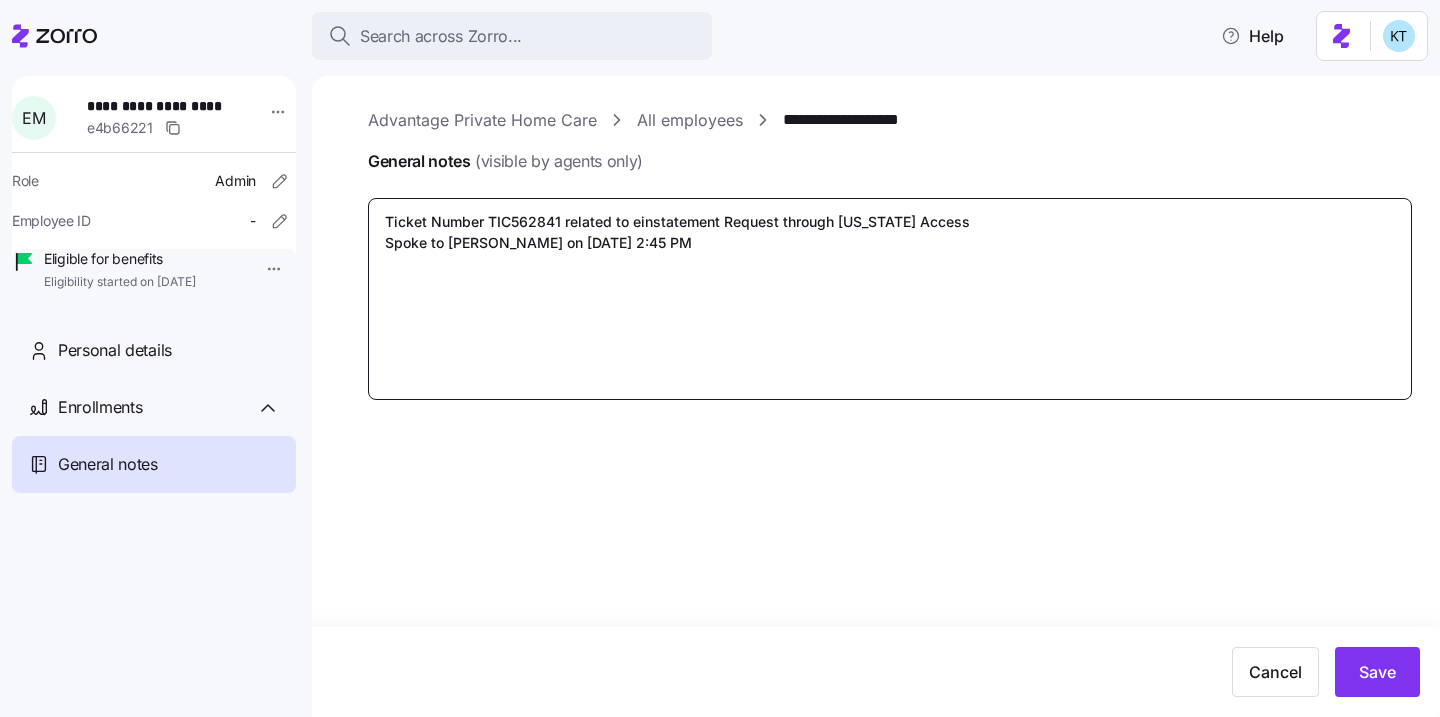 type on "x" 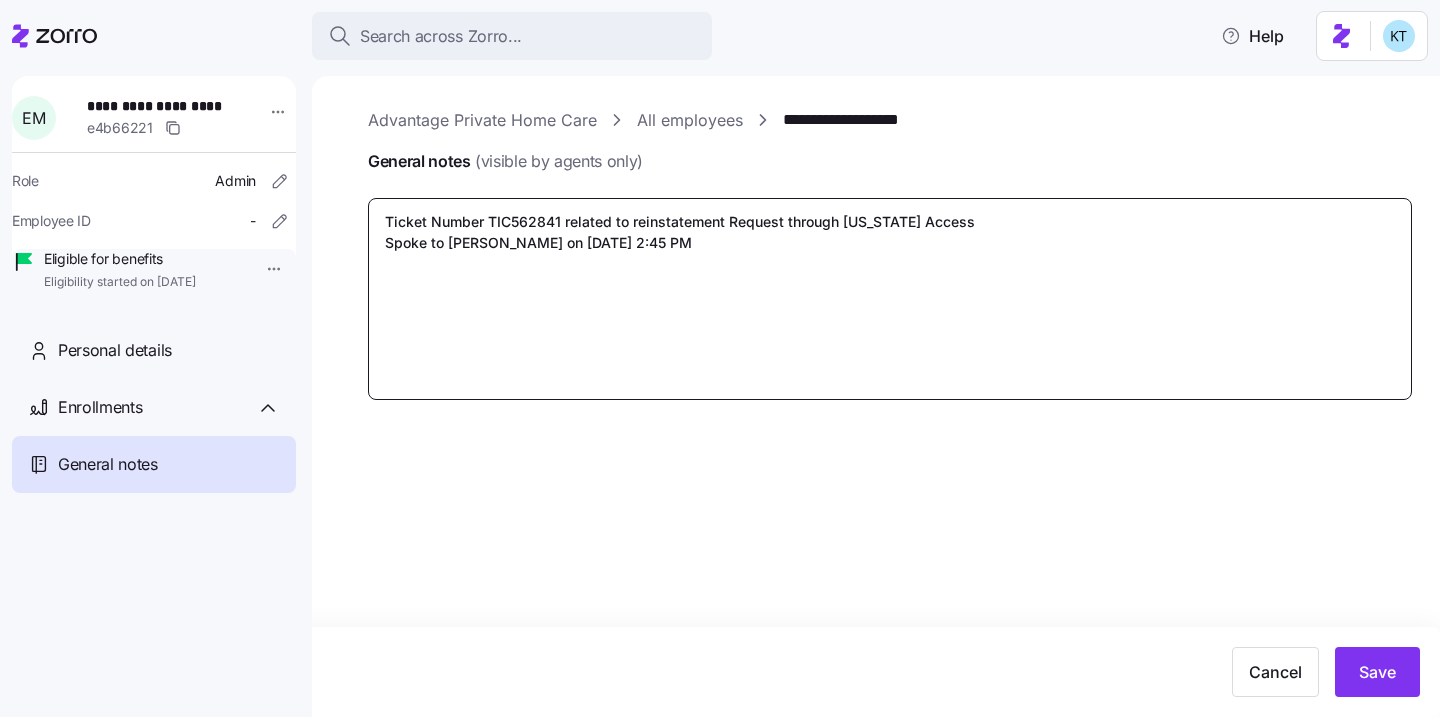 click on "Ticket Number TIC562841 related to reinstatement Request through Georgia Access
Spoke to Jaylin B. on 07/10/2025 at 2:45 PM" at bounding box center (890, 299) 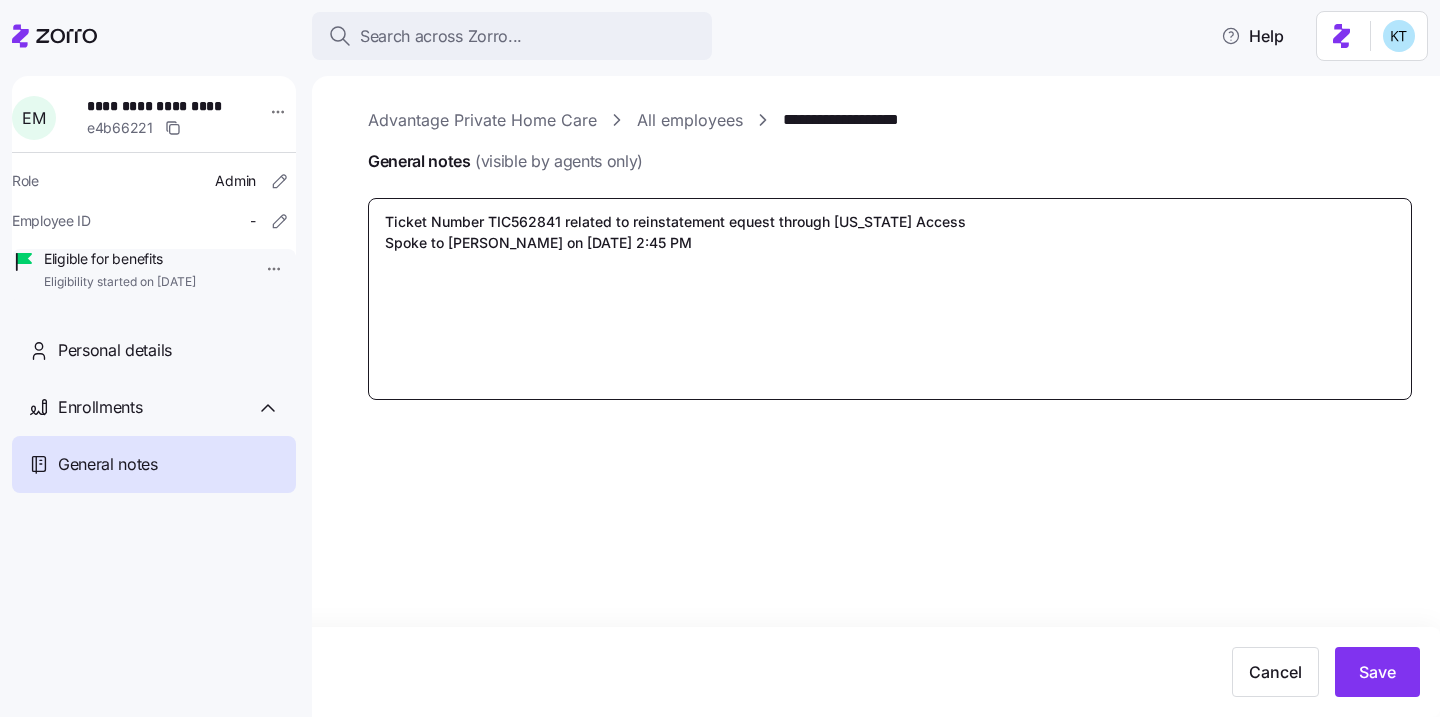 type on "x" 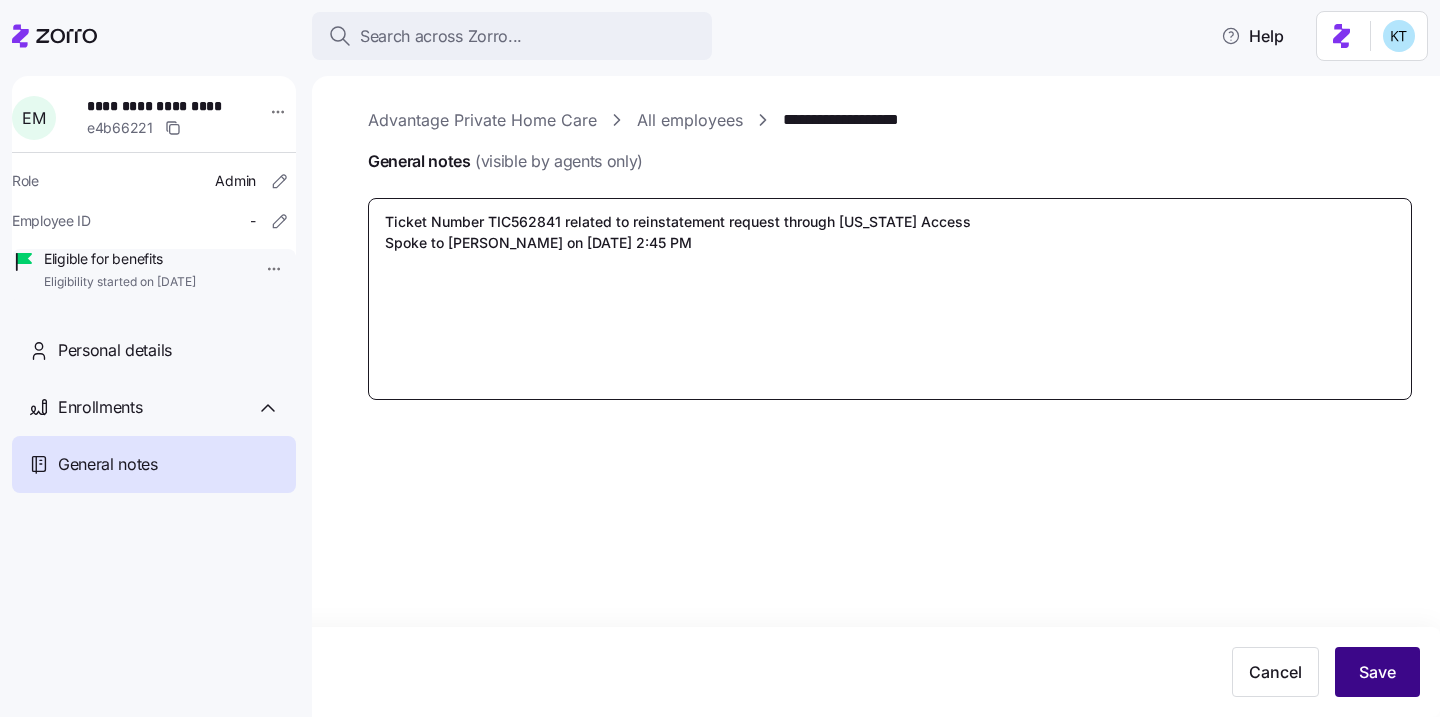 type on "Ticket Number TIC562841 related to reinstatement request through Georgia Access
Spoke to Jaylin B. on 07/10/2025 at 2:45 PM" 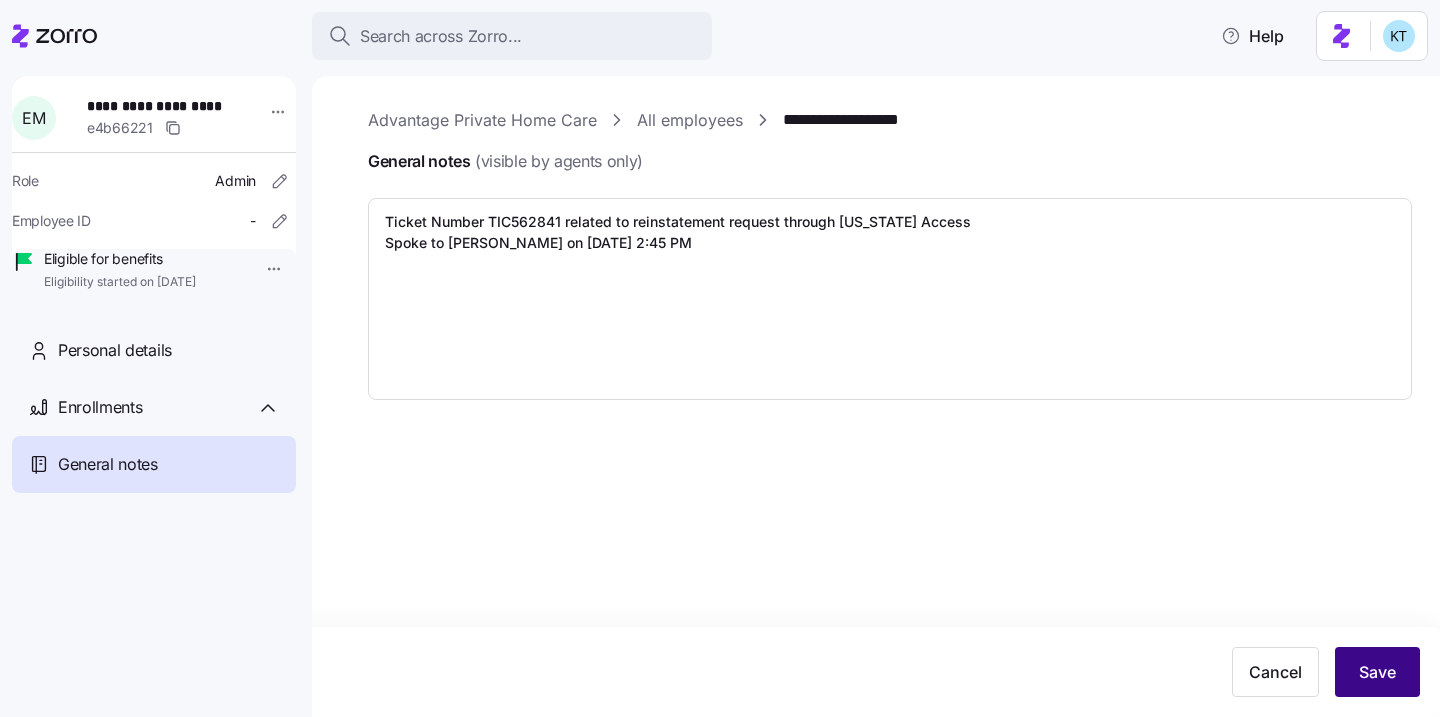 click on "Save" at bounding box center [1377, 672] 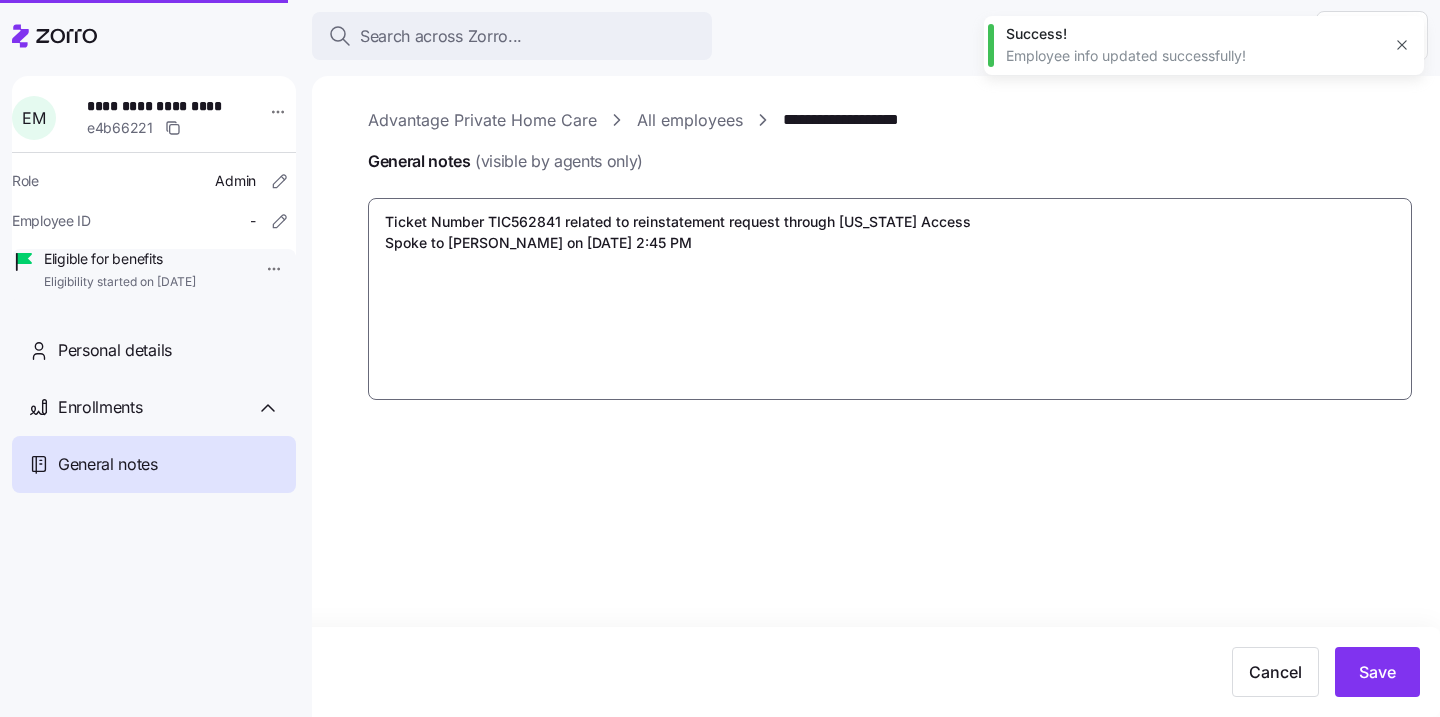 type on "x" 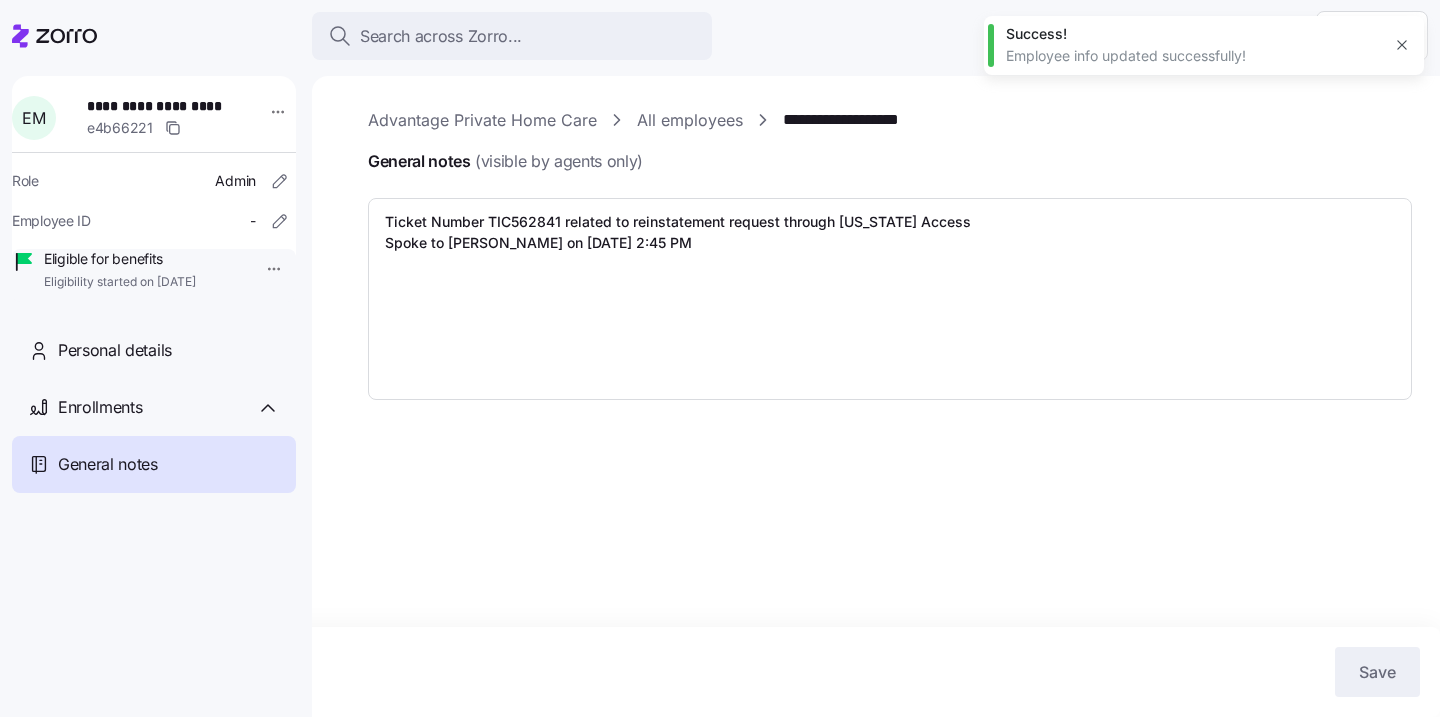 click on "(visible by agents only)" at bounding box center (559, 161) 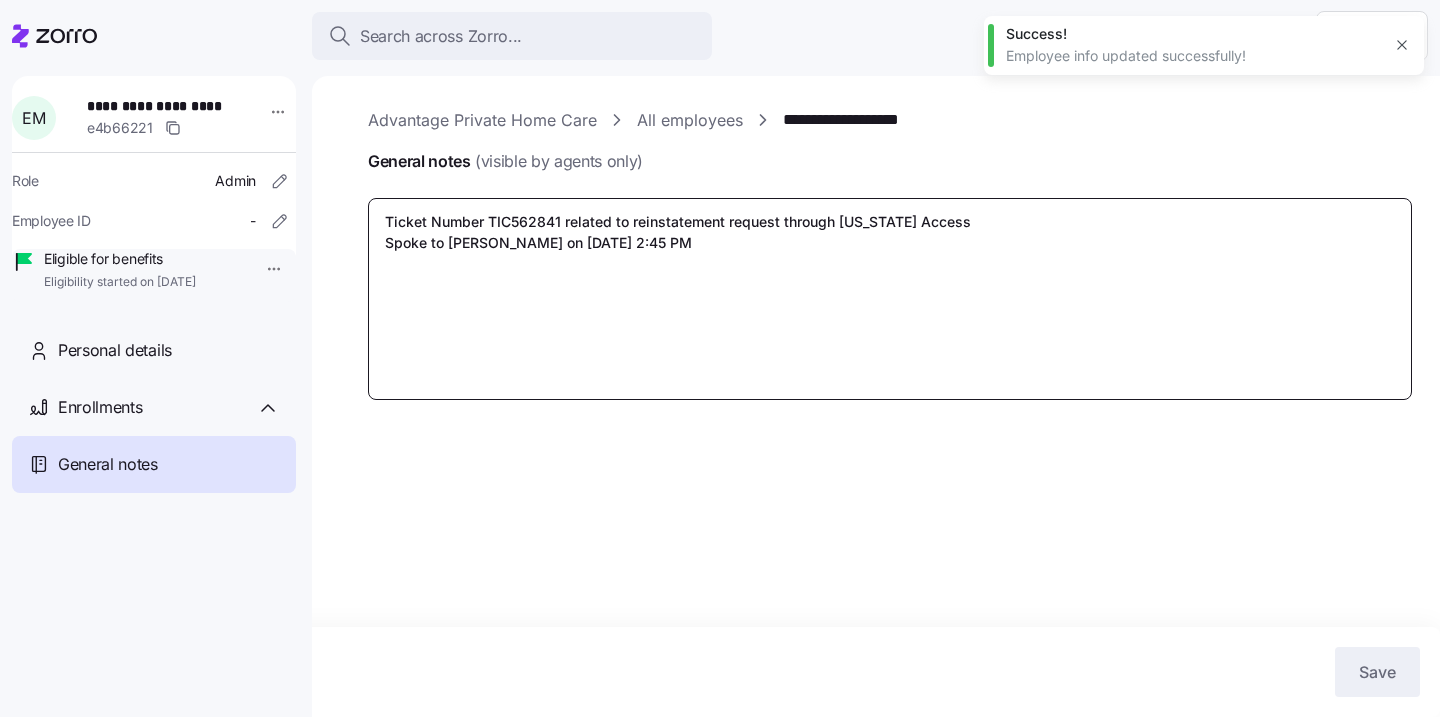 click on "Ticket Number TIC562841 related to reinstatement request through Georgia Access
Spoke to Jaylin B. on 07/10/2025 at 2:45 PM" at bounding box center [890, 299] 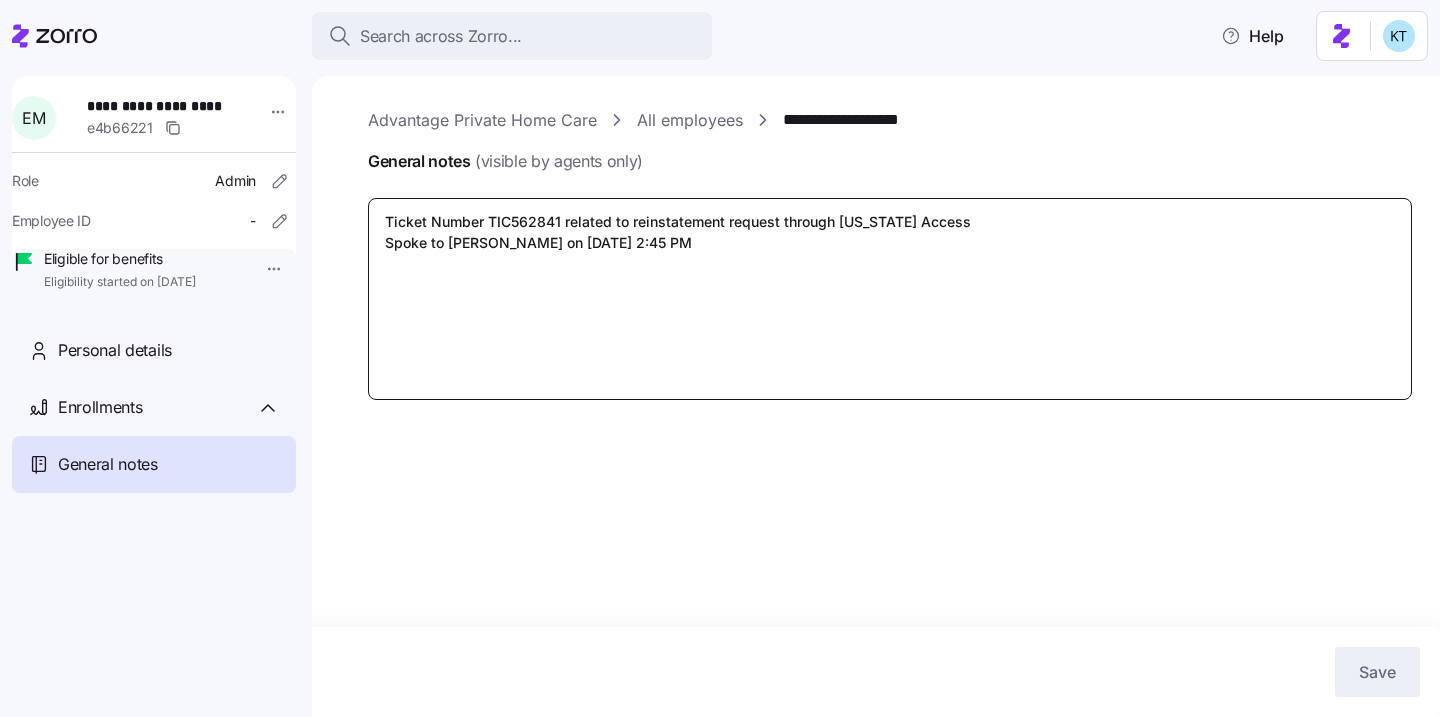 drag, startPoint x: 701, startPoint y: 249, endPoint x: 251, endPoint y: 157, distance: 459.30817 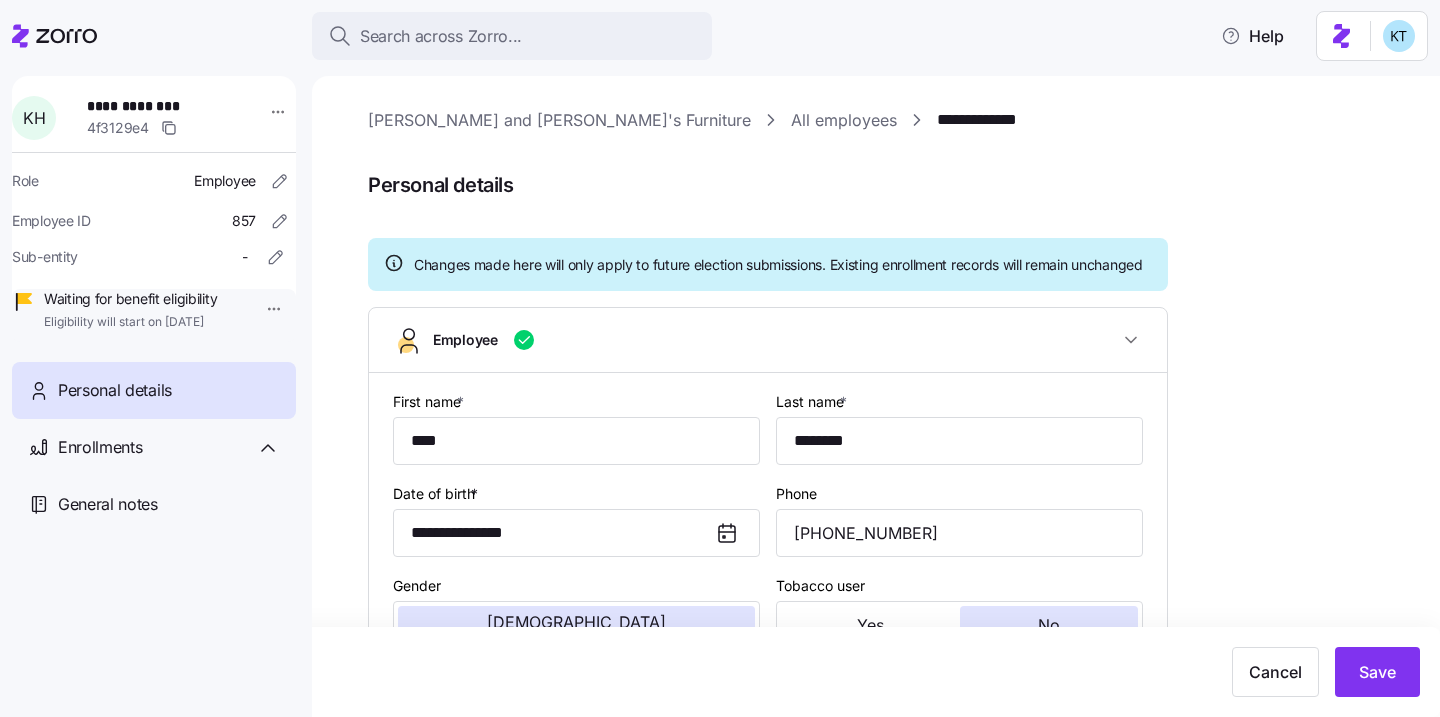 scroll, scrollTop: 0, scrollLeft: 0, axis: both 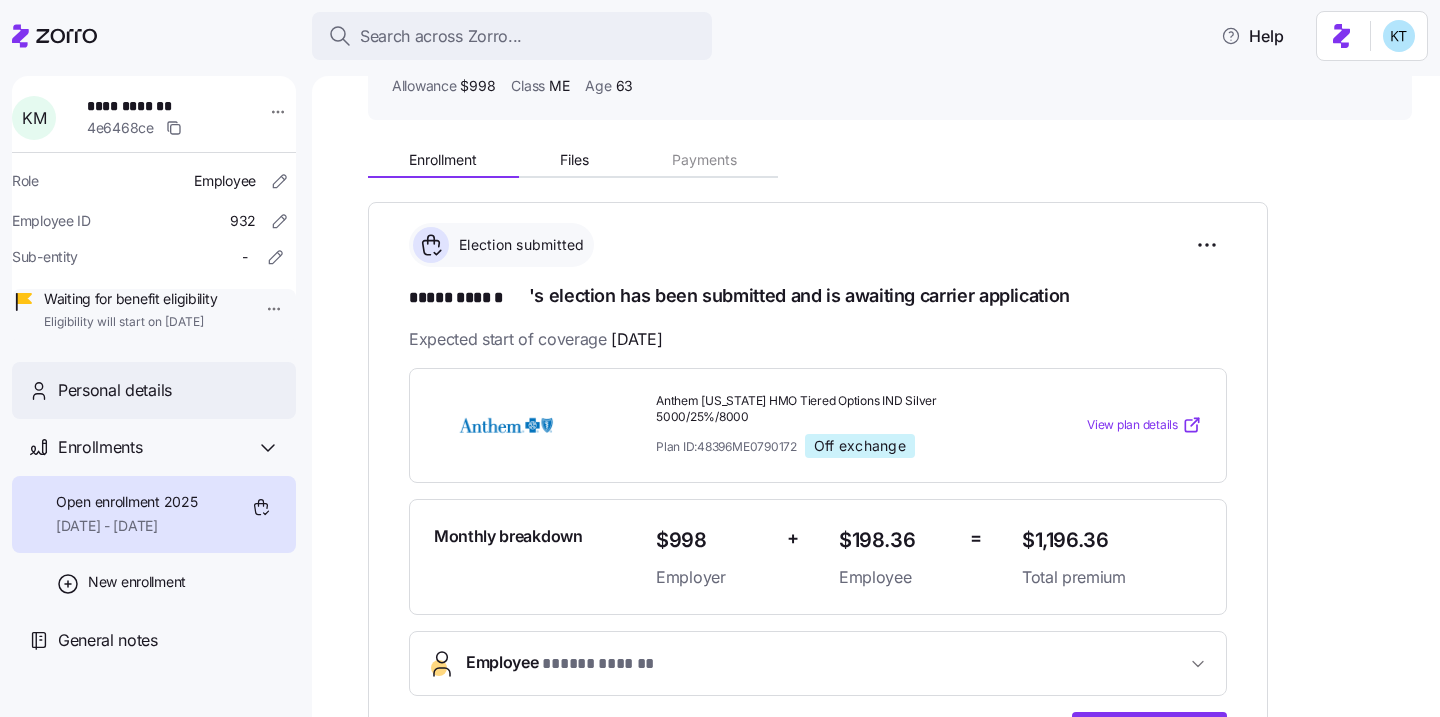 click on "Personal details" at bounding box center (154, 390) 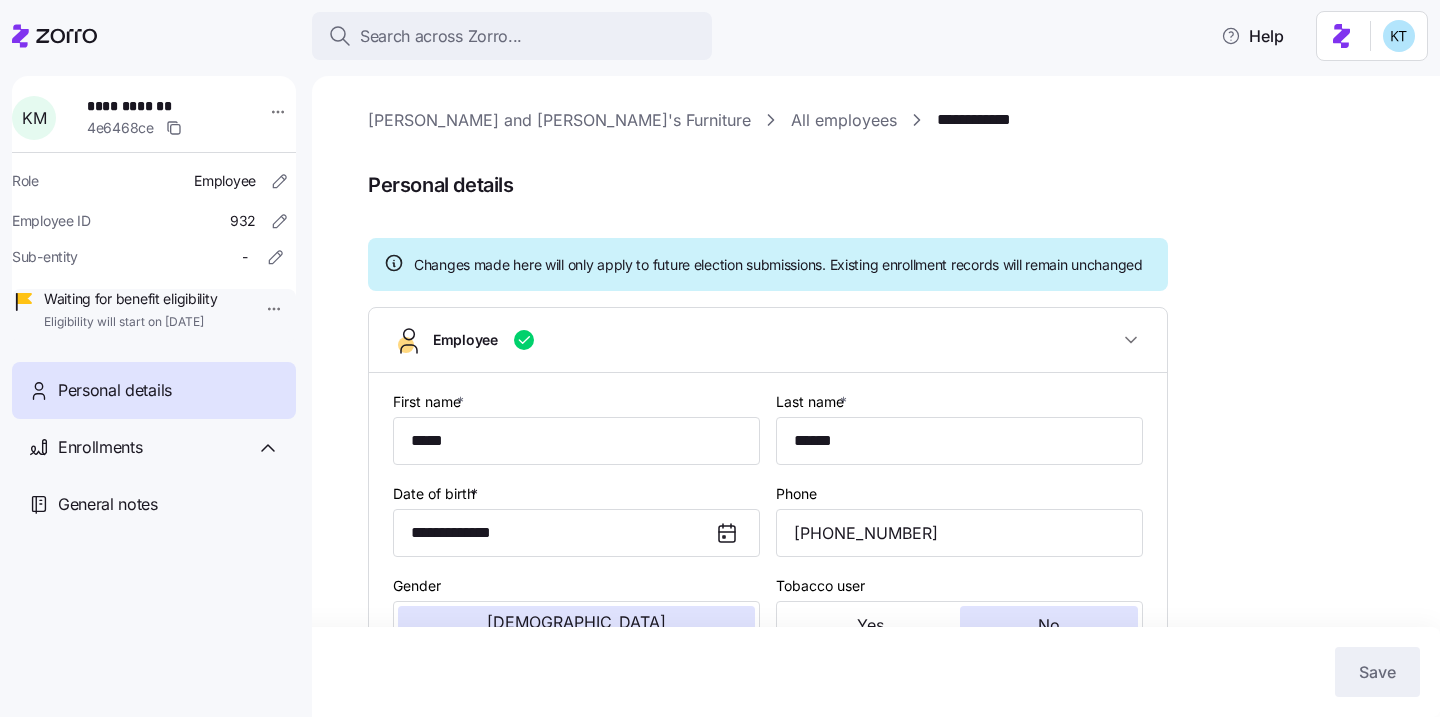 type on "ME" 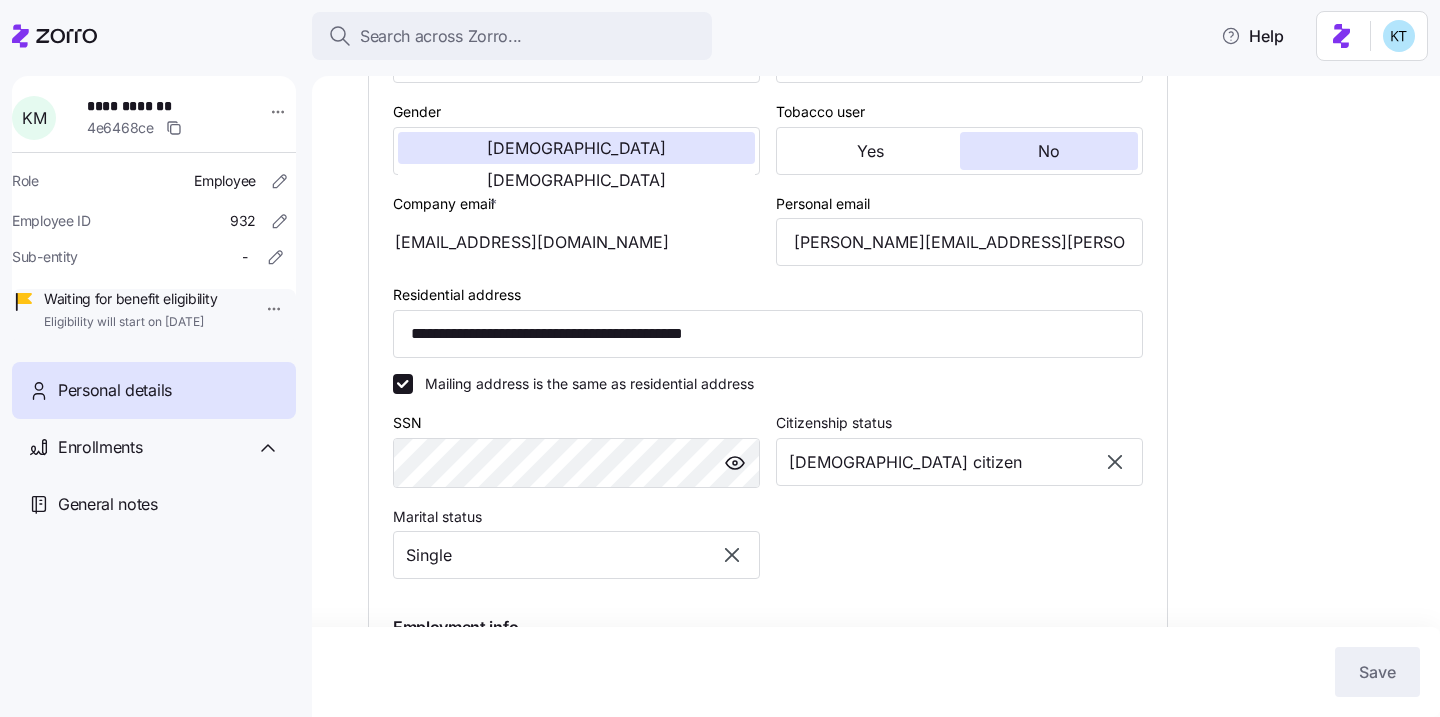 scroll, scrollTop: 419, scrollLeft: 0, axis: vertical 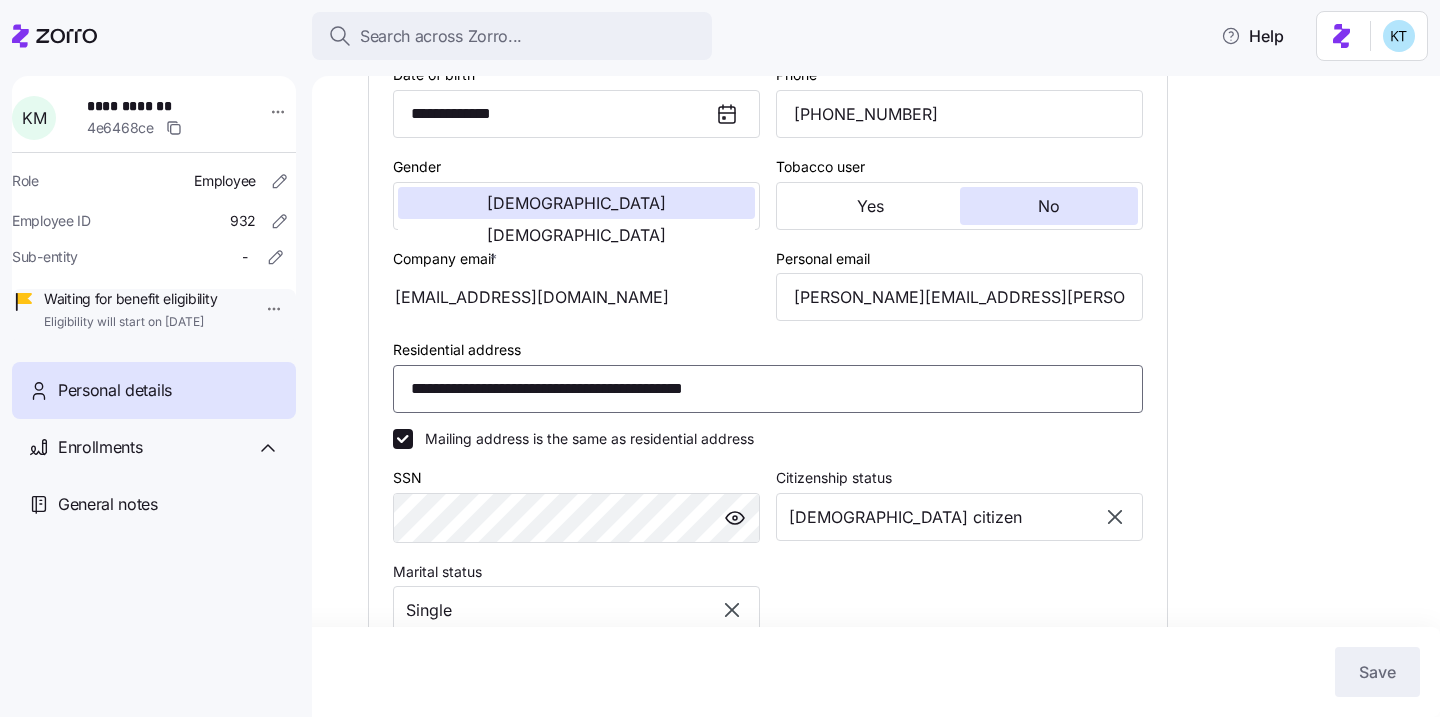 click on "**********" at bounding box center (768, 389) 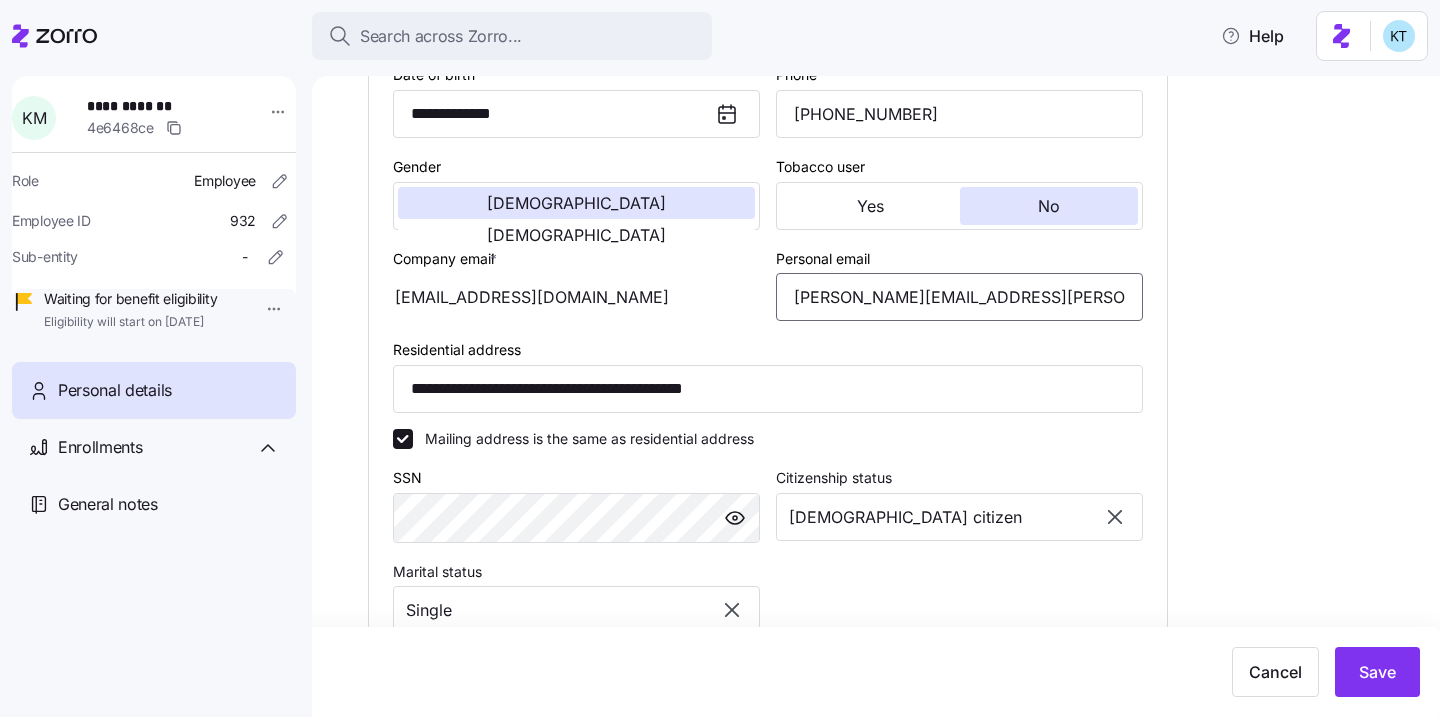 click on "[PERSON_NAME][EMAIL_ADDRESS][PERSON_NAME][DOMAIN_NAME]" at bounding box center [959, 297] 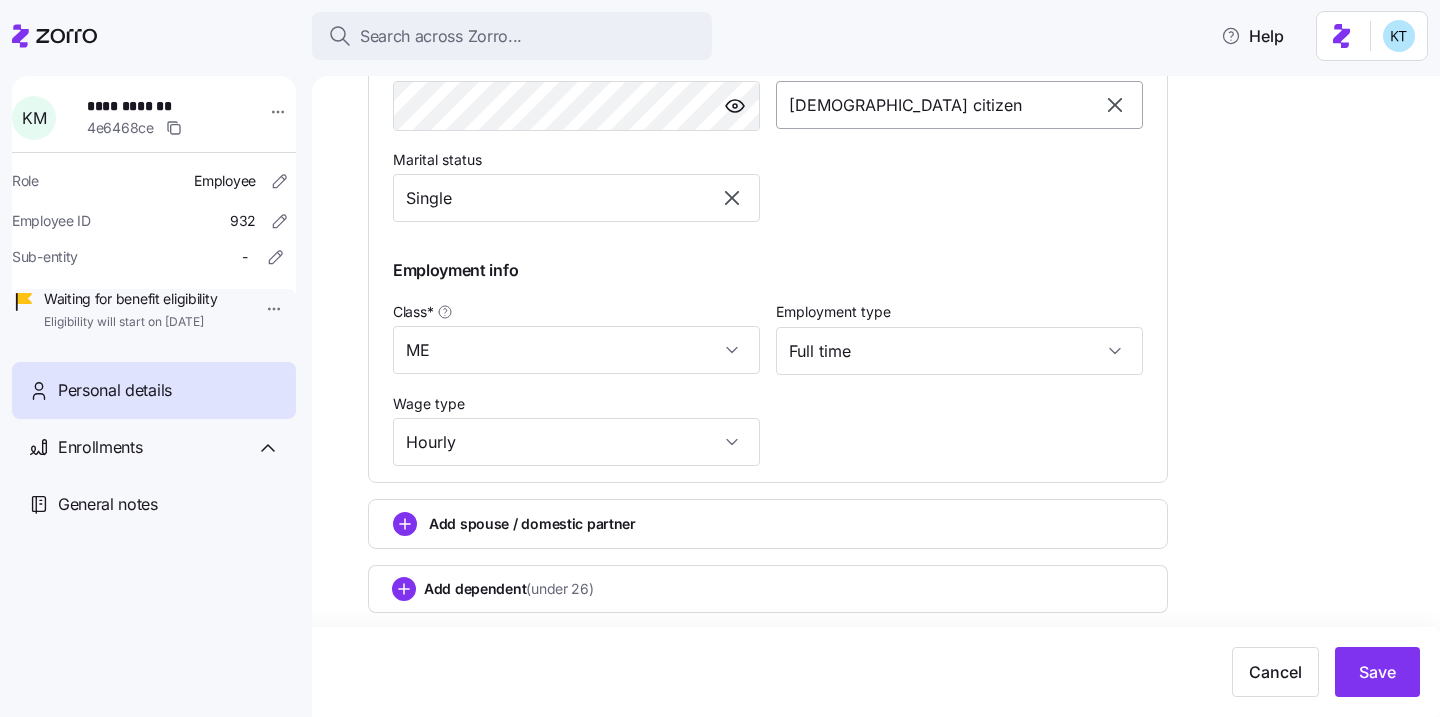 scroll, scrollTop: 856, scrollLeft: 0, axis: vertical 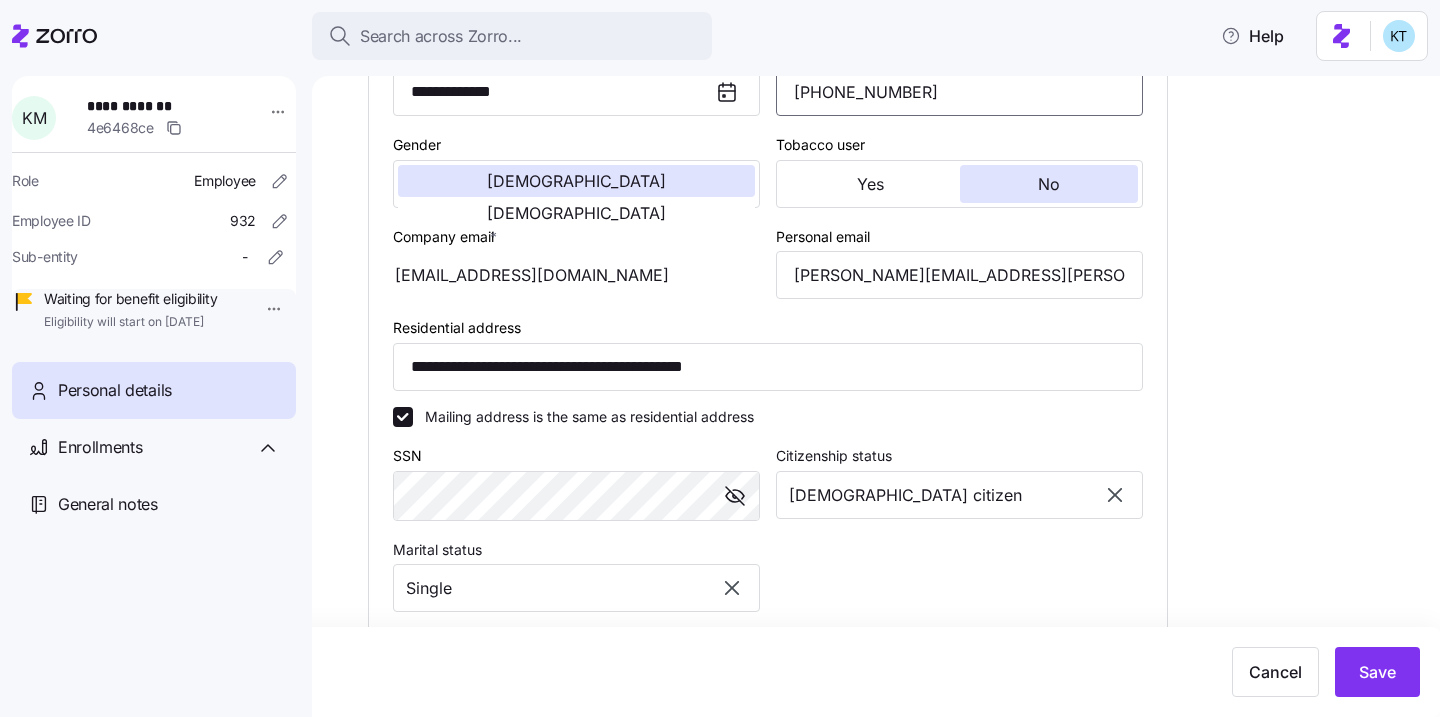 click on "[PHONE_NUMBER]" at bounding box center [959, 92] 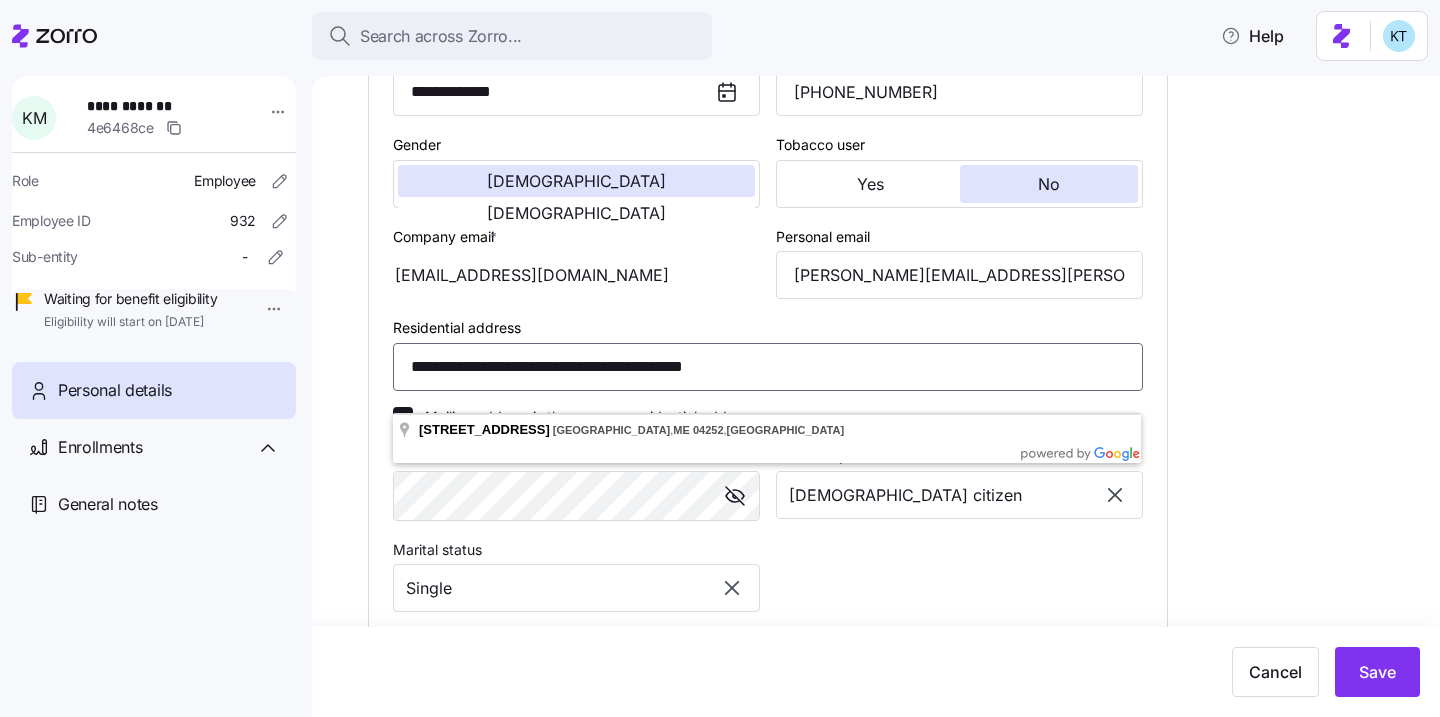 drag, startPoint x: 540, startPoint y: 388, endPoint x: 400, endPoint y: 395, distance: 140.1749 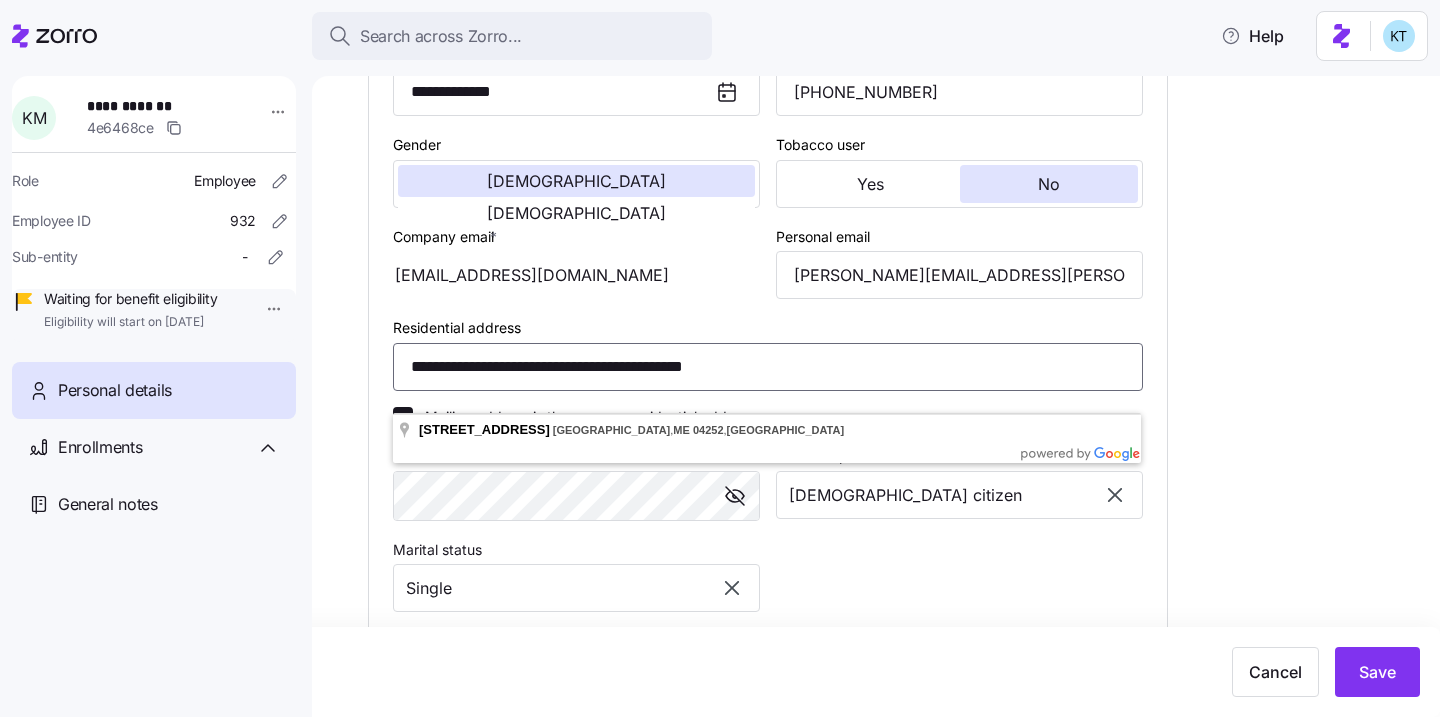click on "**********" at bounding box center [768, 367] 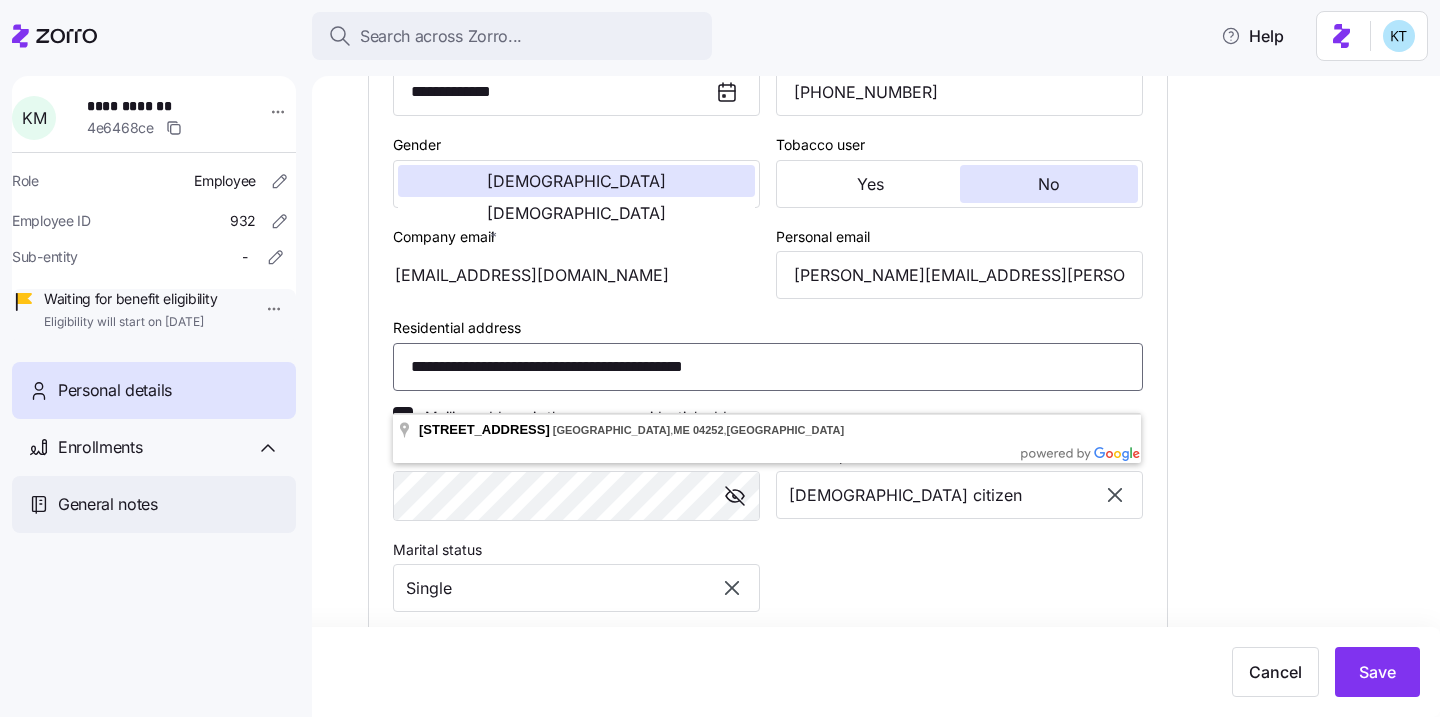 drag, startPoint x: 587, startPoint y: 388, endPoint x: 118, endPoint y: 530, distance: 490.0255 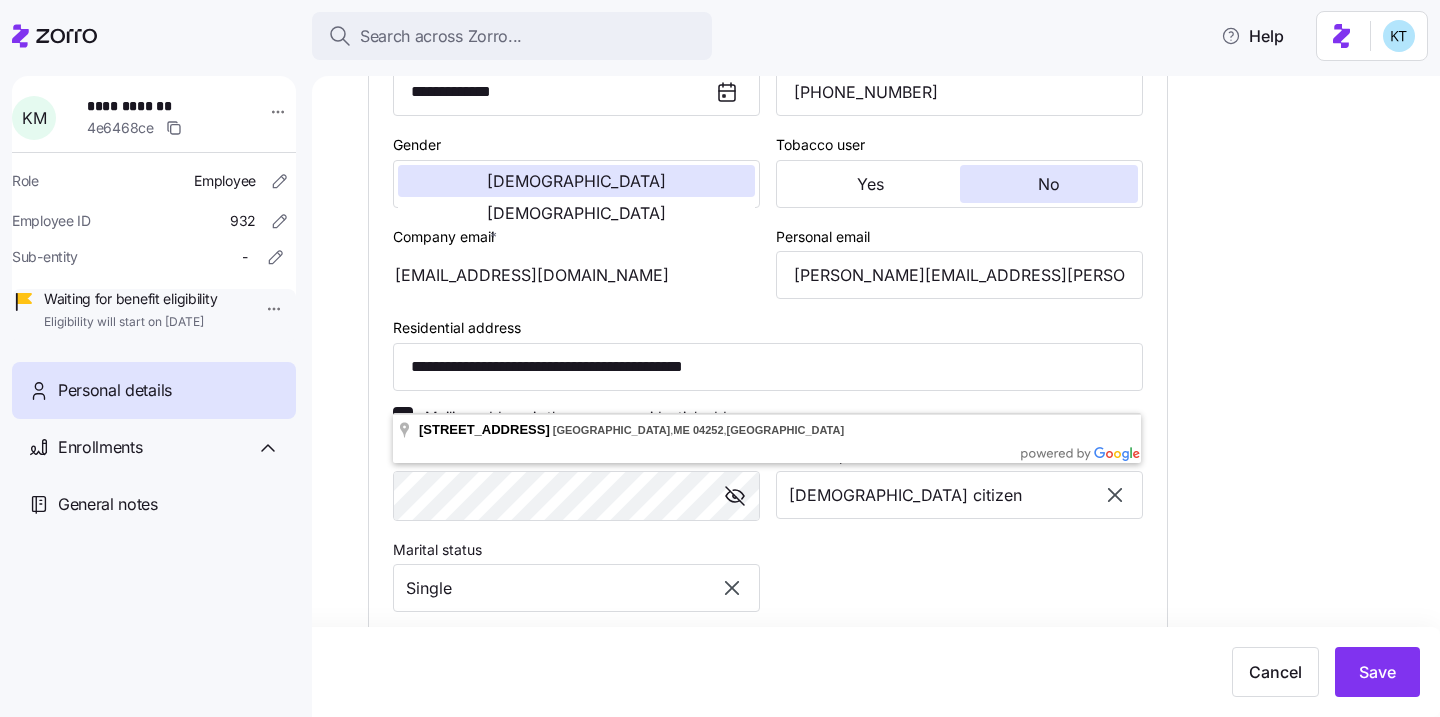 click on "kmcevoy@bernphyl.com" at bounding box center [576, 275] 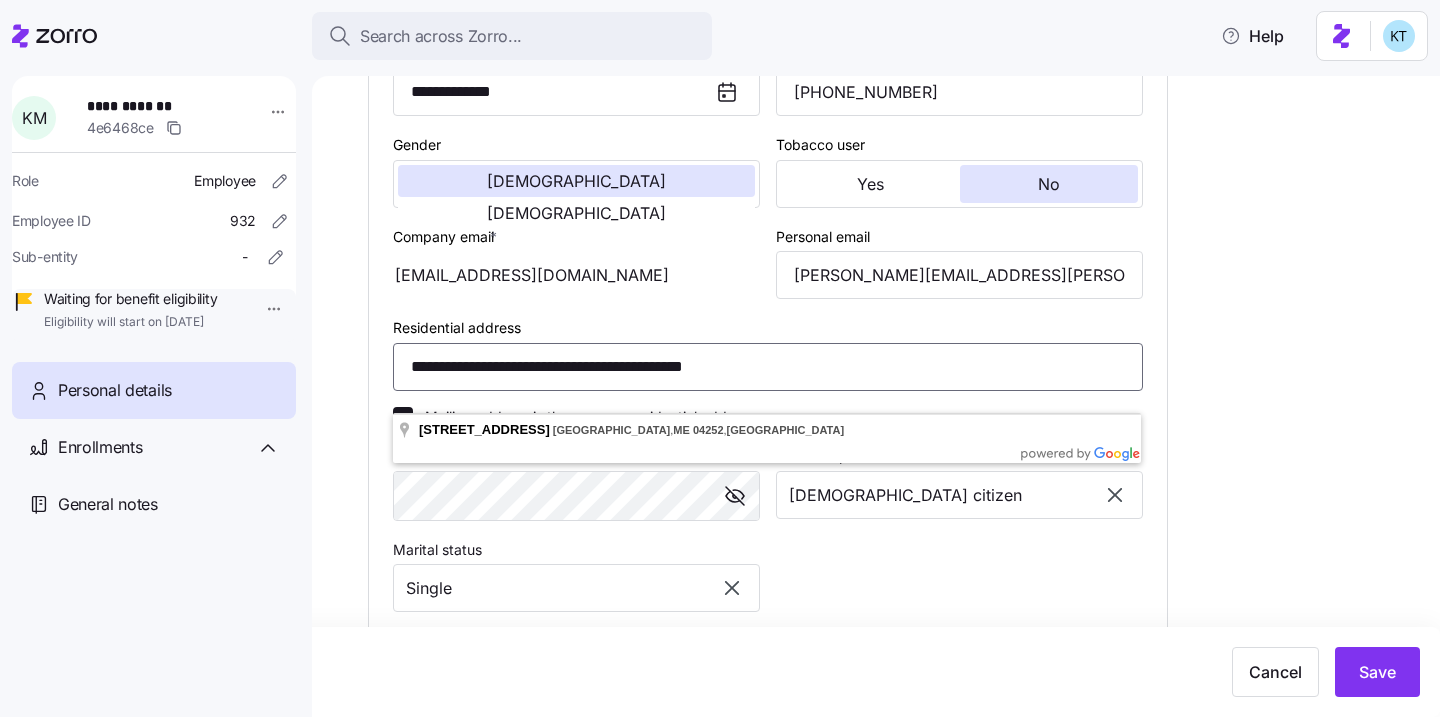 click on "**********" at bounding box center [768, 367] 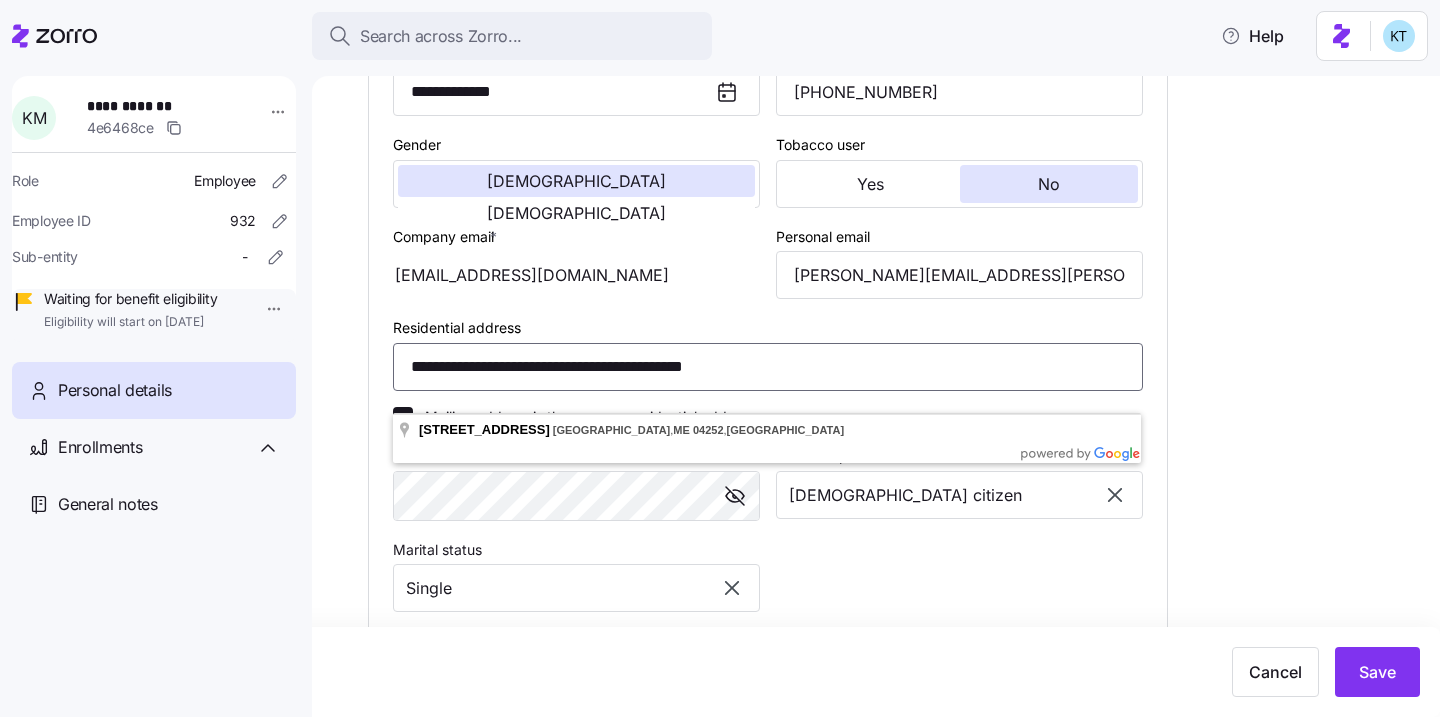 drag, startPoint x: 635, startPoint y: 389, endPoint x: 549, endPoint y: 393, distance: 86.09297 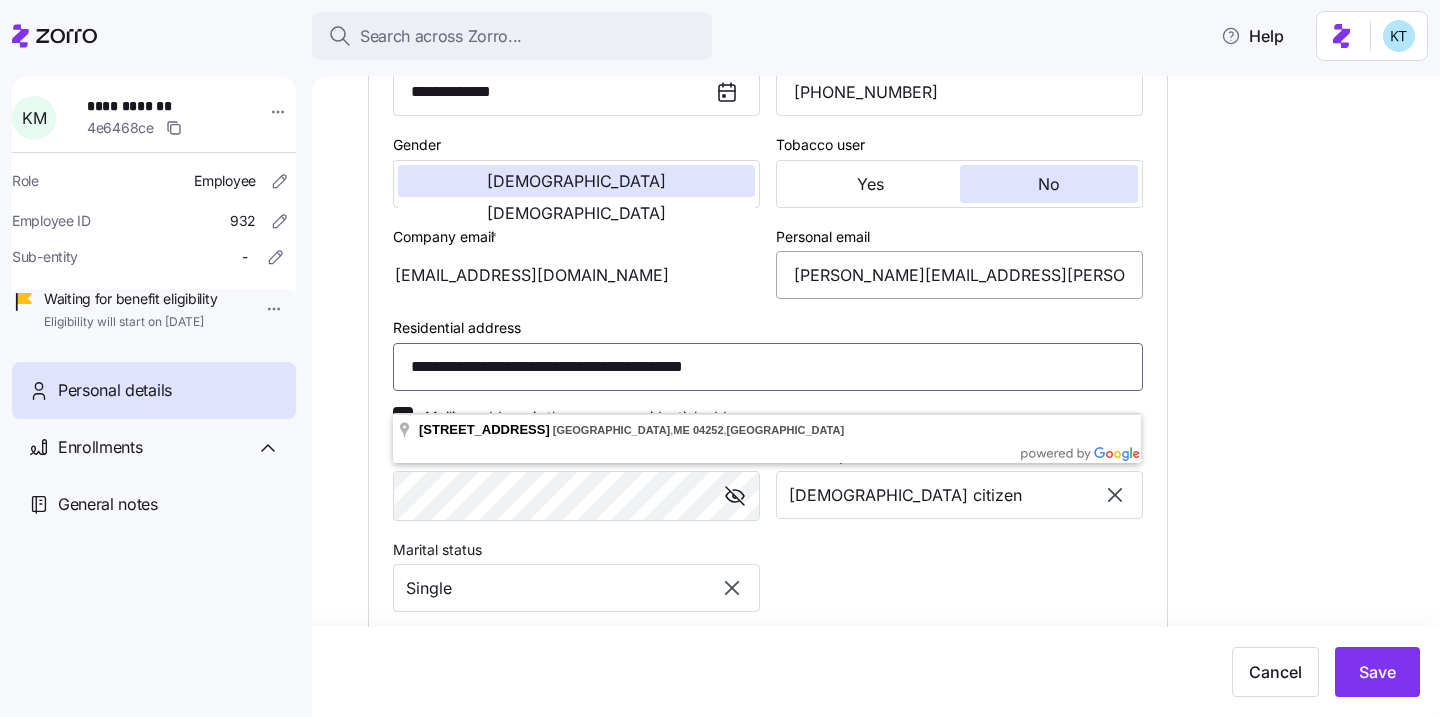 scroll, scrollTop: 856, scrollLeft: 0, axis: vertical 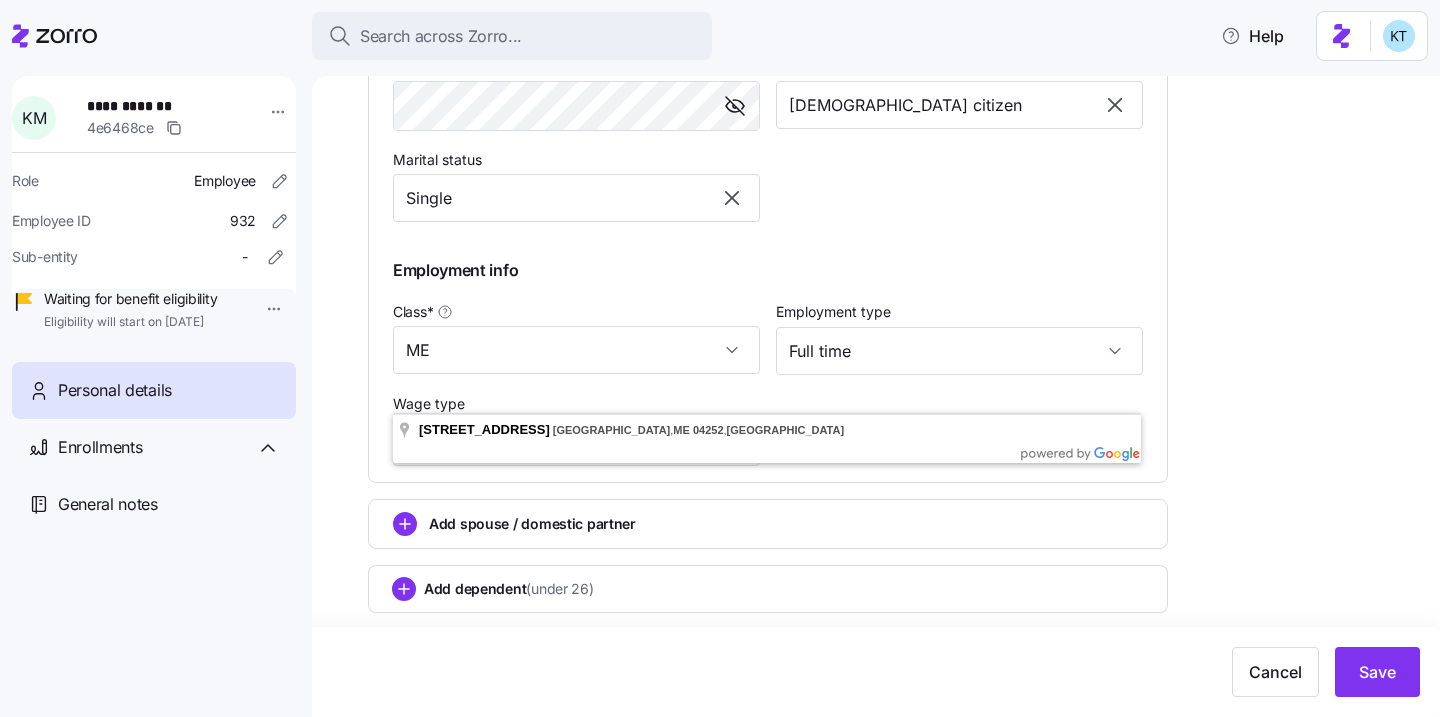 click on "**********" at bounding box center [768, -21] 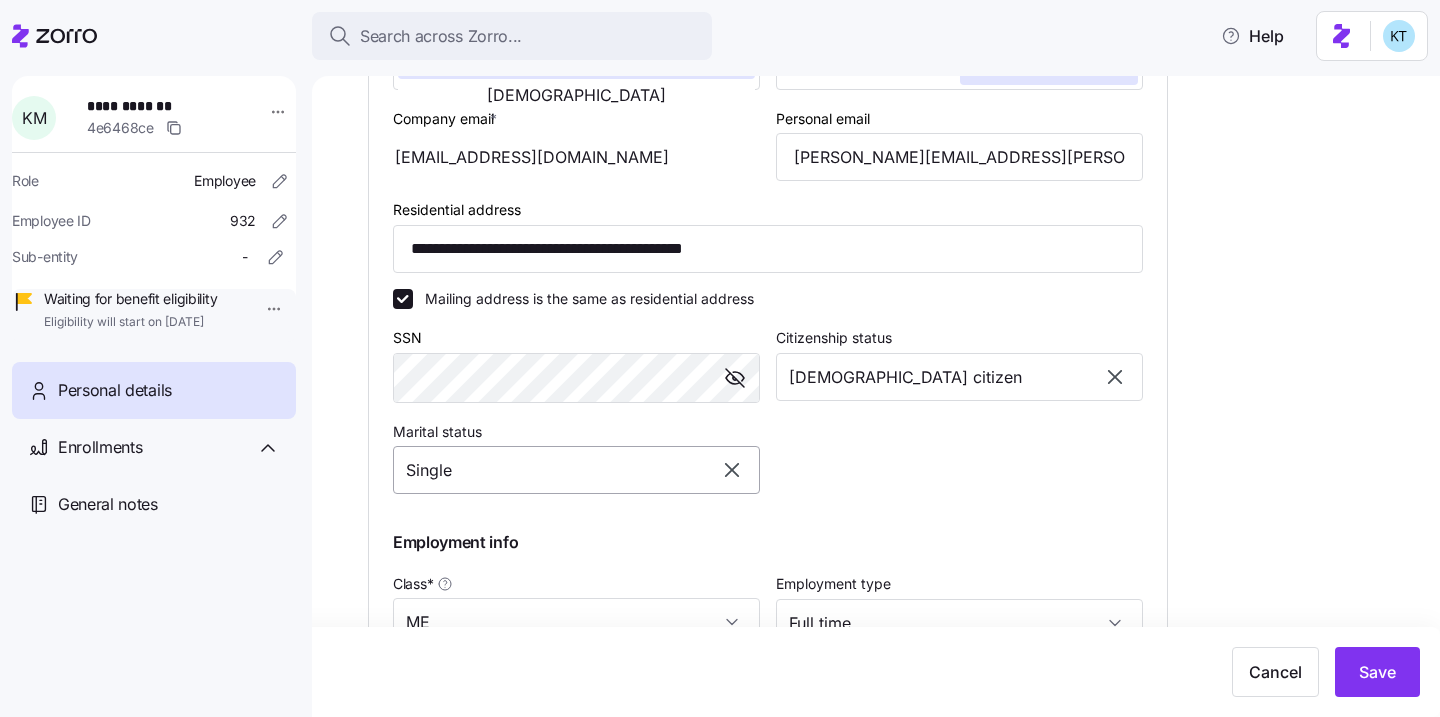 scroll, scrollTop: 610, scrollLeft: 0, axis: vertical 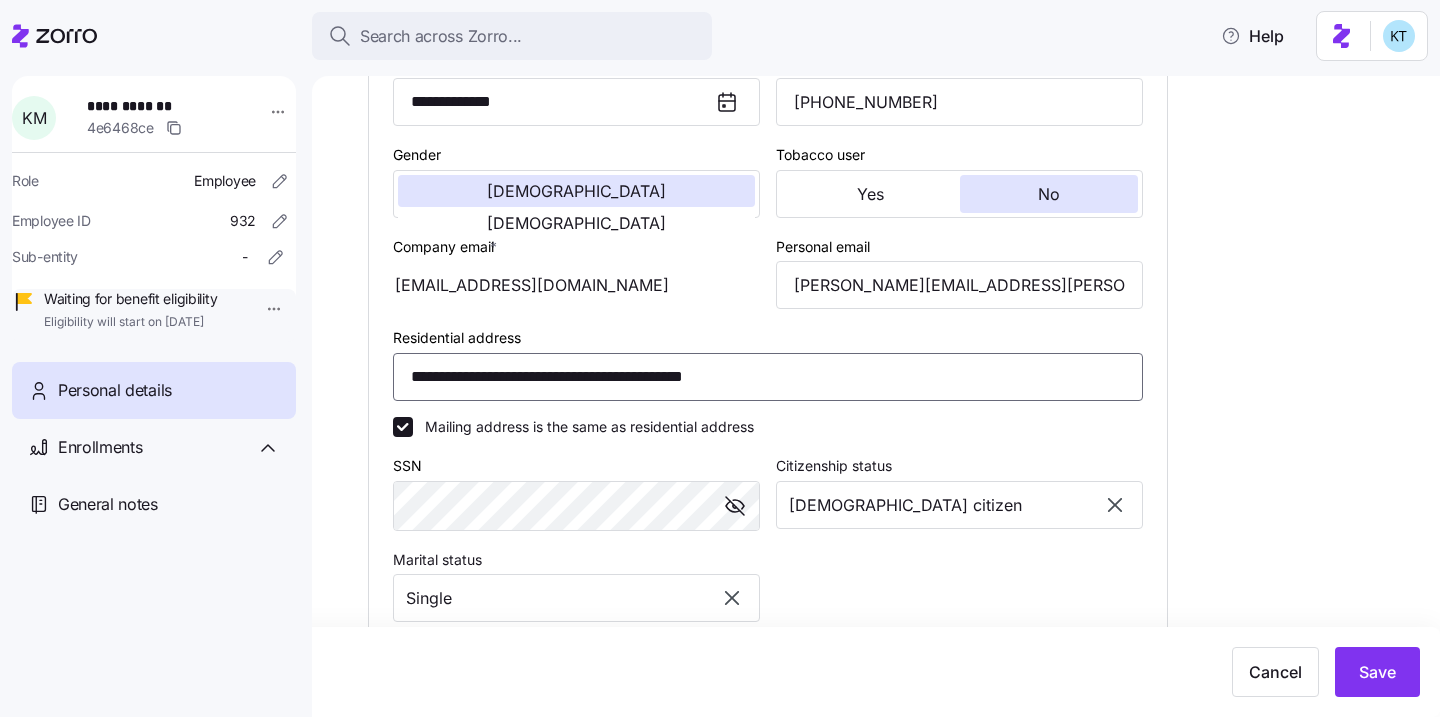 click on "**********" at bounding box center [768, 377] 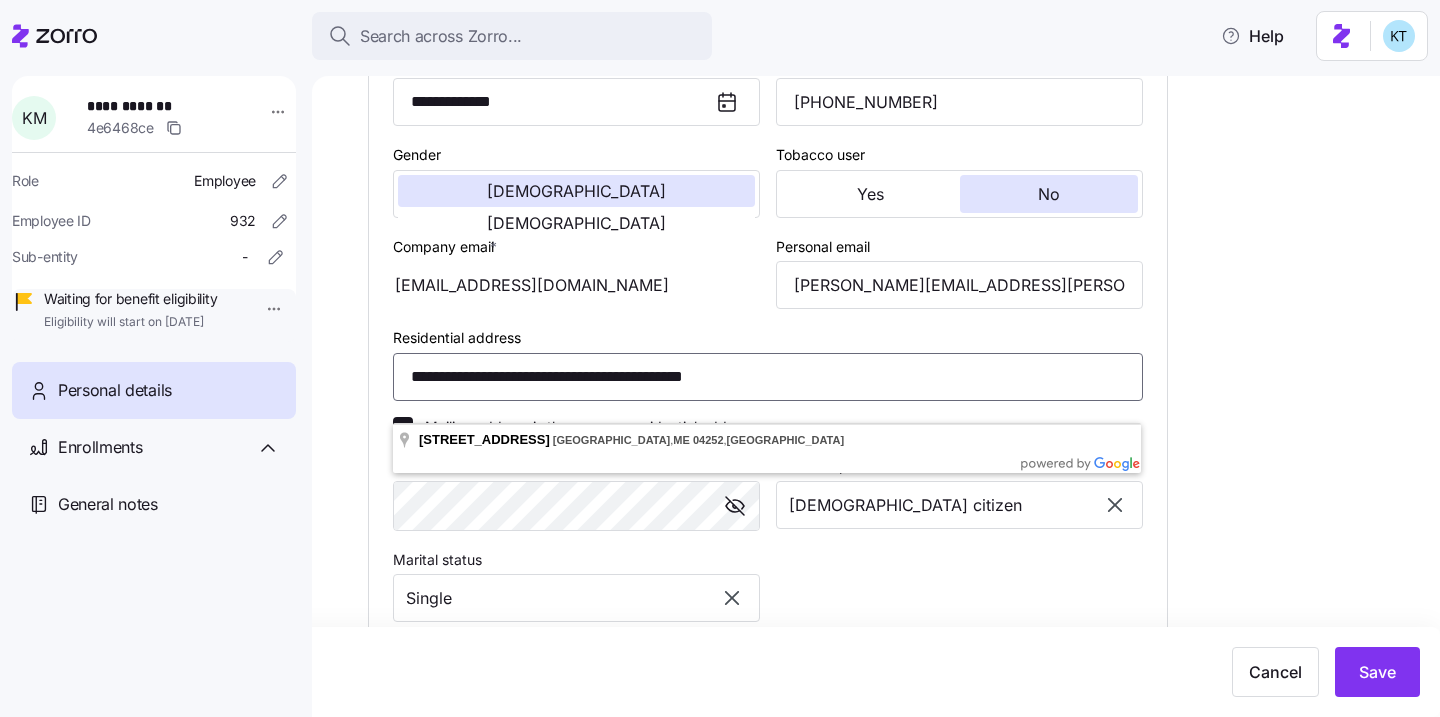 click on "**********" at bounding box center [768, 377] 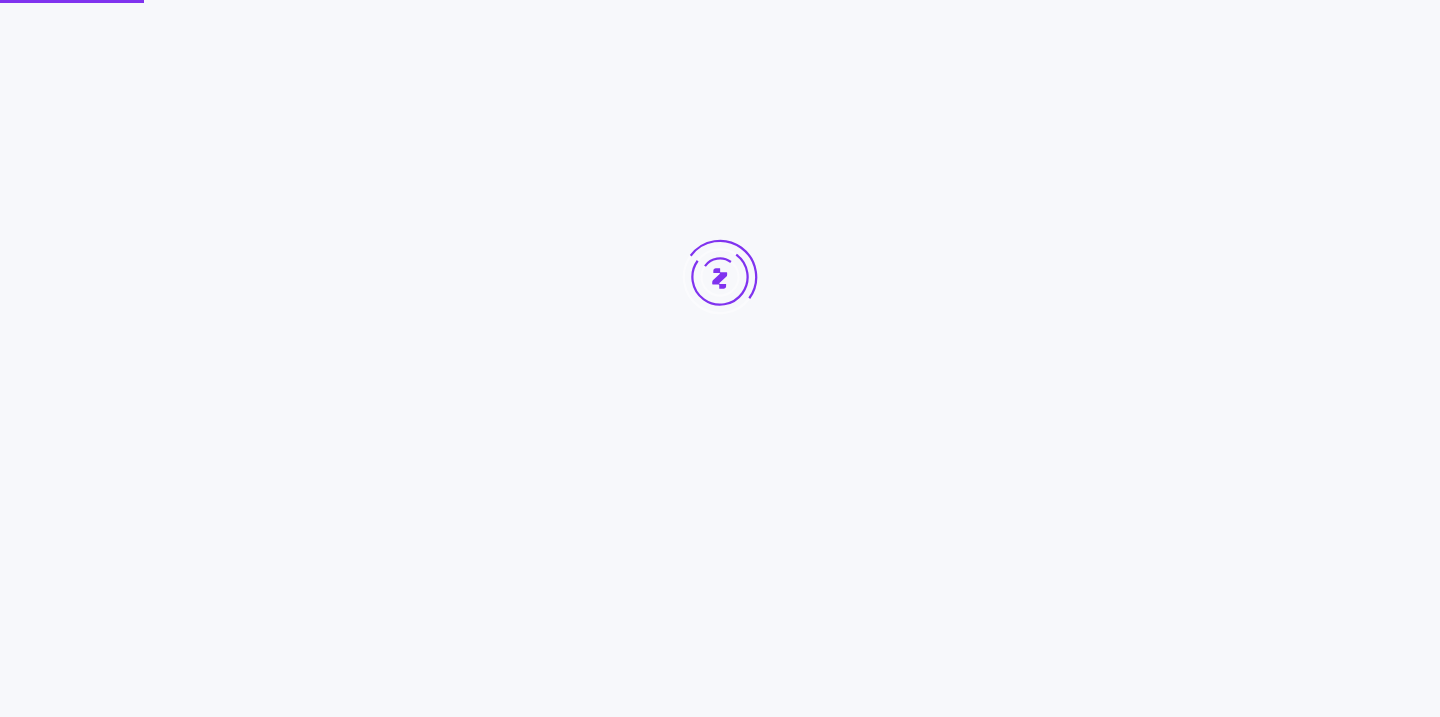 scroll, scrollTop: 0, scrollLeft: 0, axis: both 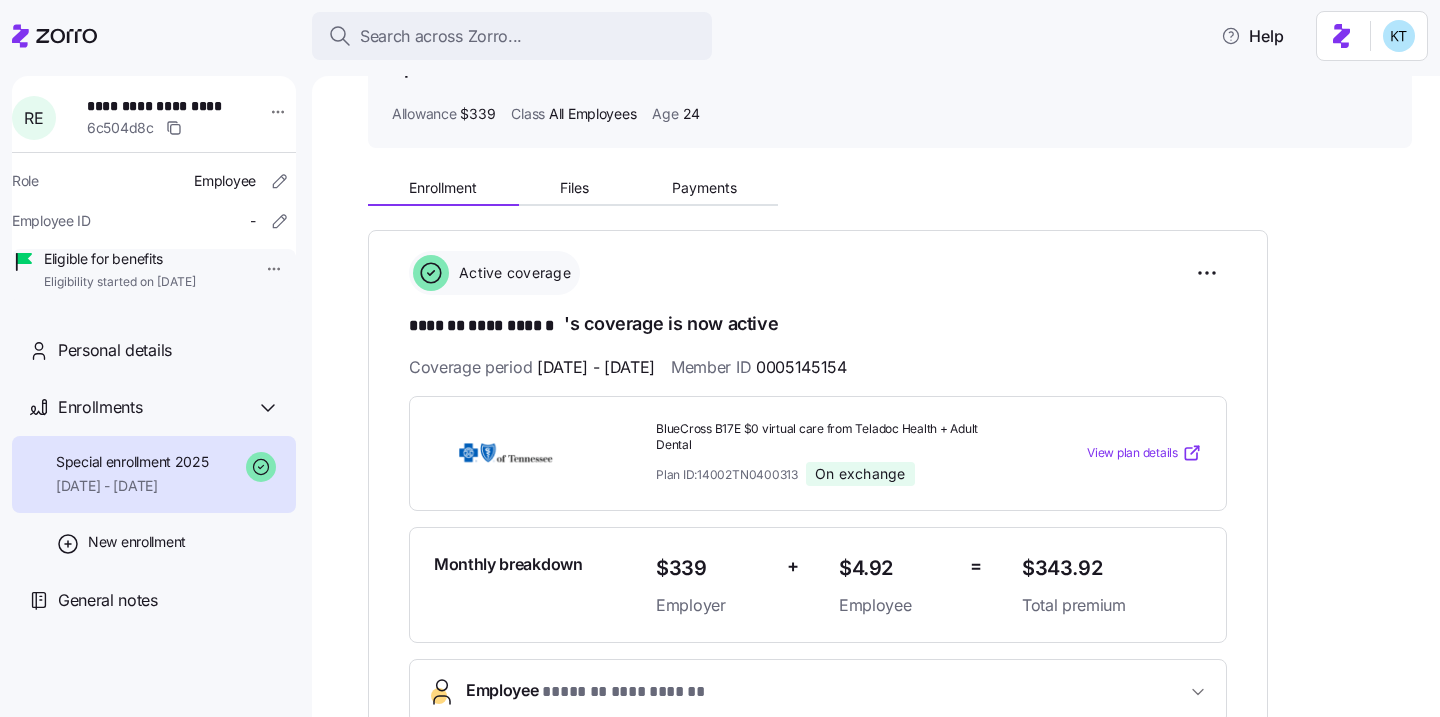 click on "**********" at bounding box center [154, 398] 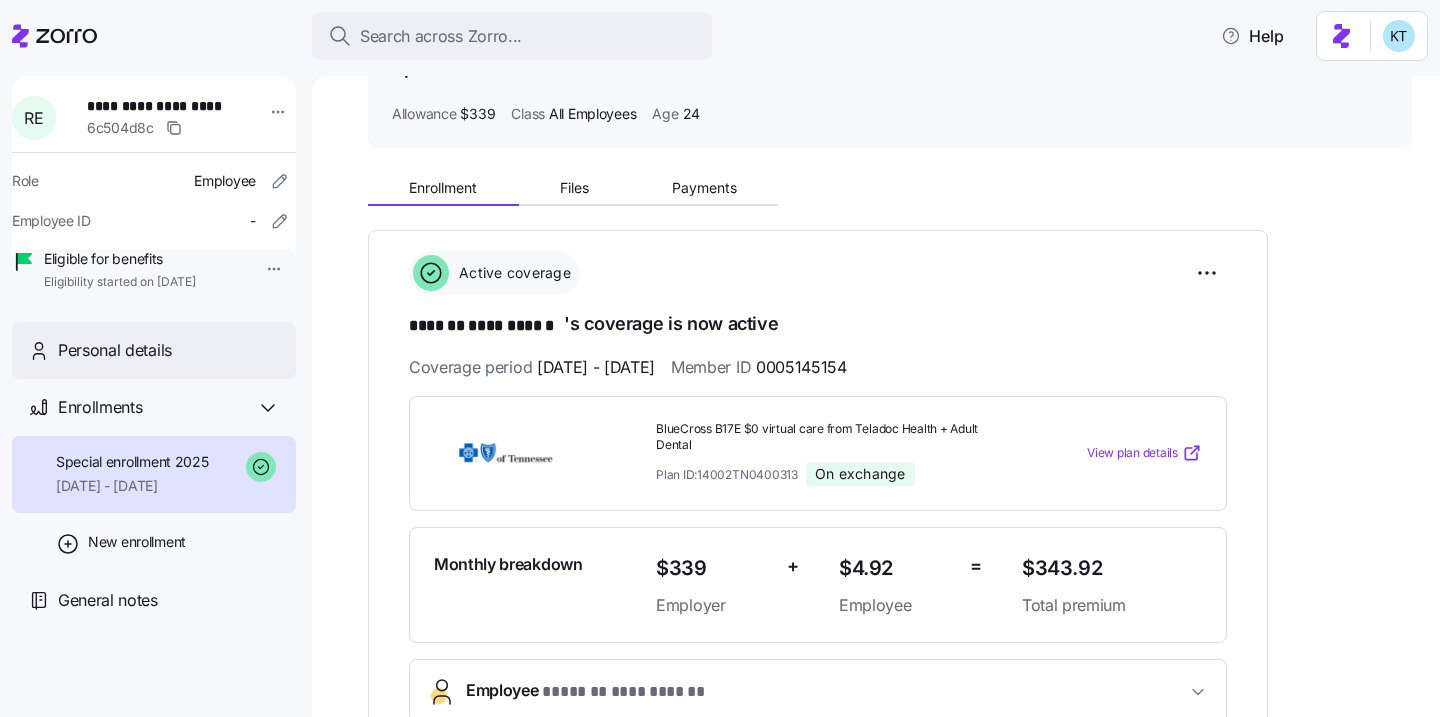 click on "Personal details" at bounding box center (115, 350) 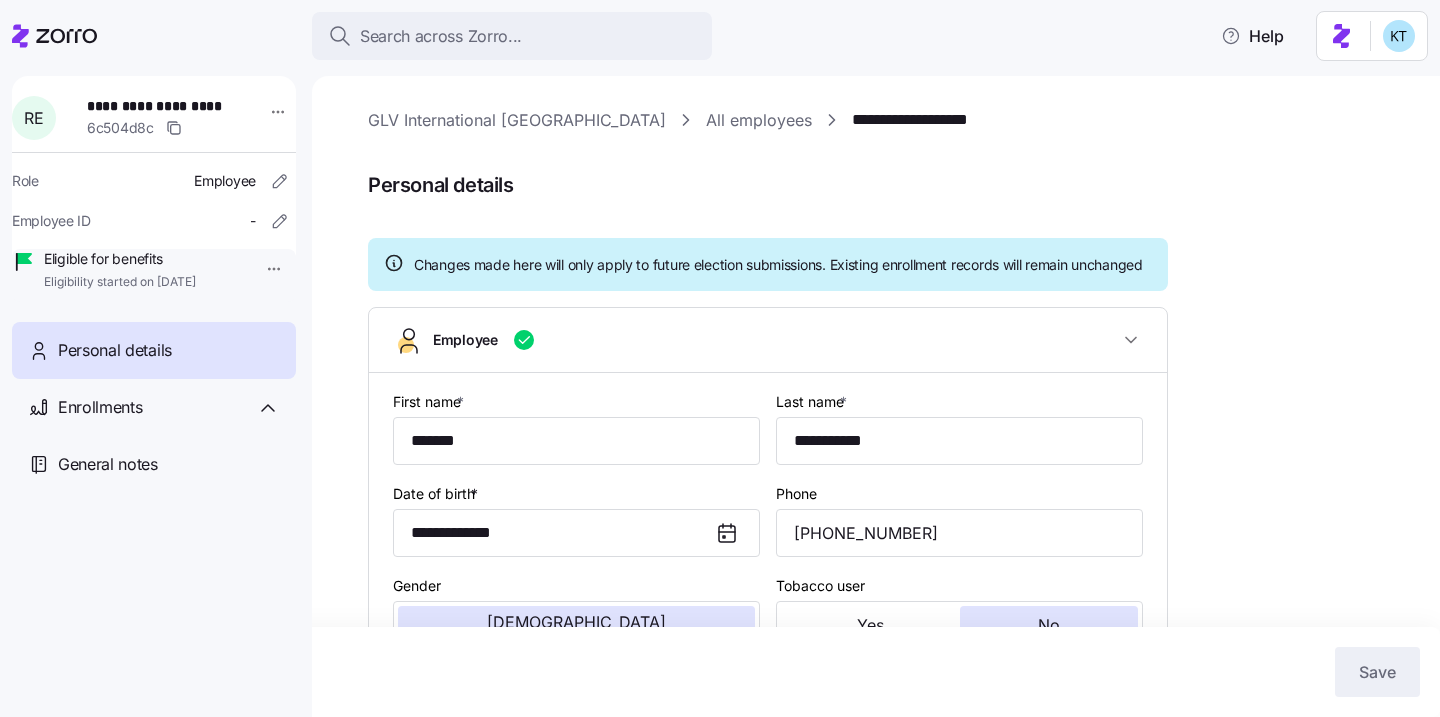 type on "All Employees" 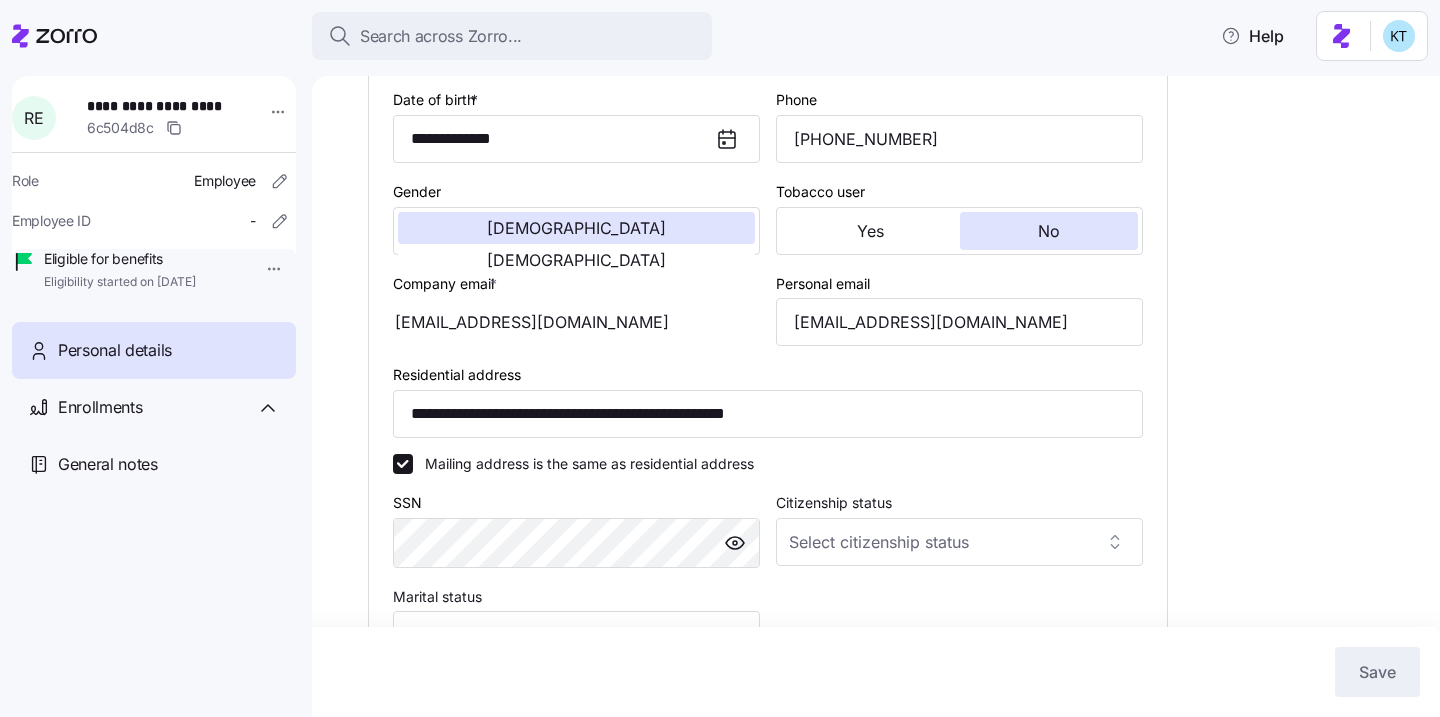 scroll, scrollTop: 409, scrollLeft: 0, axis: vertical 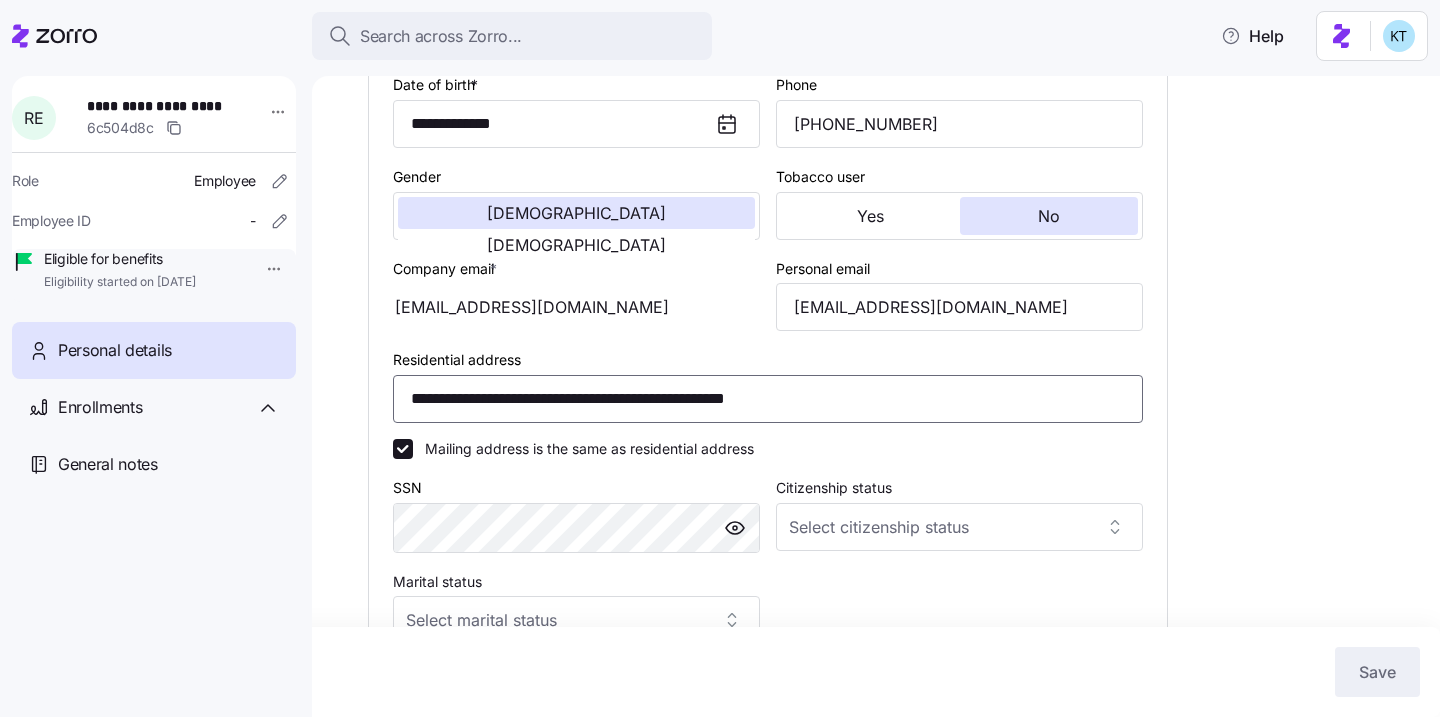 click on "**********" at bounding box center (768, 399) 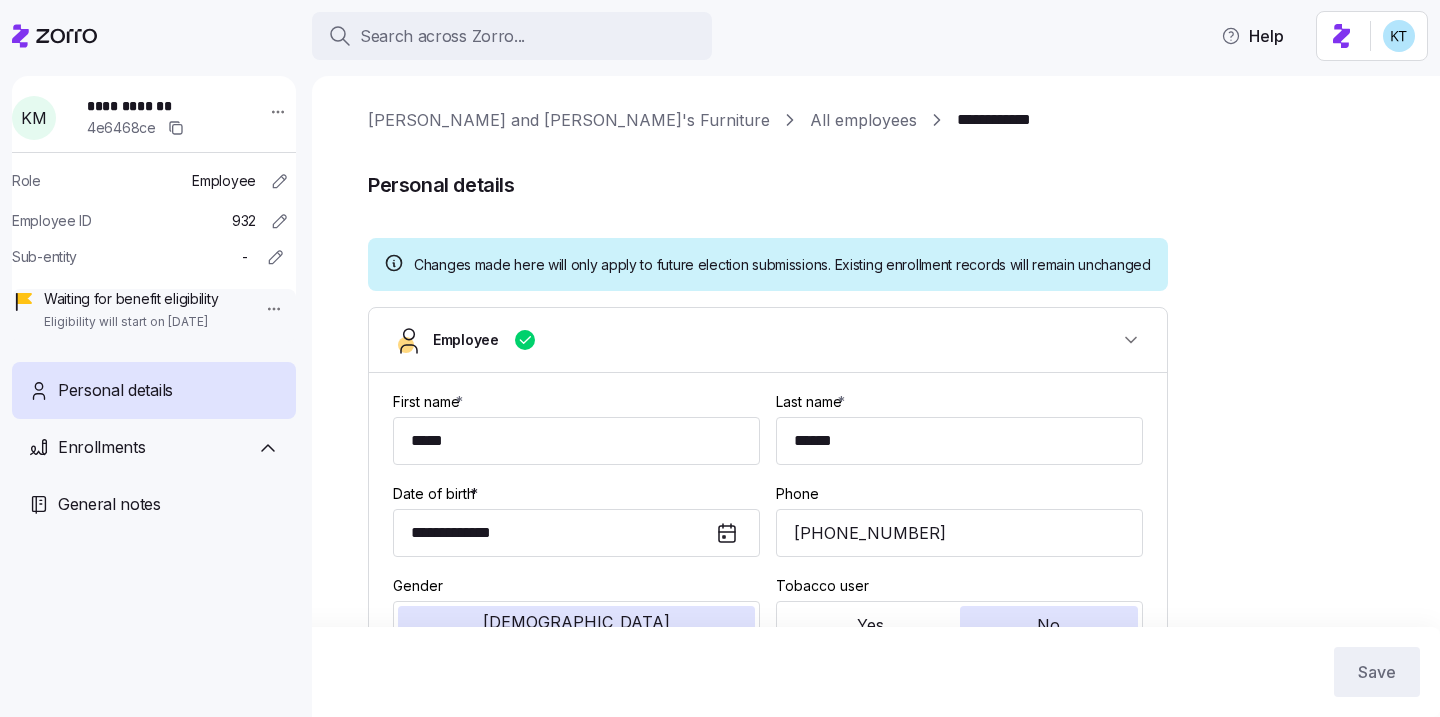 scroll, scrollTop: 0, scrollLeft: 0, axis: both 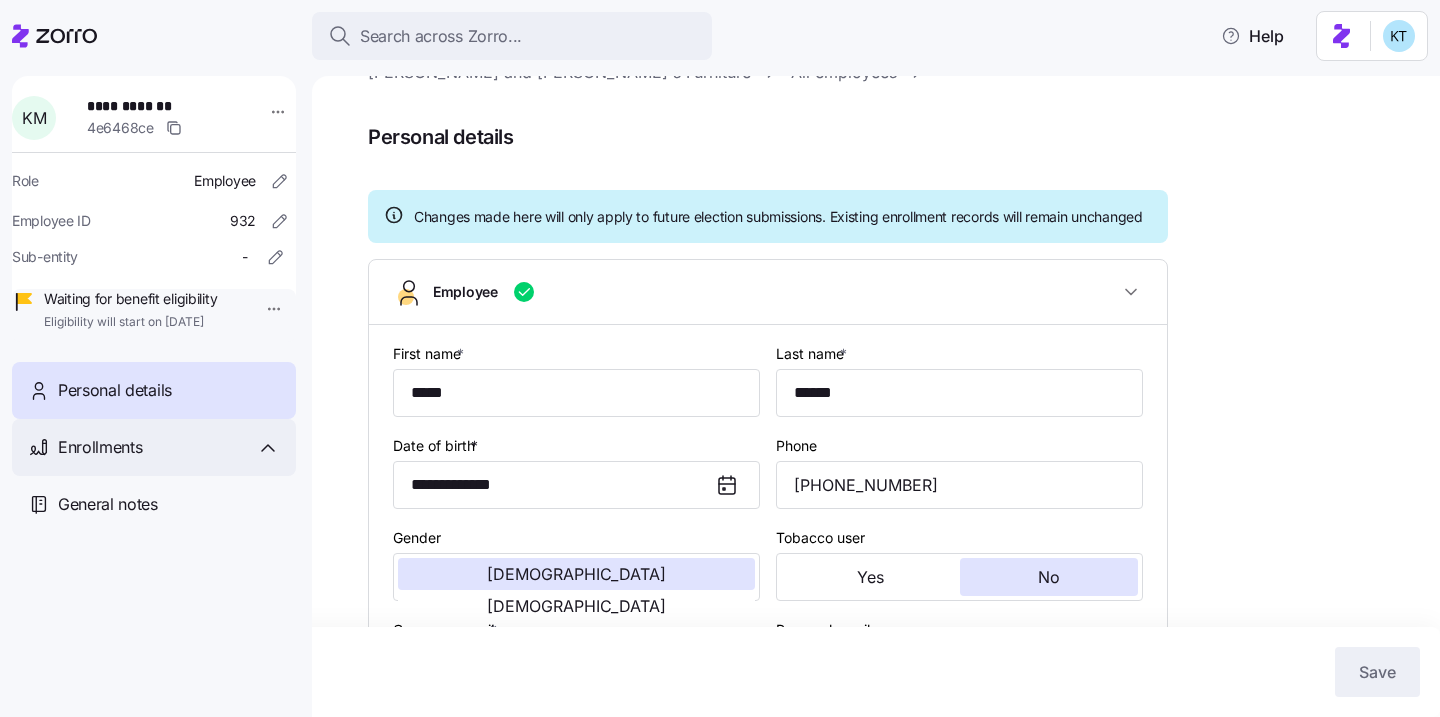 click on "Enrollments" at bounding box center (100, 447) 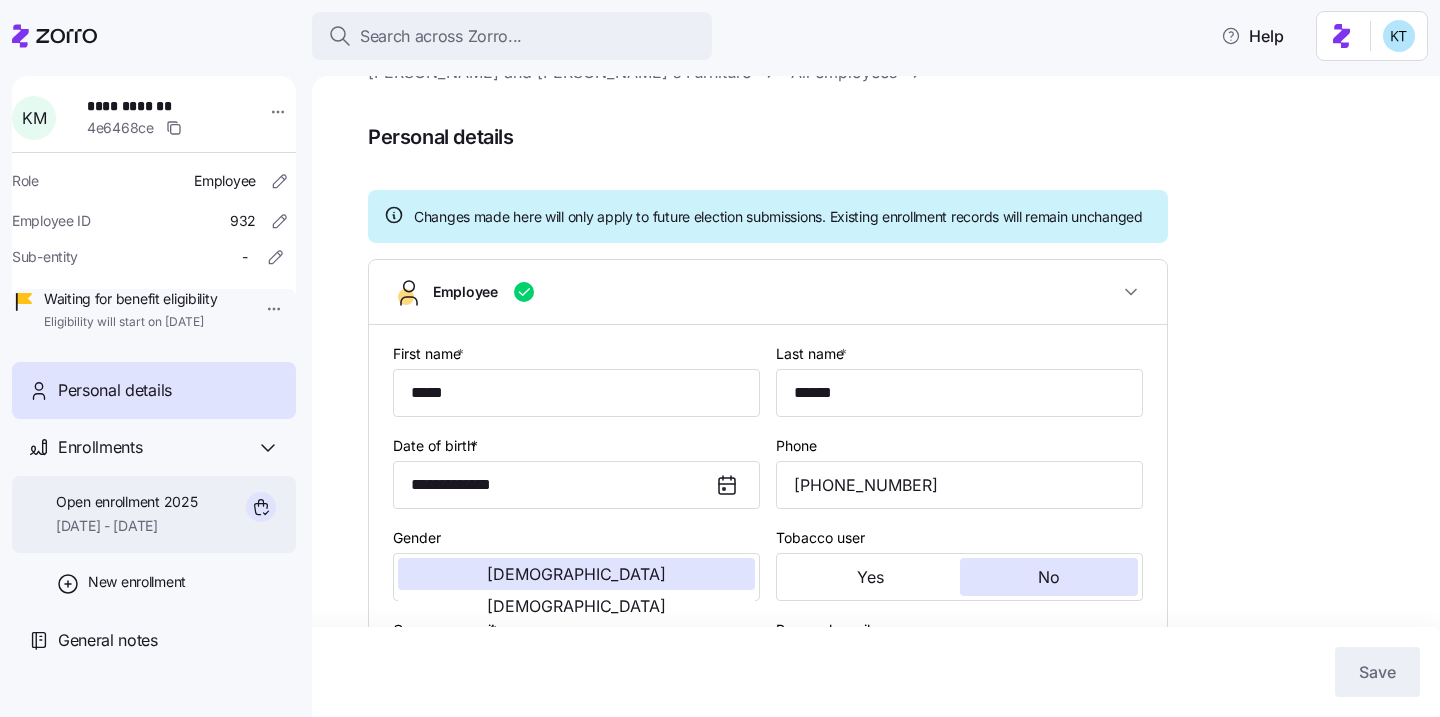 click on "[DATE] - [DATE]" at bounding box center (126, 526) 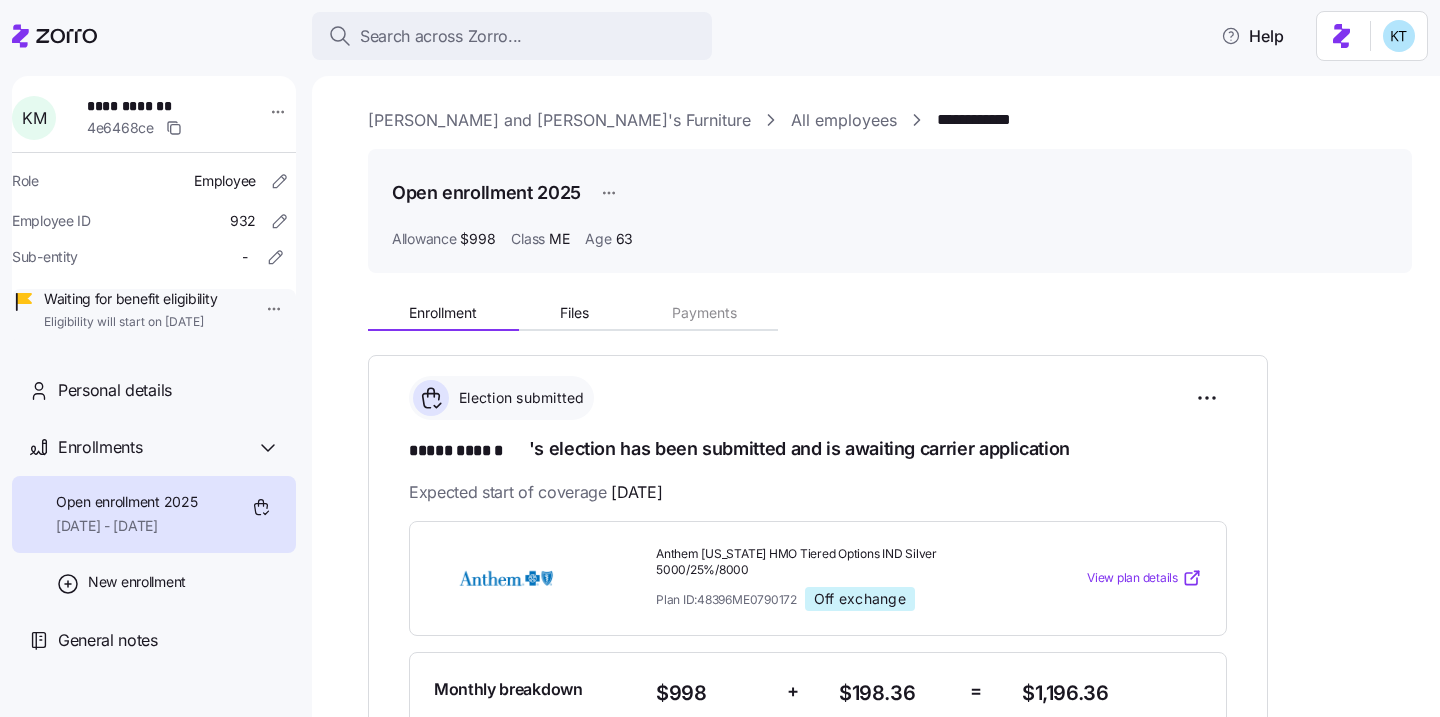 scroll, scrollTop: 228, scrollLeft: 0, axis: vertical 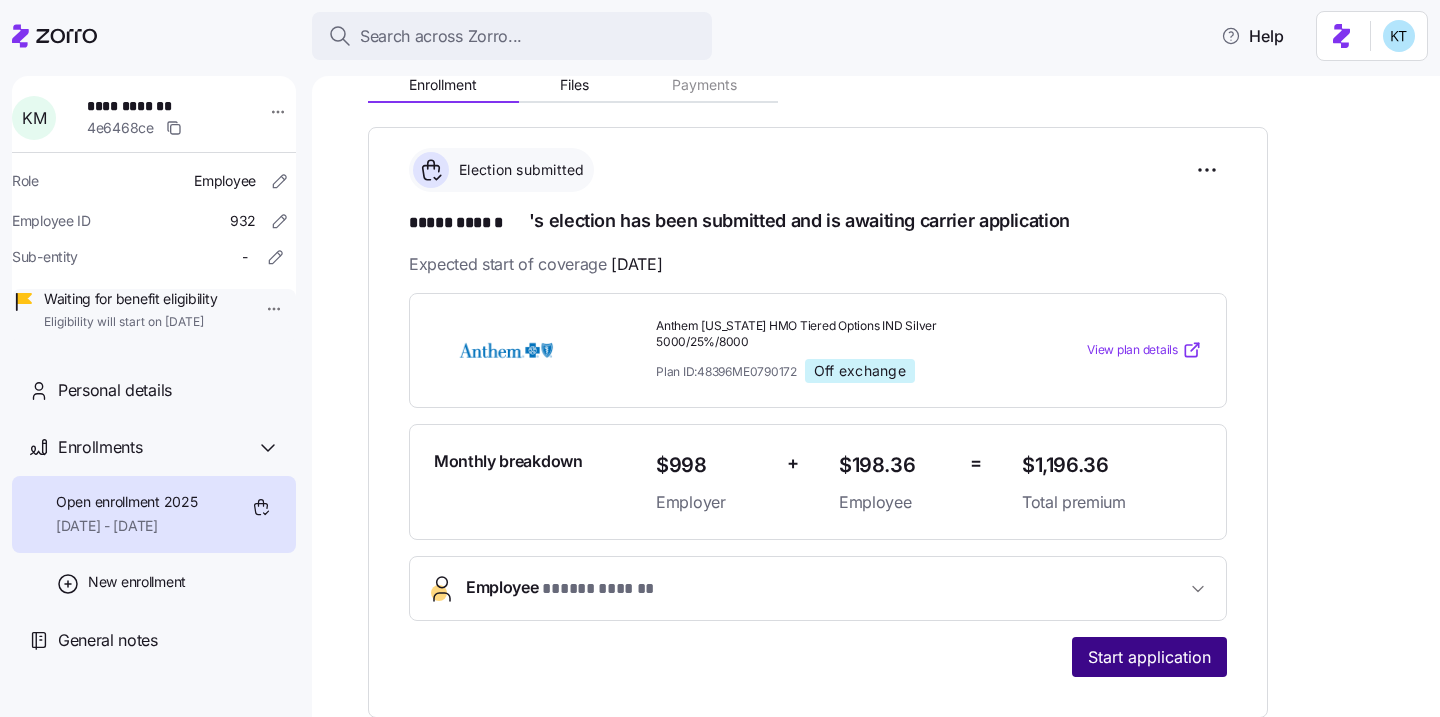 click on "Start application" at bounding box center (1149, 657) 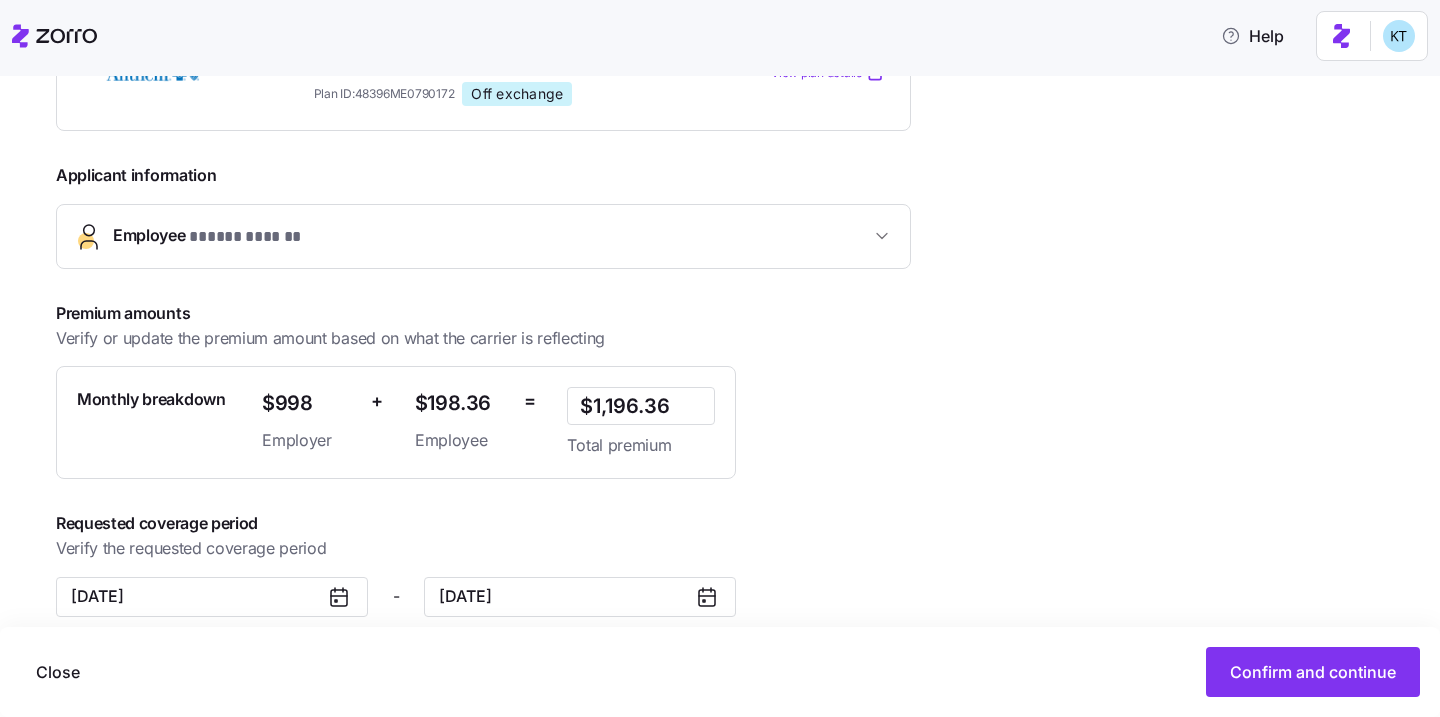 scroll, scrollTop: 472, scrollLeft: 0, axis: vertical 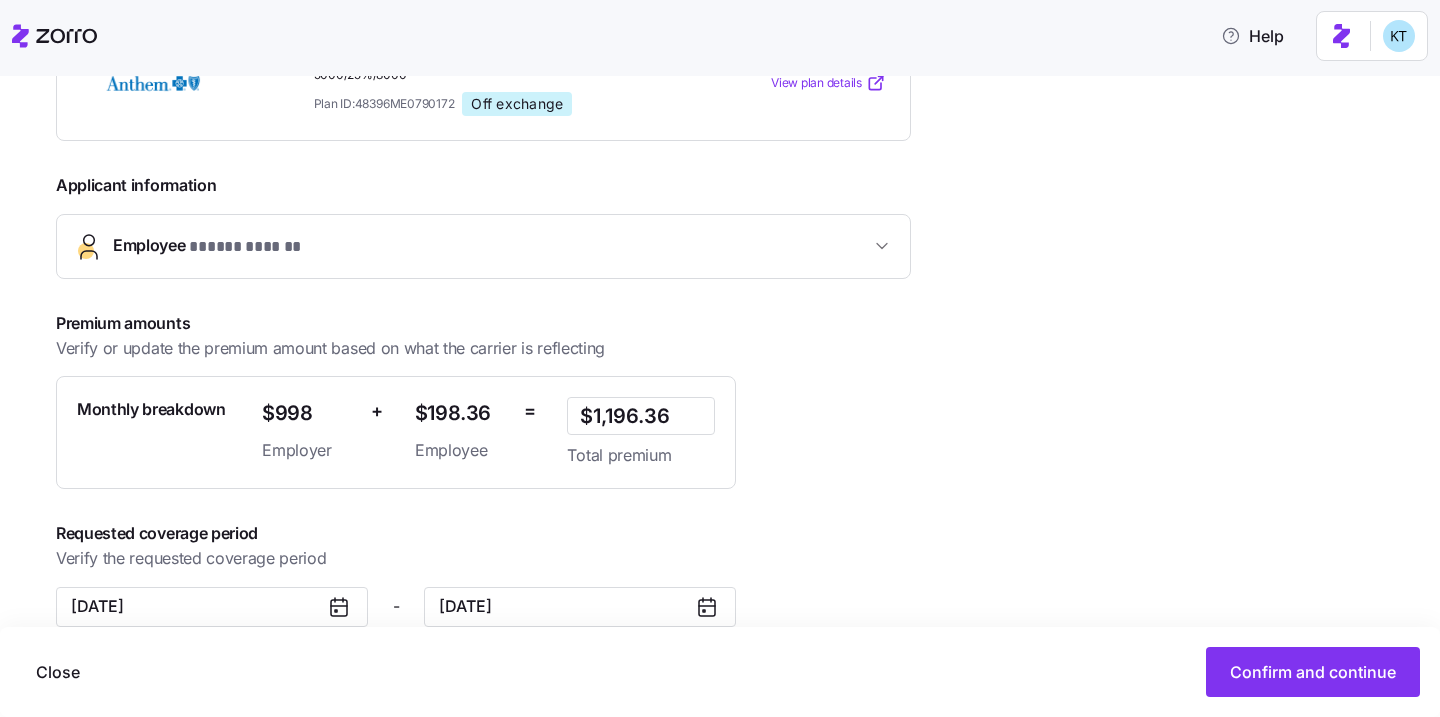 click on "Close Confirm and continue" at bounding box center (720, 672) 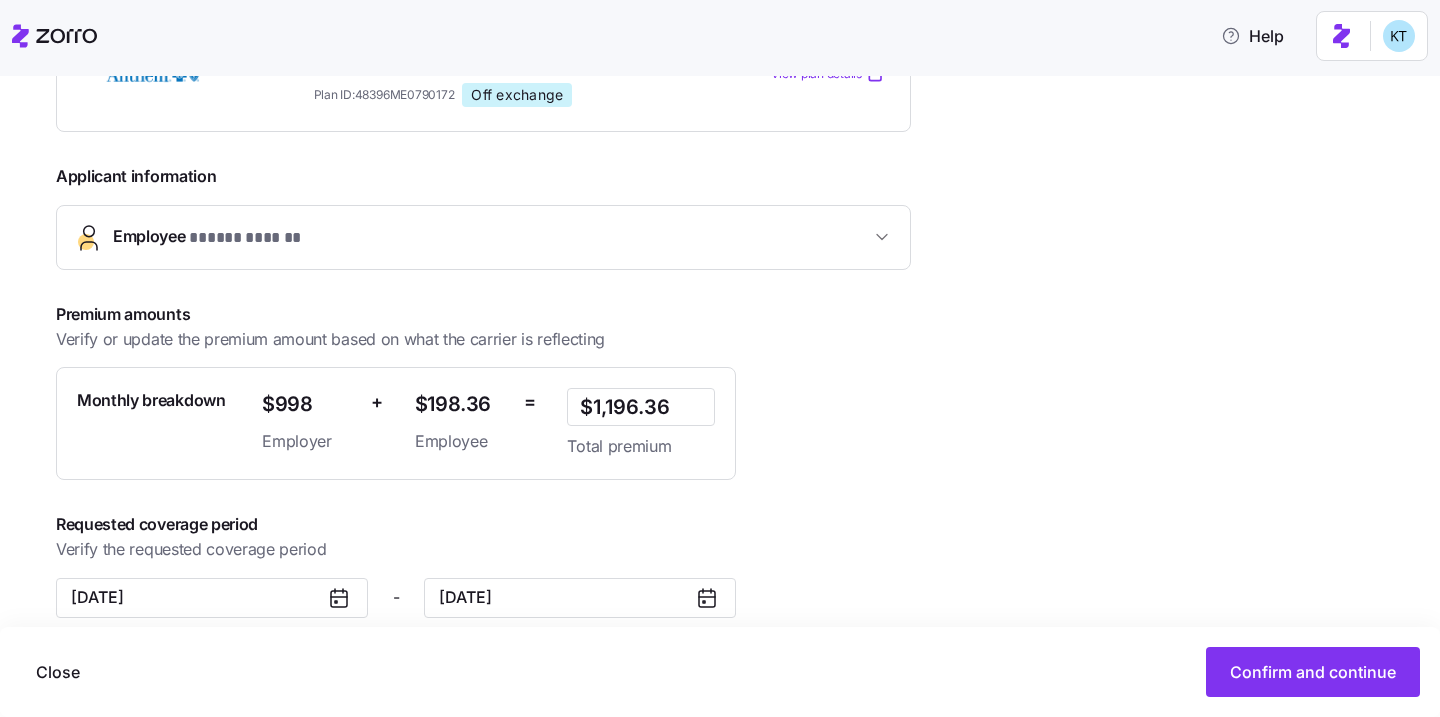 scroll, scrollTop: 489, scrollLeft: 0, axis: vertical 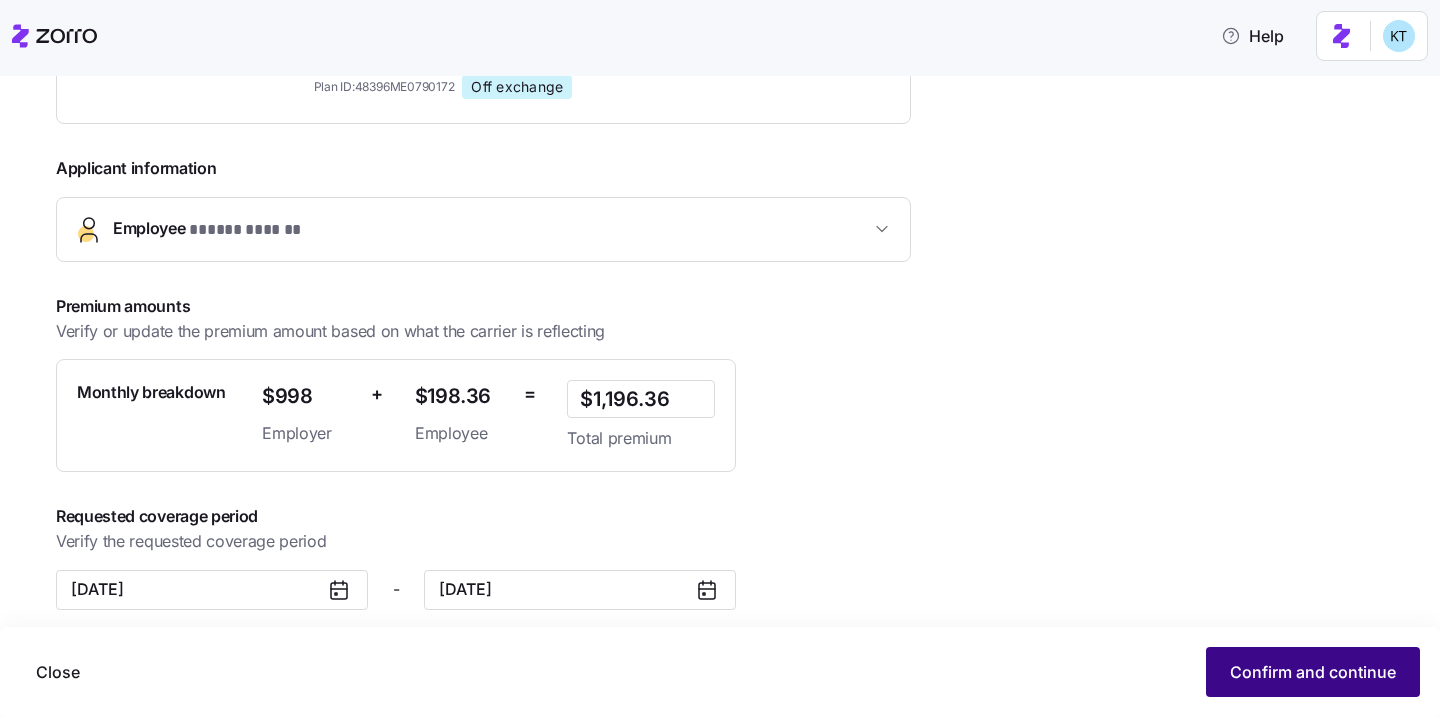 click on "Confirm and continue" at bounding box center [1313, 672] 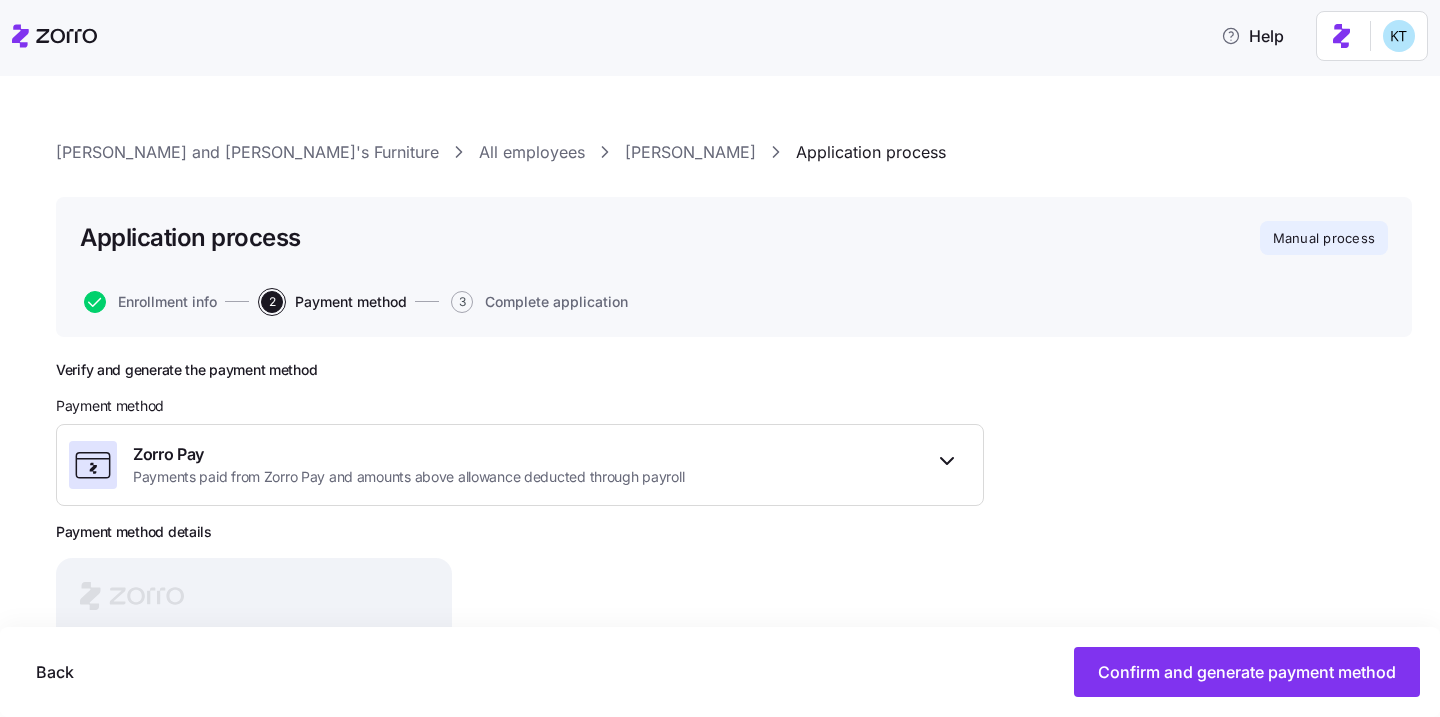 scroll, scrollTop: 238, scrollLeft: 0, axis: vertical 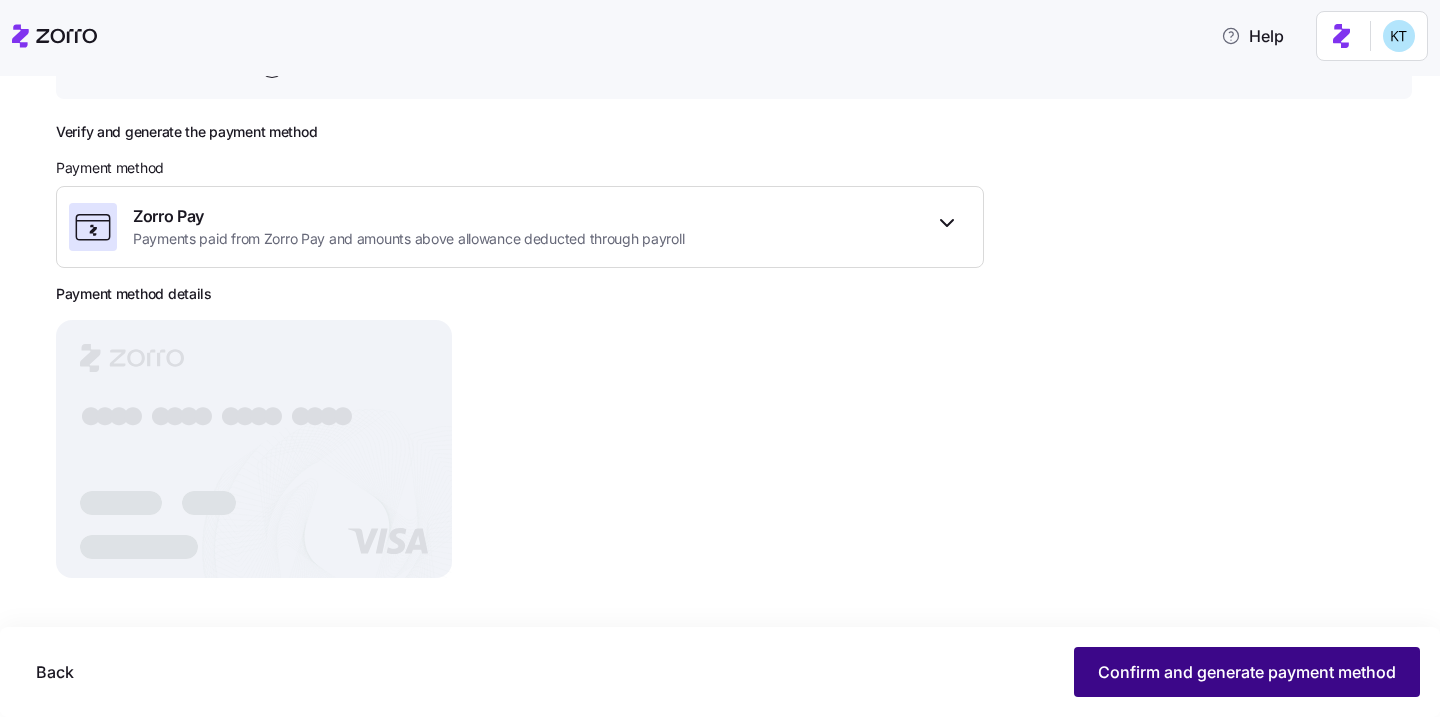 click on "Confirm and generate payment method" at bounding box center [1247, 672] 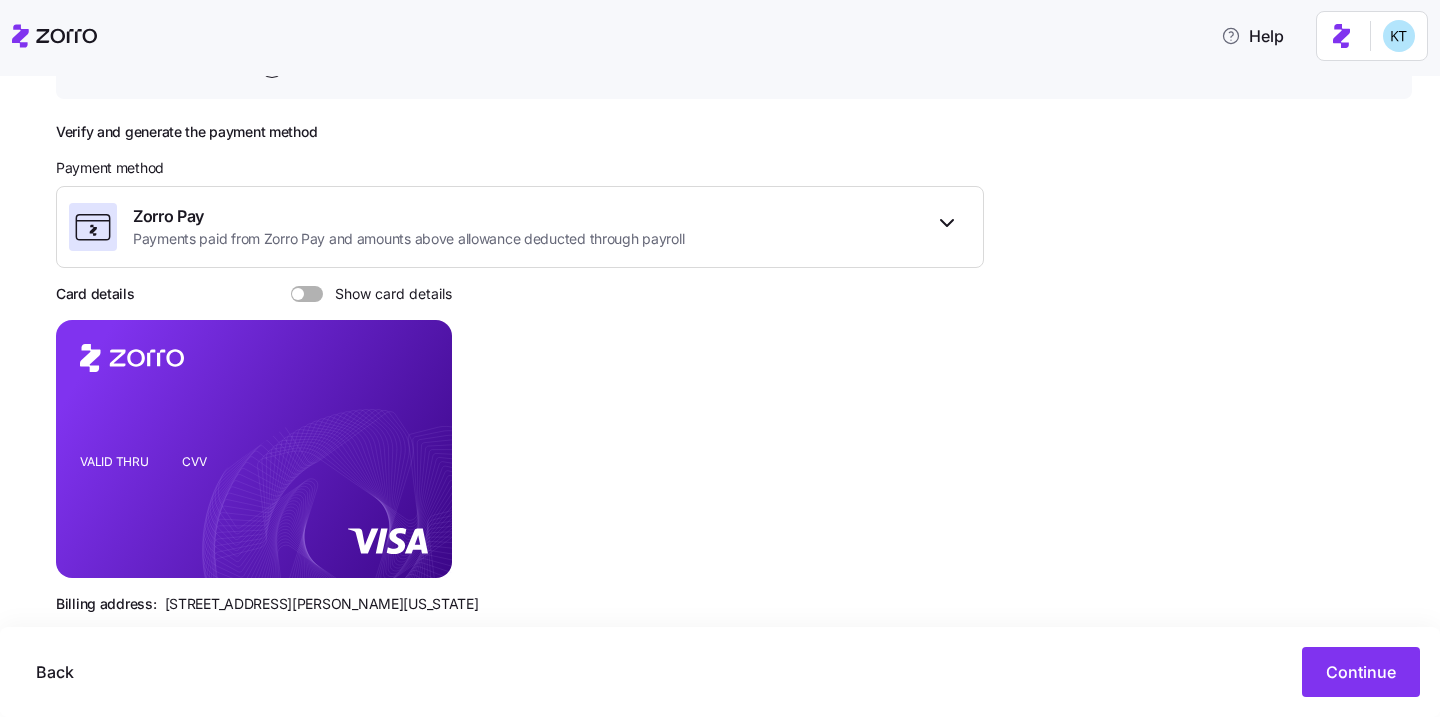 scroll, scrollTop: 275, scrollLeft: 0, axis: vertical 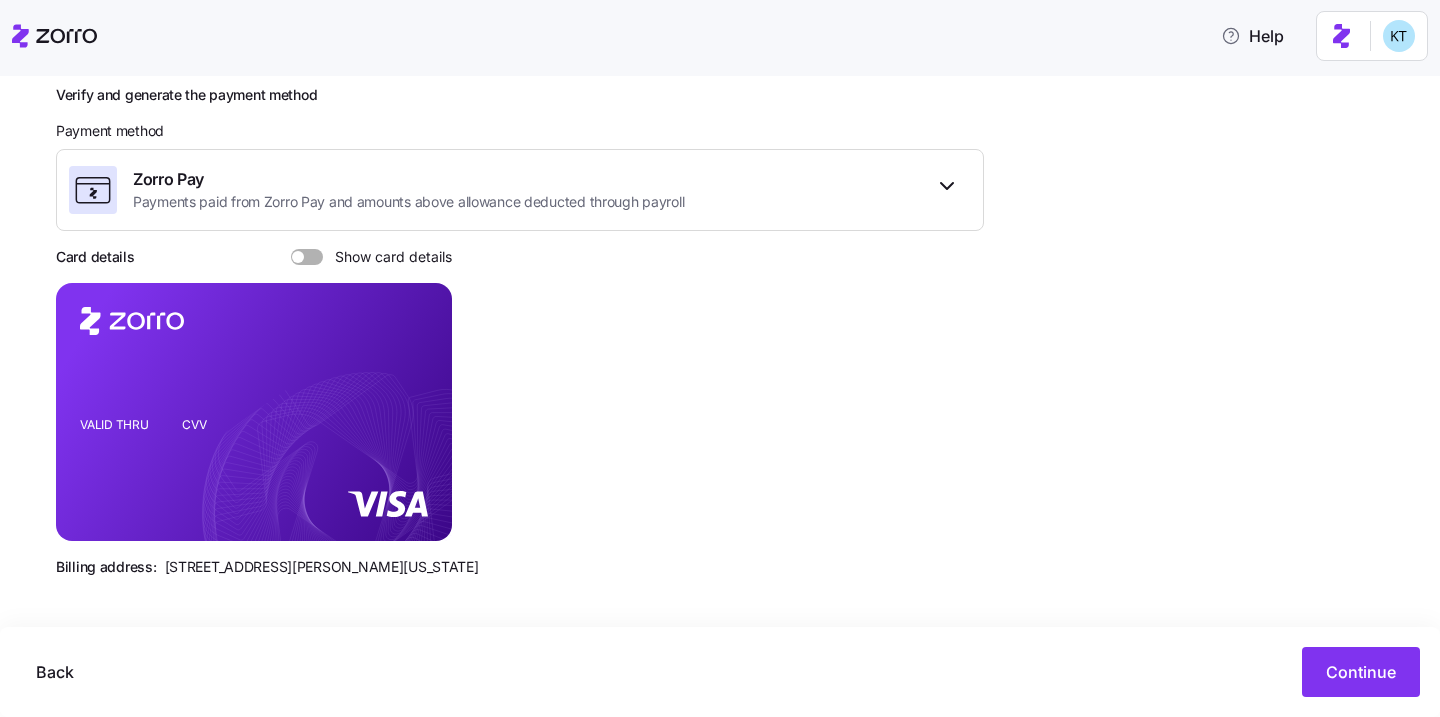 click at bounding box center (314, 257) 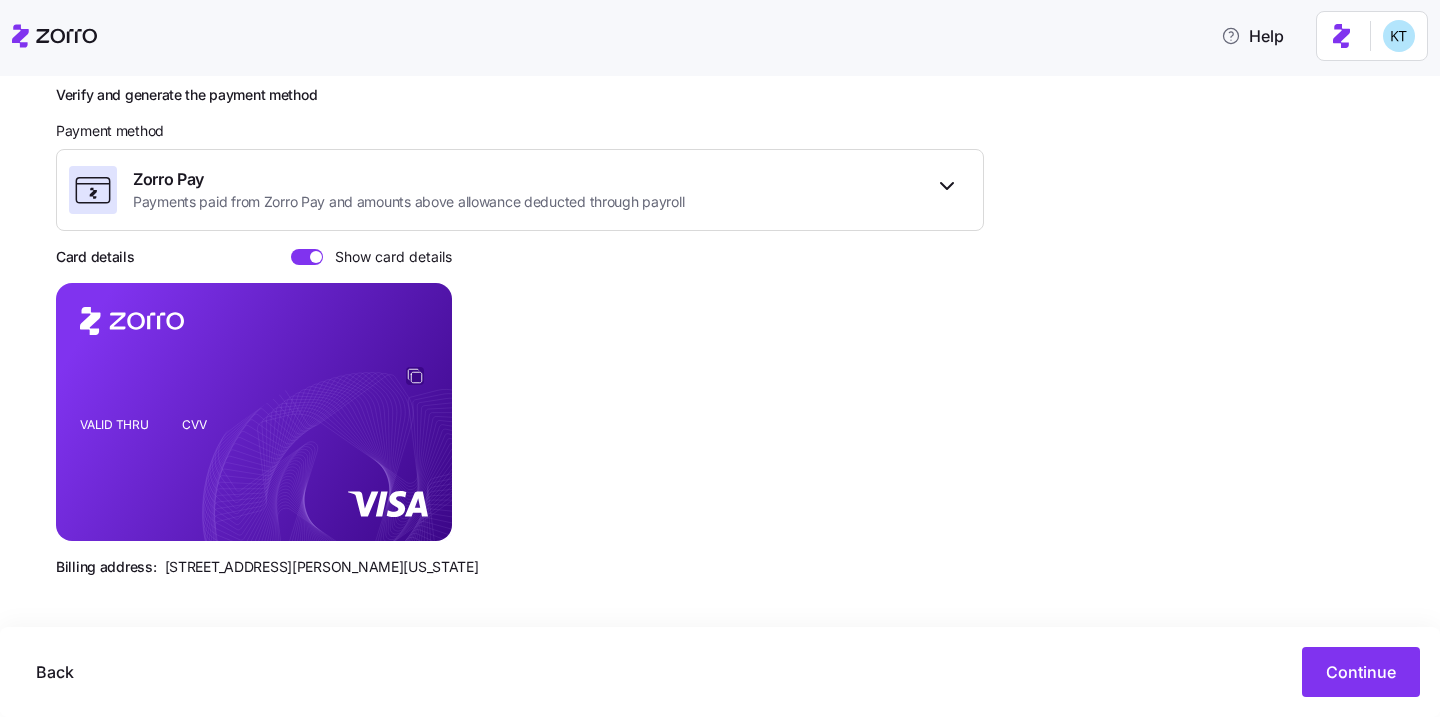 click 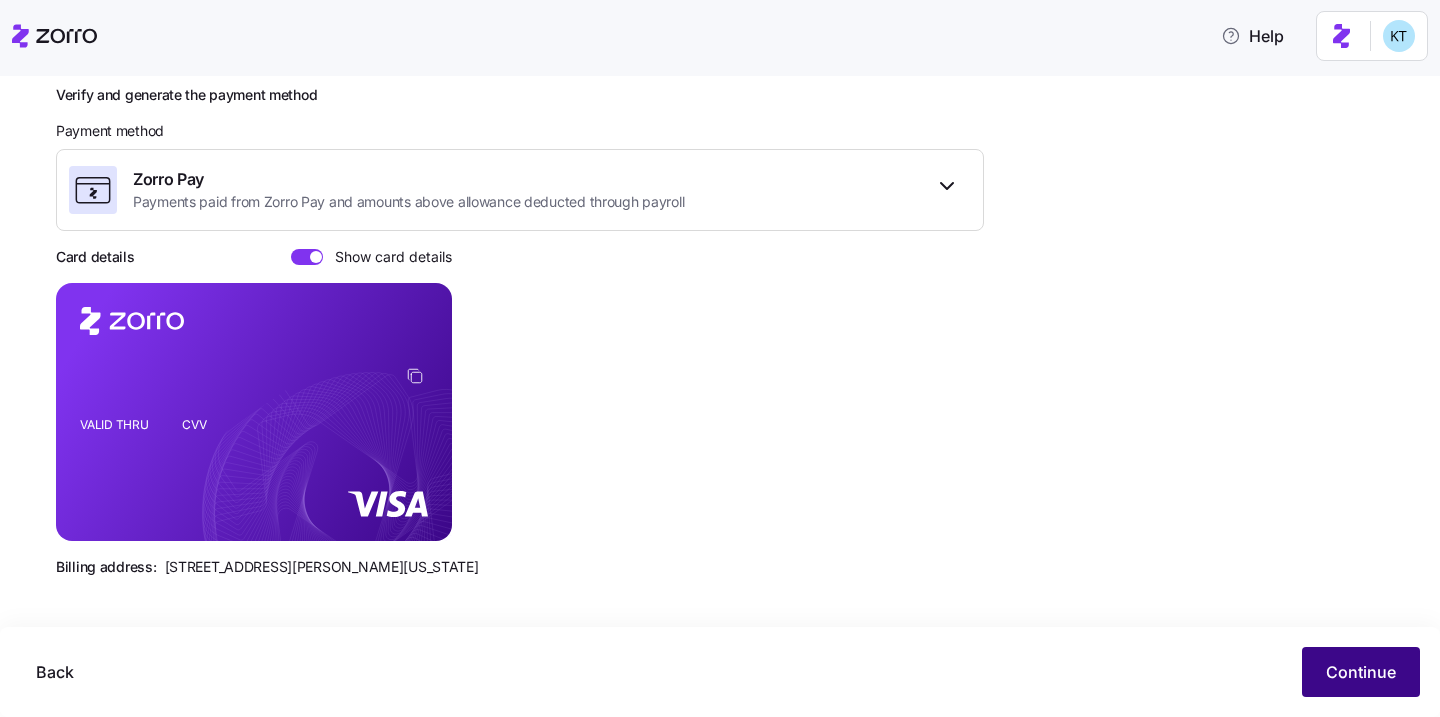 click on "Continue" at bounding box center (1361, 672) 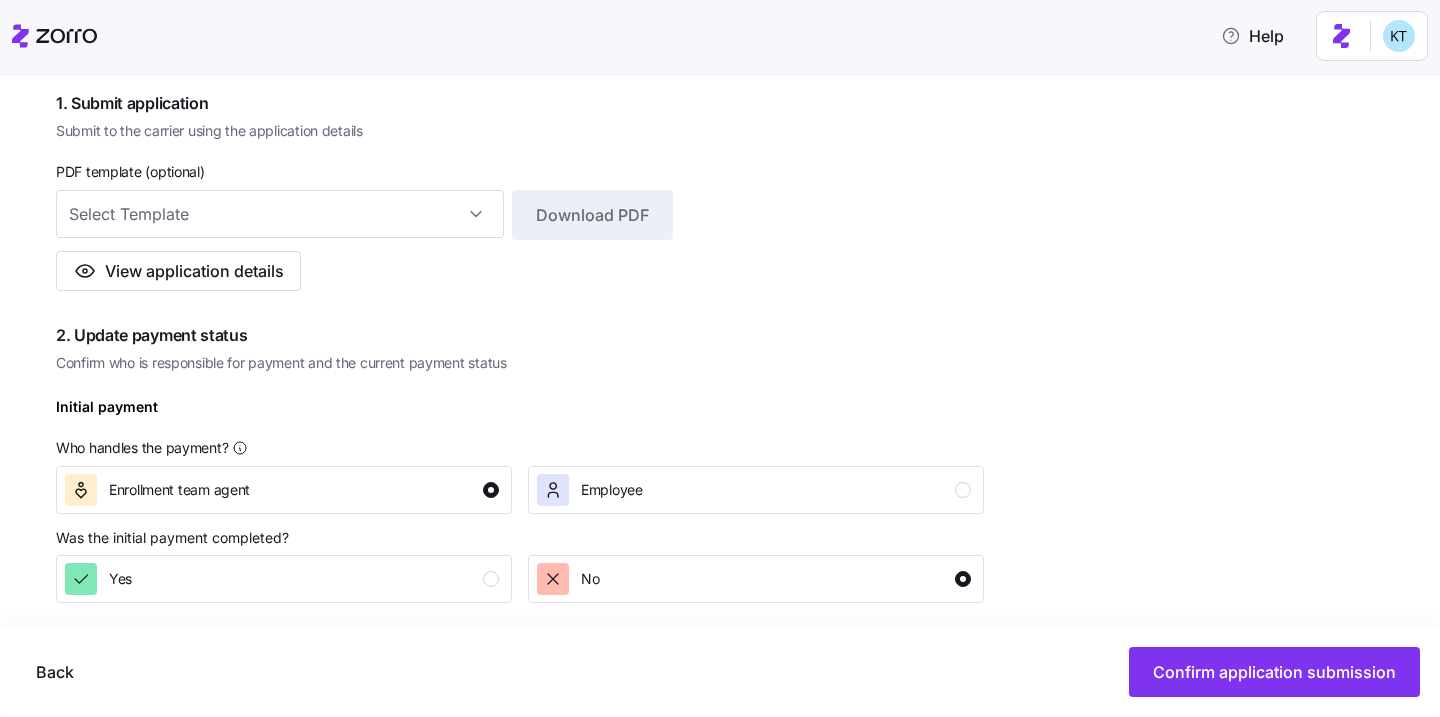 scroll, scrollTop: 421, scrollLeft: 0, axis: vertical 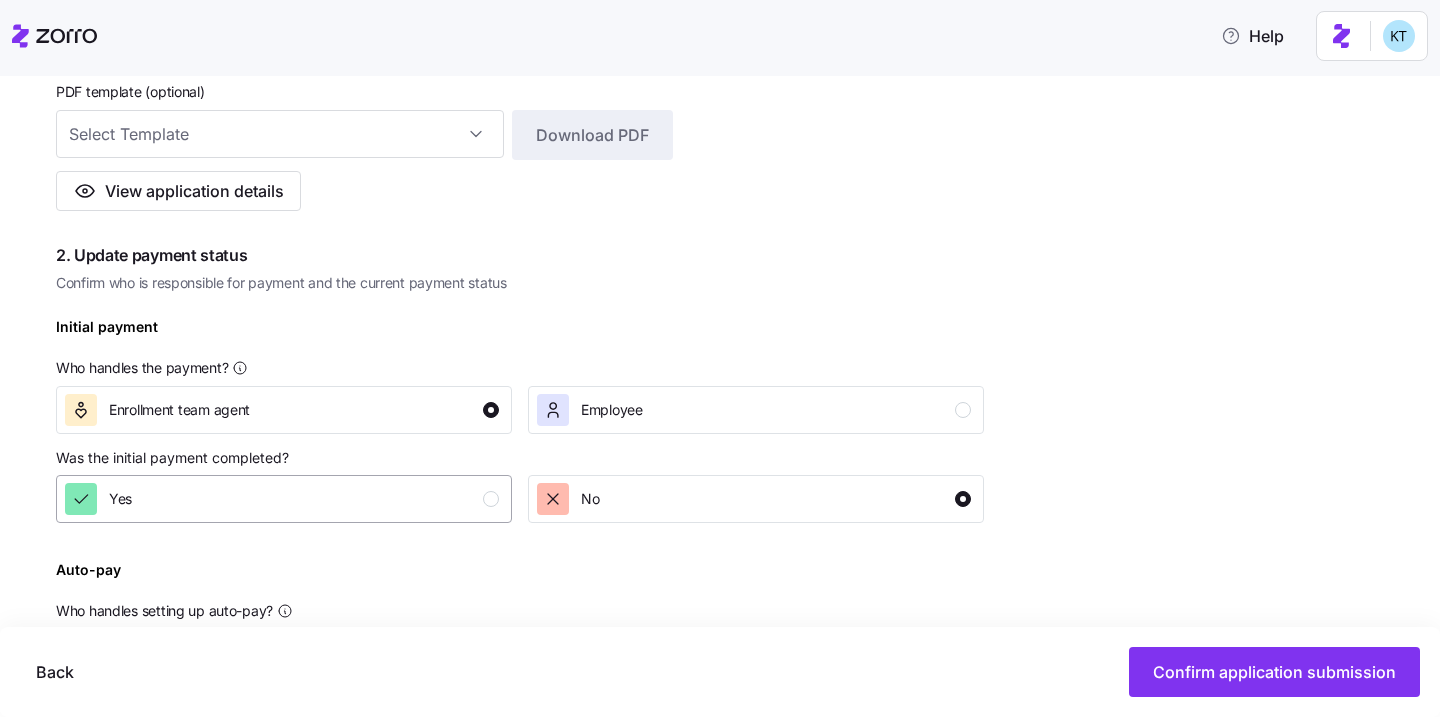 click on "Yes" at bounding box center (282, 499) 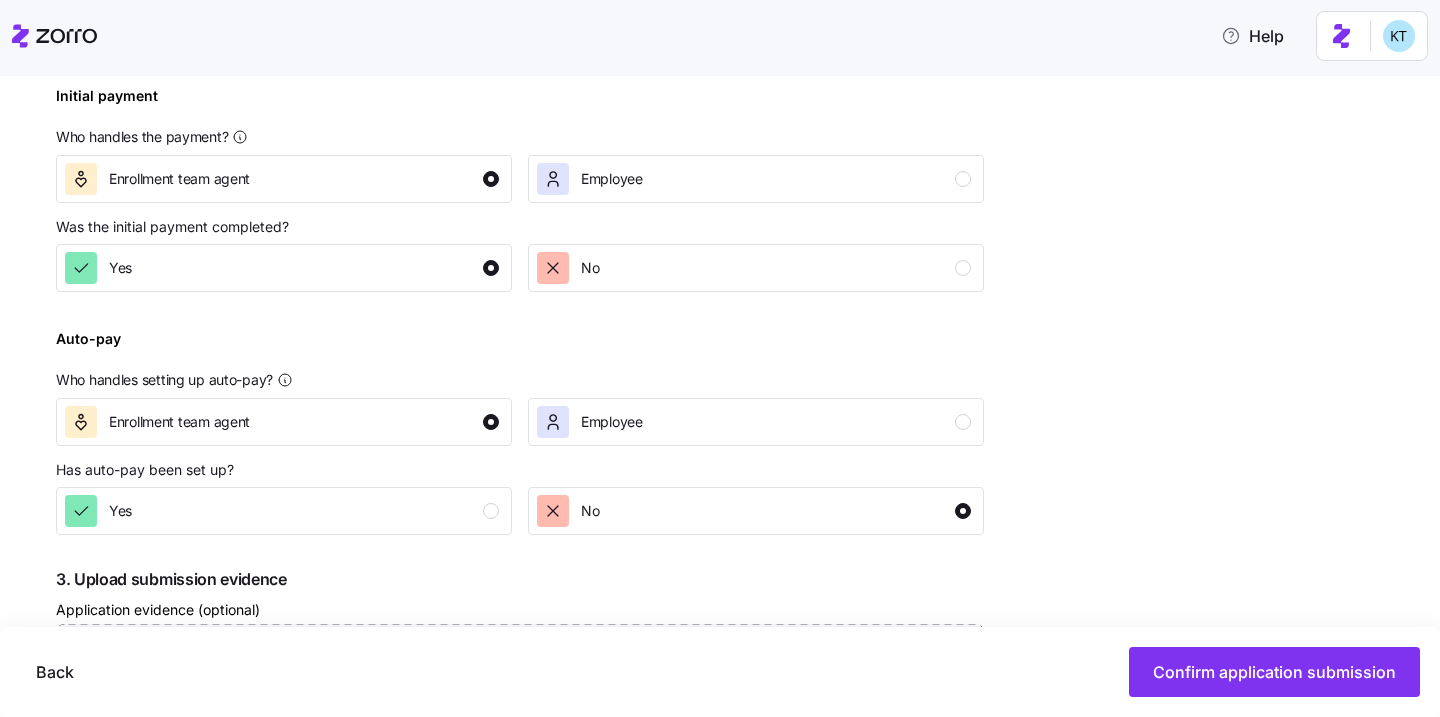 scroll, scrollTop: 1049, scrollLeft: 0, axis: vertical 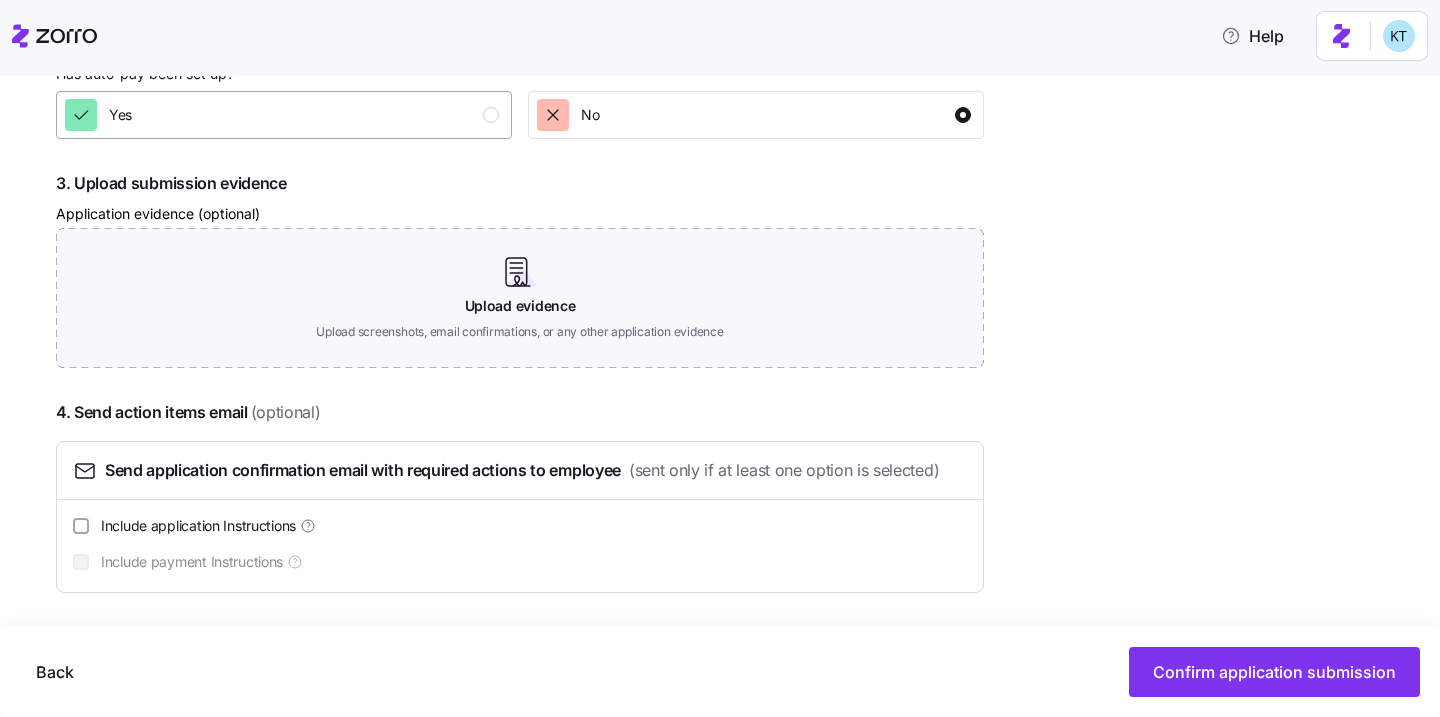 click on "Yes" at bounding box center [282, 115] 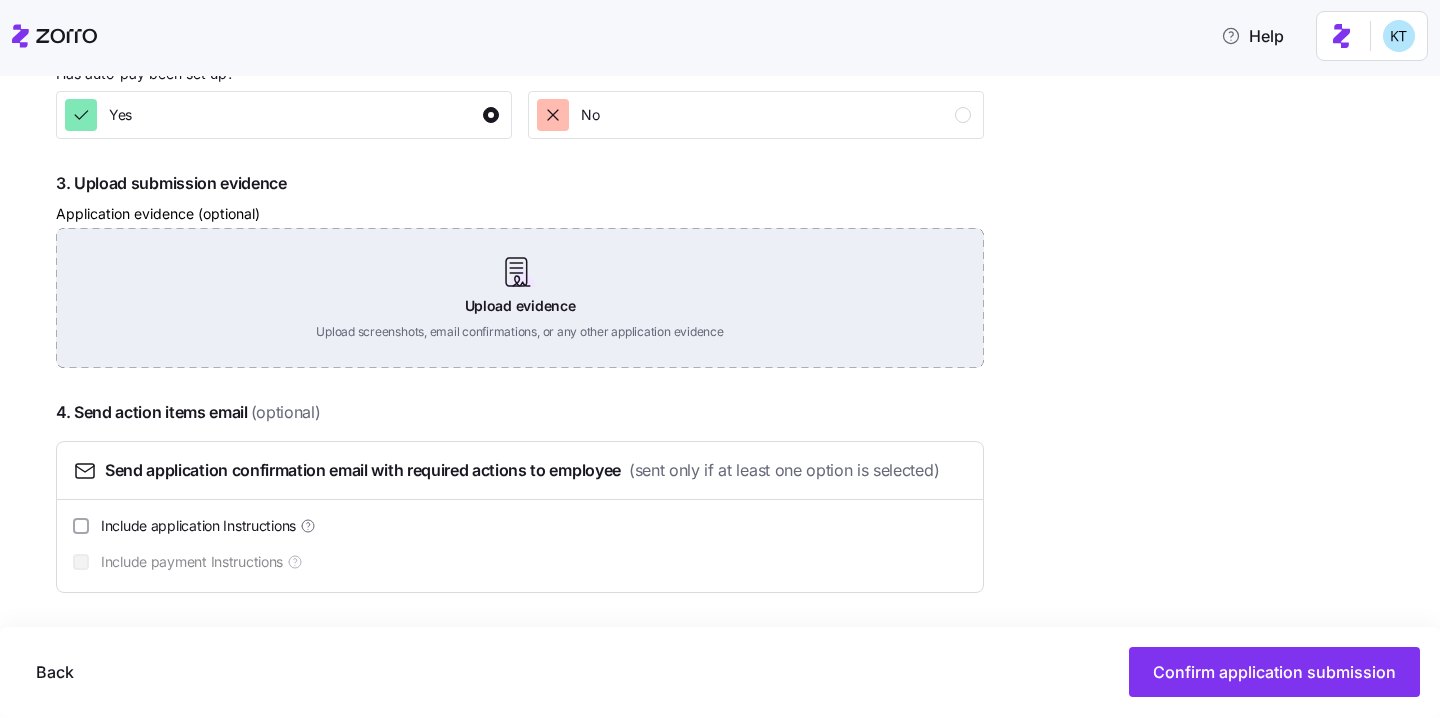 click on "Upload evidence Upload screenshots, email confirmations, or any other application evidence" at bounding box center [520, 298] 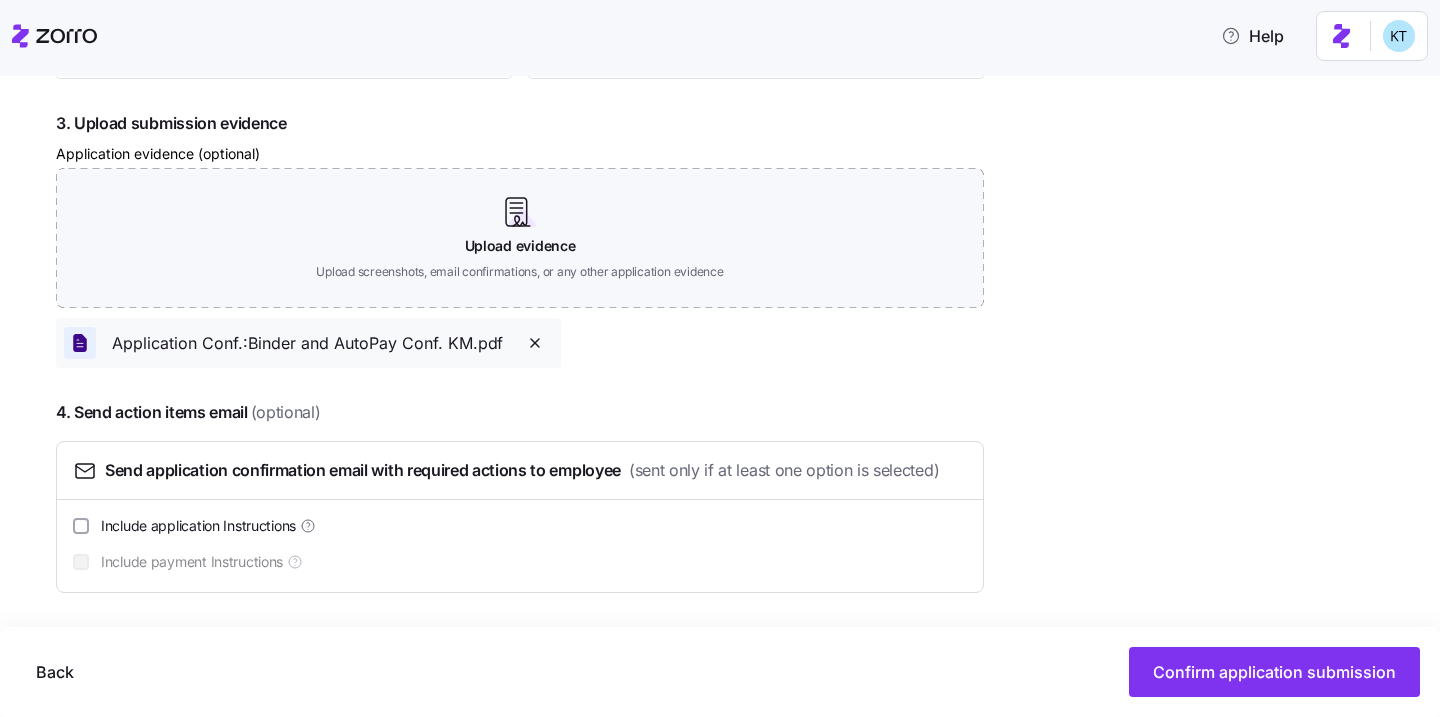 scroll, scrollTop: 1109, scrollLeft: 0, axis: vertical 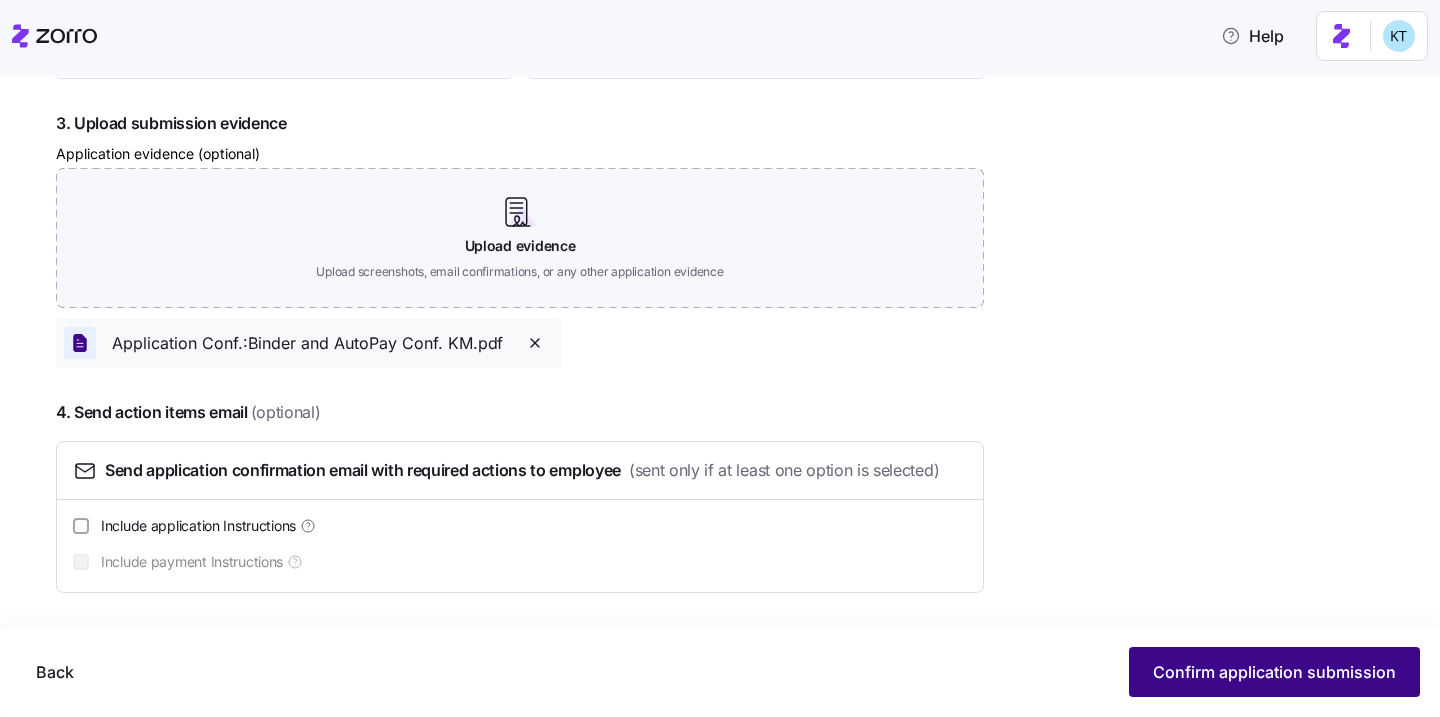 click on "Confirm application submission" at bounding box center (1274, 672) 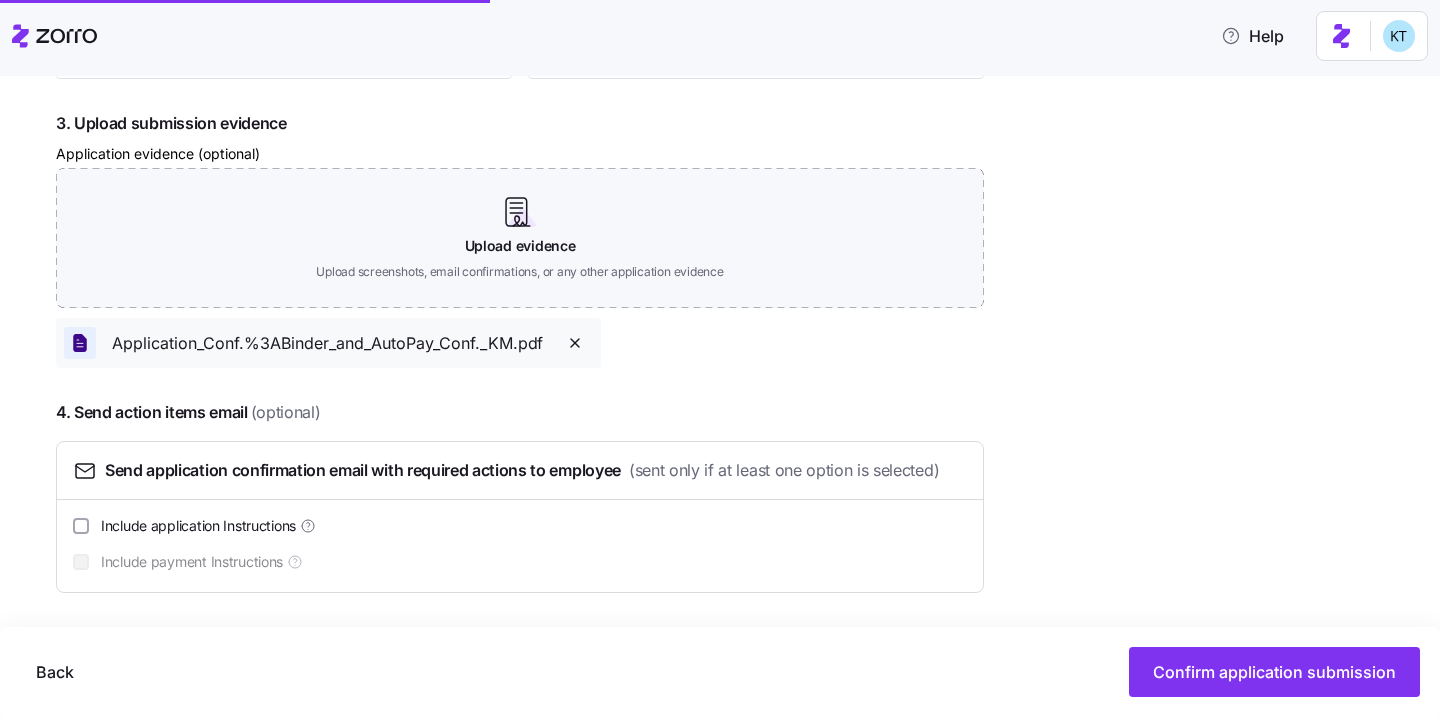scroll, scrollTop: 1109, scrollLeft: 0, axis: vertical 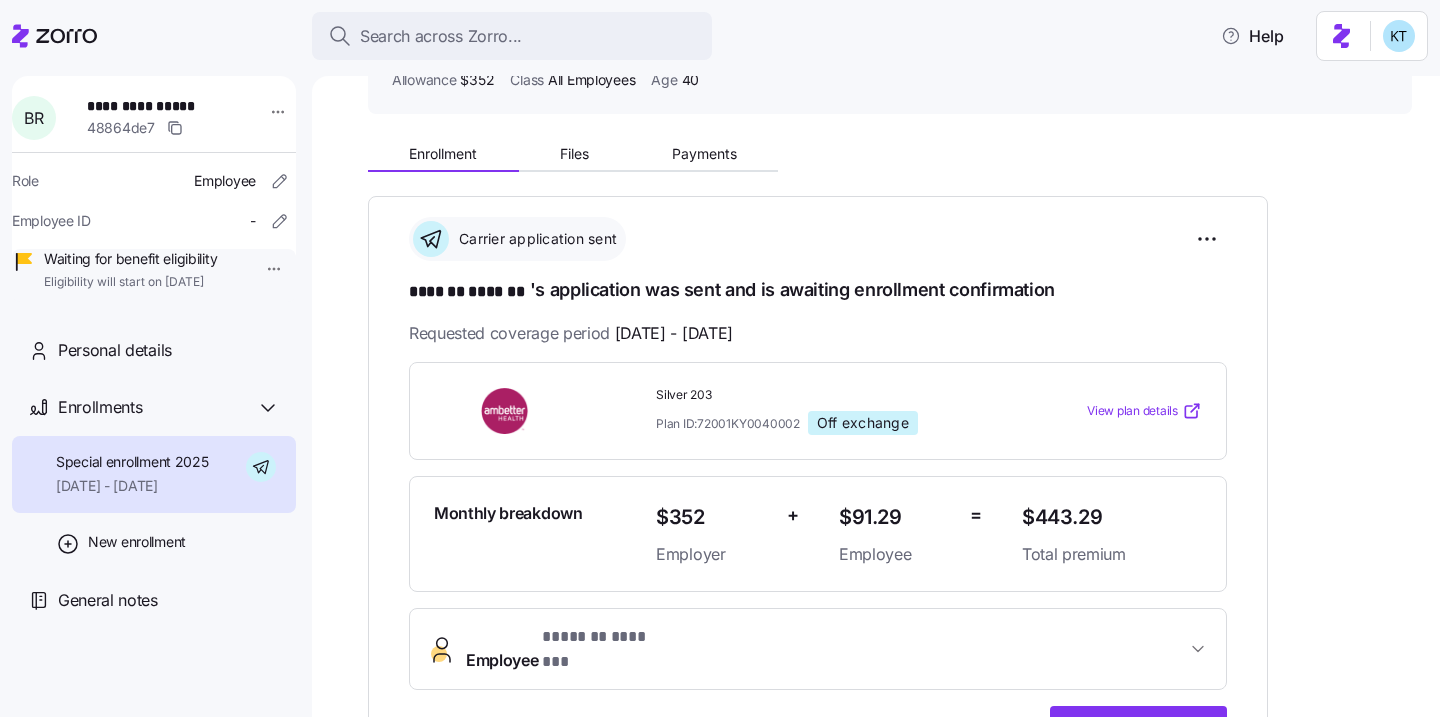 click on "**********" at bounding box center [157, 106] 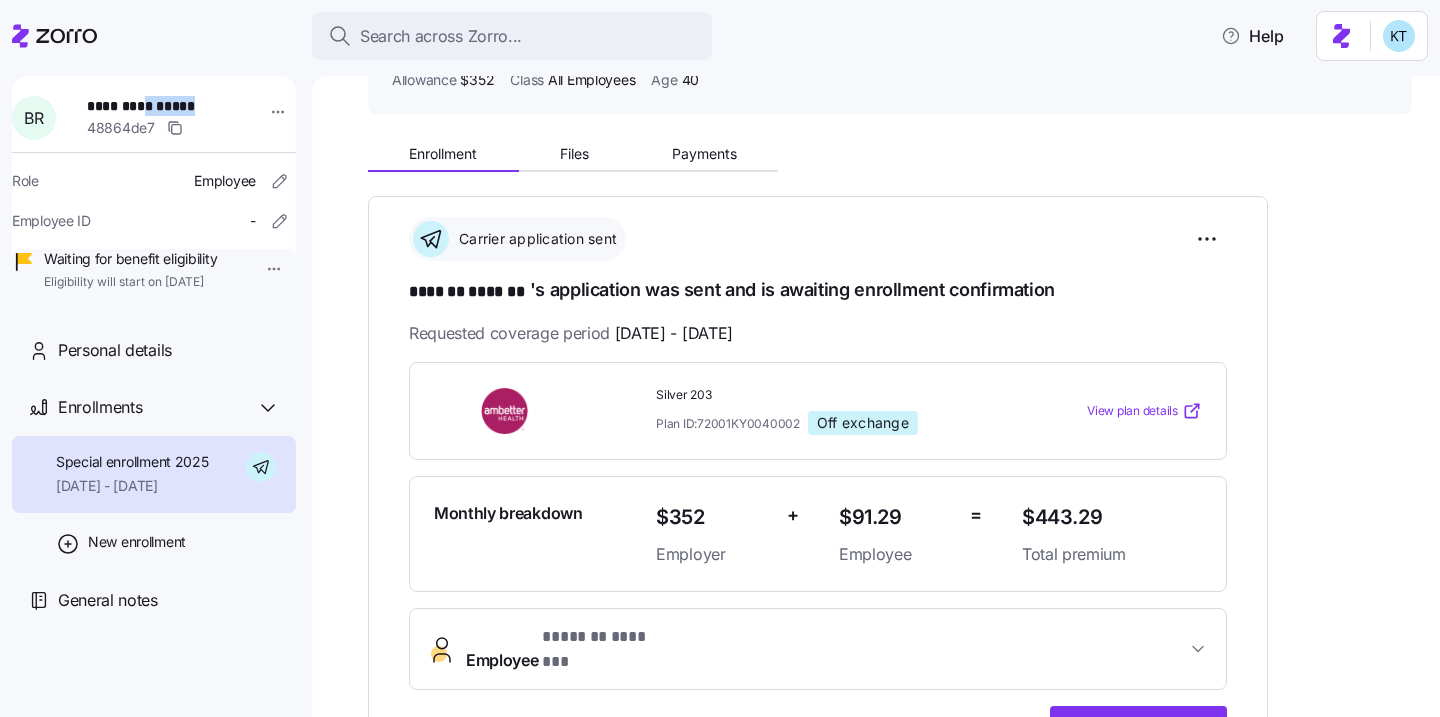 click on "**********" at bounding box center [157, 106] 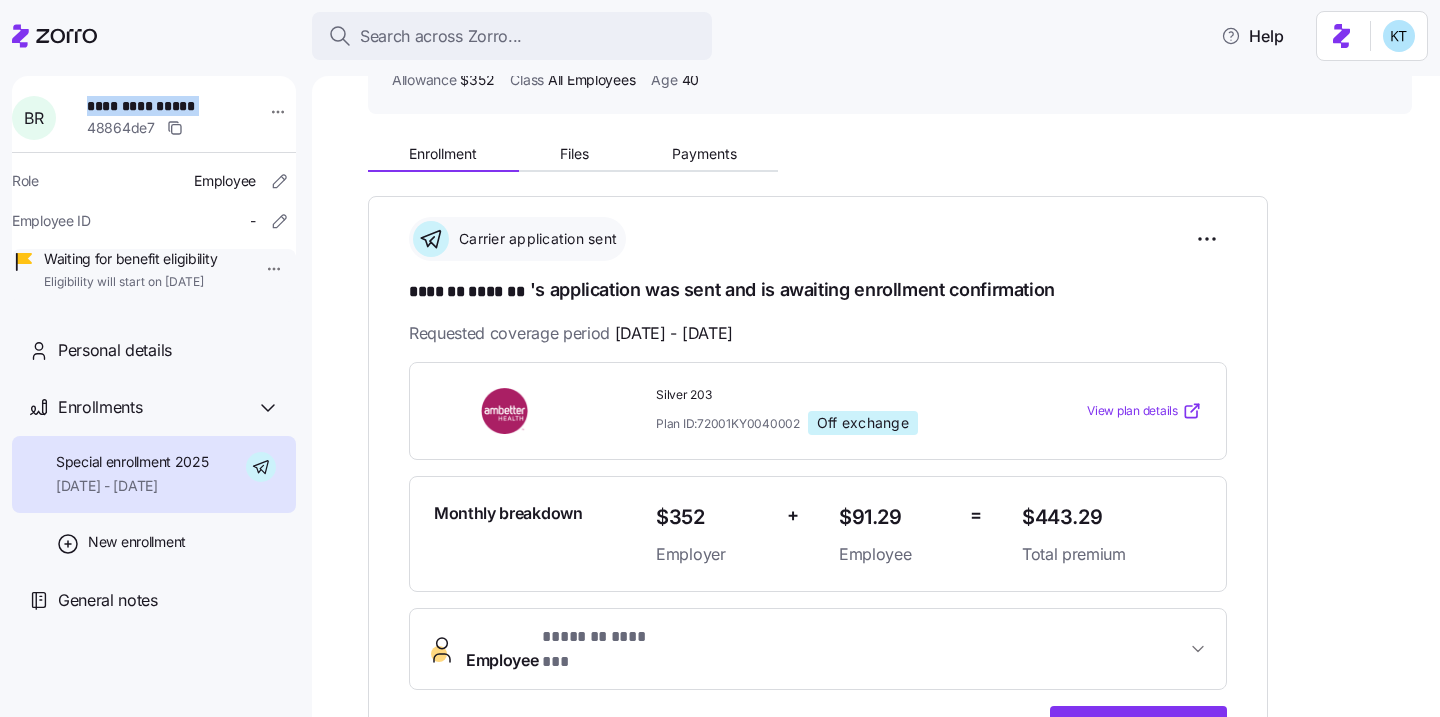 click on "**********" at bounding box center (157, 106) 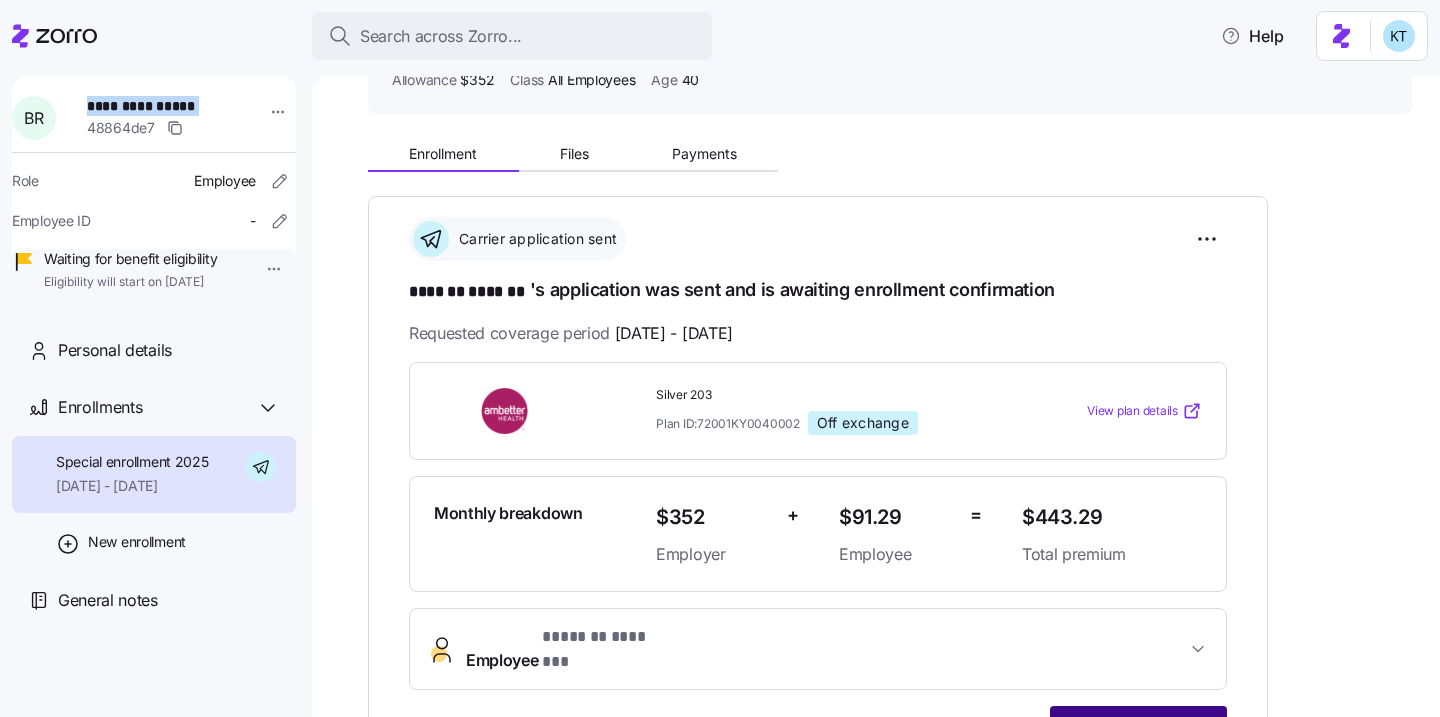 click on "Confirm enrollment" at bounding box center (1138, 726) 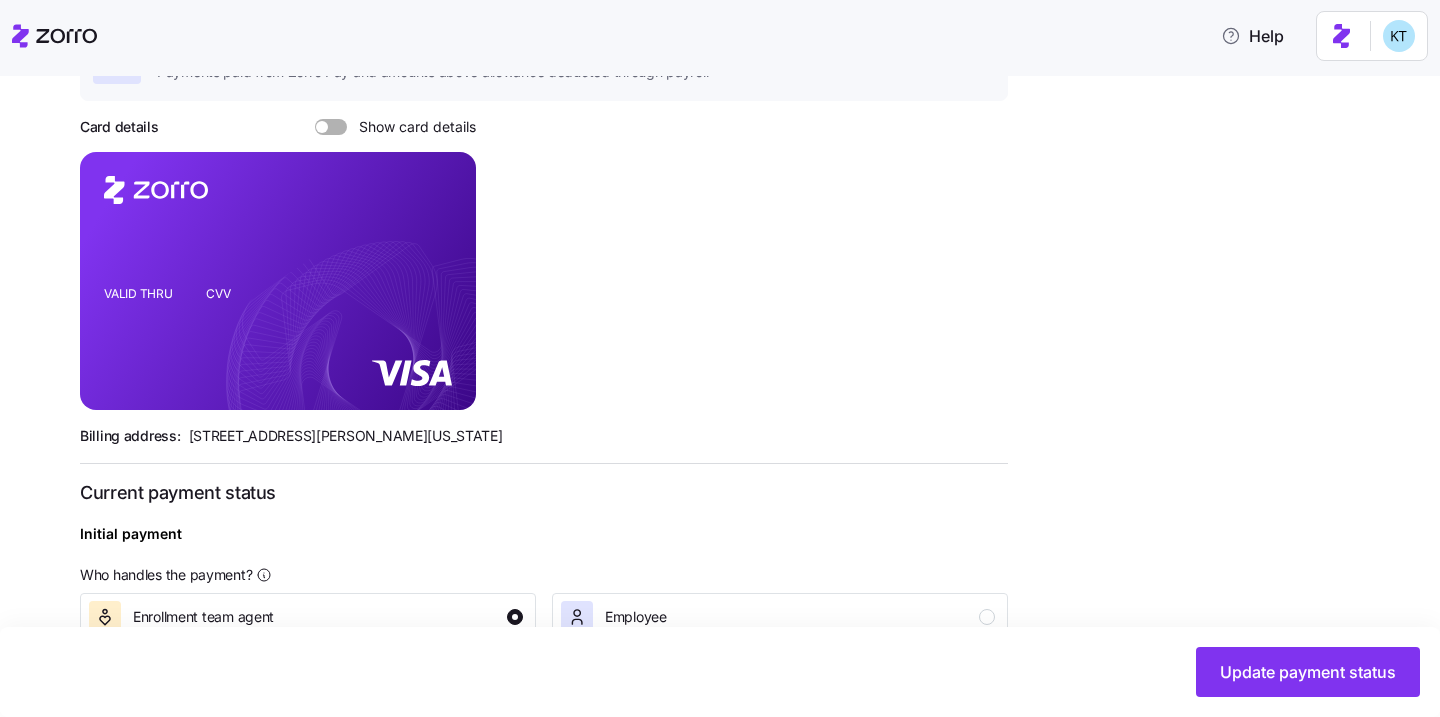scroll, scrollTop: 373, scrollLeft: 0, axis: vertical 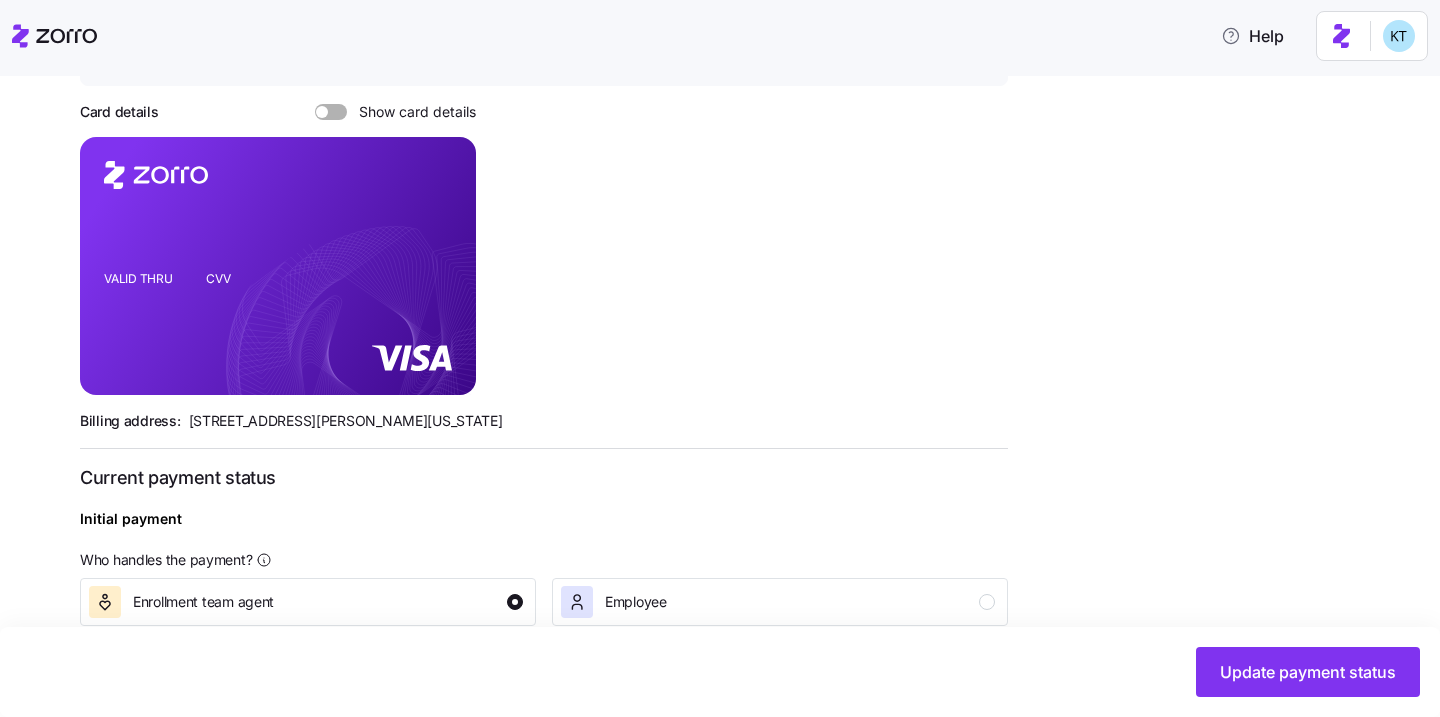 click at bounding box center (338, 112) 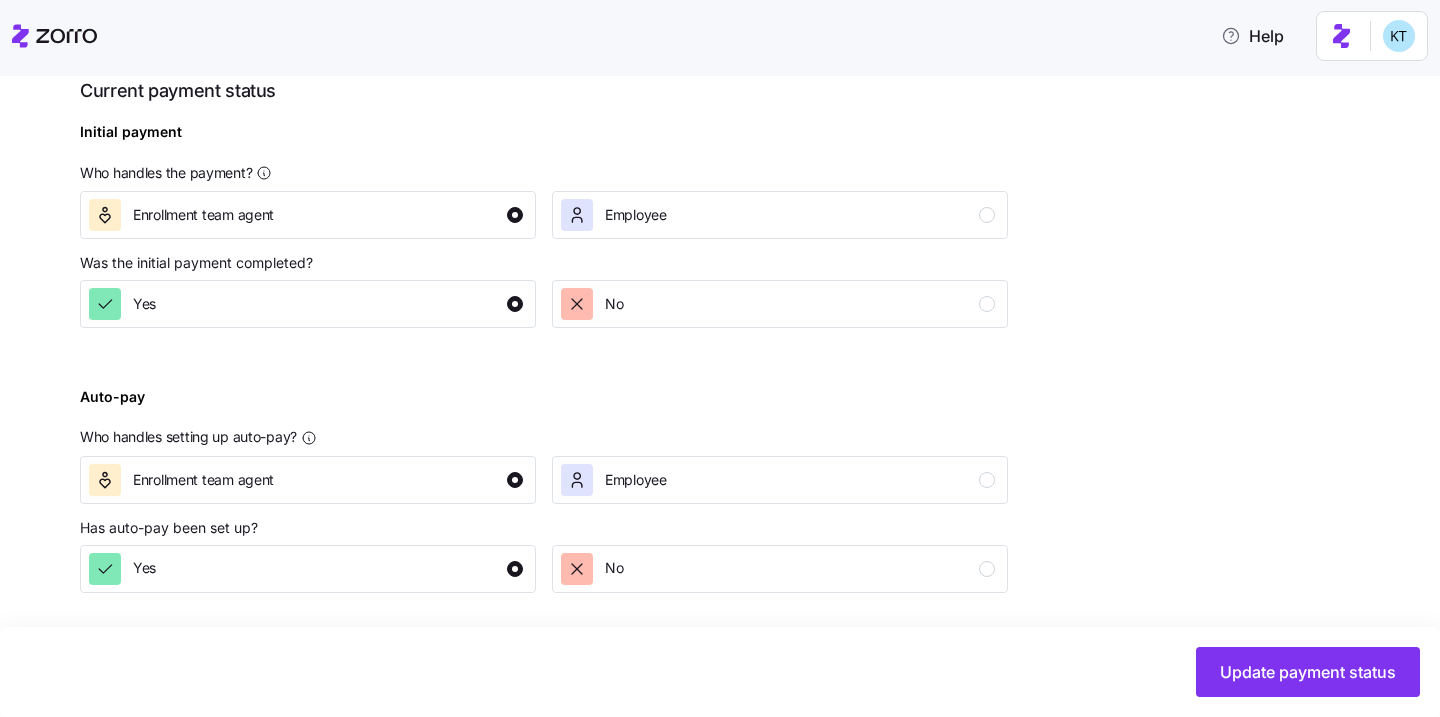 scroll, scrollTop: 760, scrollLeft: 0, axis: vertical 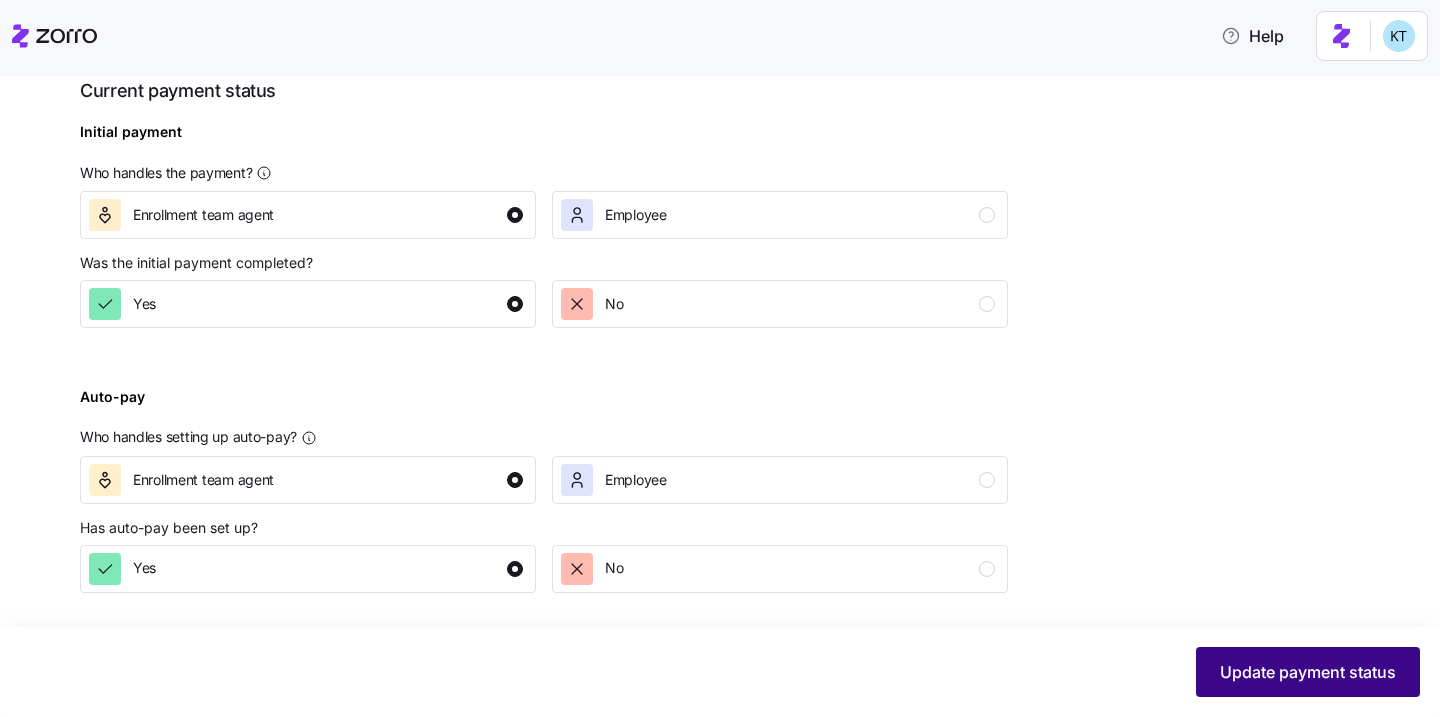 click on "Update payment status" at bounding box center (1308, 672) 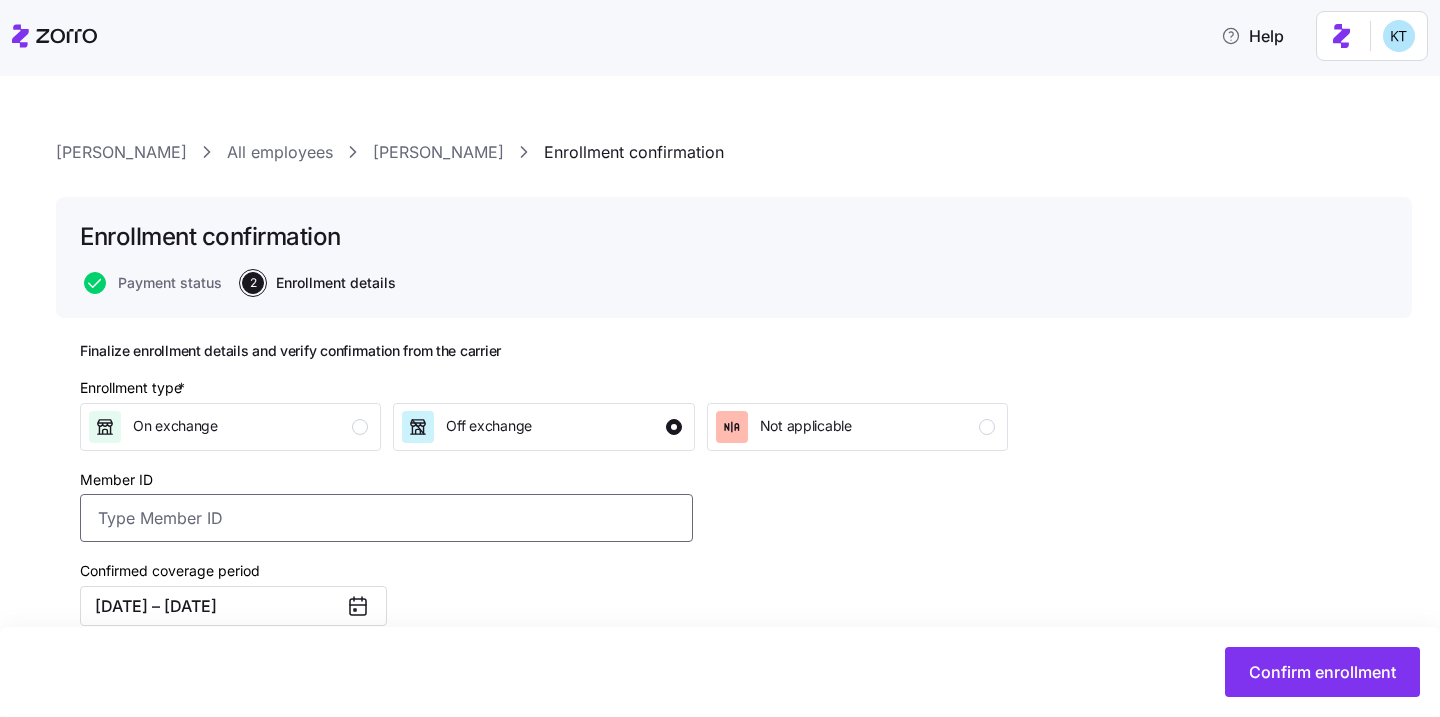 click on "Member ID" at bounding box center [386, 518] 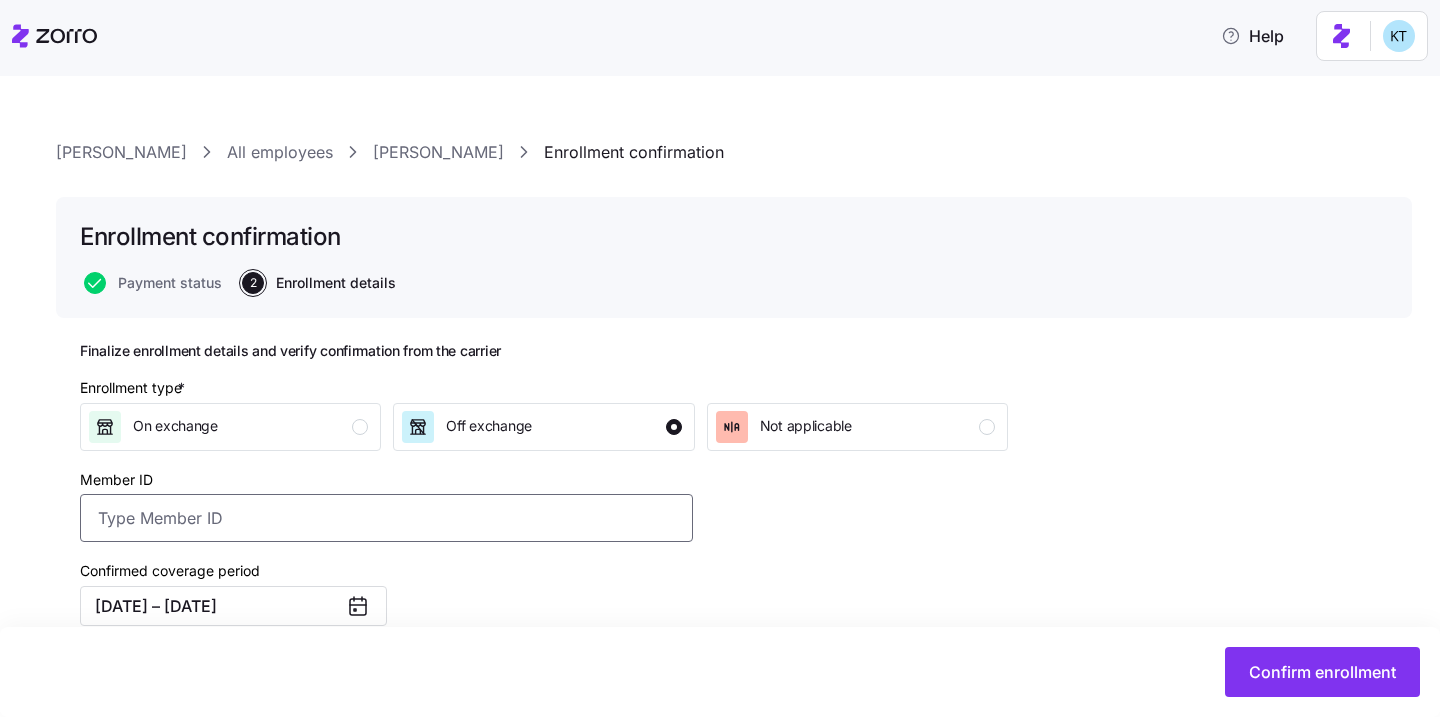 paste on "U73162364" 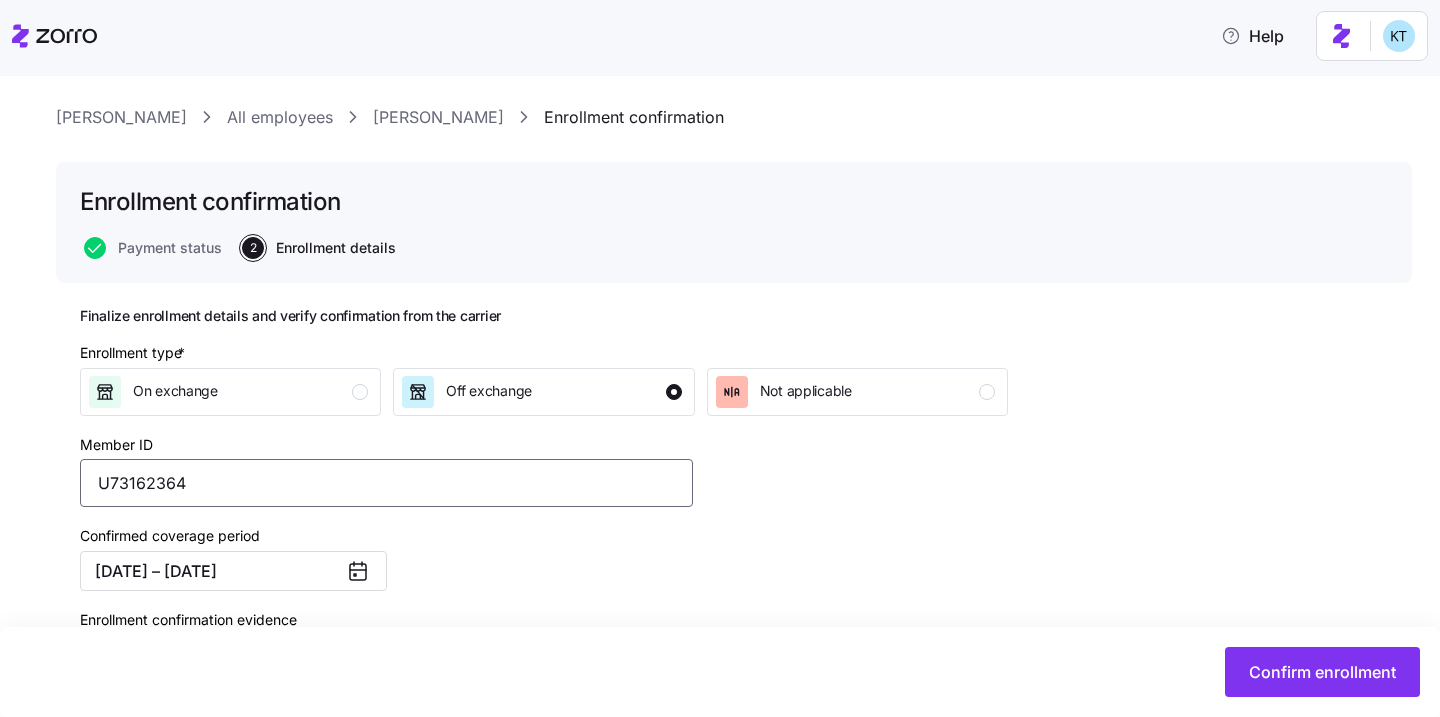 scroll, scrollTop: 36, scrollLeft: 0, axis: vertical 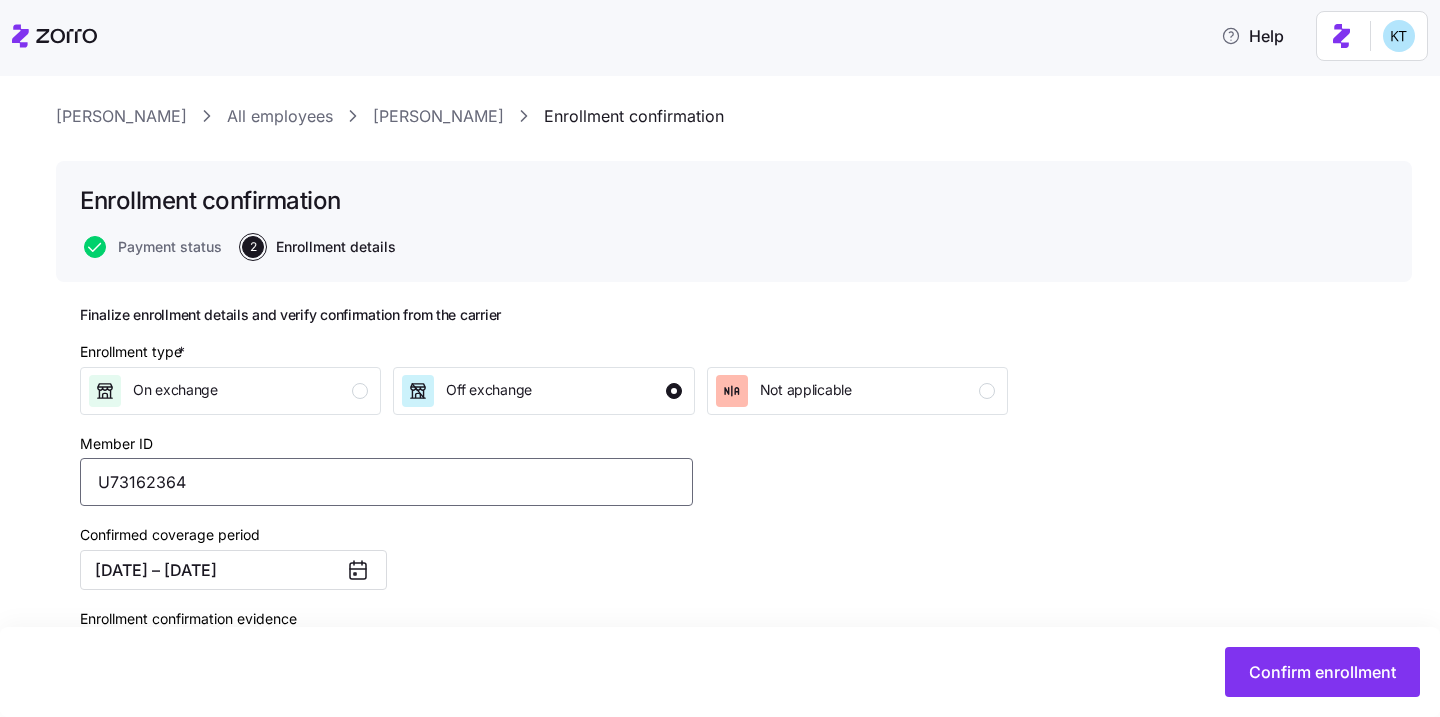 type on "U73162364" 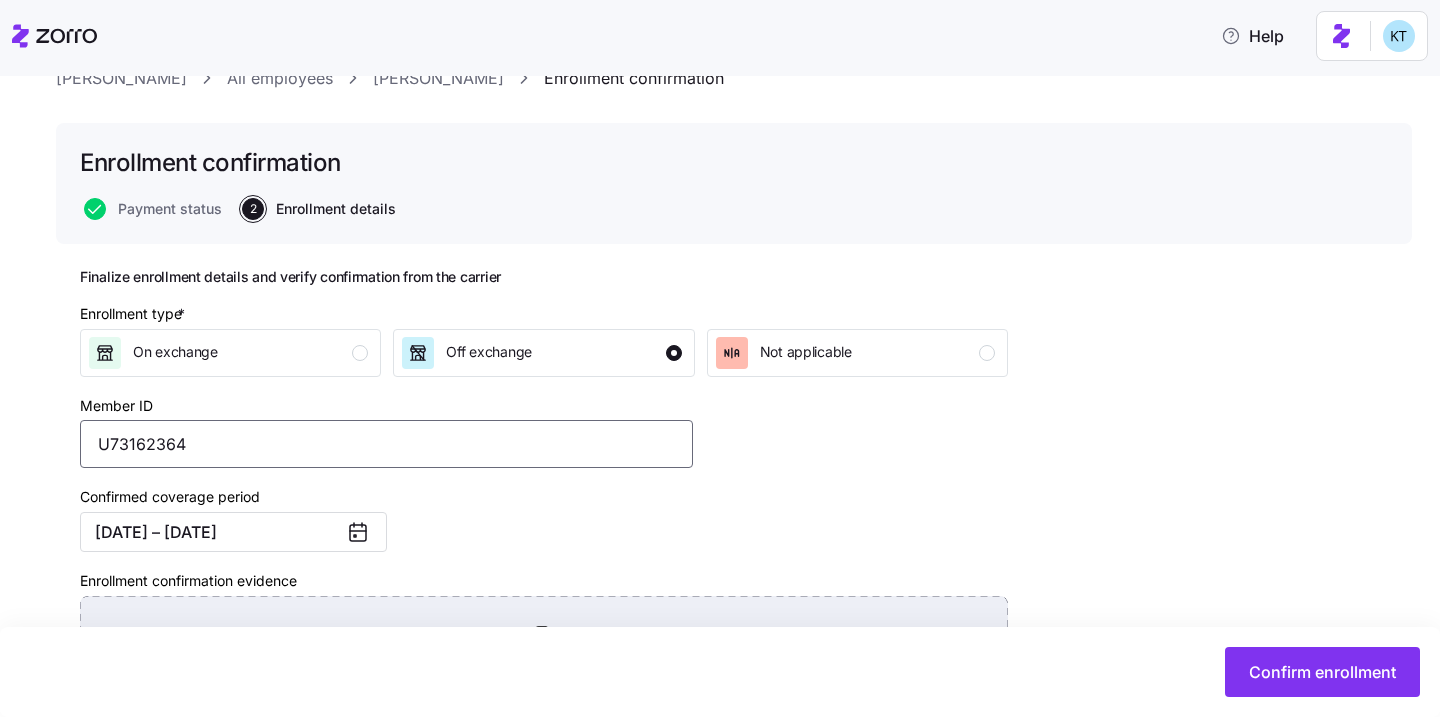 scroll, scrollTop: 320, scrollLeft: 0, axis: vertical 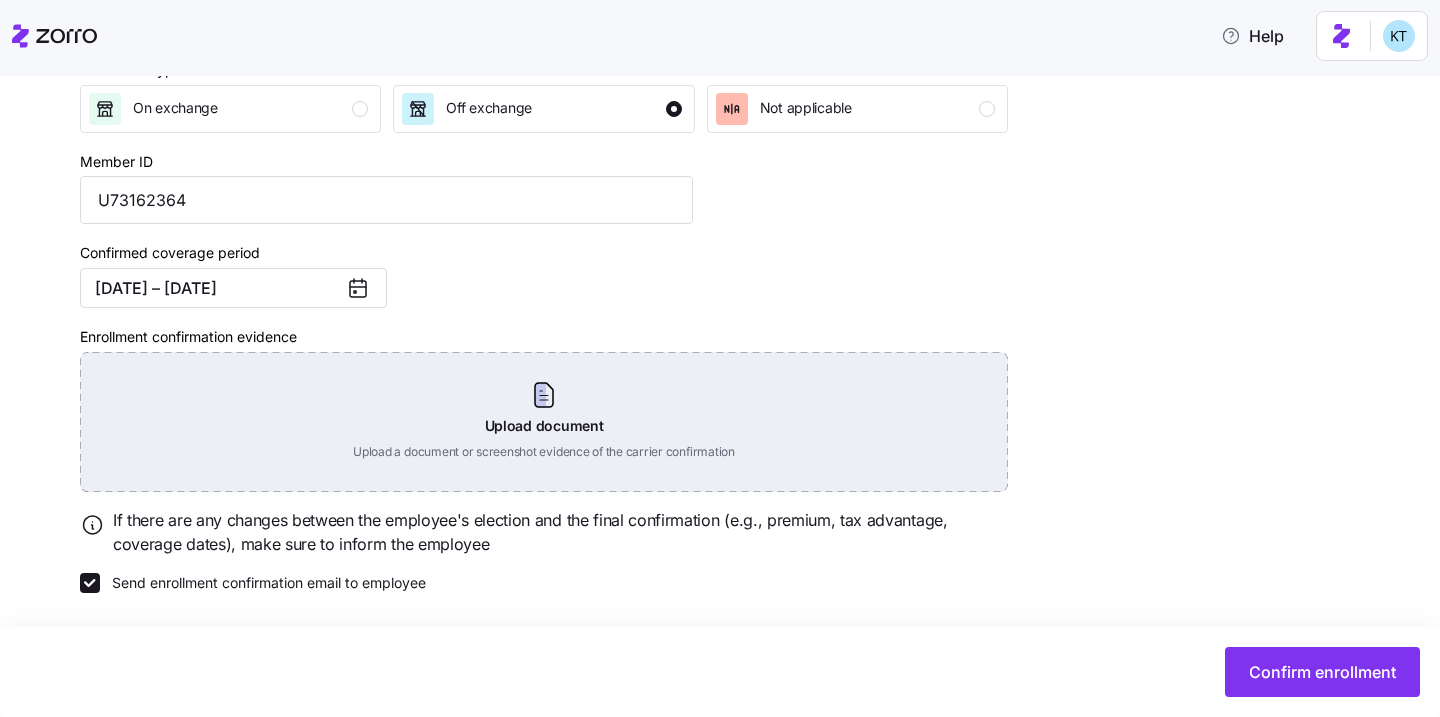 click on "Upload document Upload a document or screenshot evidence of the carrier confirmation" at bounding box center [544, 422] 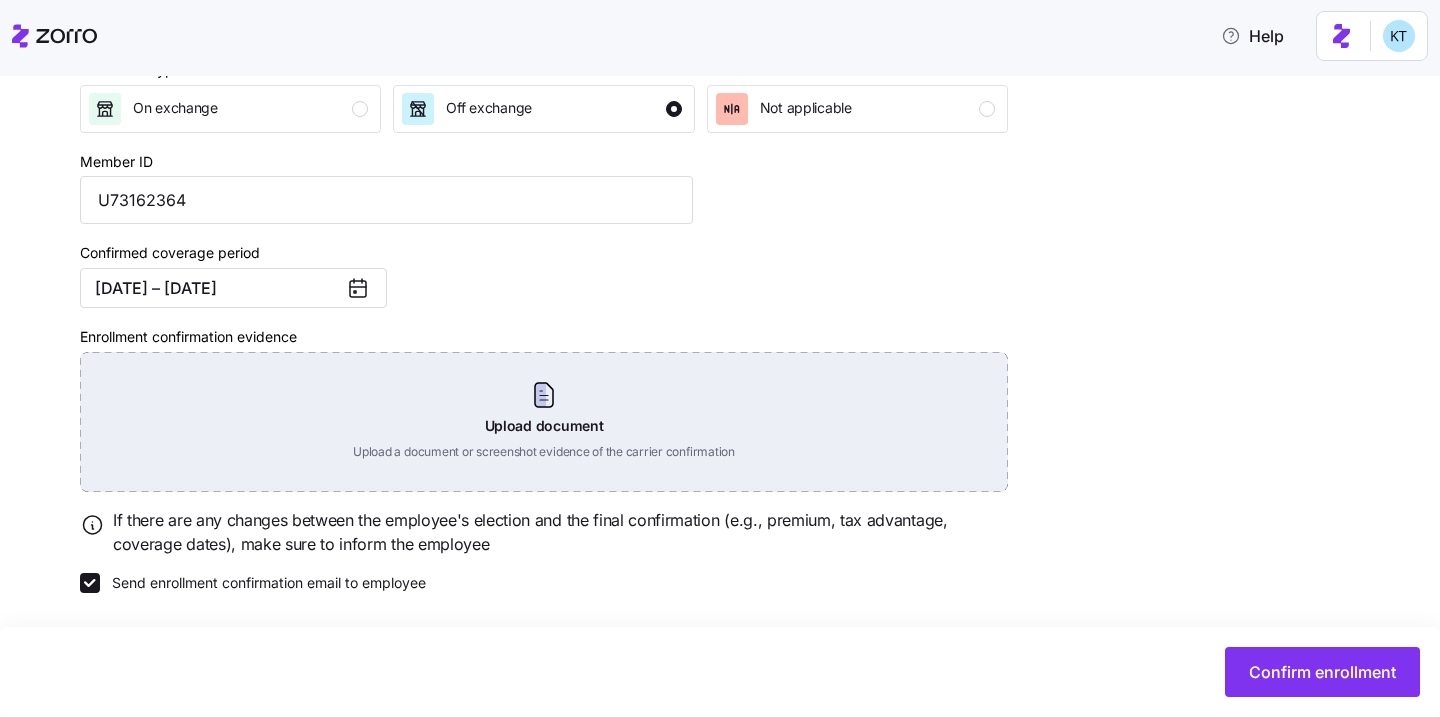 click on "Upload document Upload a document or screenshot evidence of the carrier confirmation" at bounding box center [544, 422] 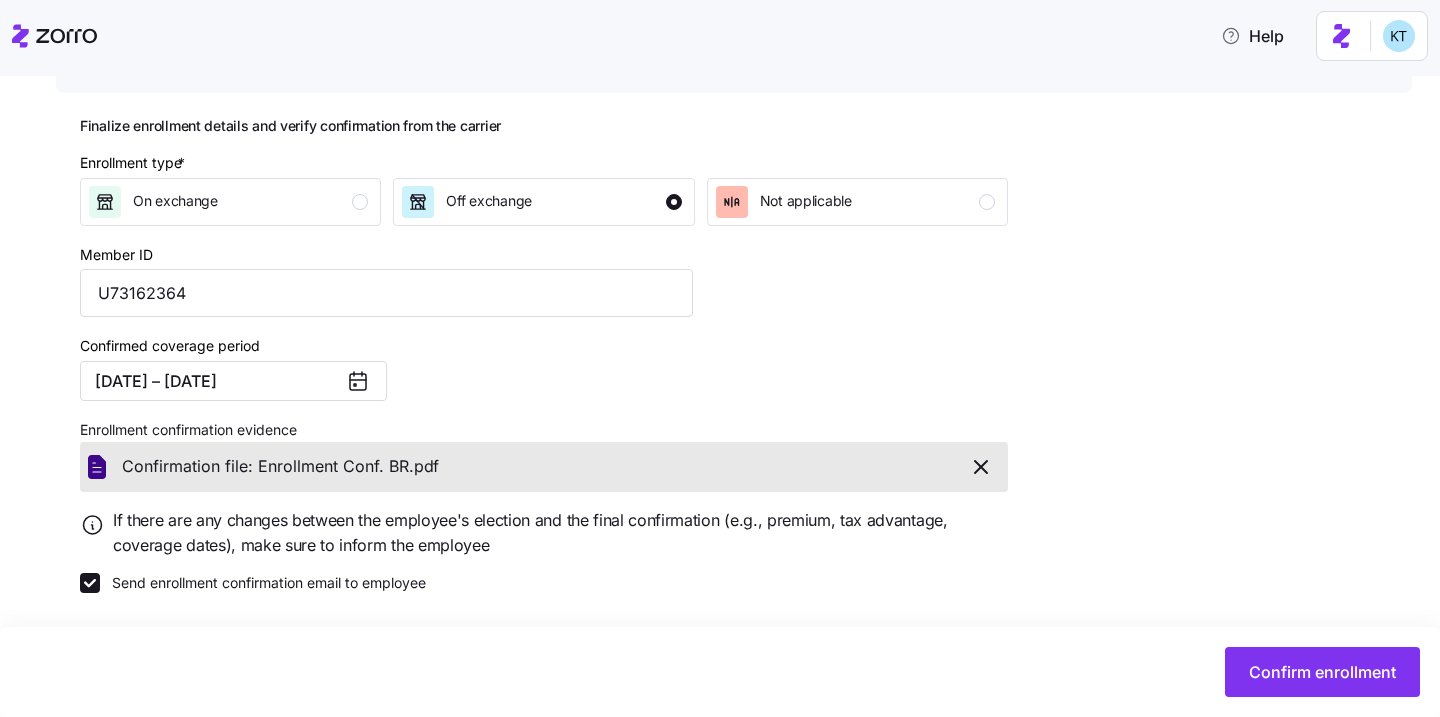 scroll, scrollTop: 226, scrollLeft: 0, axis: vertical 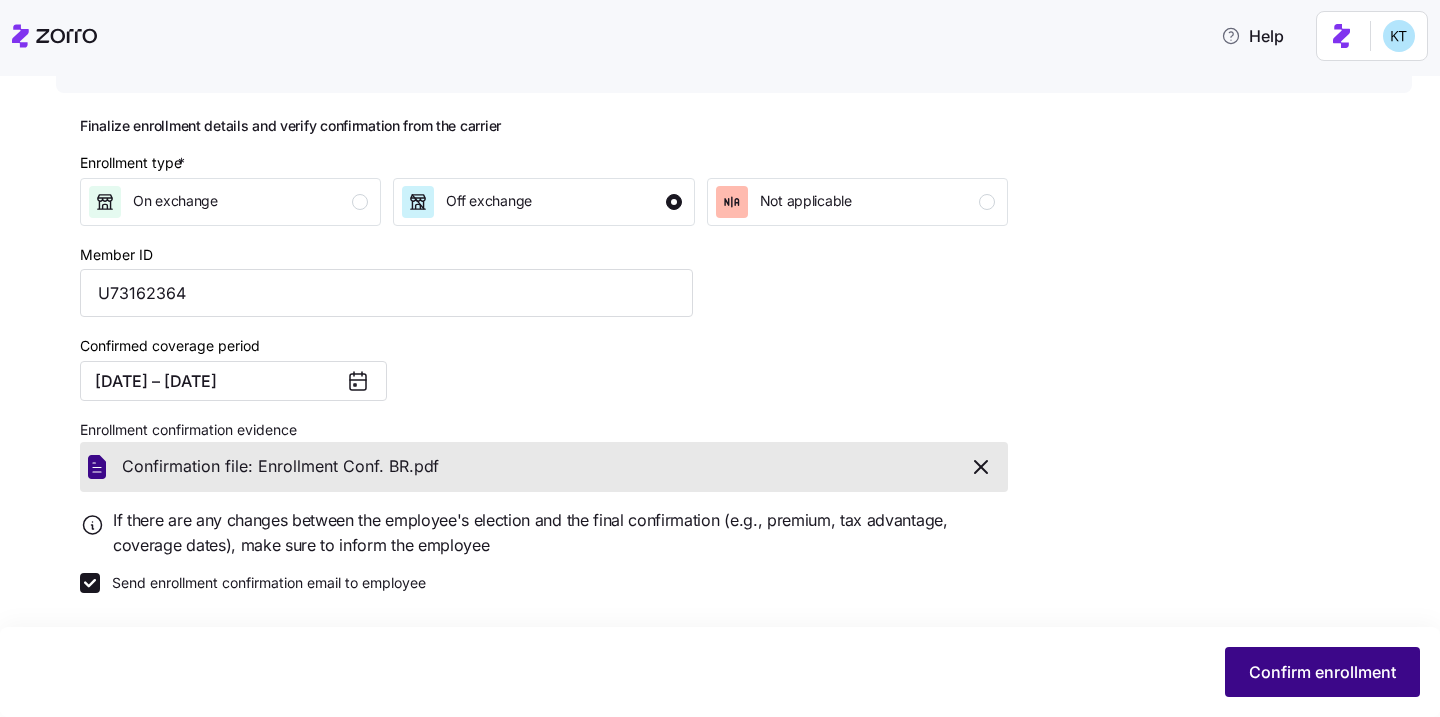 click on "Confirm enrollment" at bounding box center (1322, 672) 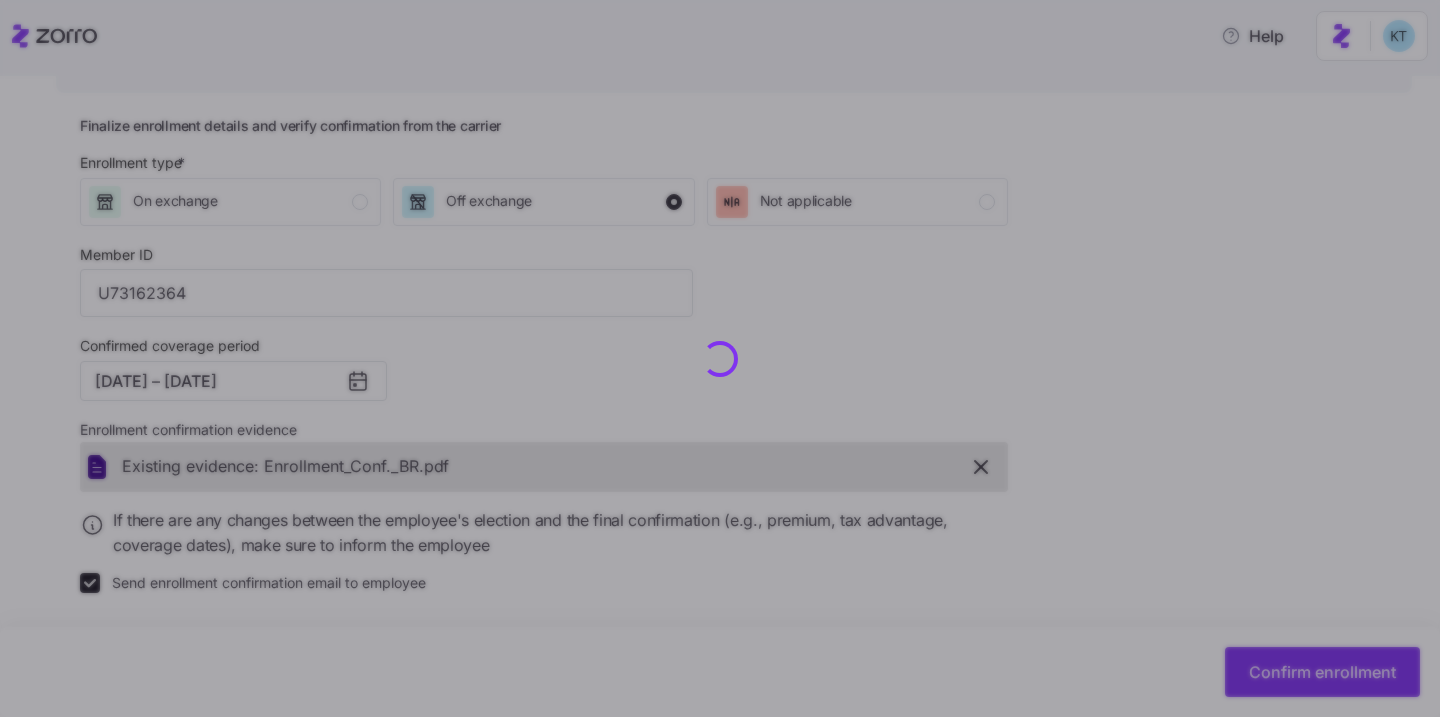 type 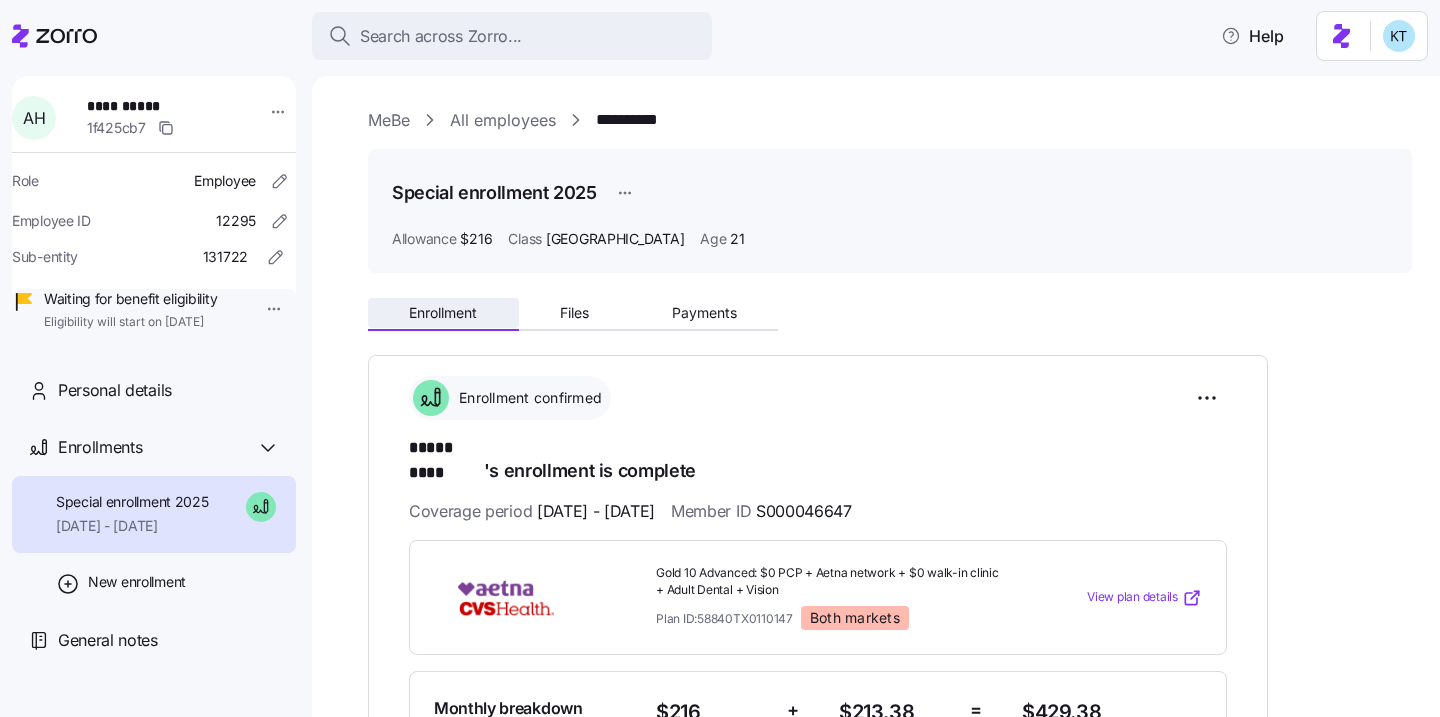 scroll, scrollTop: 0, scrollLeft: 0, axis: both 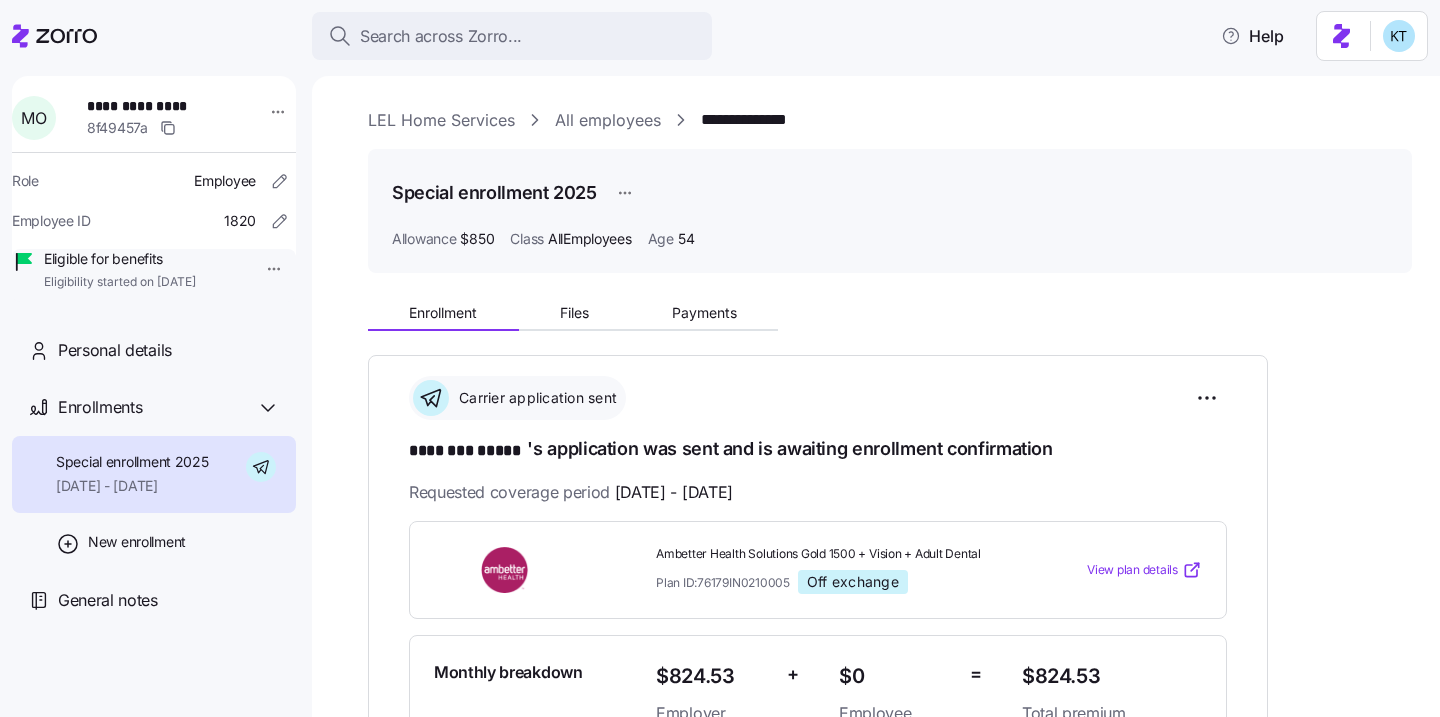 click on "**********" at bounding box center (157, 106) 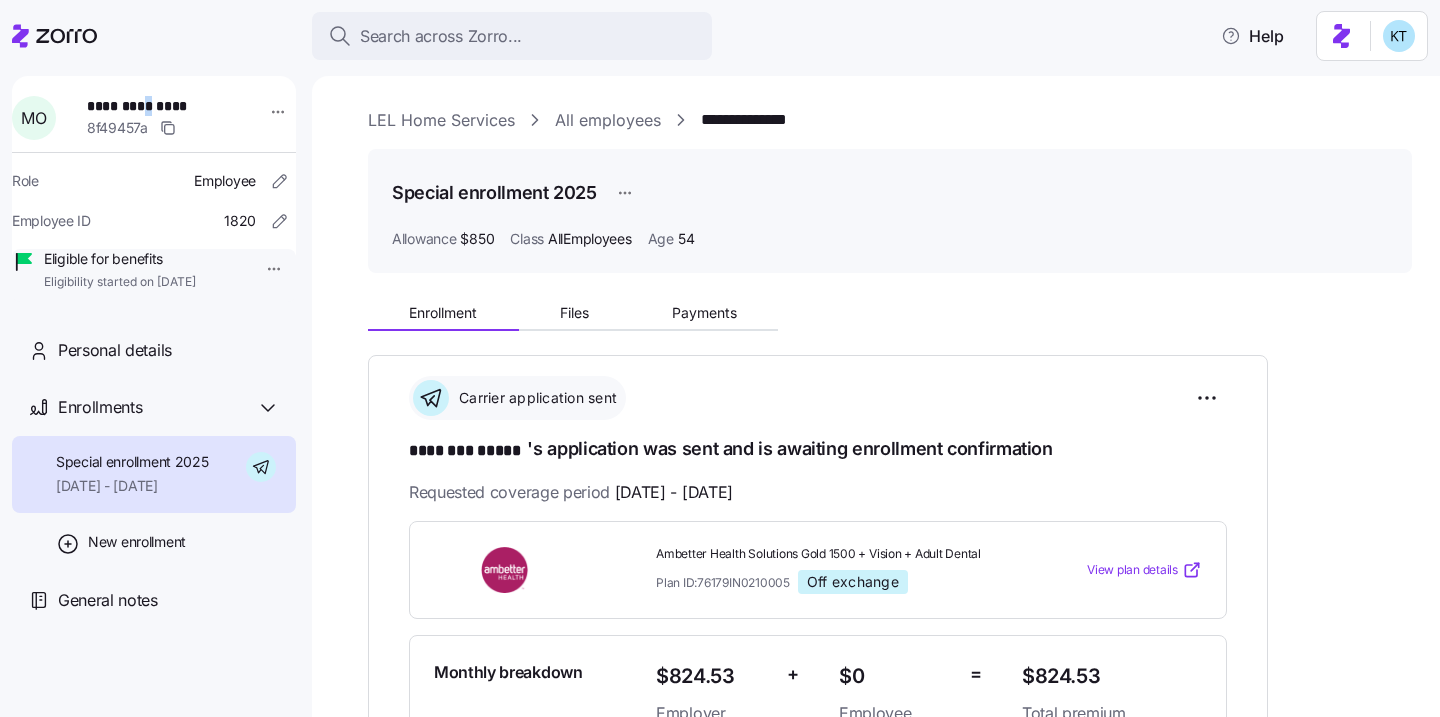 click on "**********" at bounding box center (157, 106) 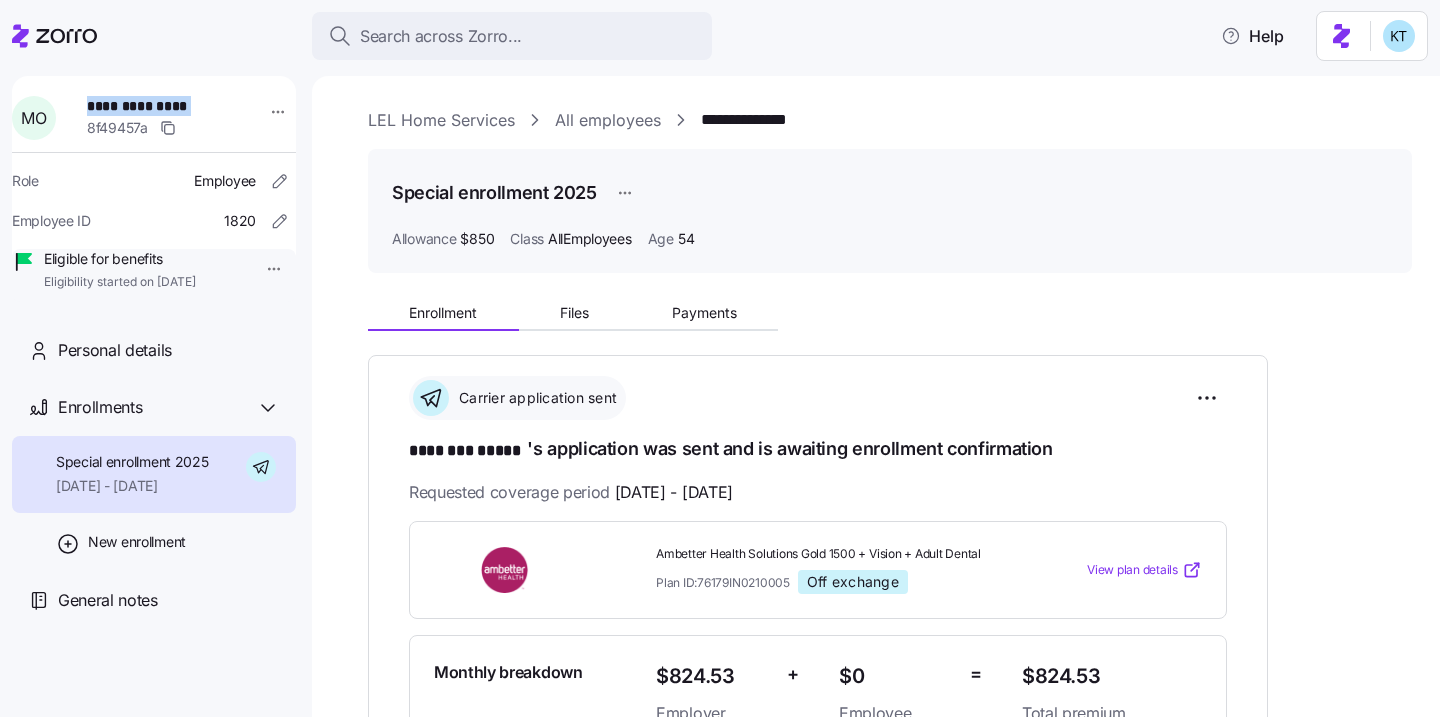 click on "**********" at bounding box center [157, 106] 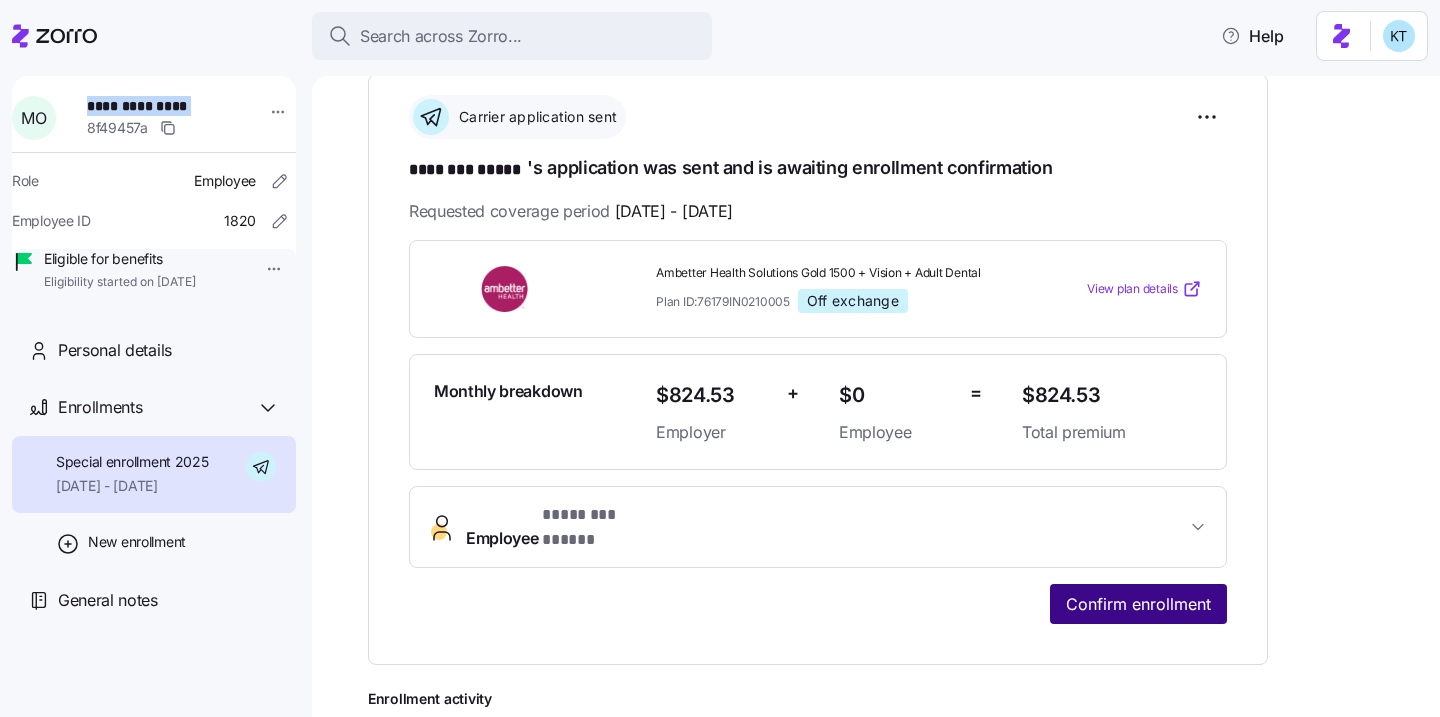click on "Confirm enrollment" at bounding box center [1138, 604] 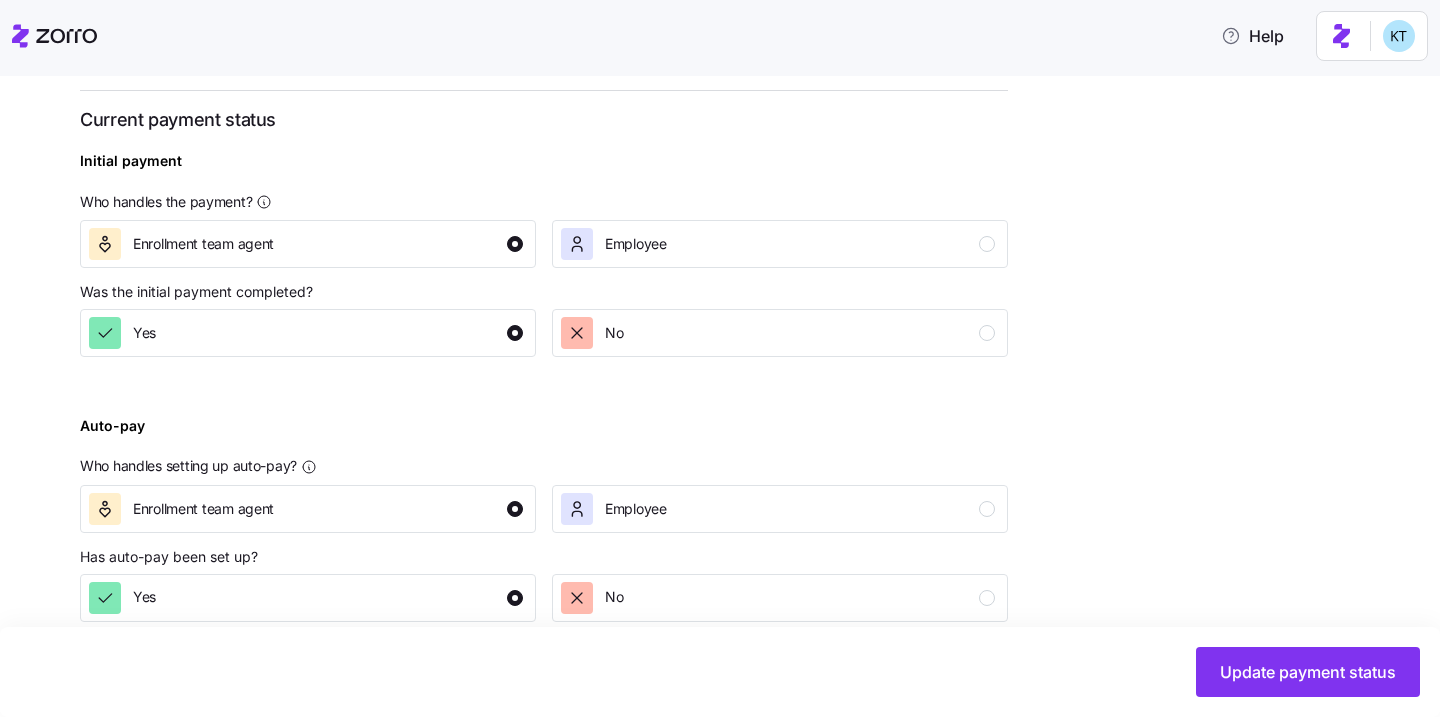 scroll, scrollTop: 746, scrollLeft: 0, axis: vertical 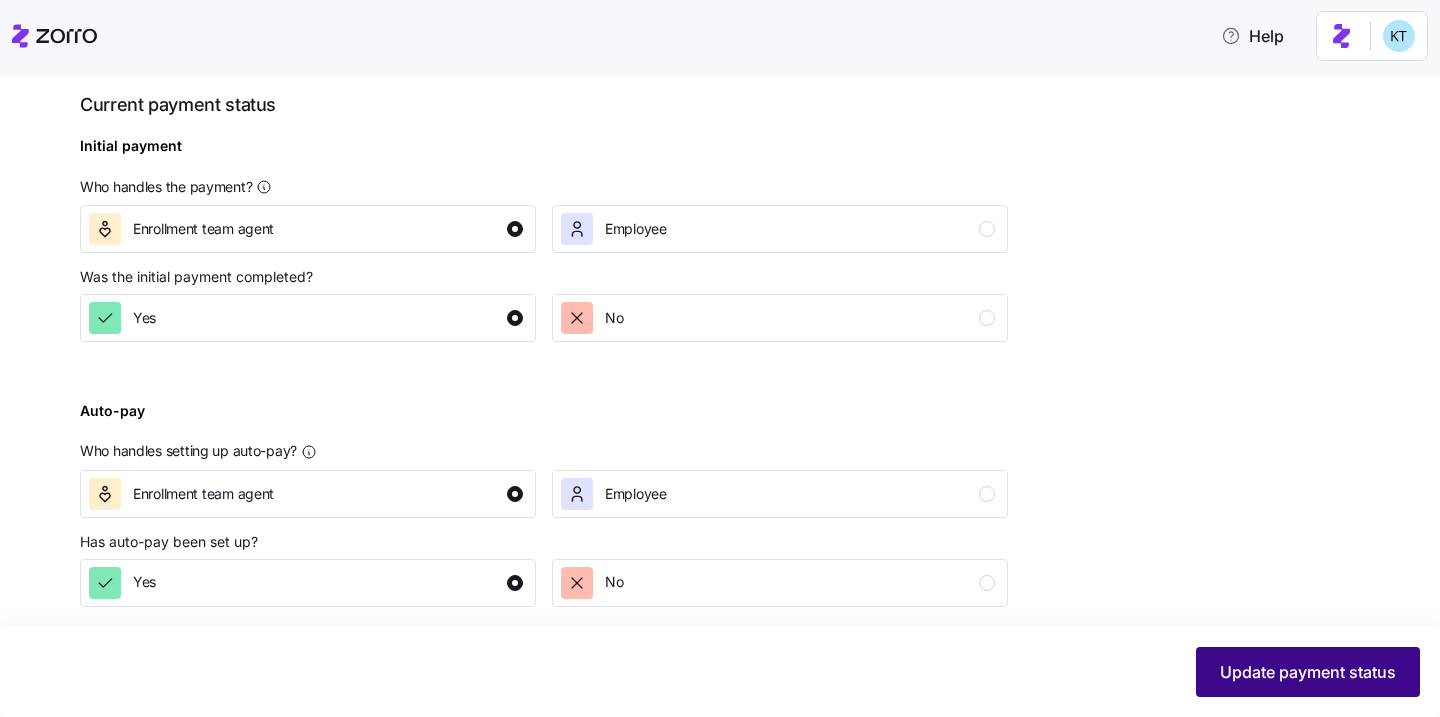 click on "Update payment status" at bounding box center [1308, 672] 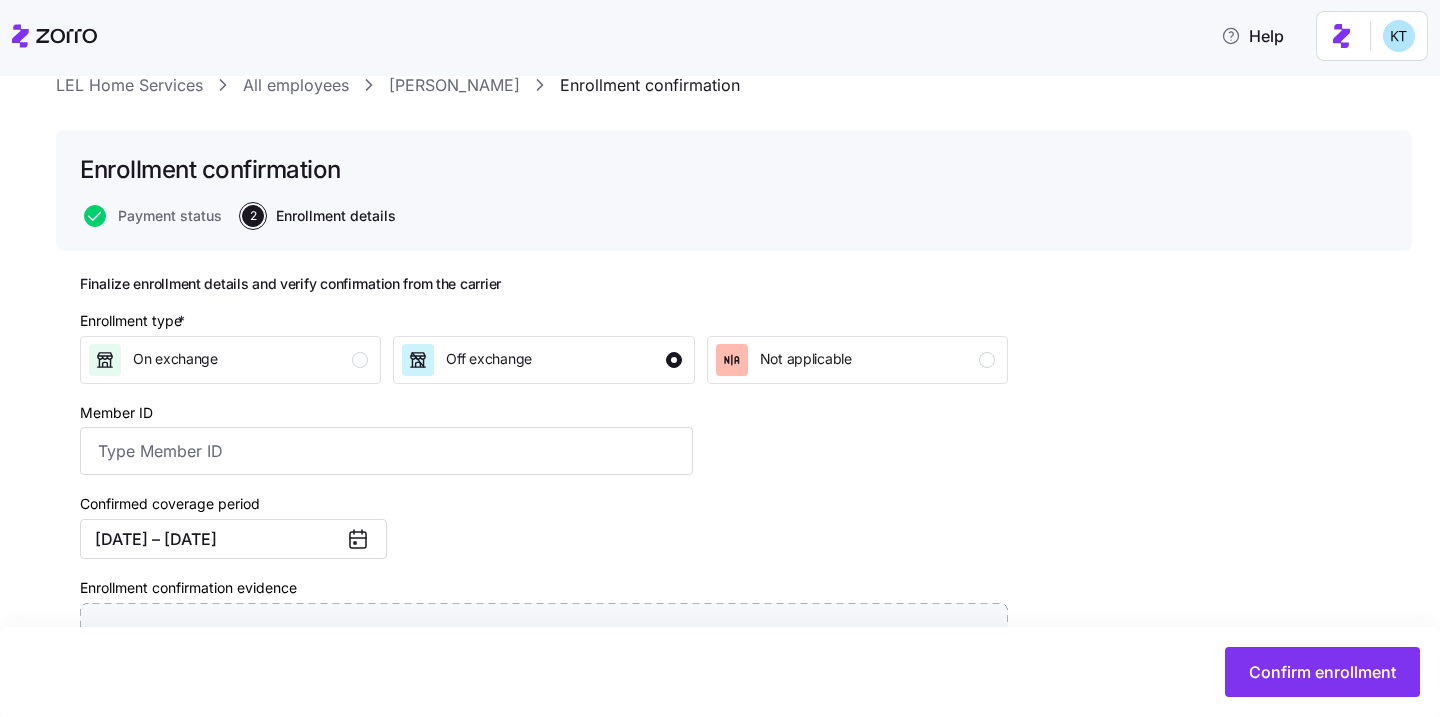 scroll, scrollTop: 320, scrollLeft: 0, axis: vertical 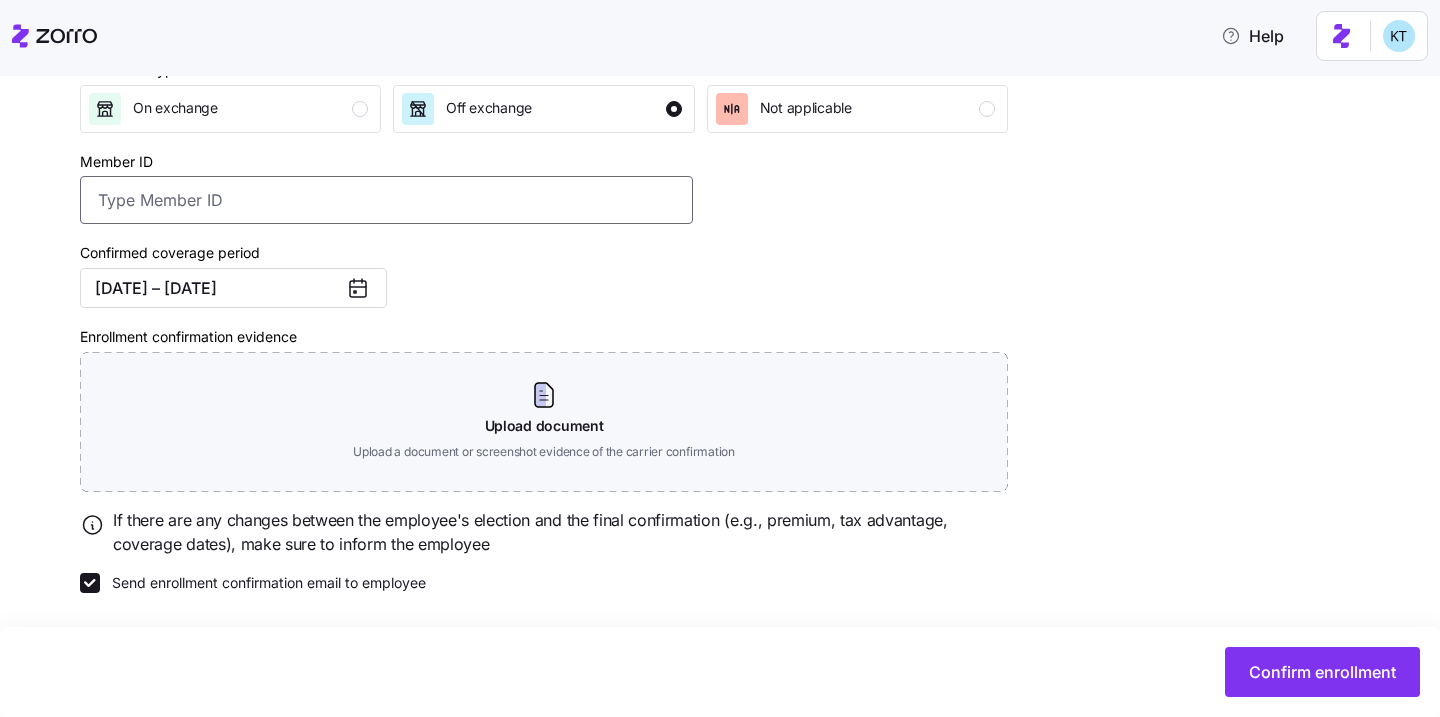click on "Member ID" at bounding box center [386, 200] 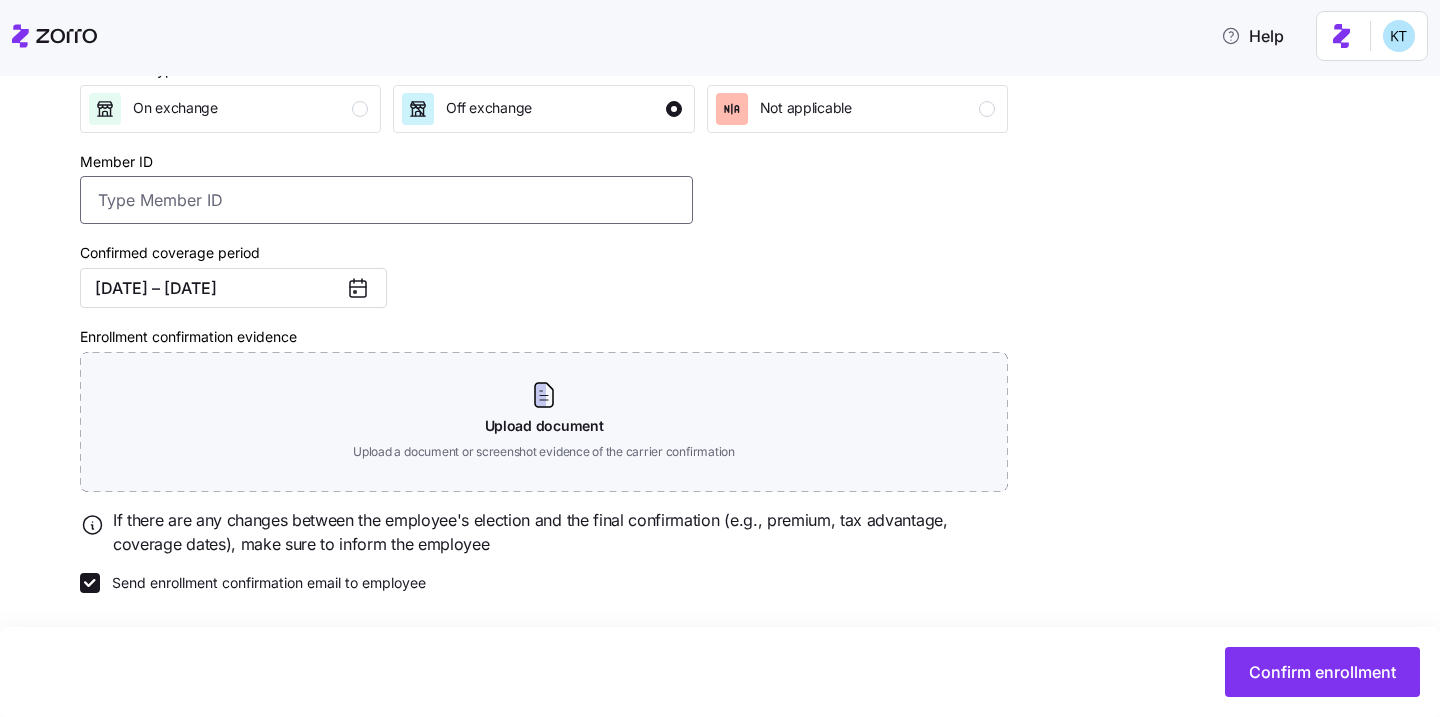 paste on "UZ1234564" 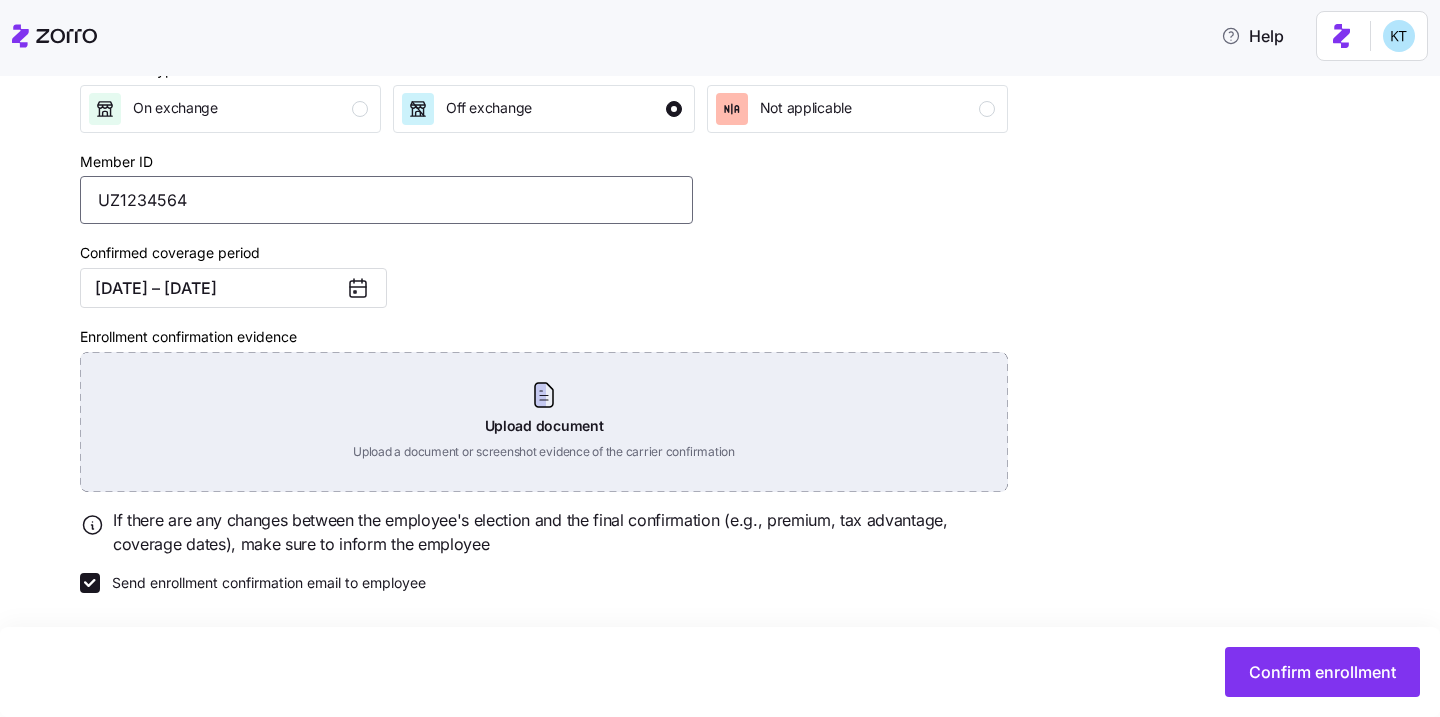 type on "UZ1234564" 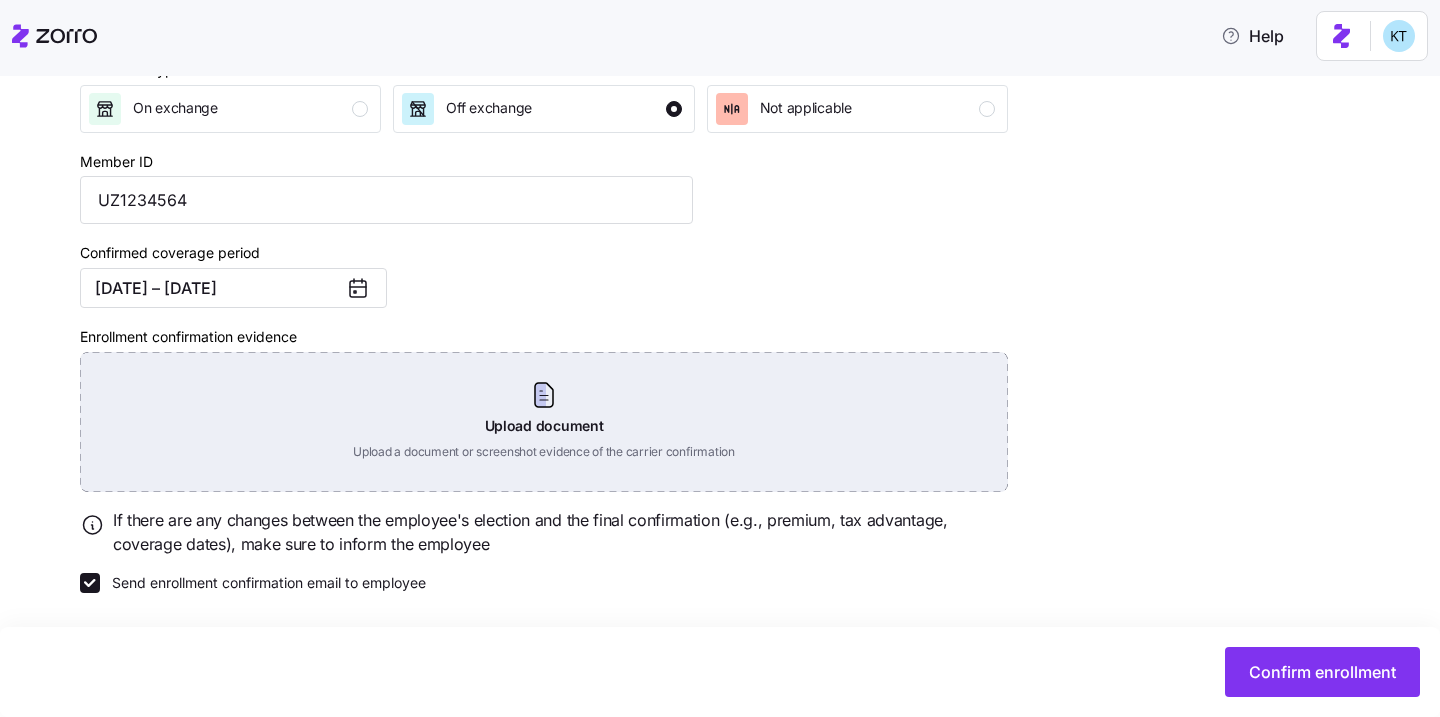 click on "Upload document Upload a document or screenshot evidence of the carrier confirmation" at bounding box center [544, 422] 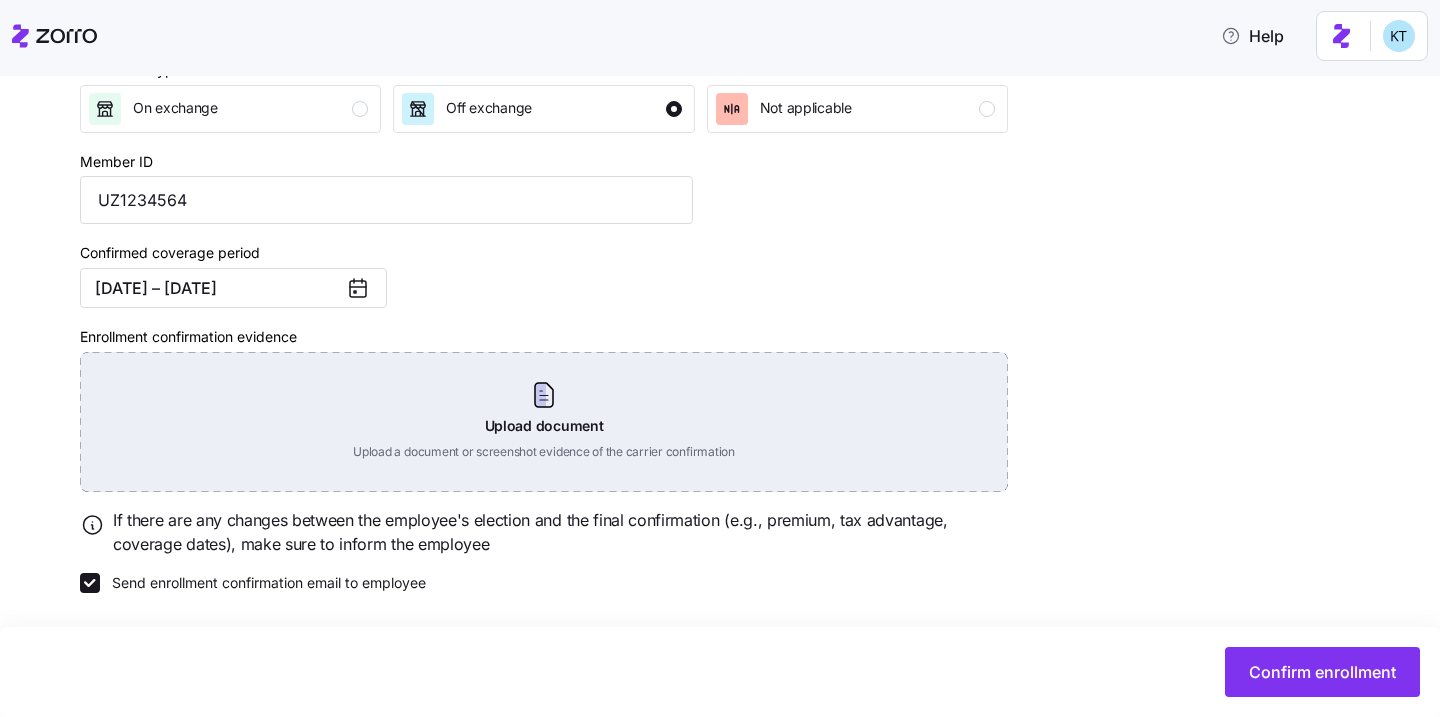 click on "Upload document Upload a document or screenshot evidence of the carrier confirmation" at bounding box center [544, 422] 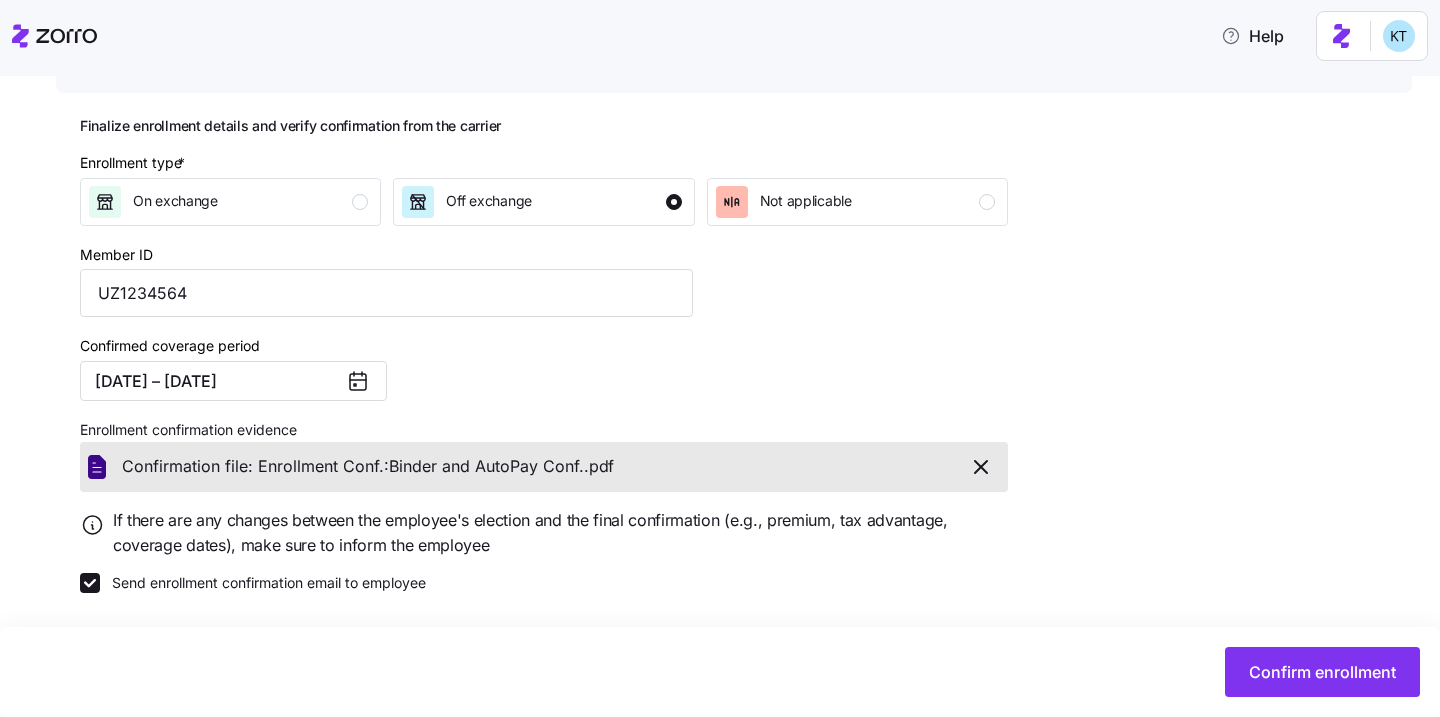 scroll, scrollTop: 226, scrollLeft: 0, axis: vertical 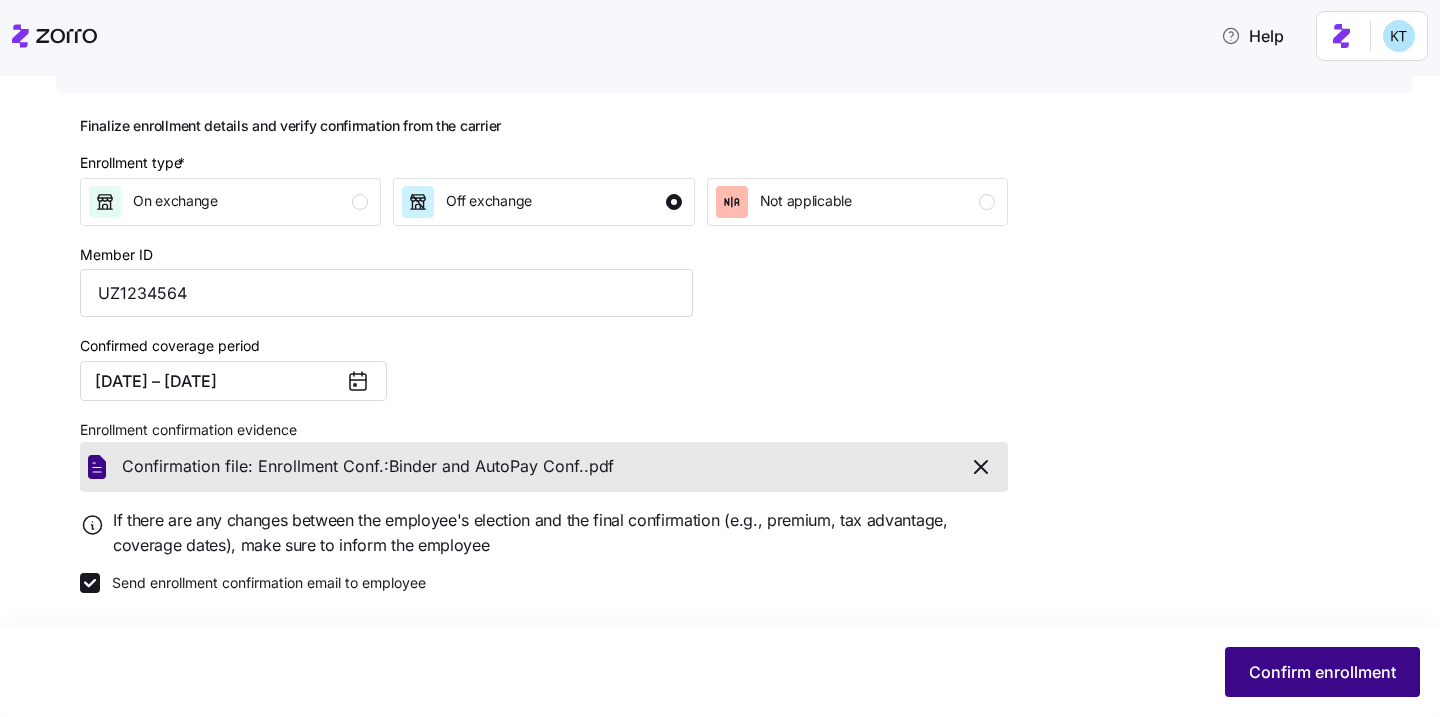 click on "Confirm enrollment" at bounding box center (1322, 672) 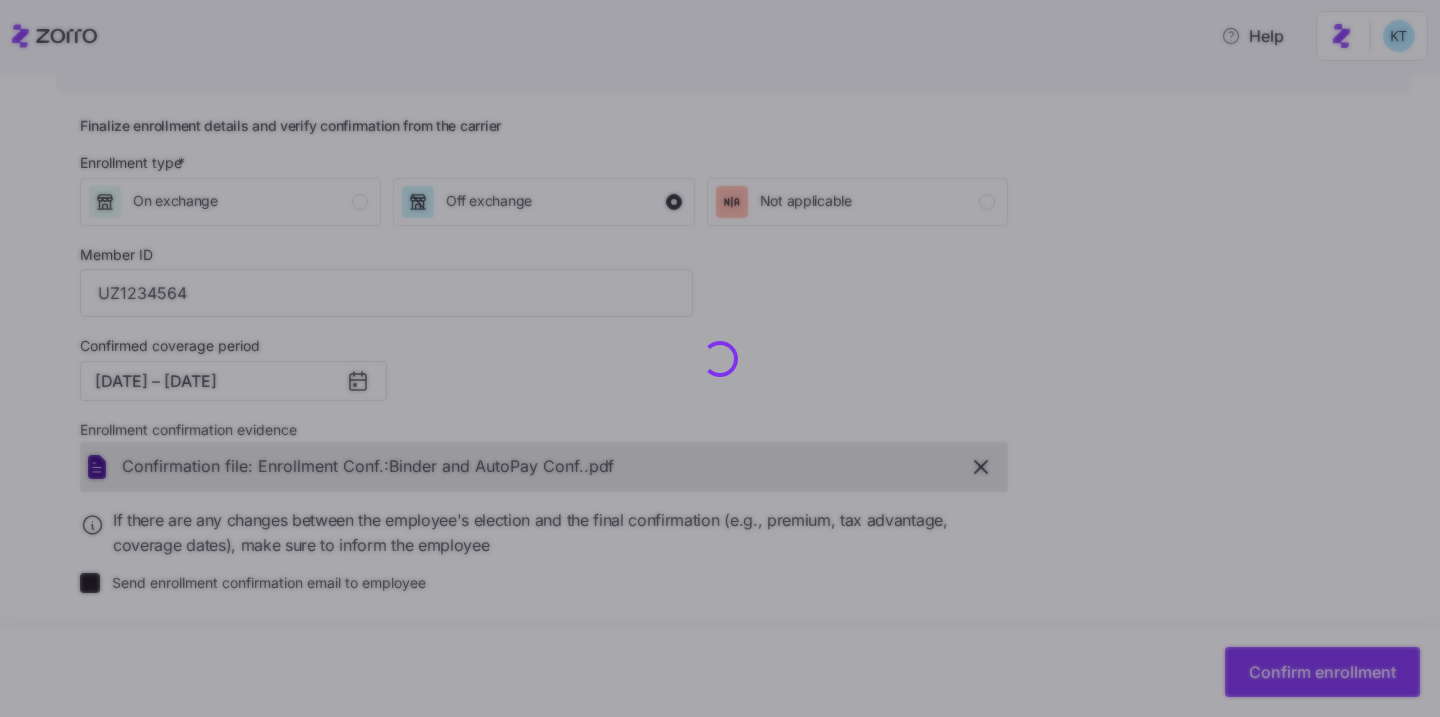 checkbox on "false" 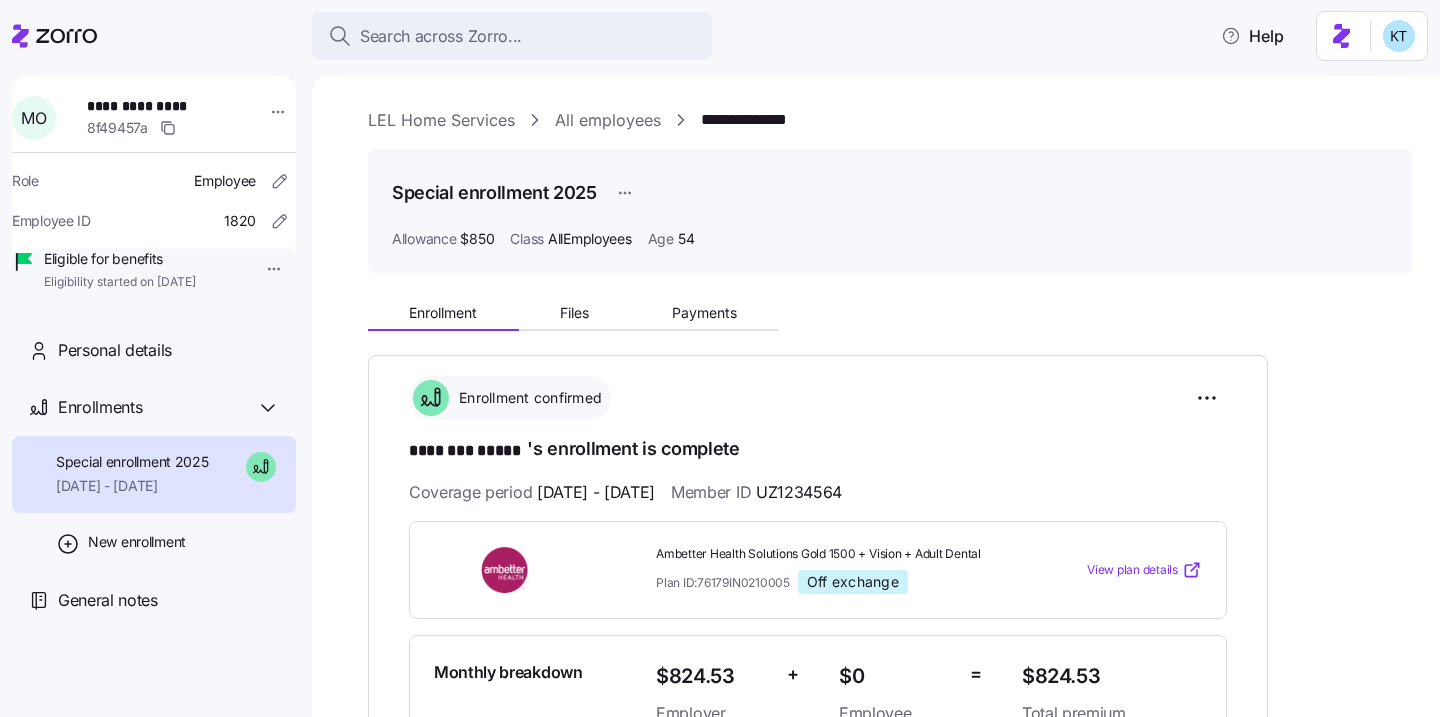 scroll, scrollTop: 0, scrollLeft: 0, axis: both 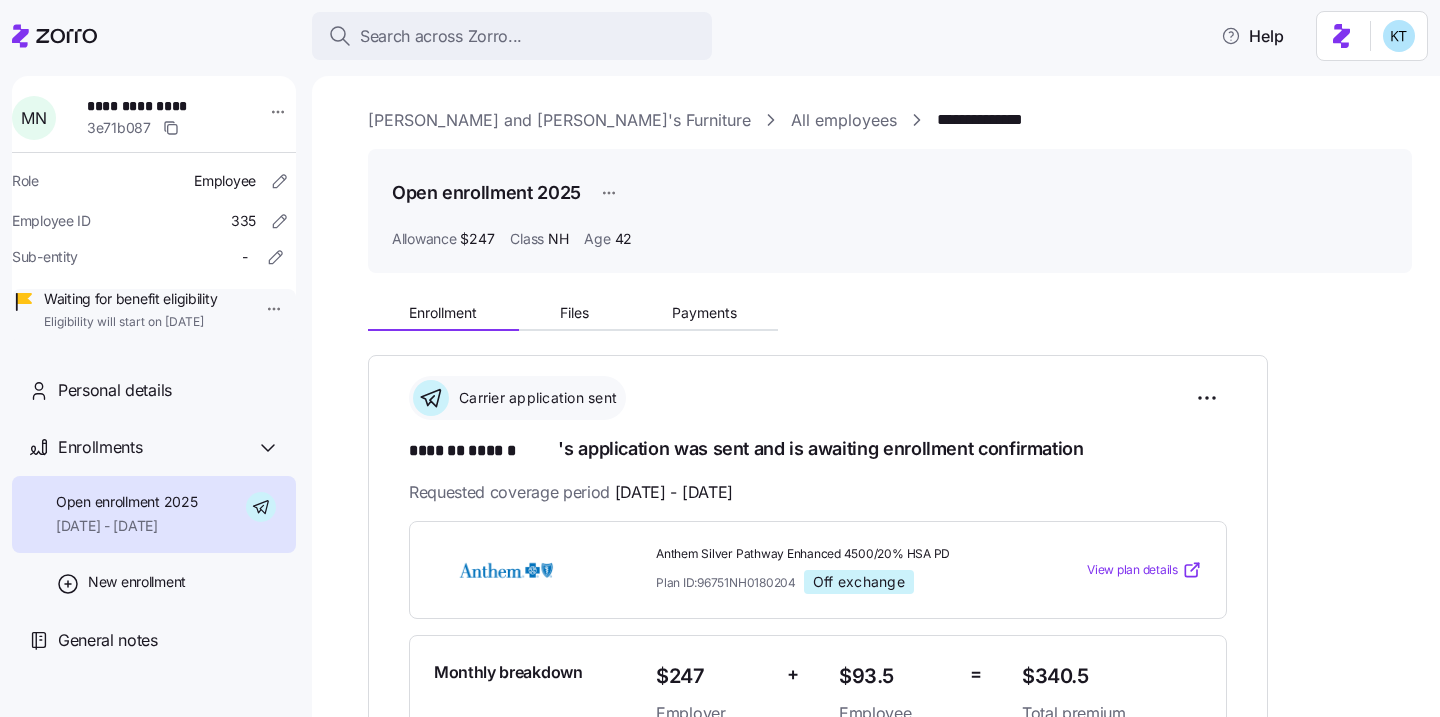 click on "**********" at bounding box center (157, 106) 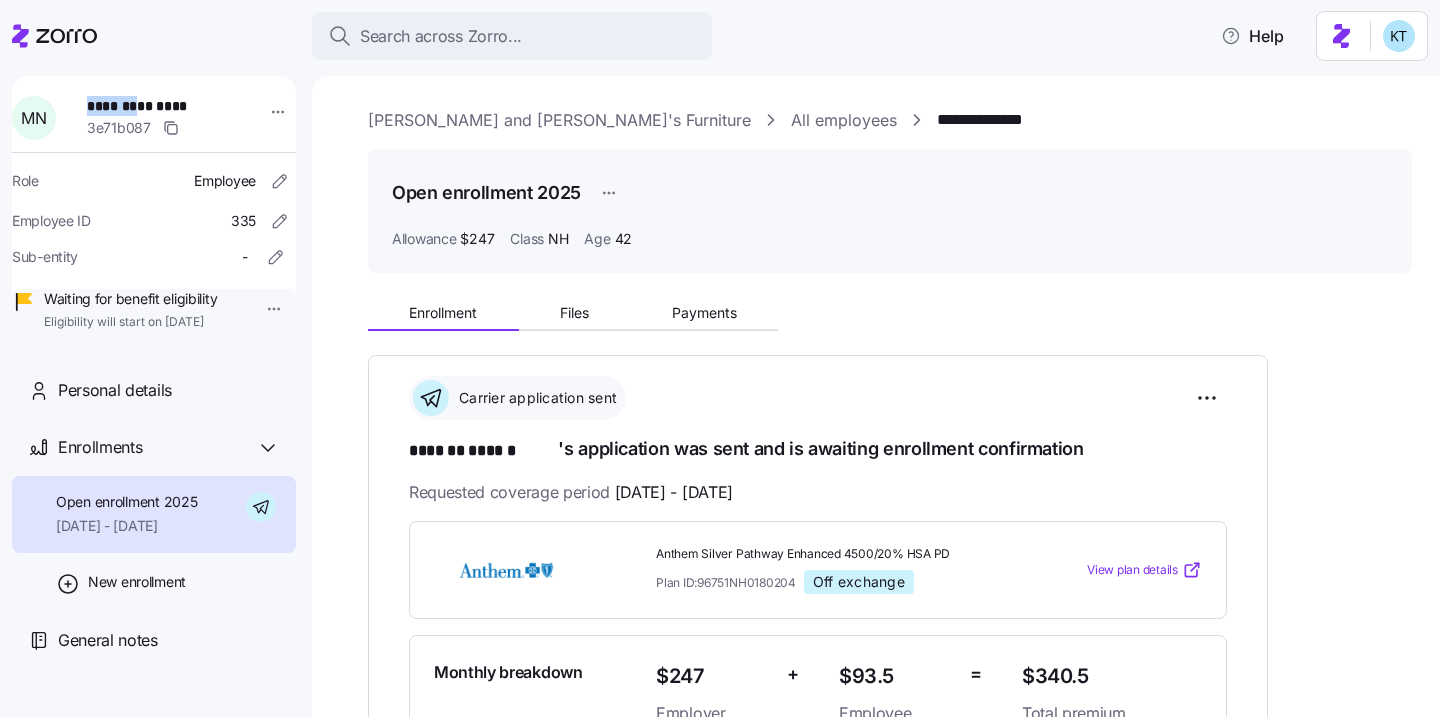 click on "**********" at bounding box center [157, 106] 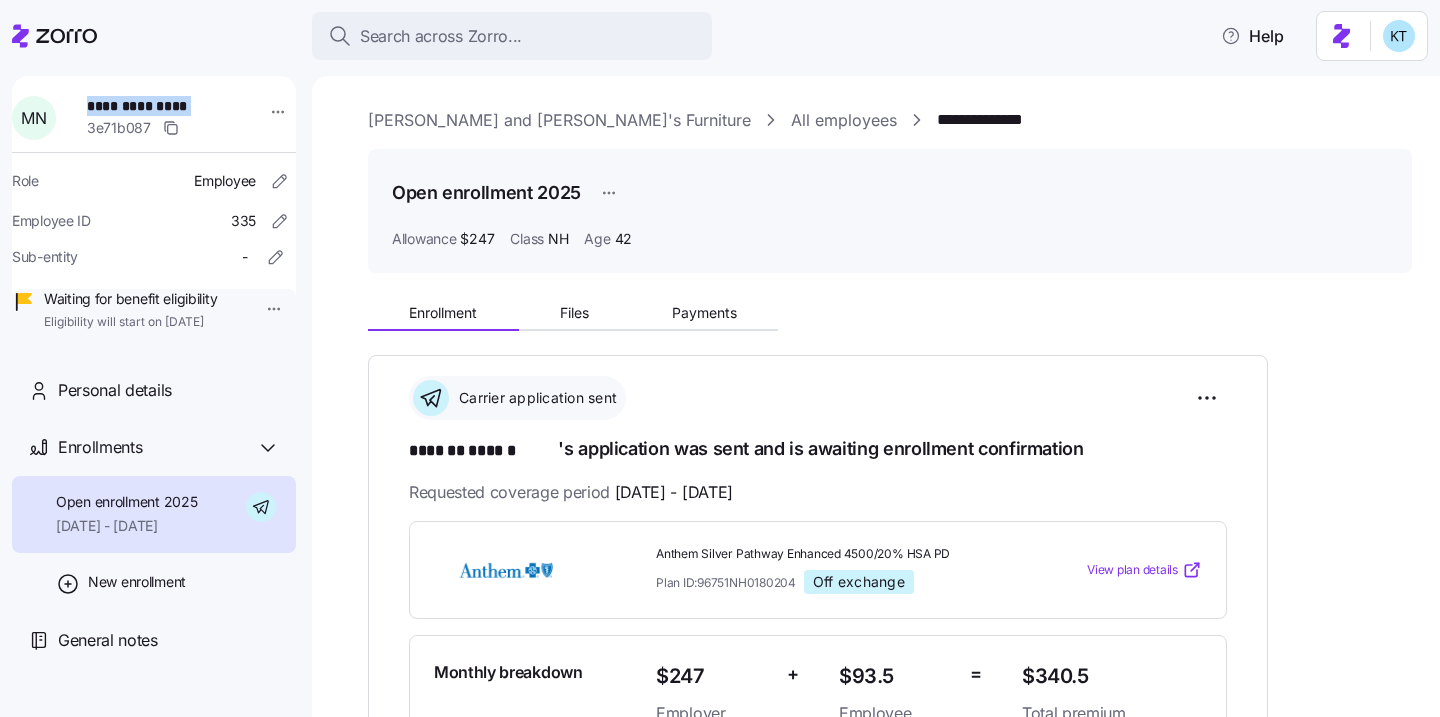 click on "**********" at bounding box center (157, 106) 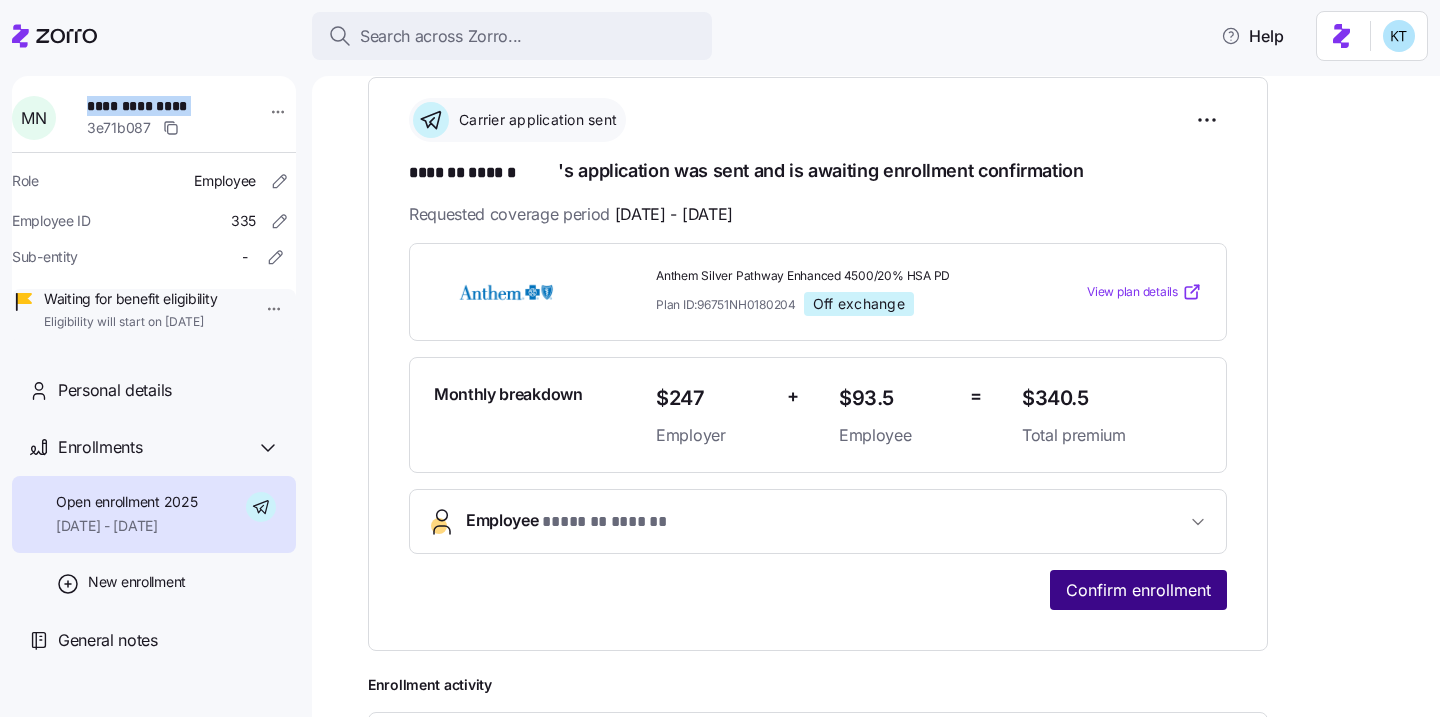 click on "Confirm enrollment" at bounding box center [1138, 590] 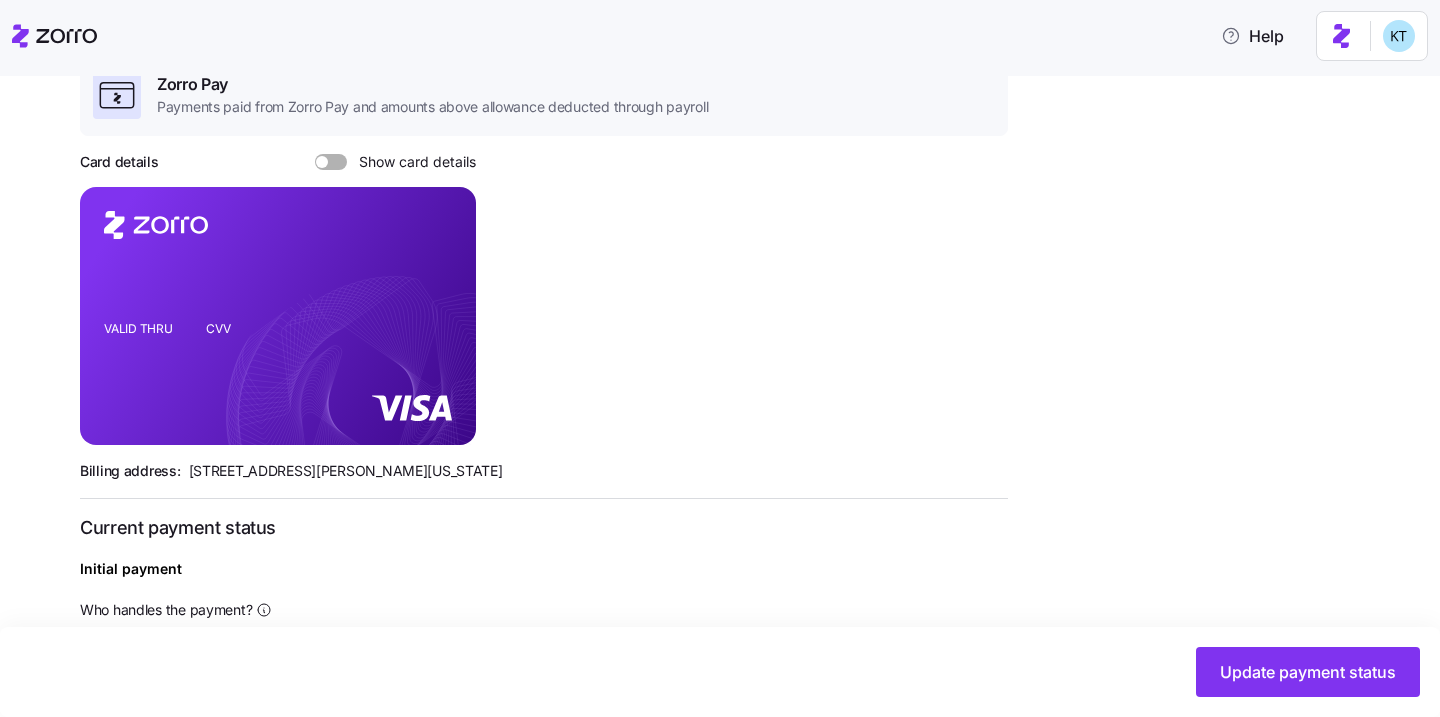 scroll, scrollTop: 748, scrollLeft: 0, axis: vertical 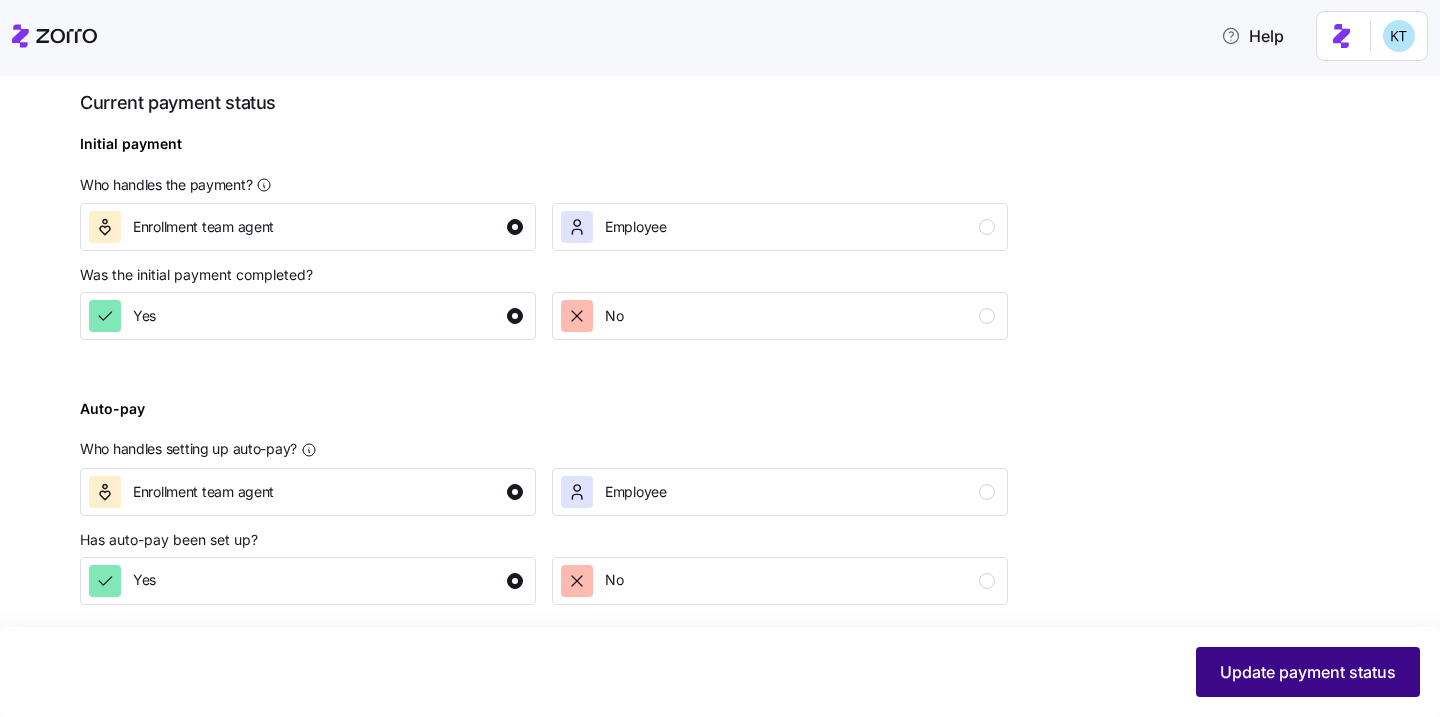 click on "Update payment status" at bounding box center [1308, 672] 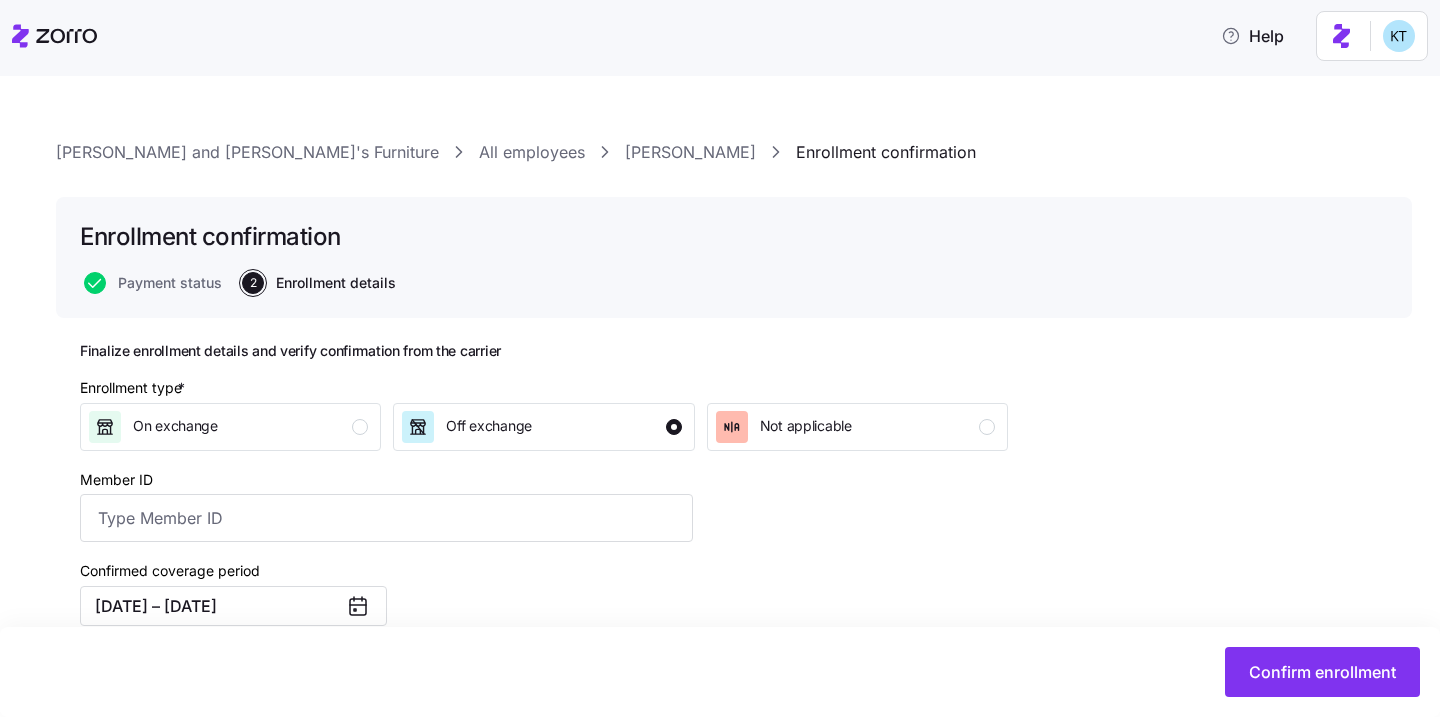 scroll, scrollTop: 0, scrollLeft: 0, axis: both 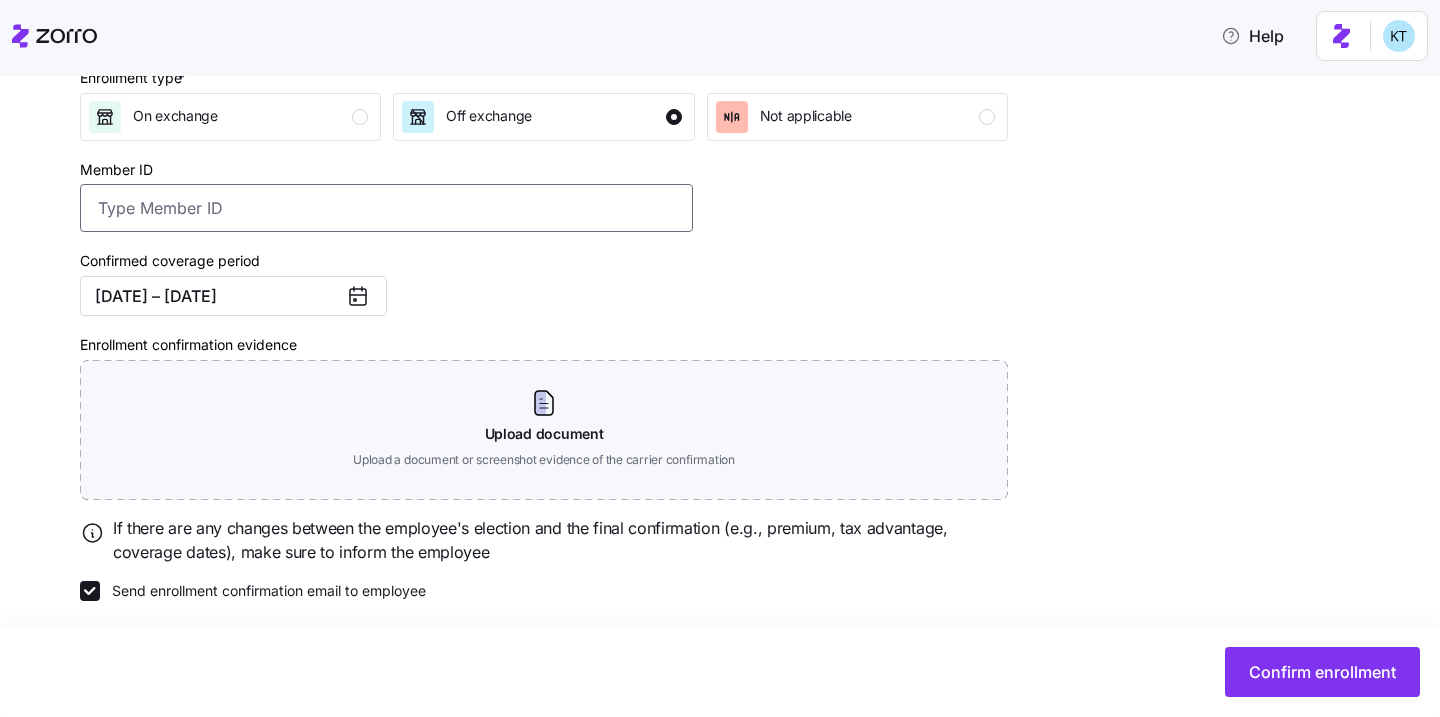 click on "Member ID" at bounding box center [386, 208] 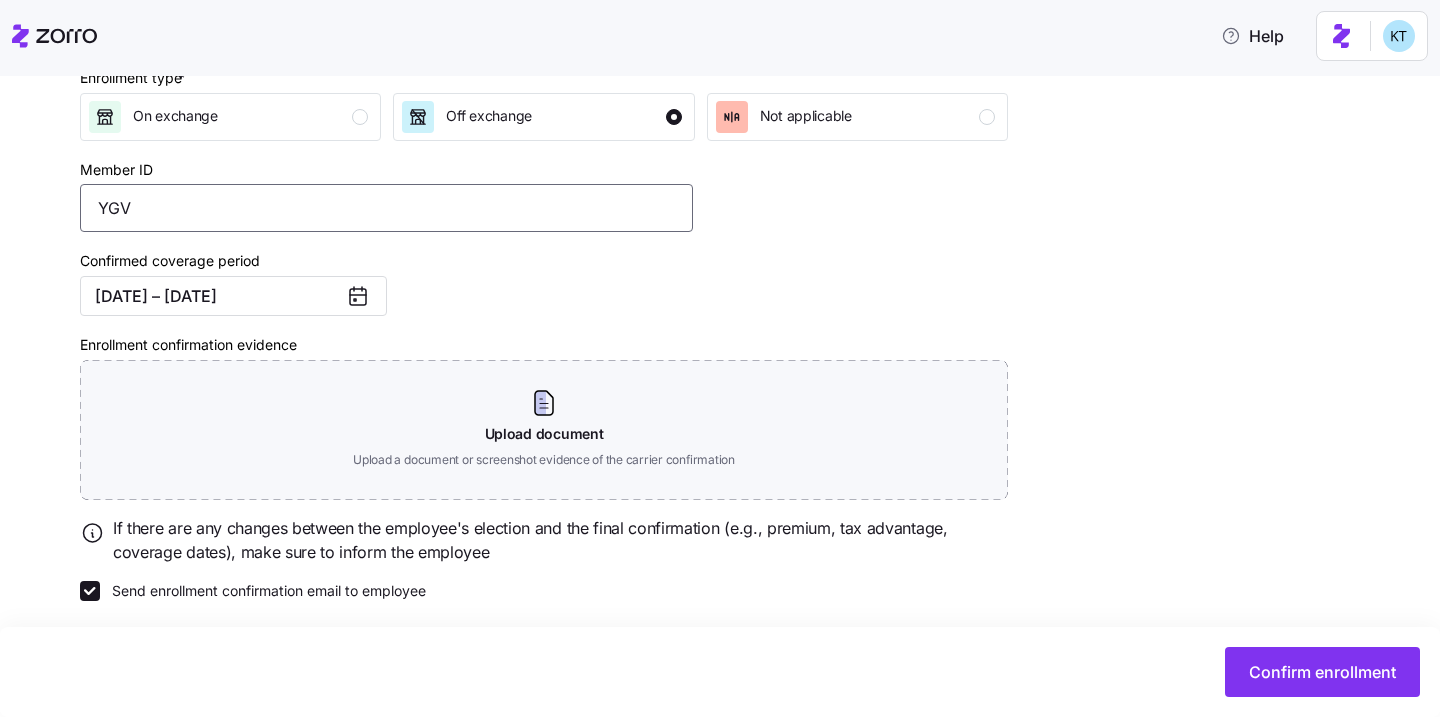 click on "YGV" at bounding box center (386, 208) 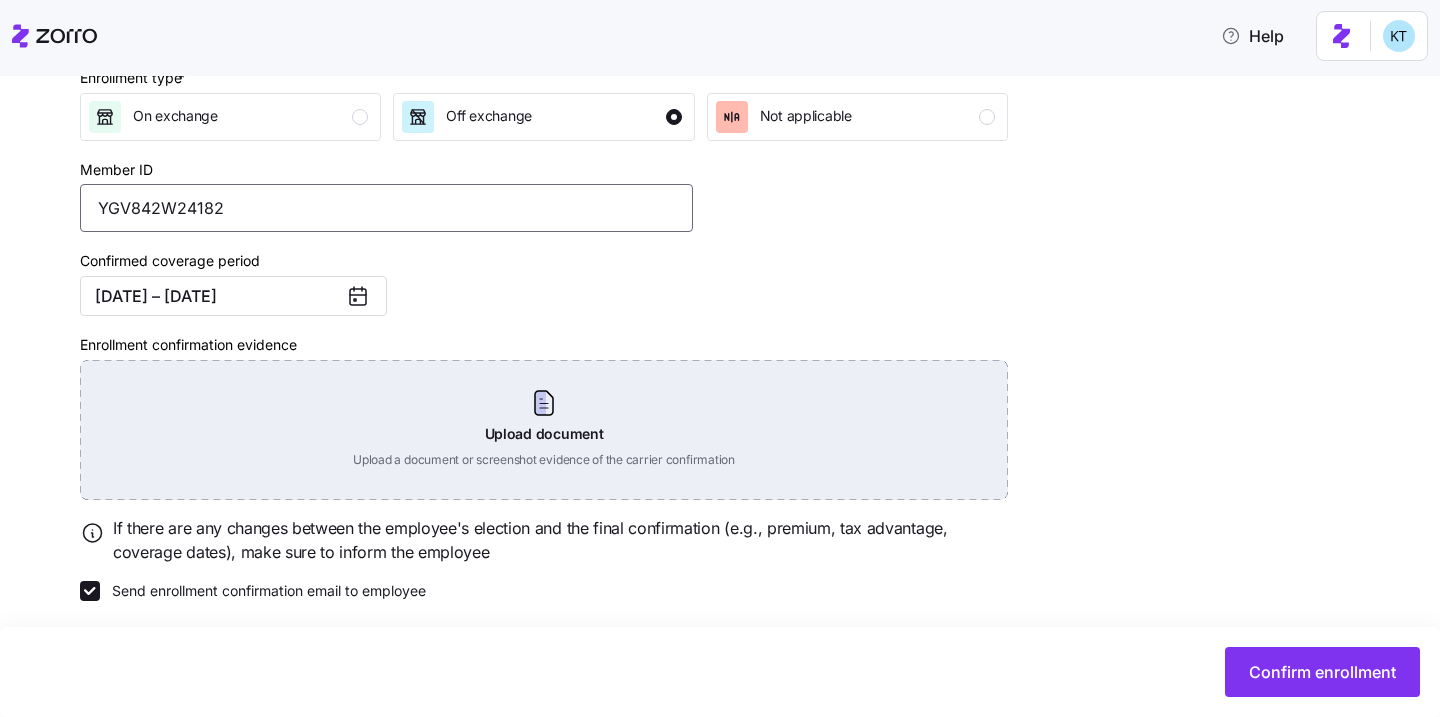 type on "YGV842W24182" 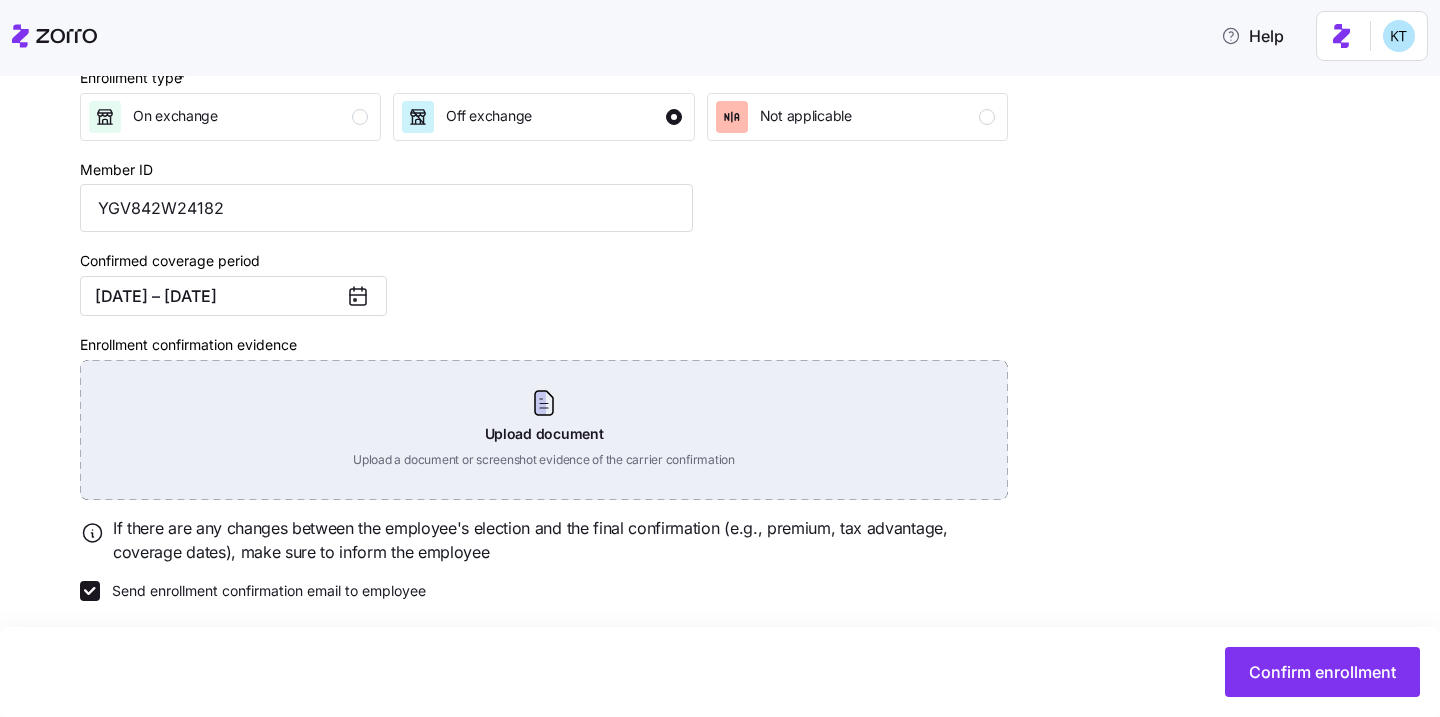 click on "Upload document Upload a document or screenshot evidence of the carrier confirmation" at bounding box center (544, 430) 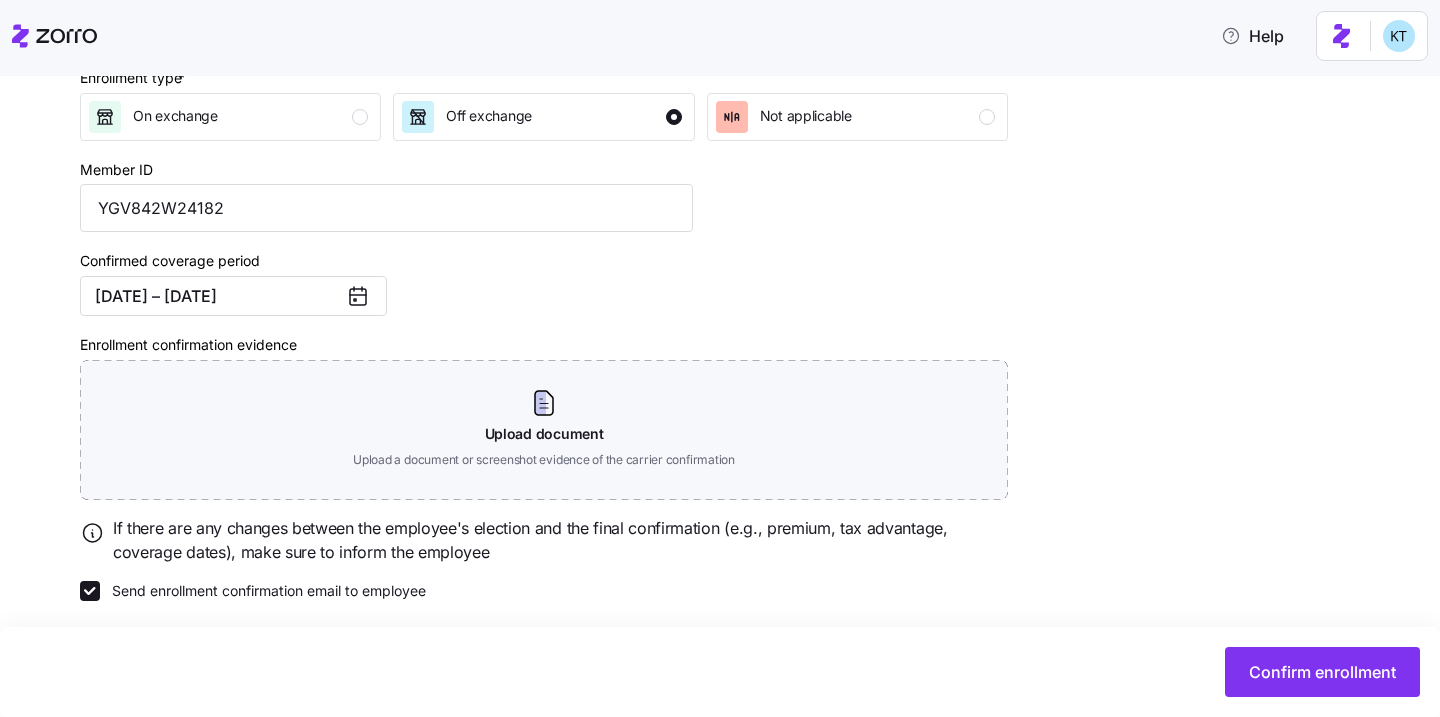 scroll, scrollTop: 226, scrollLeft: 0, axis: vertical 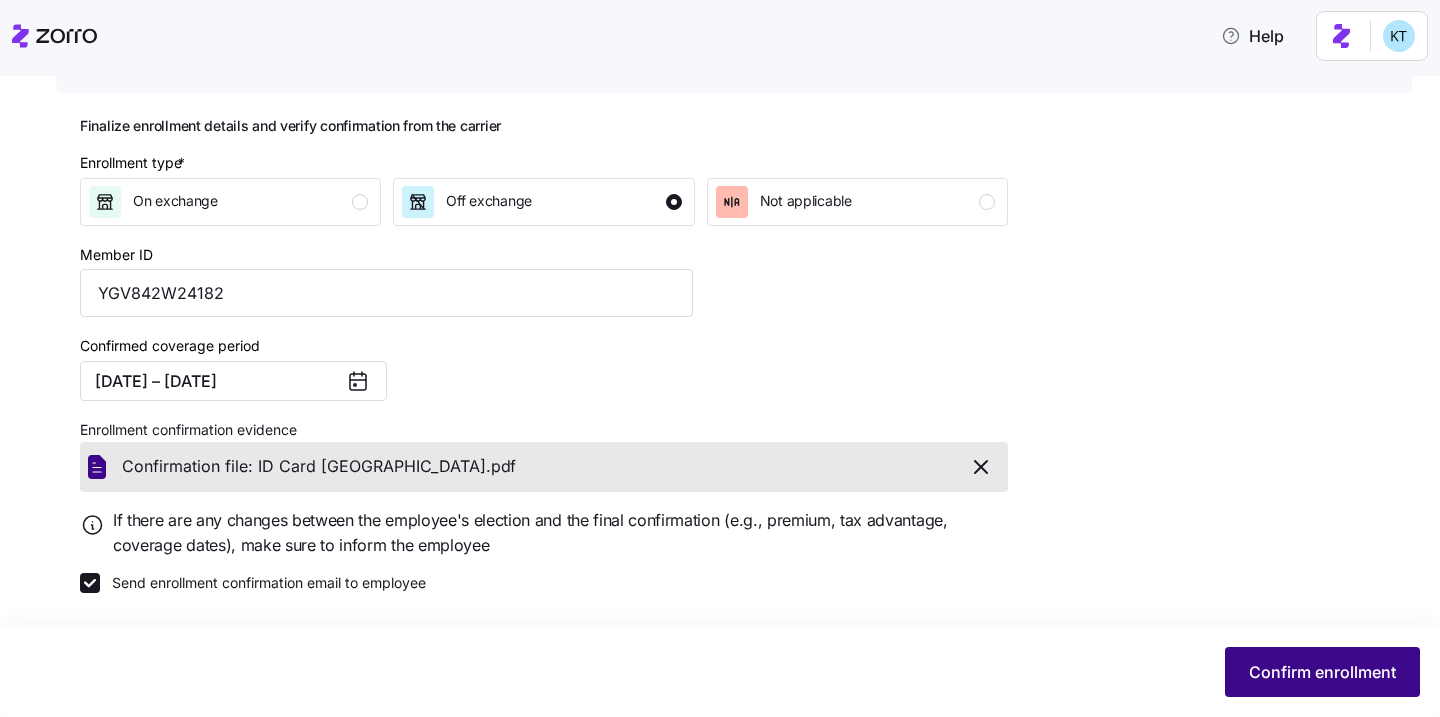 click on "Confirm enrollment" at bounding box center (1322, 672) 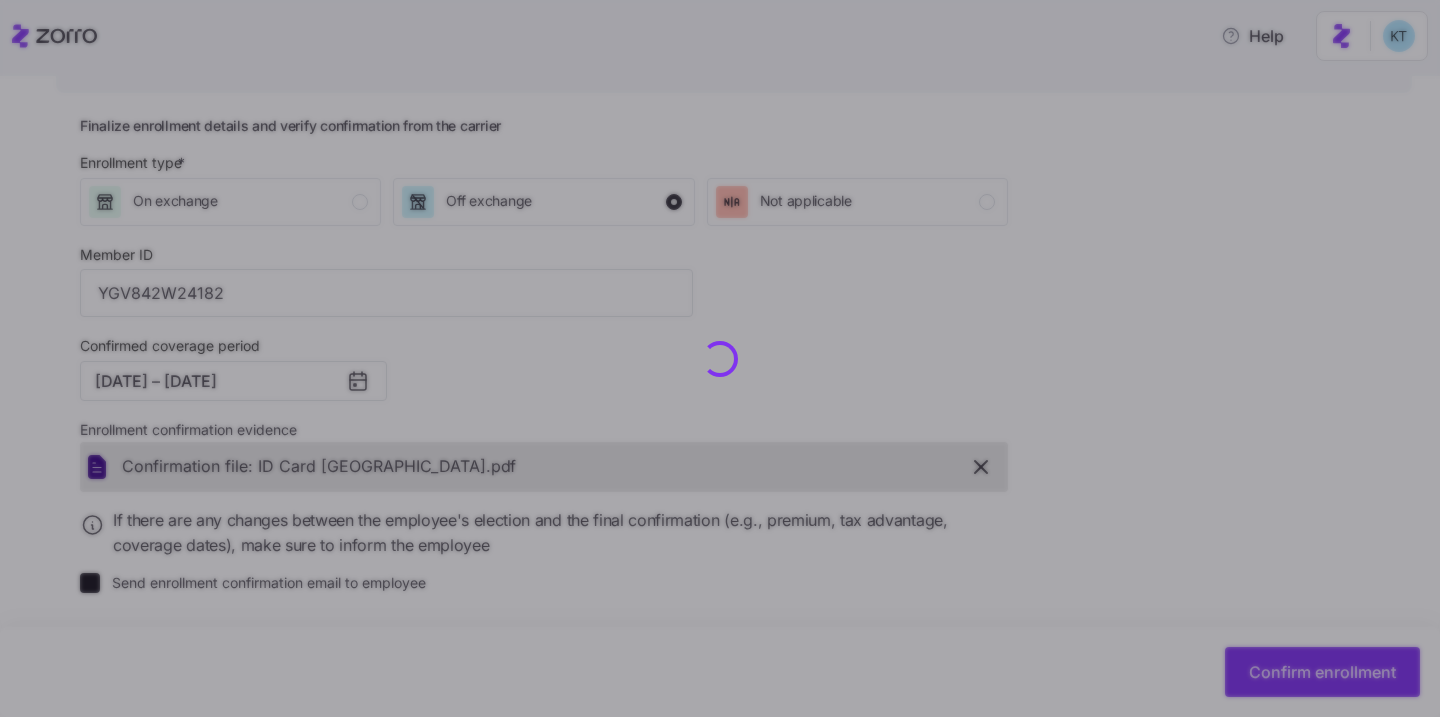 checkbox on "false" 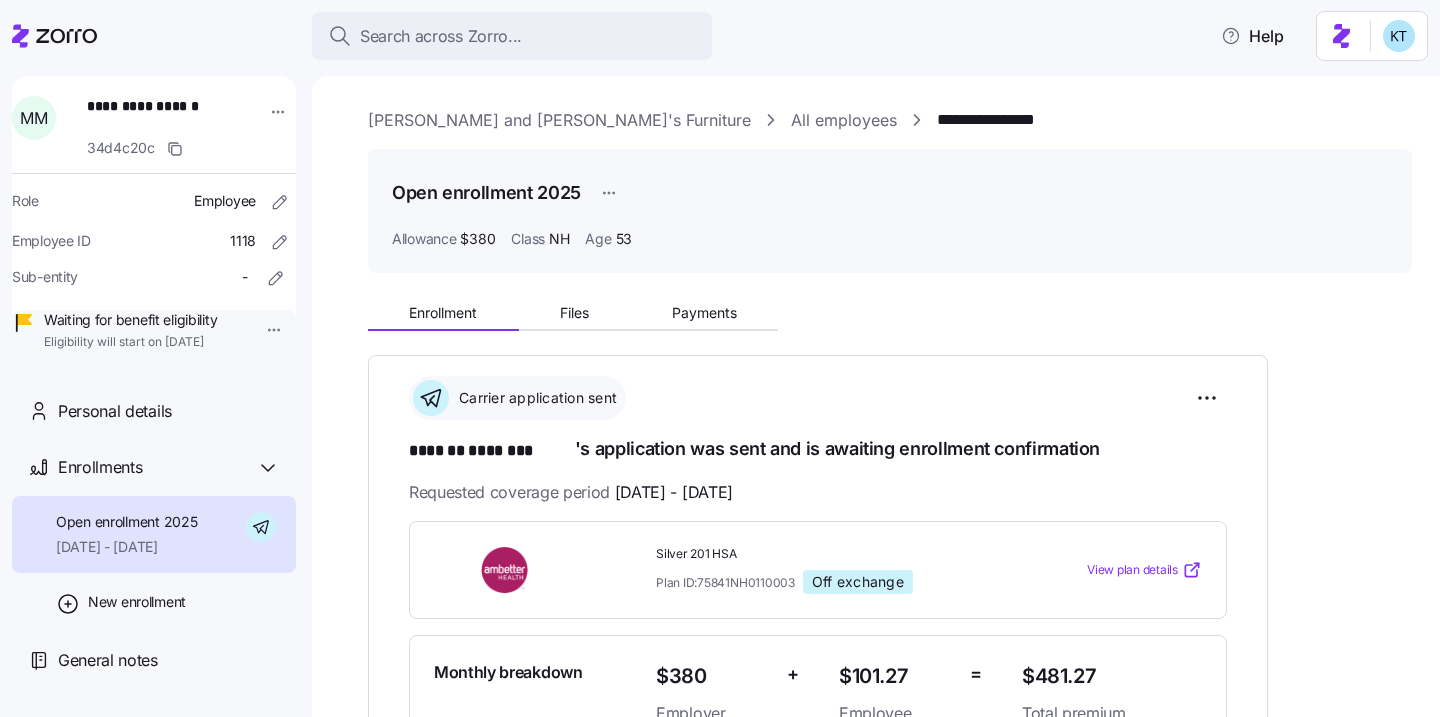 scroll, scrollTop: 0, scrollLeft: 0, axis: both 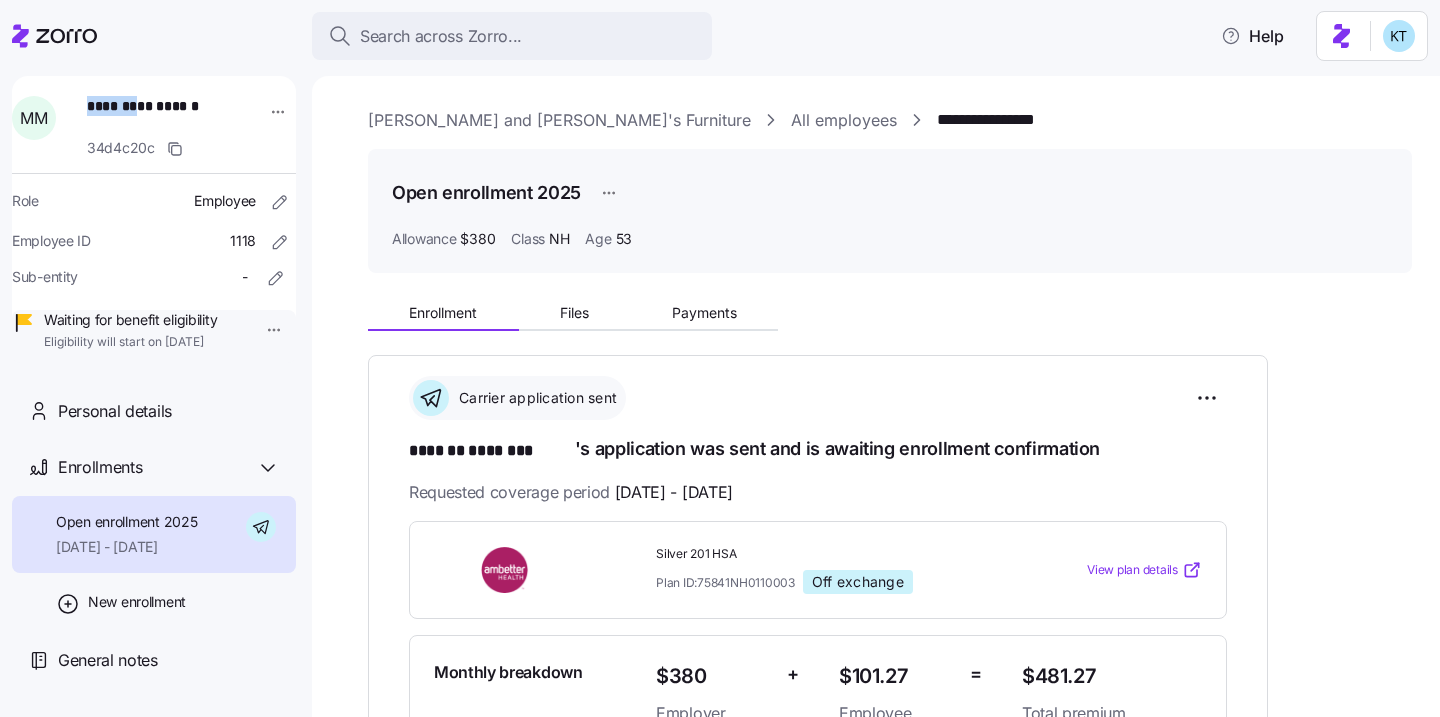 click on "**********" at bounding box center [157, 116] 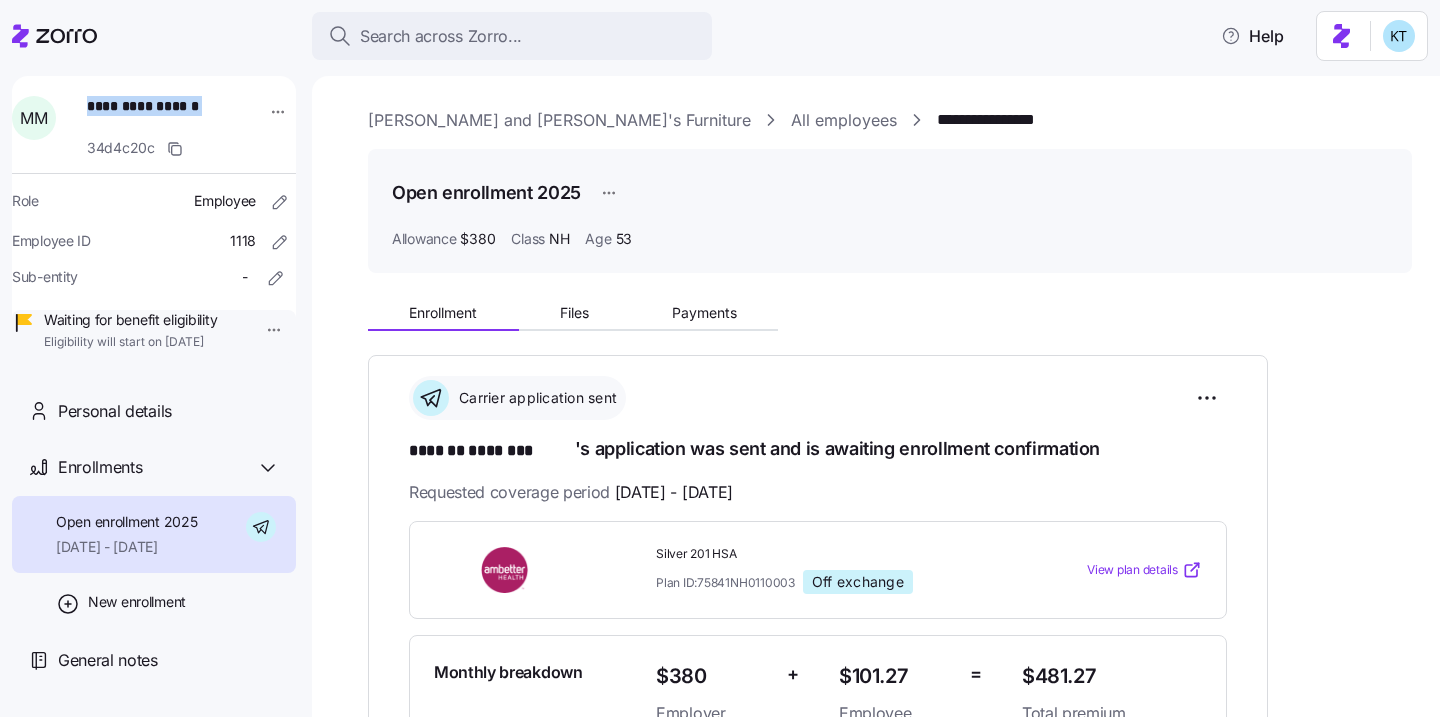 click on "**********" at bounding box center (157, 116) 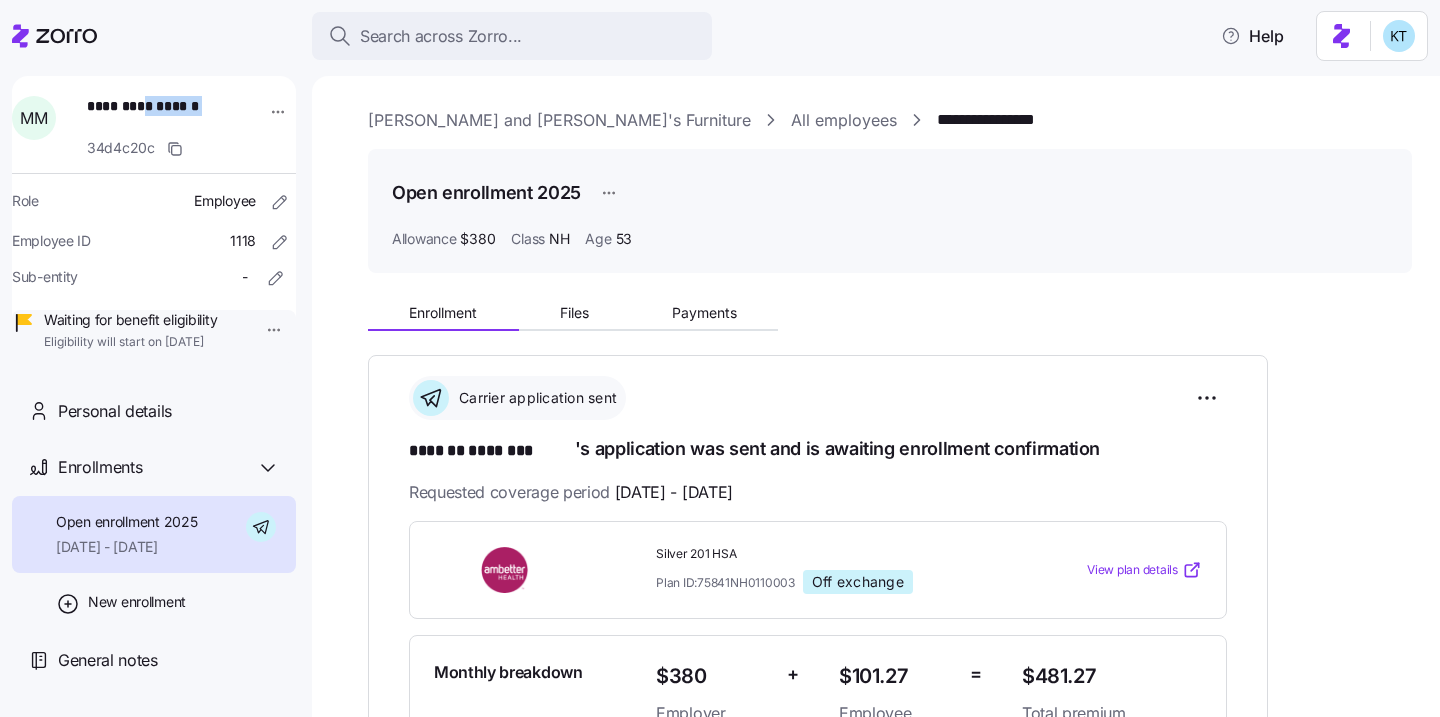 click on "**********" at bounding box center [157, 116] 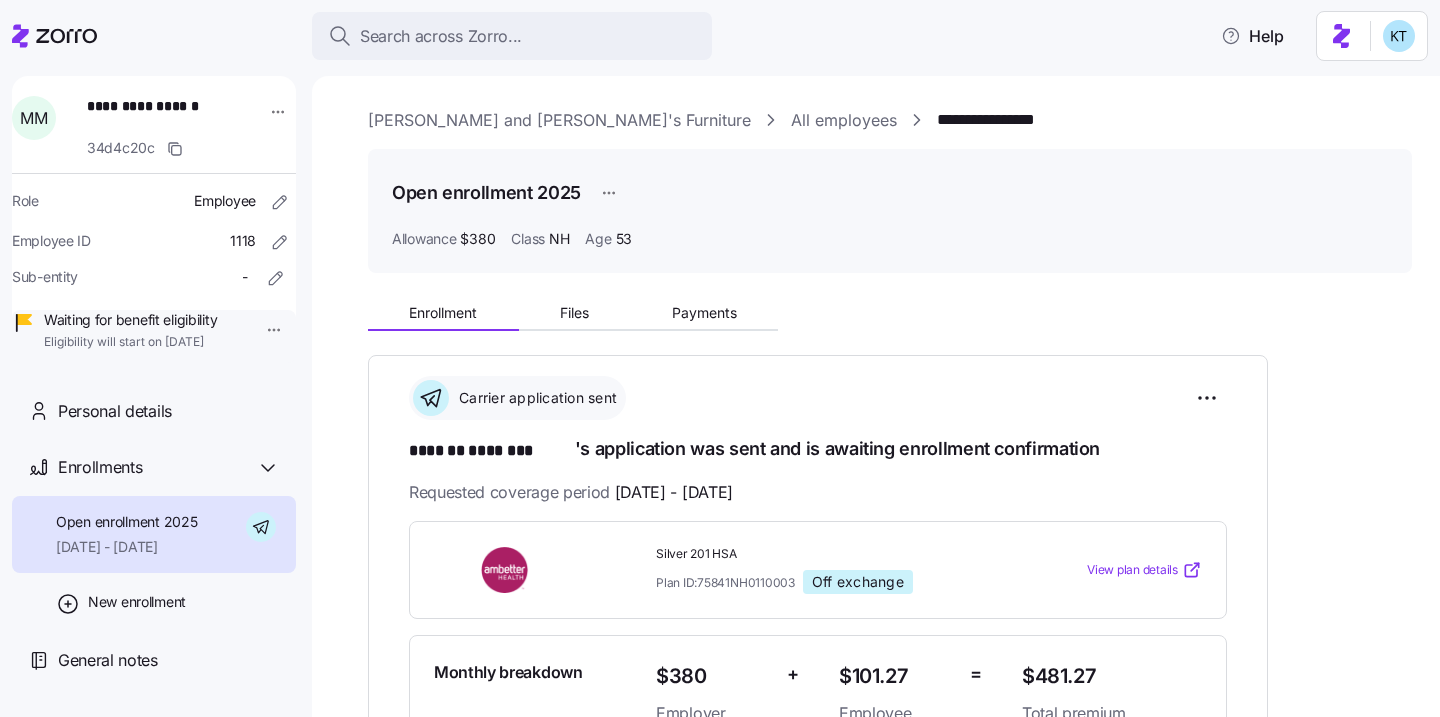 click on "**********" at bounding box center [157, 116] 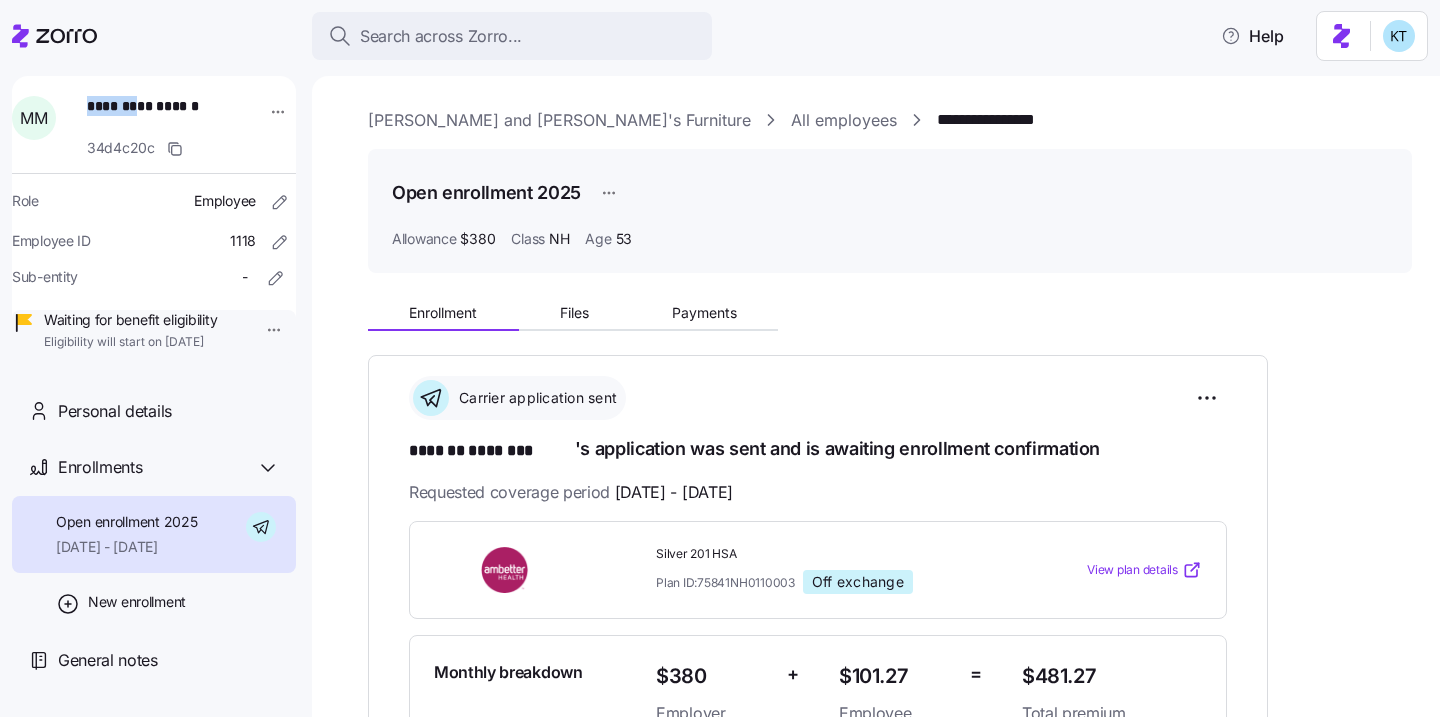 click on "**********" at bounding box center [157, 116] 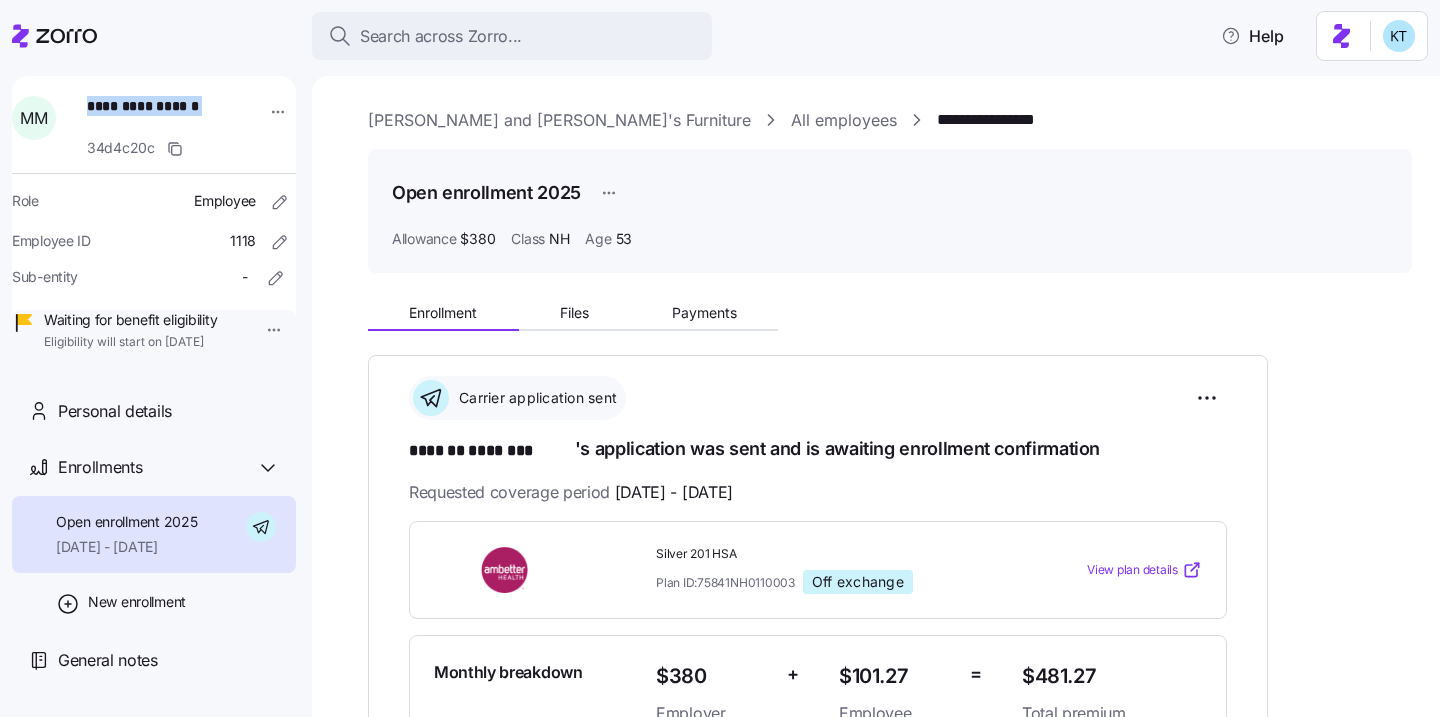 click on "**********" at bounding box center [157, 116] 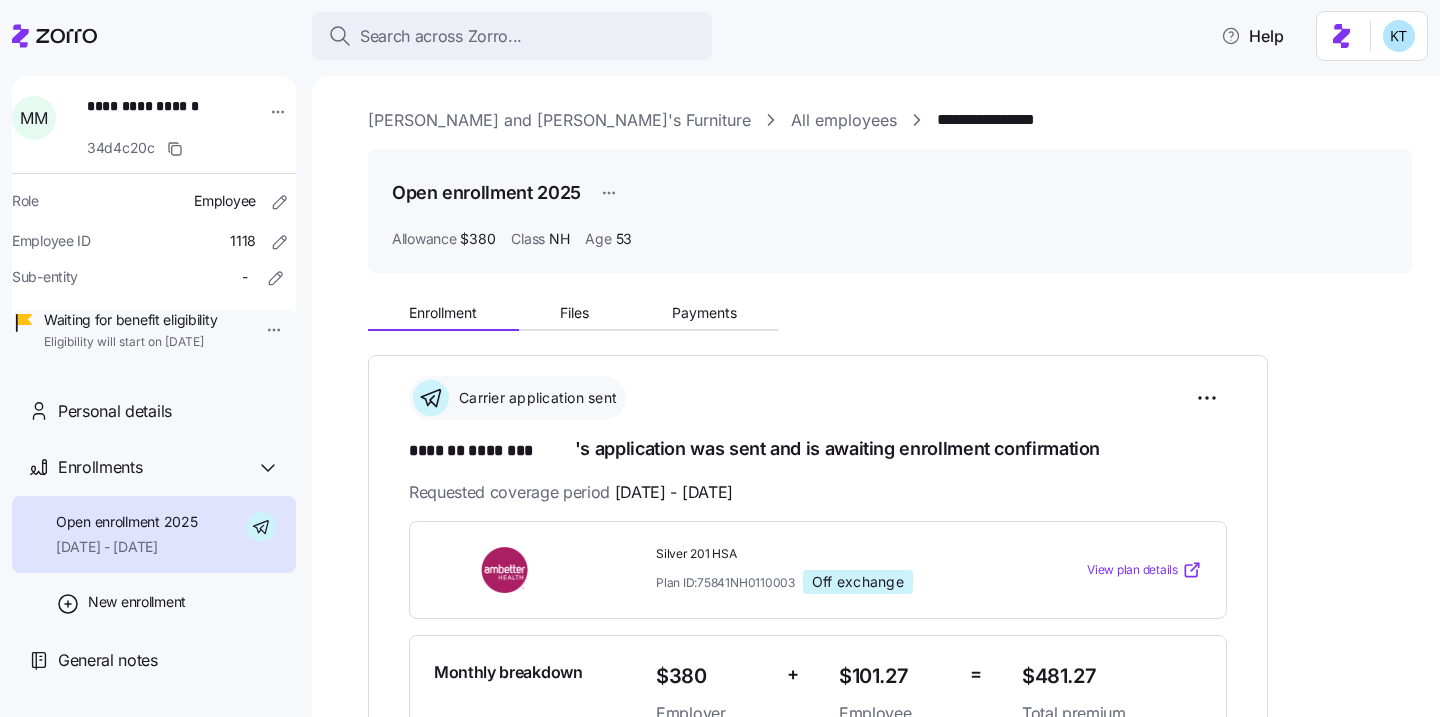 click on "**********" at bounding box center (157, 116) 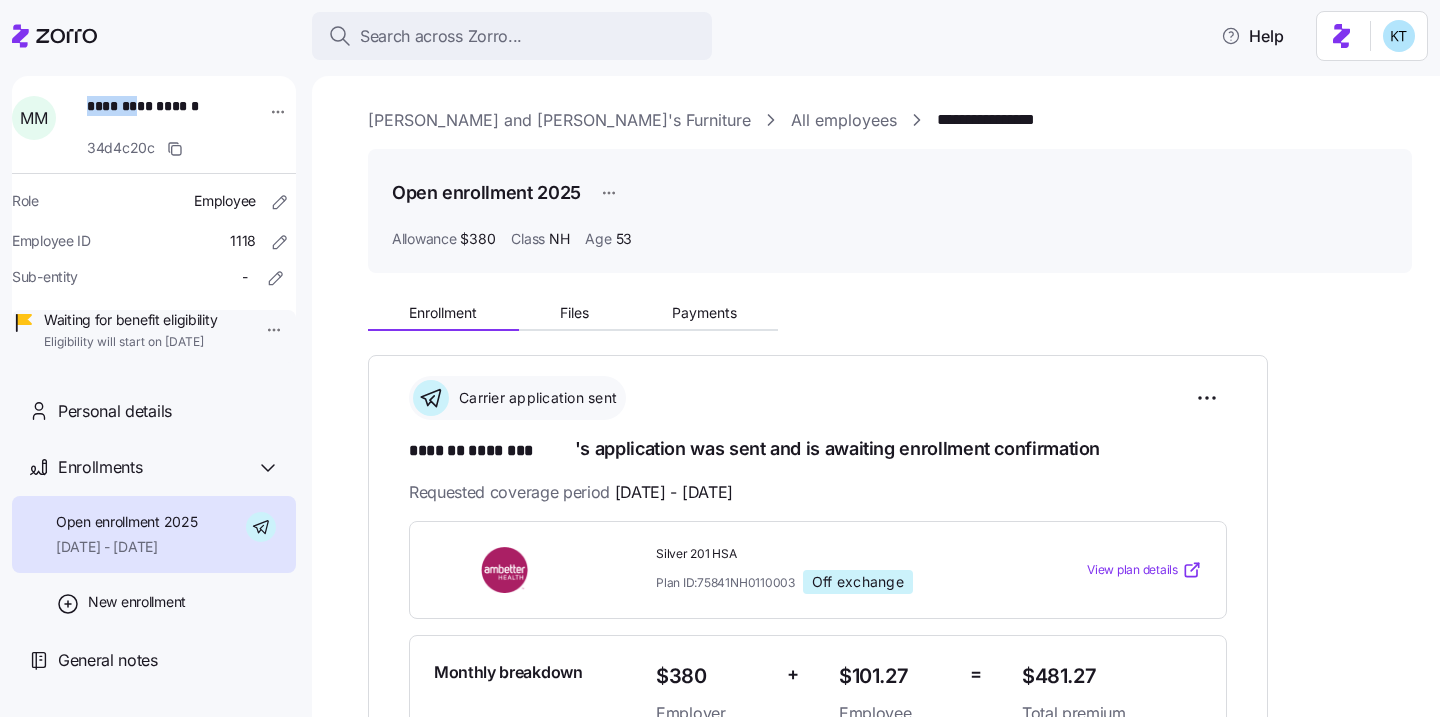 click on "**********" at bounding box center [157, 116] 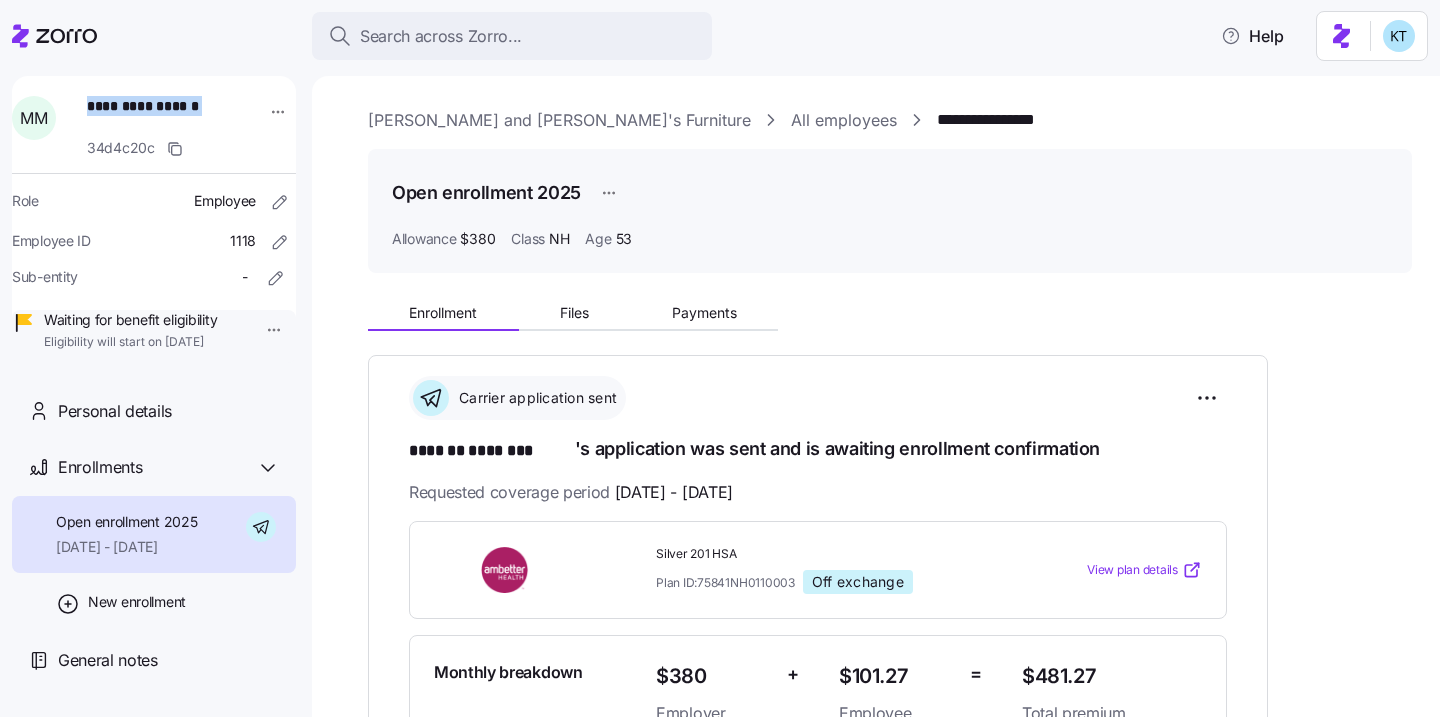 click on "**********" at bounding box center (157, 116) 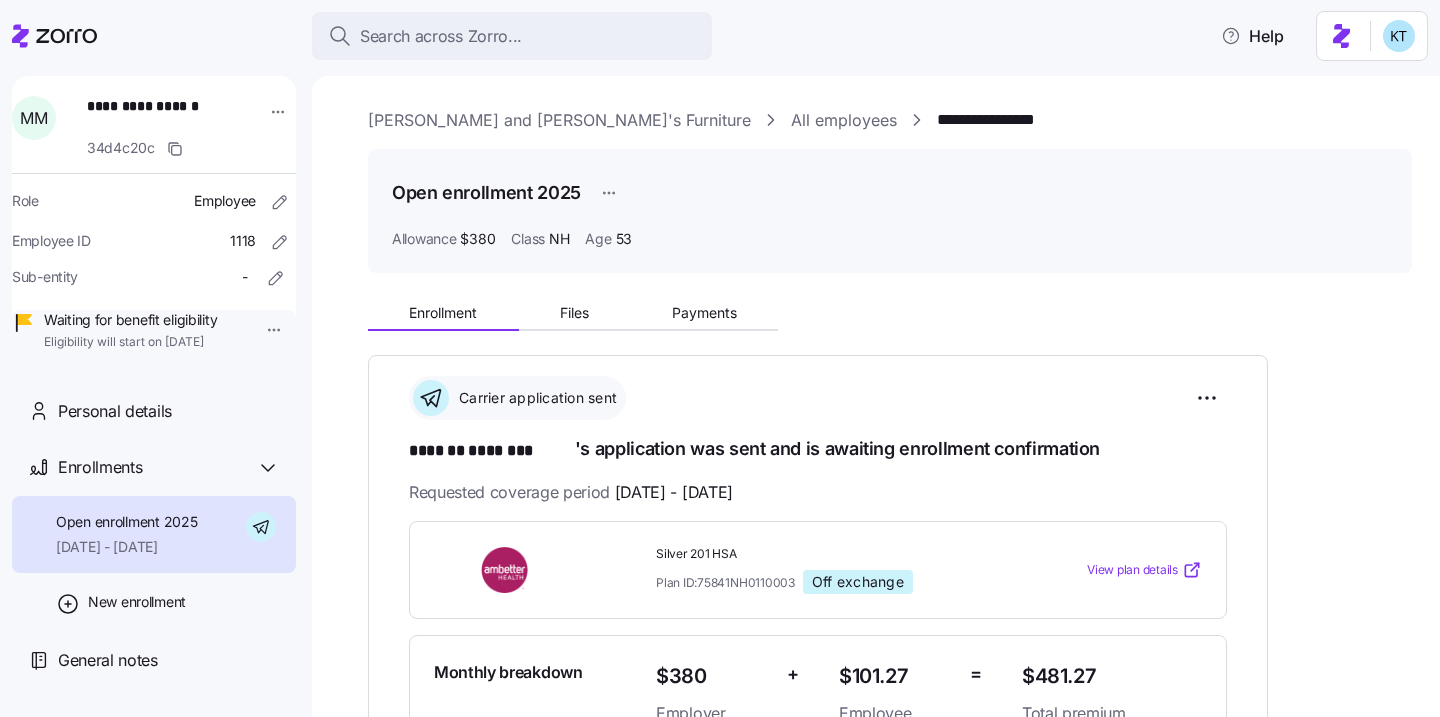 click on "**********" at bounding box center [157, 116] 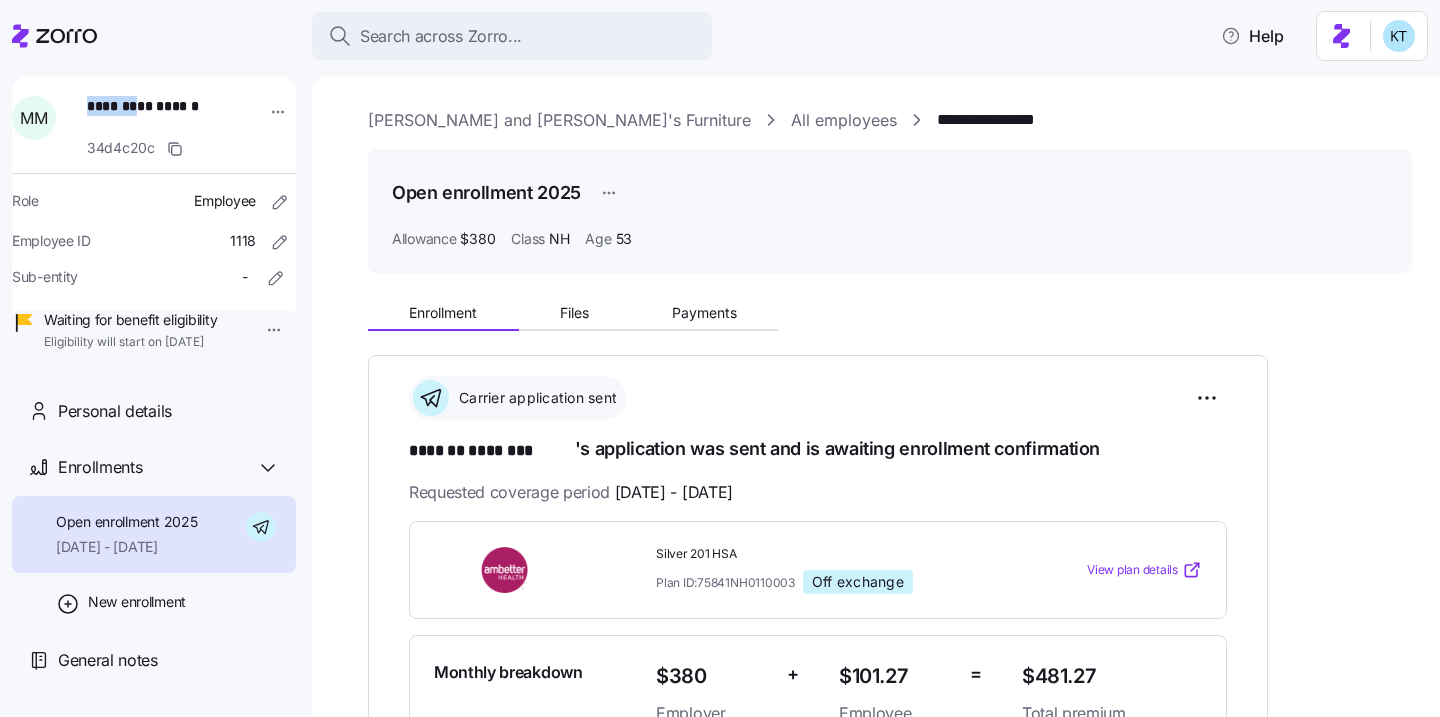 click on "**********" at bounding box center [157, 116] 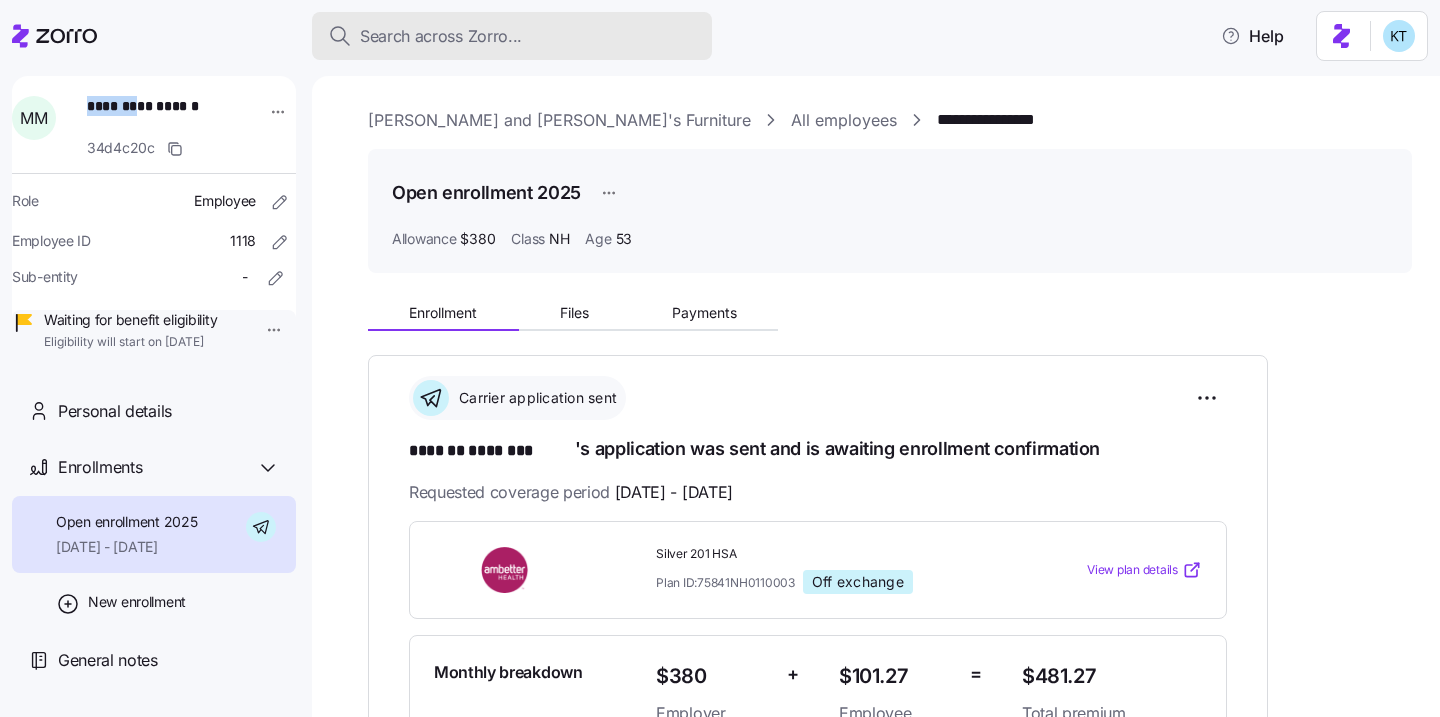 click on "Search across Zorro..." at bounding box center (512, 36) 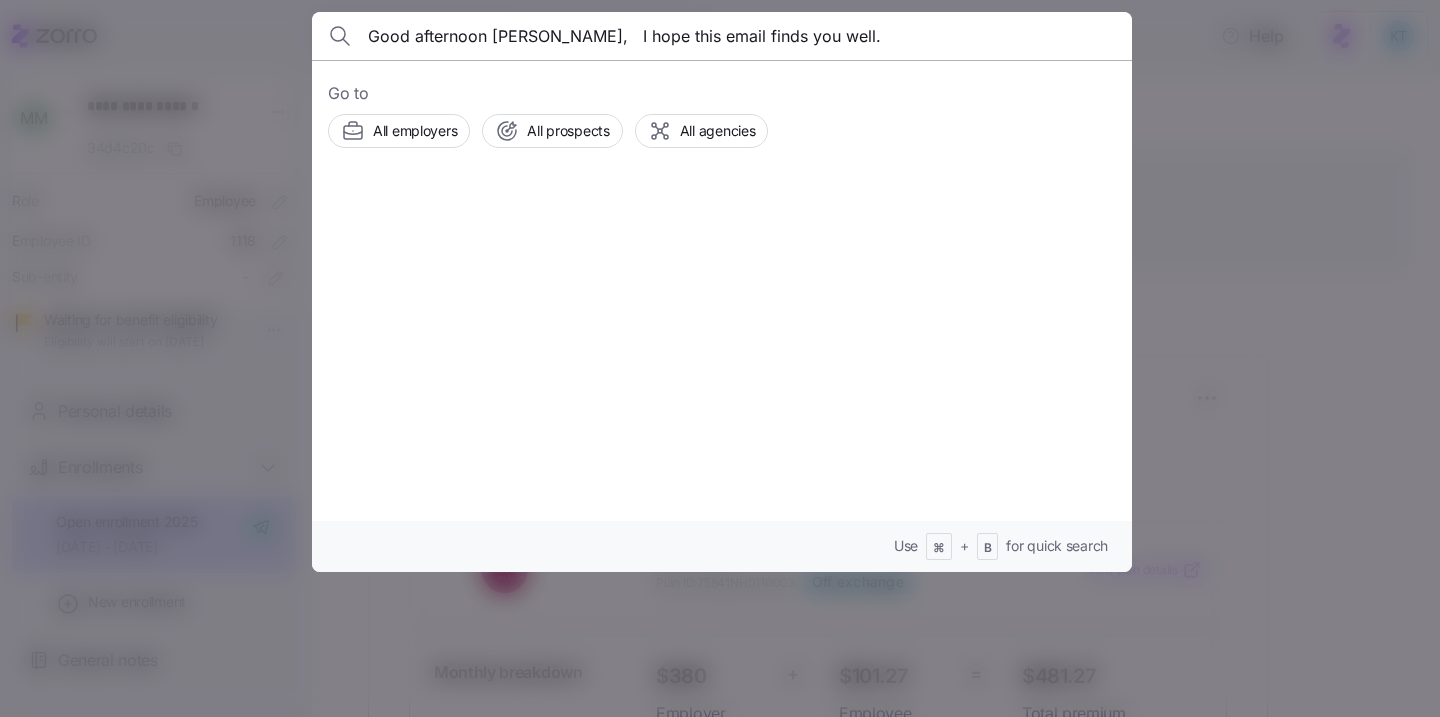 scroll, scrollTop: 0, scrollLeft: 970, axis: horizontal 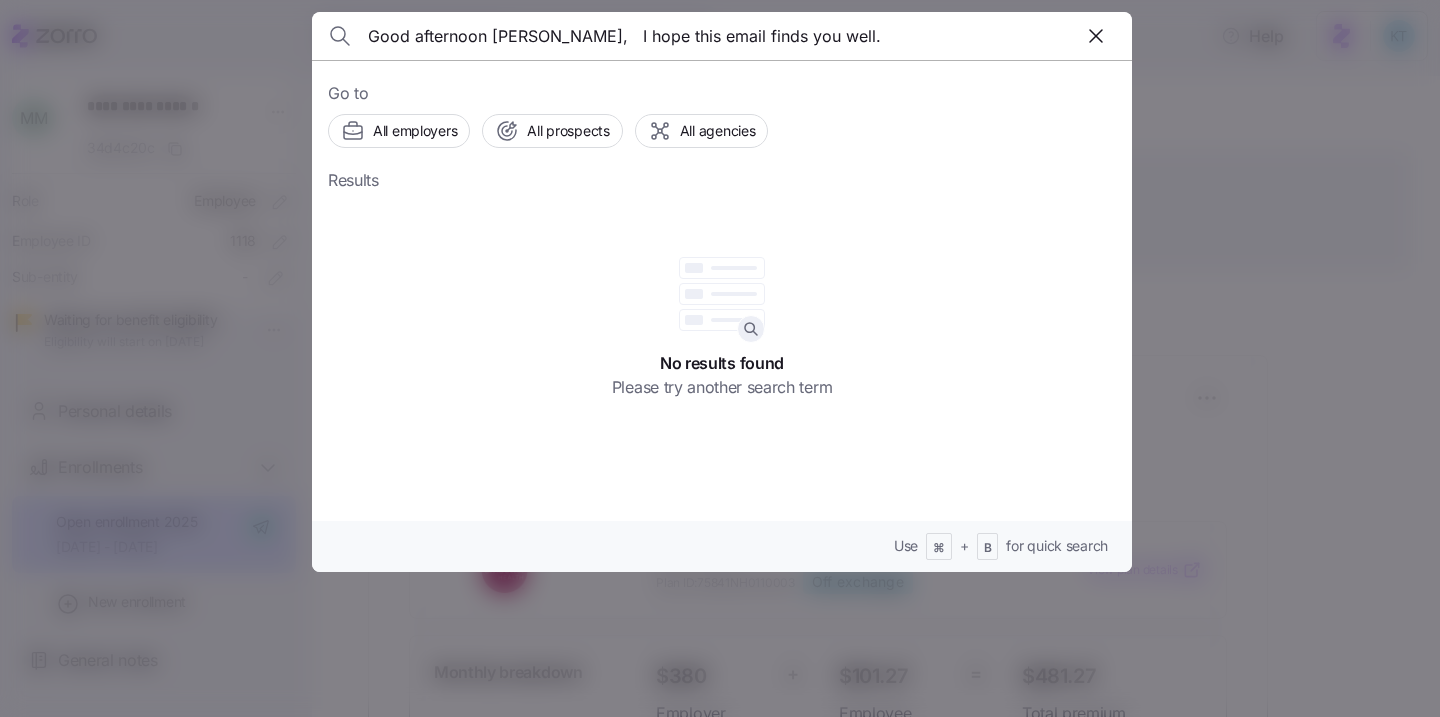 drag, startPoint x: 738, startPoint y: 36, endPoint x: 0, endPoint y: -34, distance: 741.3124 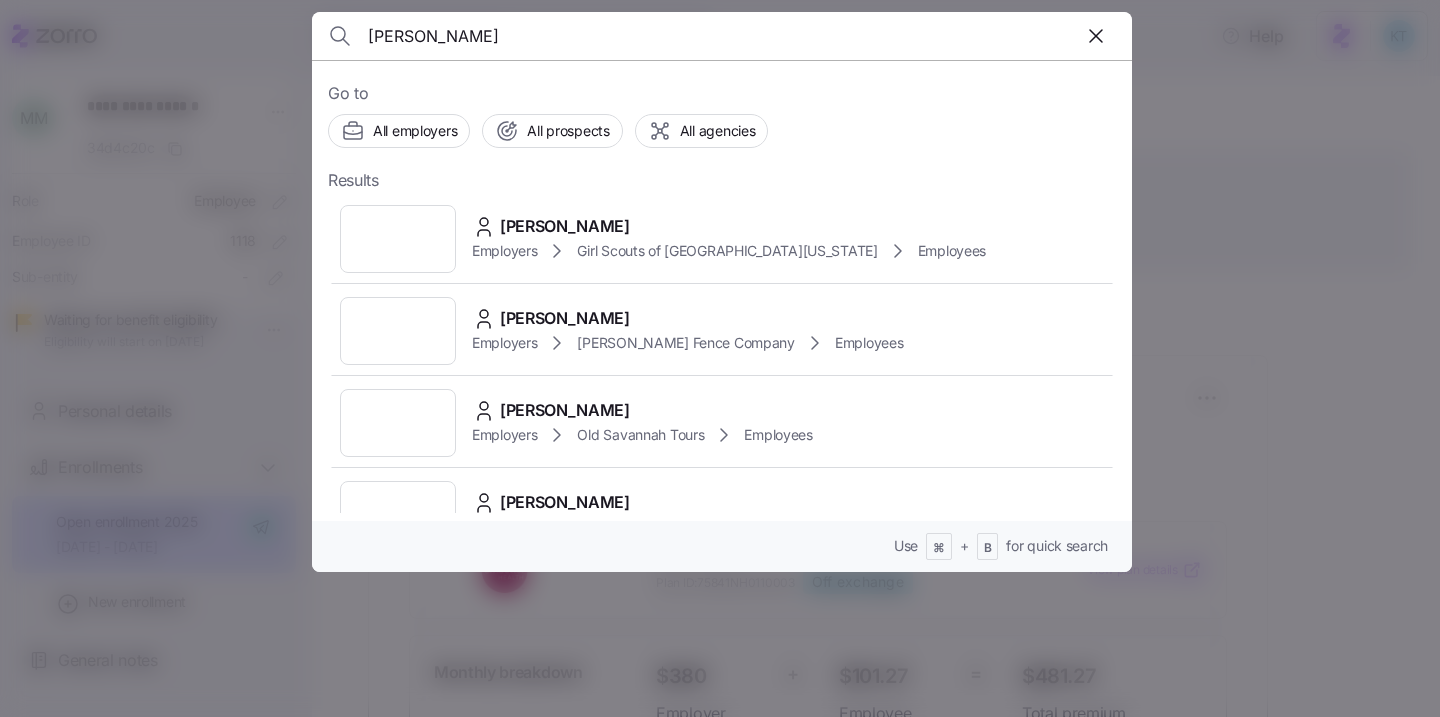 type on "Catherine Gillespie" 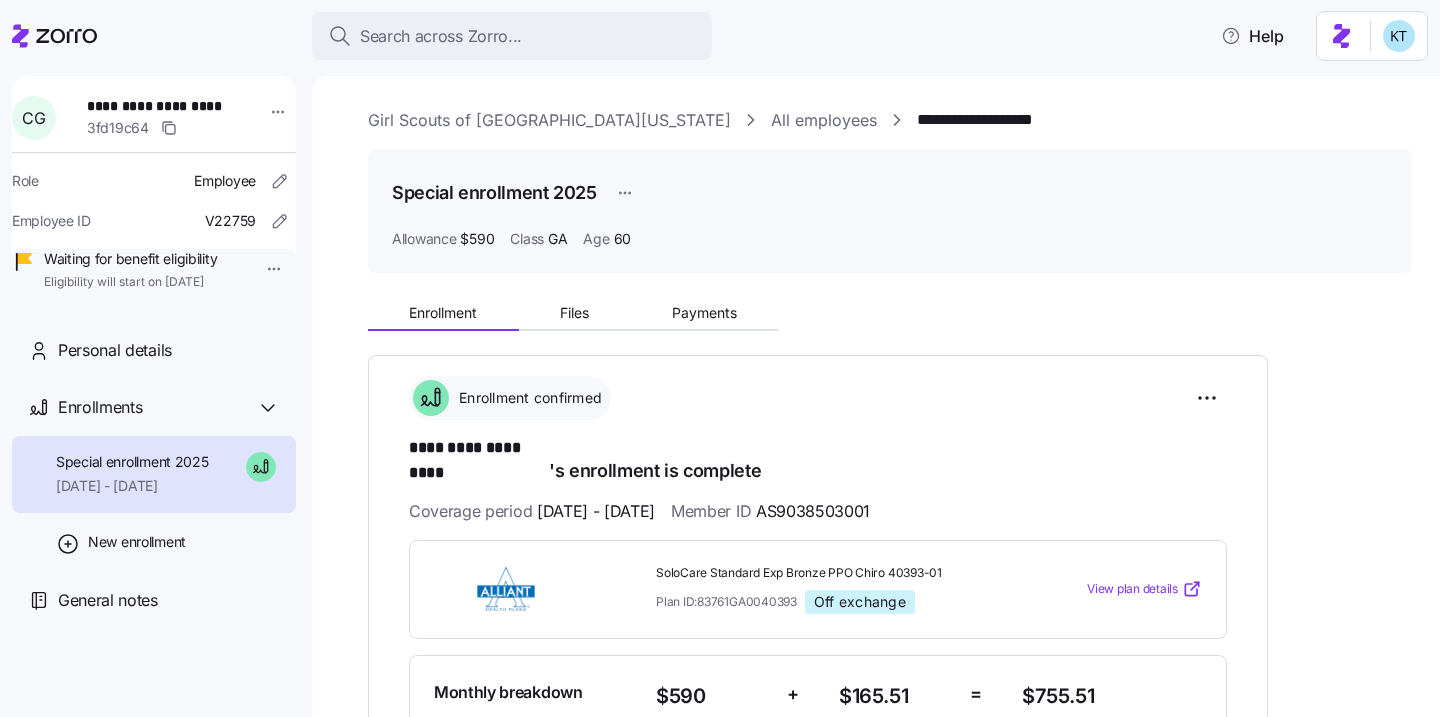 click on "**********" at bounding box center (157, 106) 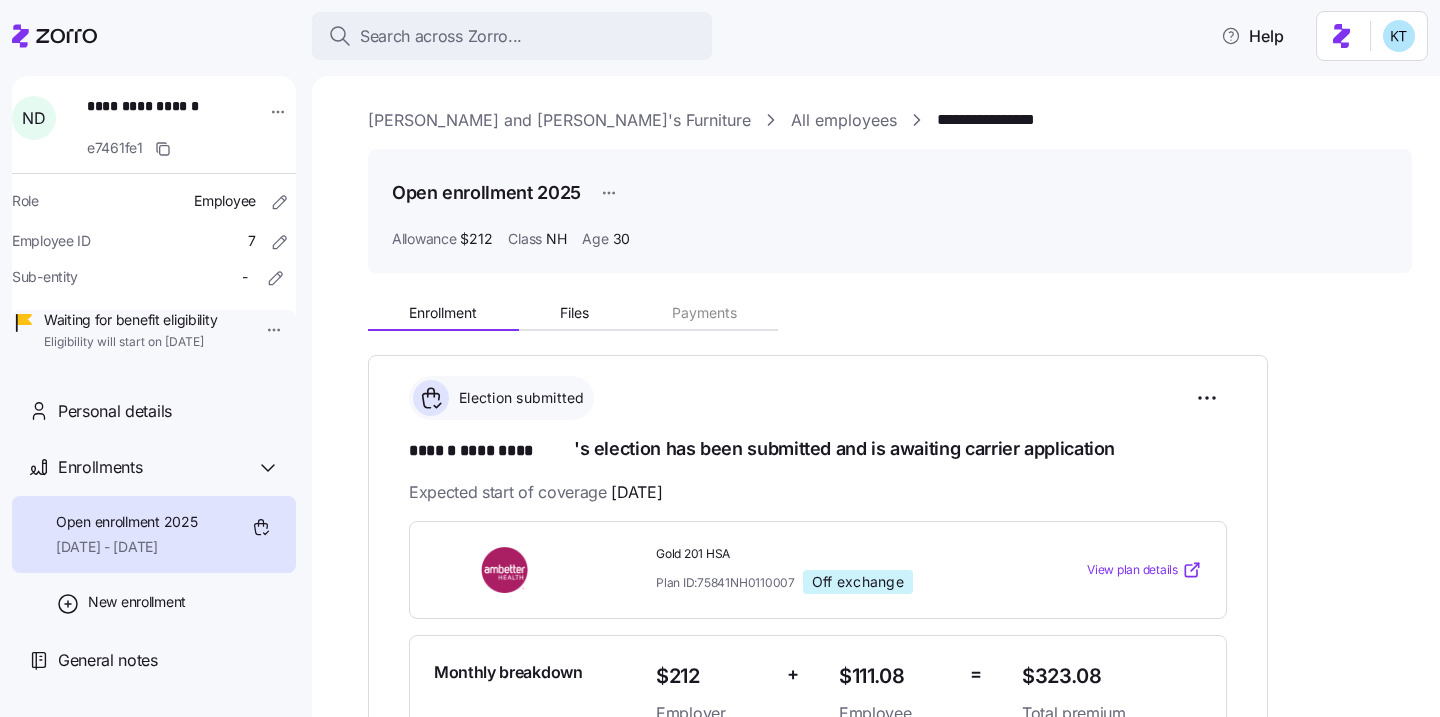 scroll, scrollTop: 0, scrollLeft: 0, axis: both 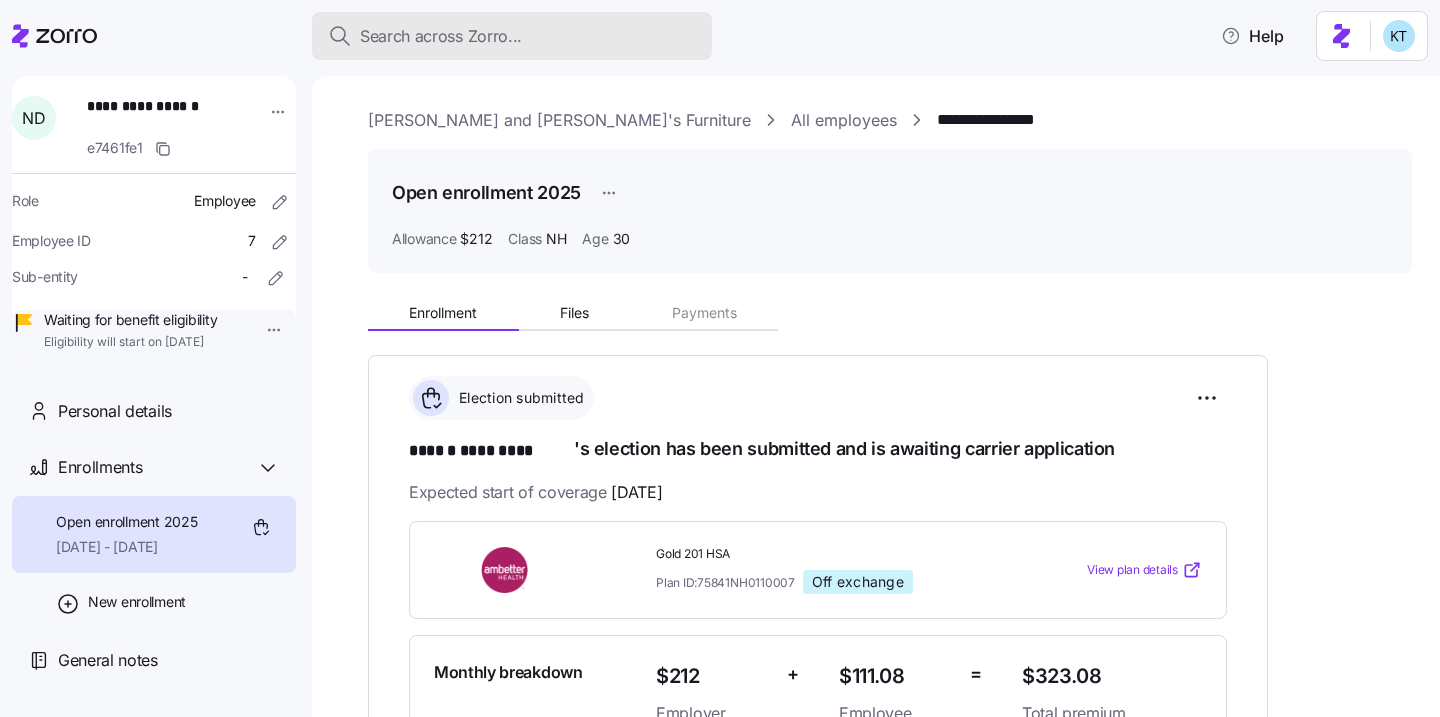click on "Search across Zorro..." at bounding box center (441, 36) 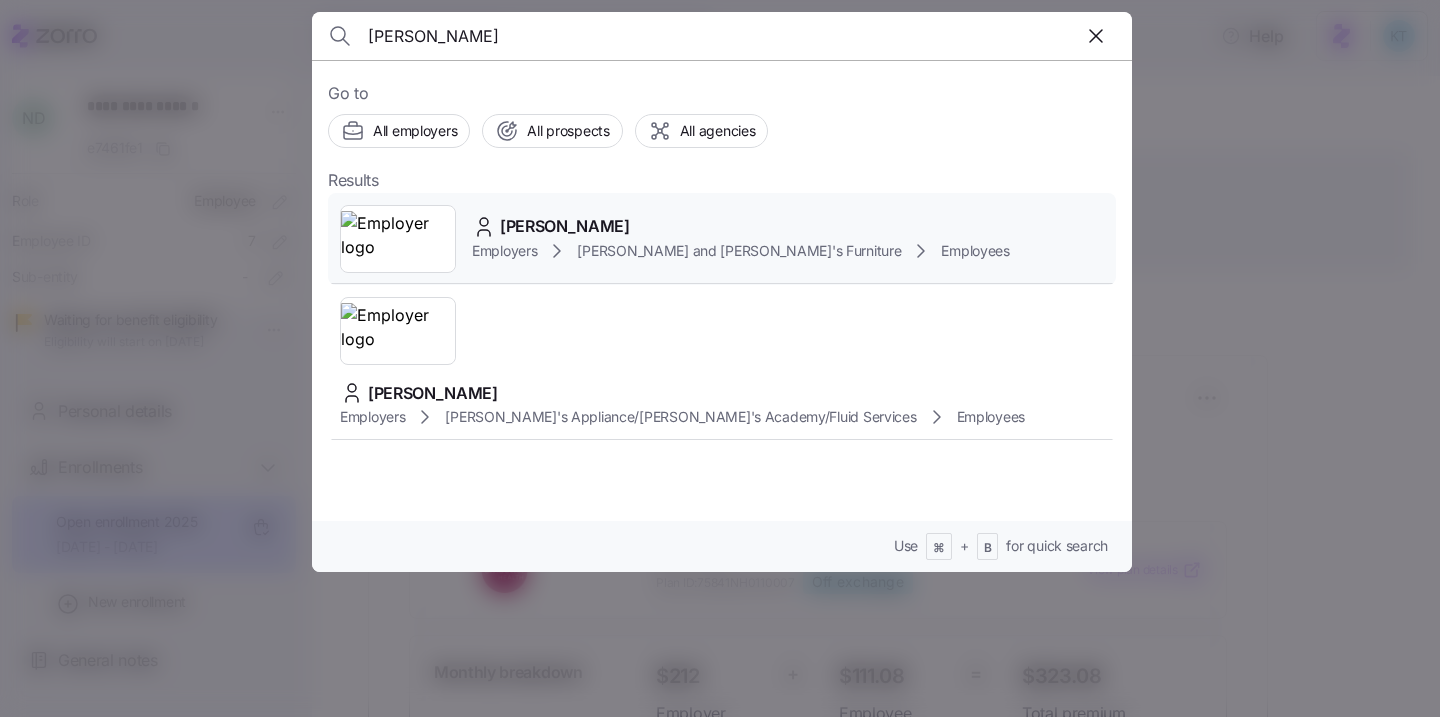 type on "[PERSON_NAME]" 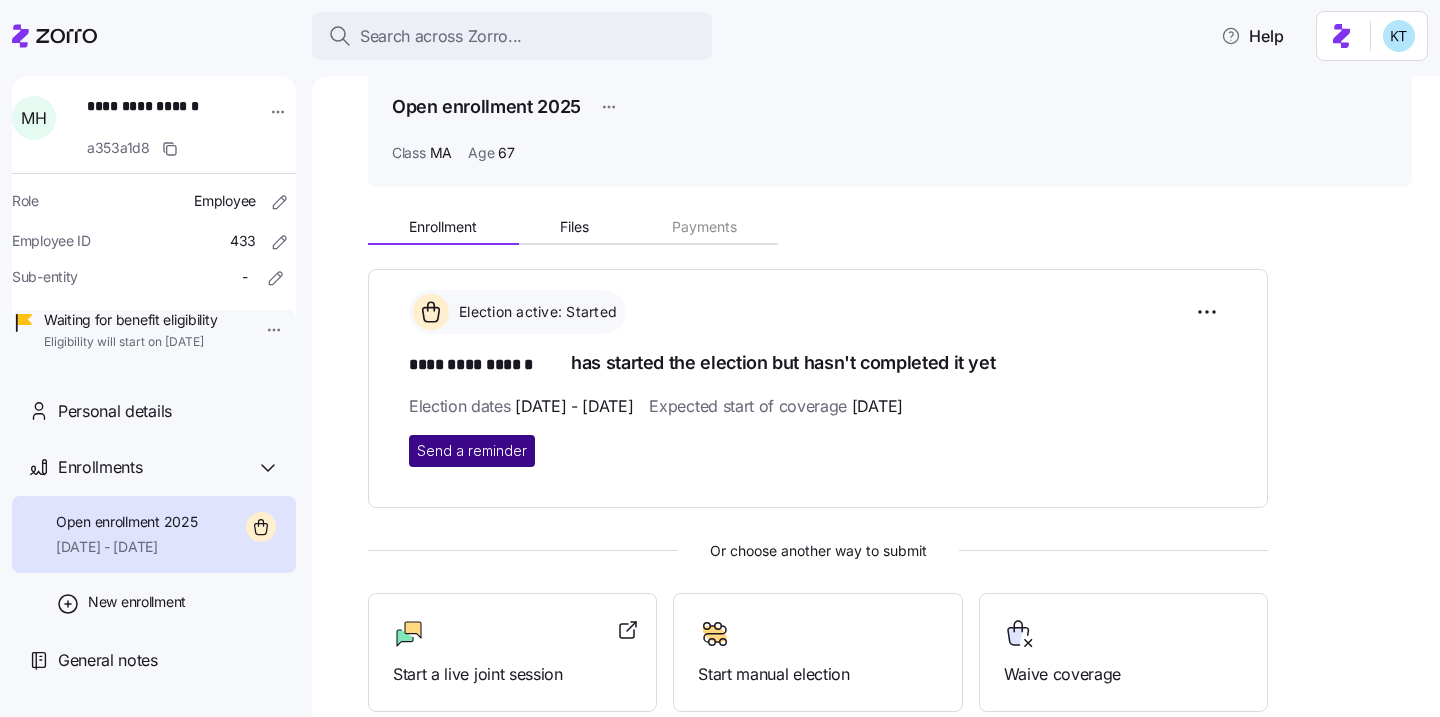 scroll, scrollTop: 199, scrollLeft: 0, axis: vertical 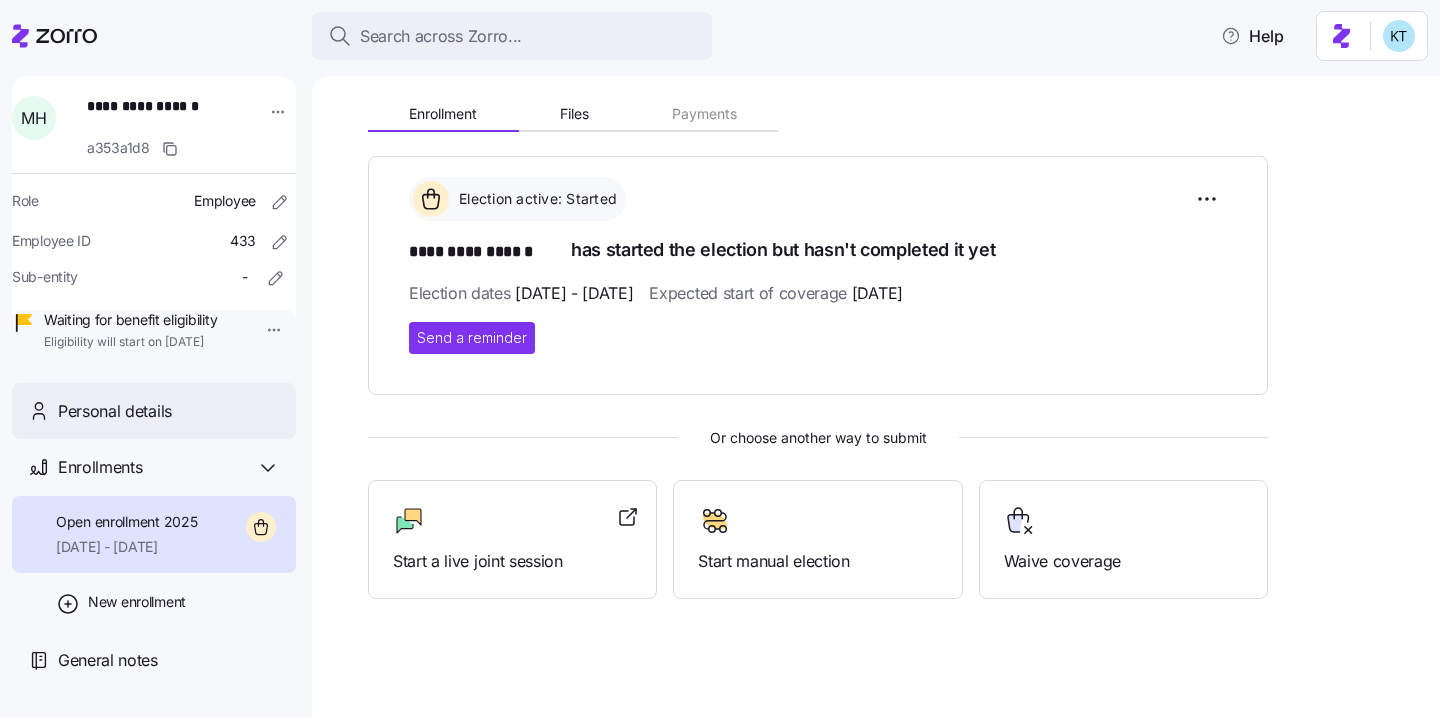 click on "Personal details" at bounding box center (154, 411) 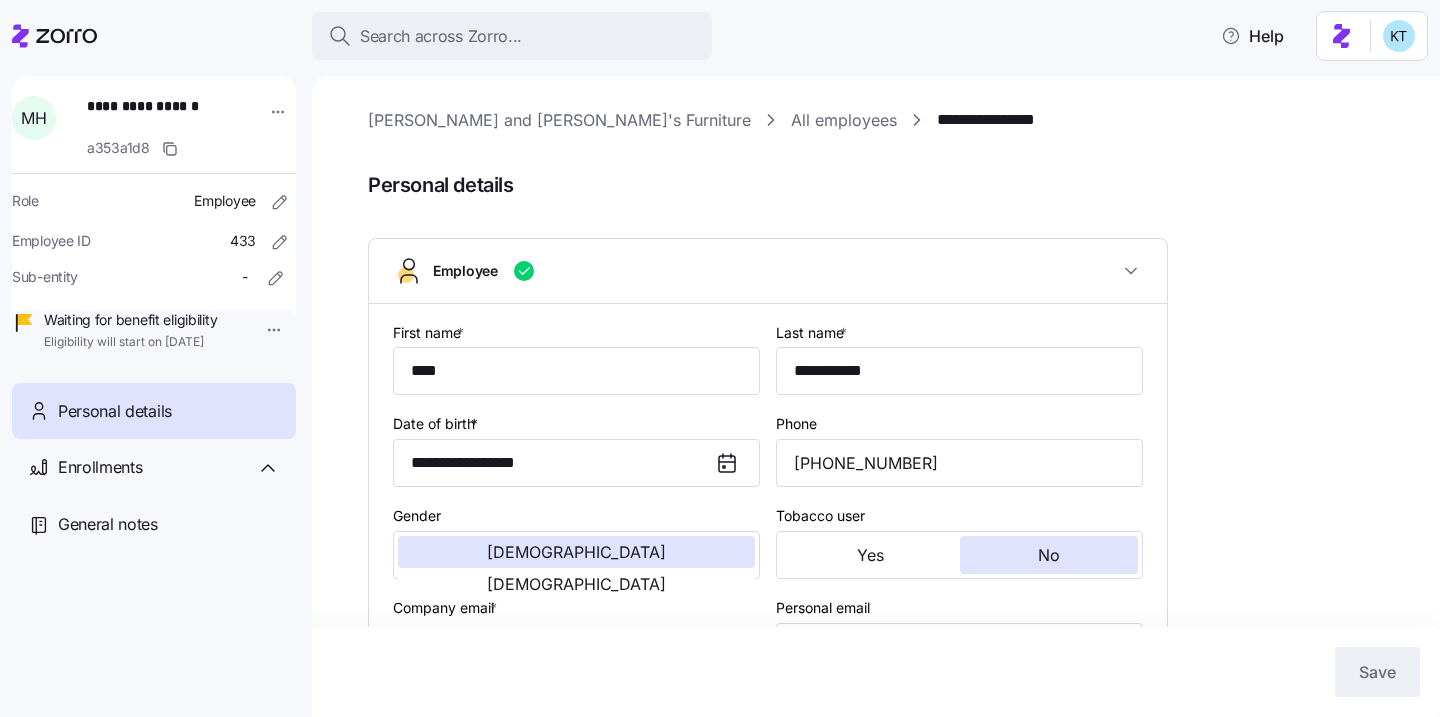 type on "MA" 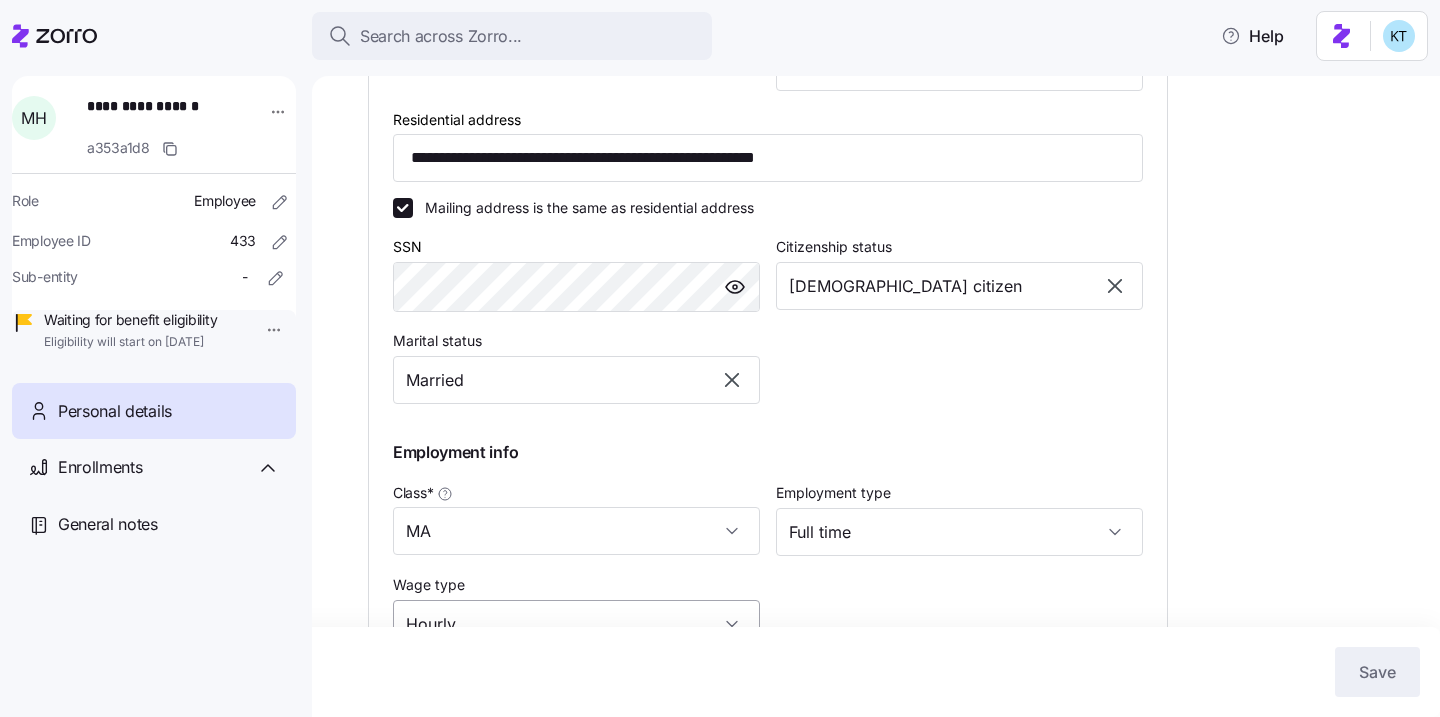 scroll, scrollTop: 782, scrollLeft: 0, axis: vertical 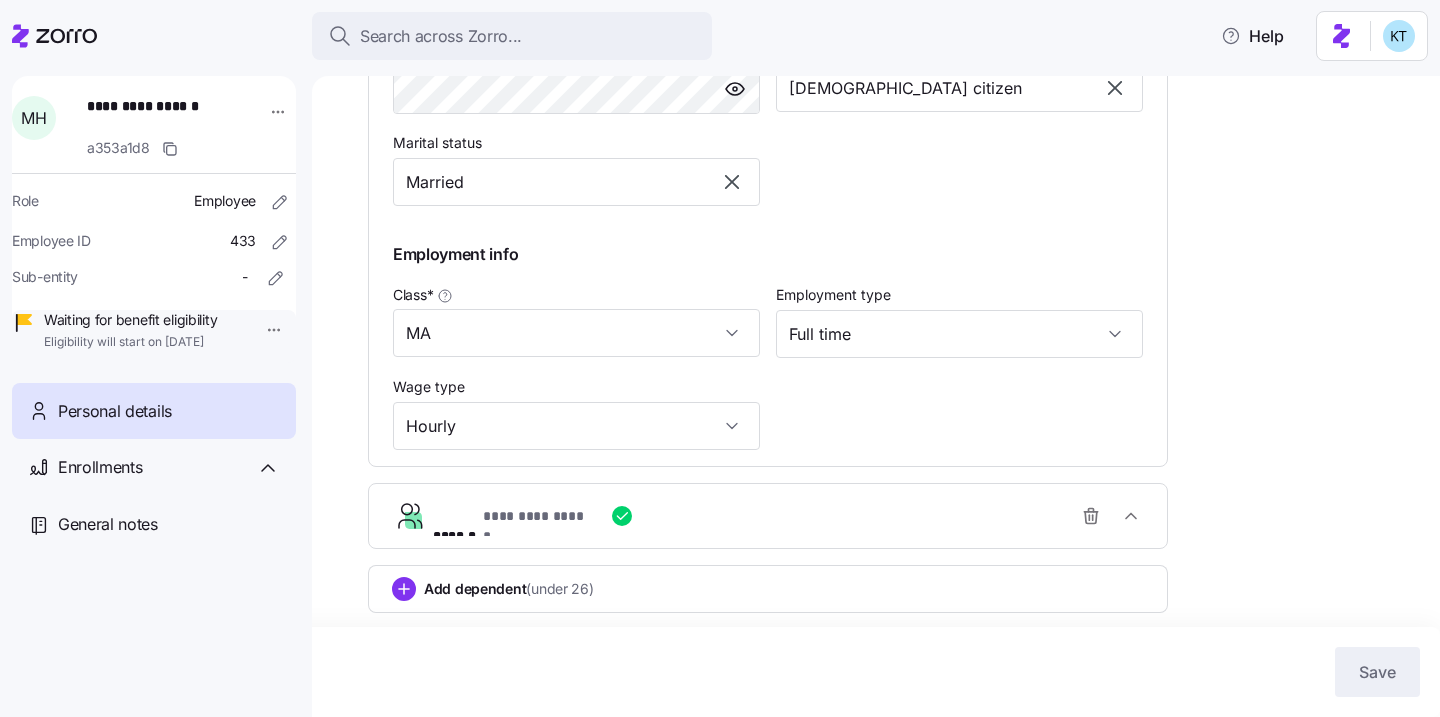 click on "**********" at bounding box center (776, 516) 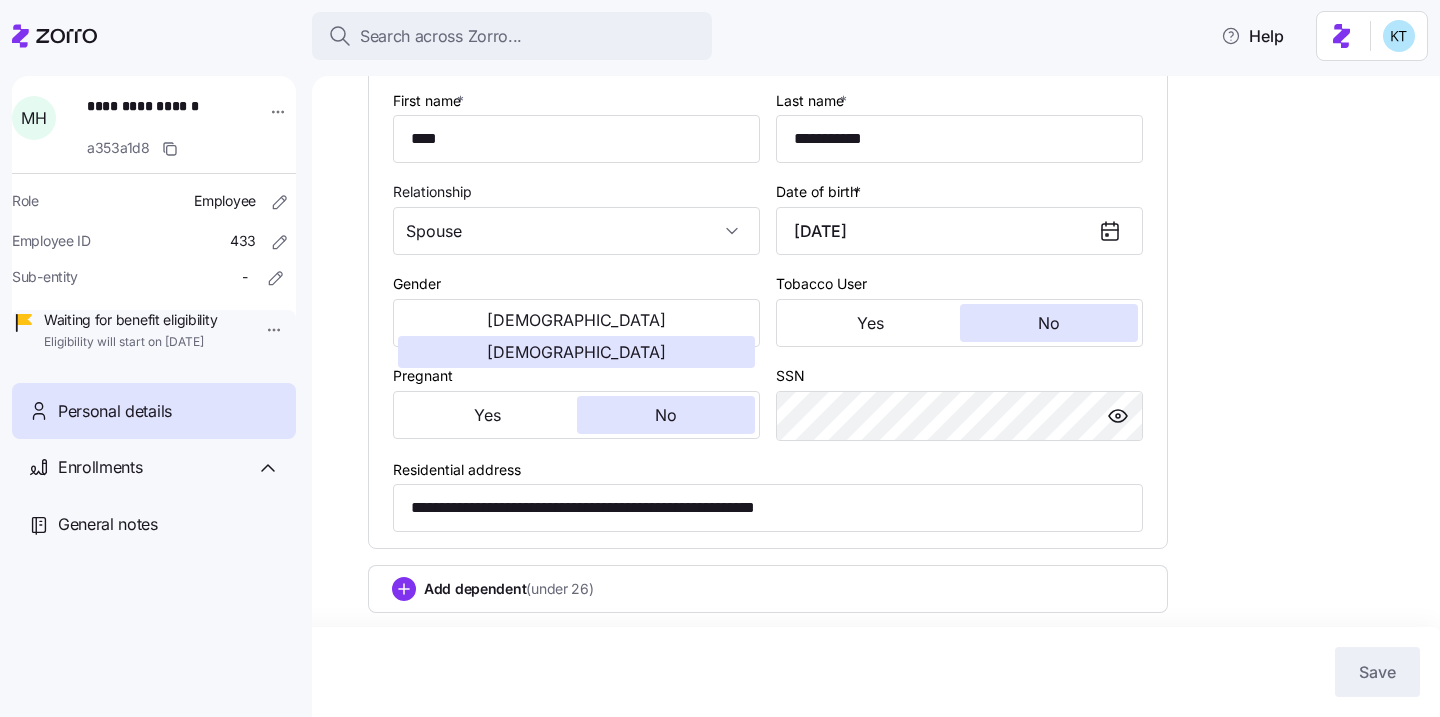 scroll, scrollTop: 1005, scrollLeft: 0, axis: vertical 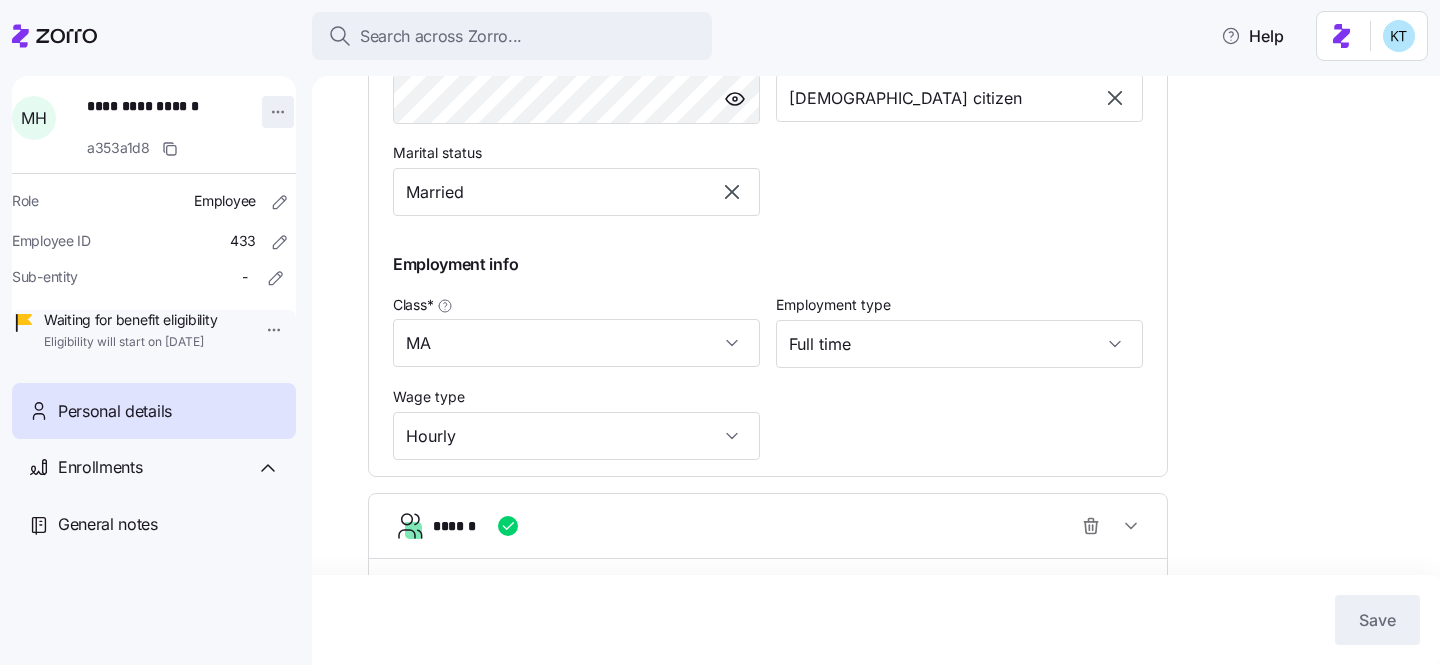 click on "**********" at bounding box center (720, 326) 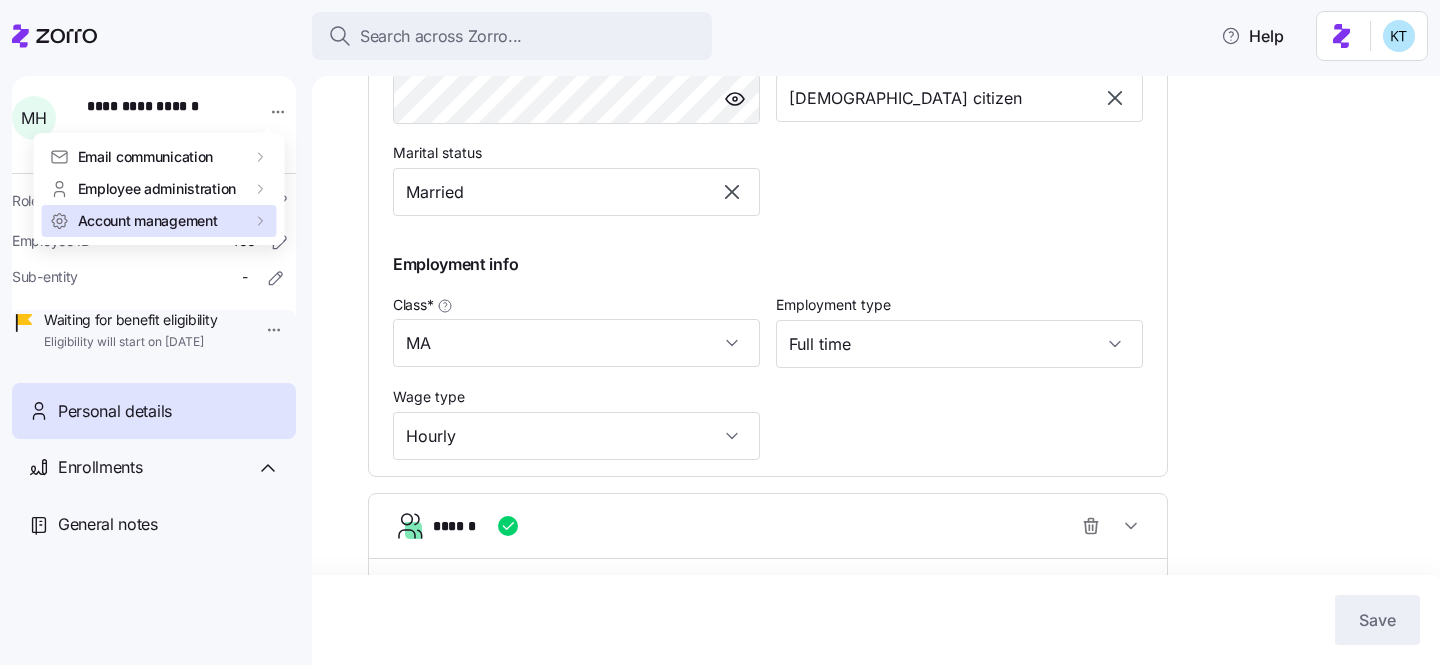 click on "Account management" at bounding box center [148, 221] 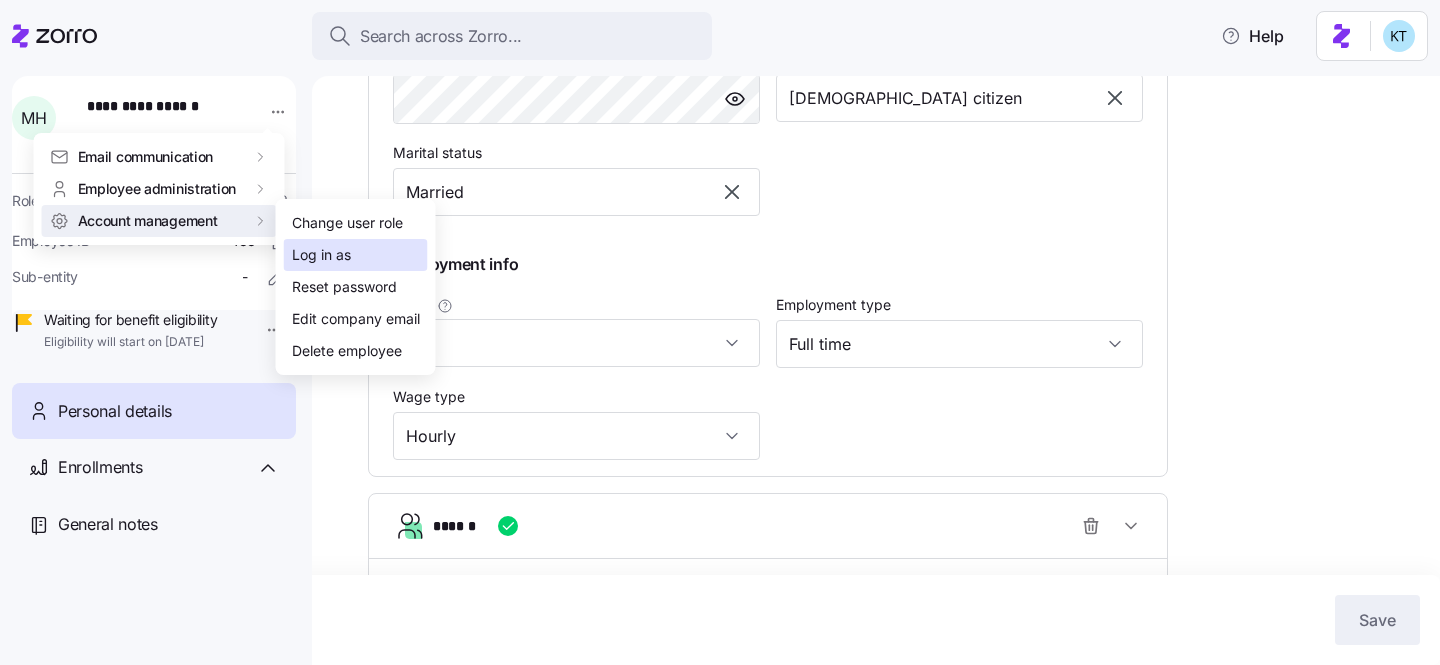 click on "Log in as" at bounding box center [356, 255] 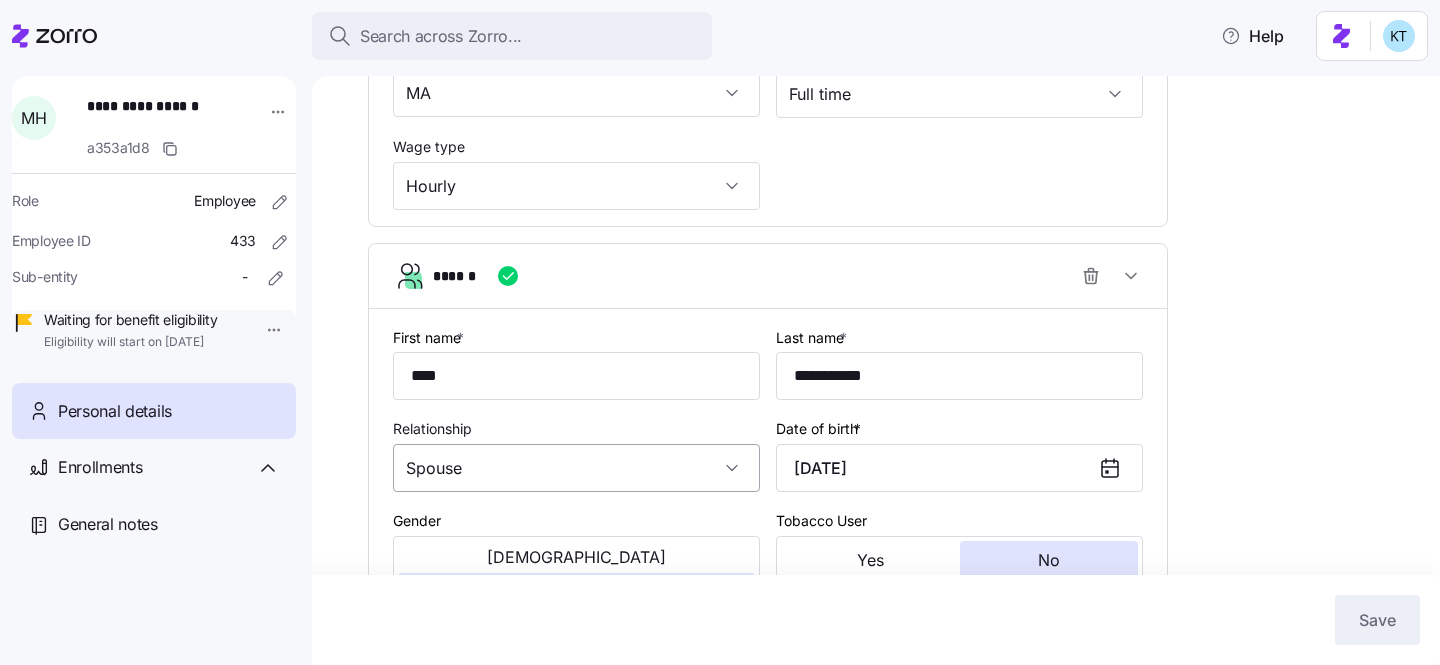 scroll, scrollTop: 1108, scrollLeft: 0, axis: vertical 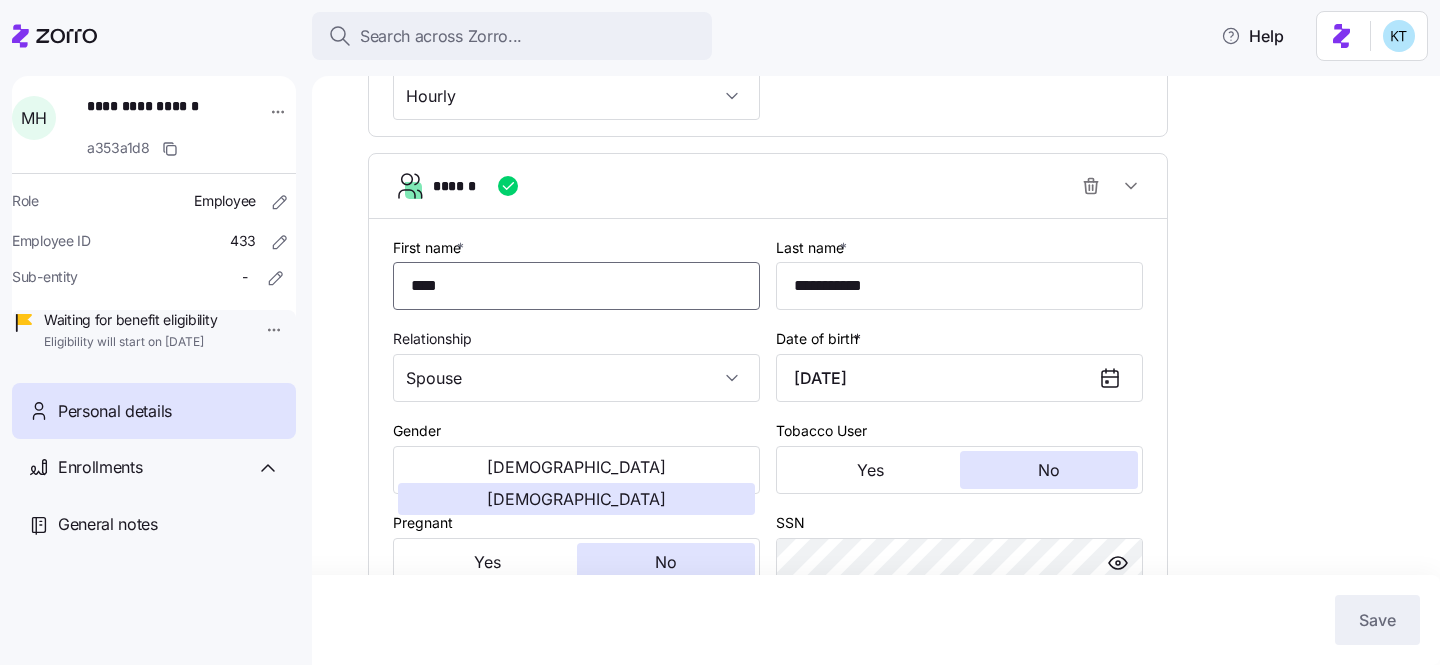 drag, startPoint x: 449, startPoint y: 294, endPoint x: 353, endPoint y: 283, distance: 96.62815 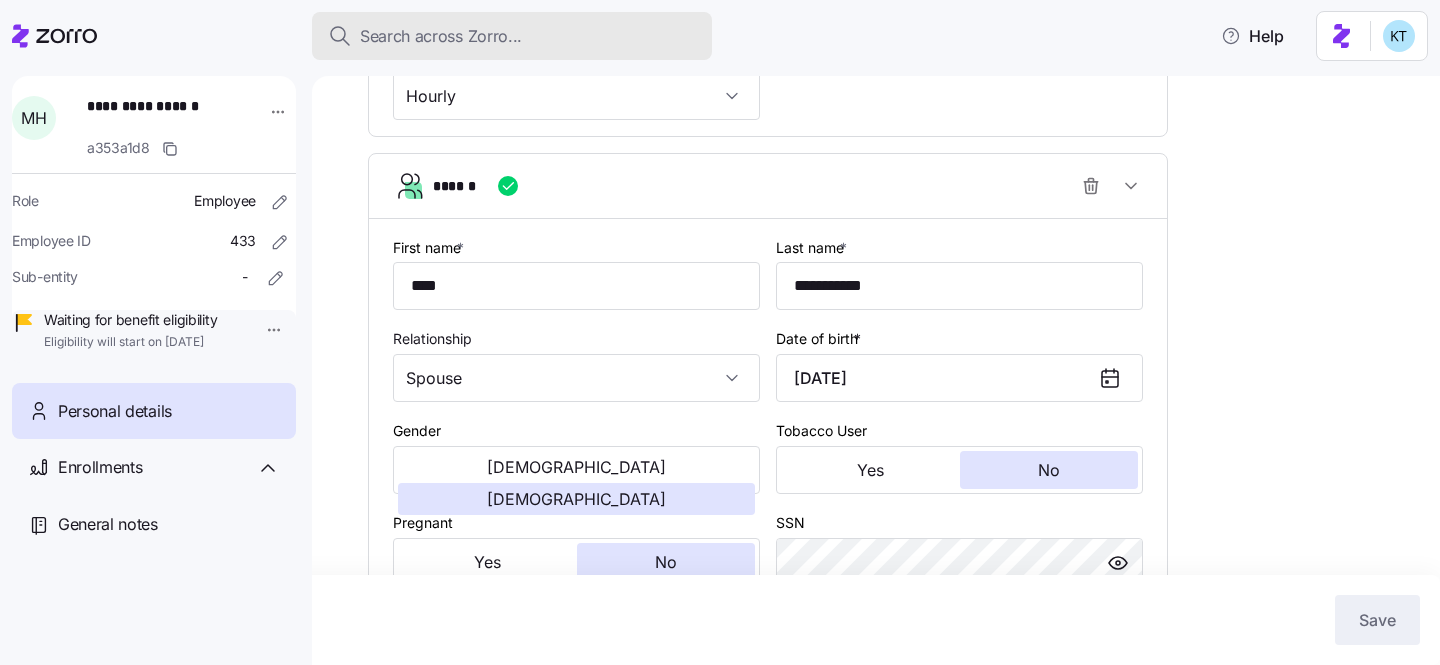 click on "Search across Zorro..." at bounding box center [441, 36] 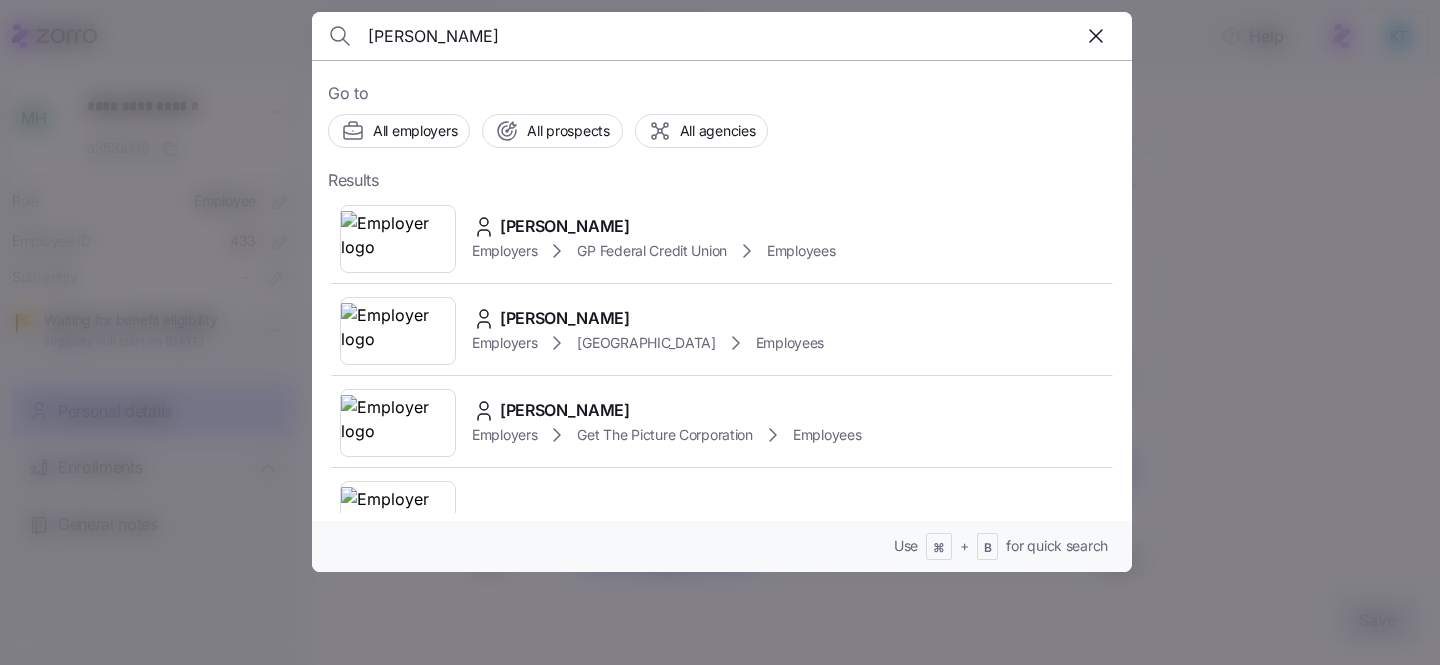 click on "Joan h" at bounding box center [624, 36] 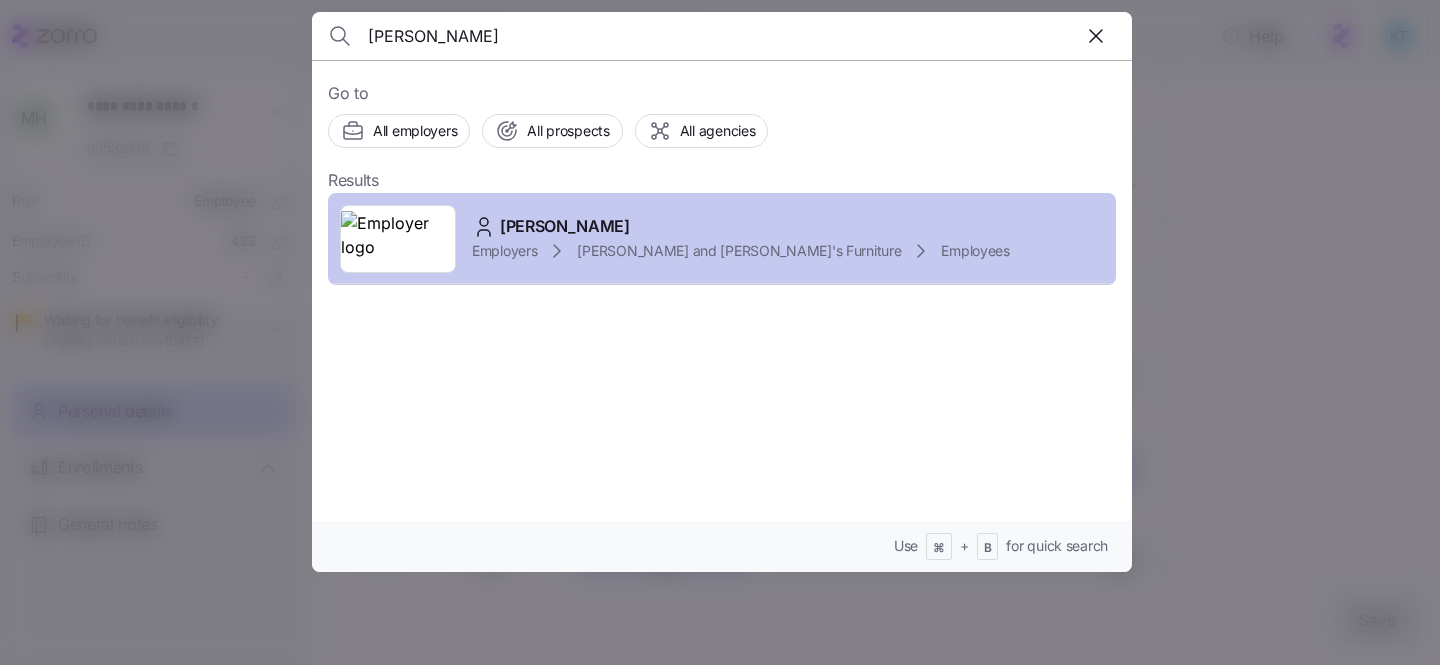 type on "Joan HALLONQUIST" 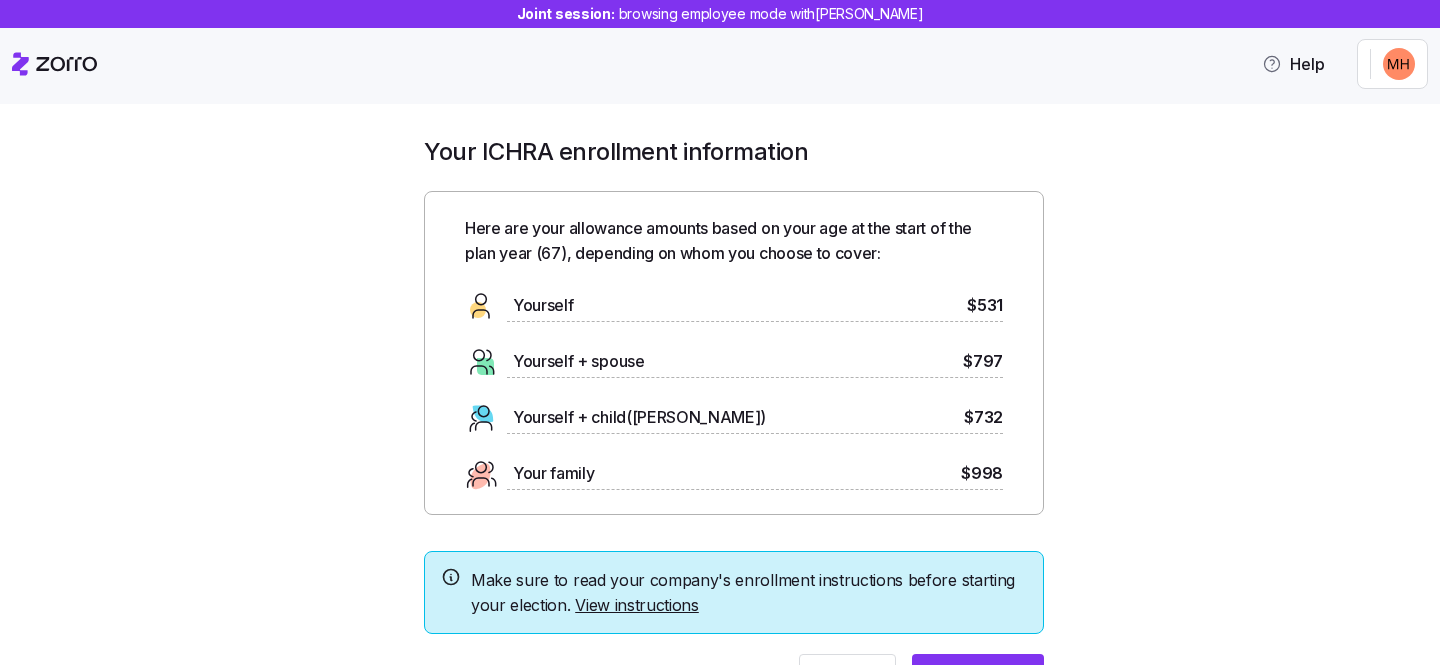 scroll, scrollTop: 0, scrollLeft: 0, axis: both 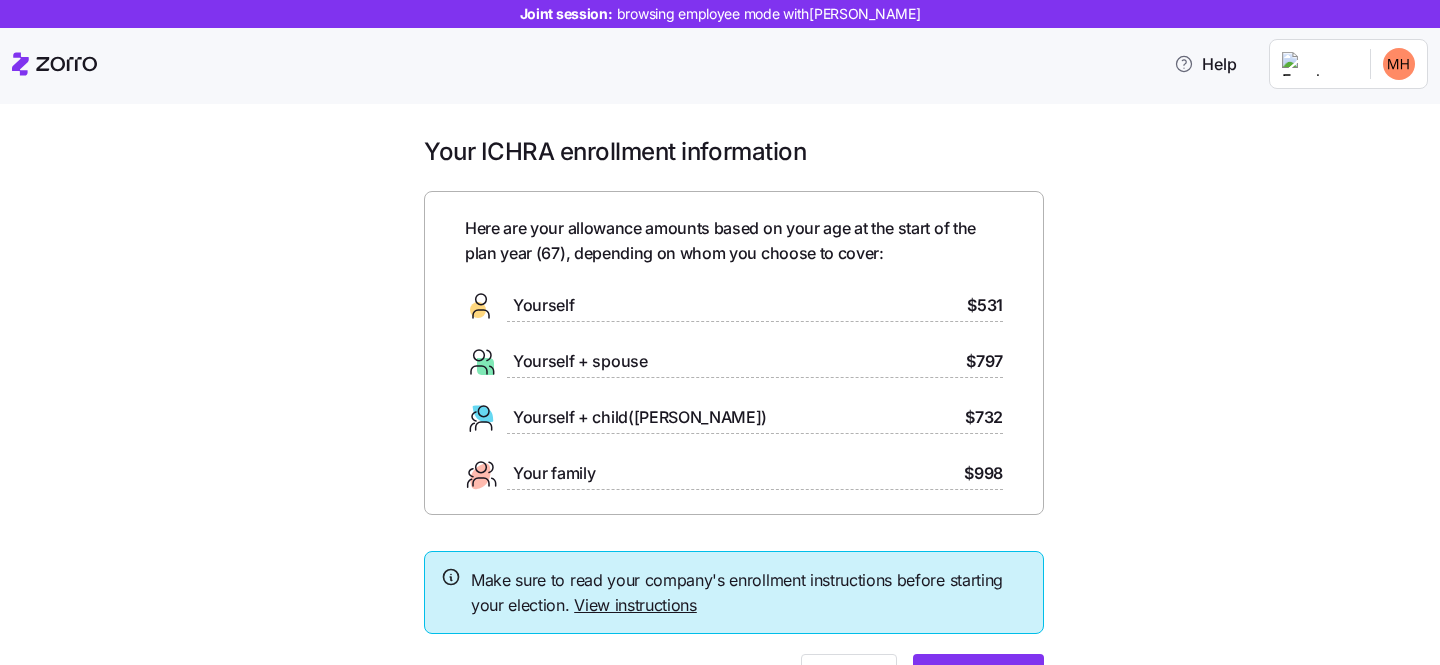 click on "browsing employee mode with  [PERSON_NAME]" at bounding box center [769, 14] 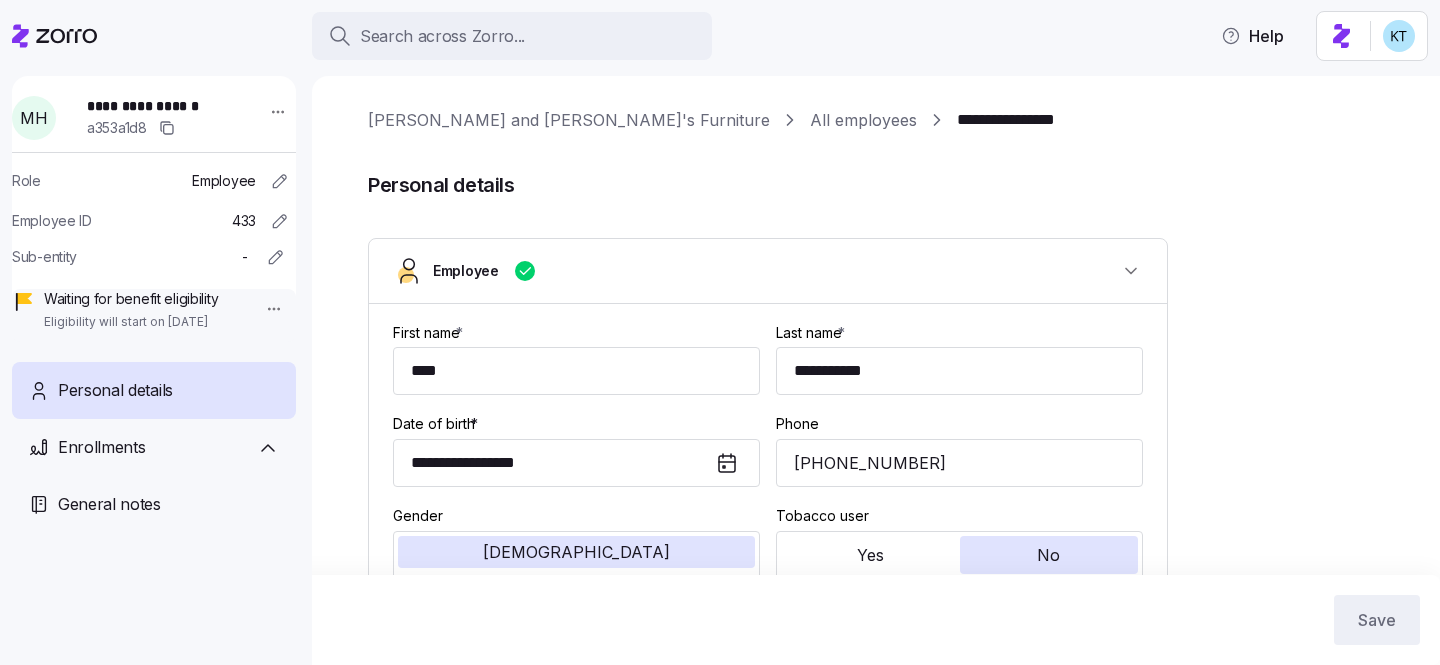 click on "**********" at bounding box center (720, 326) 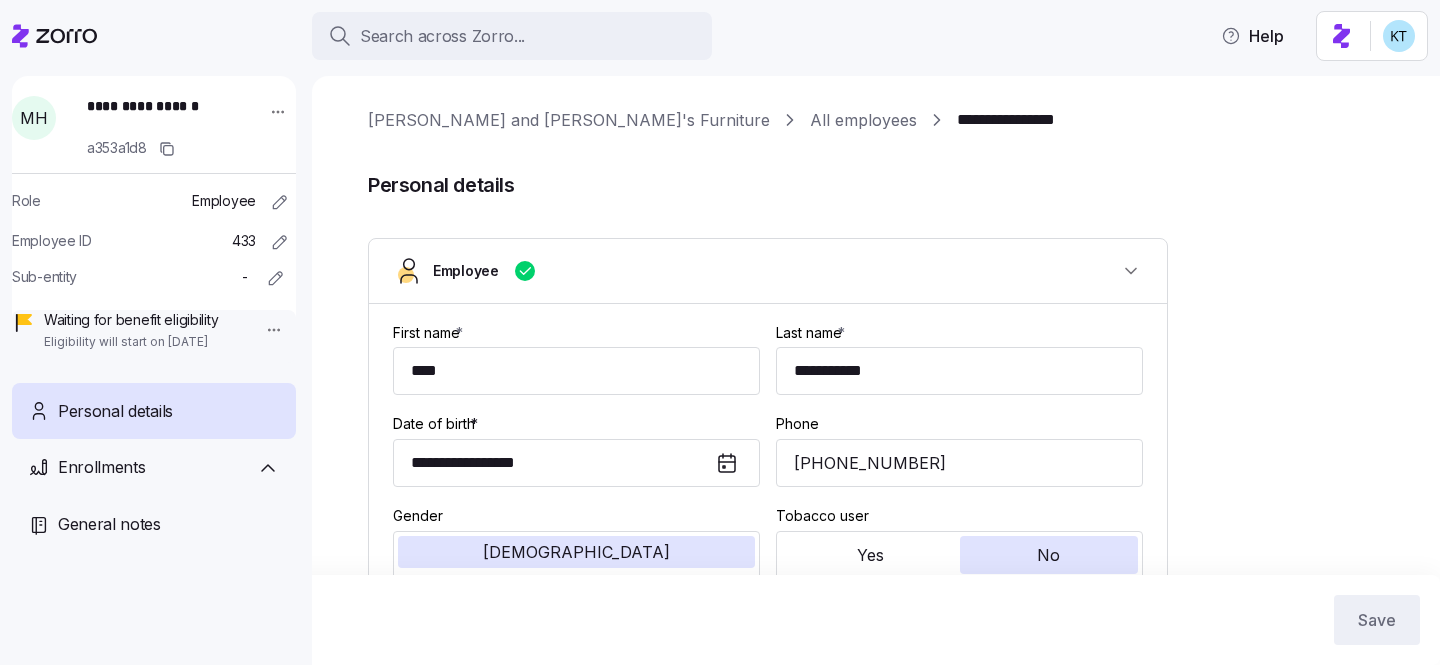 type on "MA" 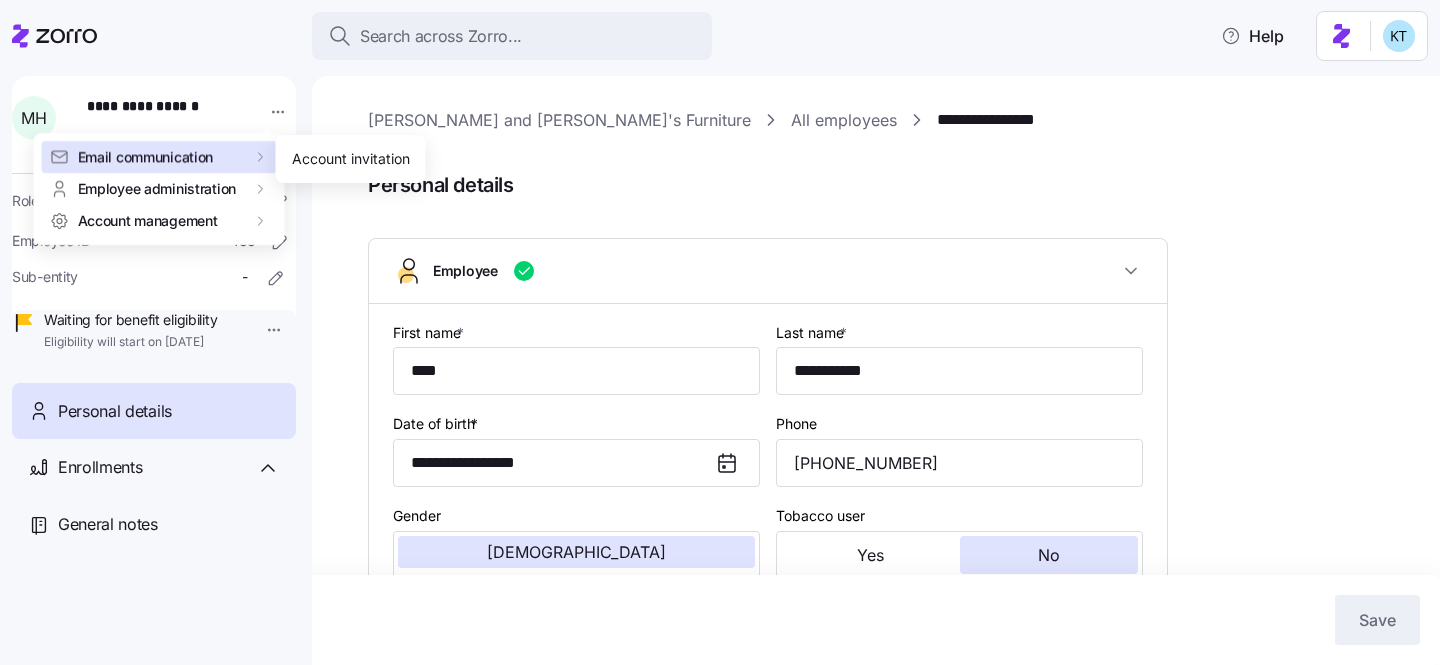 click on "**********" at bounding box center [720, 326] 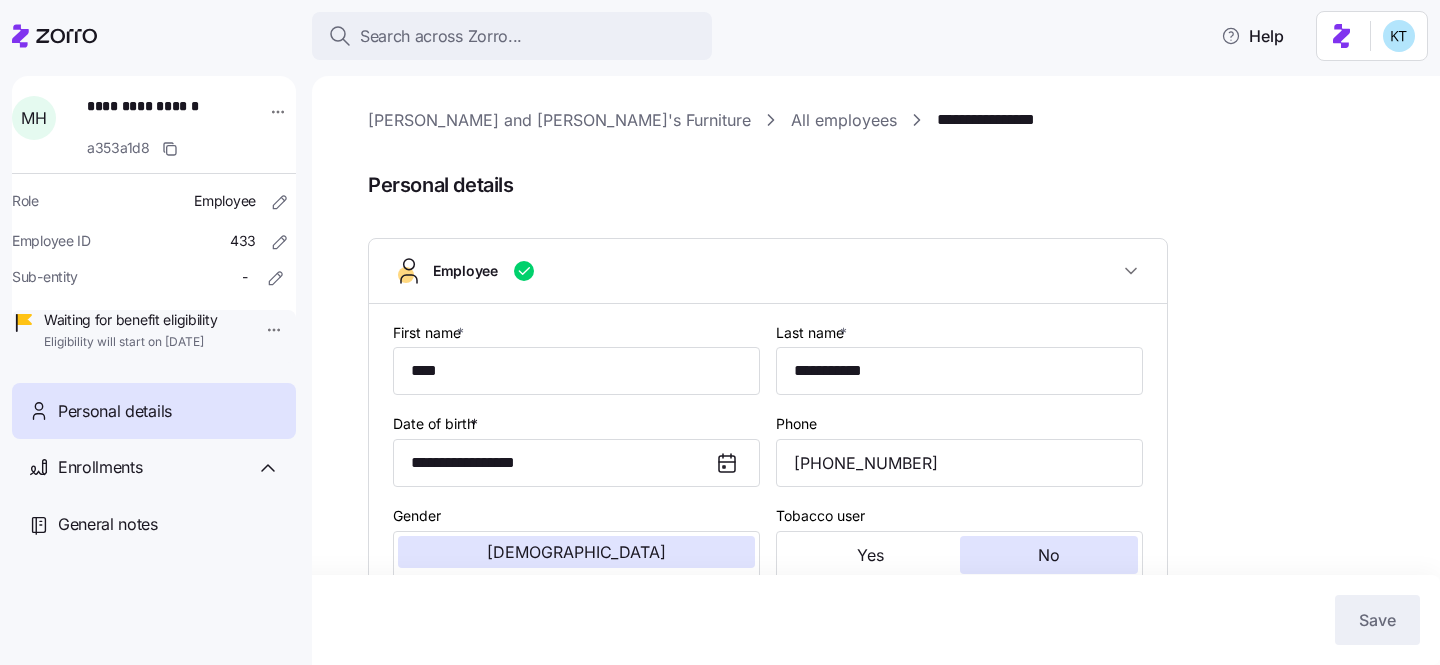 click on "**********" at bounding box center (720, 326) 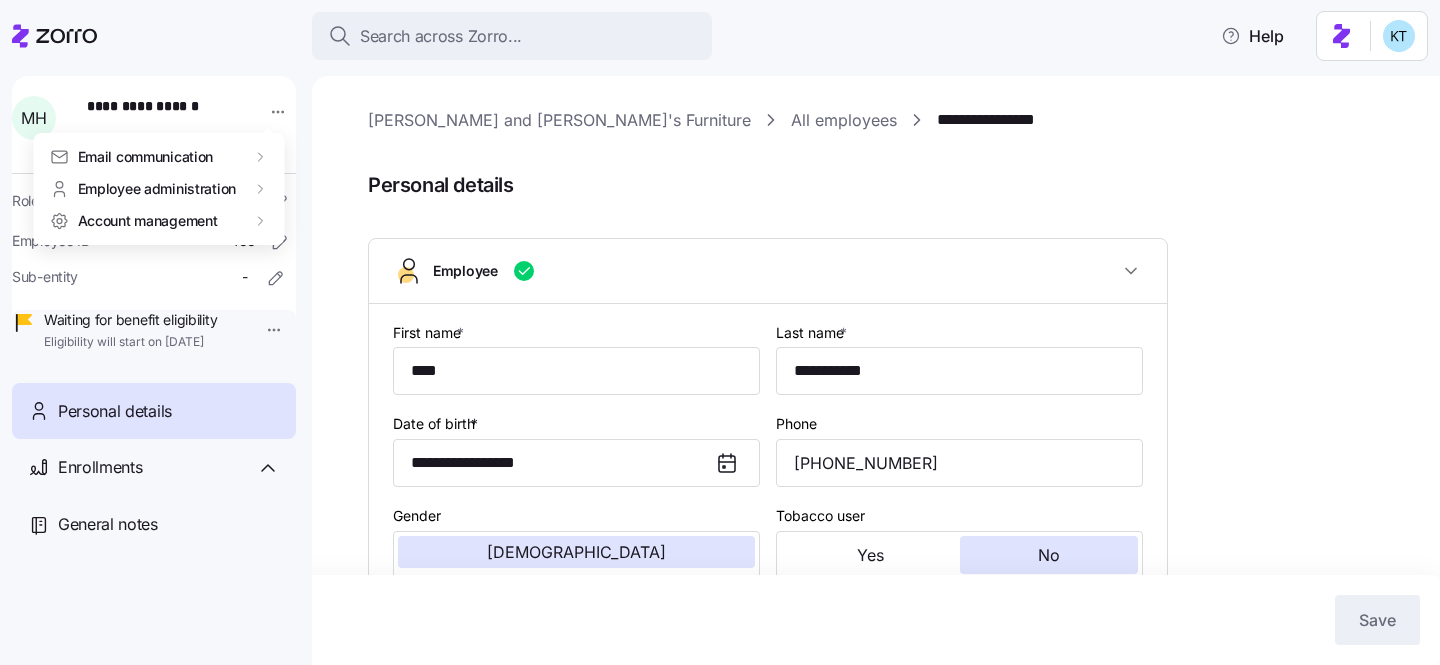 click on "**********" at bounding box center [720, 326] 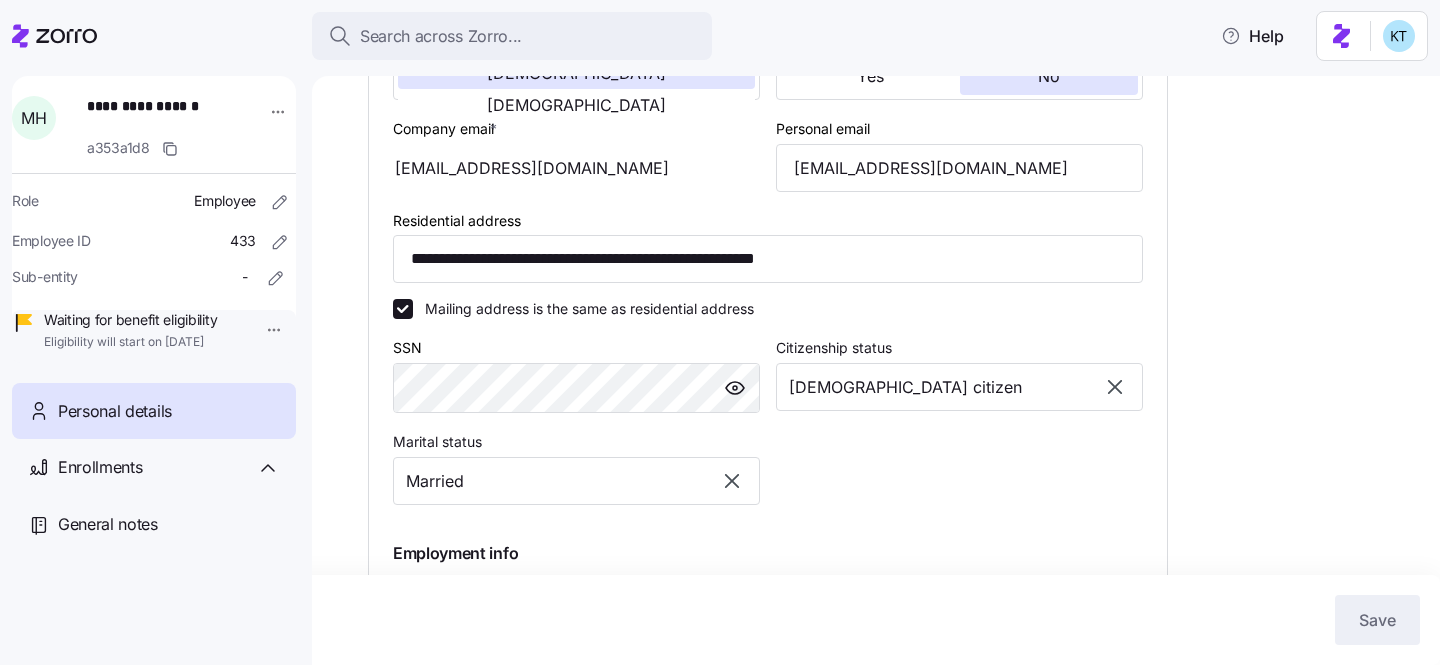 scroll, scrollTop: 776, scrollLeft: 0, axis: vertical 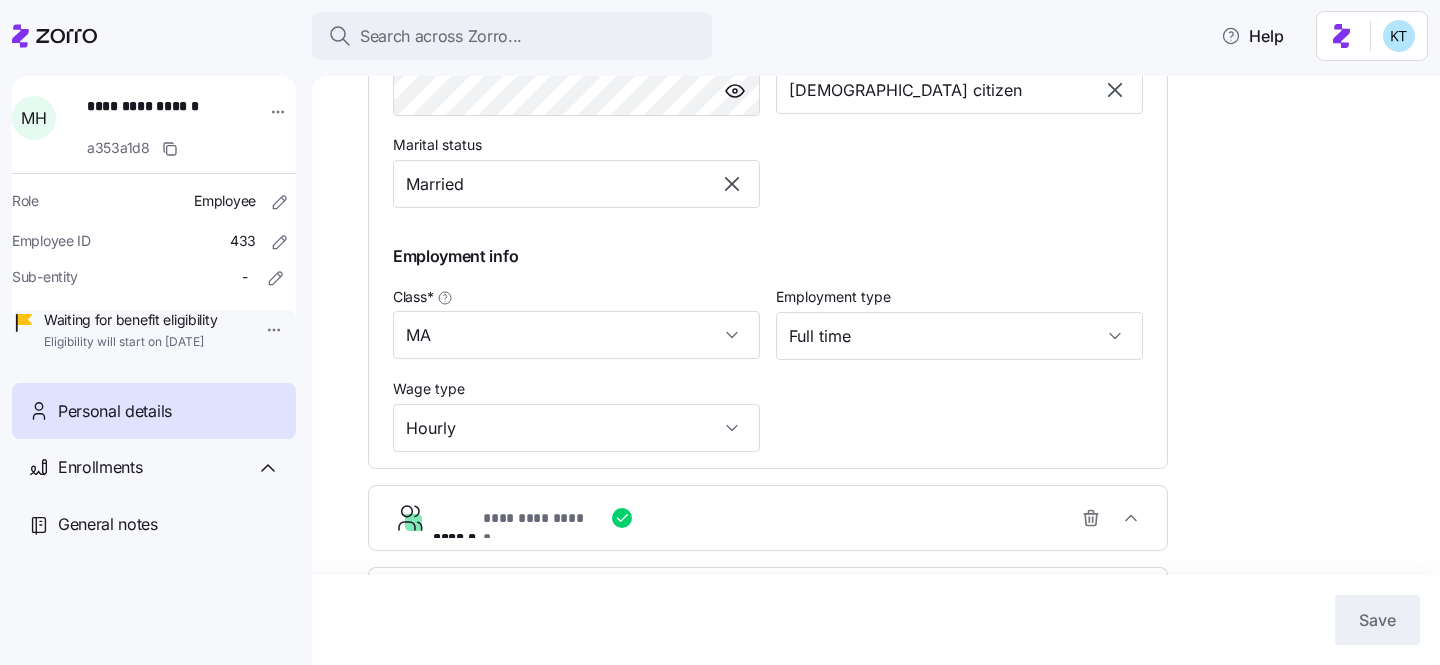 click on "**********" at bounding box center (536, 518) 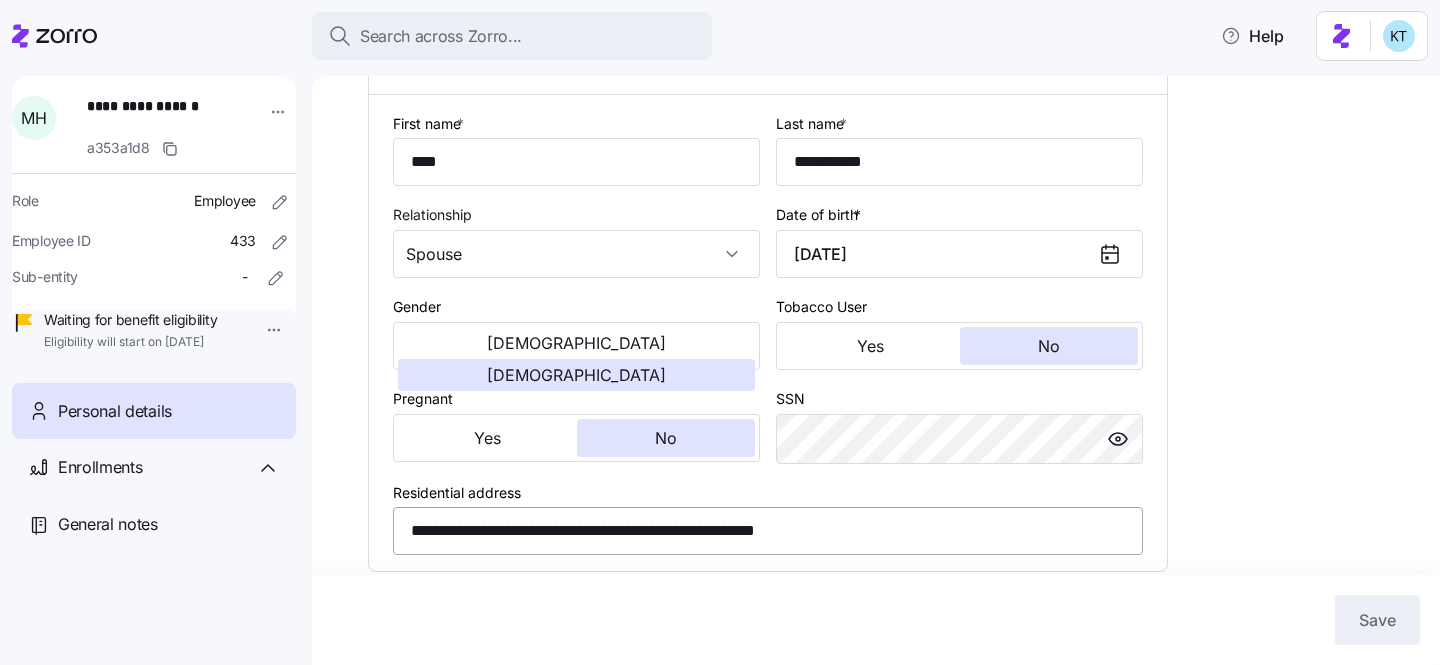 scroll, scrollTop: 1314, scrollLeft: 0, axis: vertical 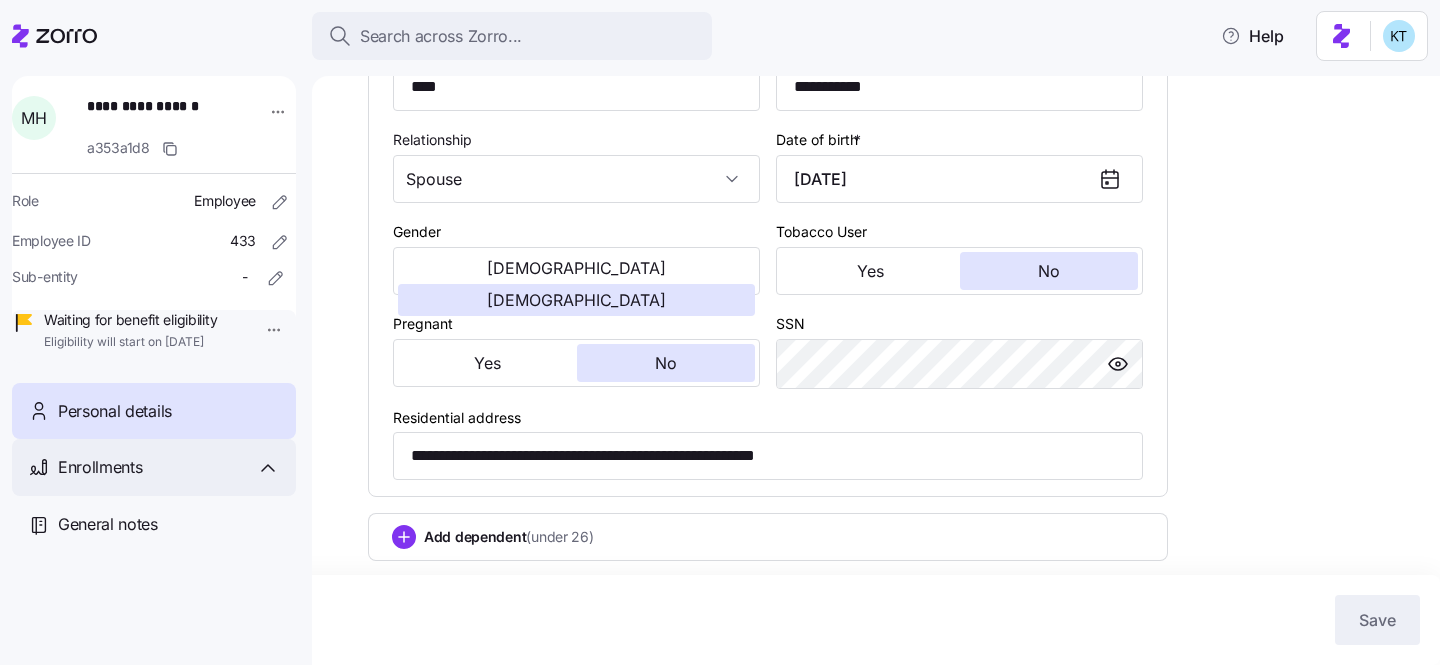 click on "Enrollments" at bounding box center (169, 467) 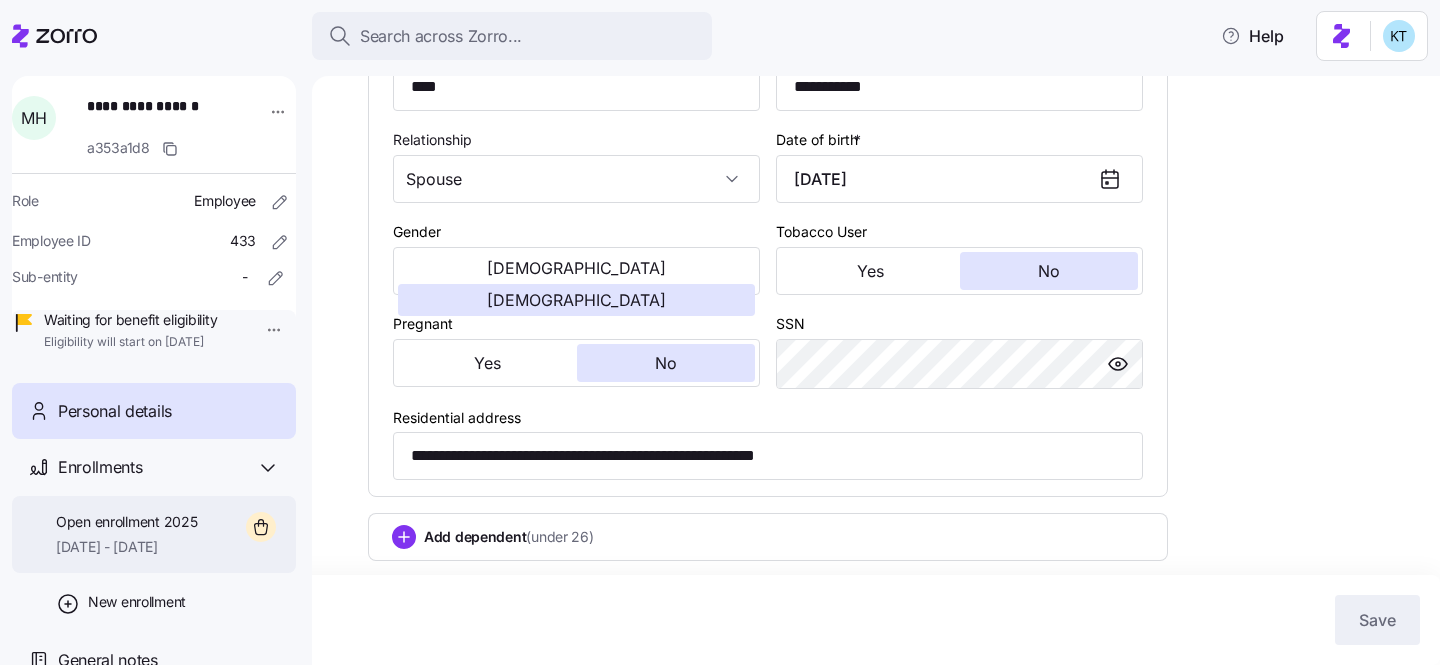 click on "Open enrollment 2025 08/01/2025 - 12/31/2025" at bounding box center (154, 534) 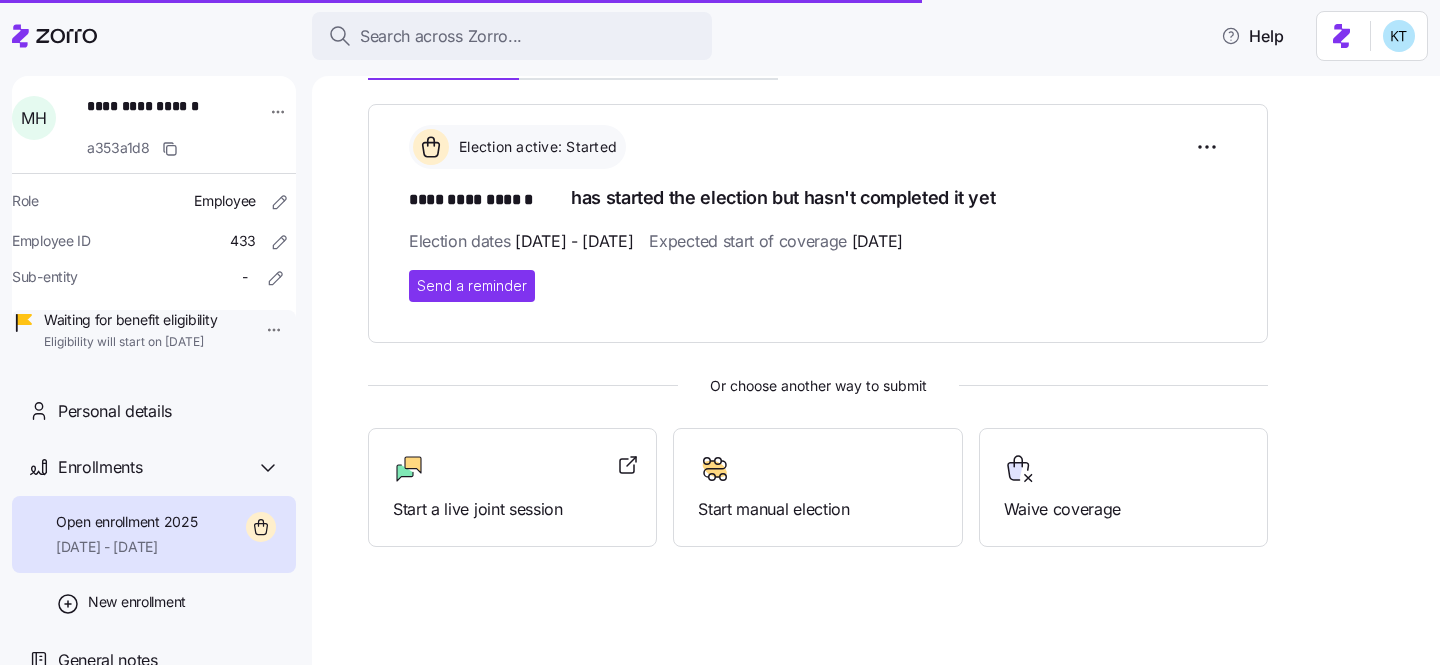 scroll, scrollTop: 0, scrollLeft: 0, axis: both 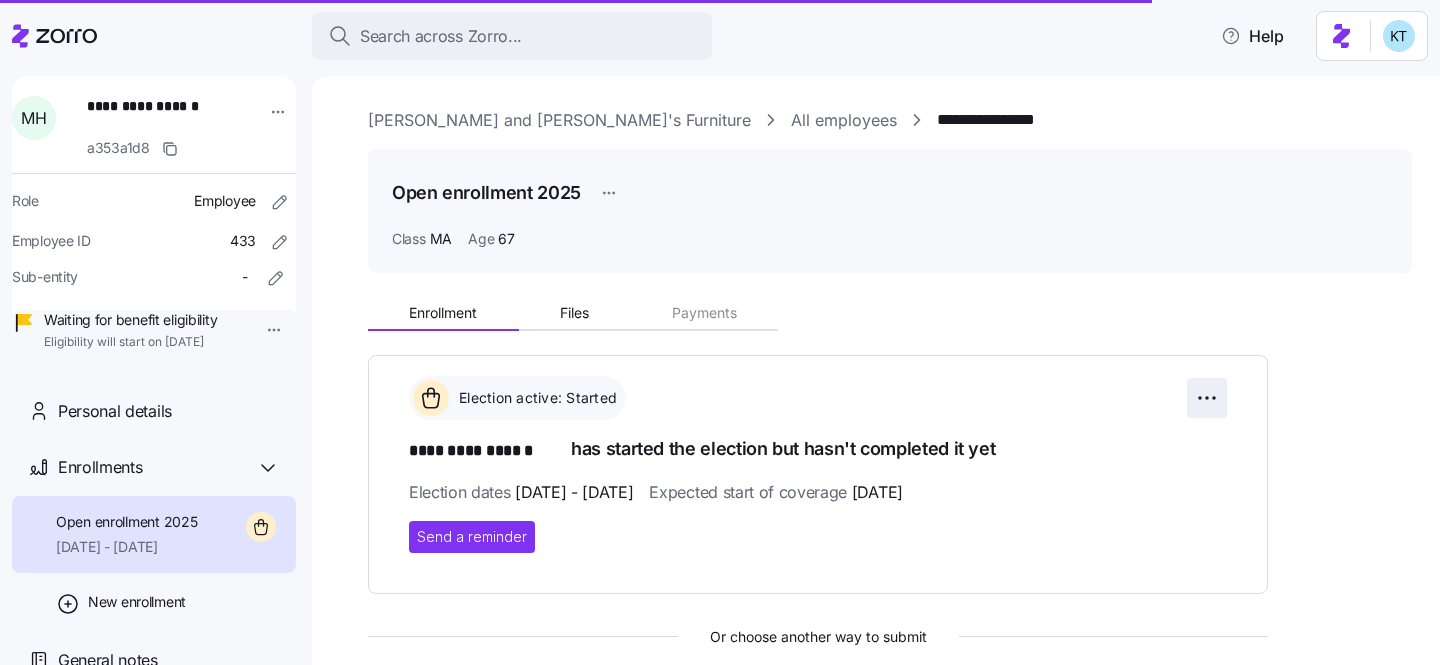 click on "**********" at bounding box center [720, 326] 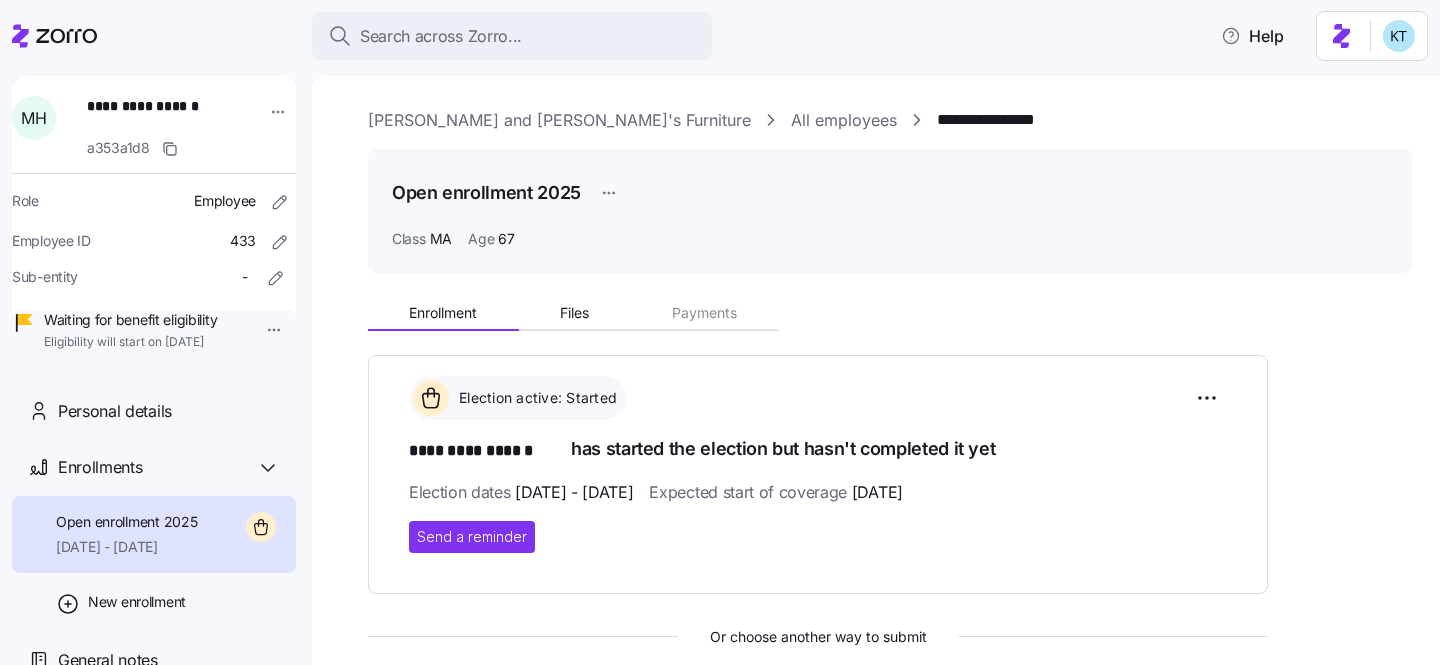 click on "**********" at bounding box center [720, 326] 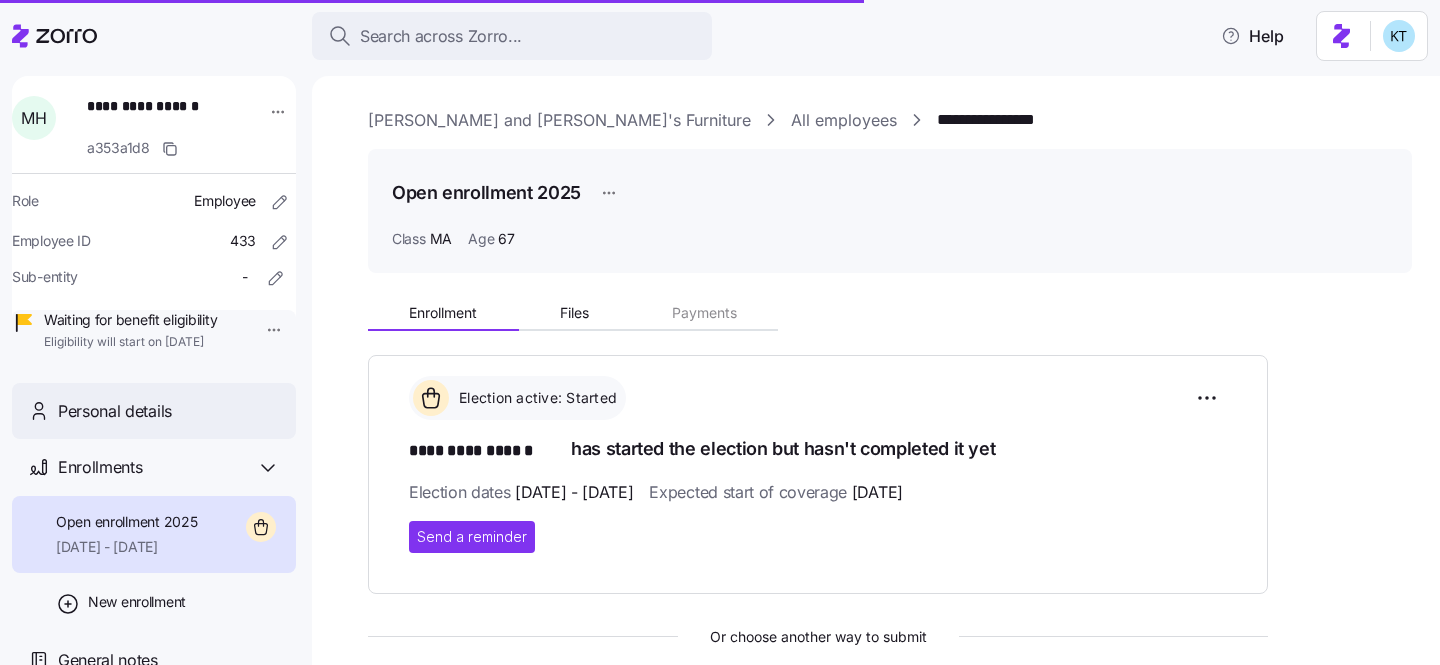 click on "Personal details" at bounding box center [169, 411] 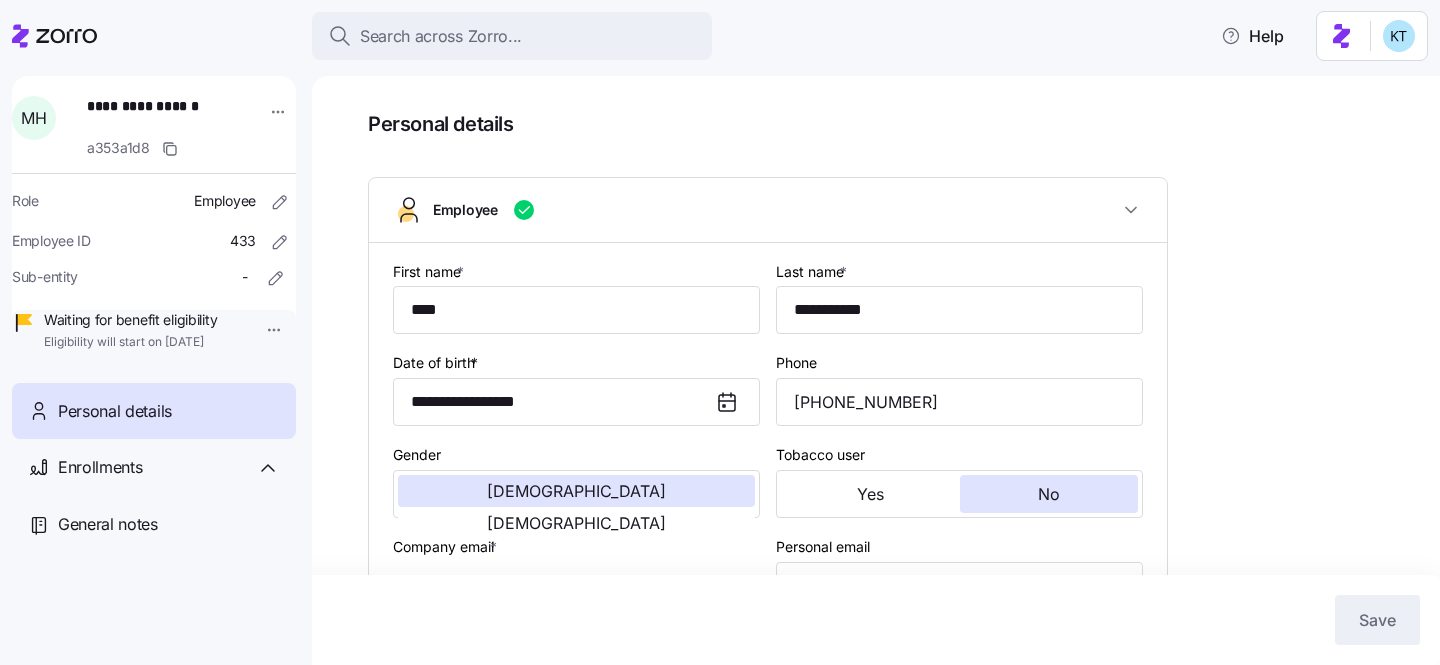scroll, scrollTop: 65, scrollLeft: 0, axis: vertical 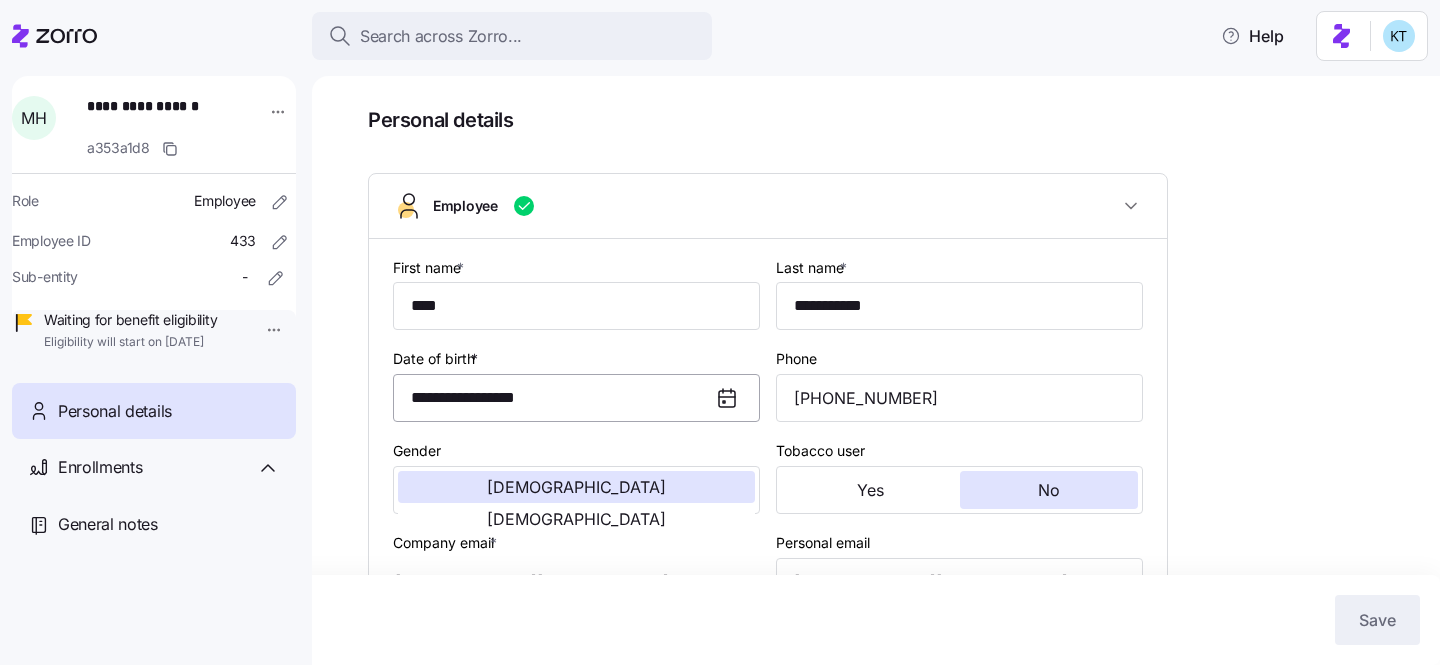 click on "**********" at bounding box center (576, 398) 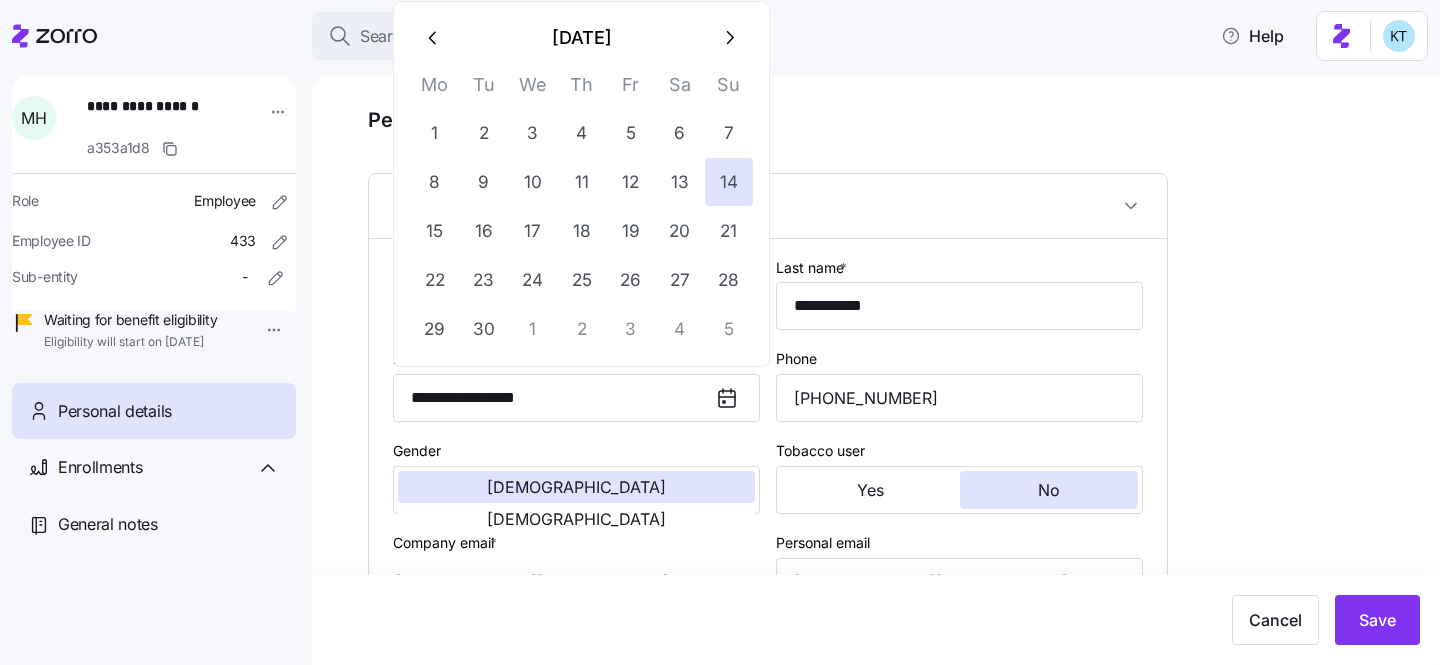 type on "**********" 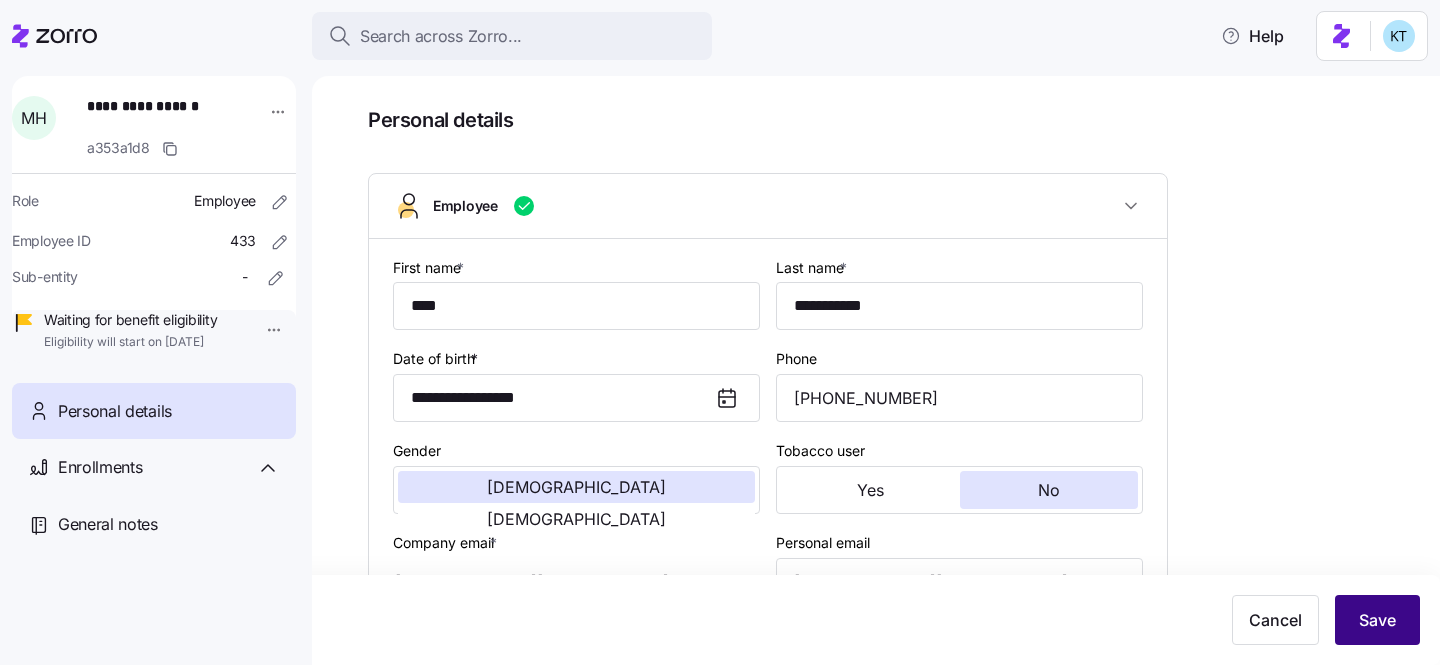 click on "Save" at bounding box center [1377, 620] 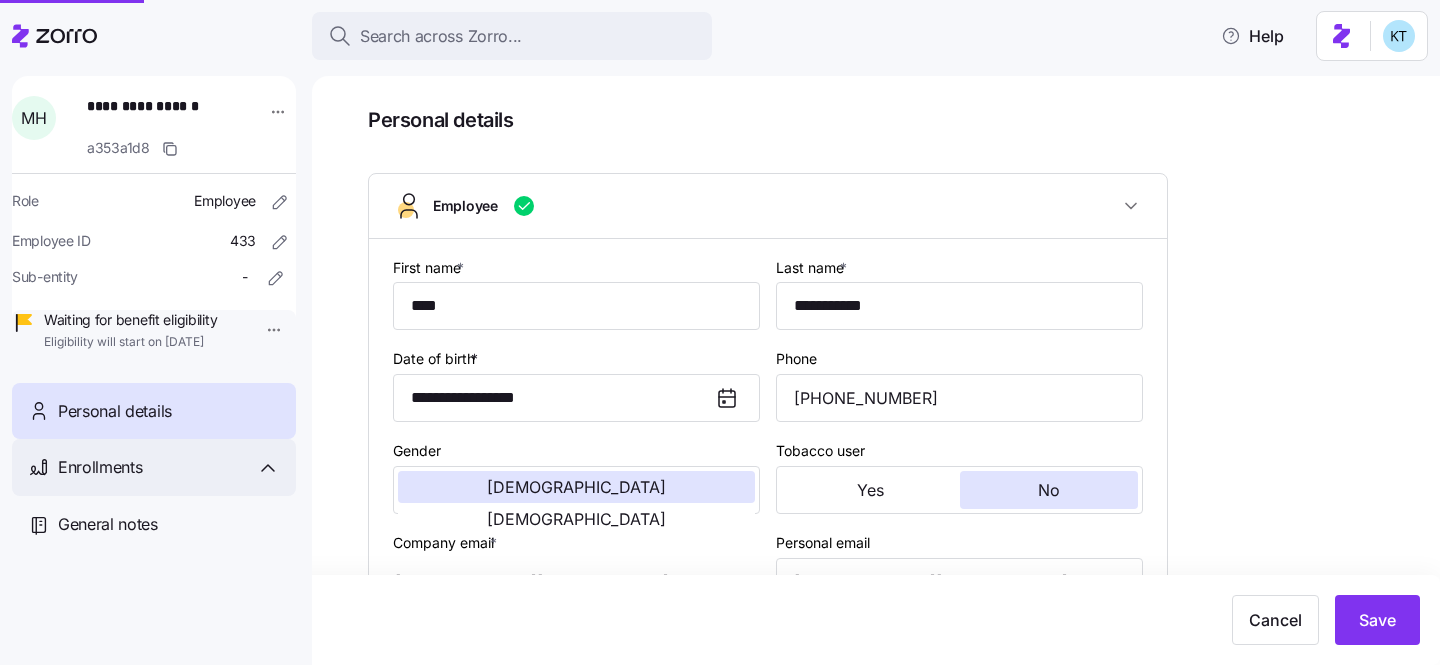 click on "Enrollments" at bounding box center [100, 467] 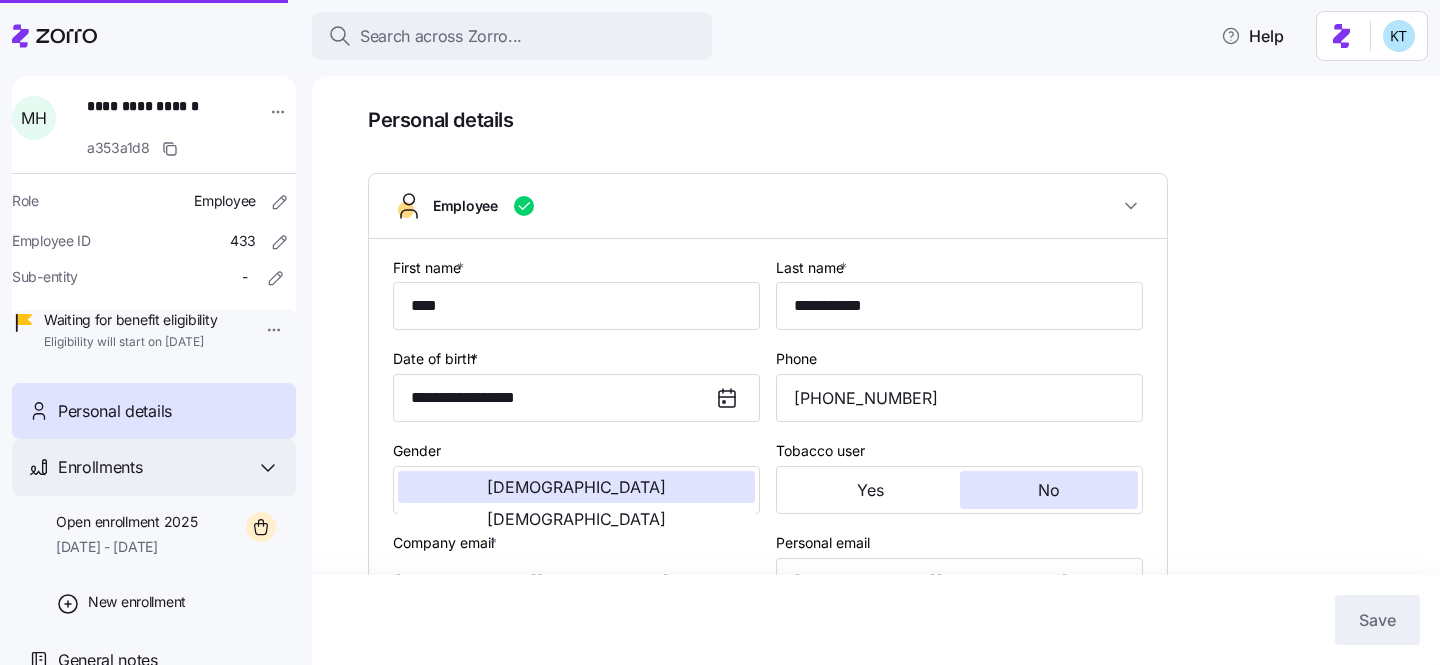 scroll, scrollTop: 69, scrollLeft: 0, axis: vertical 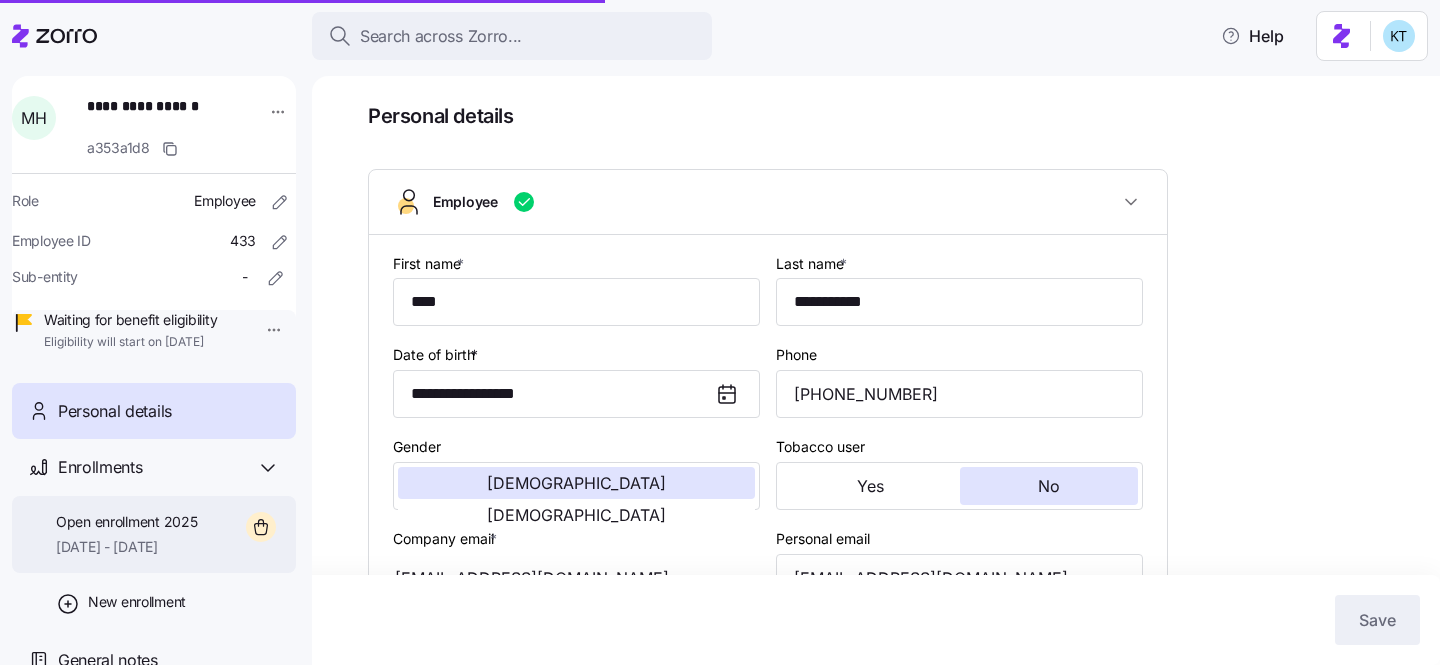 click on "08/01/2025 - 12/31/2025" at bounding box center [126, 547] 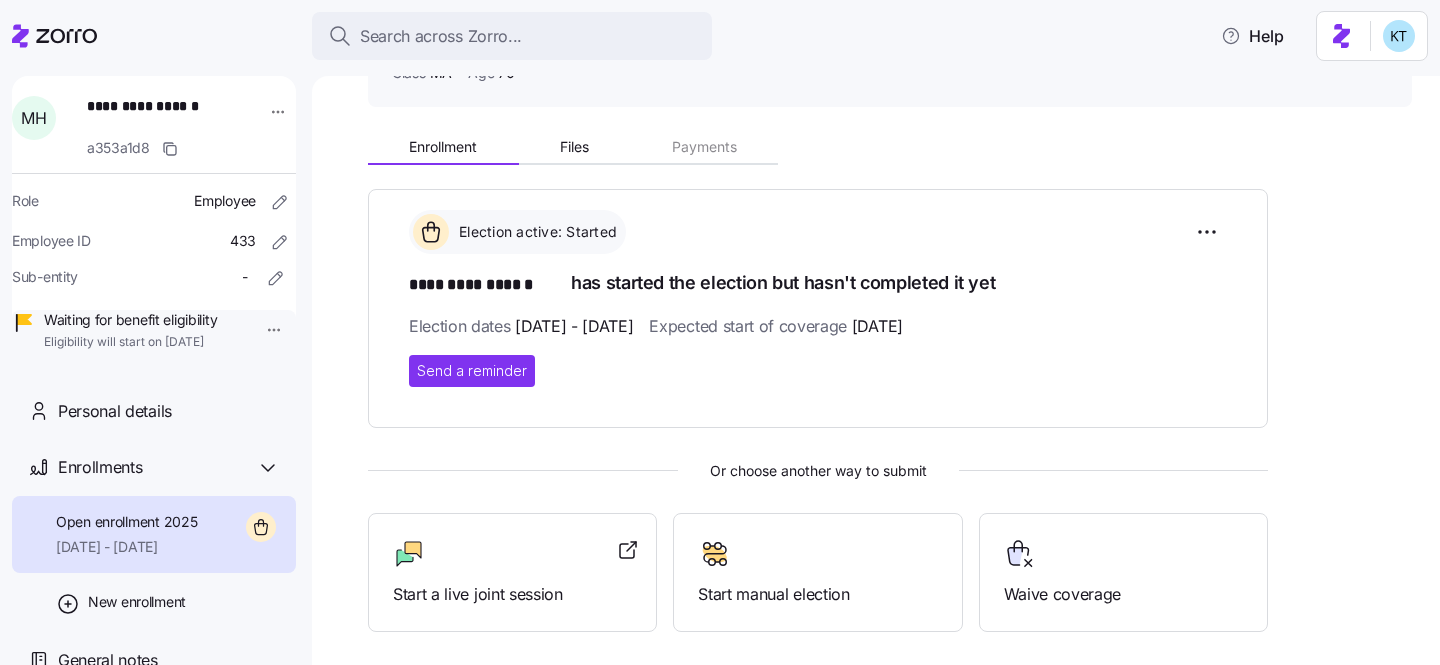 scroll, scrollTop: 0, scrollLeft: 0, axis: both 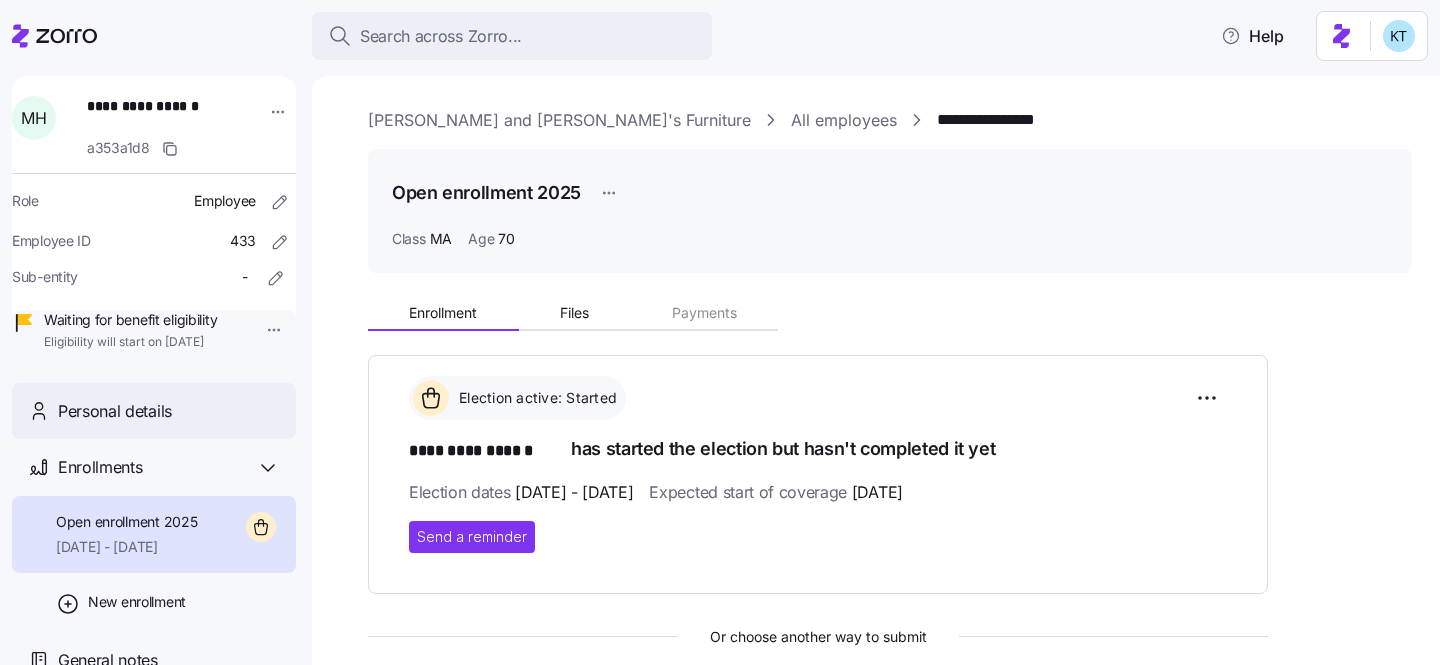 click on "Personal details" at bounding box center [115, 411] 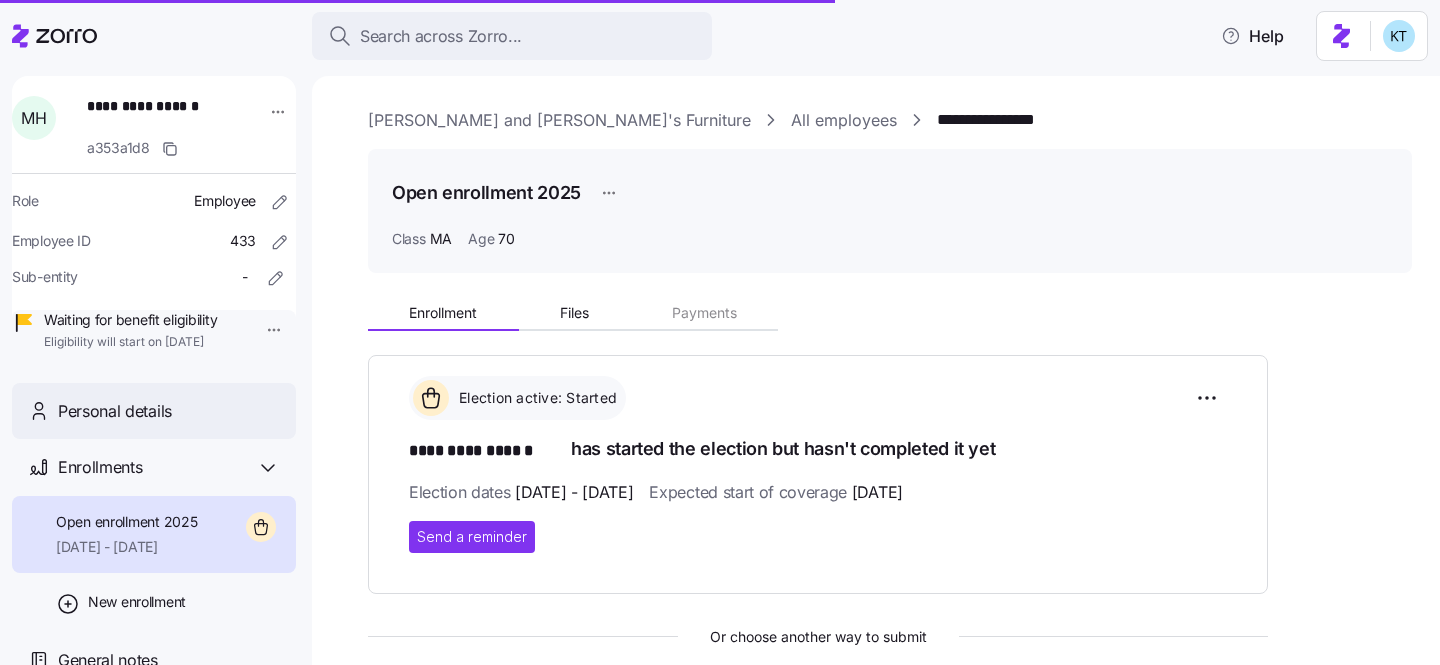 click on "Personal details" at bounding box center (169, 411) 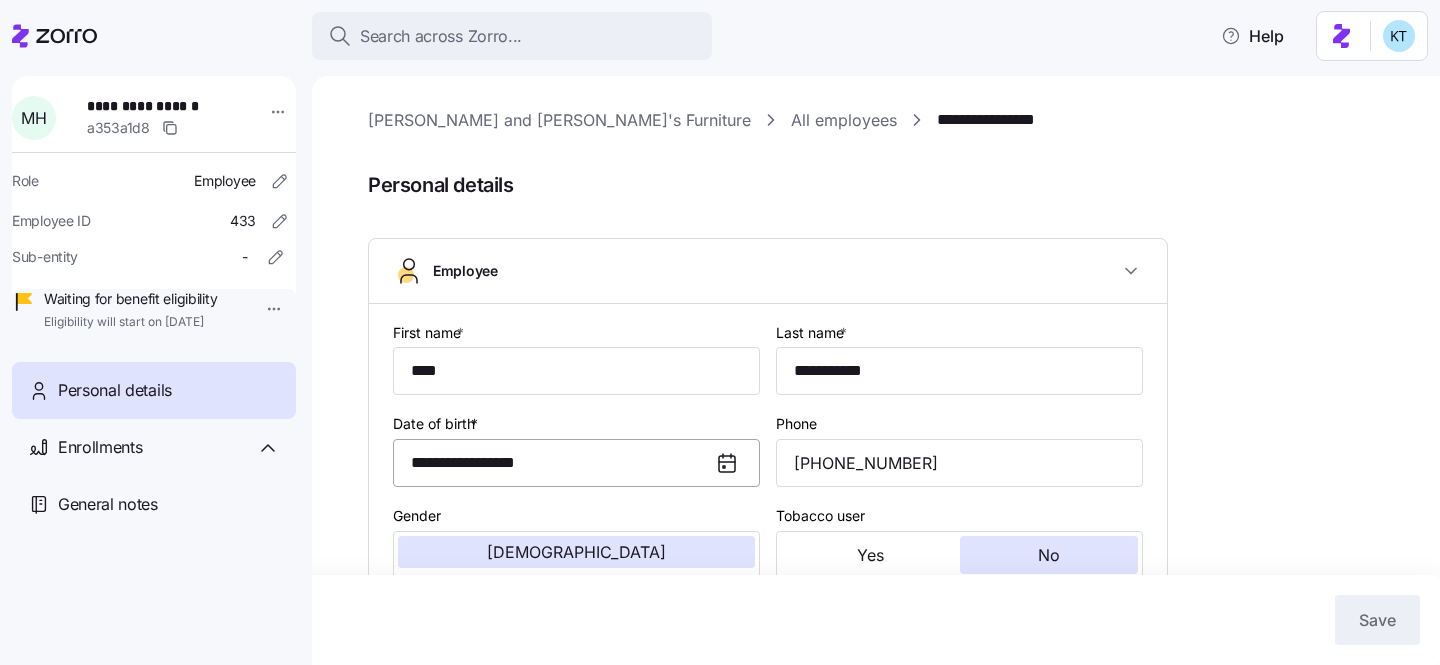 click on "**********" at bounding box center (576, 463) 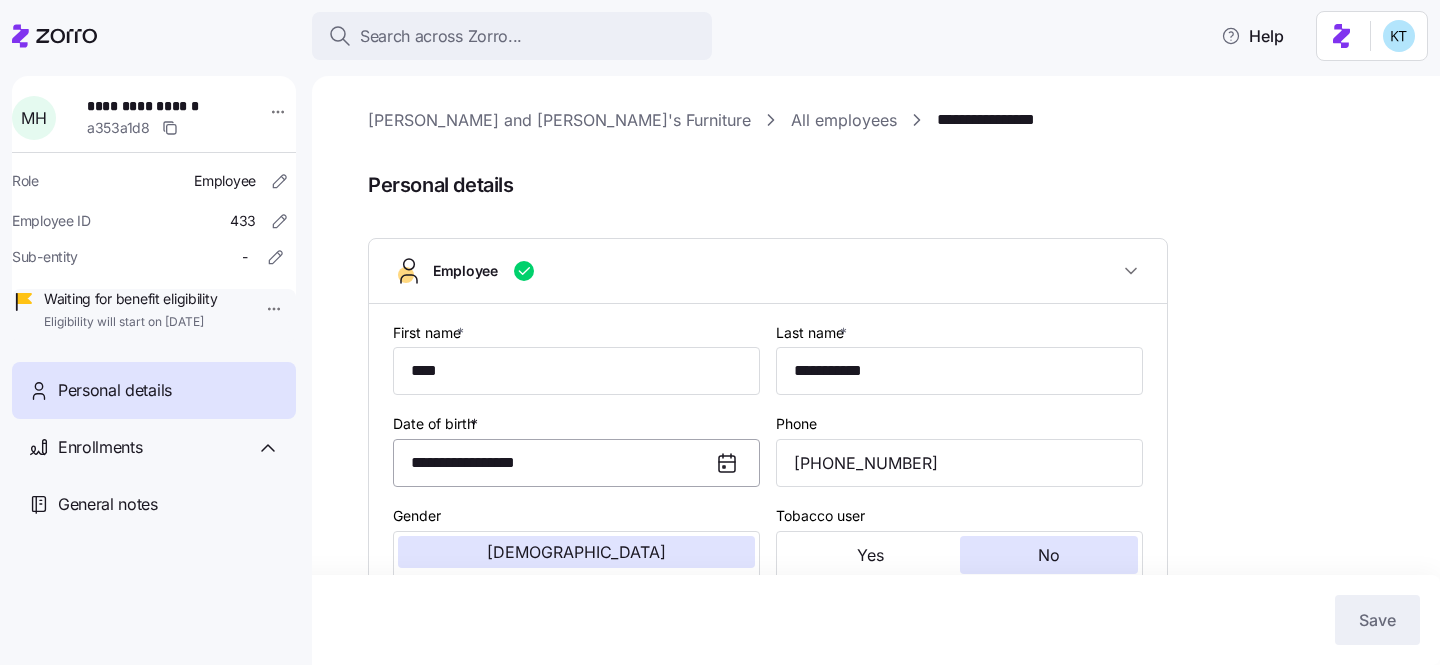 click on "**********" at bounding box center (576, 463) 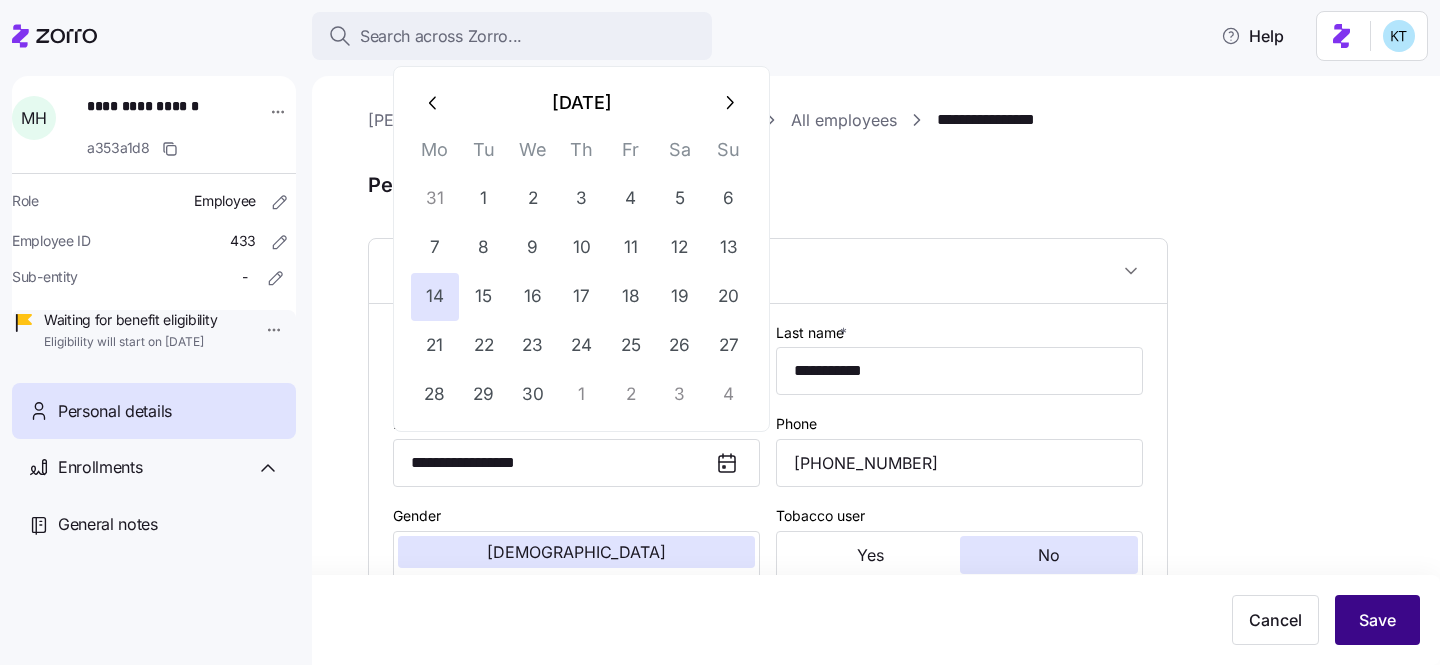 type on "**********" 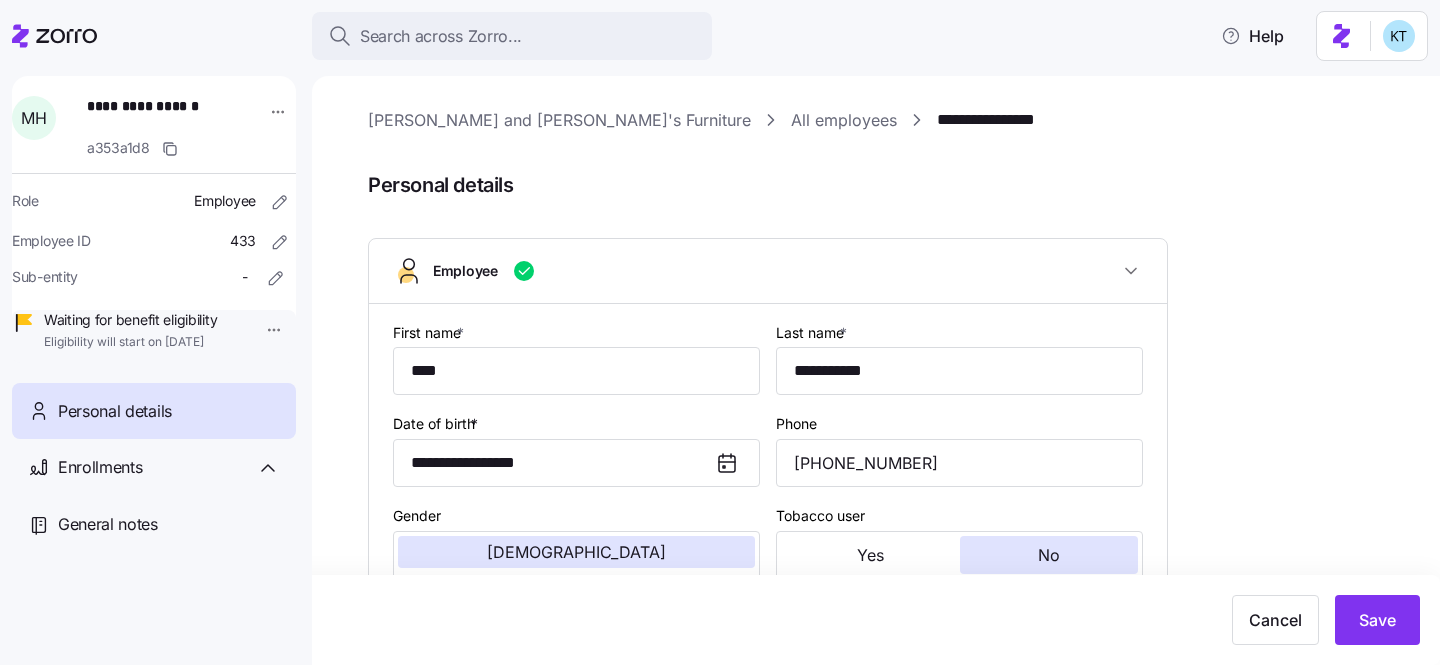 click on "Enrollments" at bounding box center (169, 467) 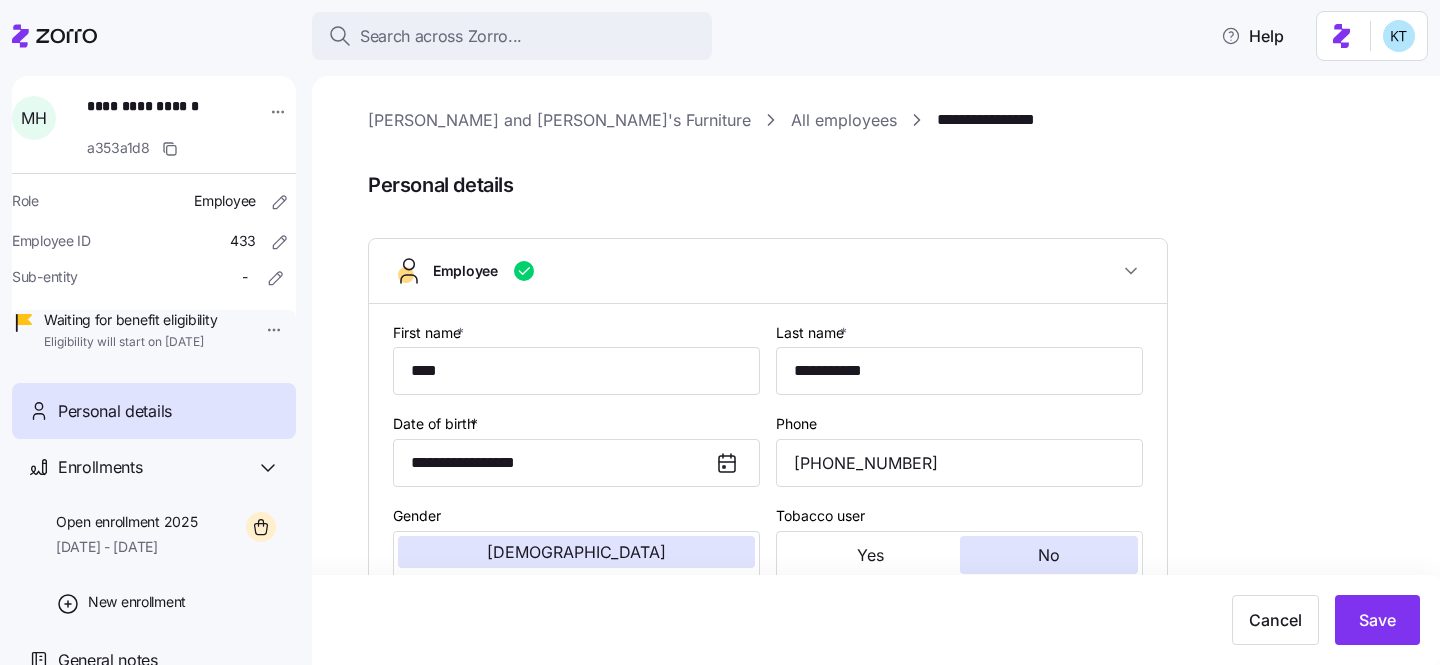 click on "Open enrollment 2025 08/01/2025 - 12/31/2025" at bounding box center (126, 534) 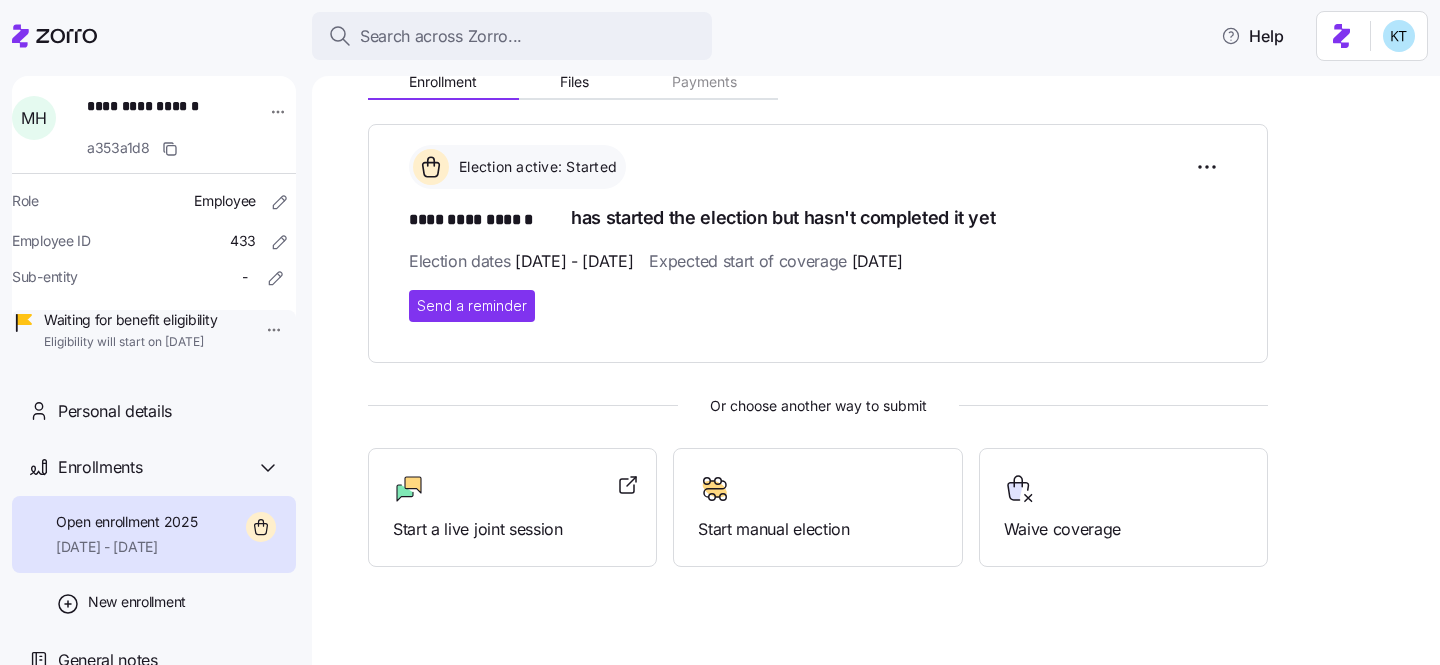 scroll, scrollTop: 251, scrollLeft: 0, axis: vertical 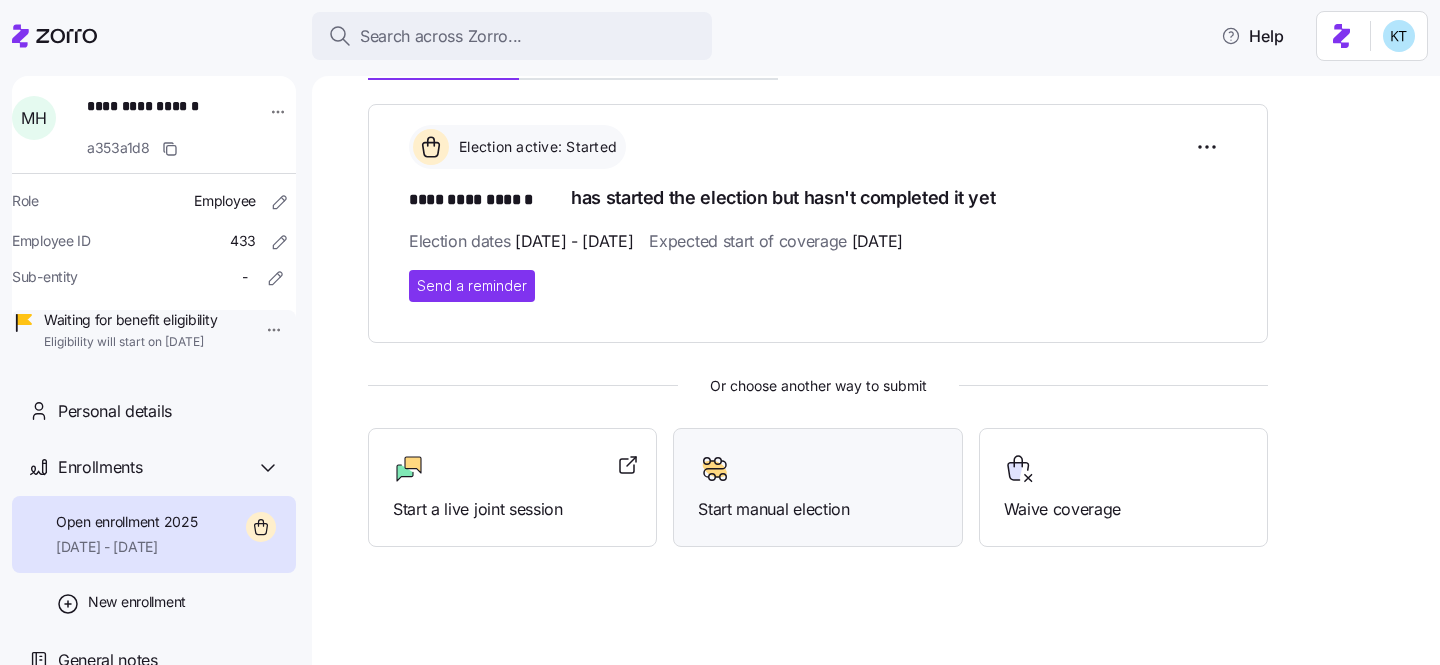 click at bounding box center [817, 469] 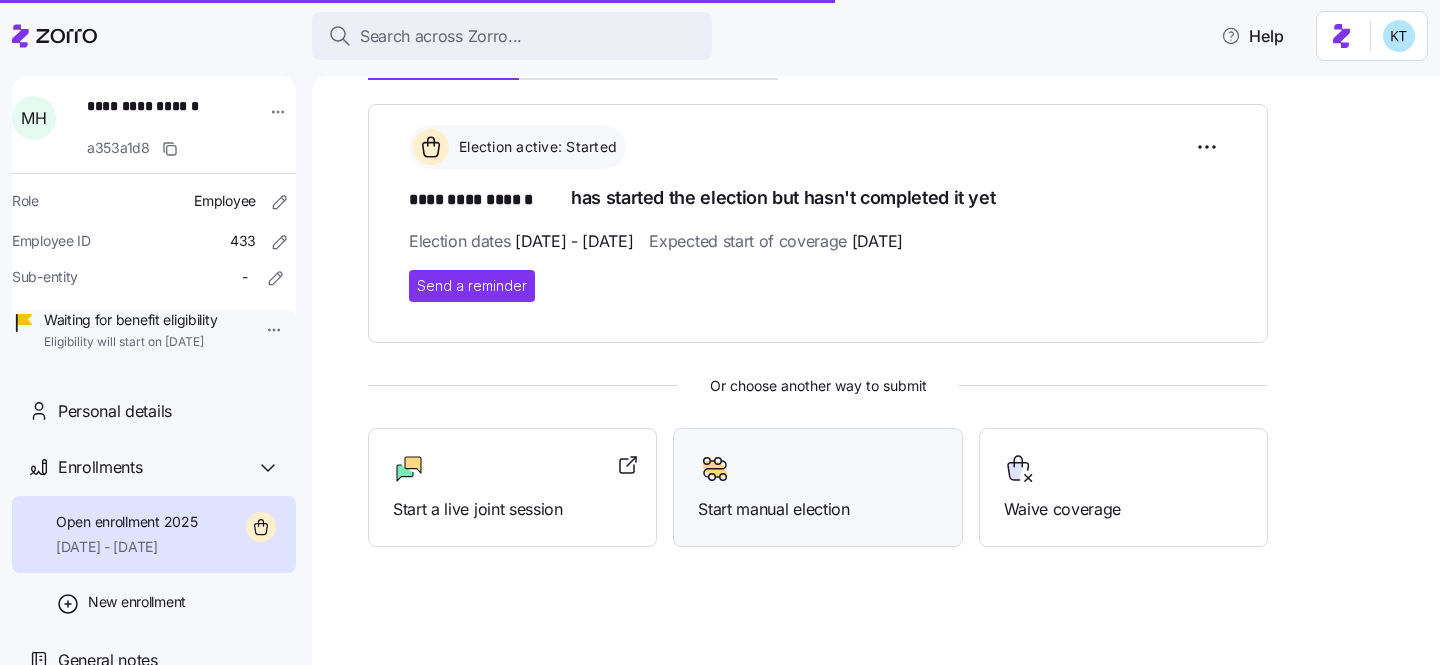 click at bounding box center (817, 469) 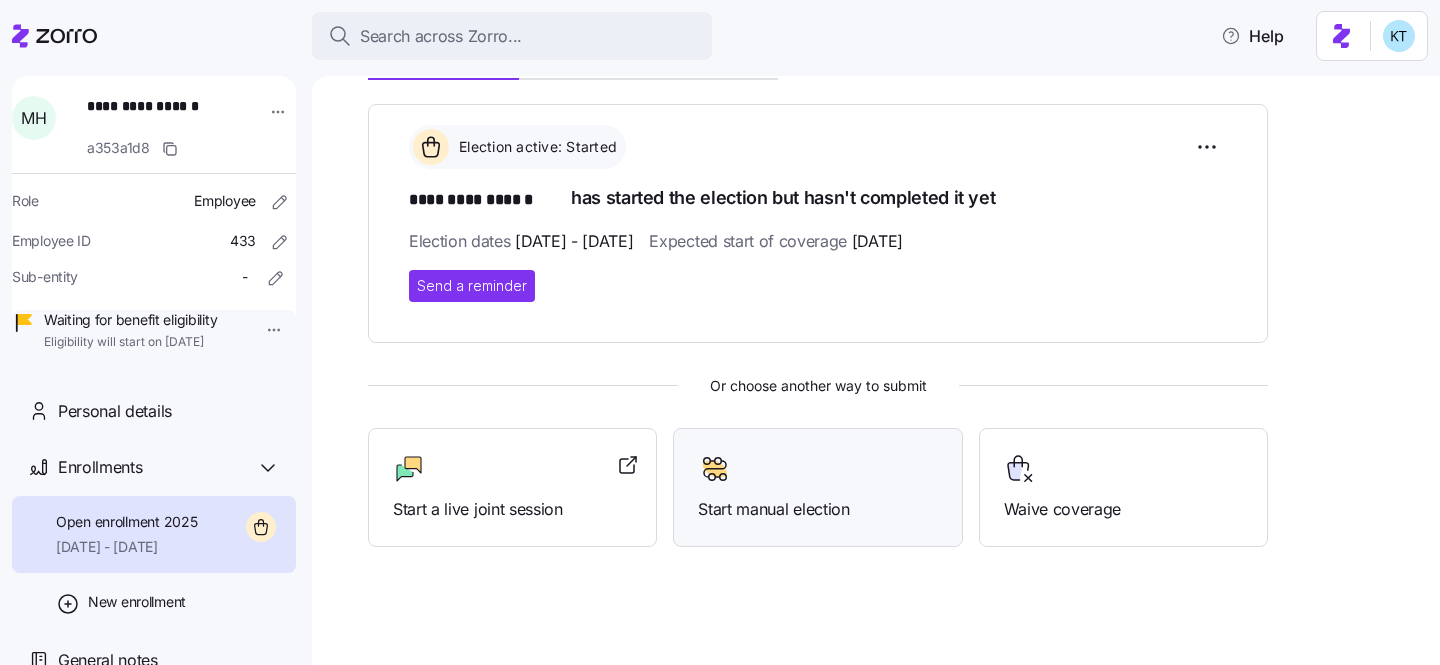 click on "Start manual election" at bounding box center [817, 487] 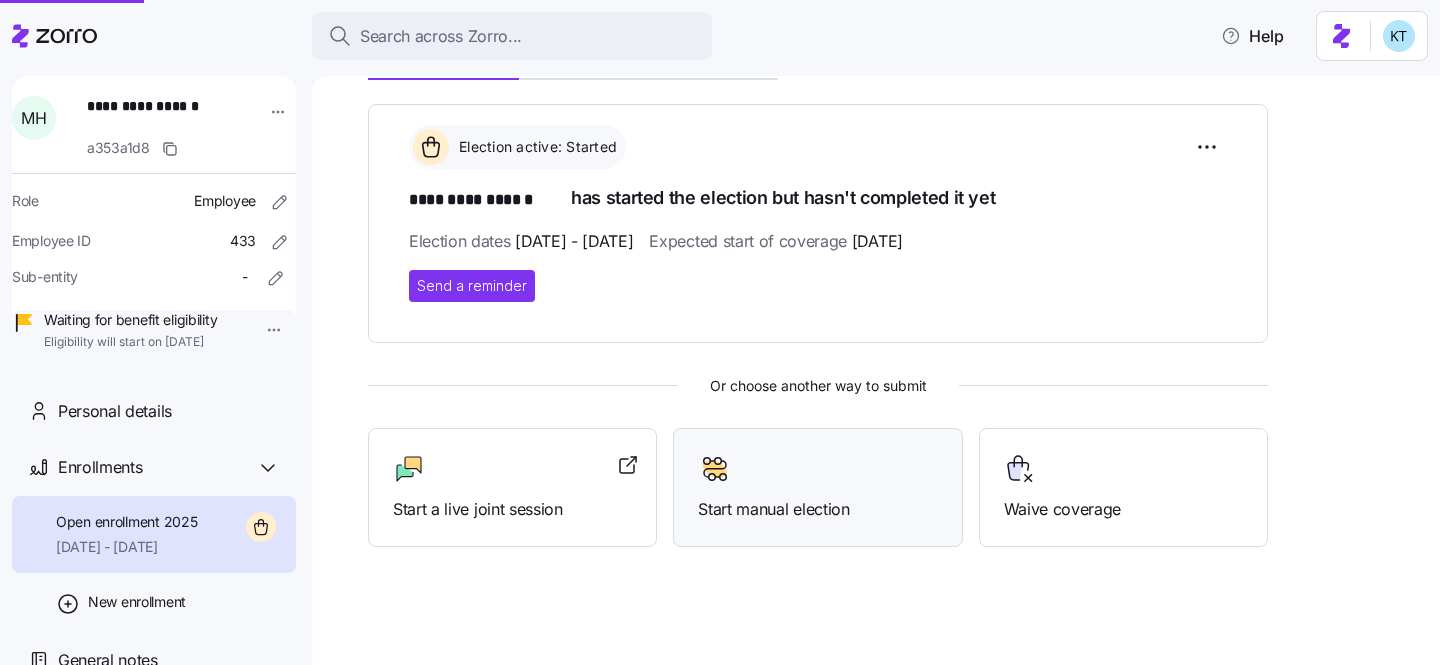 click on "Start manual election" at bounding box center (817, 509) 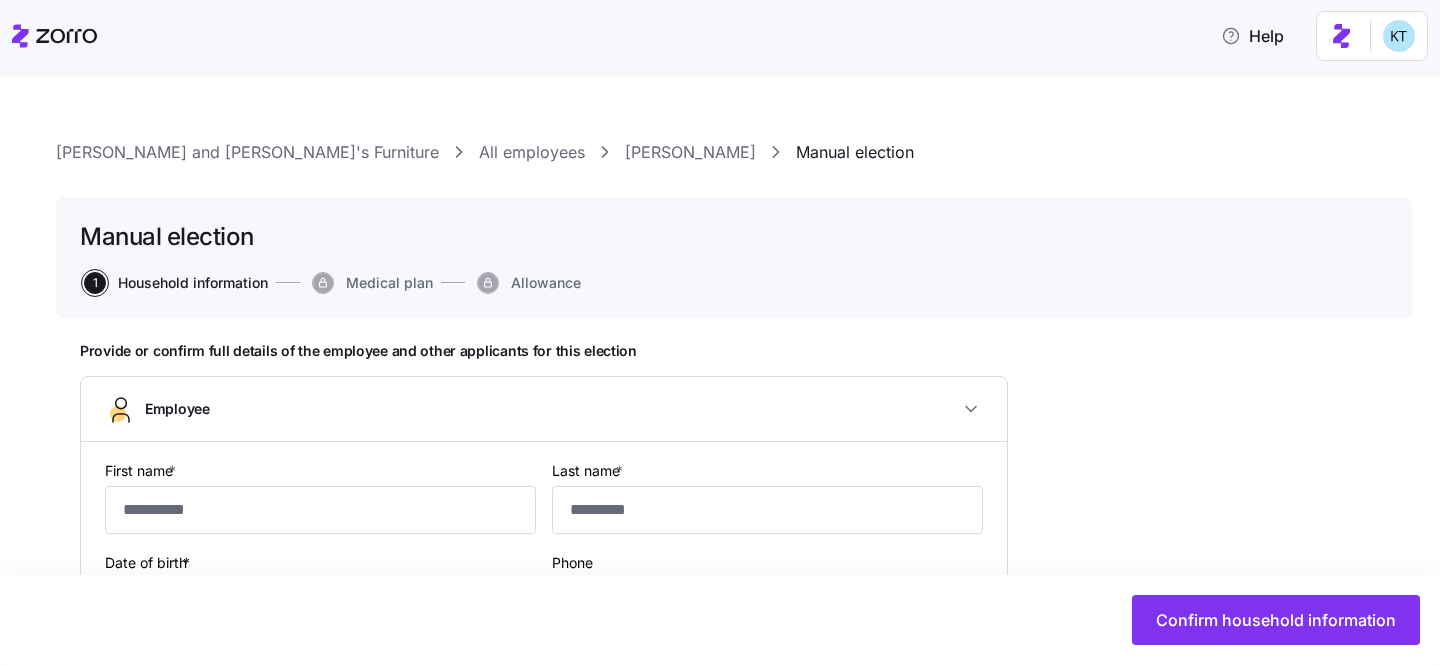 click on "Last name  *" at bounding box center (767, 496) 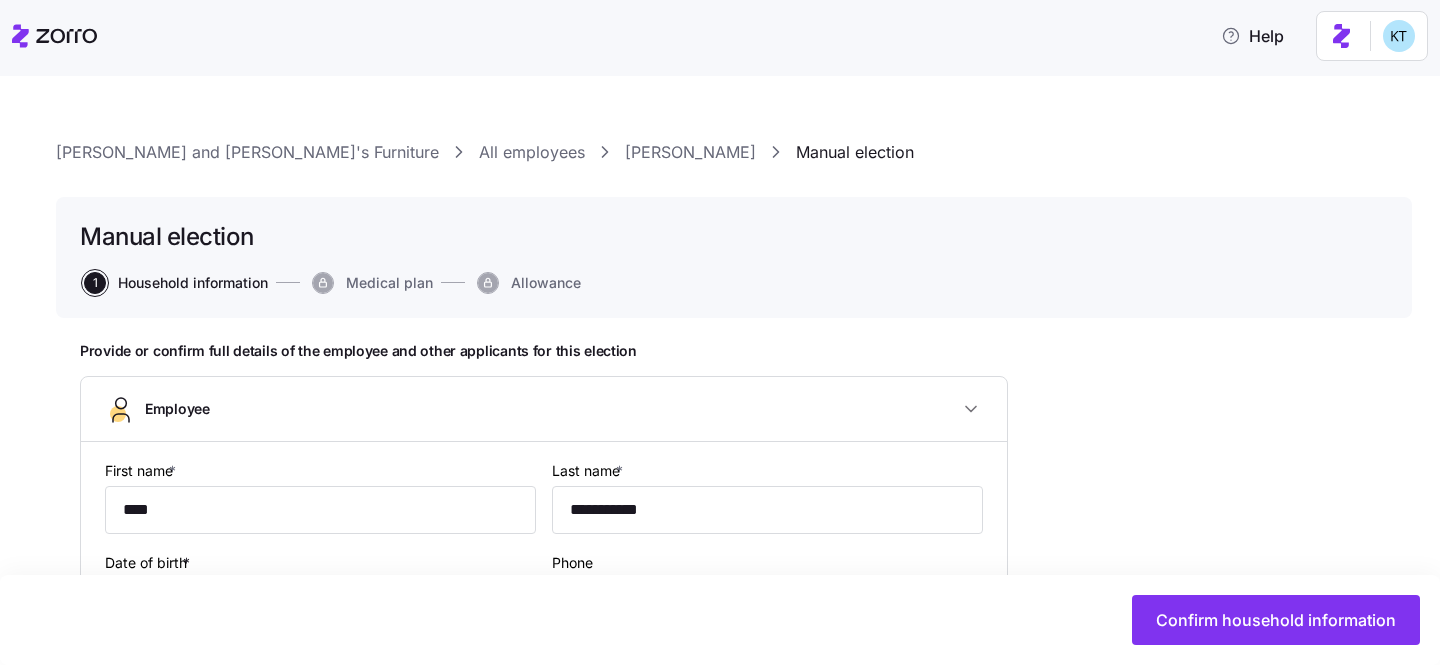 type on "****" 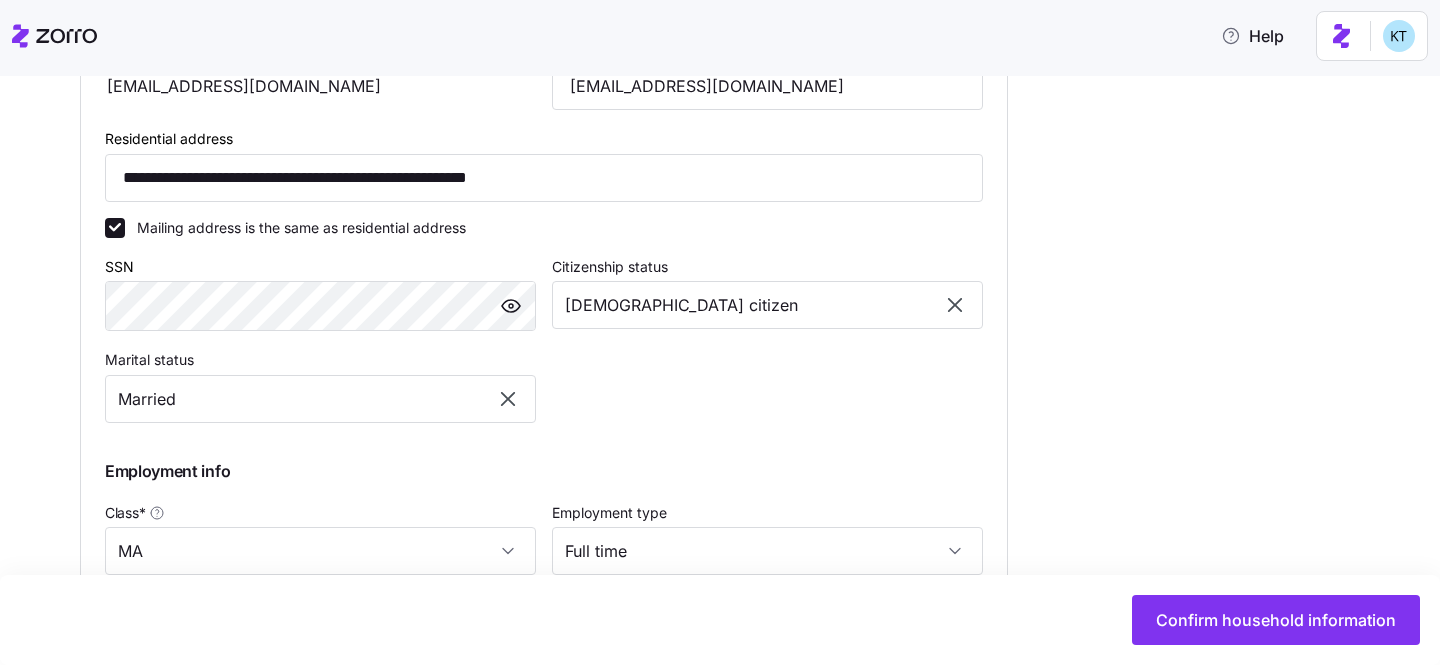 scroll, scrollTop: 992, scrollLeft: 0, axis: vertical 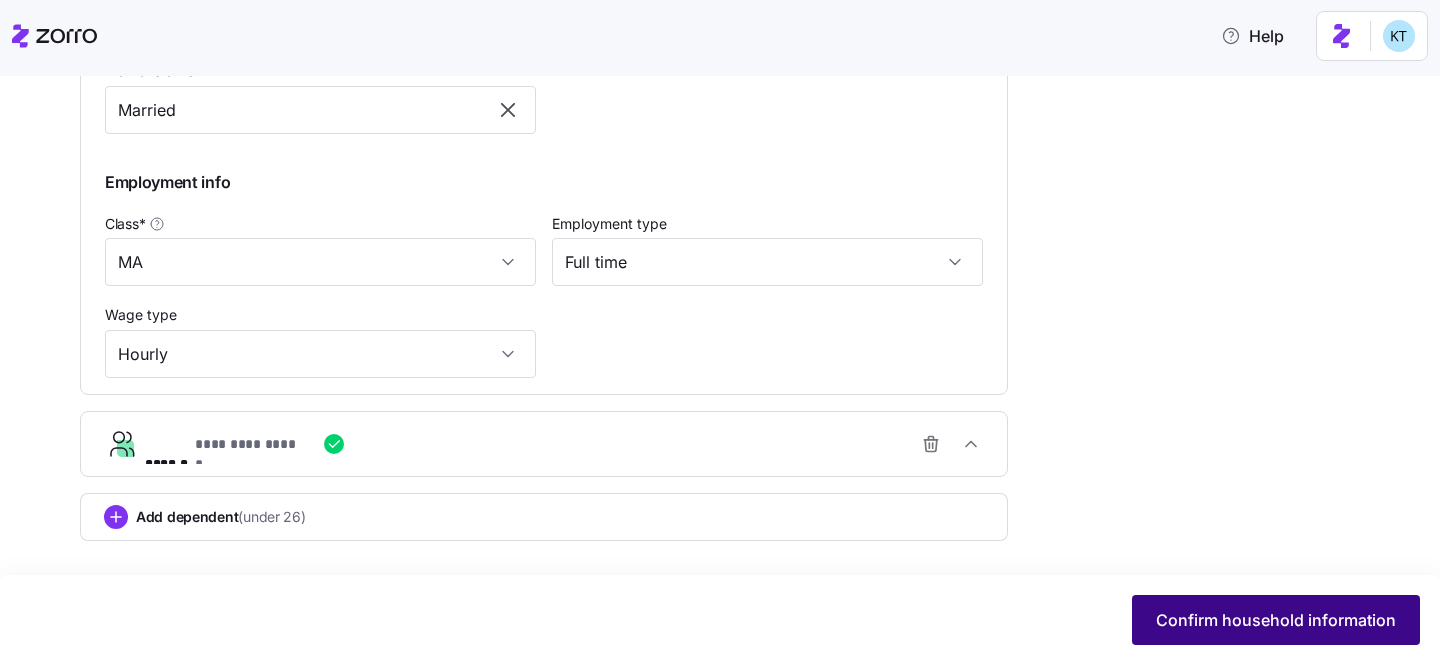 click on "Confirm household information" at bounding box center [1276, 620] 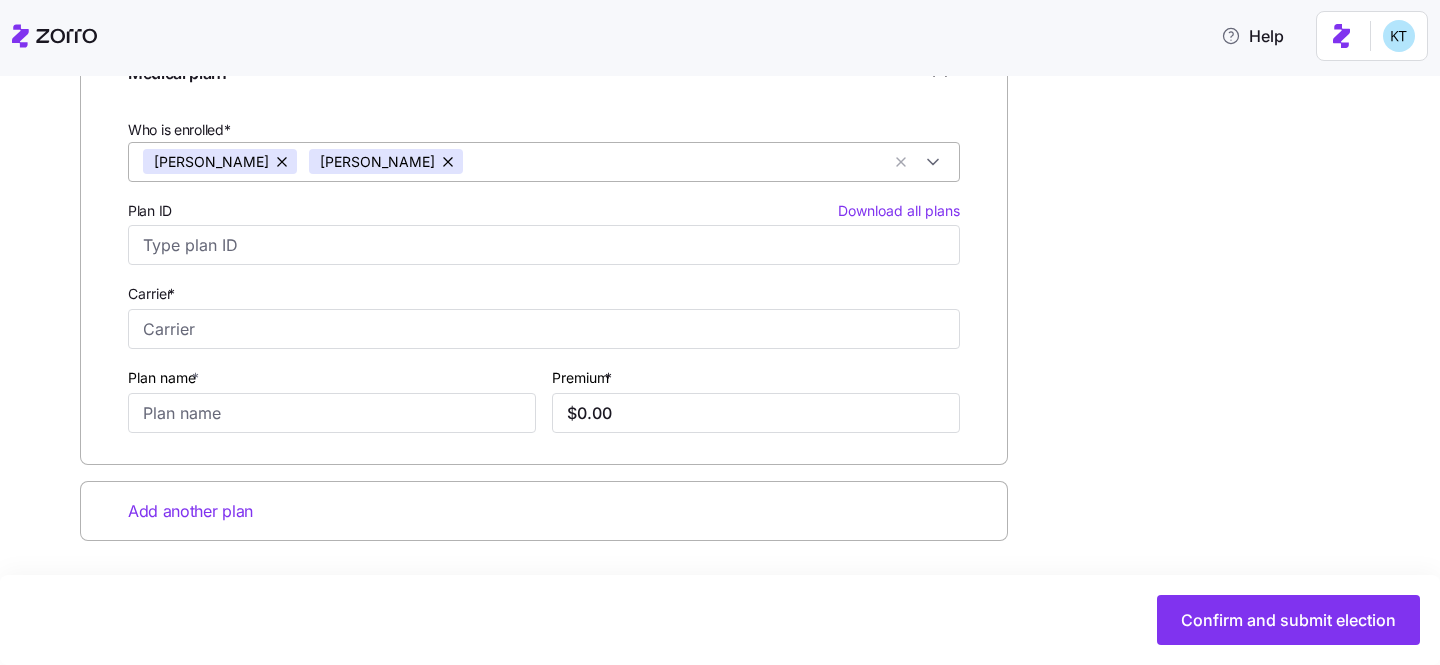 scroll, scrollTop: 283, scrollLeft: 0, axis: vertical 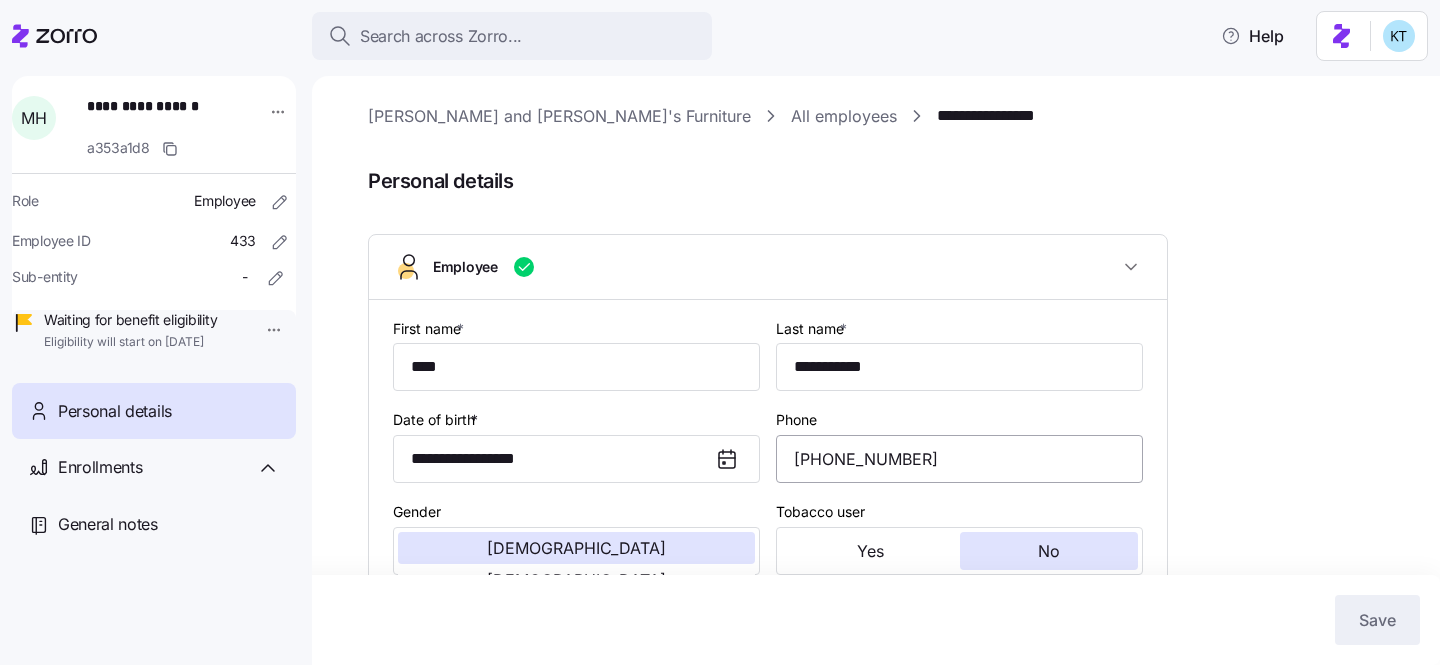 click on "**********" at bounding box center (576, 459) 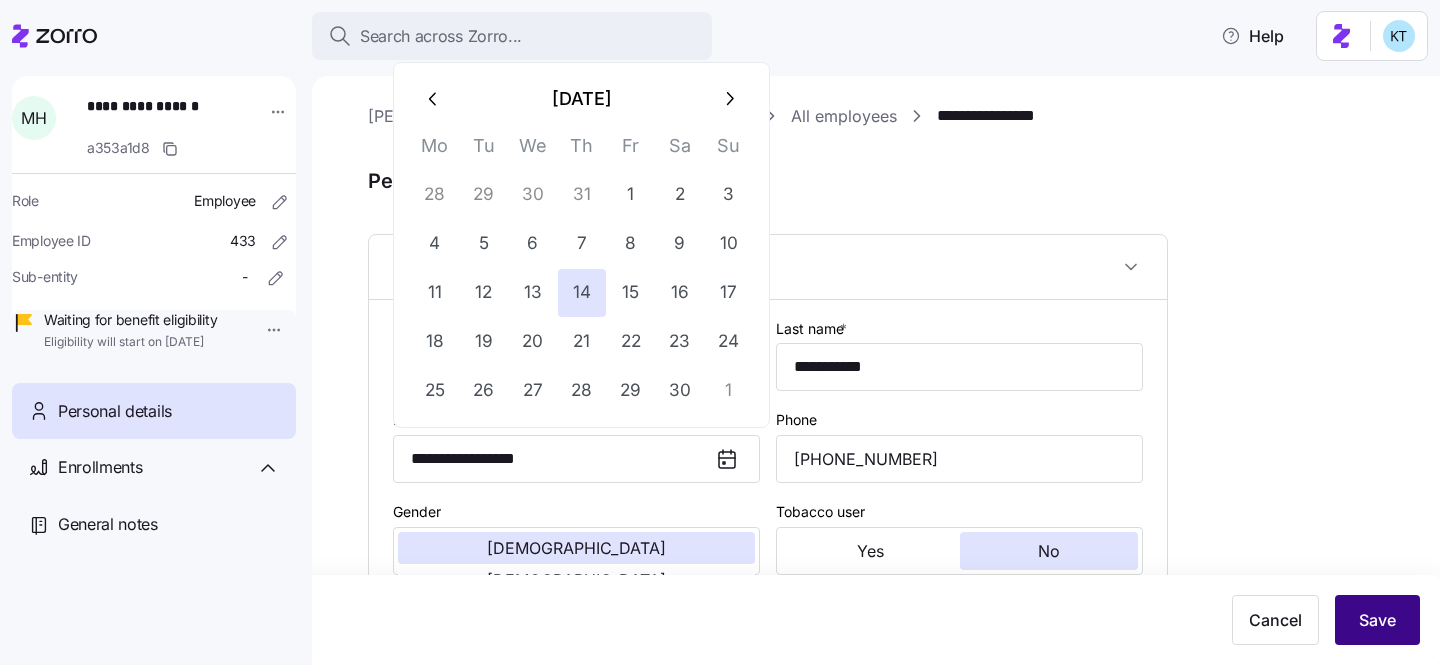 type on "**********" 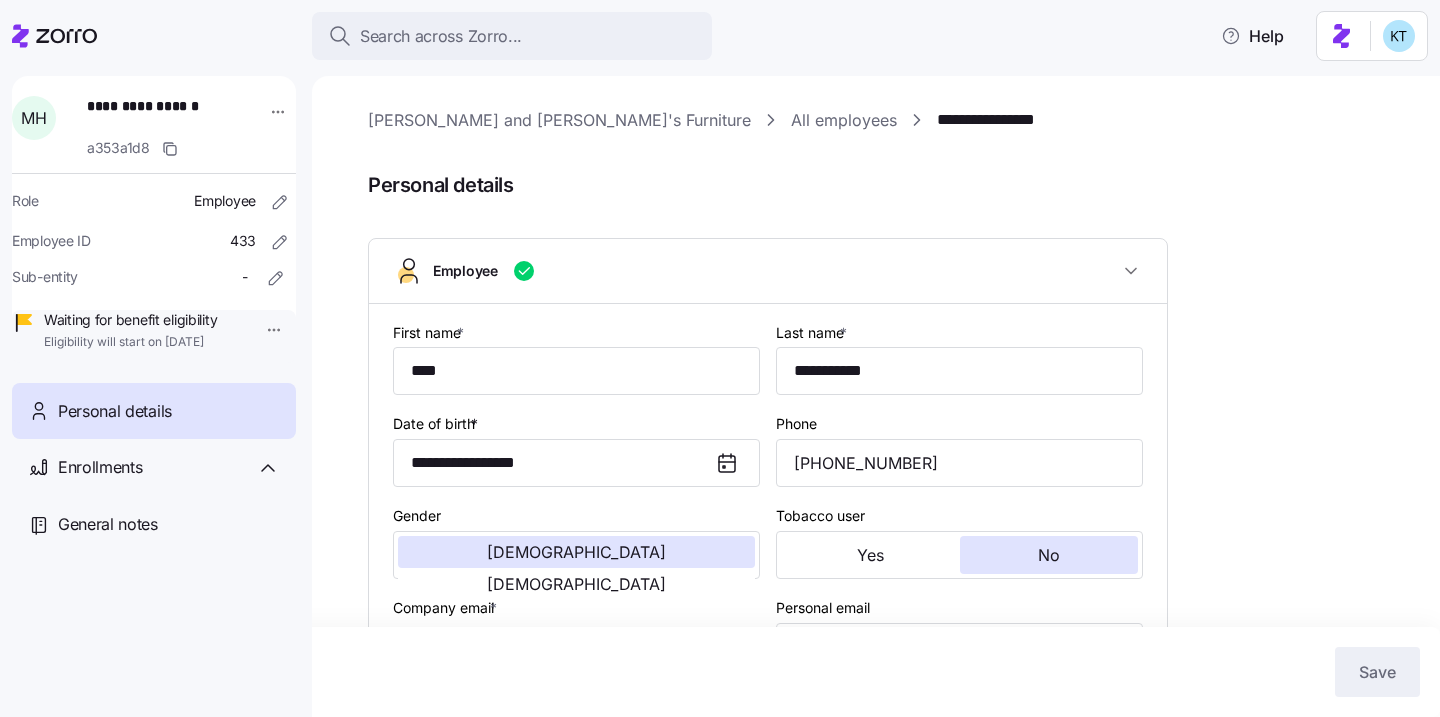scroll, scrollTop: 0, scrollLeft: 0, axis: both 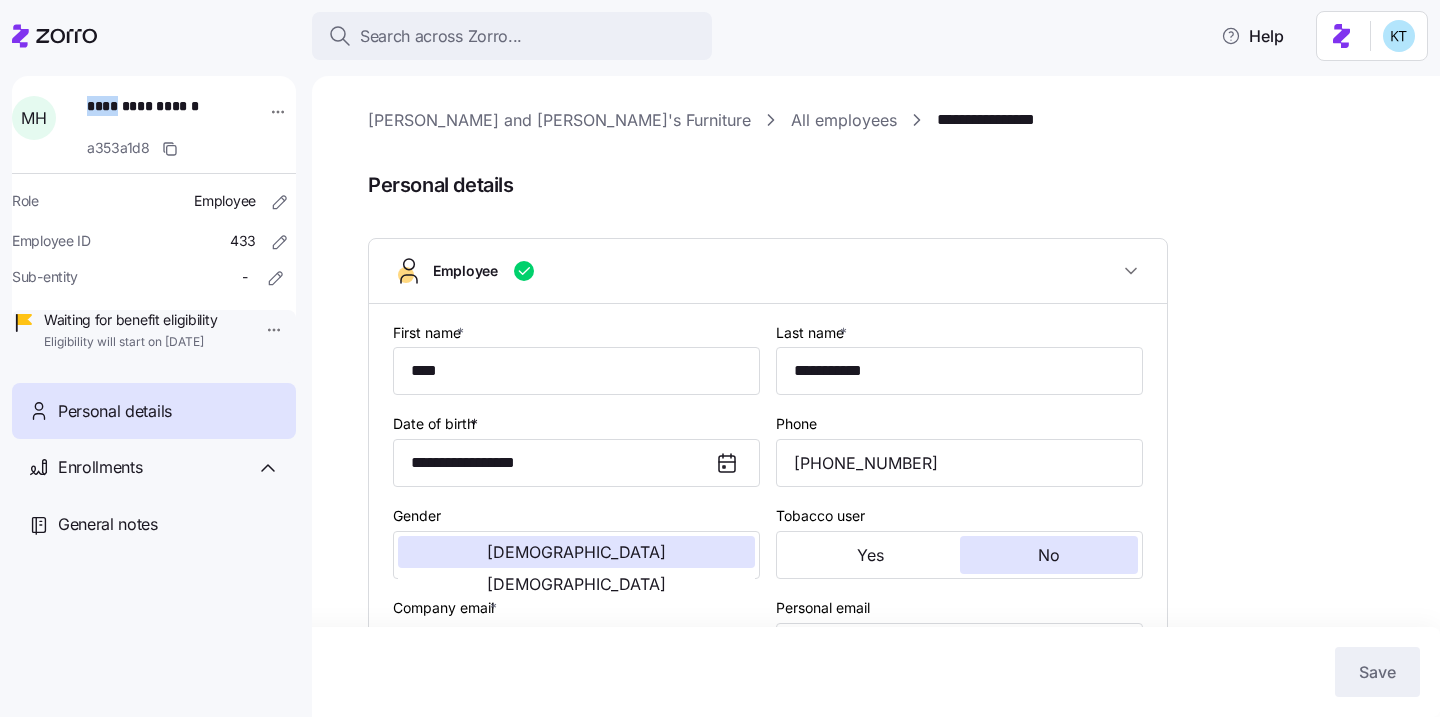 click on "**********" at bounding box center [157, 116] 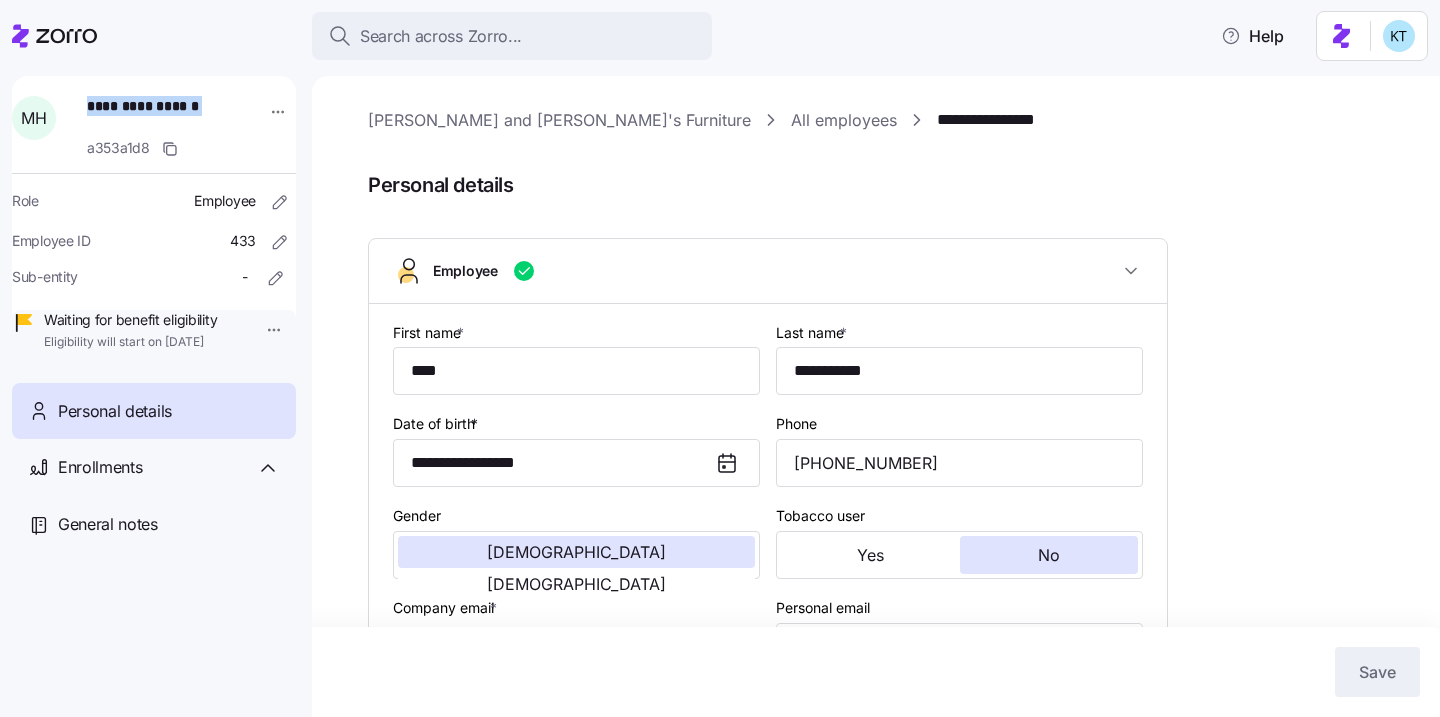 click on "**********" at bounding box center (157, 116) 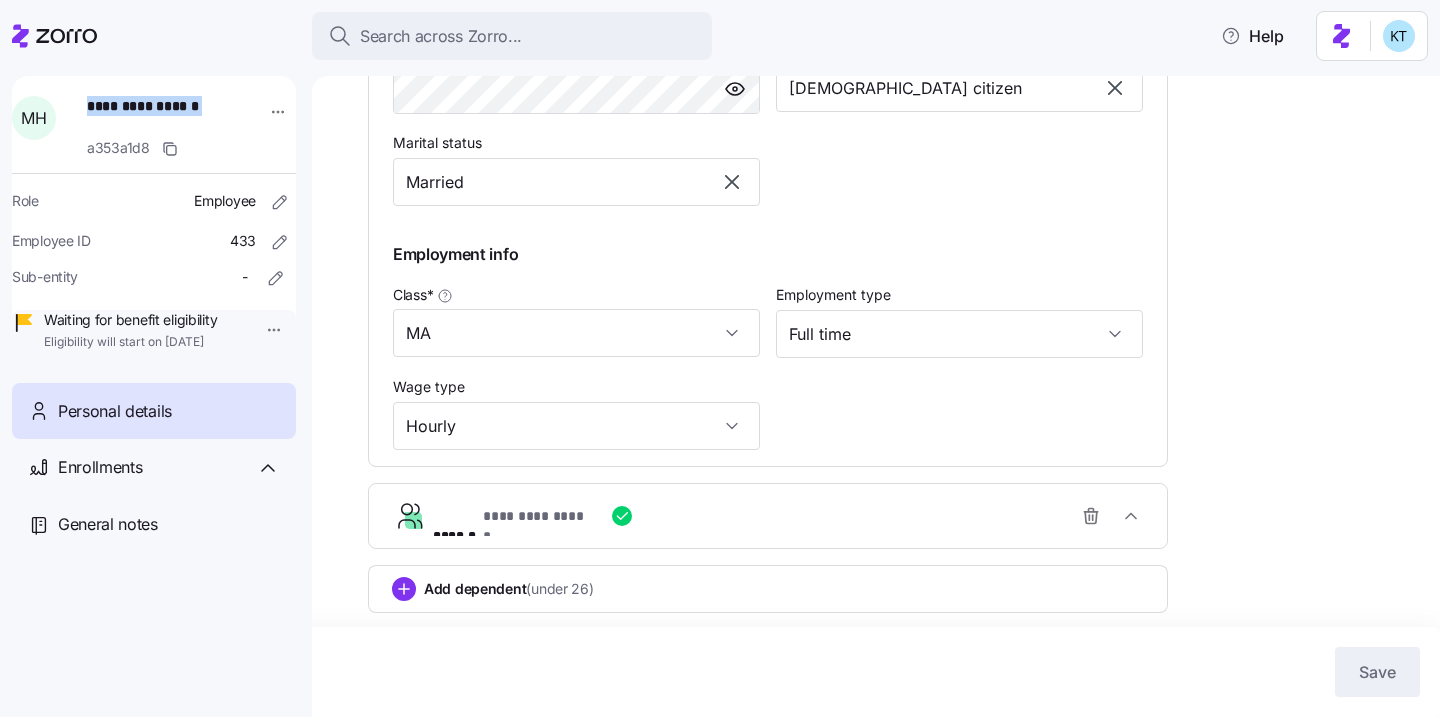 click on "**********" at bounding box center [536, 516] 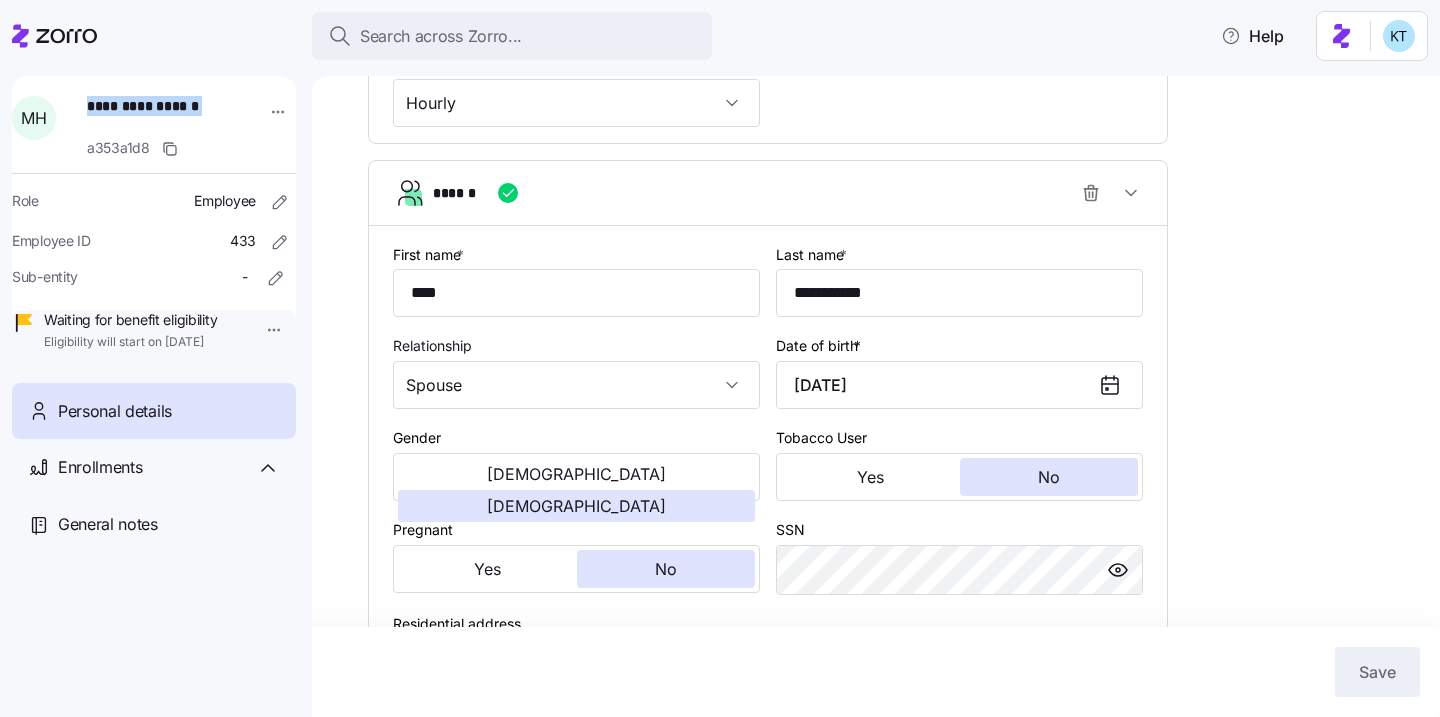 scroll, scrollTop: 1143, scrollLeft: 0, axis: vertical 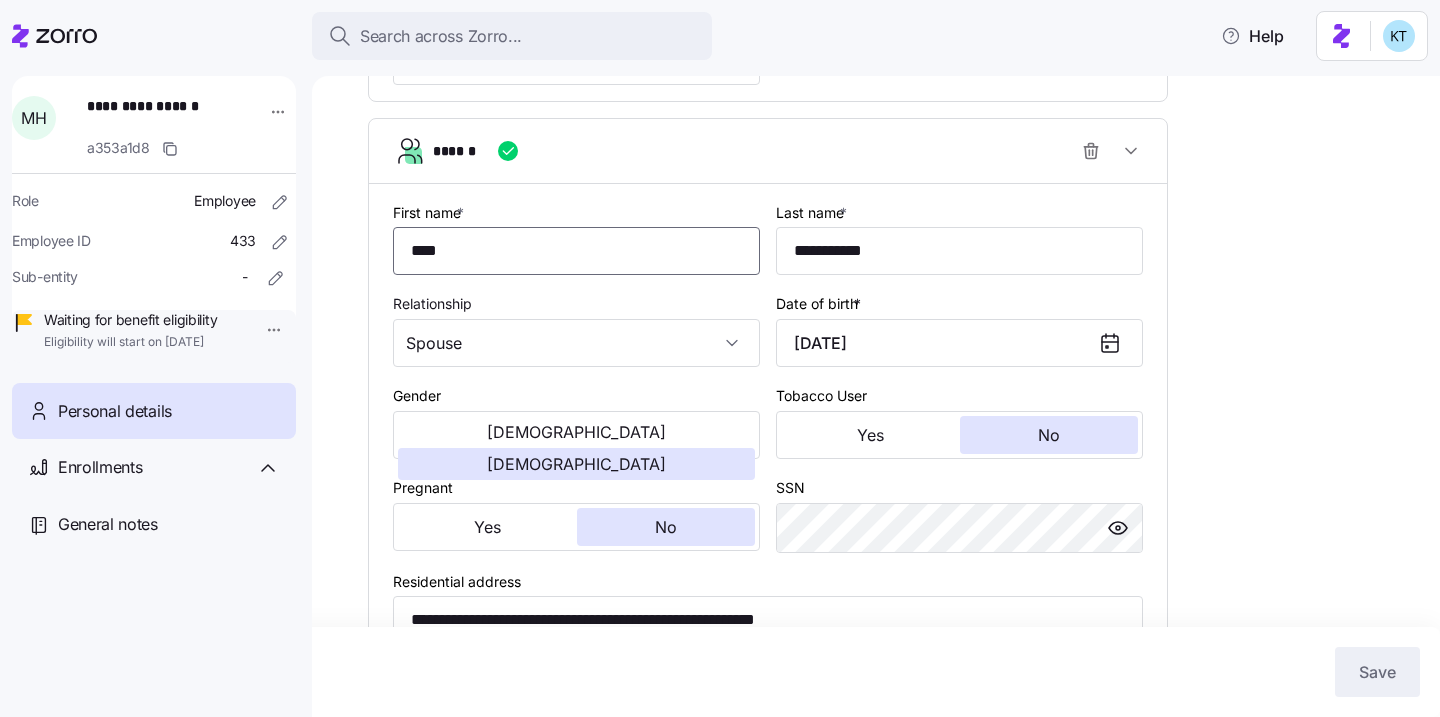 click on "****" at bounding box center [576, 251] 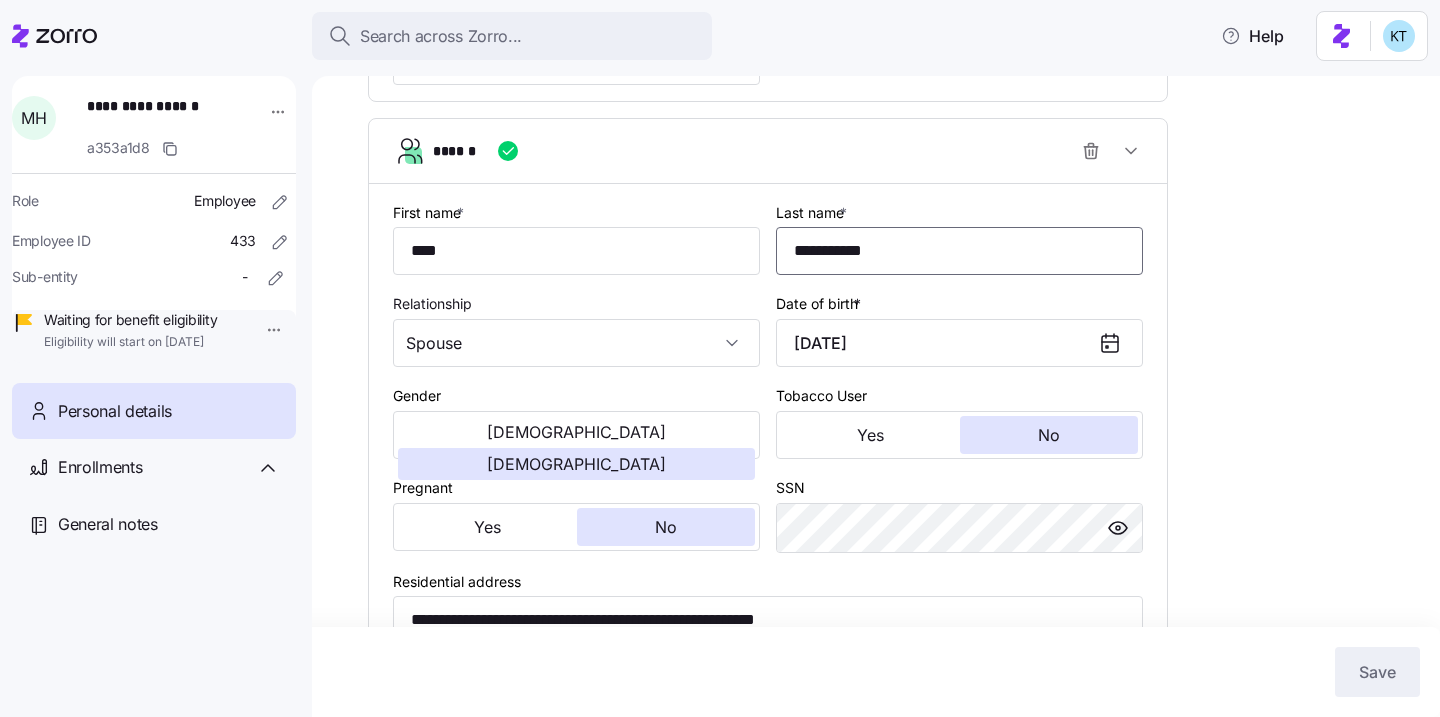 click on "**********" at bounding box center (959, 251) 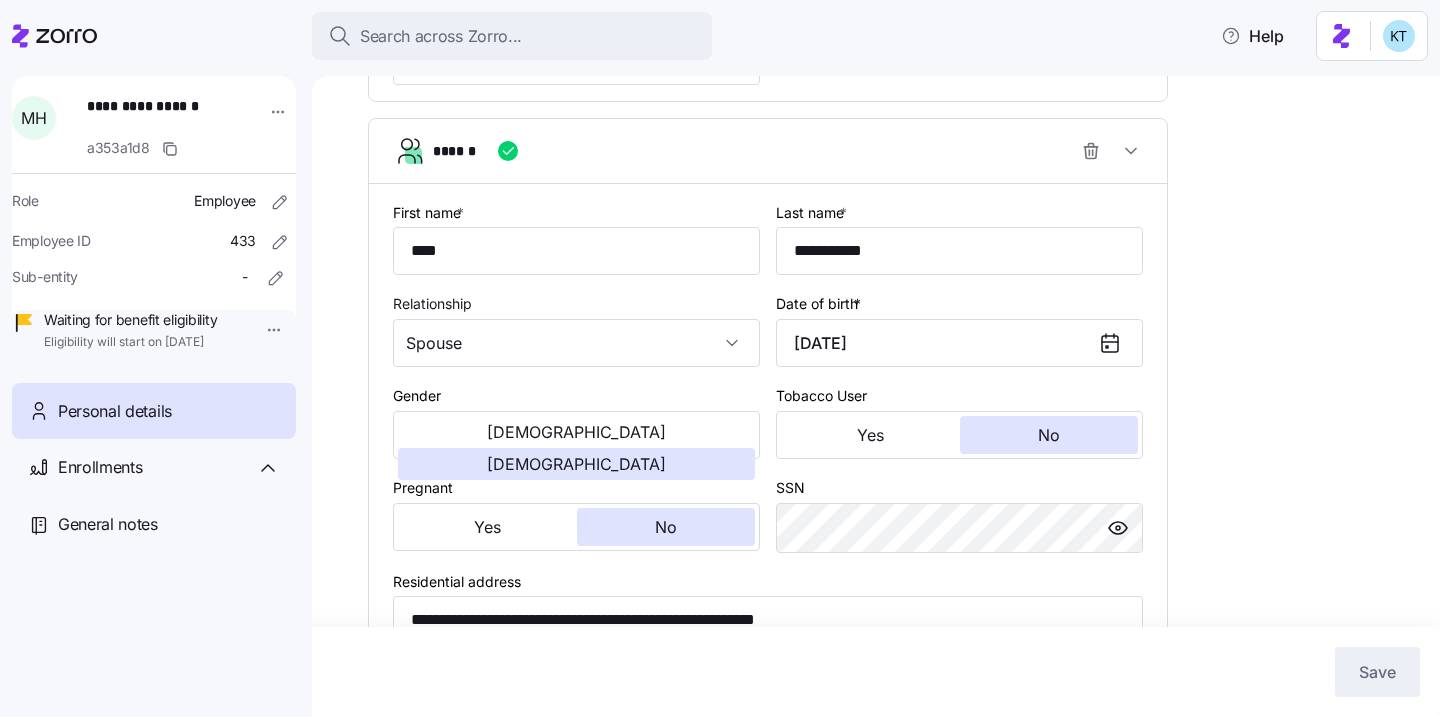 click on "**********" at bounding box center [890, -115] 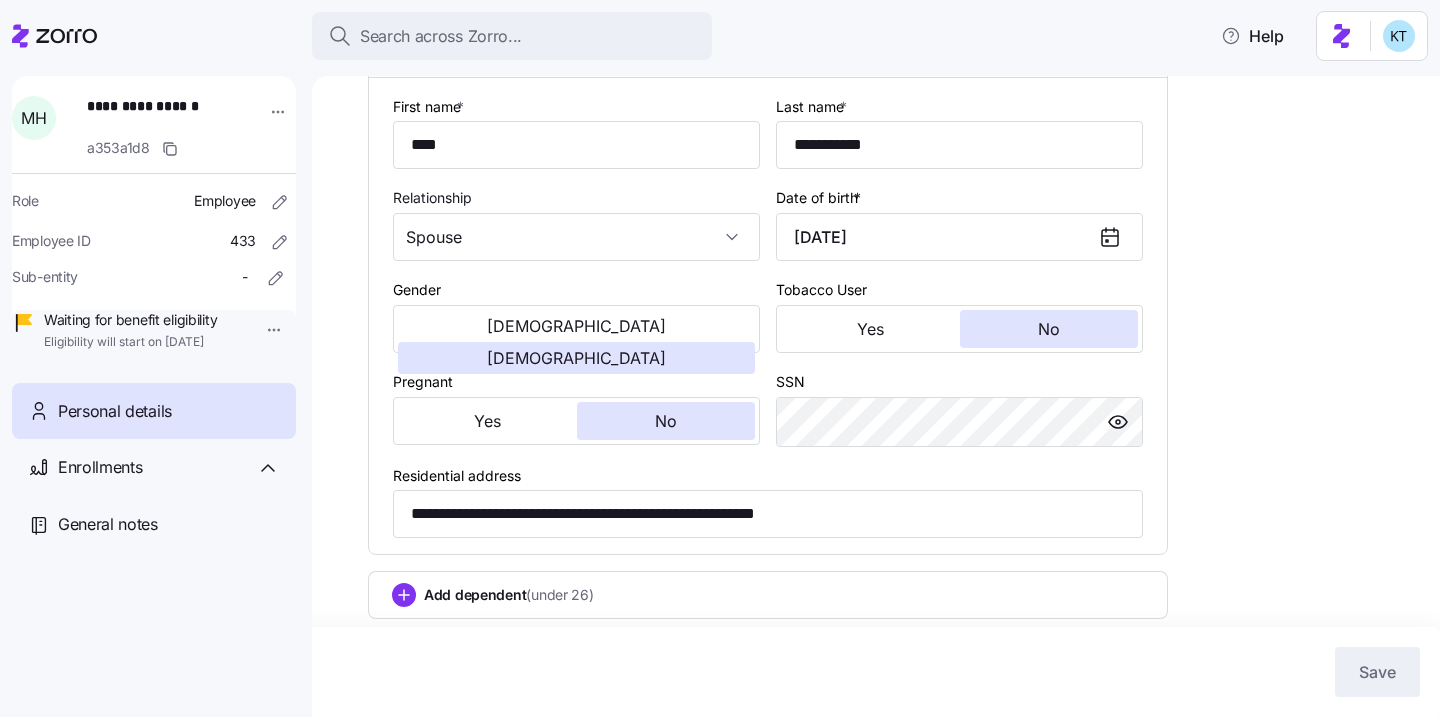 scroll, scrollTop: 1262, scrollLeft: 0, axis: vertical 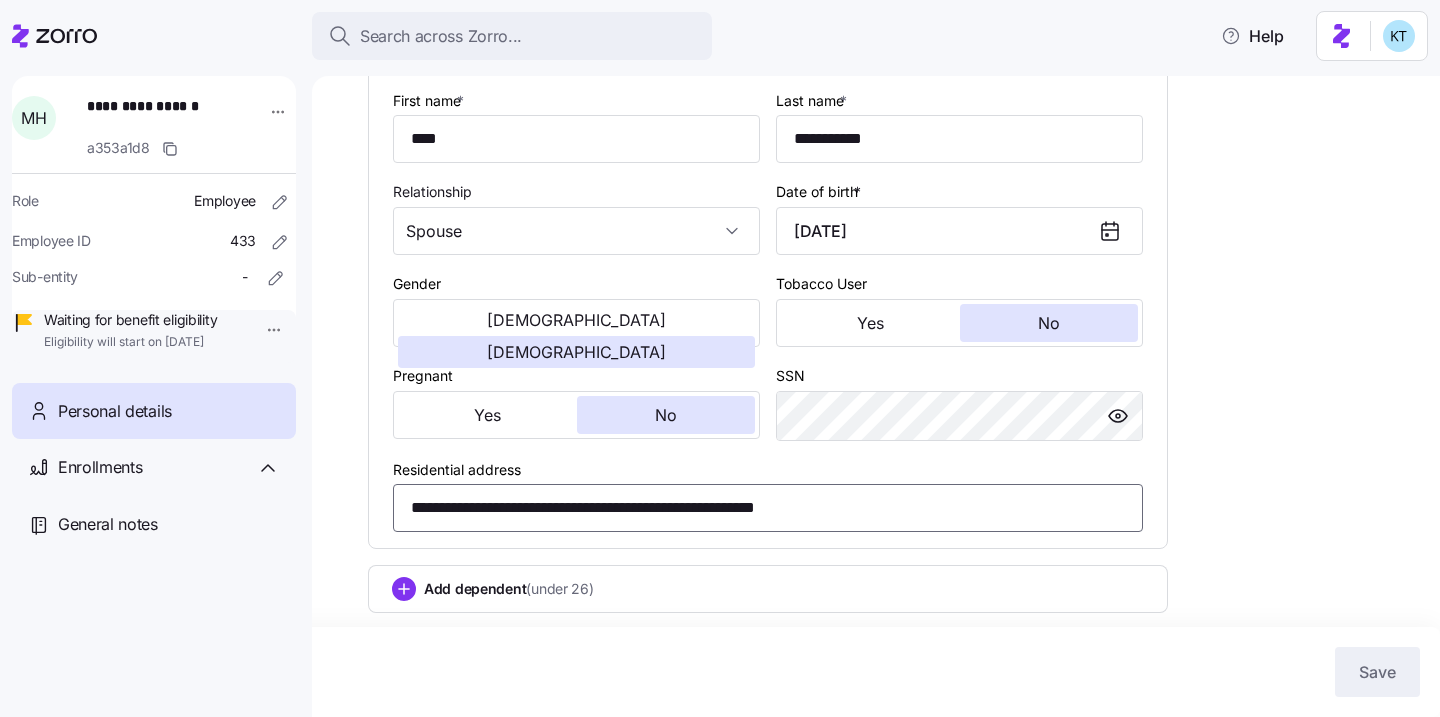 drag, startPoint x: 411, startPoint y: 510, endPoint x: 639, endPoint y: 501, distance: 228.17757 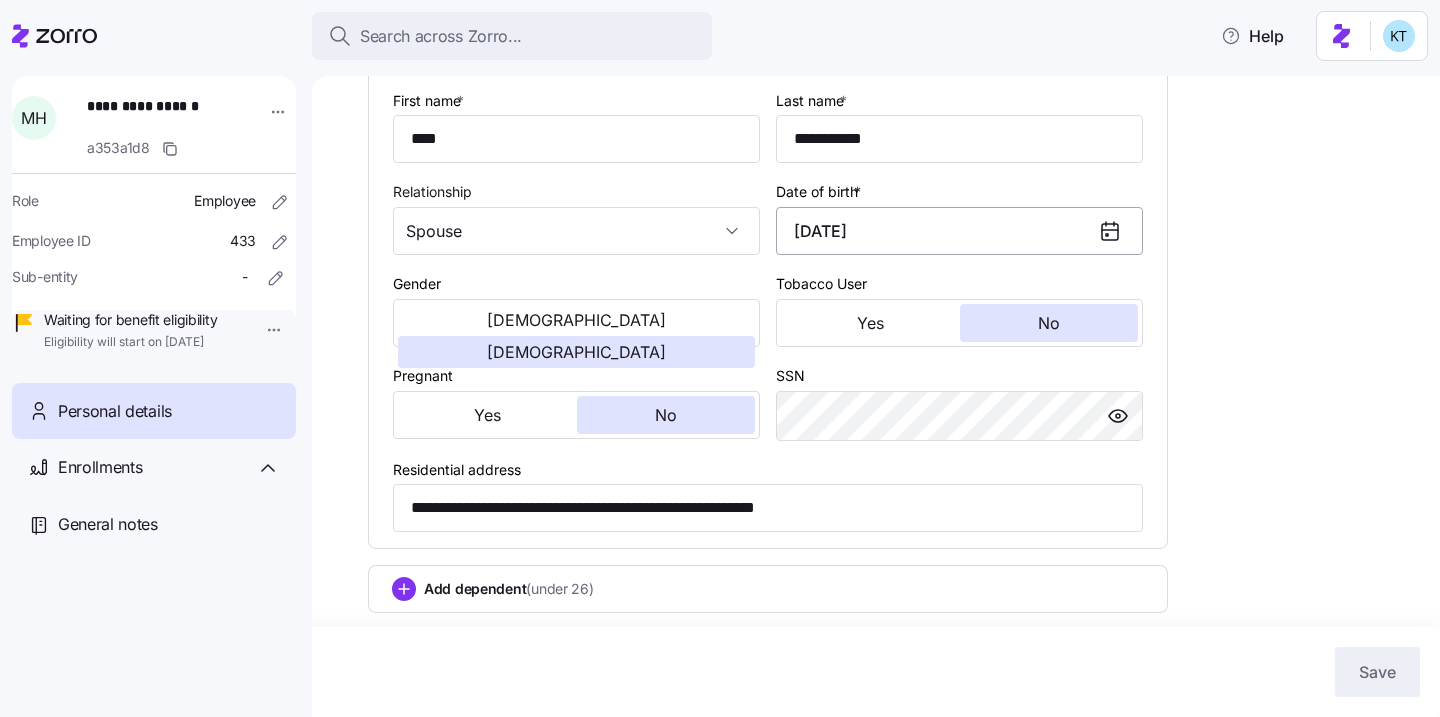 click on "September 12, 1967" at bounding box center (959, 231) 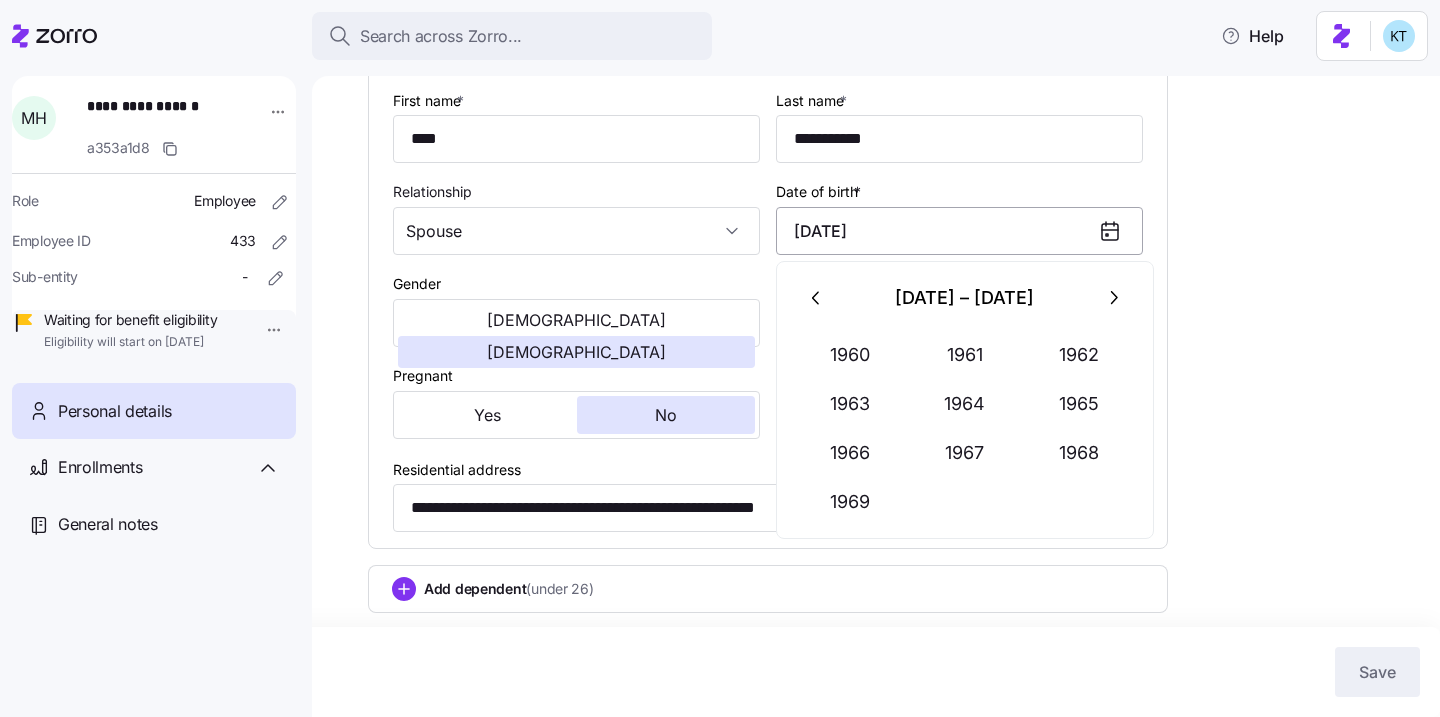 click on "September 12, 1967" at bounding box center [959, 231] 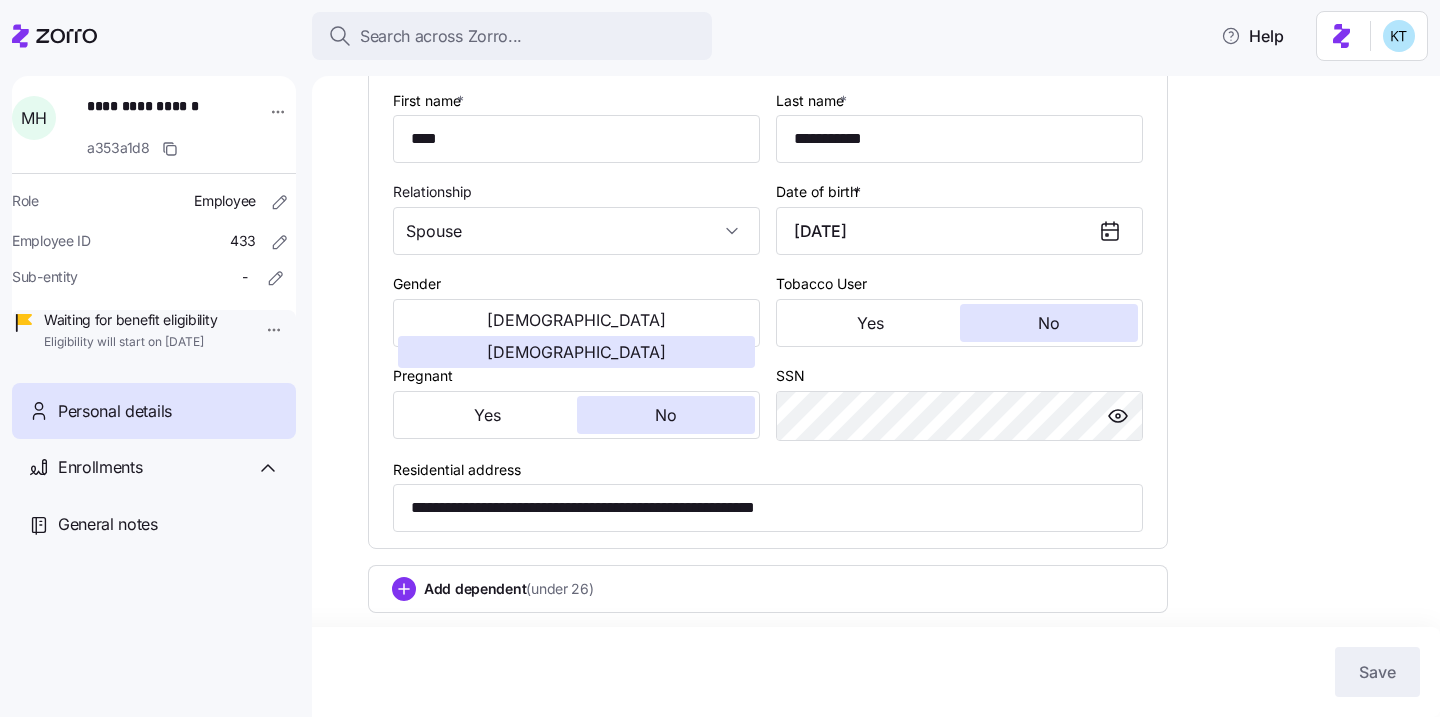 click on "**********" at bounding box center (890, -227) 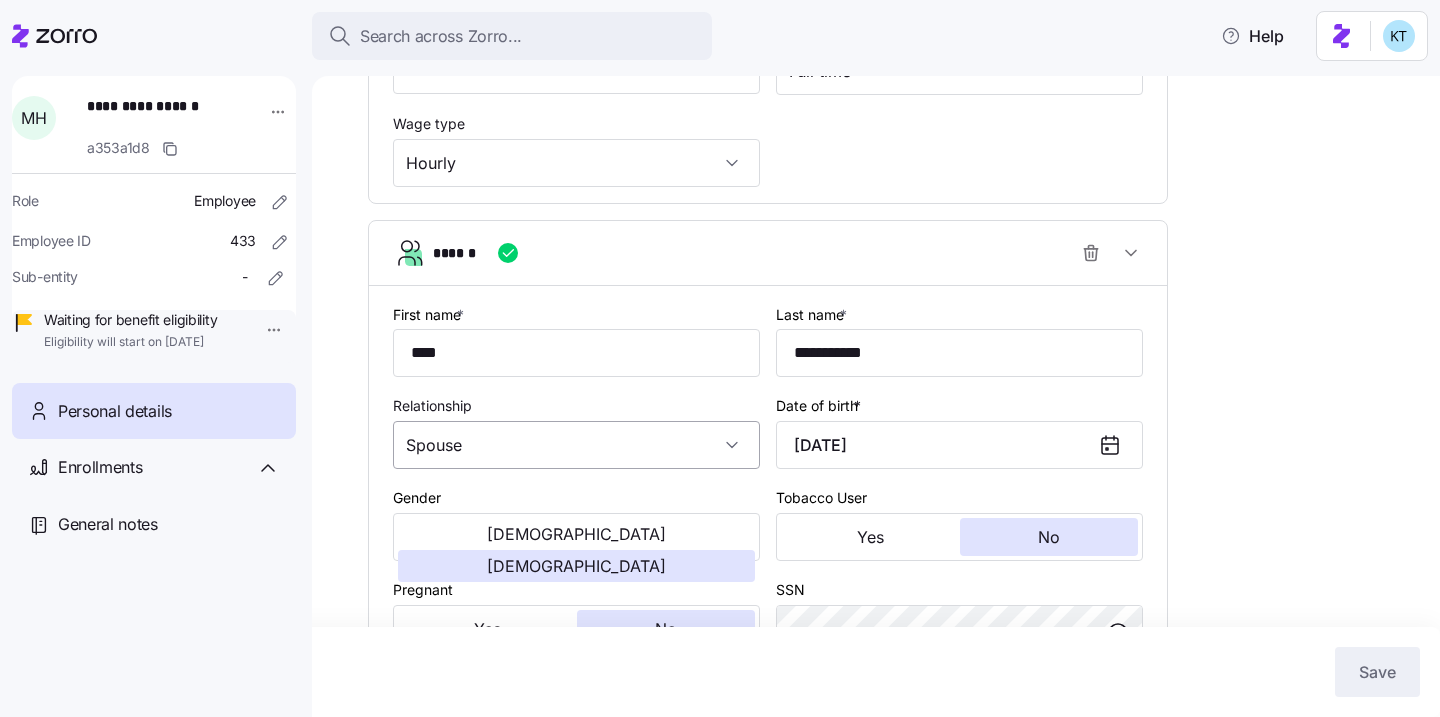 scroll, scrollTop: 1262, scrollLeft: 0, axis: vertical 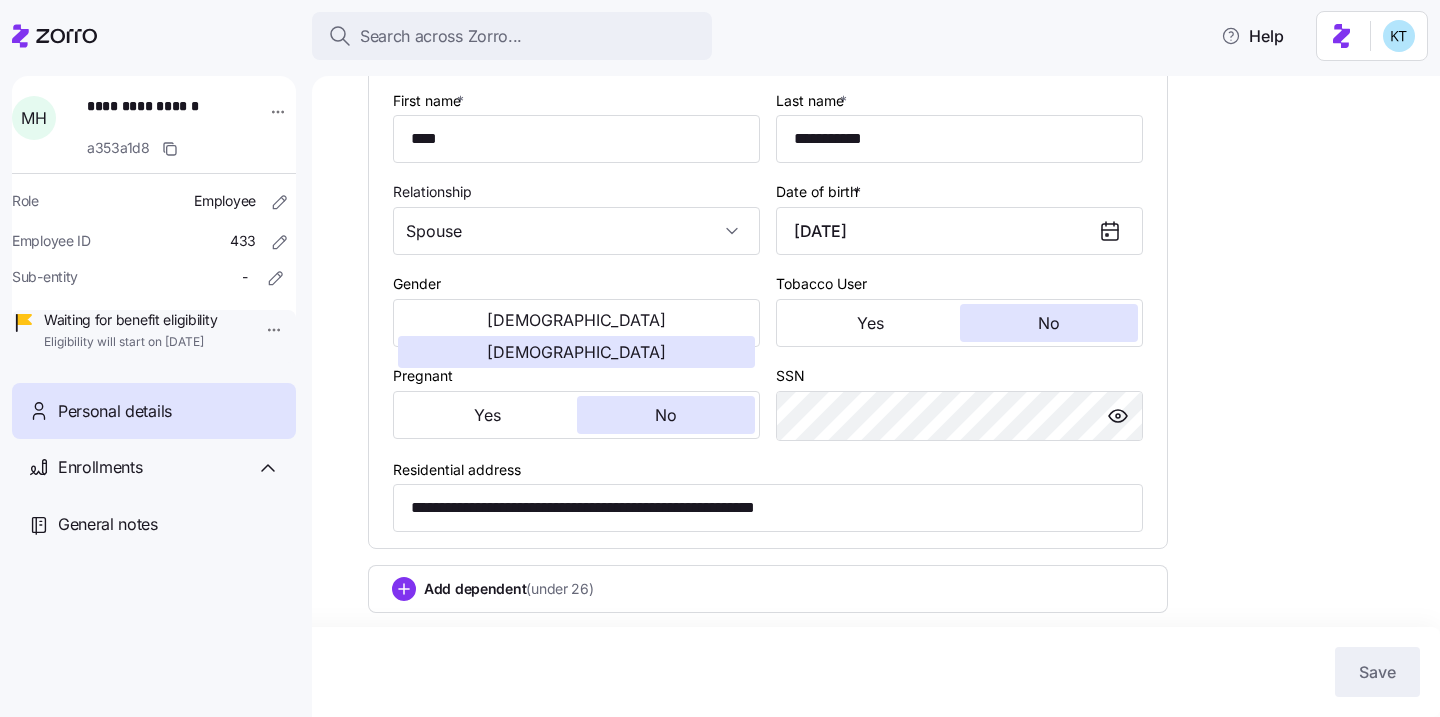 click on "**********" at bounding box center (157, 116) 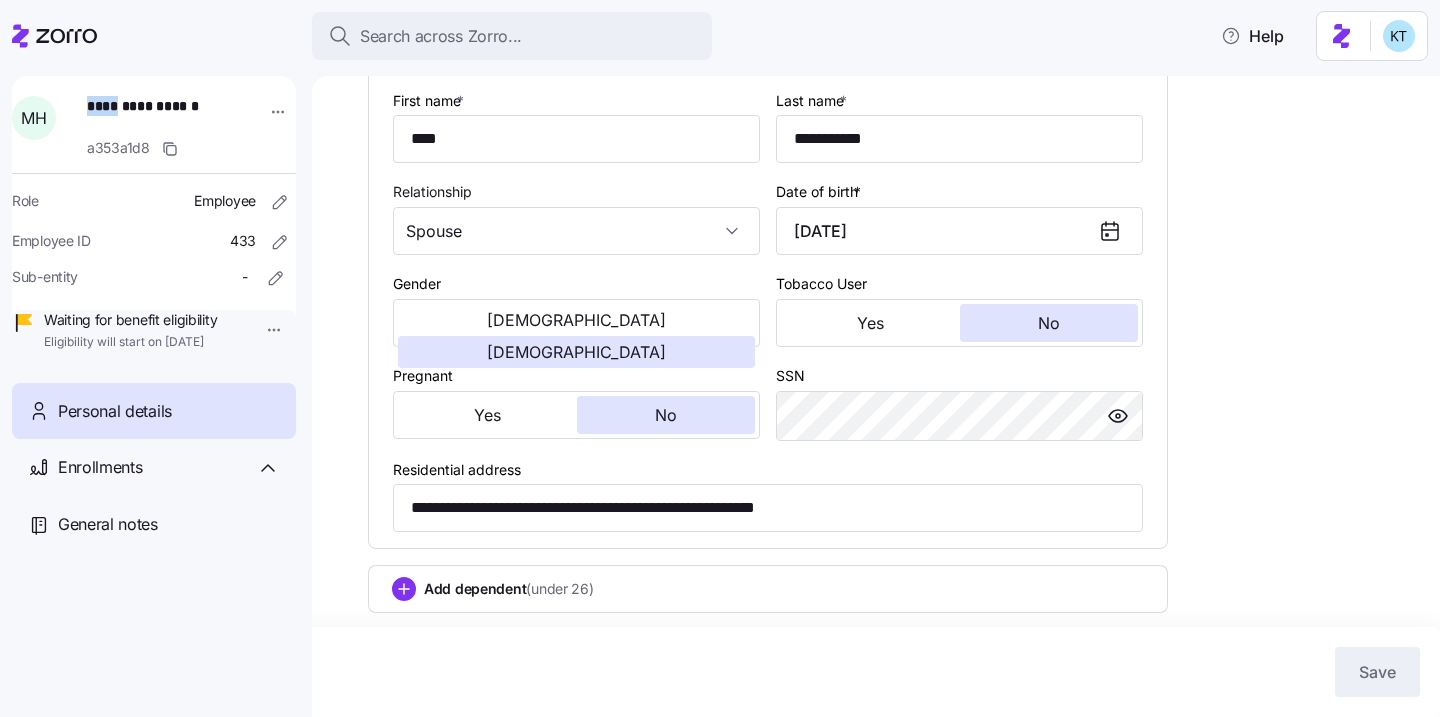 click on "**********" at bounding box center [157, 116] 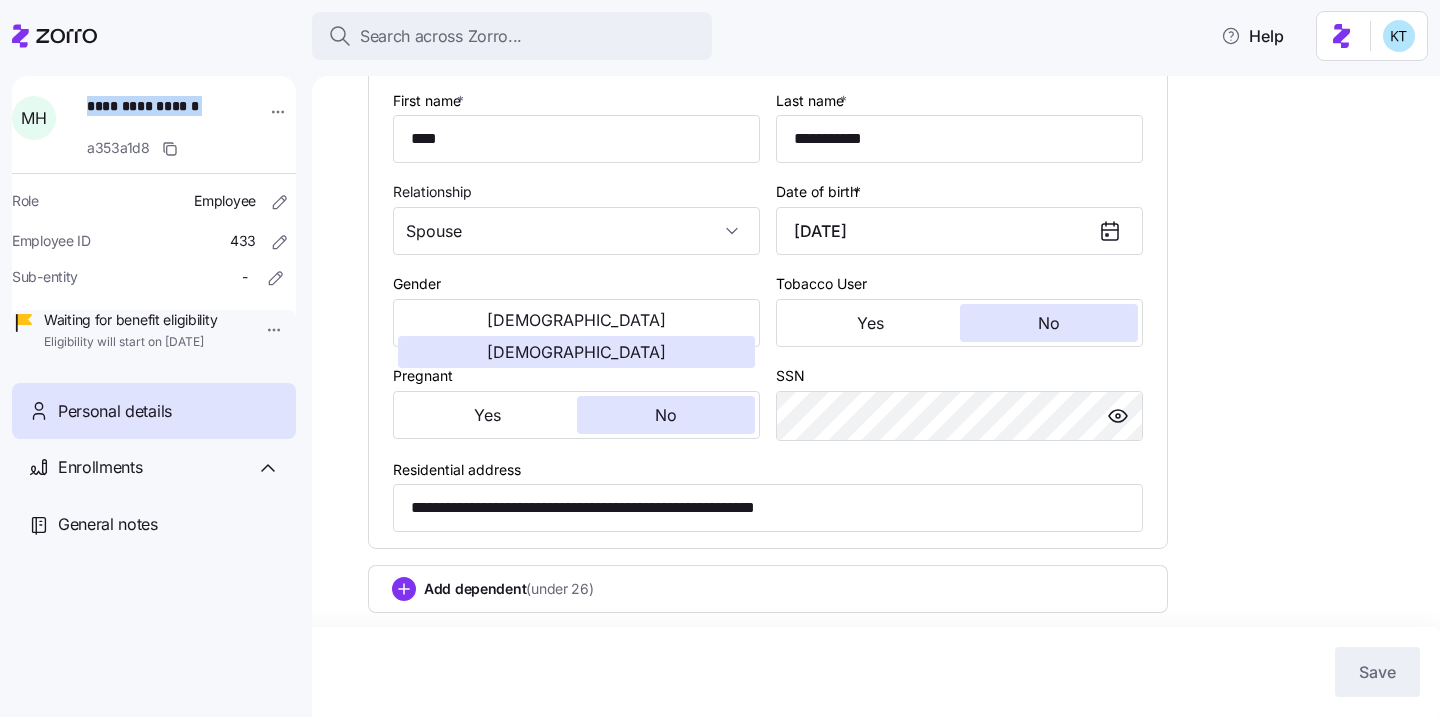 click on "**********" at bounding box center [157, 116] 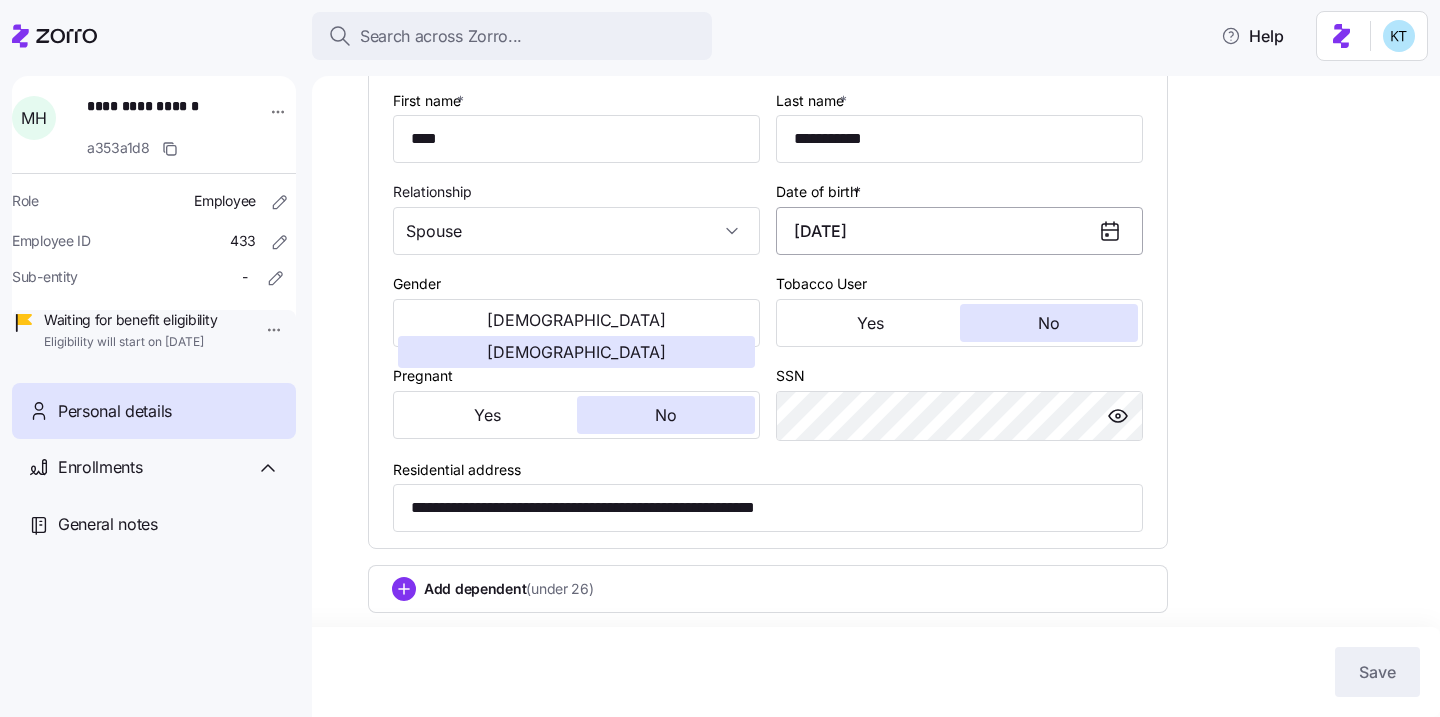 click on "September 12, 1967" at bounding box center (959, 231) 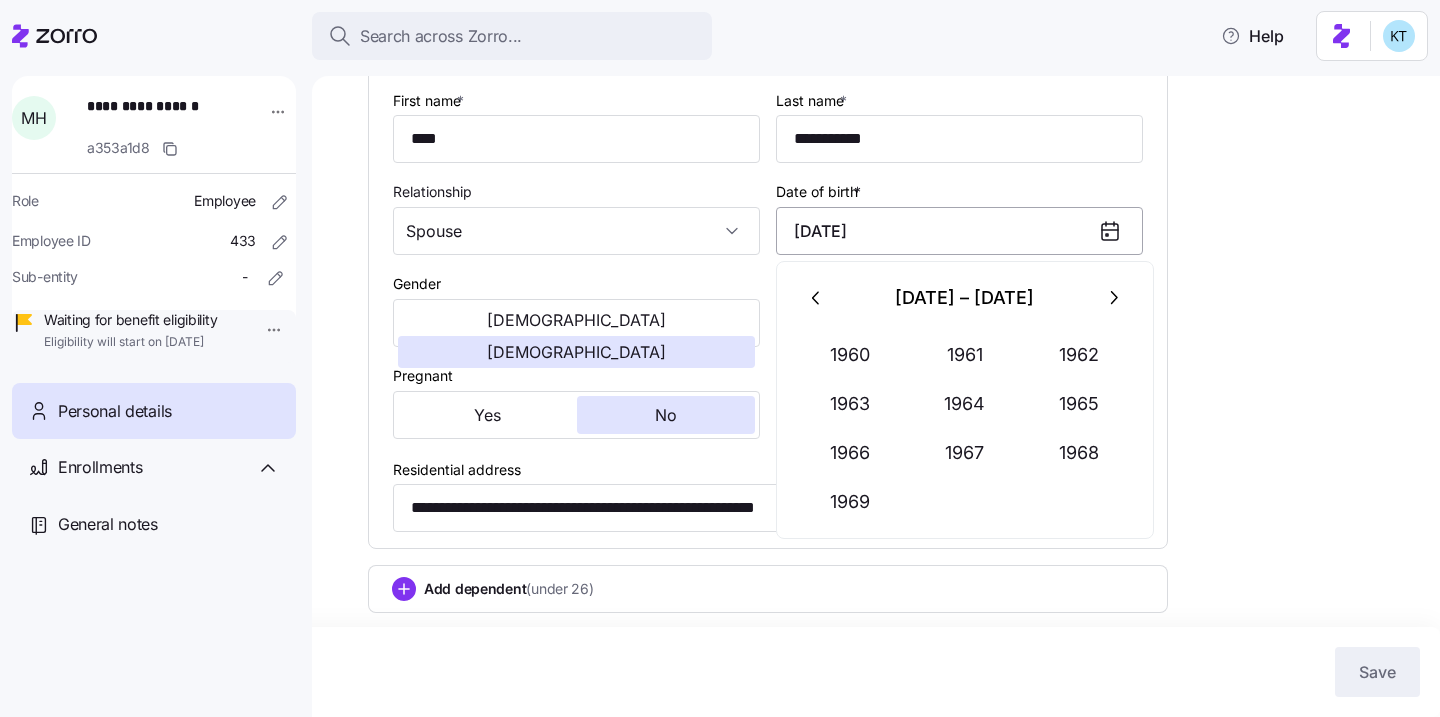 click on "September 12, 1967" at bounding box center [959, 231] 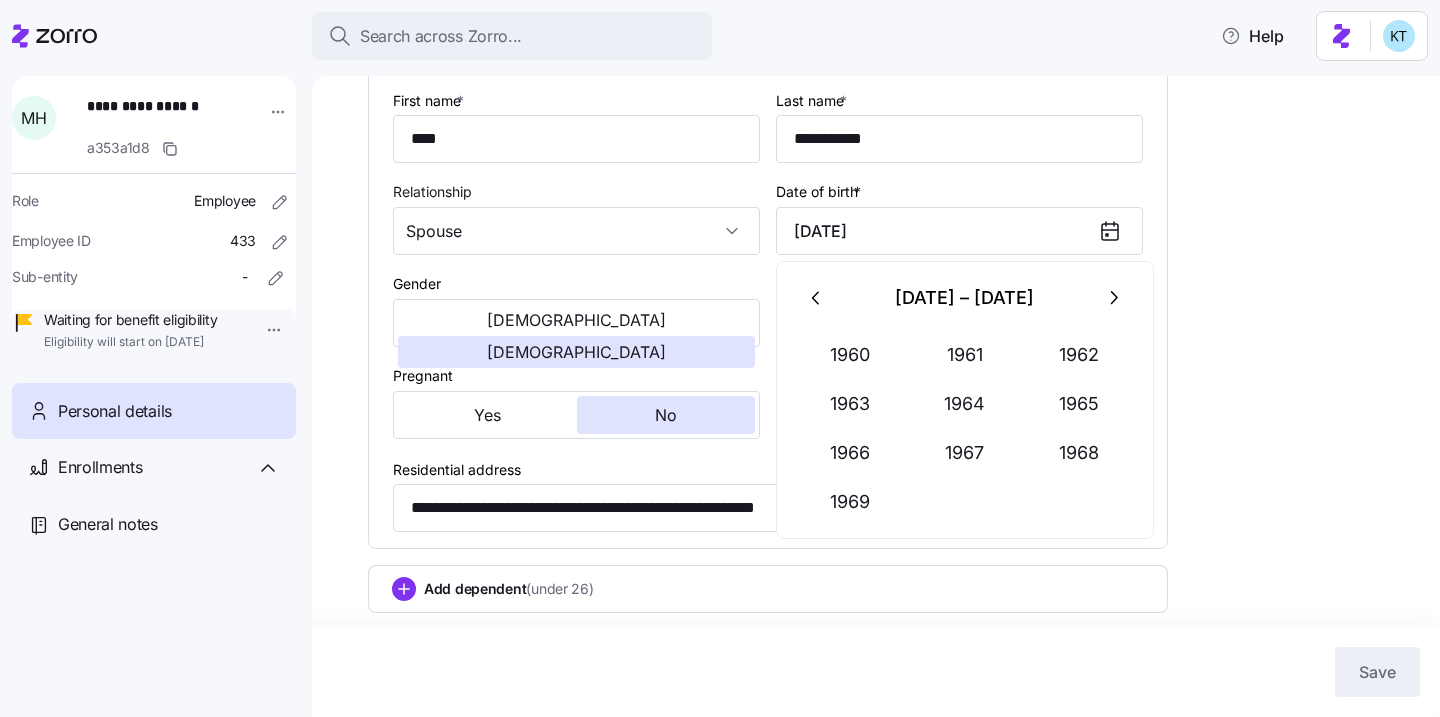 scroll, scrollTop: 304, scrollLeft: 0, axis: vertical 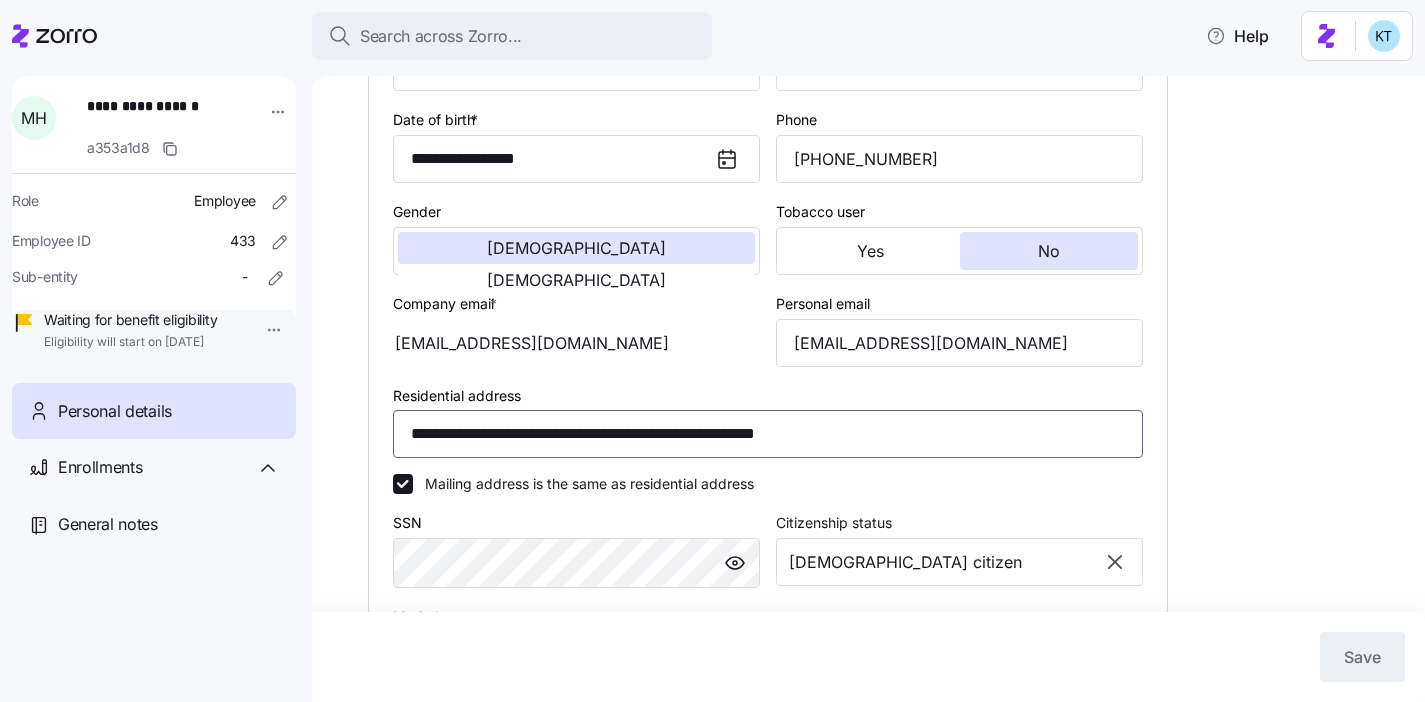 click on "**********" at bounding box center (768, 434) 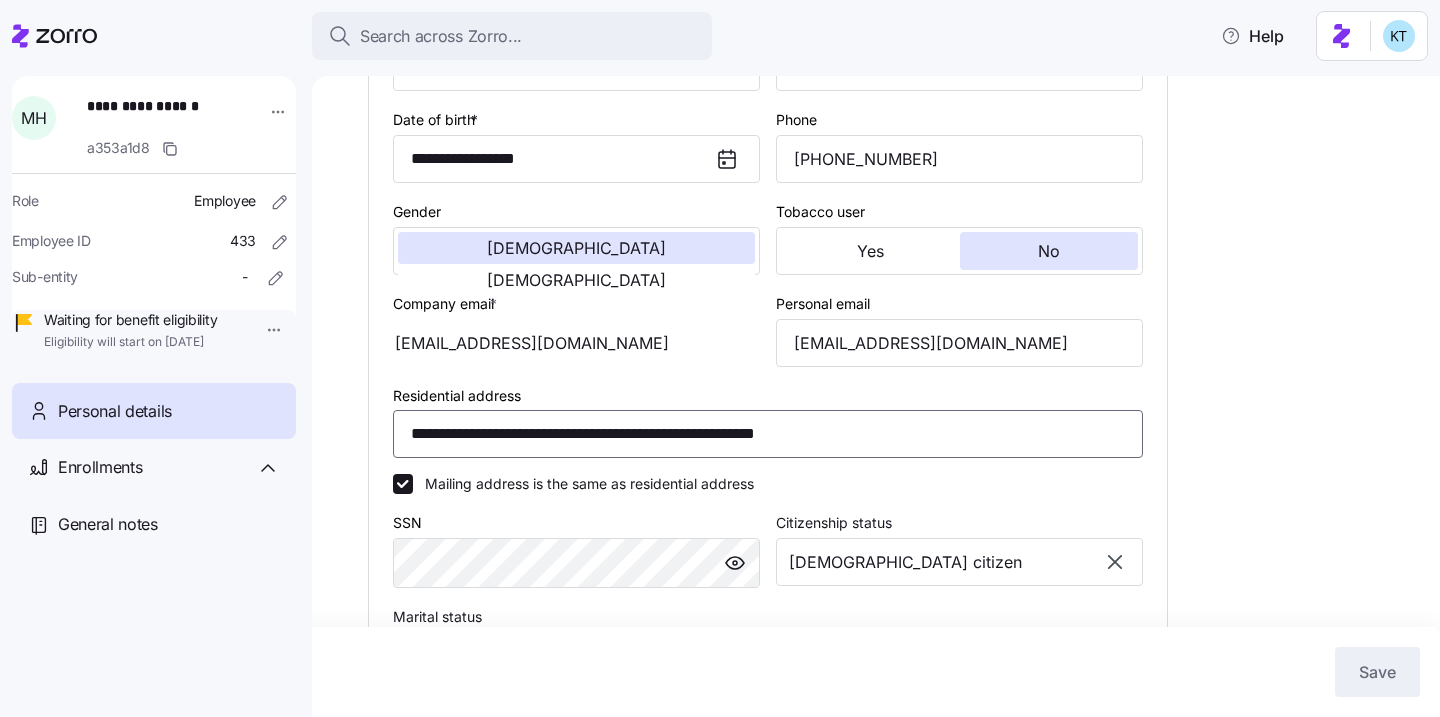 click on "**********" at bounding box center [768, 434] 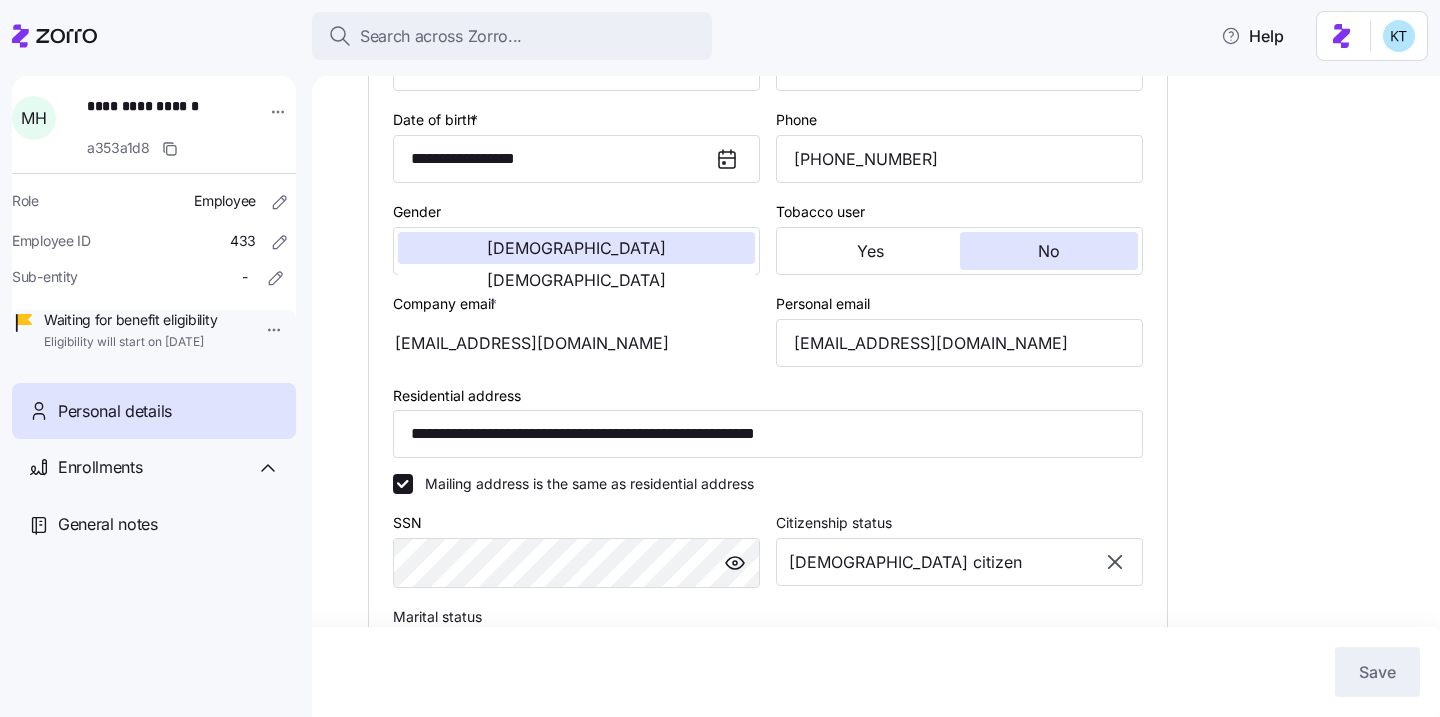 click on "**********" at bounding box center [890, 724] 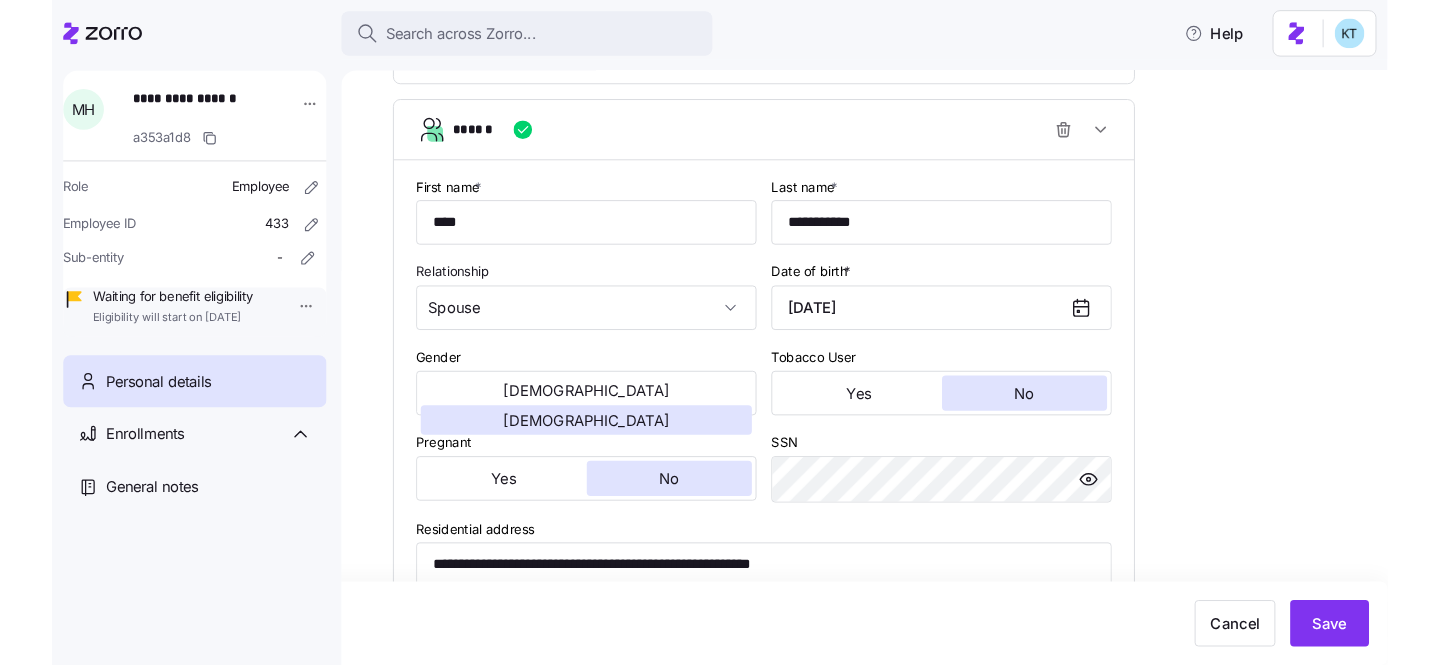 scroll, scrollTop: 1262, scrollLeft: 0, axis: vertical 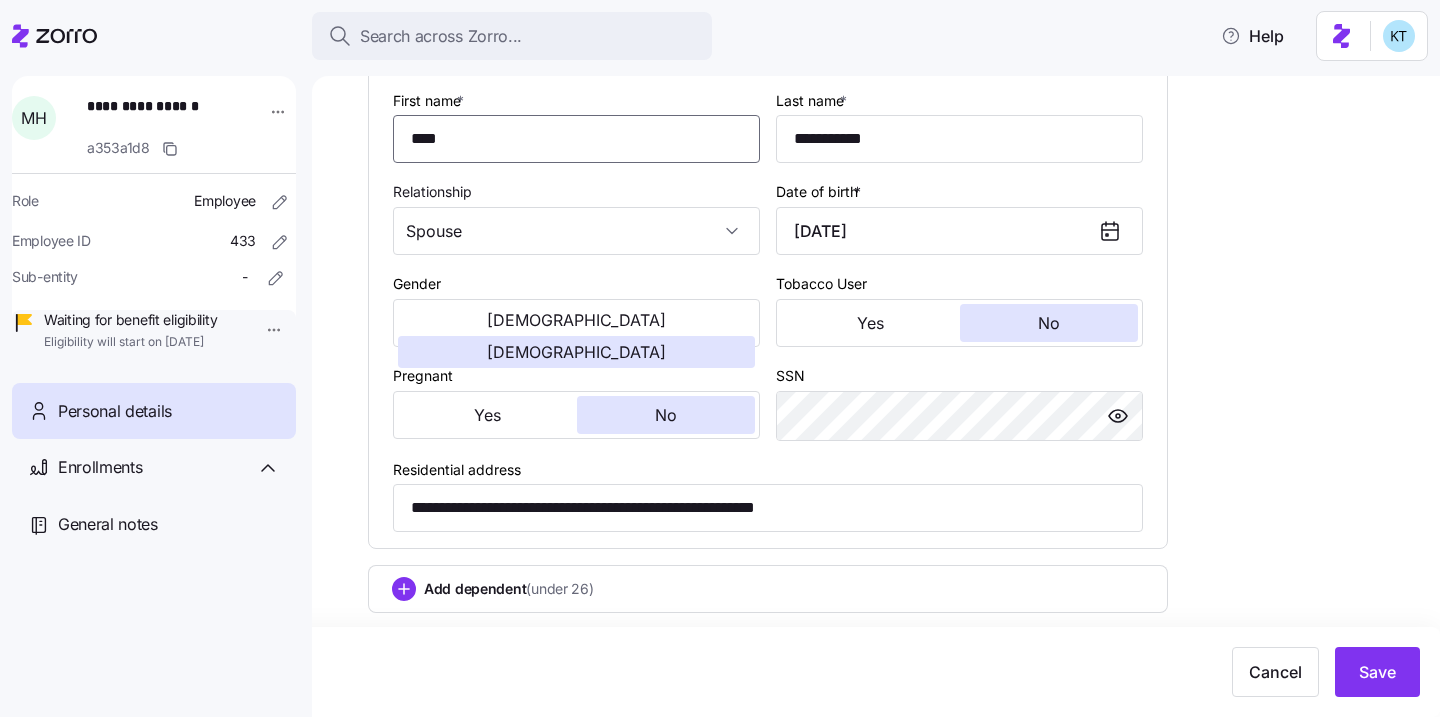 click on "****" at bounding box center [576, 139] 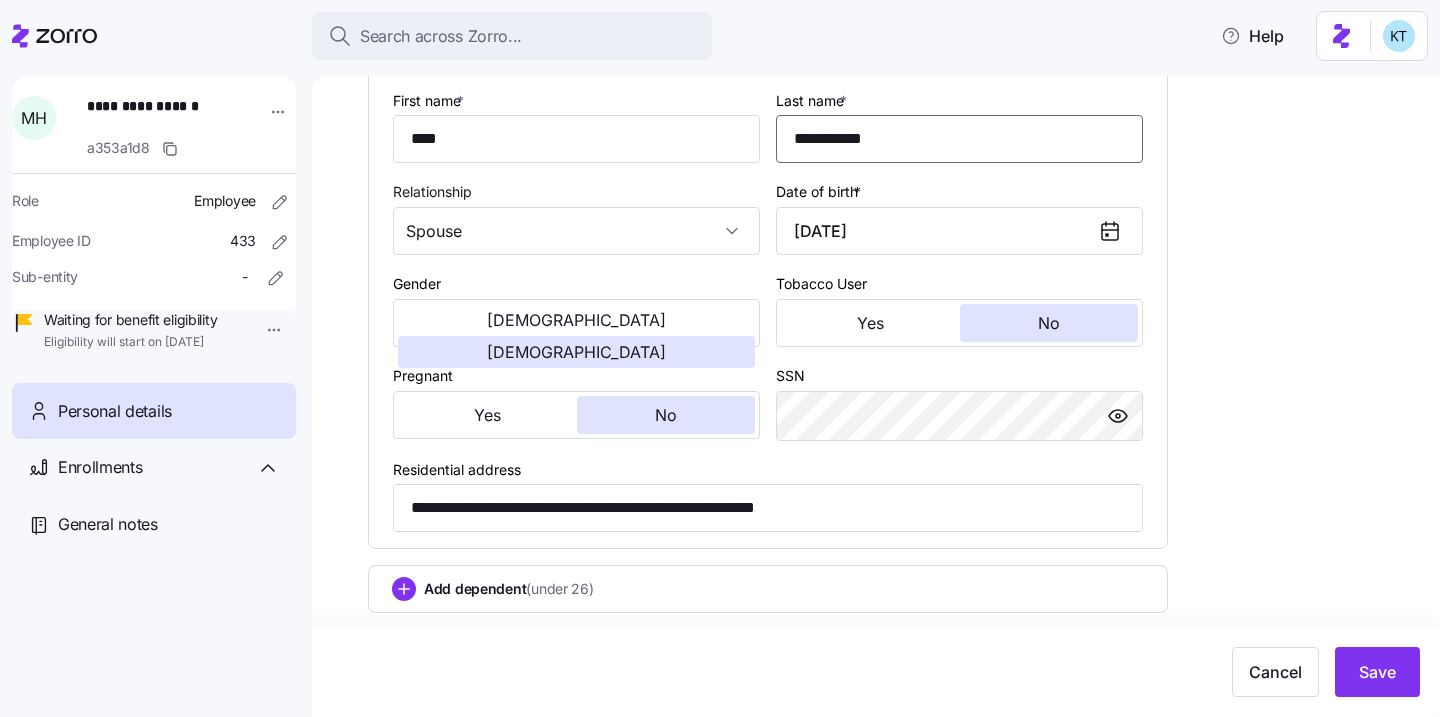click on "**********" at bounding box center [959, 139] 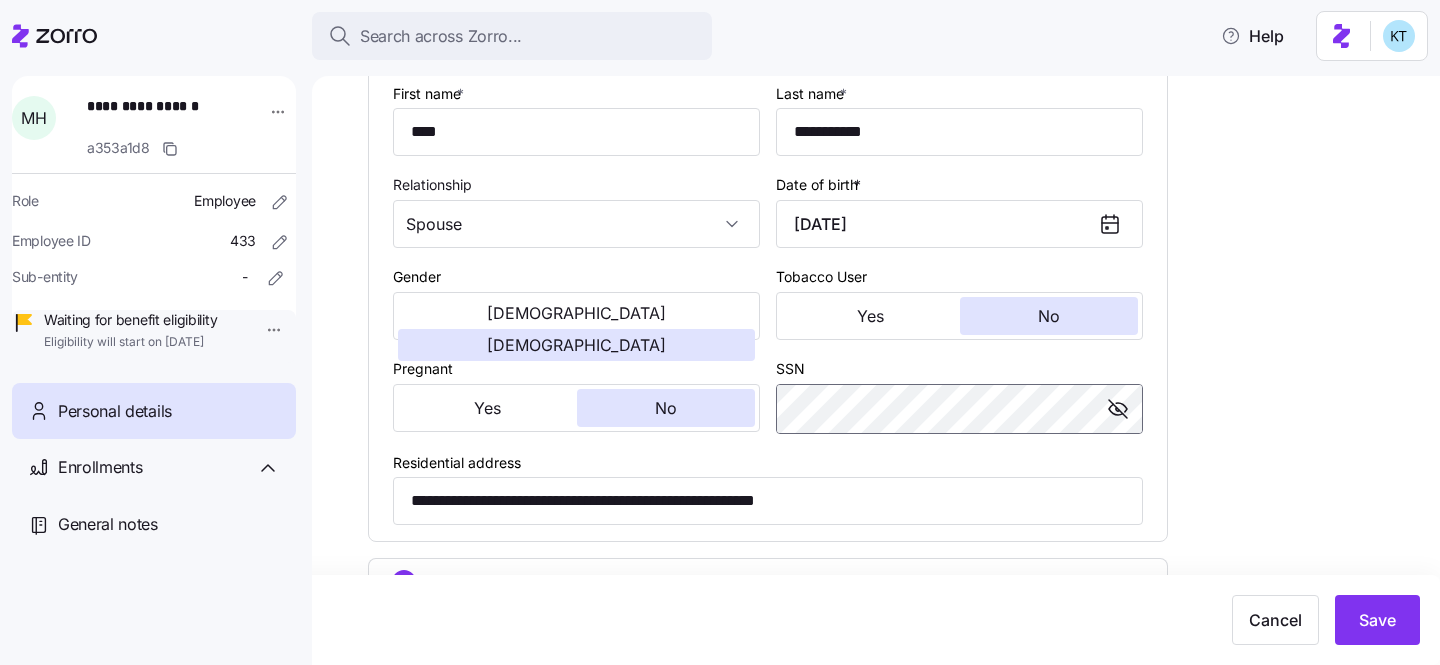 scroll, scrollTop: 1314, scrollLeft: 0, axis: vertical 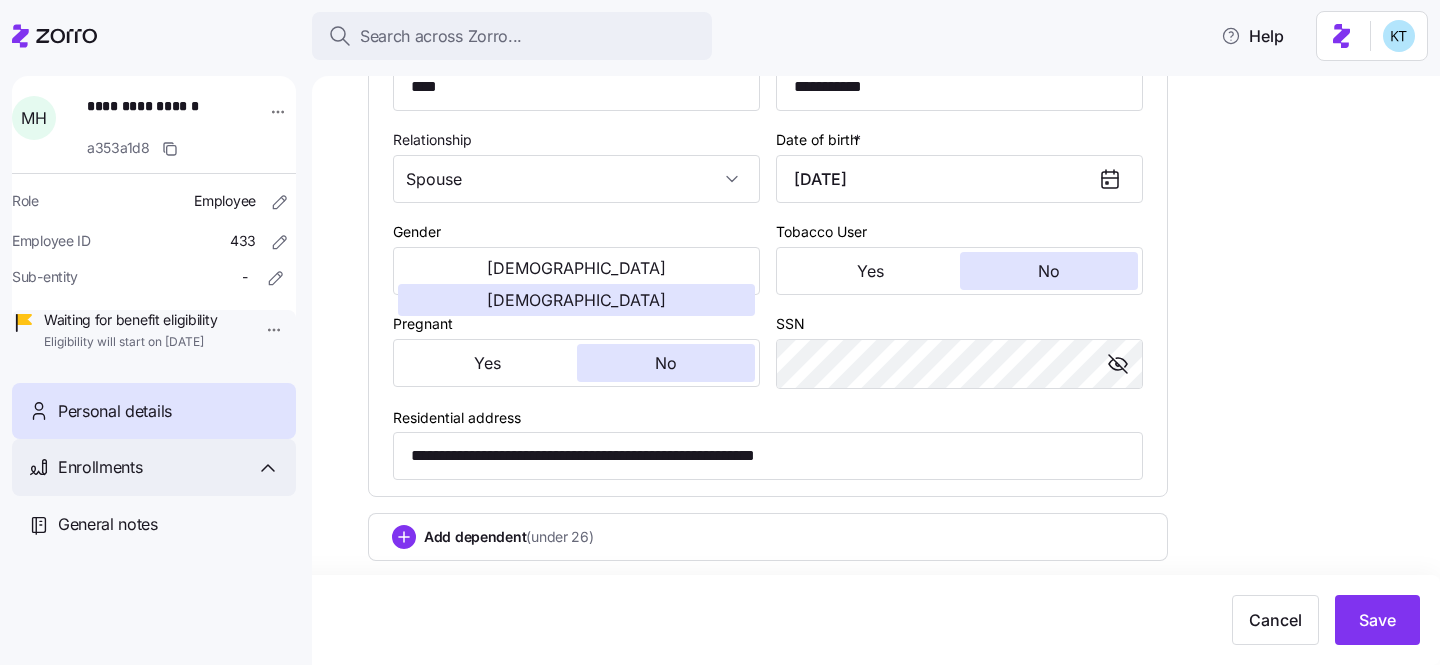 click on "Enrollments" at bounding box center (100, 467) 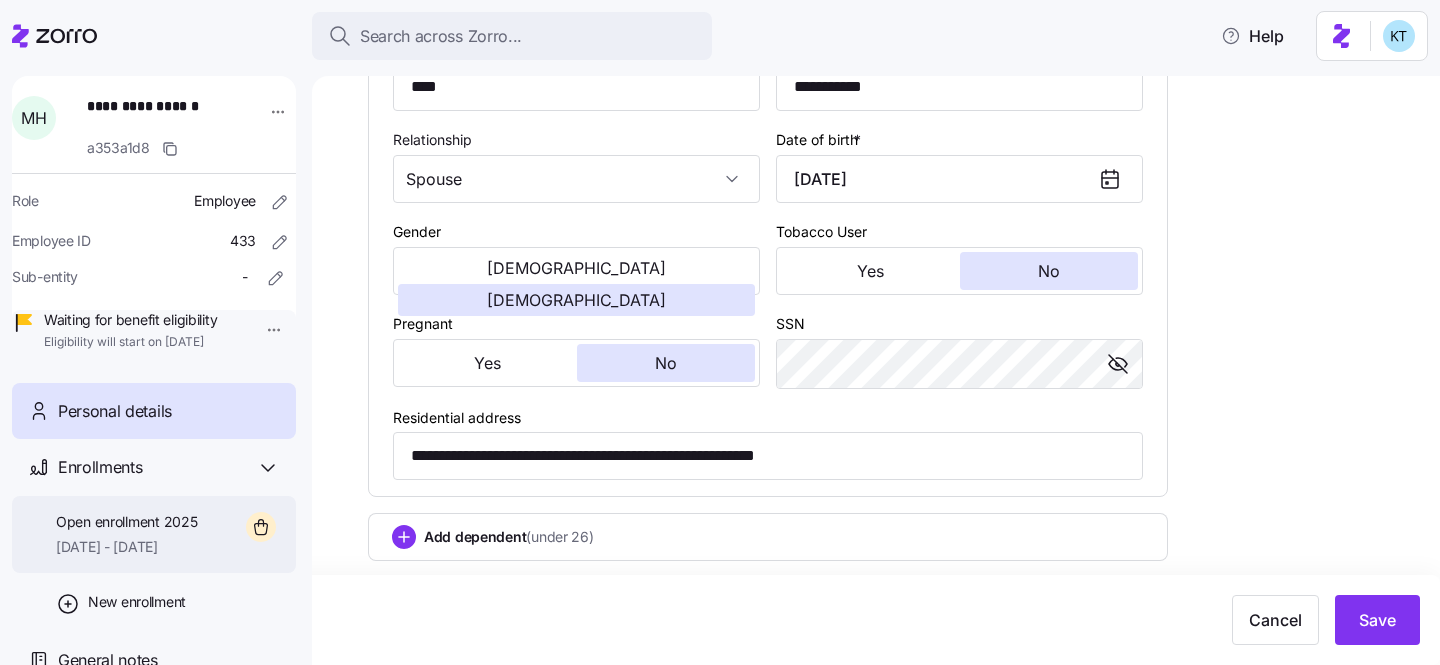 click on "Open enrollment 2025" at bounding box center (126, 522) 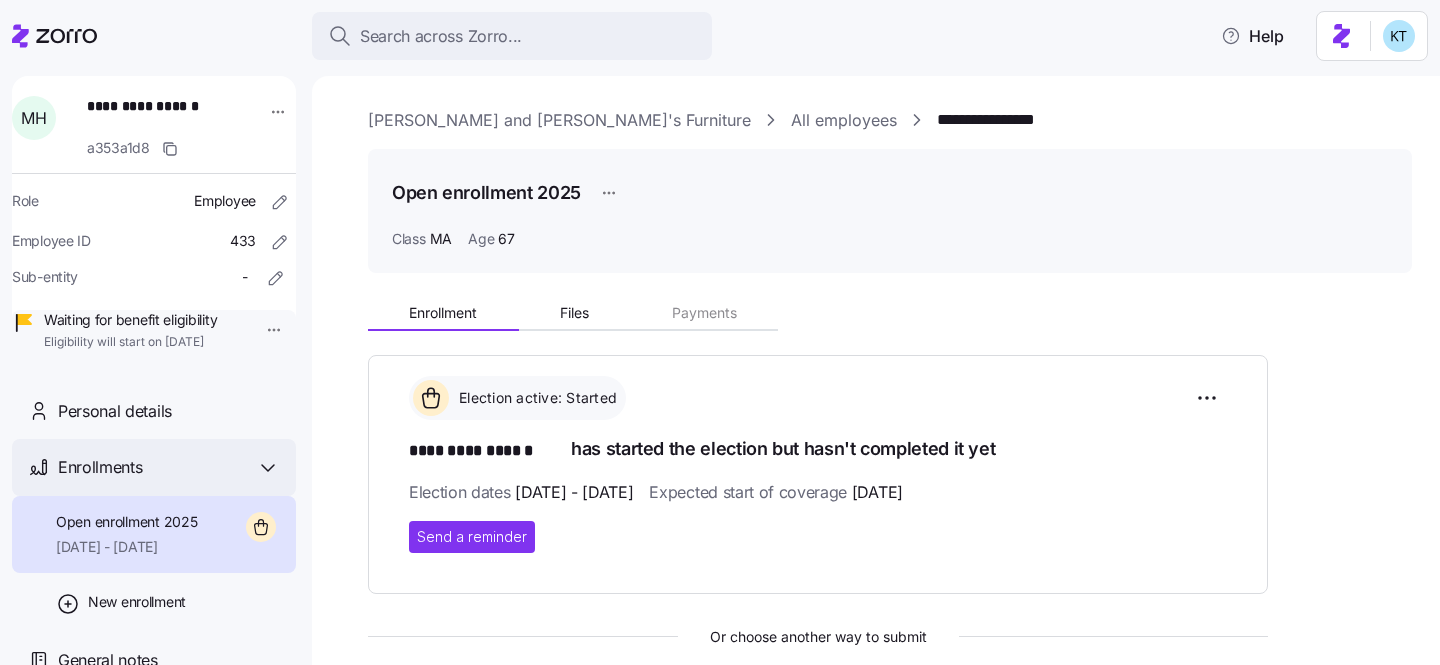 click on "Enrollments" at bounding box center (169, 467) 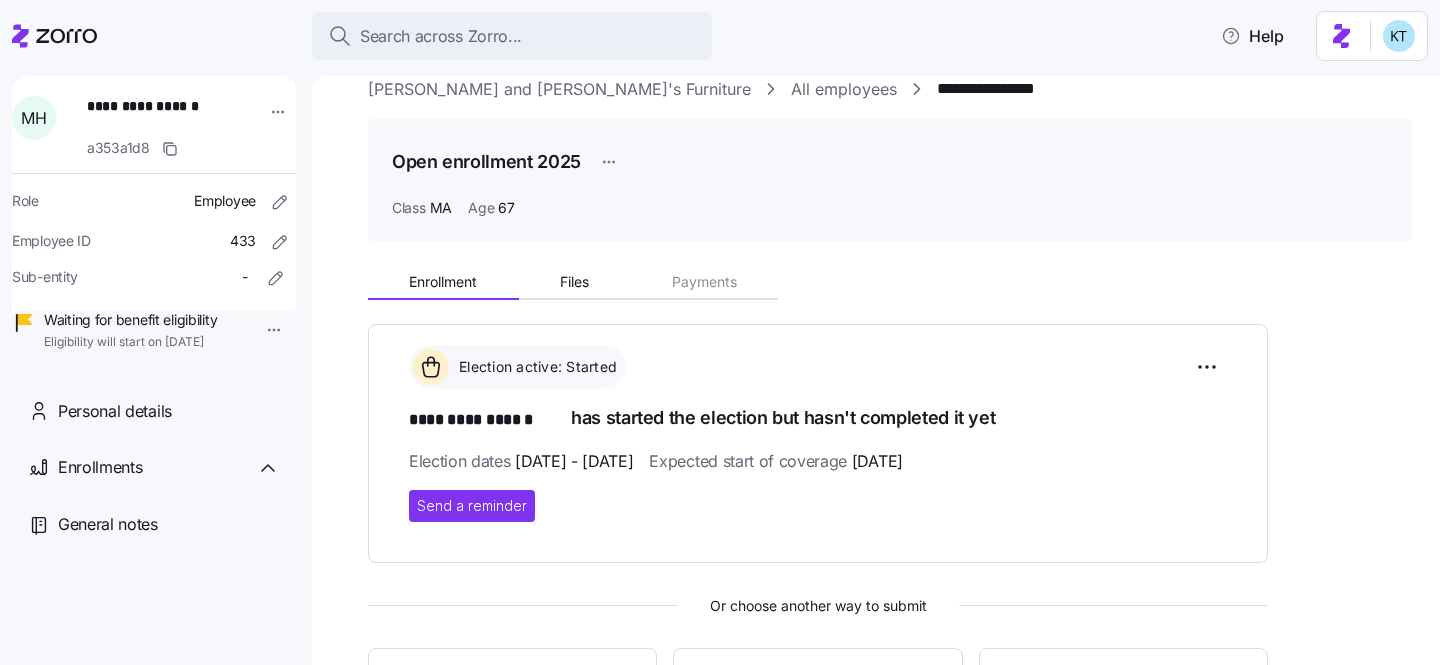 scroll, scrollTop: 251, scrollLeft: 0, axis: vertical 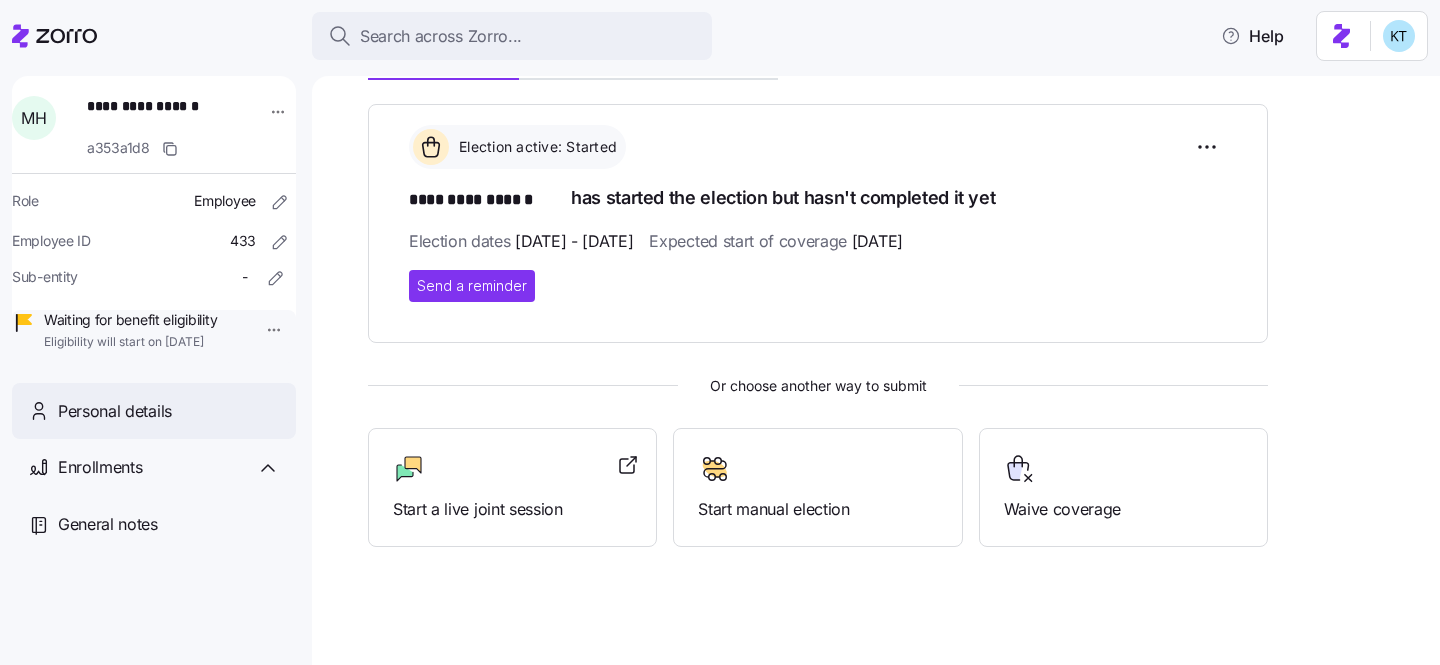 click on "Personal details" at bounding box center [154, 411] 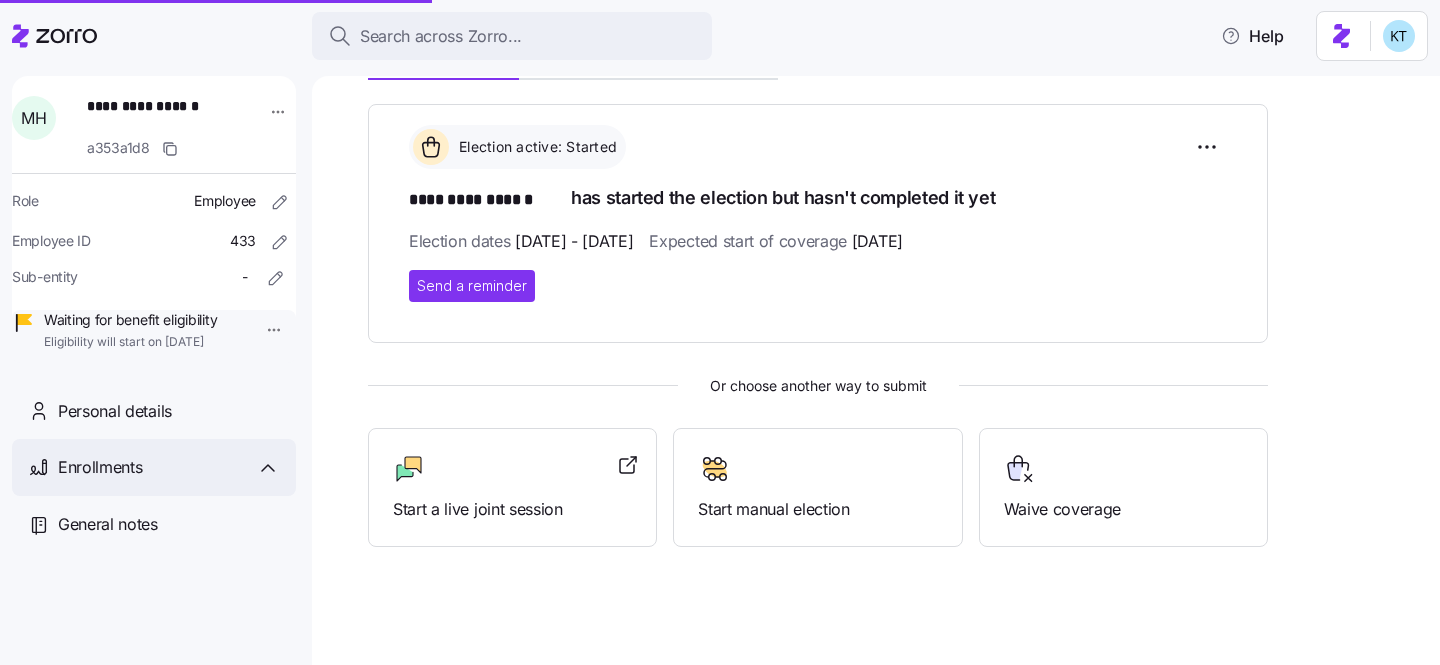 click on "Enrollments" at bounding box center (169, 467) 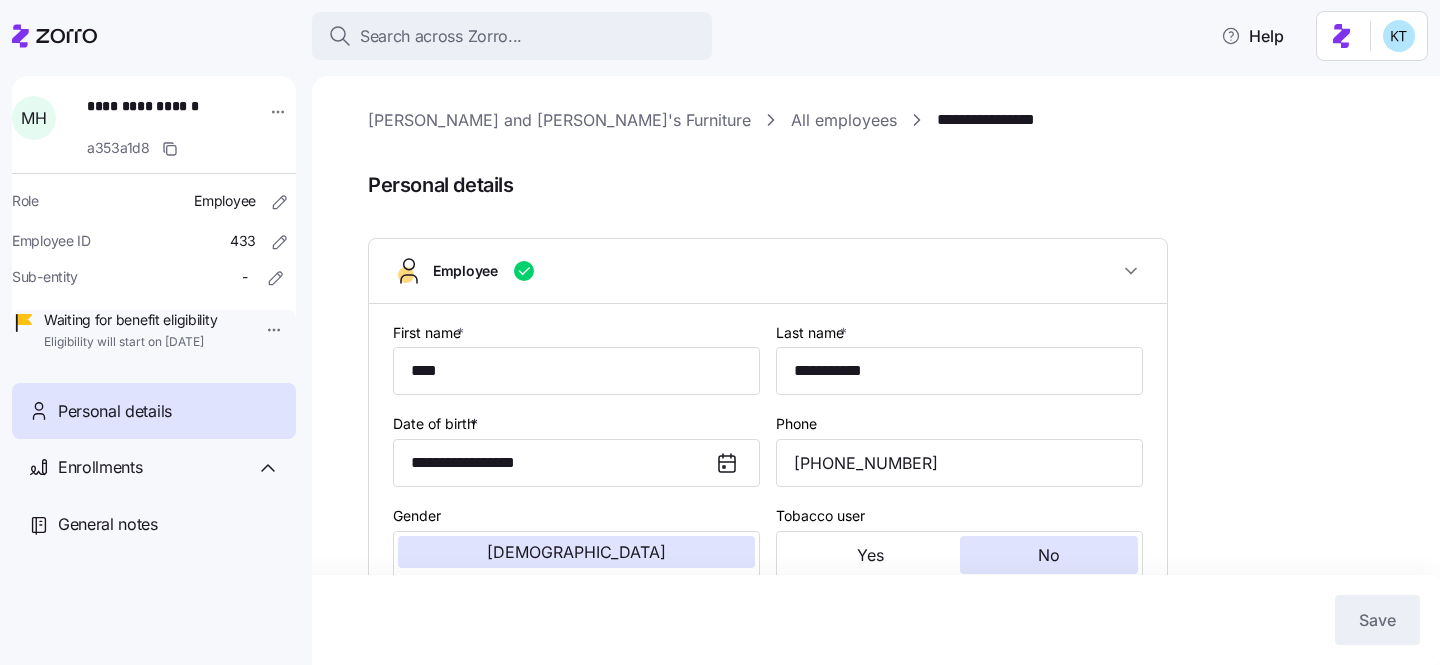 type on "MA" 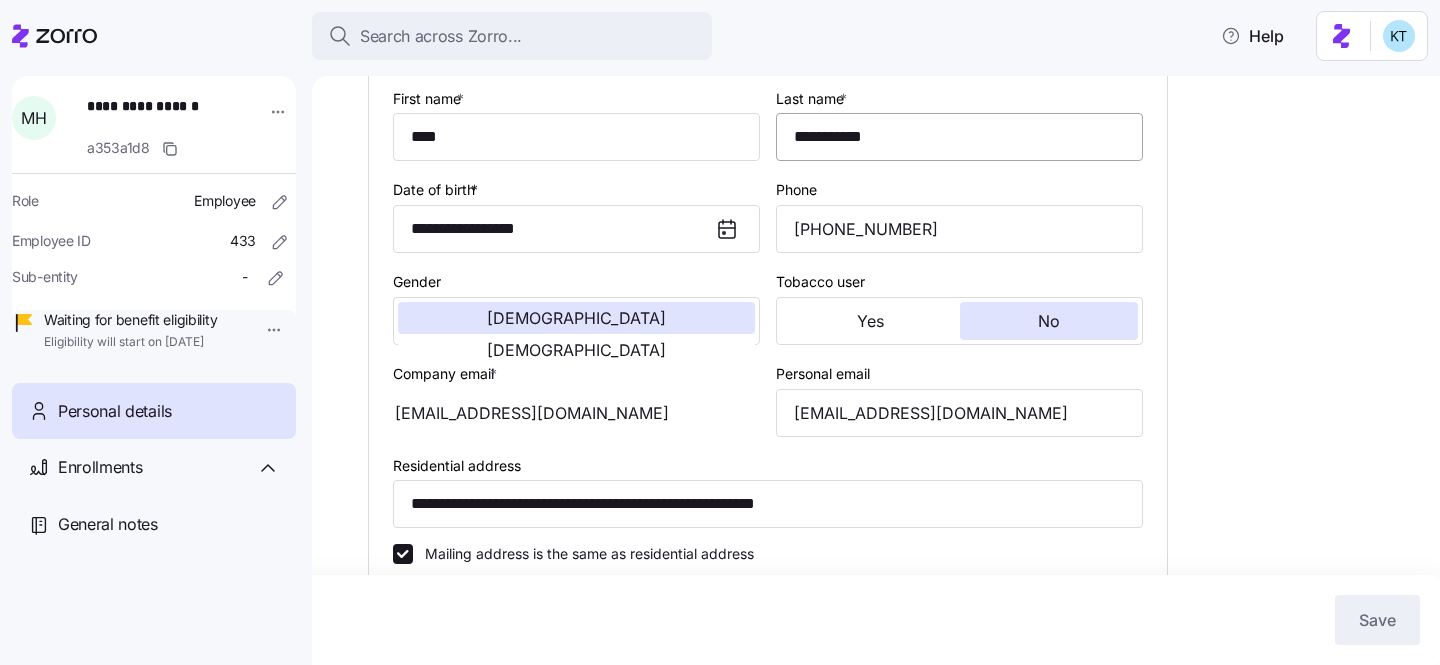 scroll, scrollTop: 235, scrollLeft: 0, axis: vertical 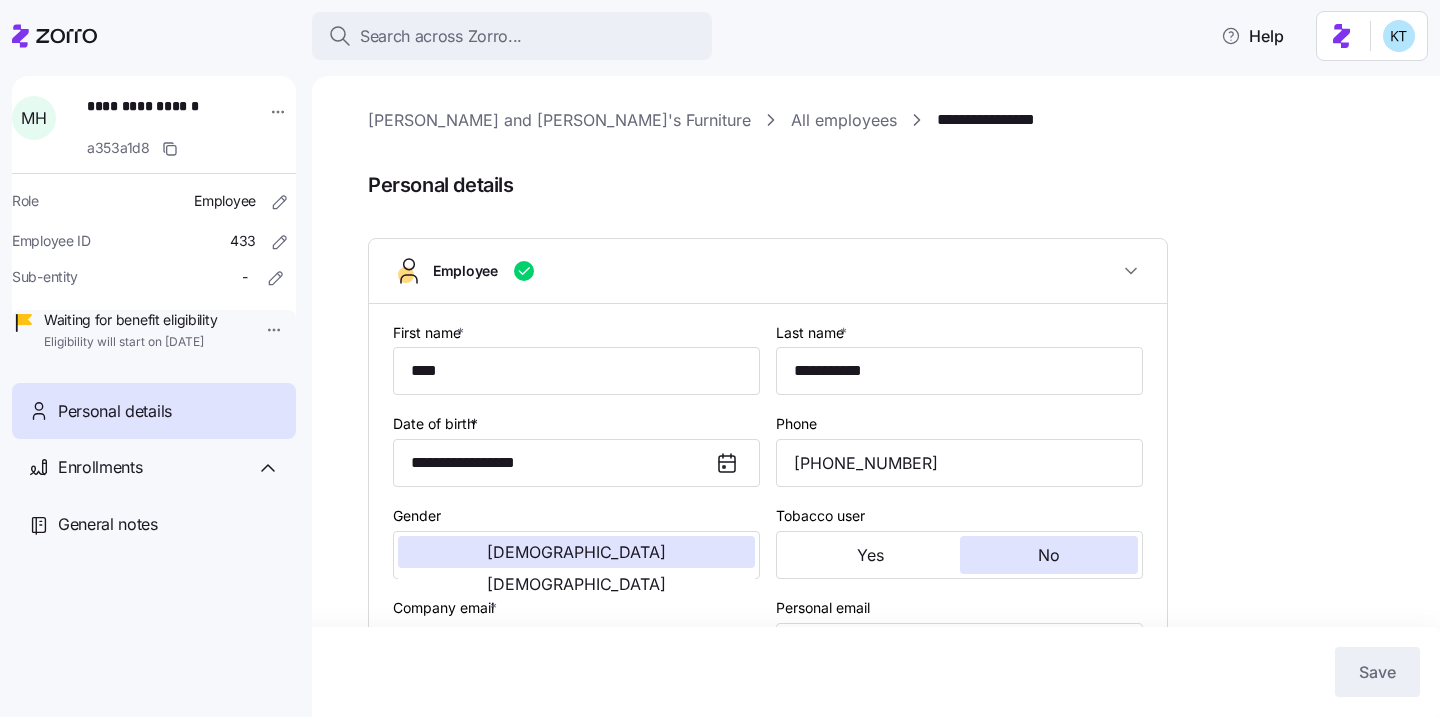 click on "[PERSON_NAME] and [PERSON_NAME]'s Furniture" at bounding box center (559, 120) 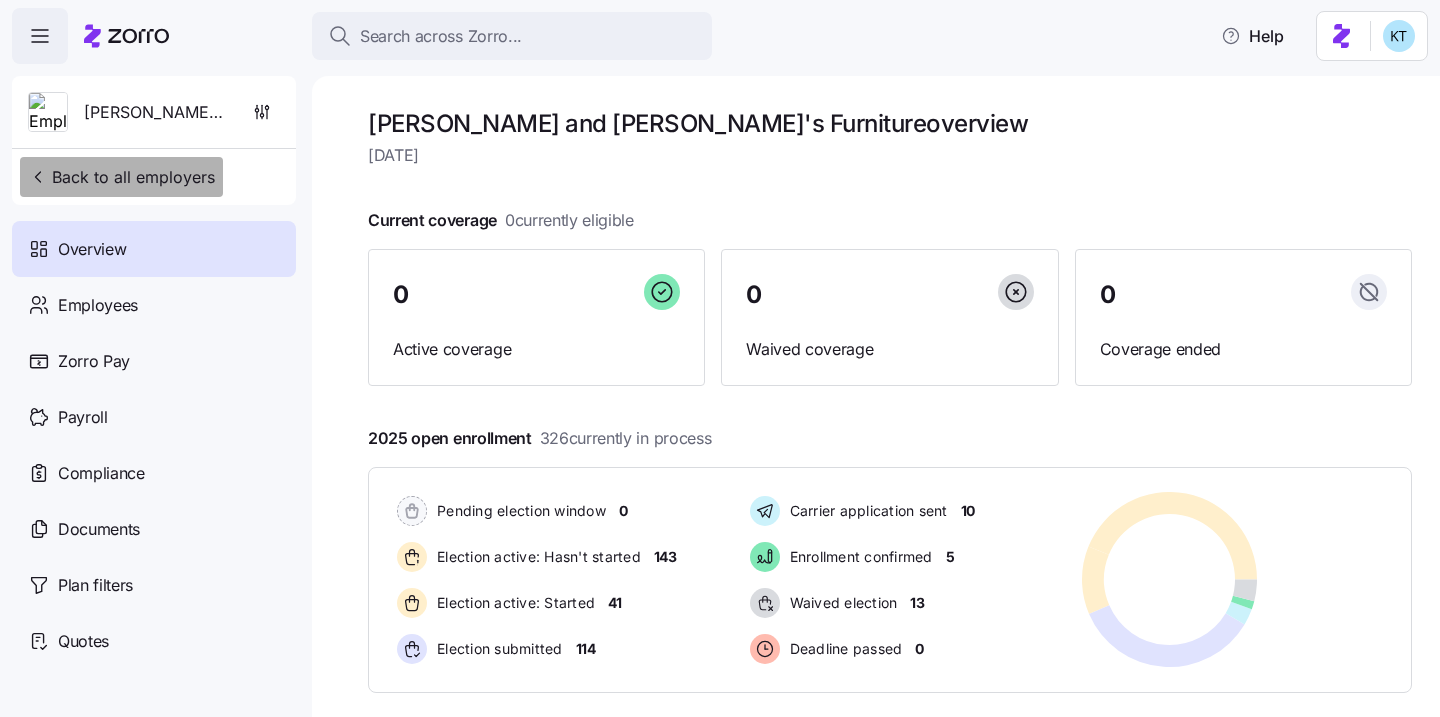 click on "Back to all employers" at bounding box center [121, 177] 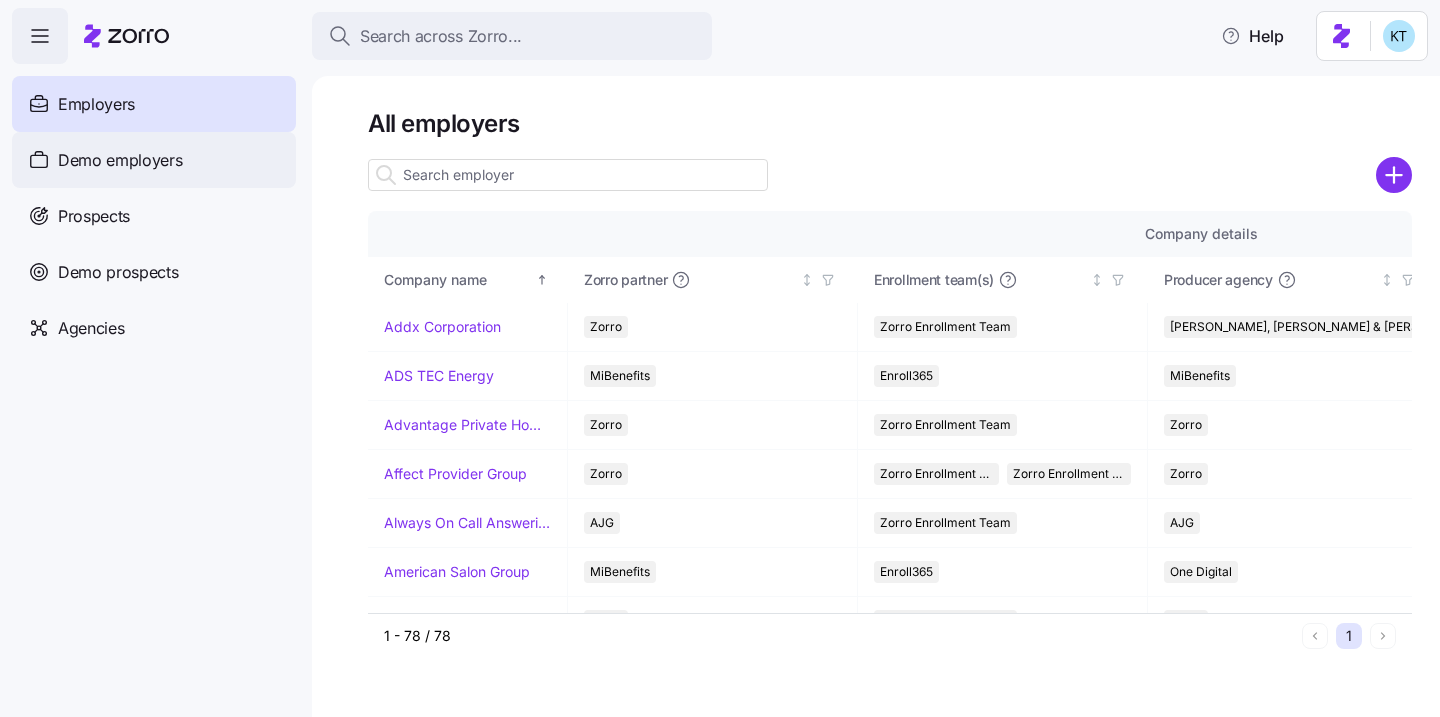 click on "Demo employers" at bounding box center (154, 160) 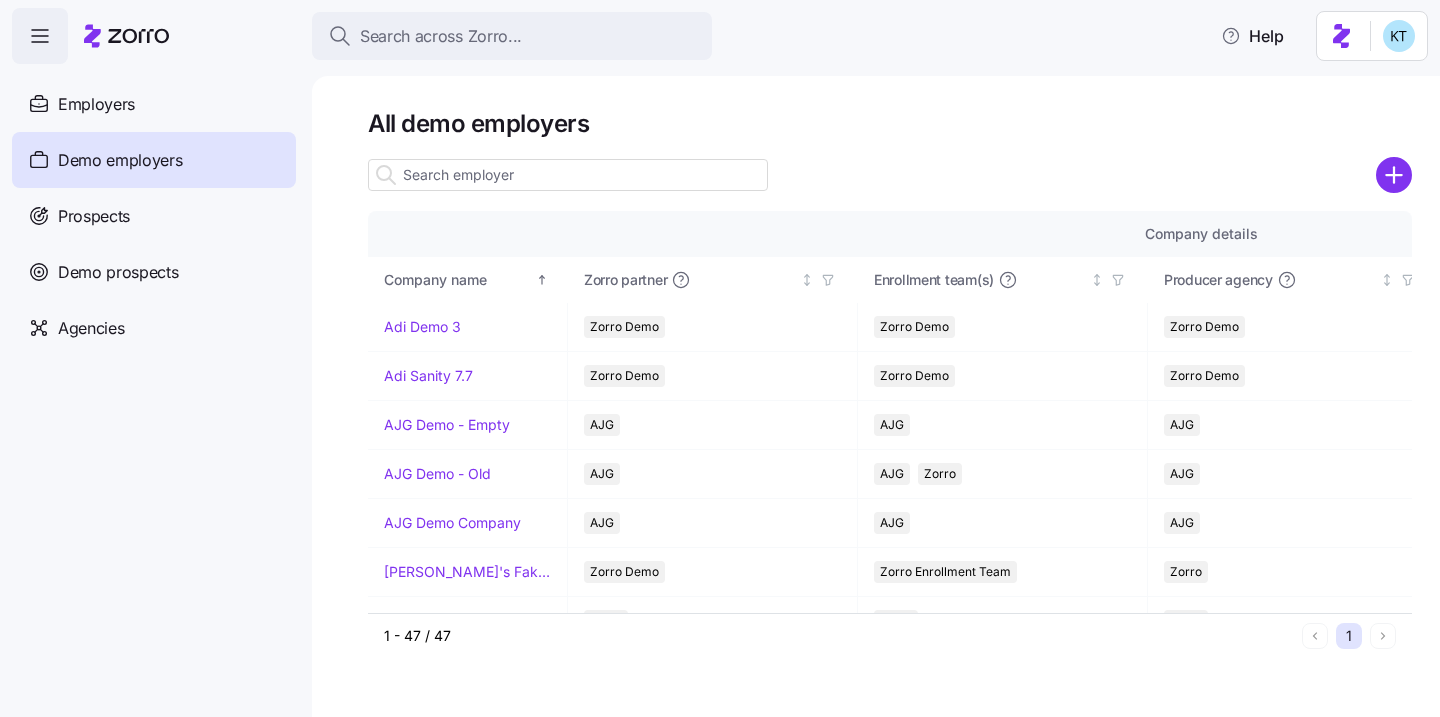 click at bounding box center (568, 175) 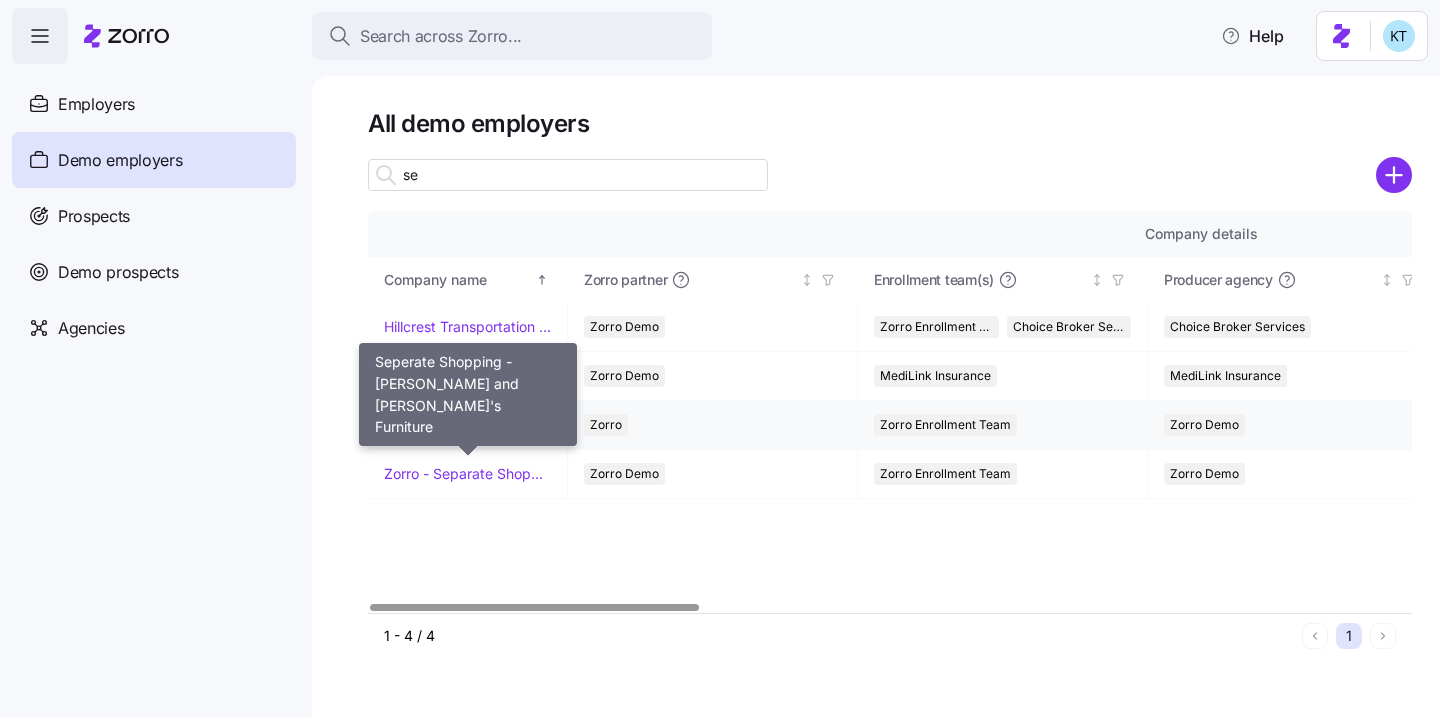 type on "se" 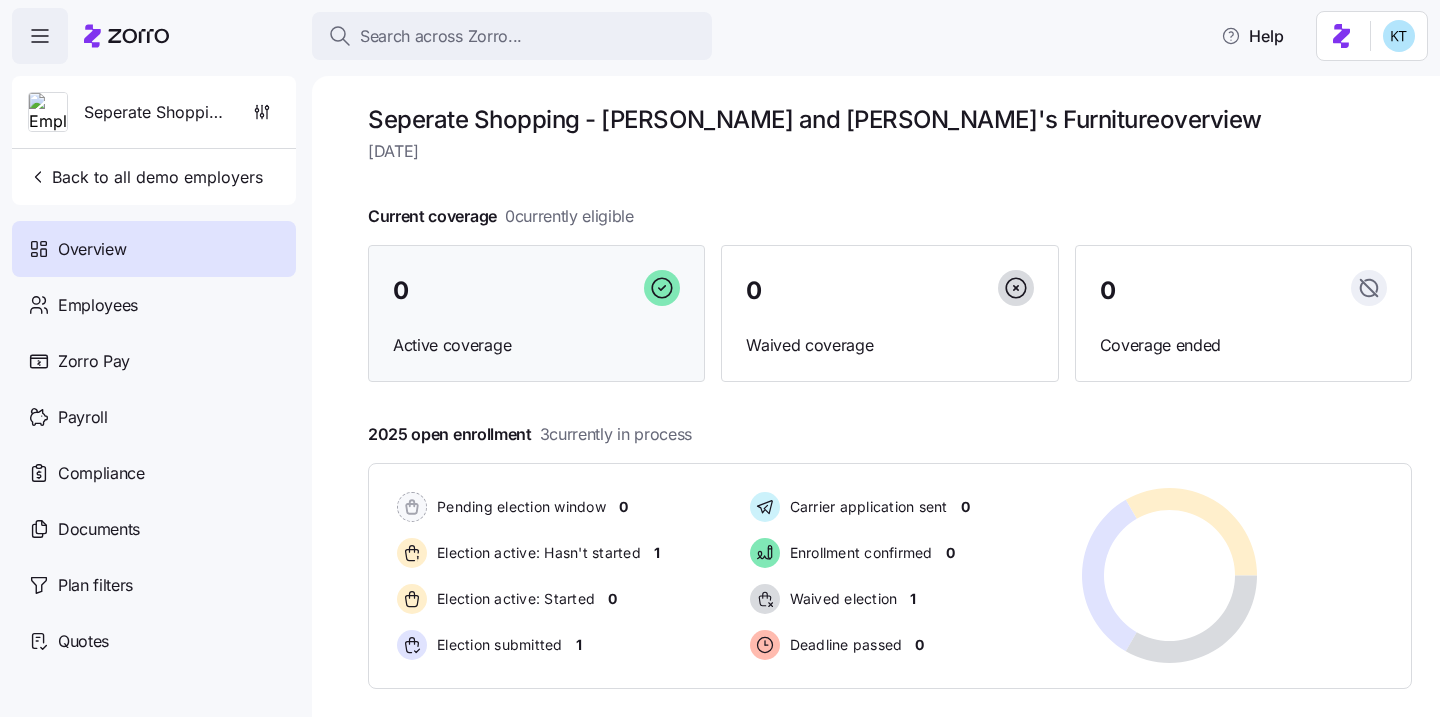 scroll, scrollTop: 269, scrollLeft: 0, axis: vertical 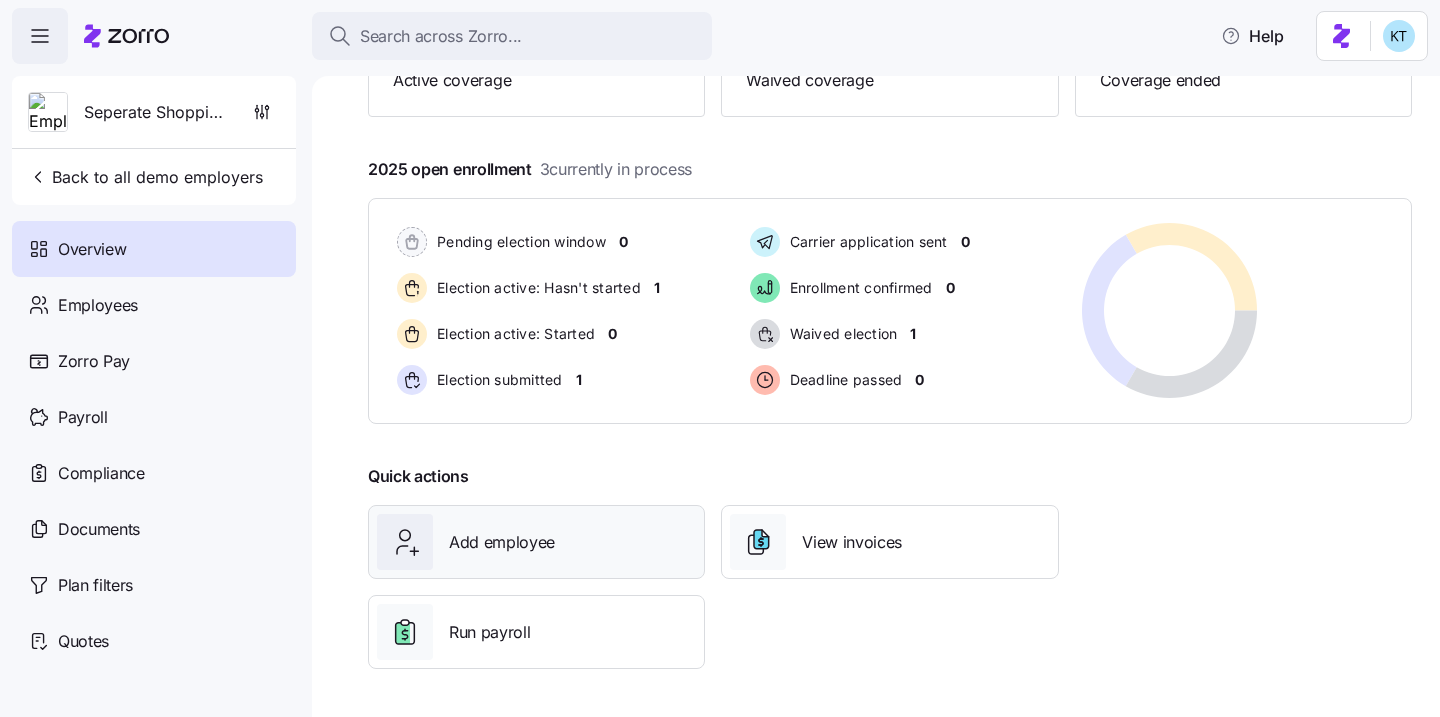 click on "Add employee" at bounding box center [502, 542] 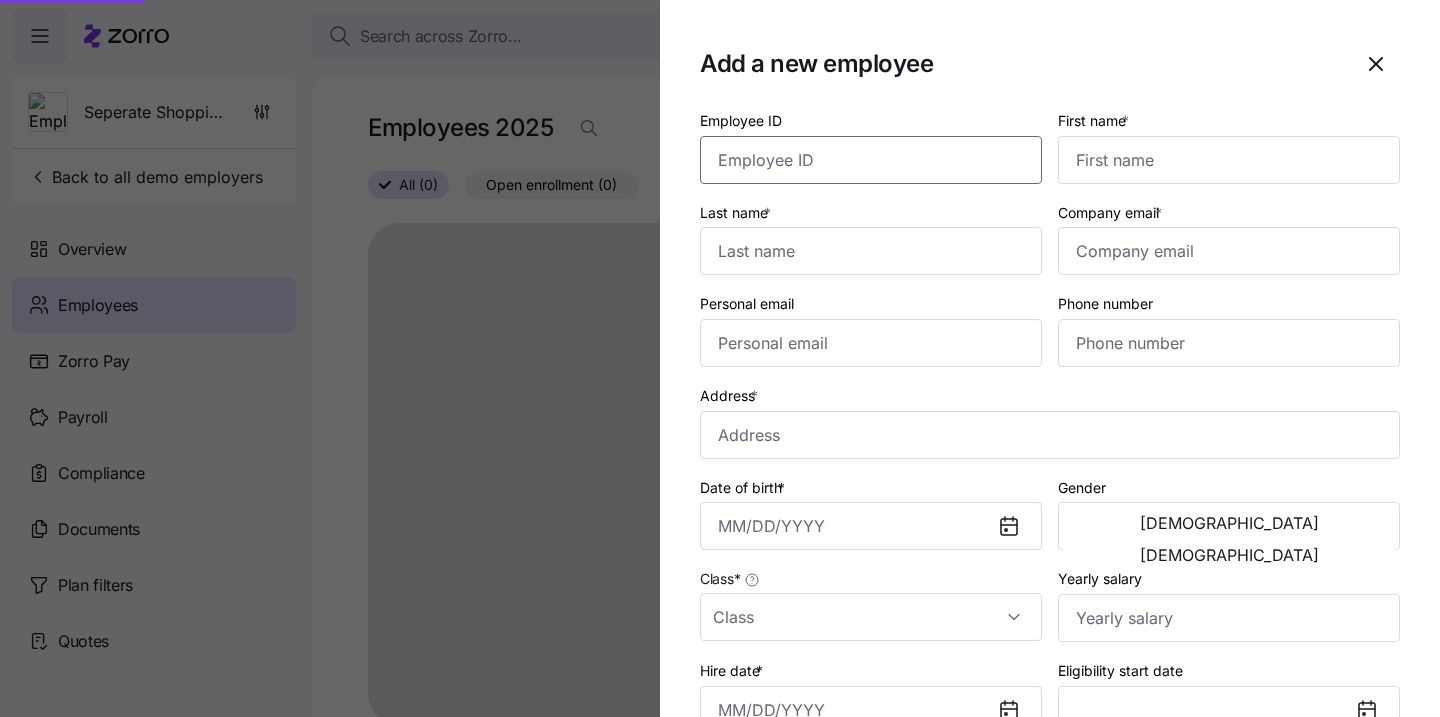 click on "Employee ID" at bounding box center (871, 160) 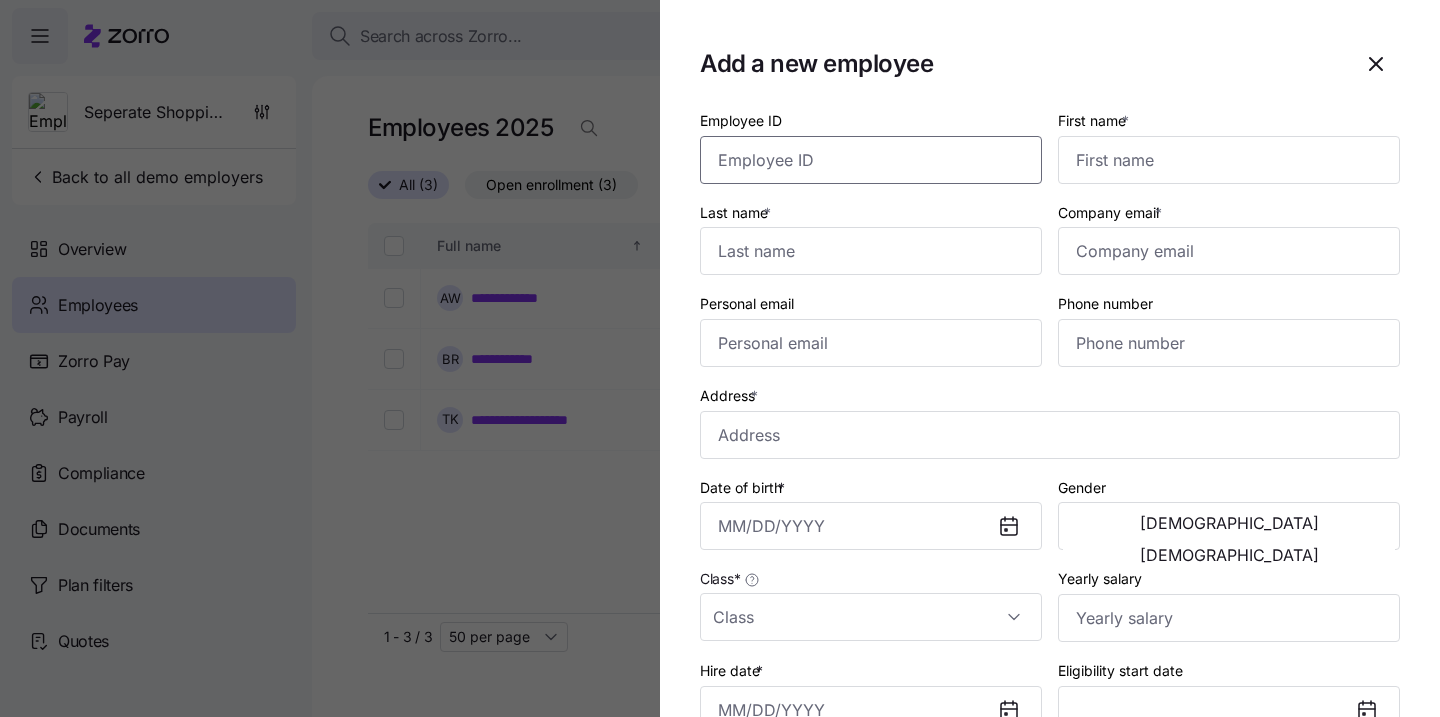 click on "Employee ID" at bounding box center [871, 160] 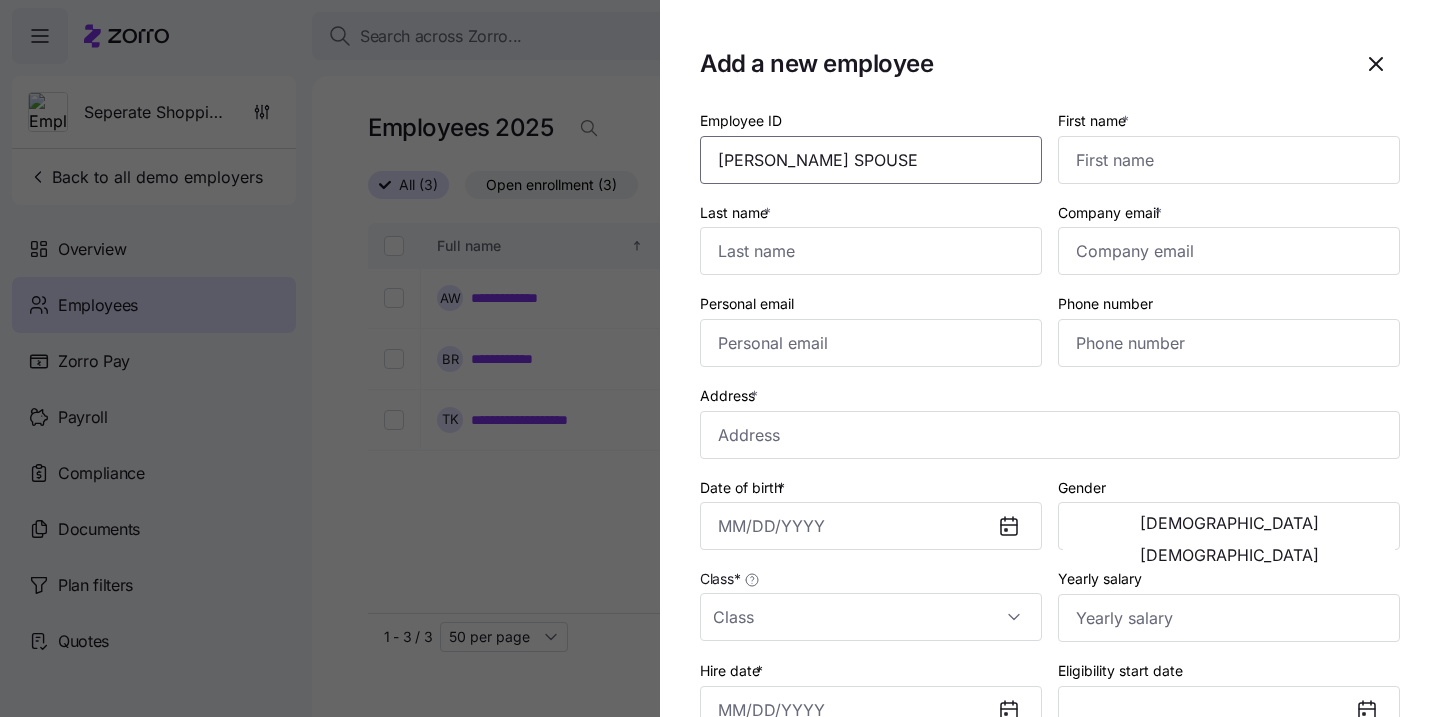 click on "MARK HALLONQUISTS SPOUSE" at bounding box center (871, 160) 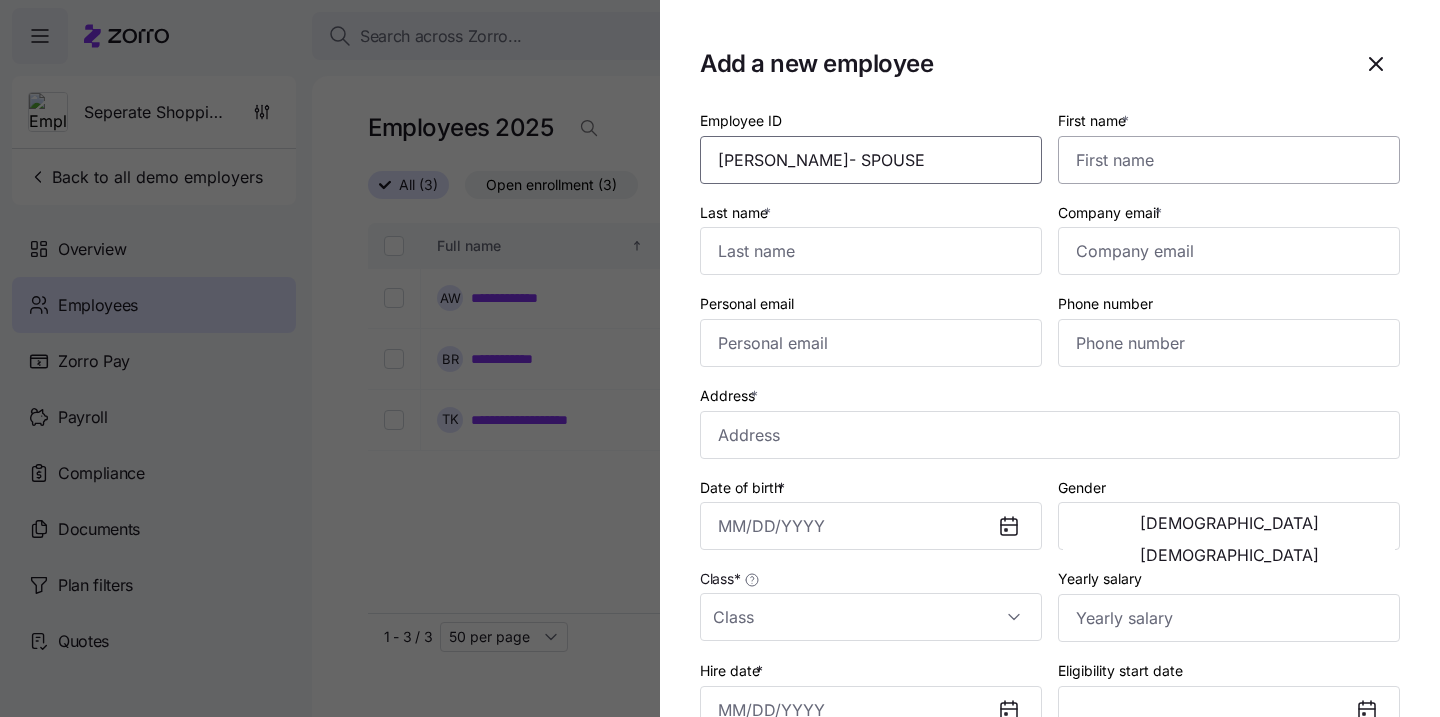 type on "MARK HALLONQUIST- SPOUSE" 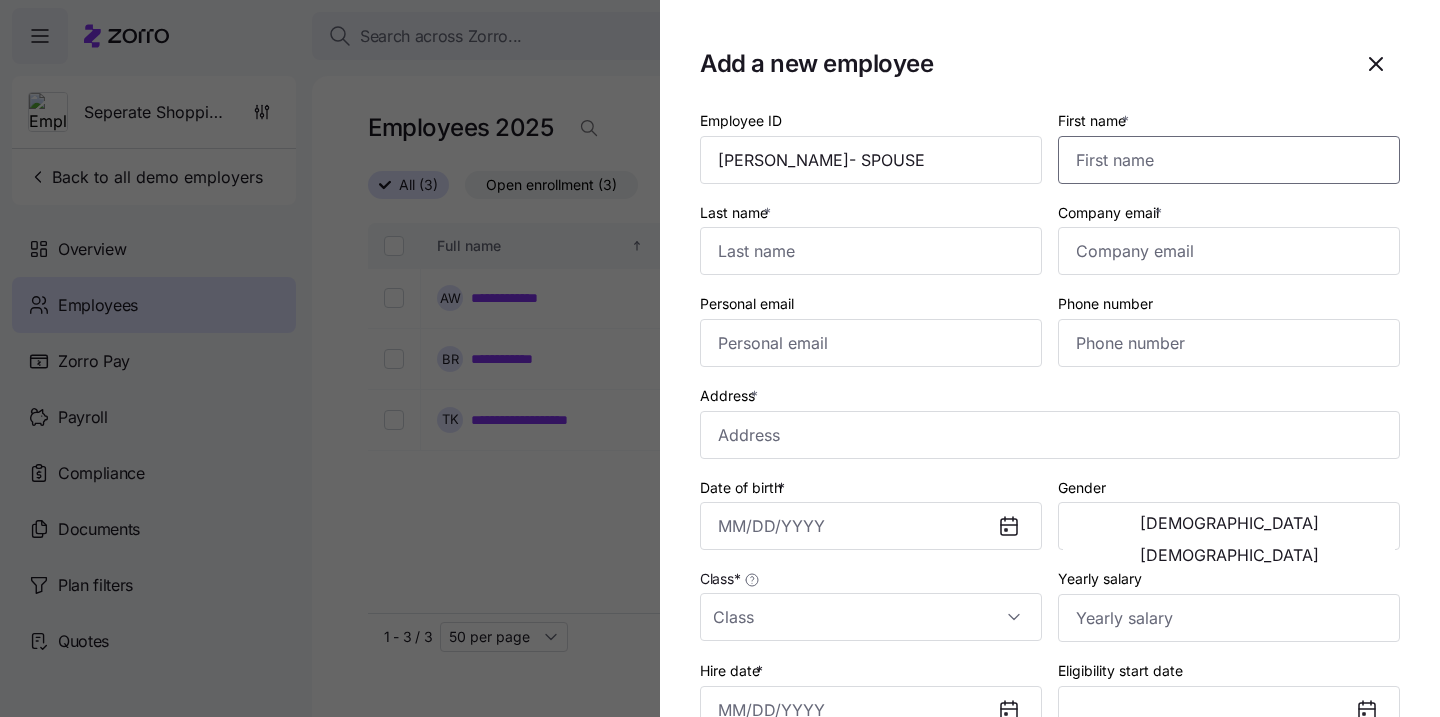 click on "First name  *" at bounding box center [1229, 160] 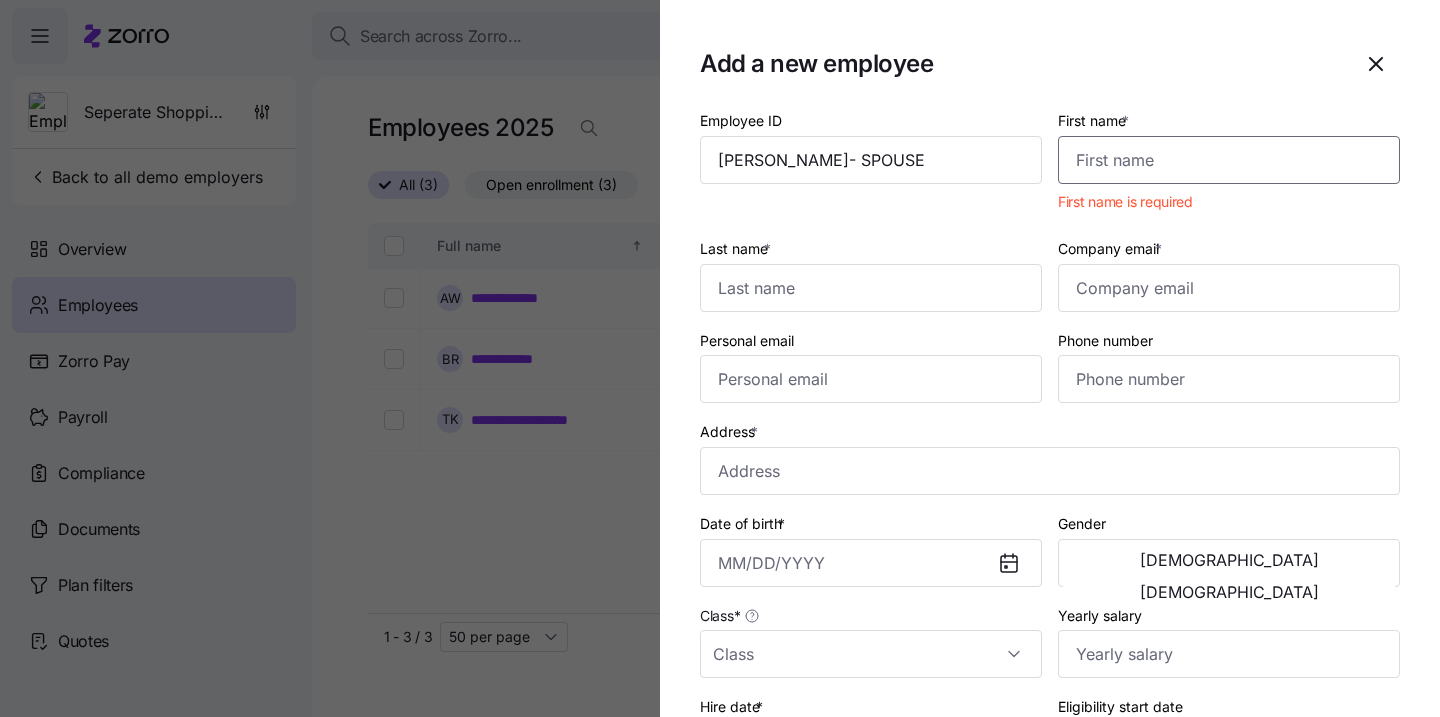 paste on "[PERSON_NAME]" 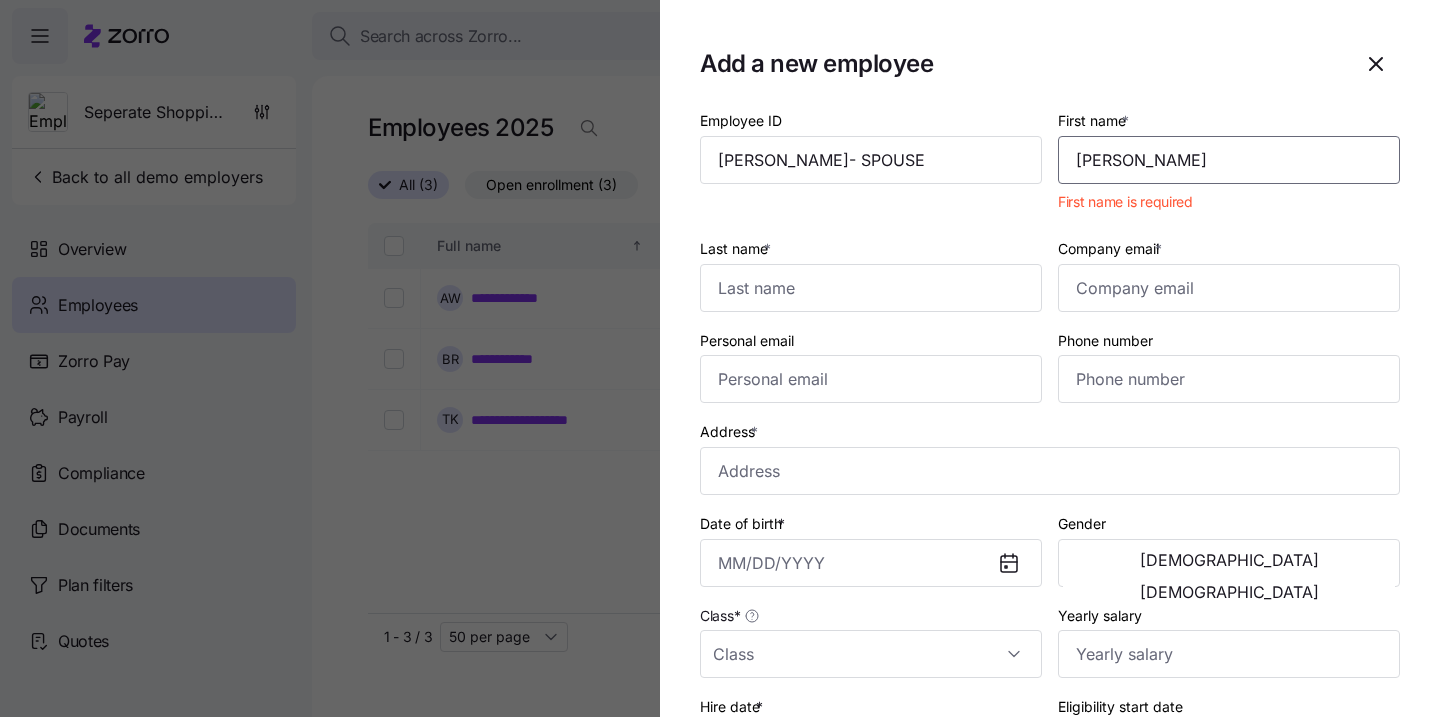 type on "[PERSON_NAME]" 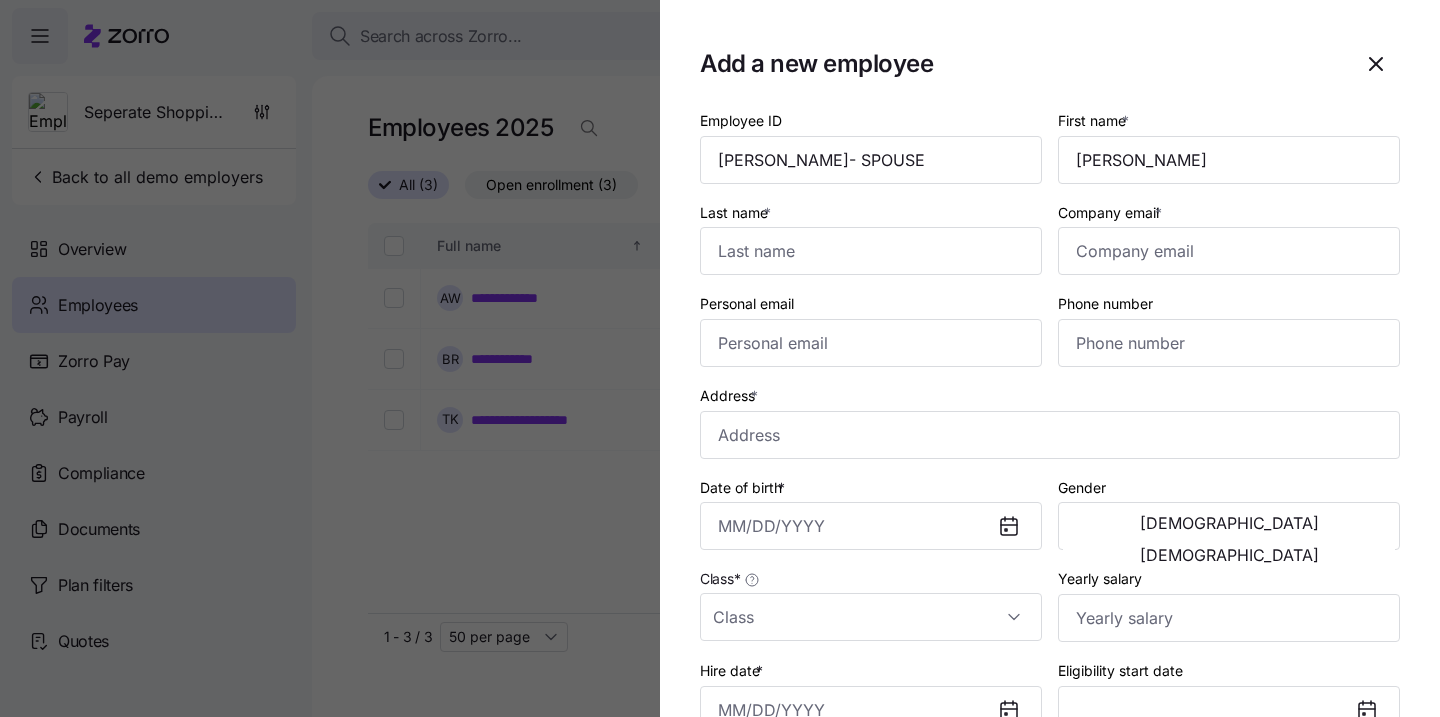 click on "Personal email" at bounding box center [871, 329] 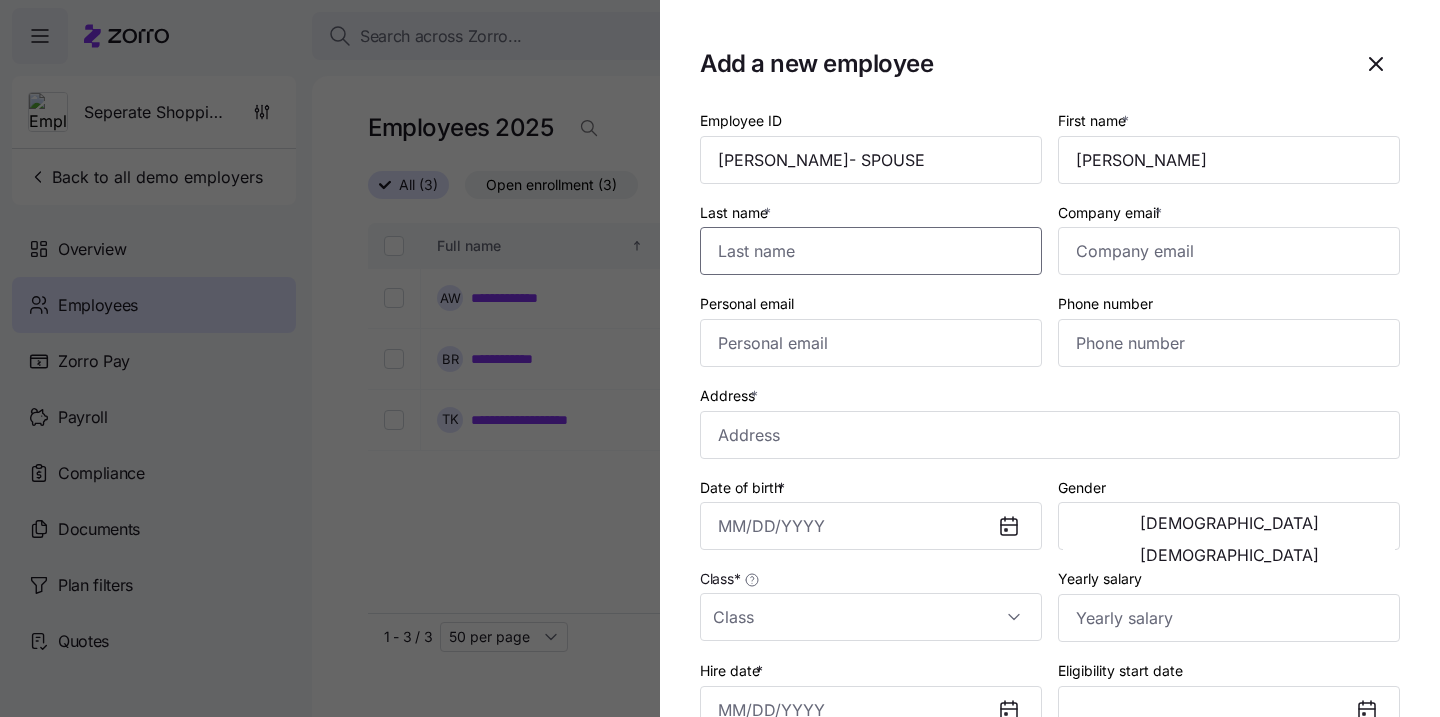 click on "Last name  *" at bounding box center (871, 251) 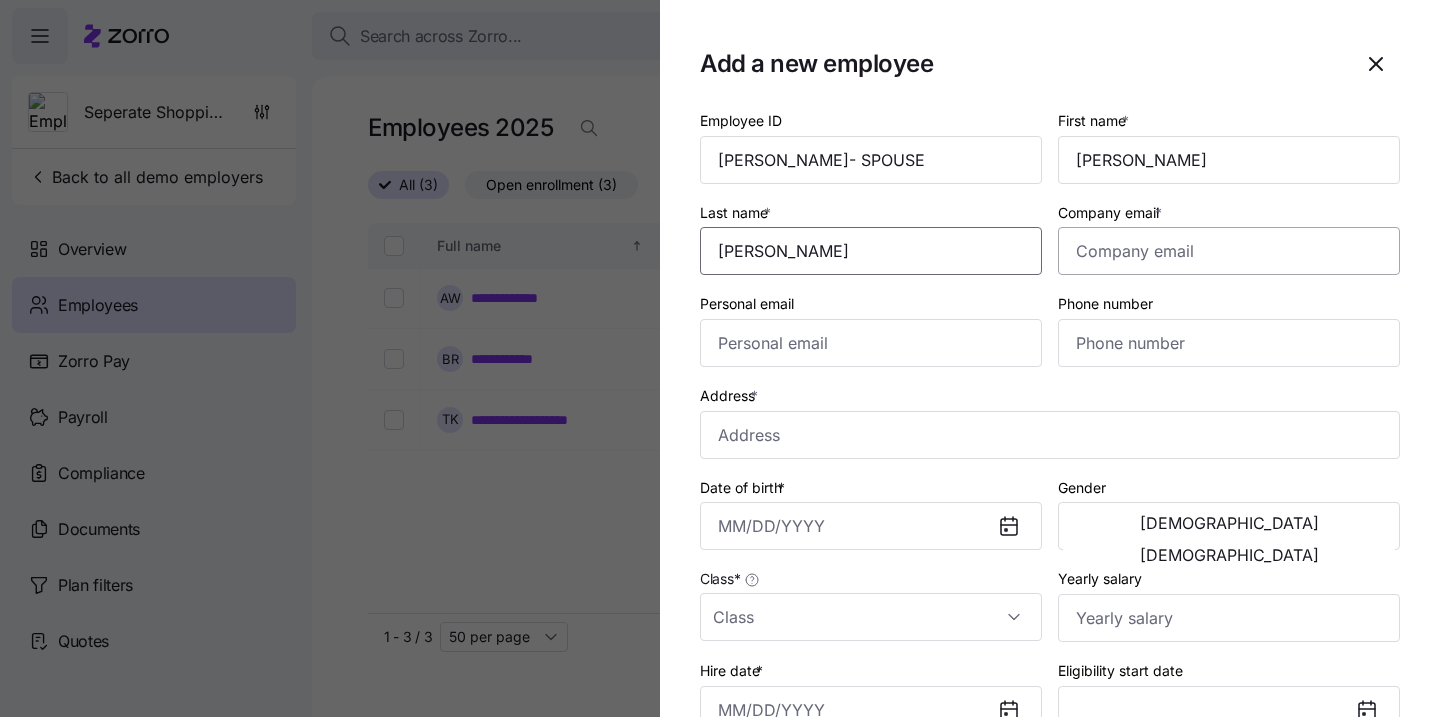 type on "[PERSON_NAME]" 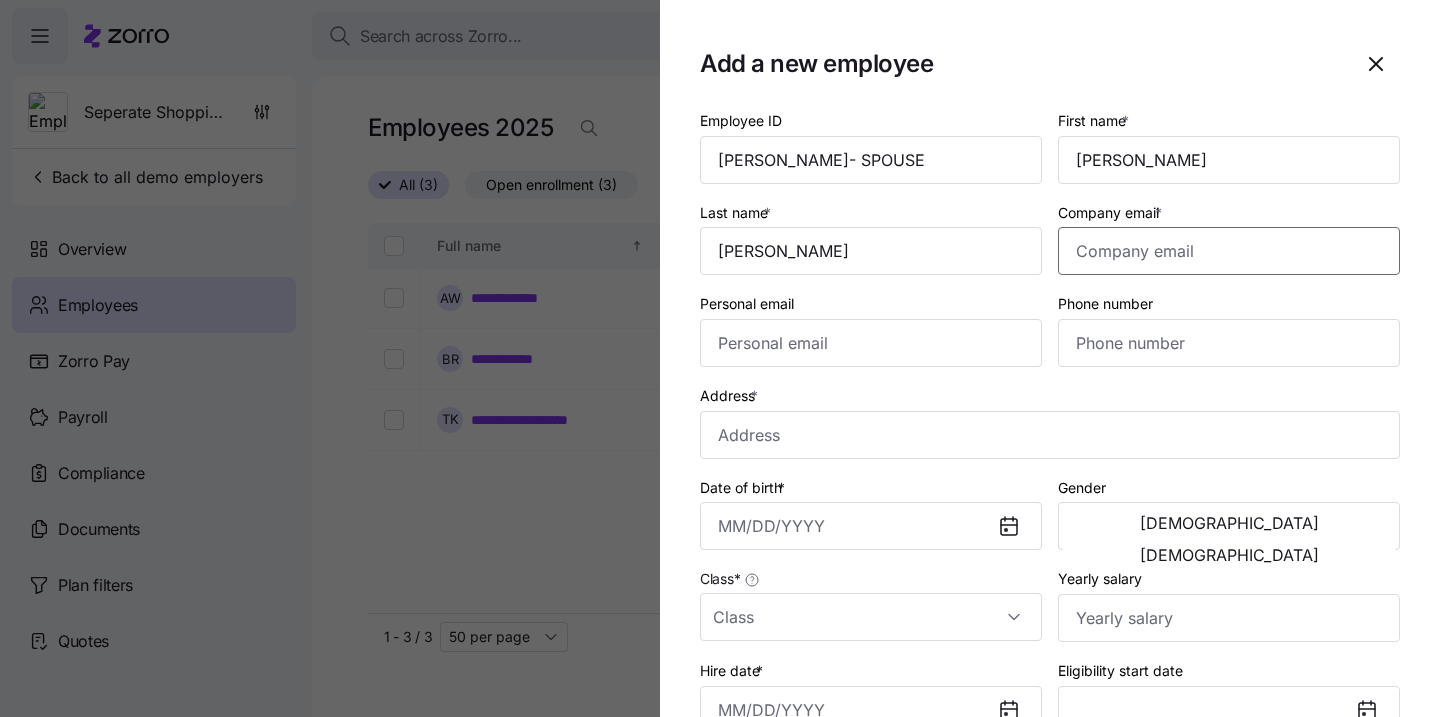 click on "Company email  *" at bounding box center [1229, 251] 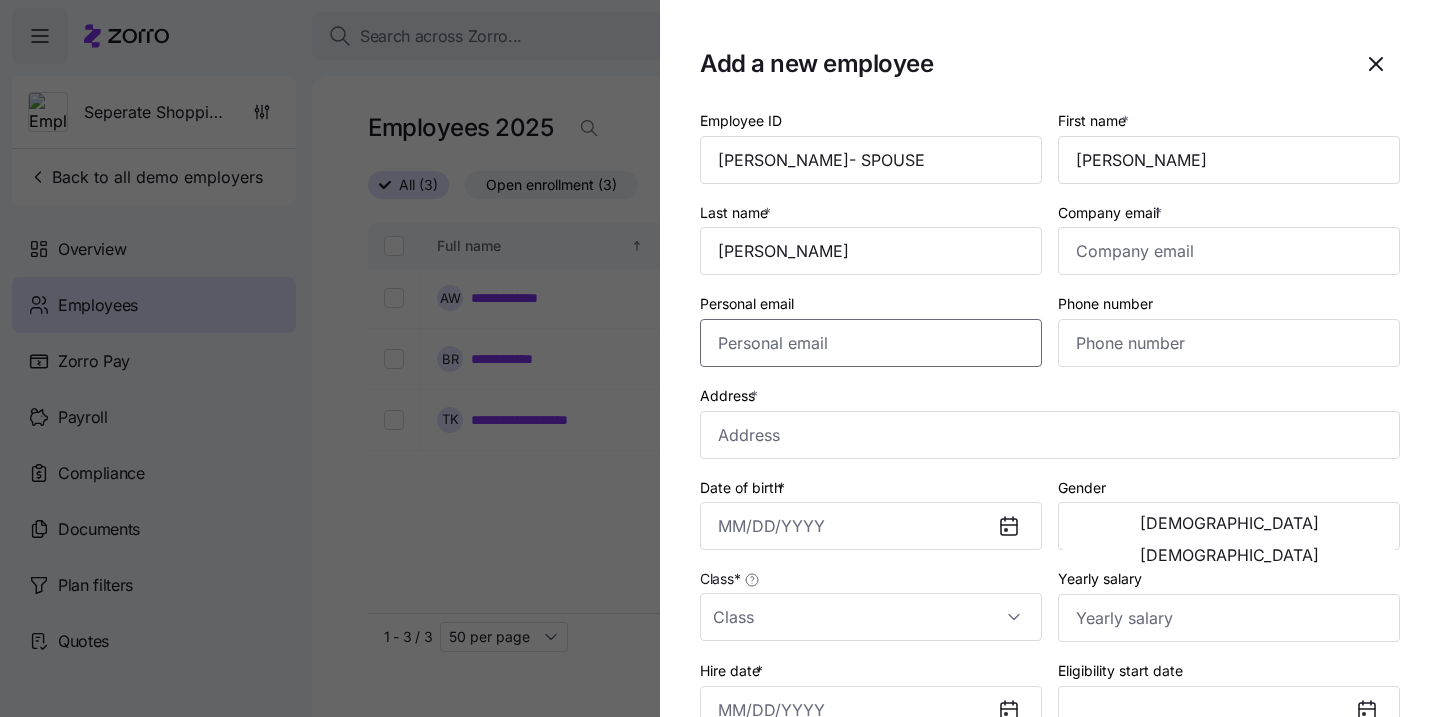 click on "Personal email" at bounding box center (871, 343) 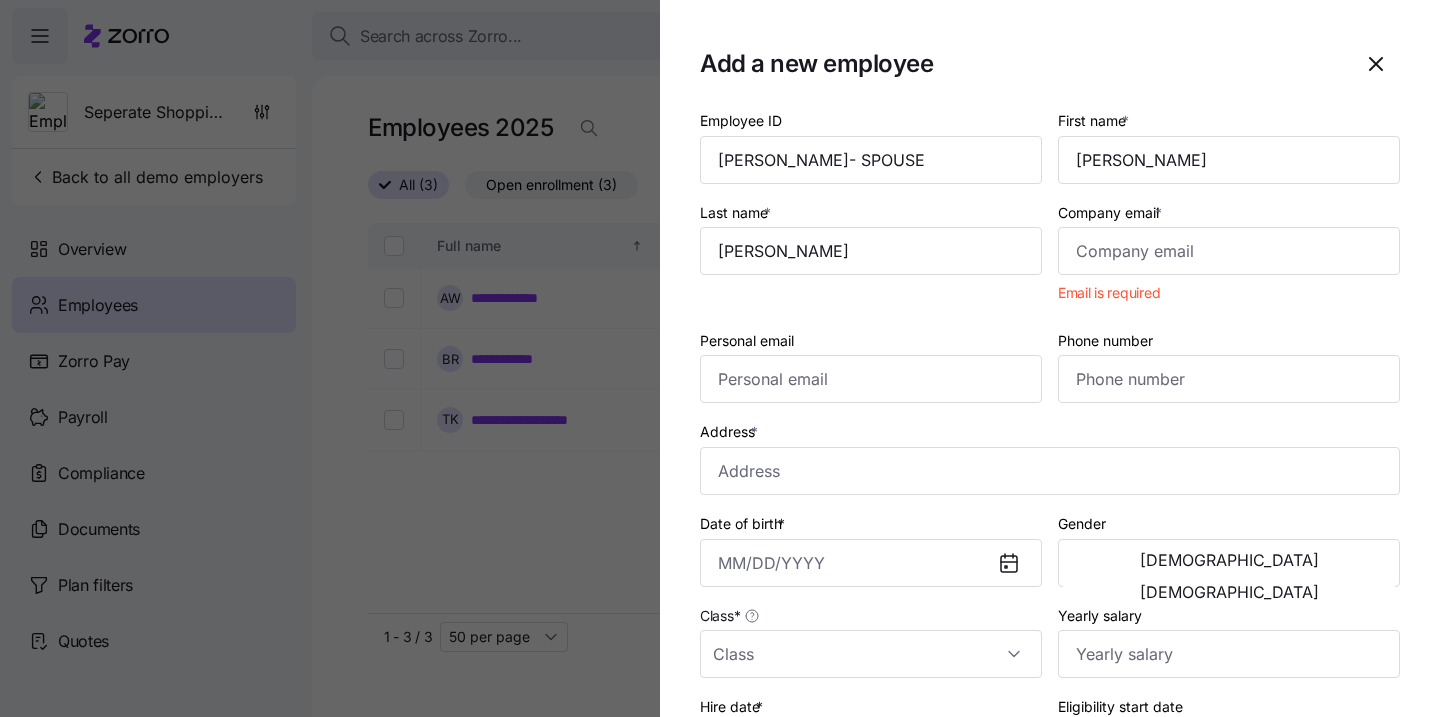 click on "Phone number" at bounding box center (1105, 341) 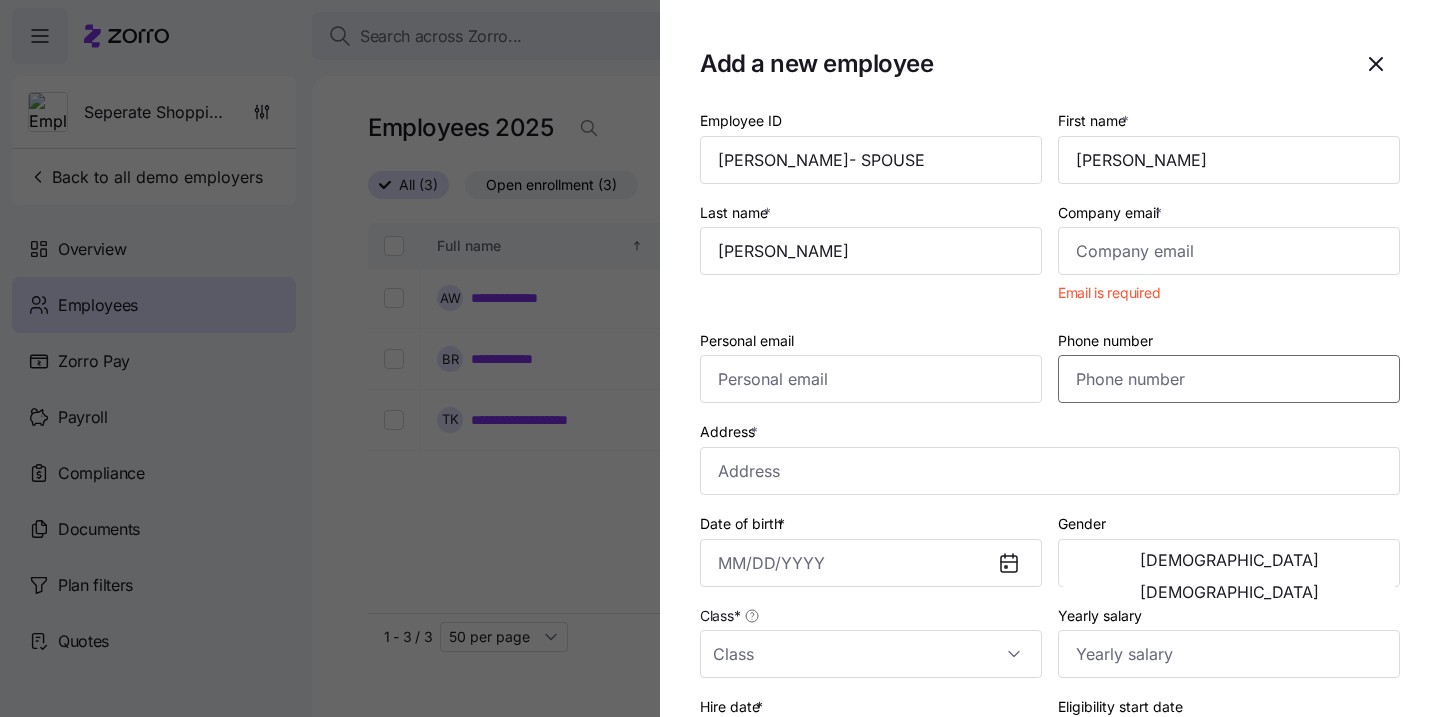 click on "Phone number" at bounding box center [1229, 379] 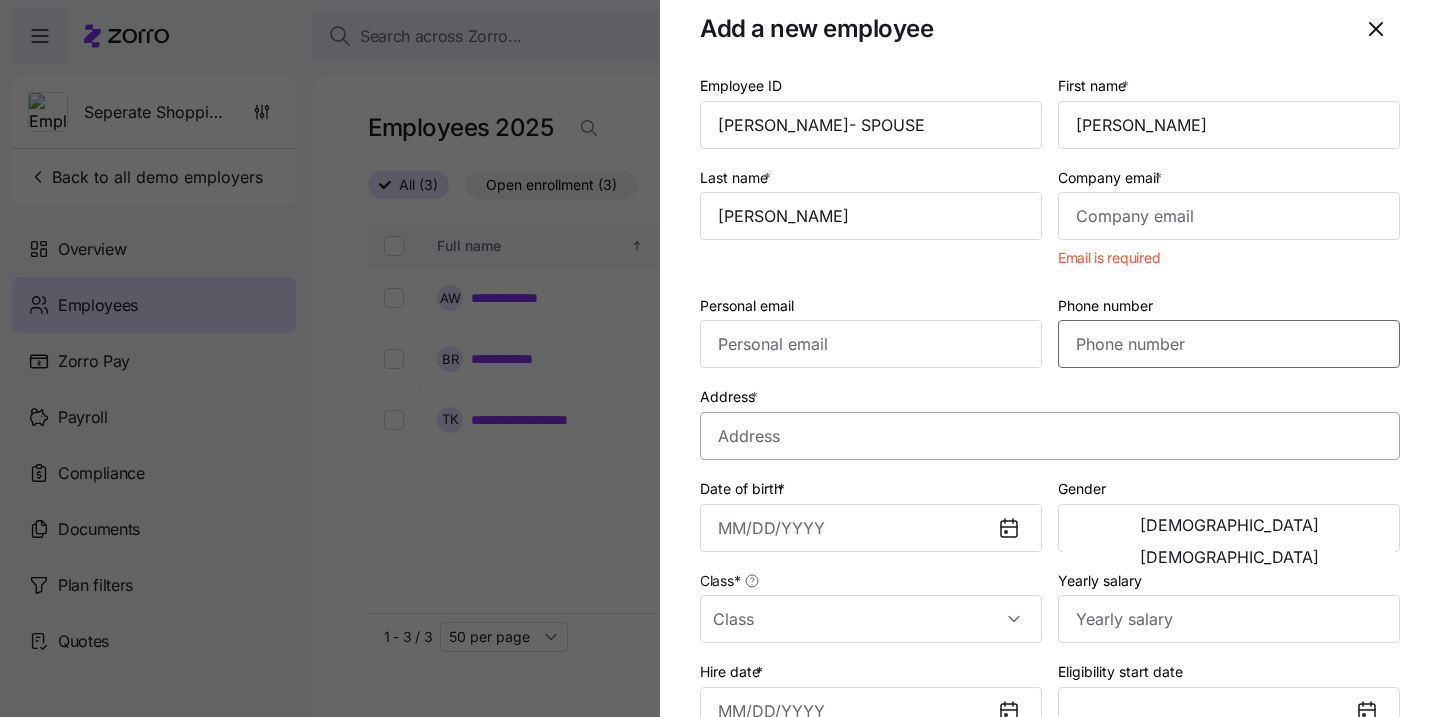 scroll, scrollTop: 37, scrollLeft: 0, axis: vertical 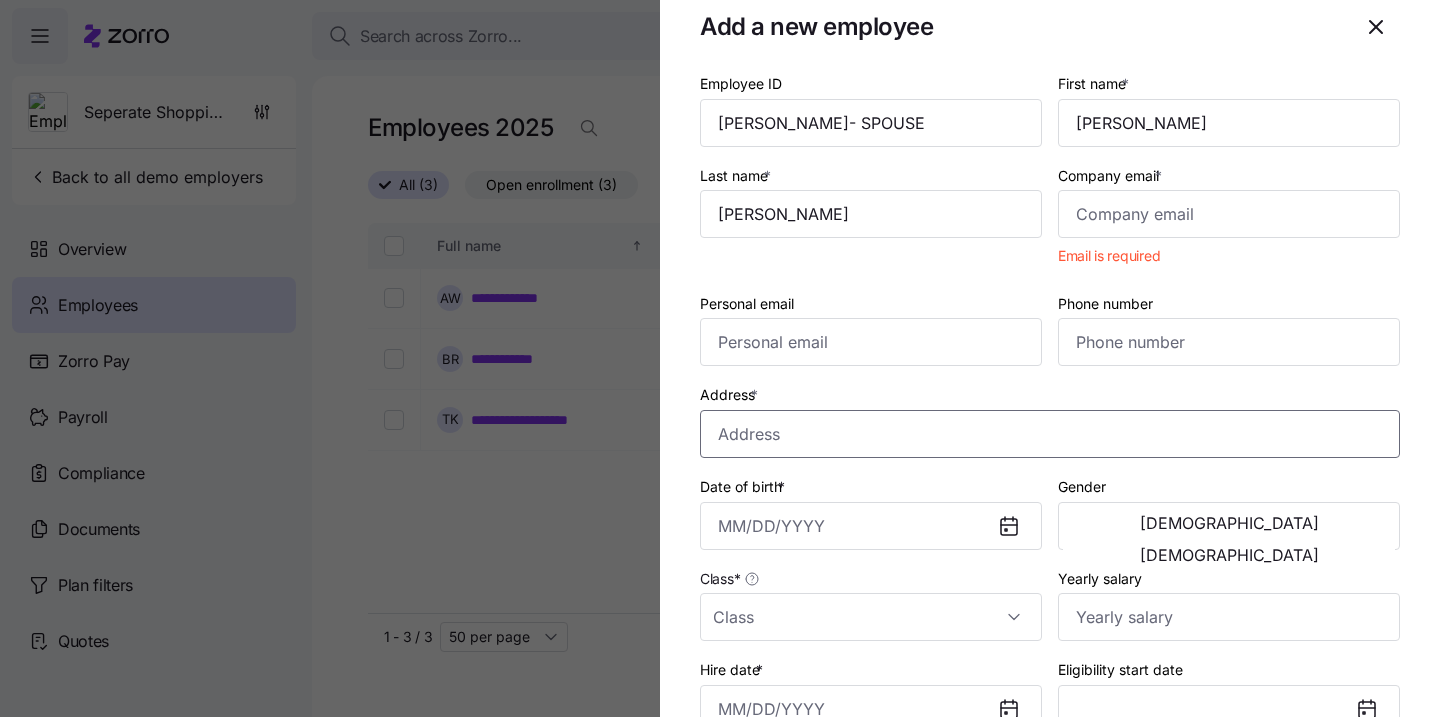 click on "Address  *" at bounding box center (1050, 434) 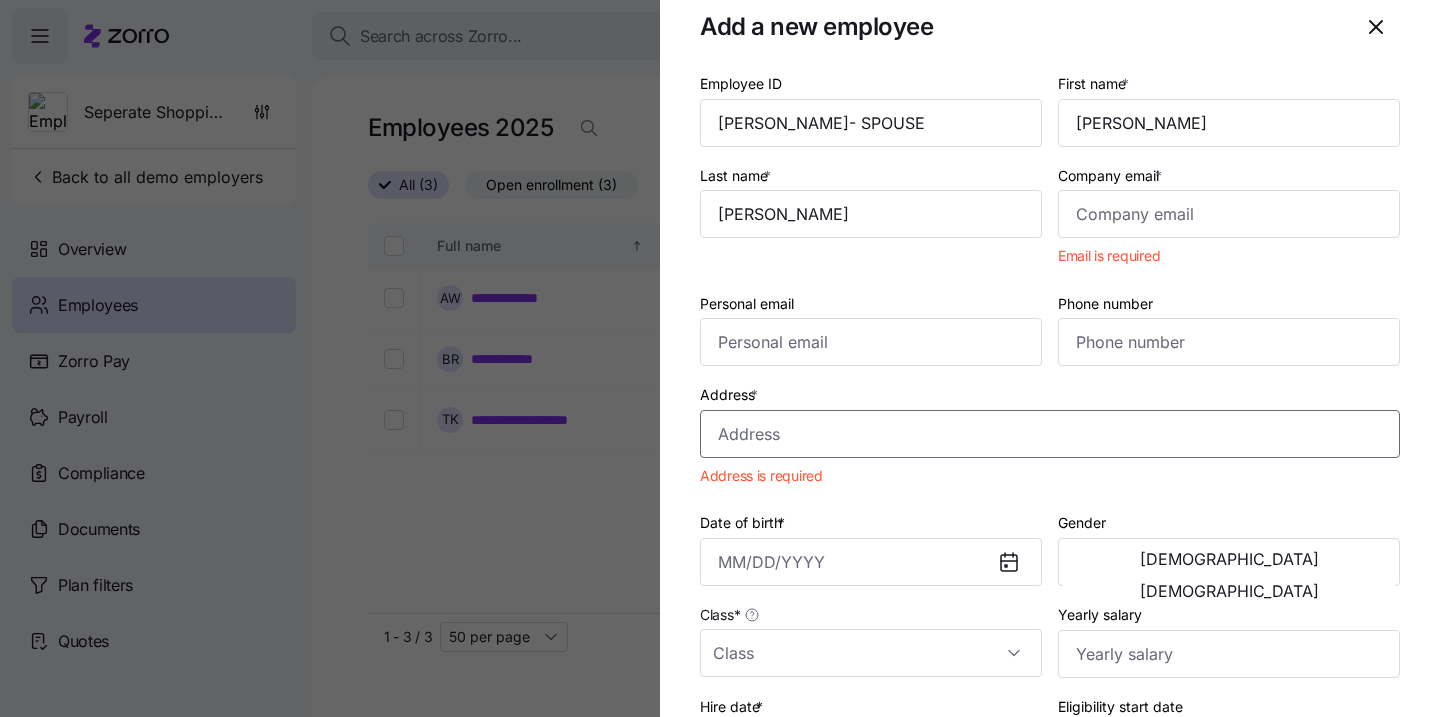 click on "Address  *" at bounding box center (1050, 434) 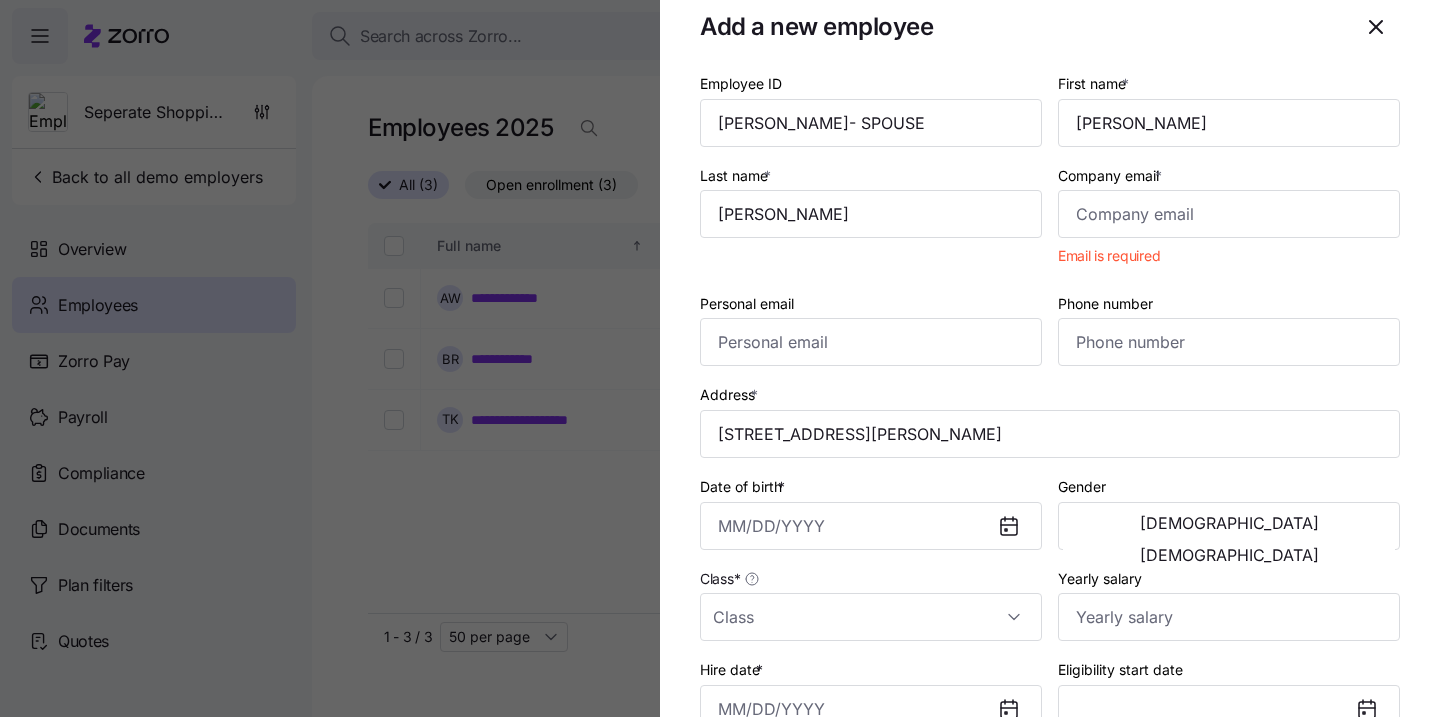 click on "Phone number" at bounding box center (1229, 329) 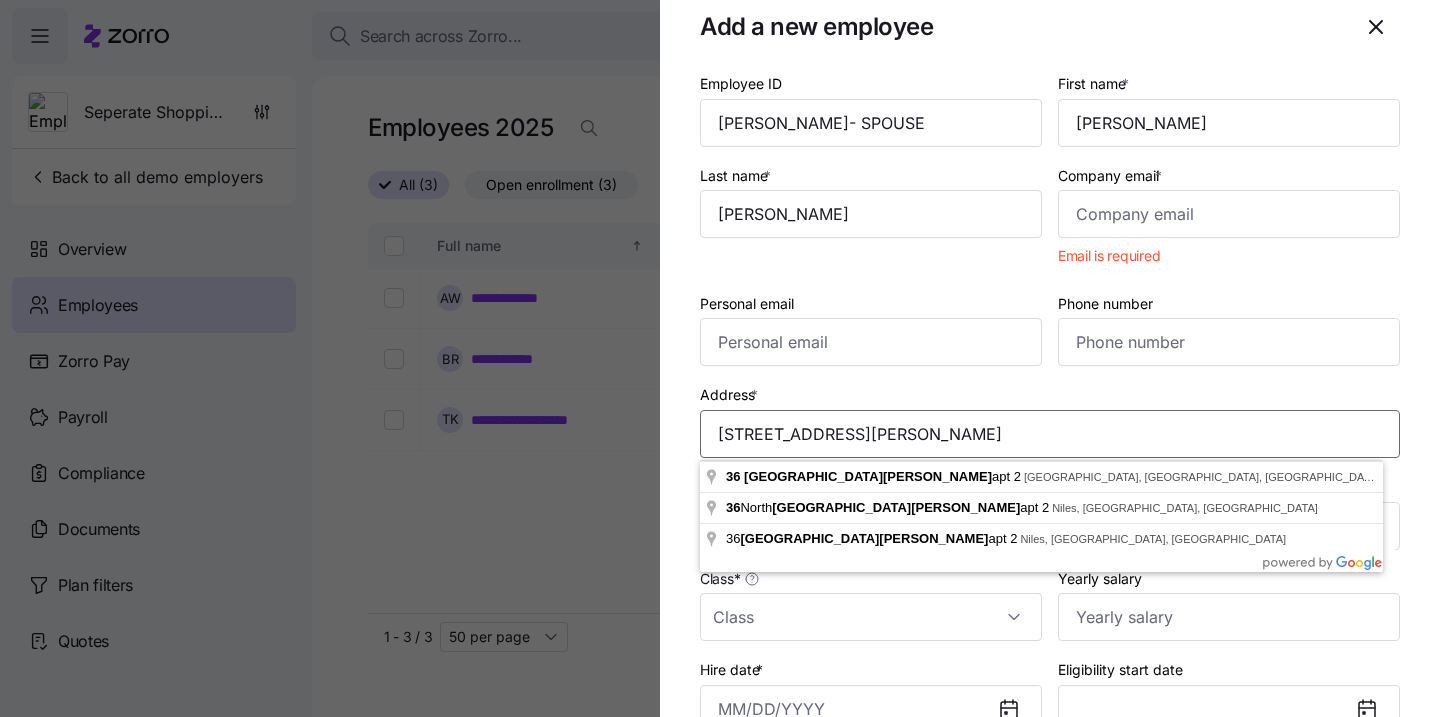 click on "36 Saint Joseph Avenue APT 2" at bounding box center (1050, 434) 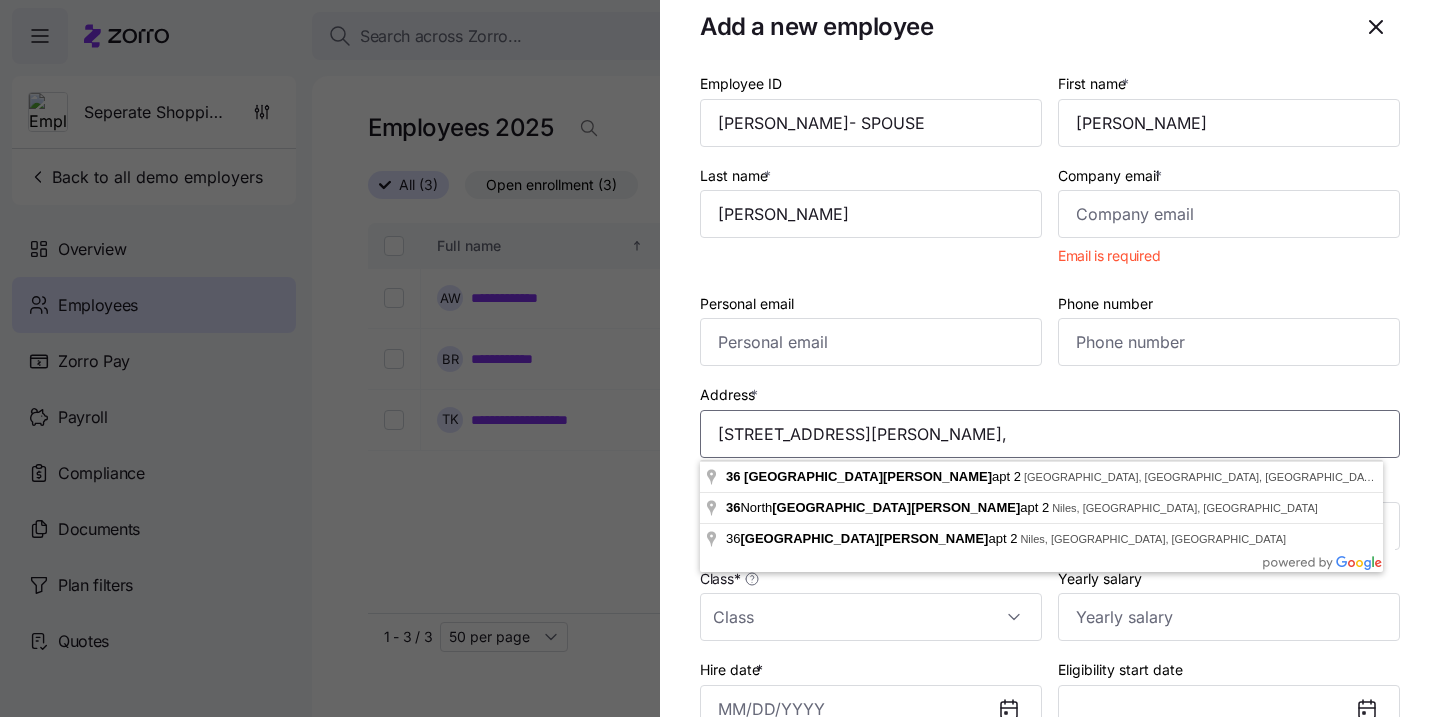 paste on "Norwood, MA 02062-4311, USA" 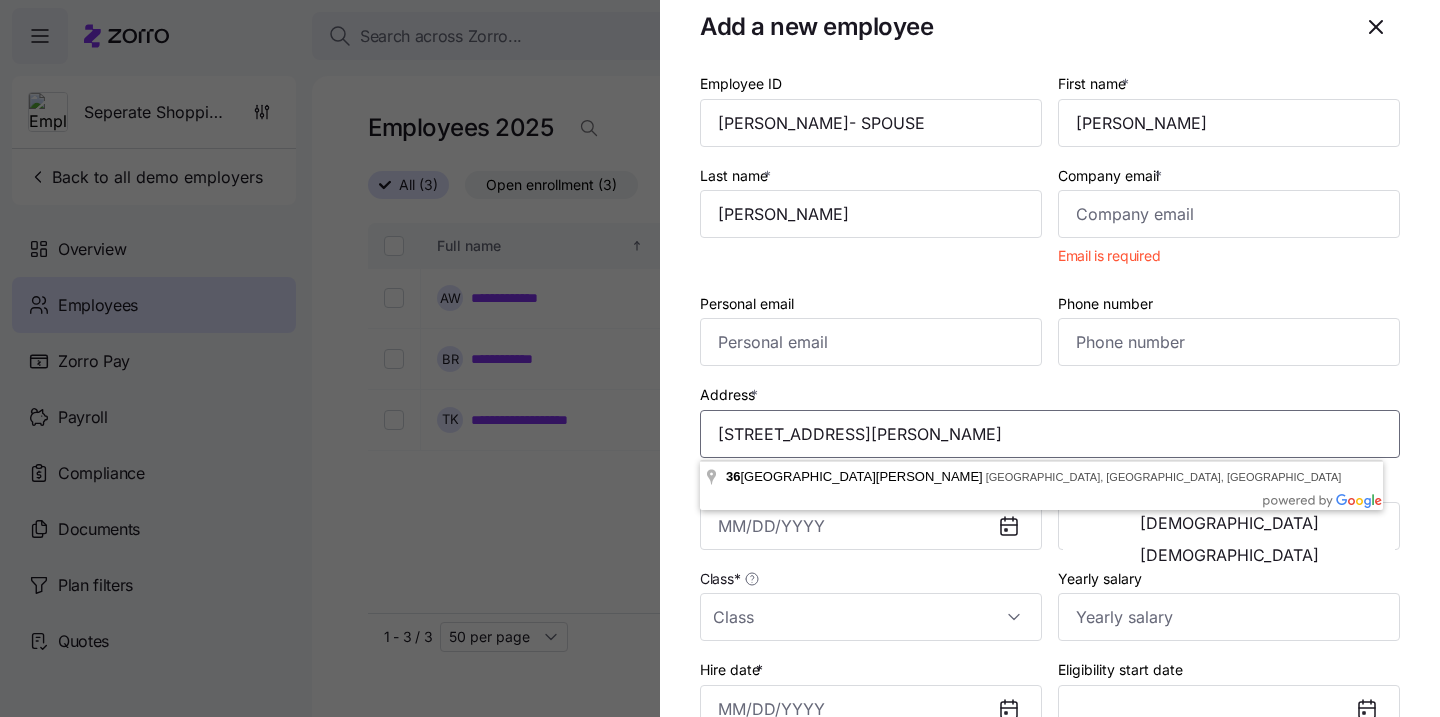 click on "36 Saint Joseph Avenue APT 2Norwood, MA 02062-4311, USA" at bounding box center (1050, 434) 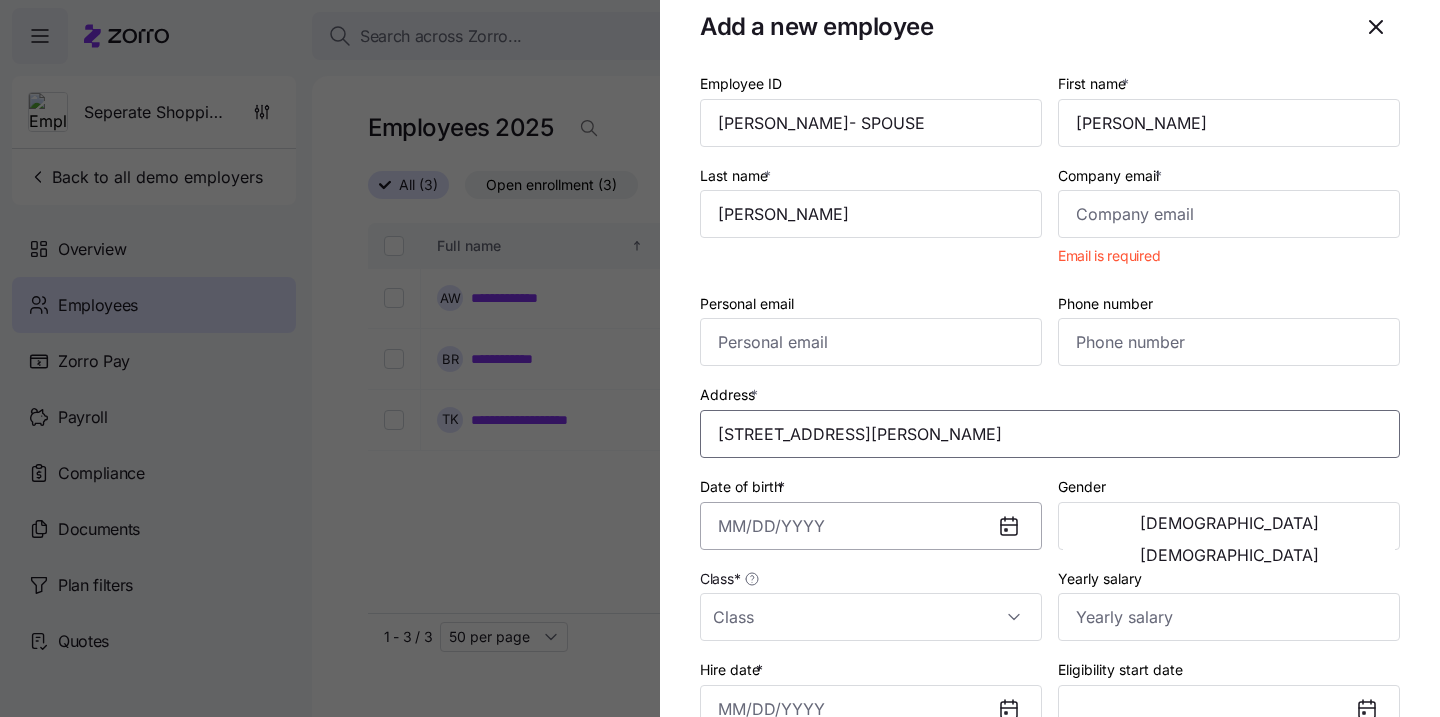 type on "[STREET_ADDRESS][PERSON_NAME]" 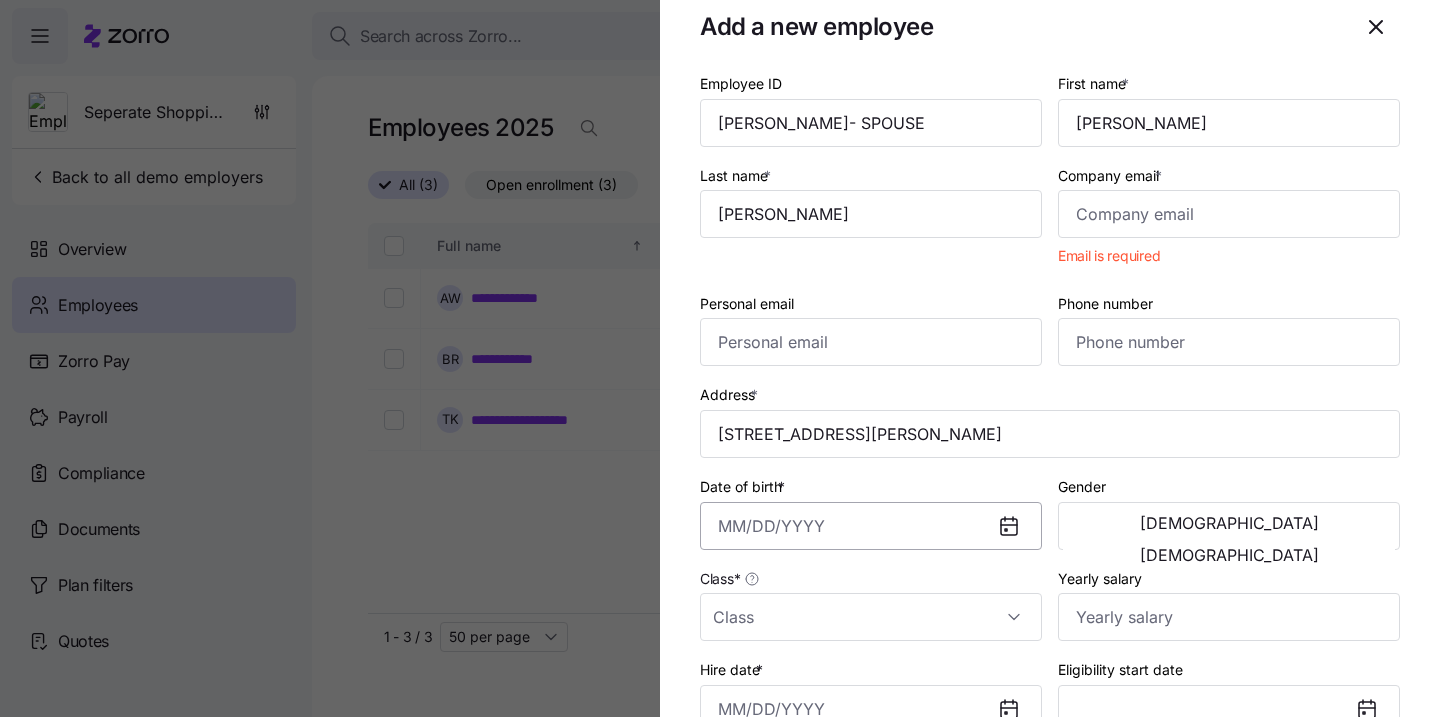 click on "Date of birth  *" at bounding box center [871, 526] 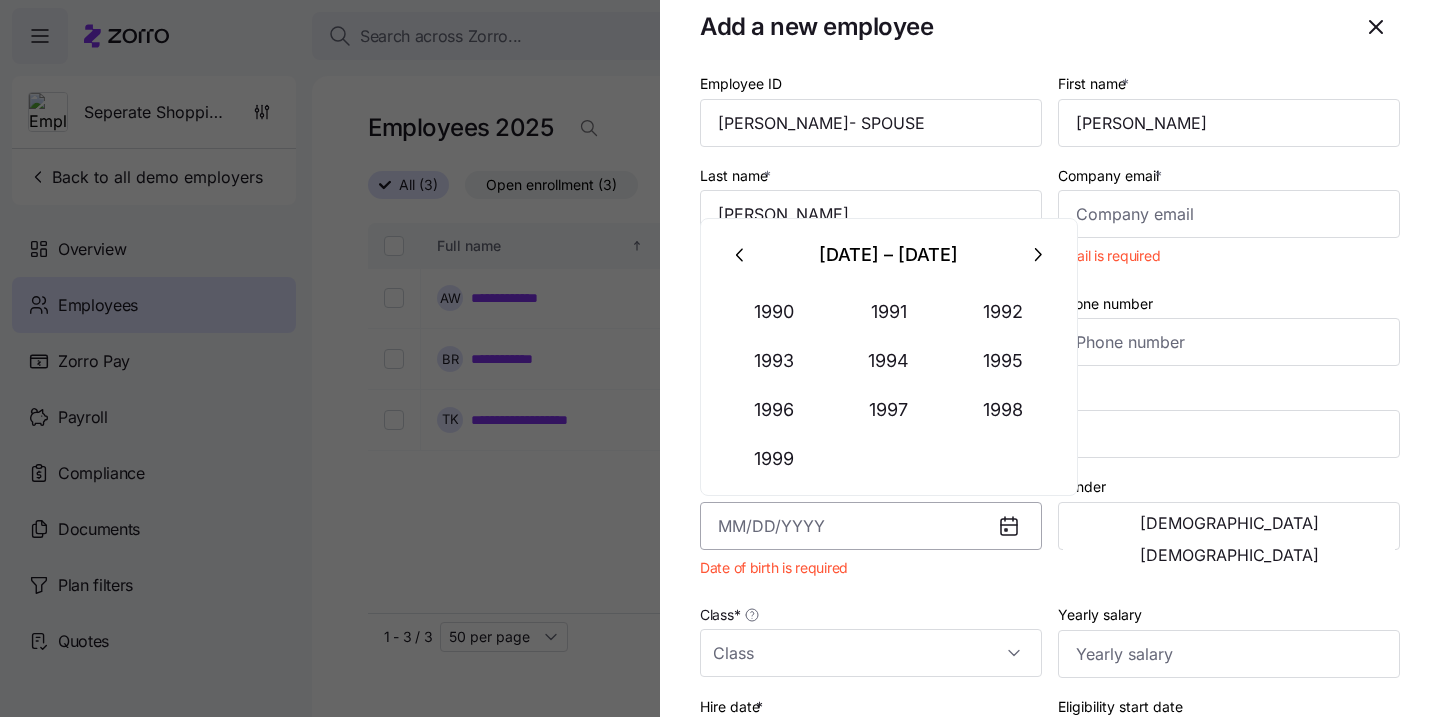 click on "Date of birth  *" at bounding box center [871, 526] 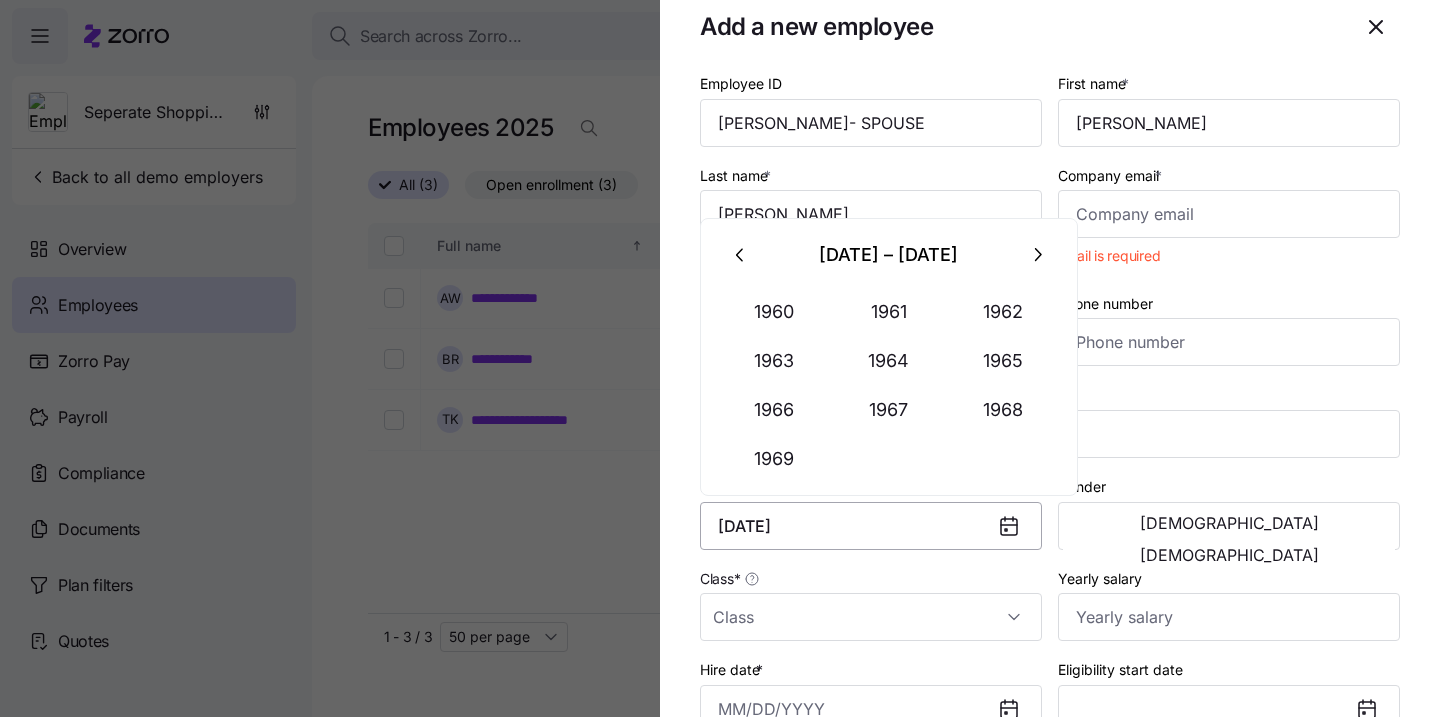 type on "September 12, 1967" 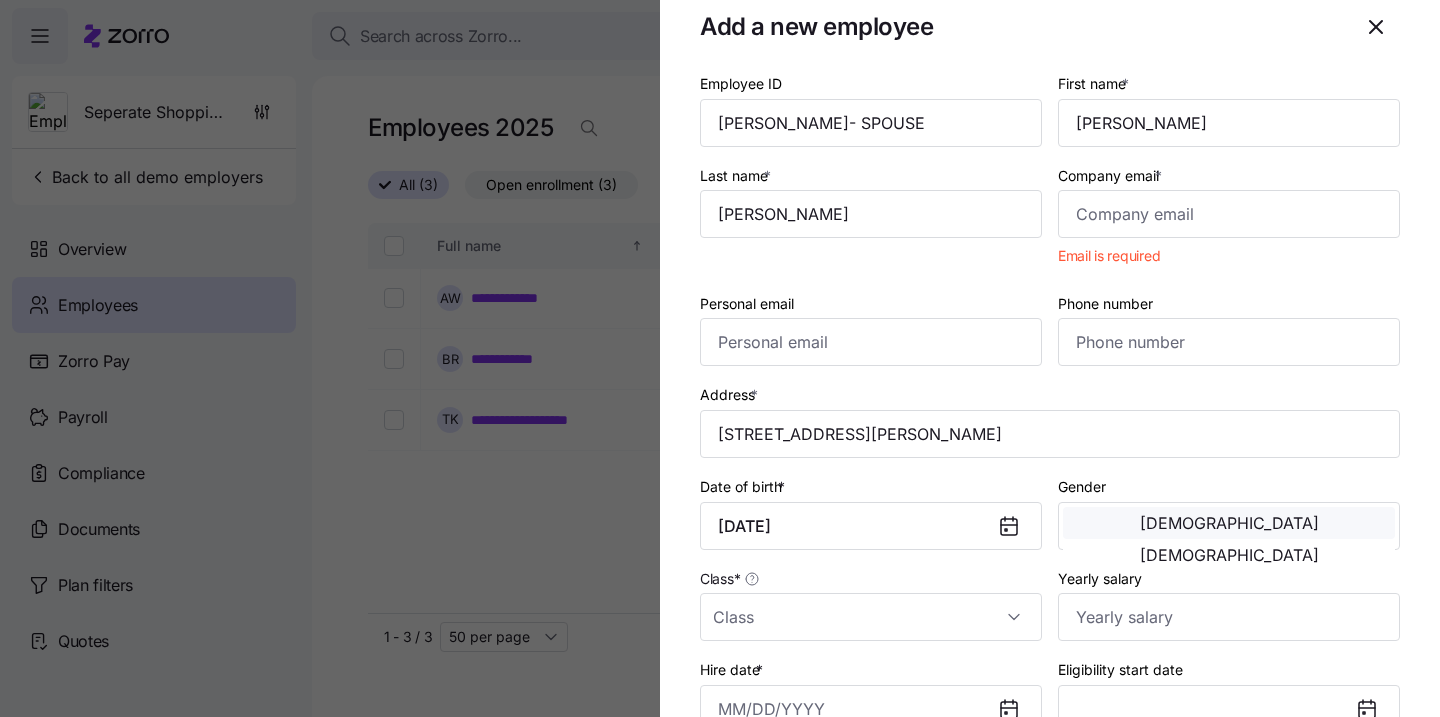 type 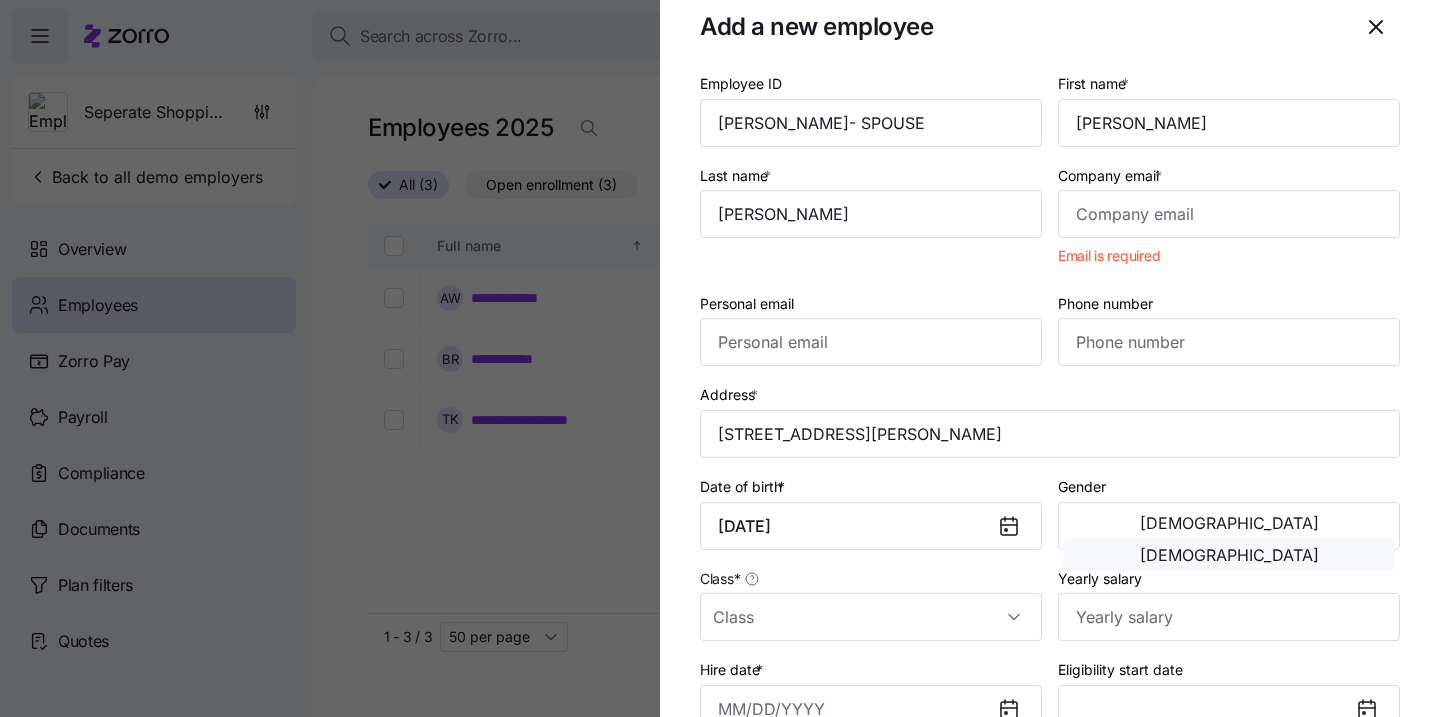 click on "[DEMOGRAPHIC_DATA]" at bounding box center [1229, 555] 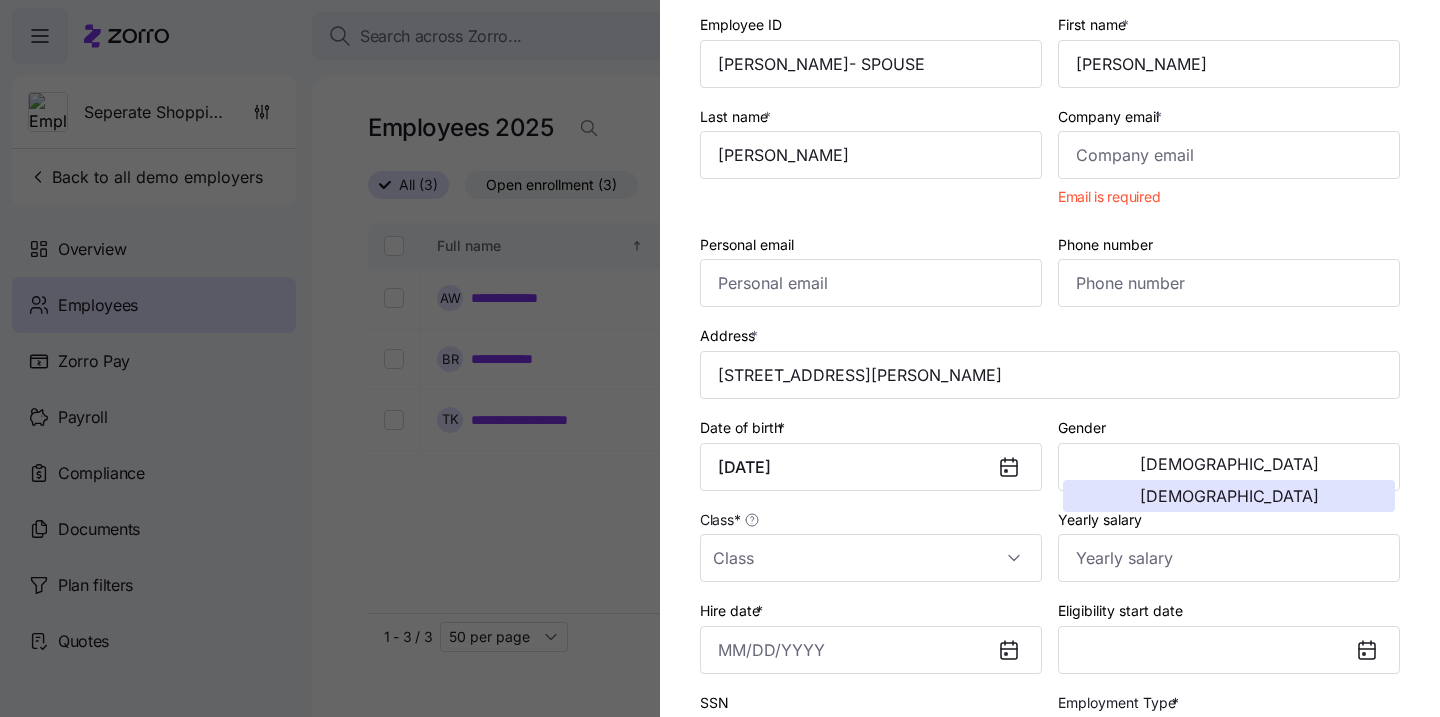scroll, scrollTop: 99, scrollLeft: 0, axis: vertical 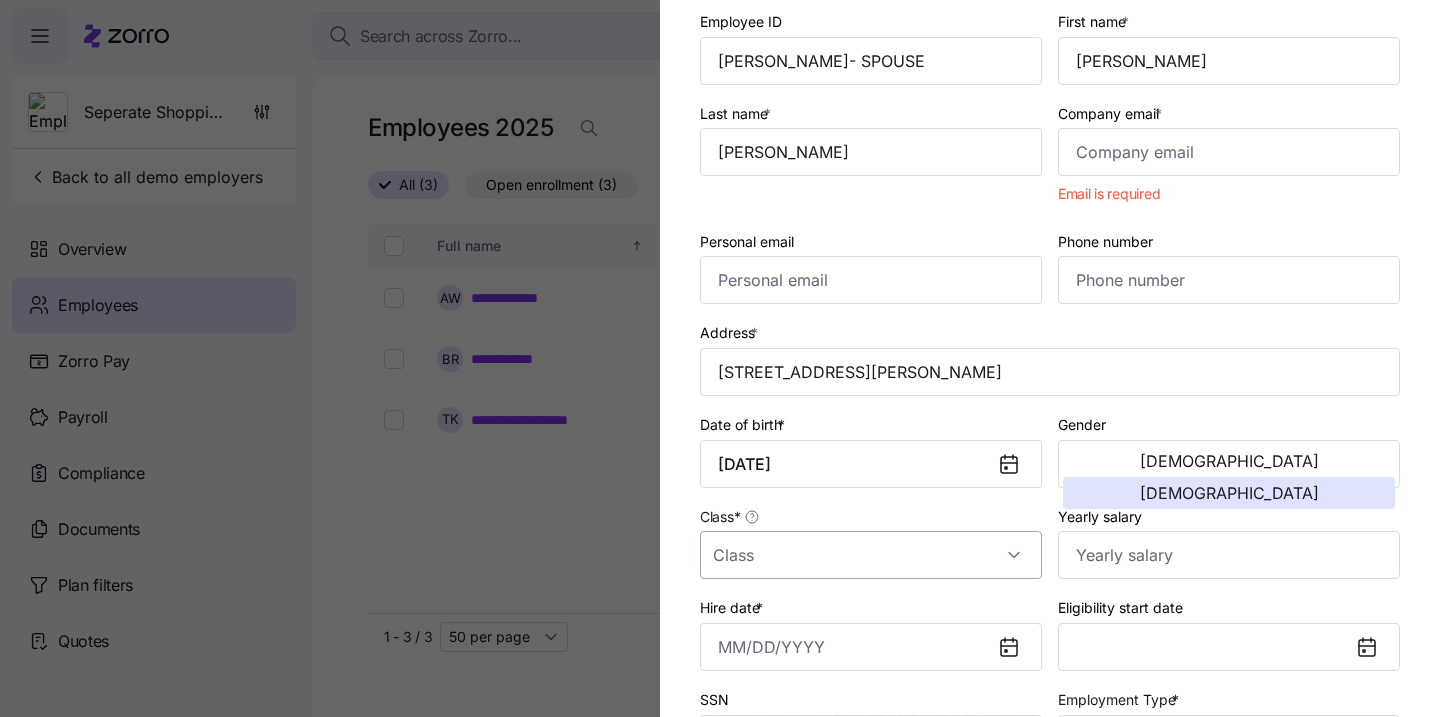 click on "Class  *" at bounding box center (871, 555) 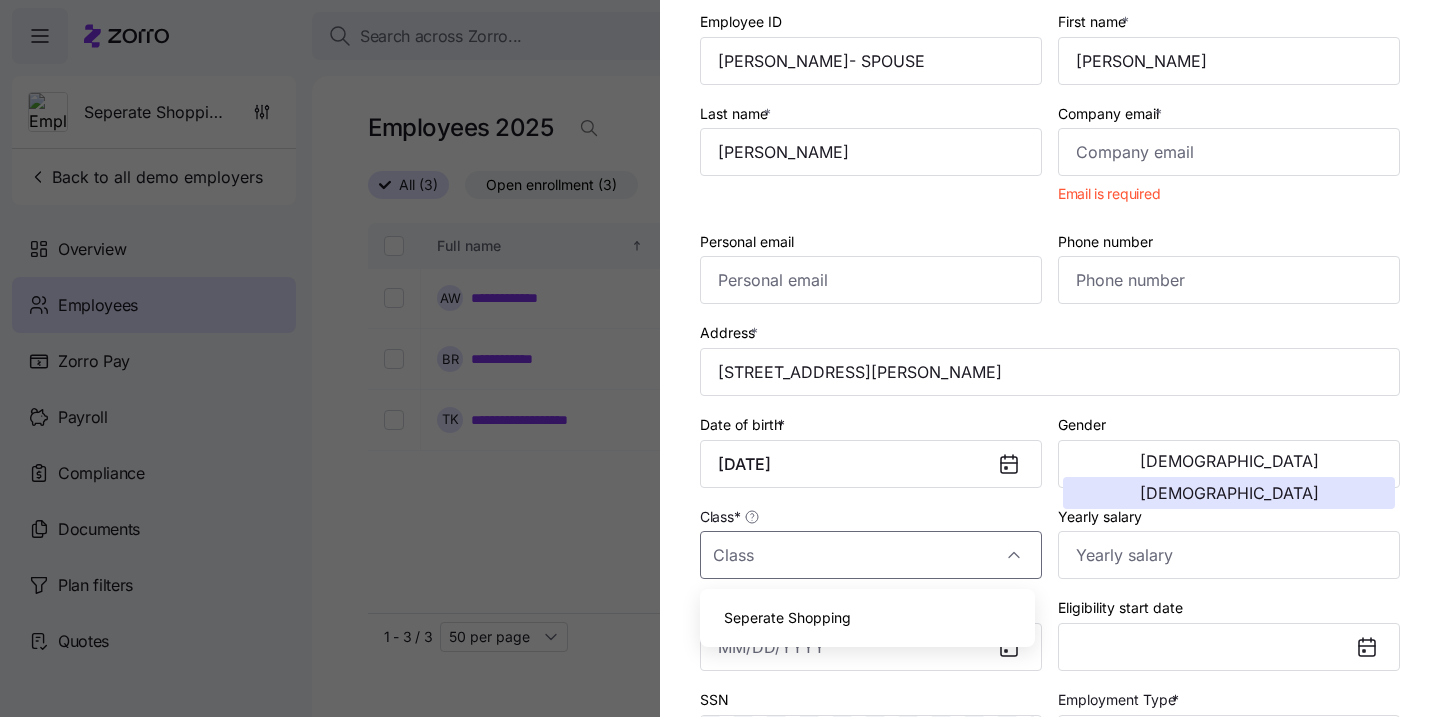 click on "Seperate Shopping" at bounding box center [867, 618] 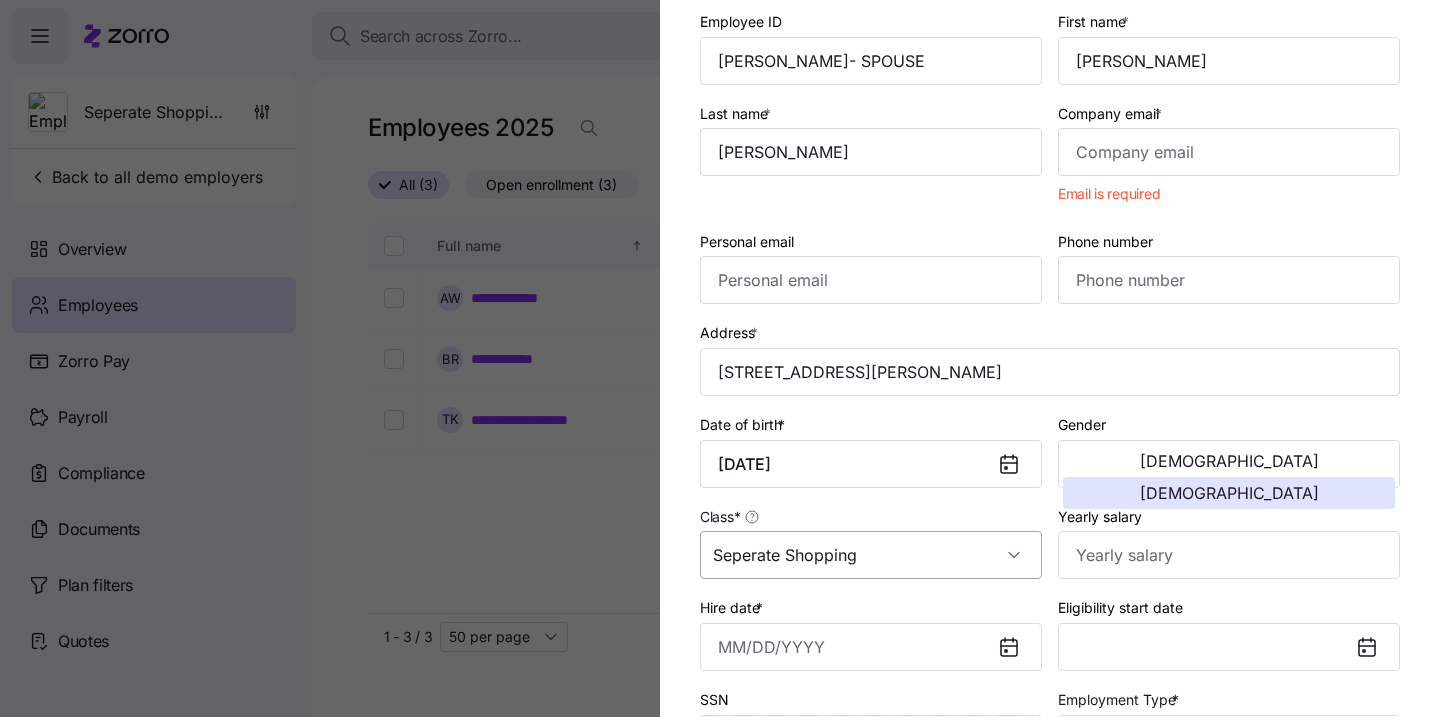 scroll, scrollTop: 380, scrollLeft: 0, axis: vertical 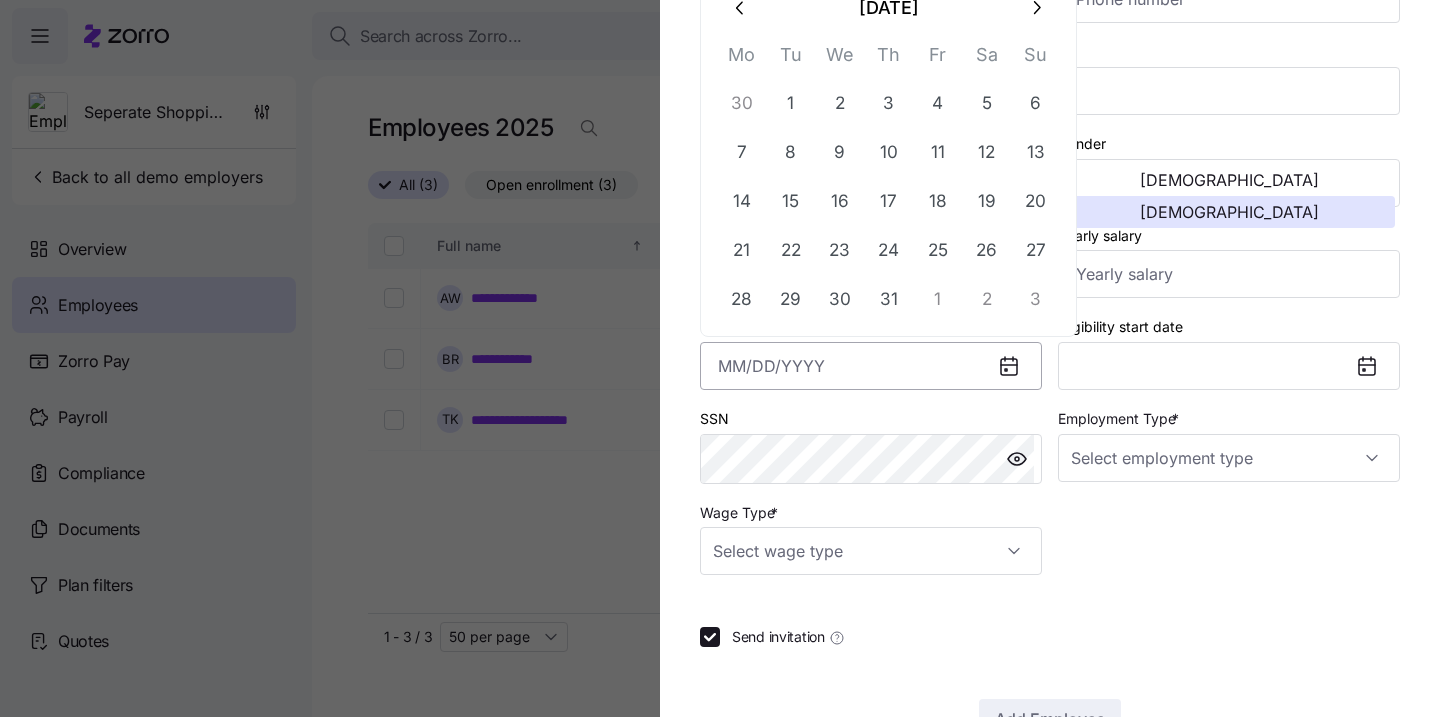 click on "Hire date  *" at bounding box center [871, 366] 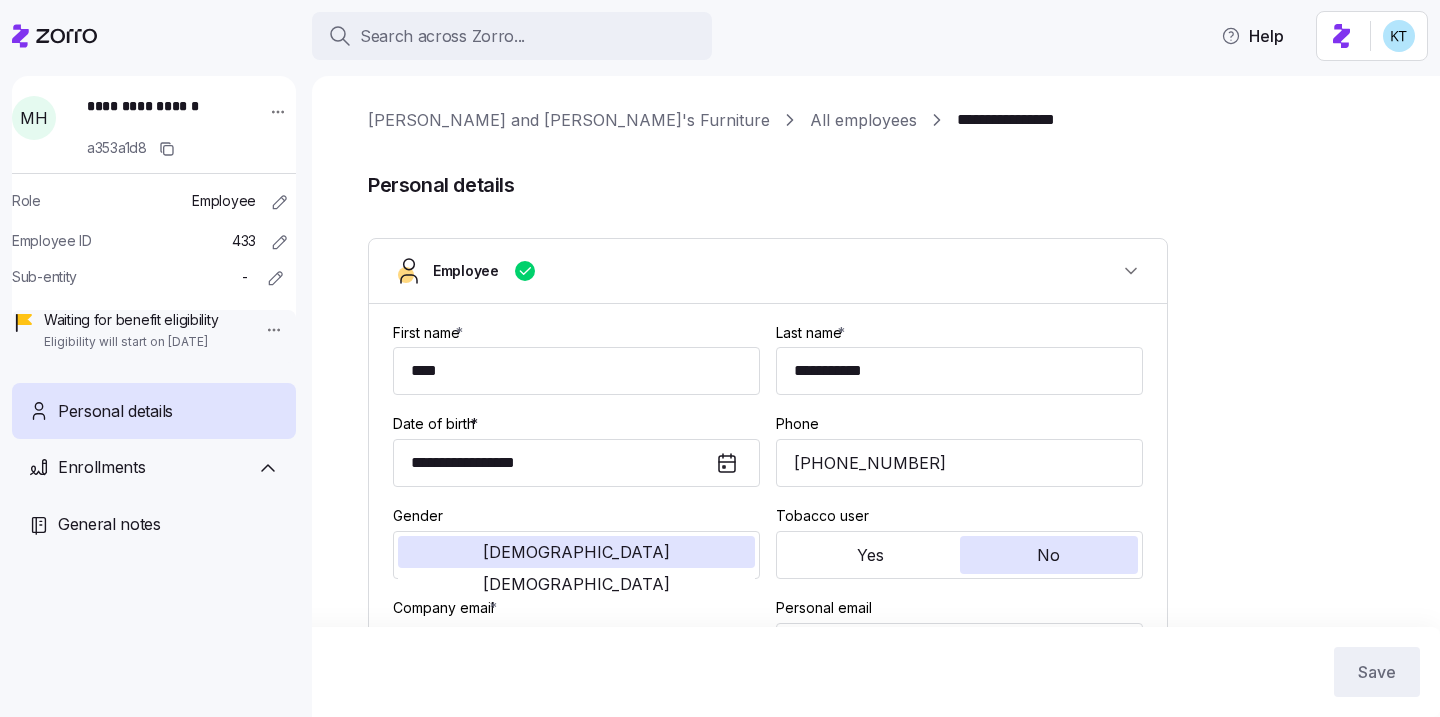 scroll, scrollTop: 0, scrollLeft: 0, axis: both 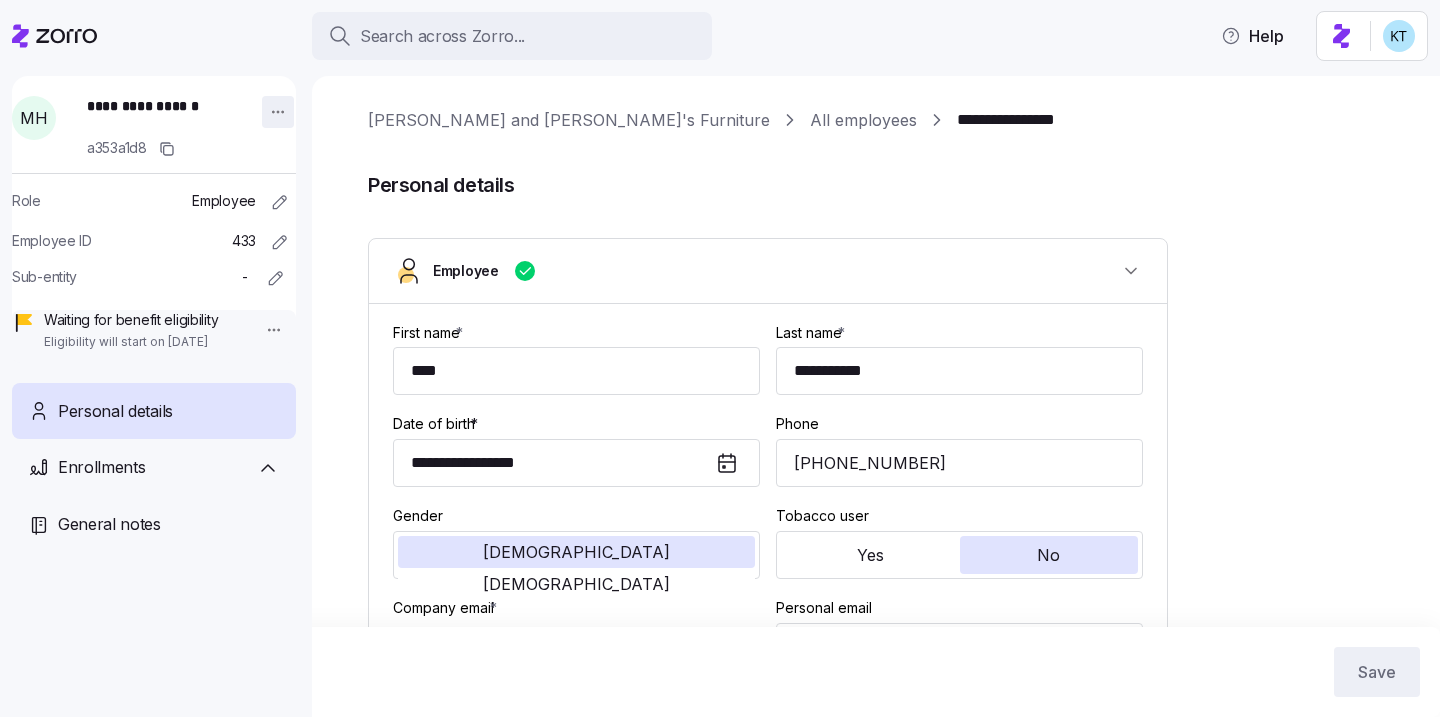 type on "MA" 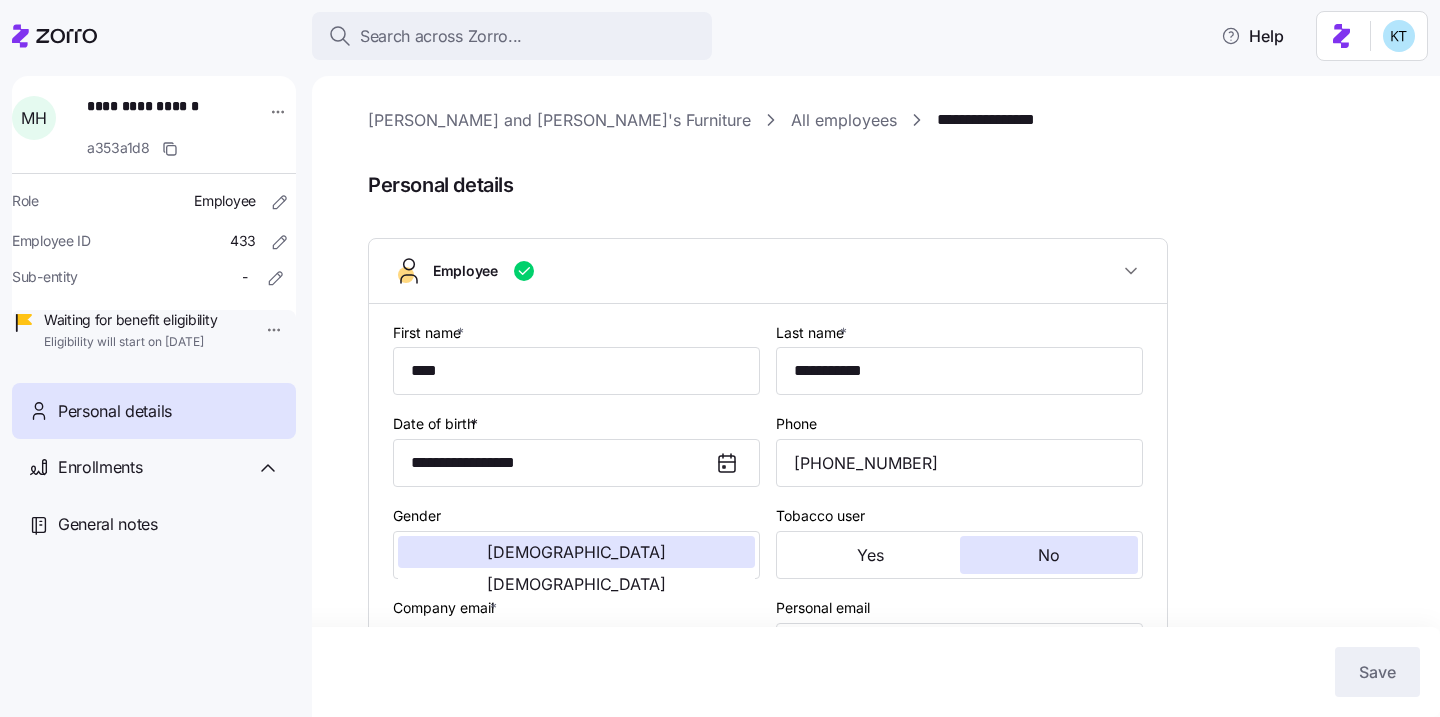 click on "[PERSON_NAME] and [PERSON_NAME]'s Furniture" at bounding box center [559, 120] 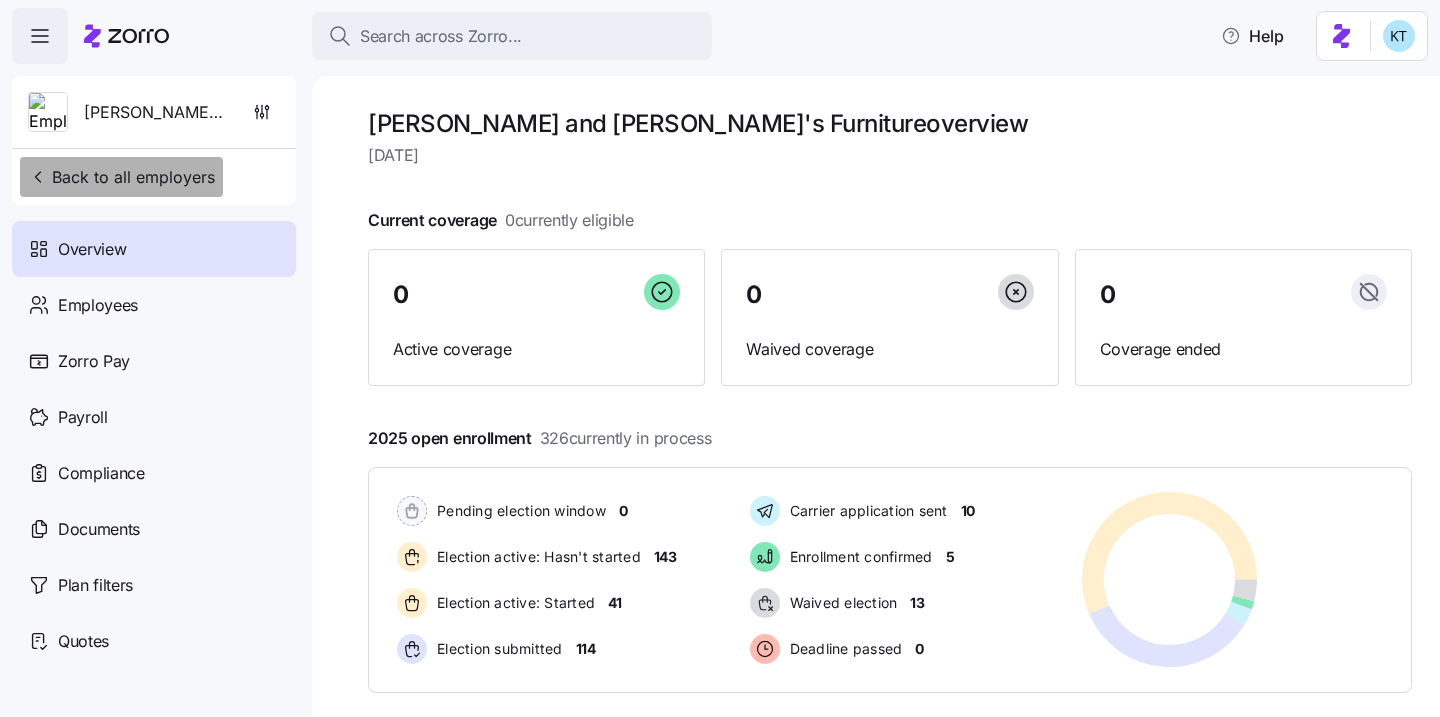 click on "Back to all employers" at bounding box center (121, 177) 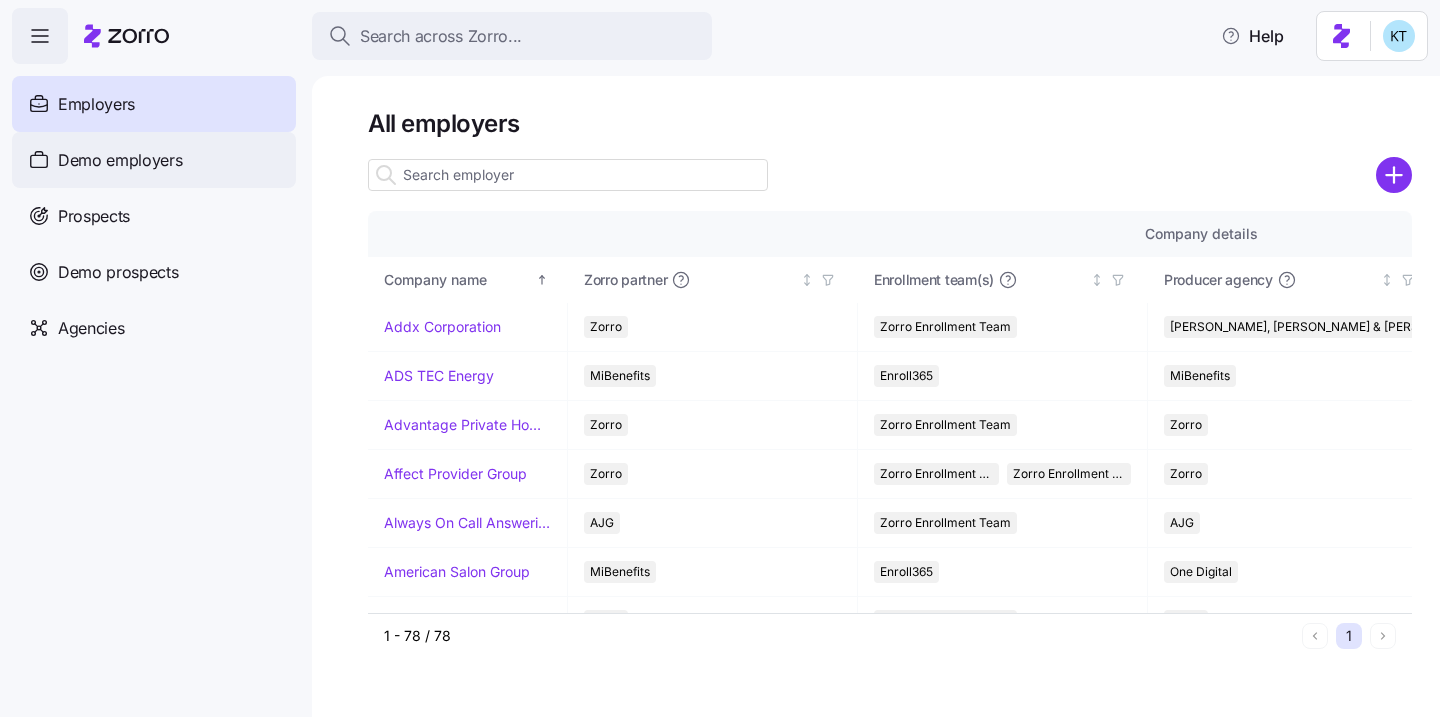 click on "Demo employers" at bounding box center (154, 160) 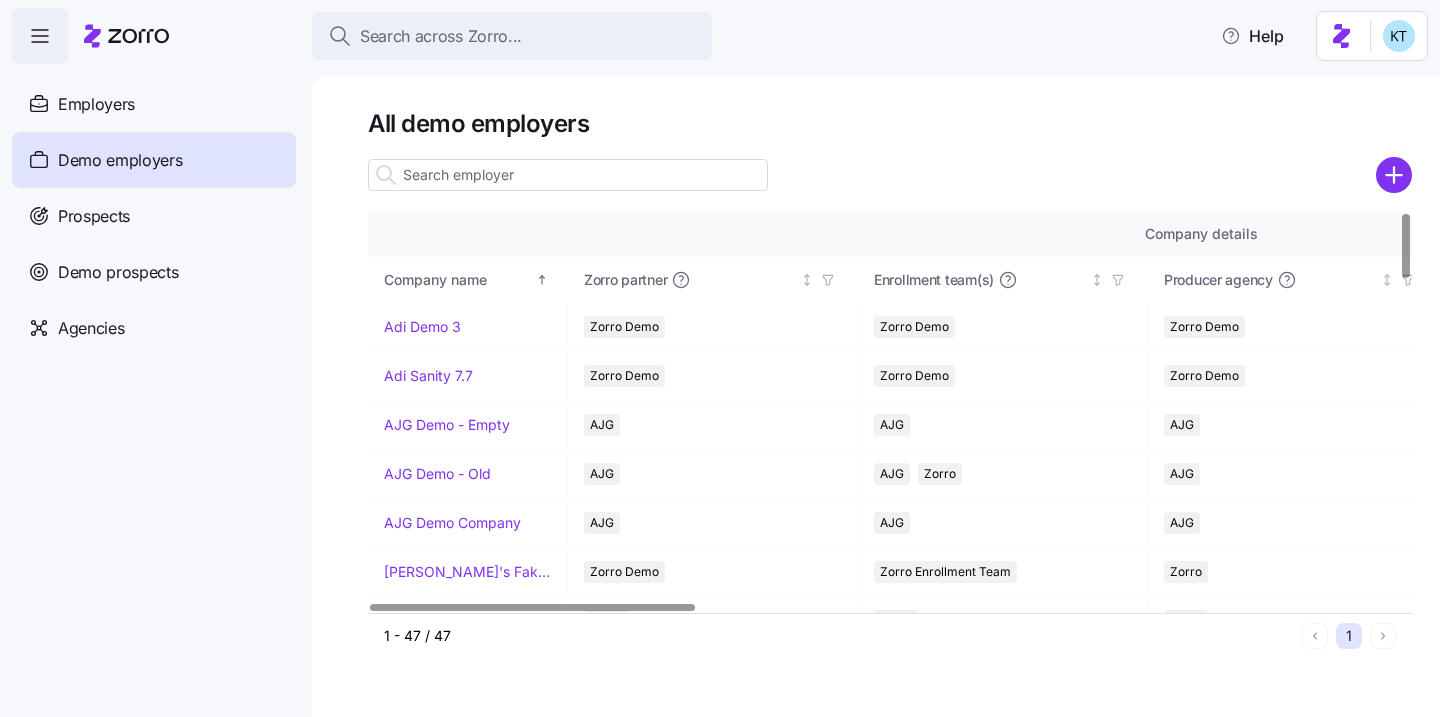 click at bounding box center (568, 175) 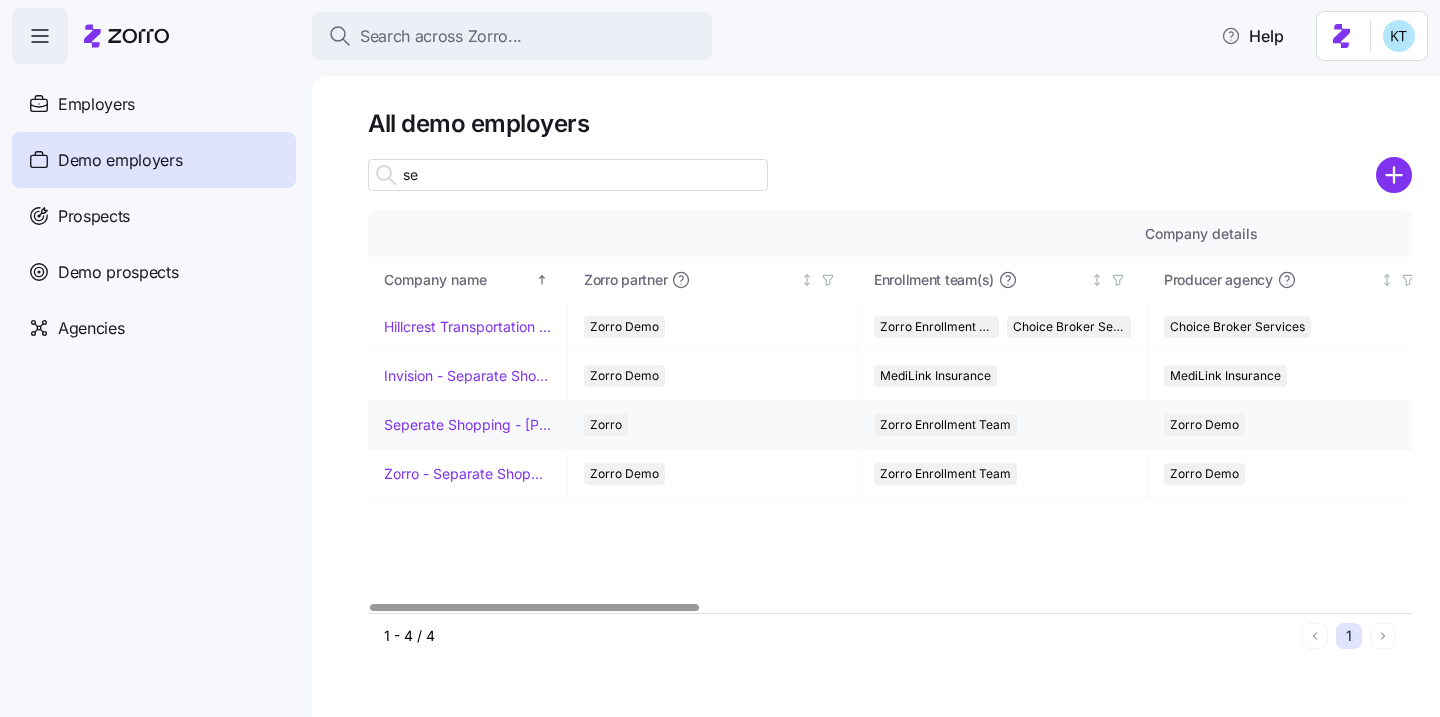 type on "se" 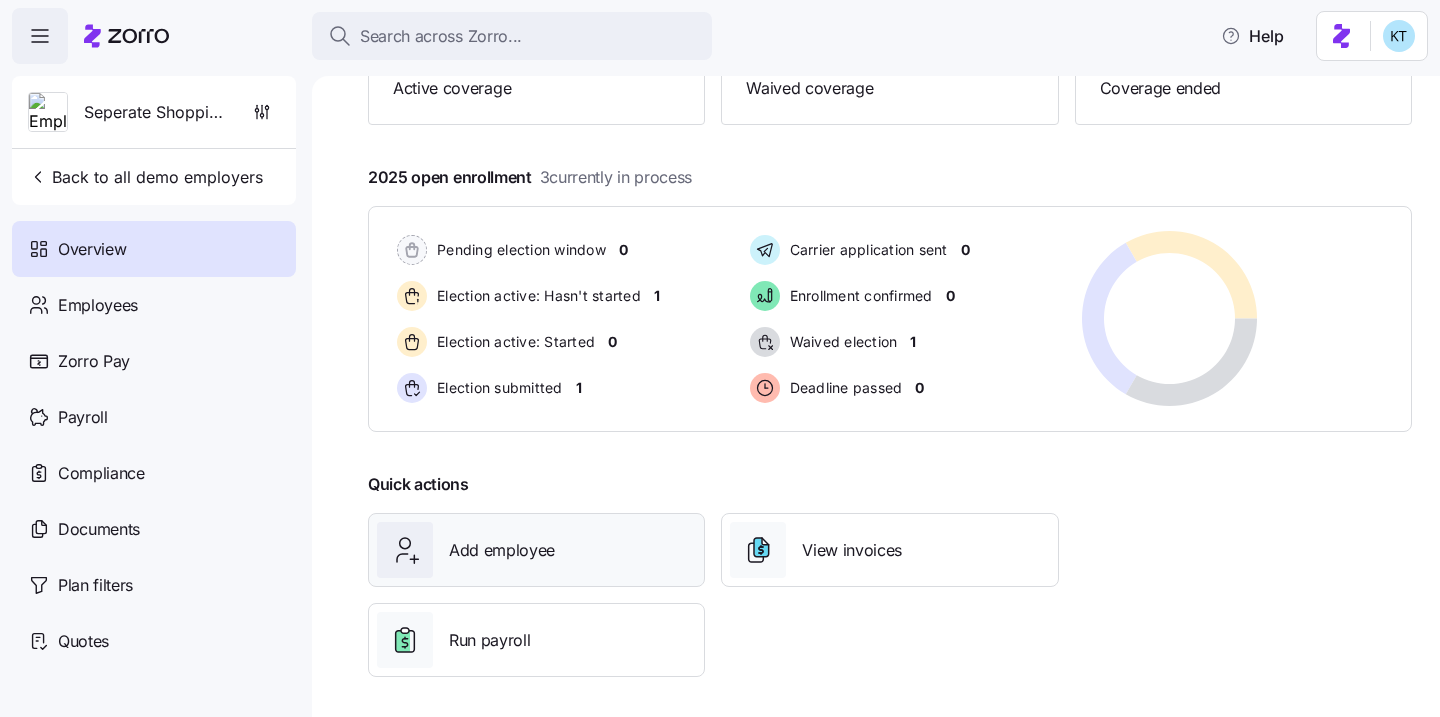 scroll, scrollTop: 269, scrollLeft: 0, axis: vertical 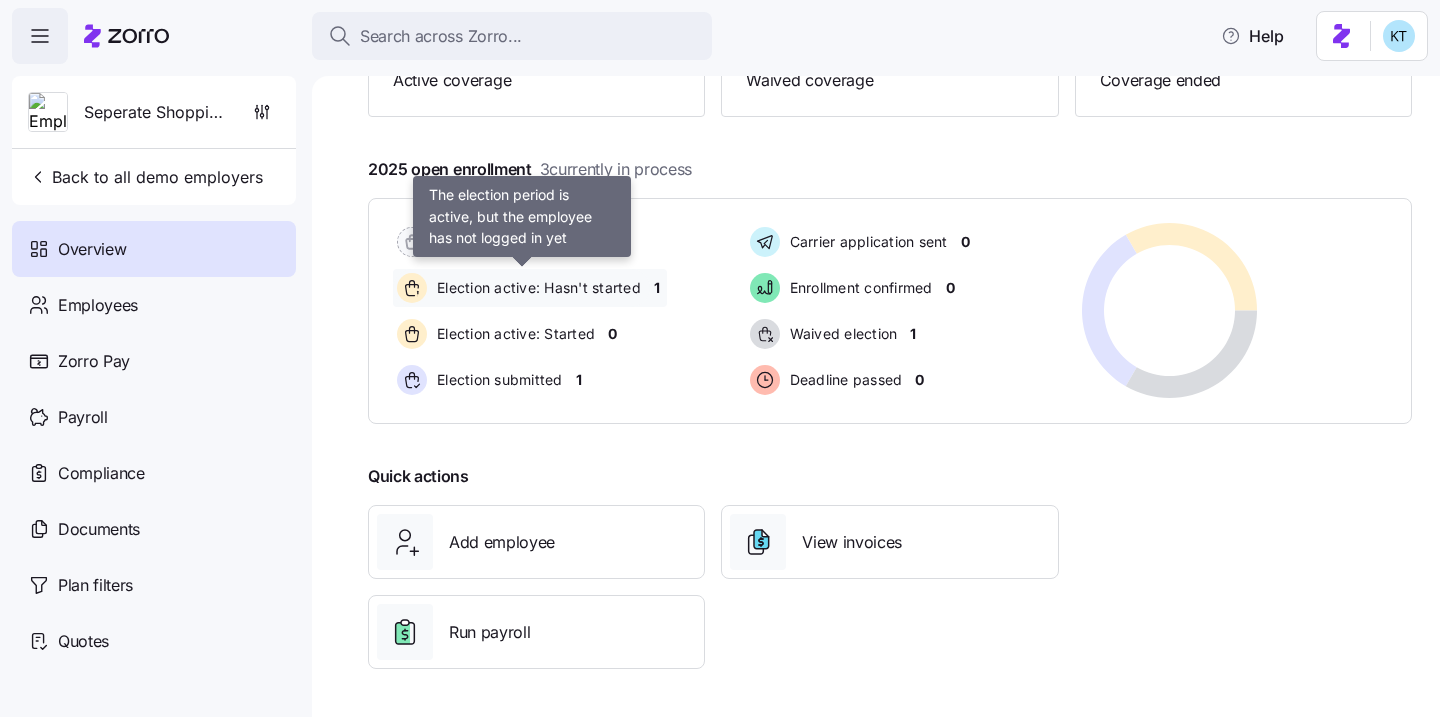 click on "Election active: Hasn't started" at bounding box center [536, 288] 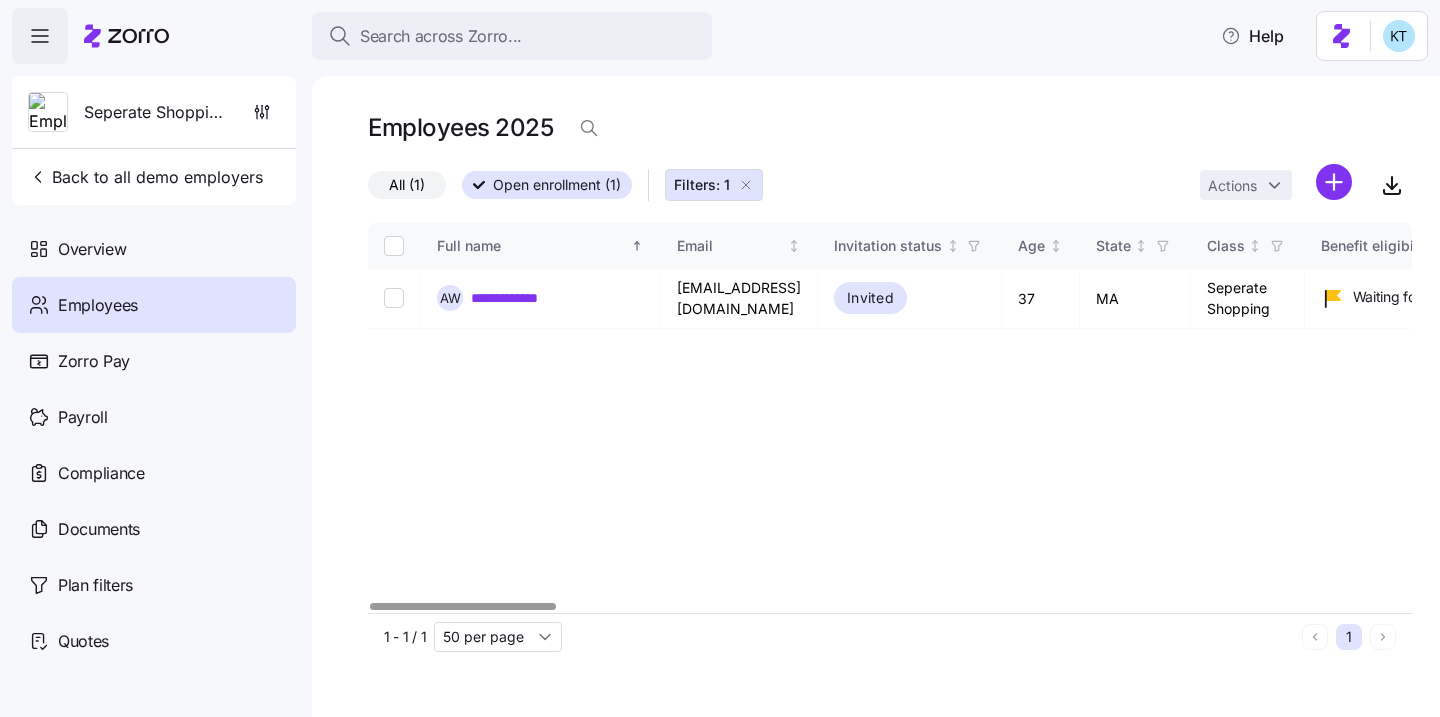 click on "Employees" at bounding box center [98, 305] 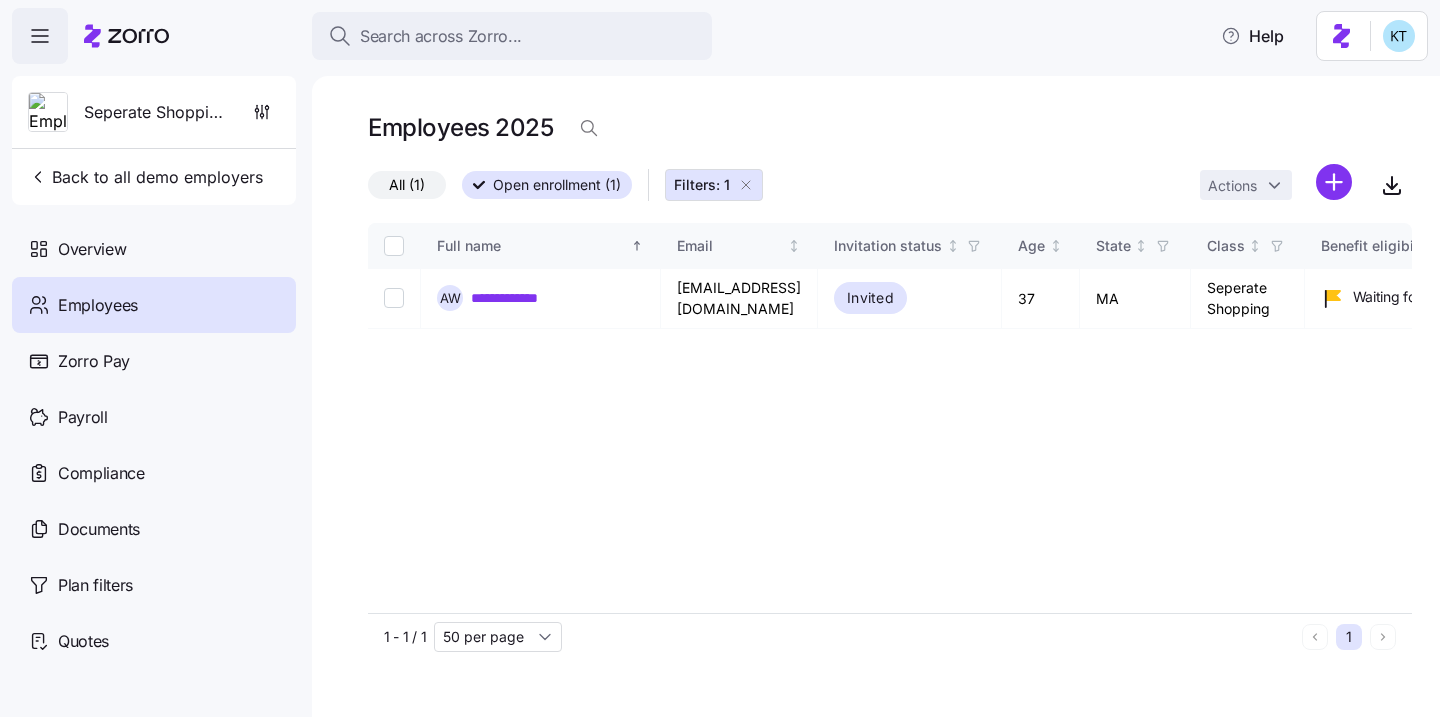 click on "Employees" at bounding box center [98, 305] 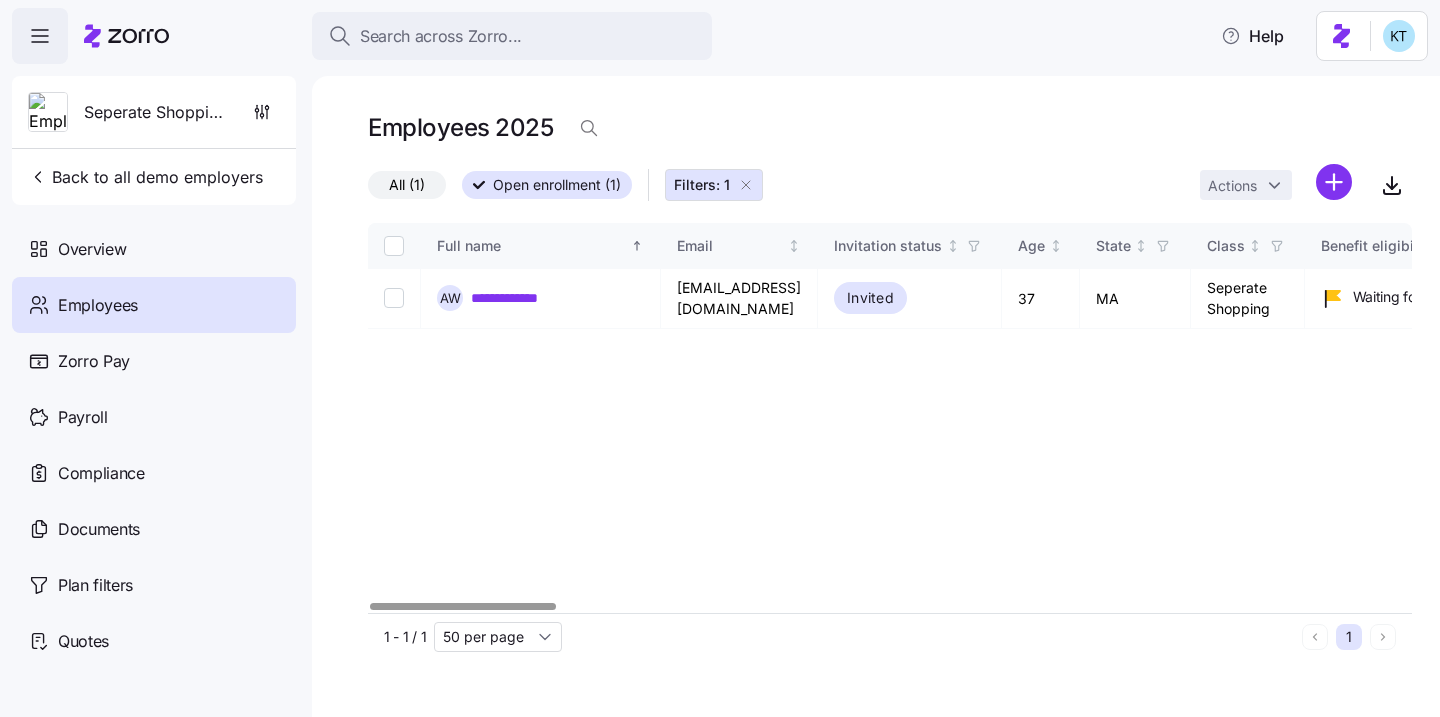 click on "All (1)" at bounding box center [407, 185] 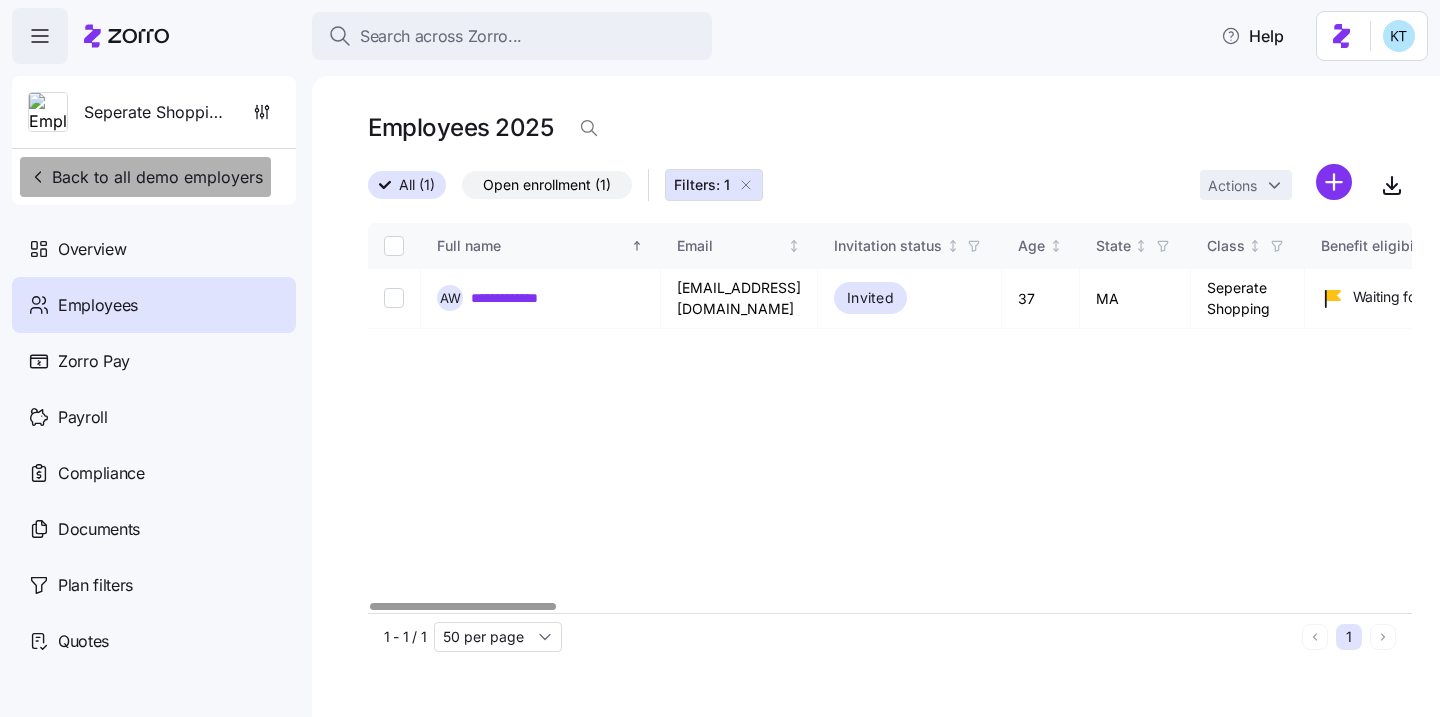 click 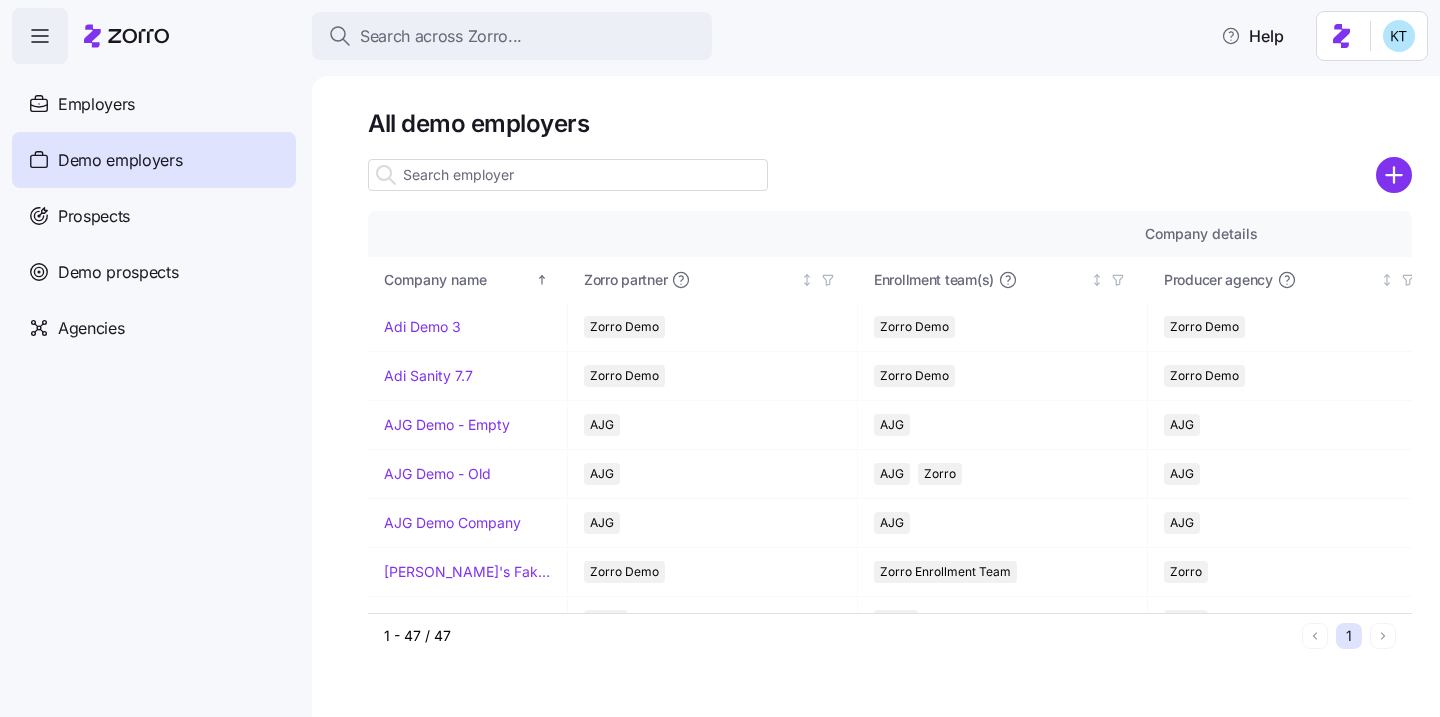 click at bounding box center [568, 175] 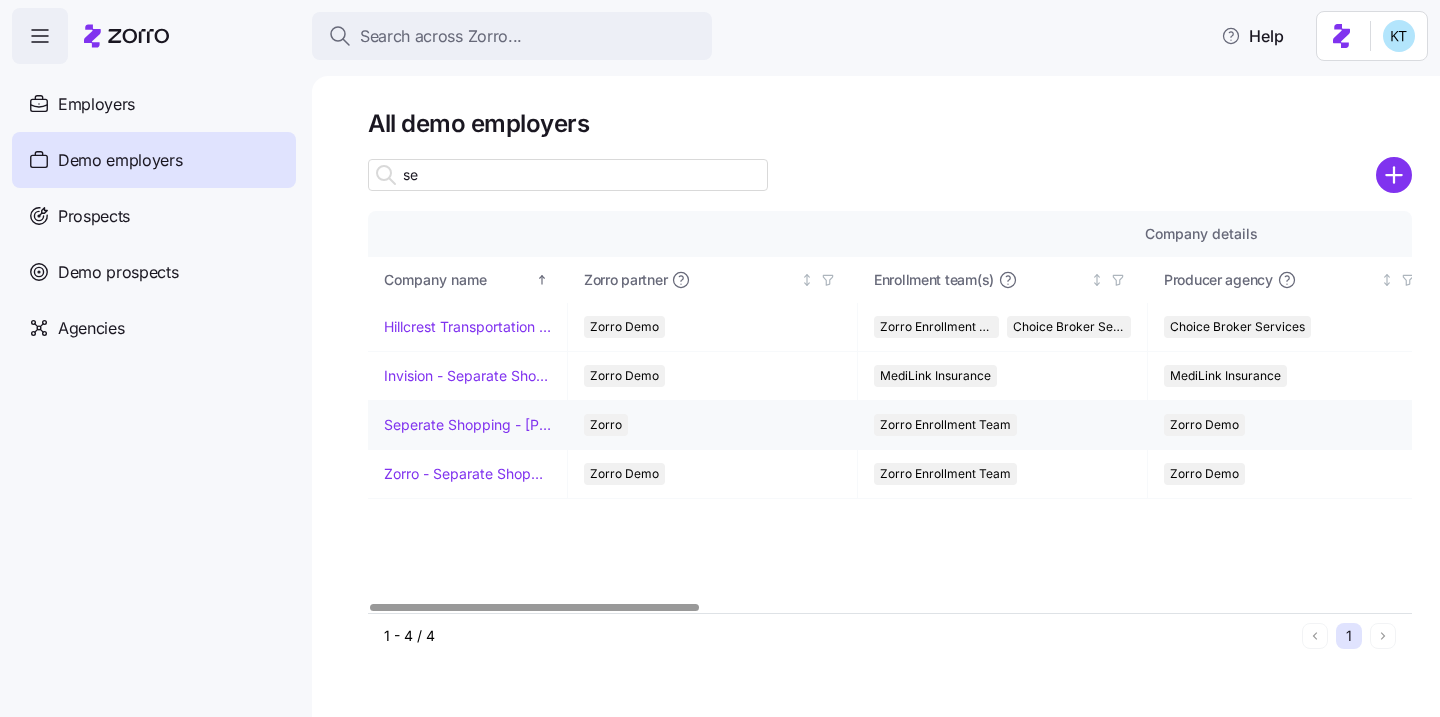 type on "se" 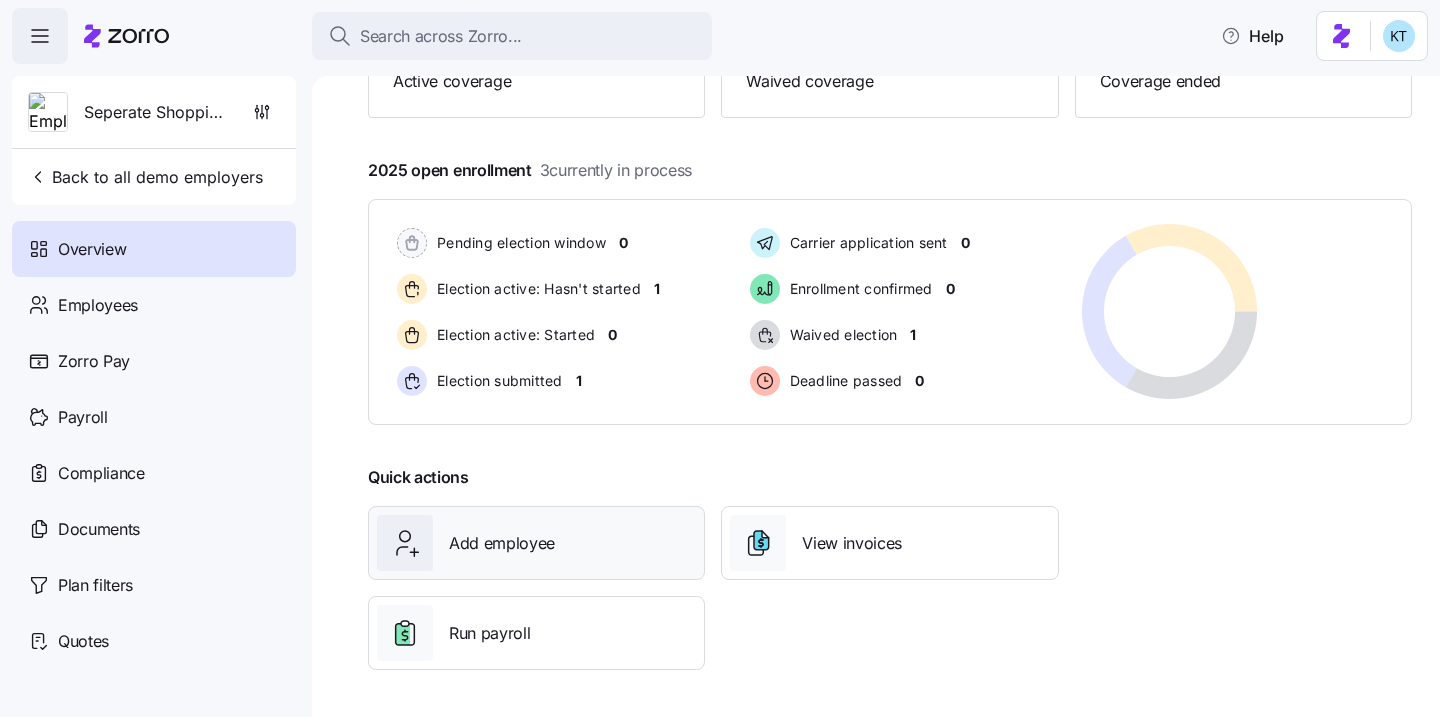 scroll, scrollTop: 269, scrollLeft: 0, axis: vertical 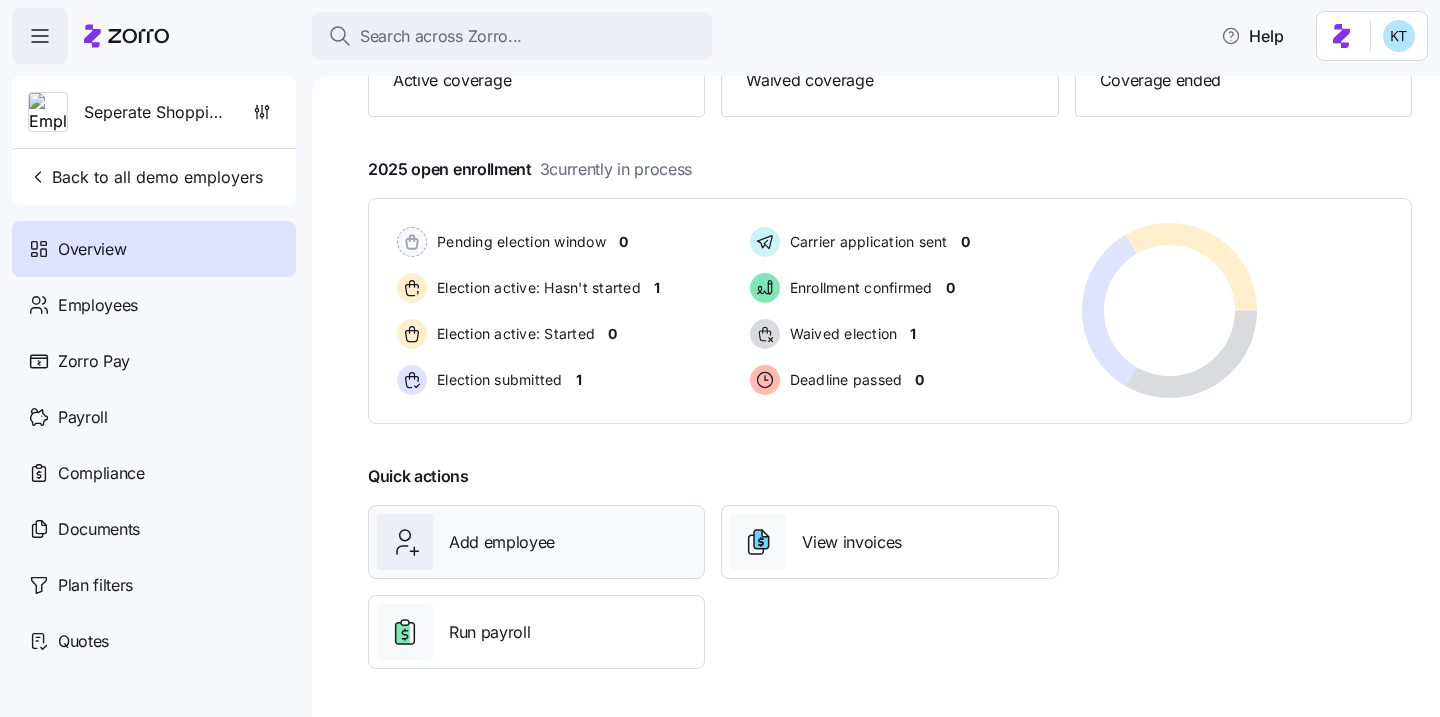 click on "Add employee" at bounding box center [502, 542] 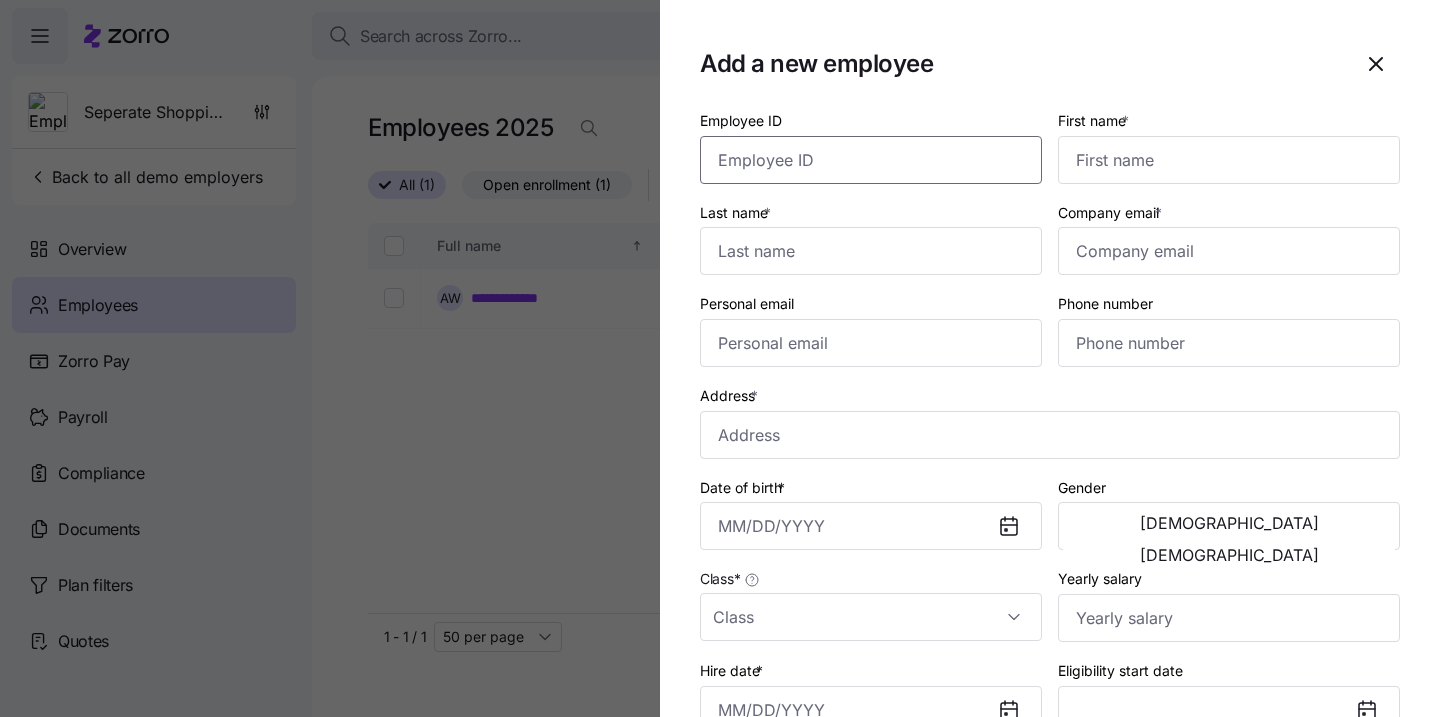 click on "Employee ID" at bounding box center (871, 160) 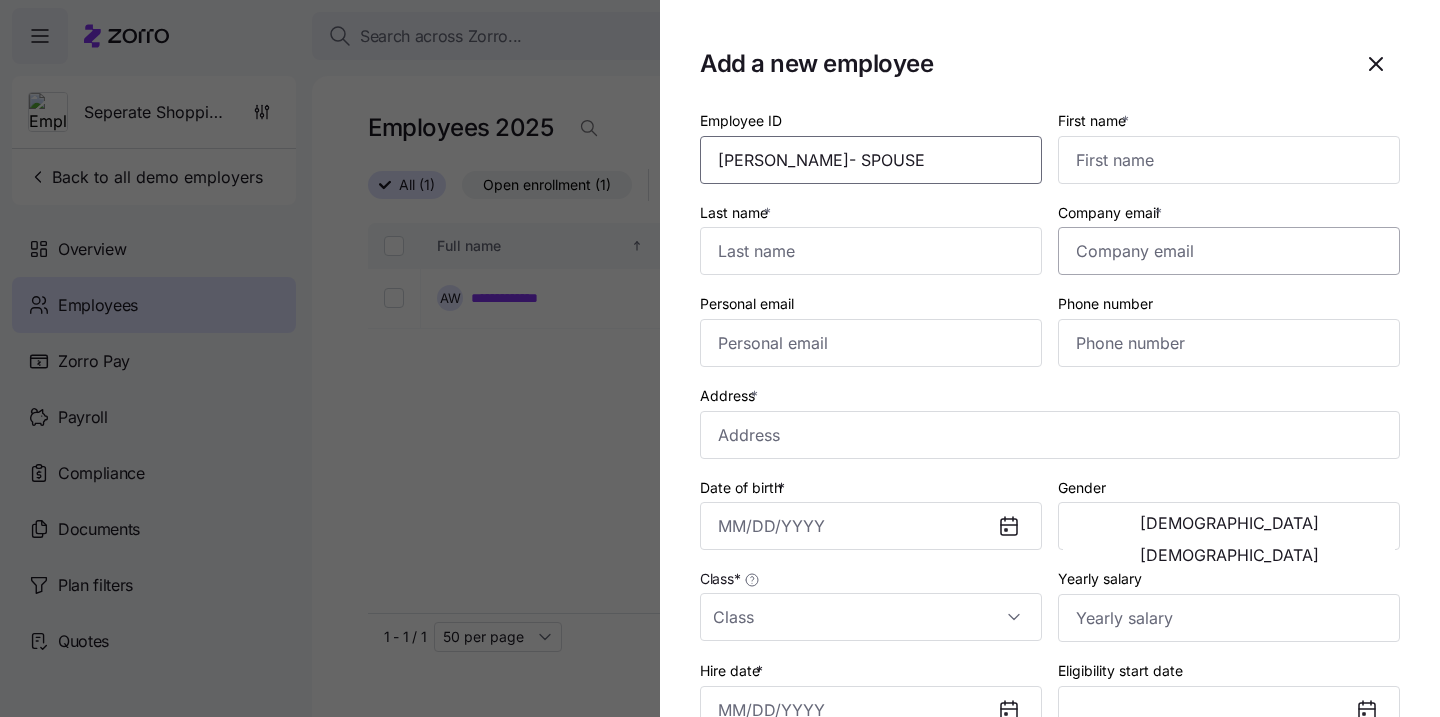 type on "MARK HALLONQUIST- SPOUSE" 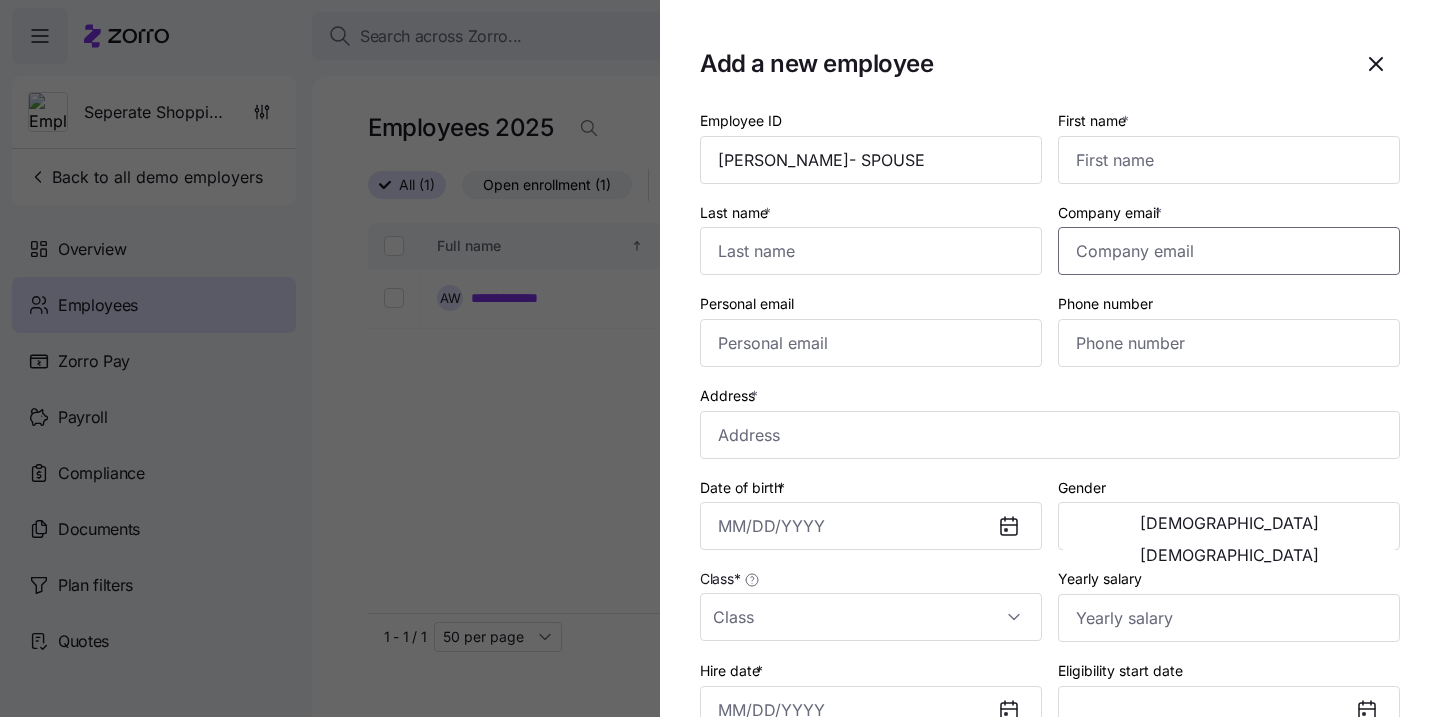 click on "Company email  *" at bounding box center (1229, 251) 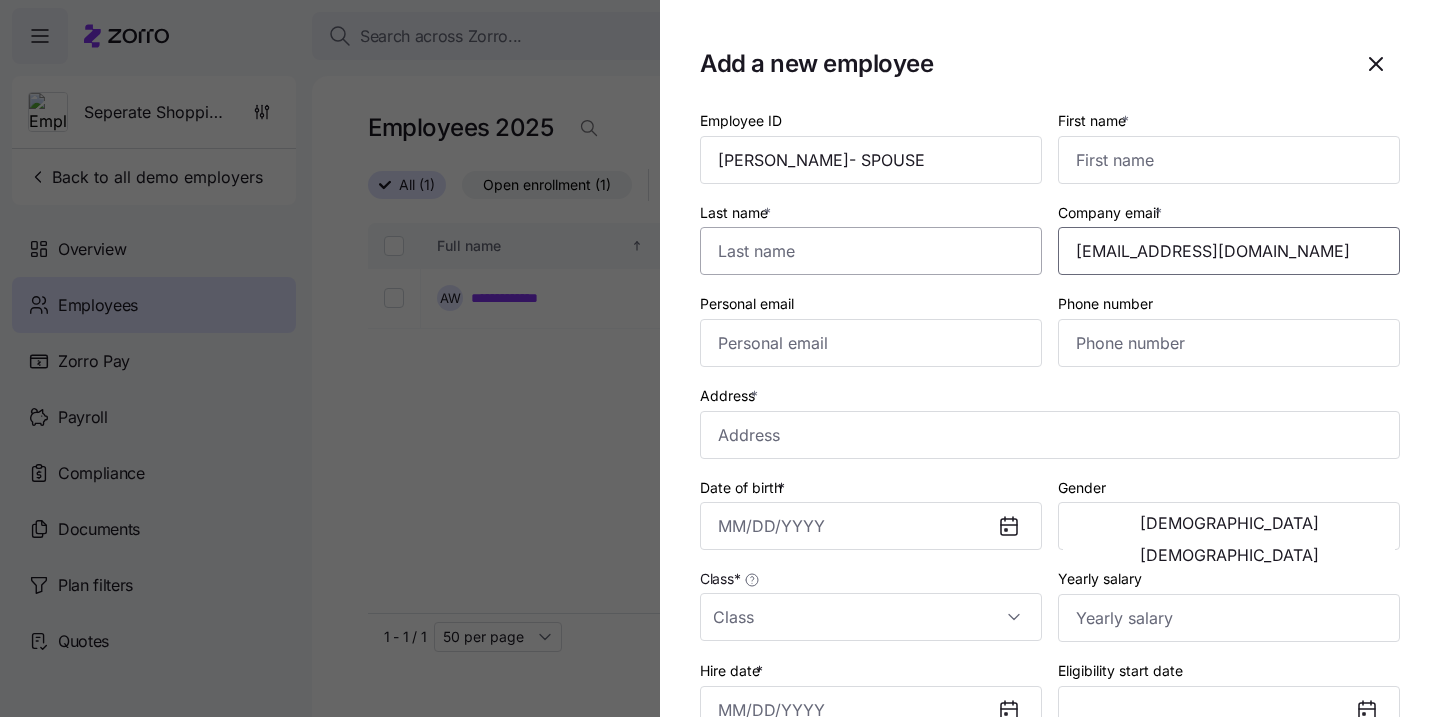 type on "[EMAIL_ADDRESS][DOMAIN_NAME]" 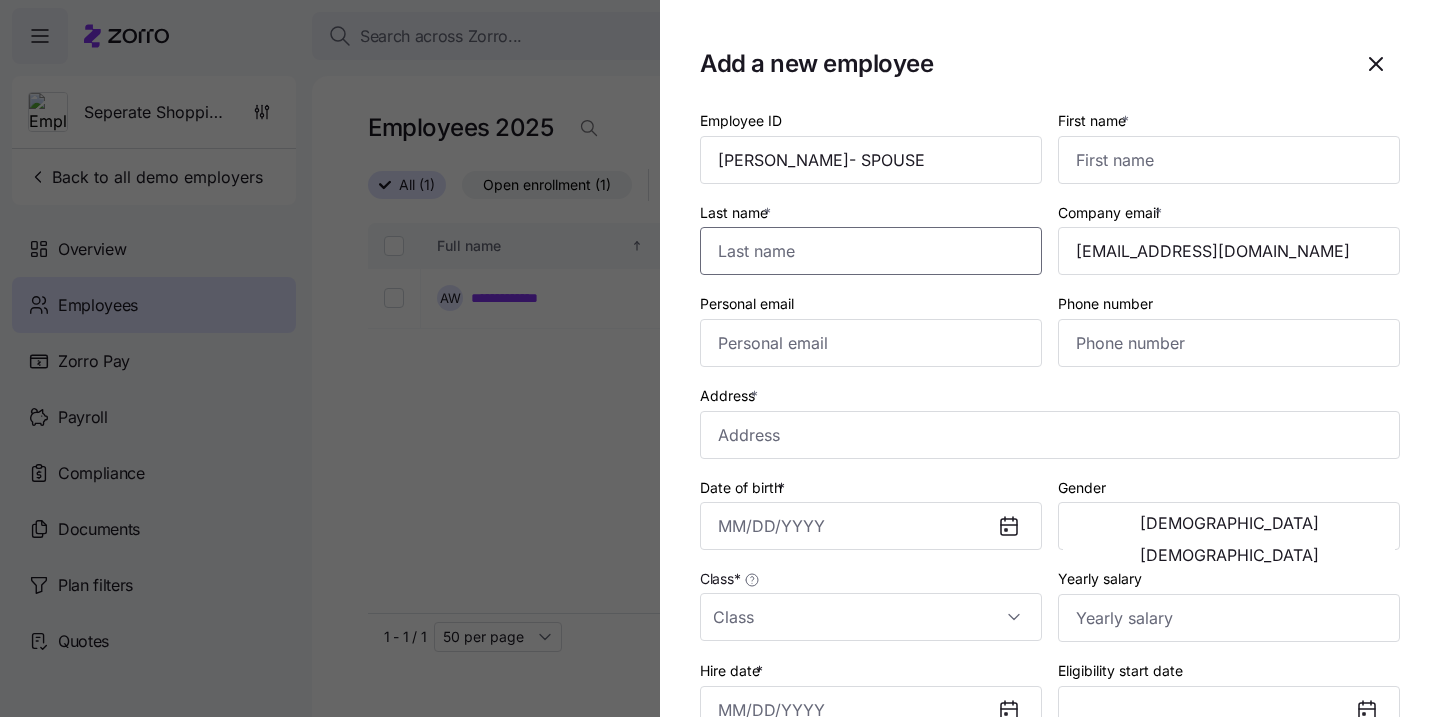 click on "Last name  *" at bounding box center (871, 251) 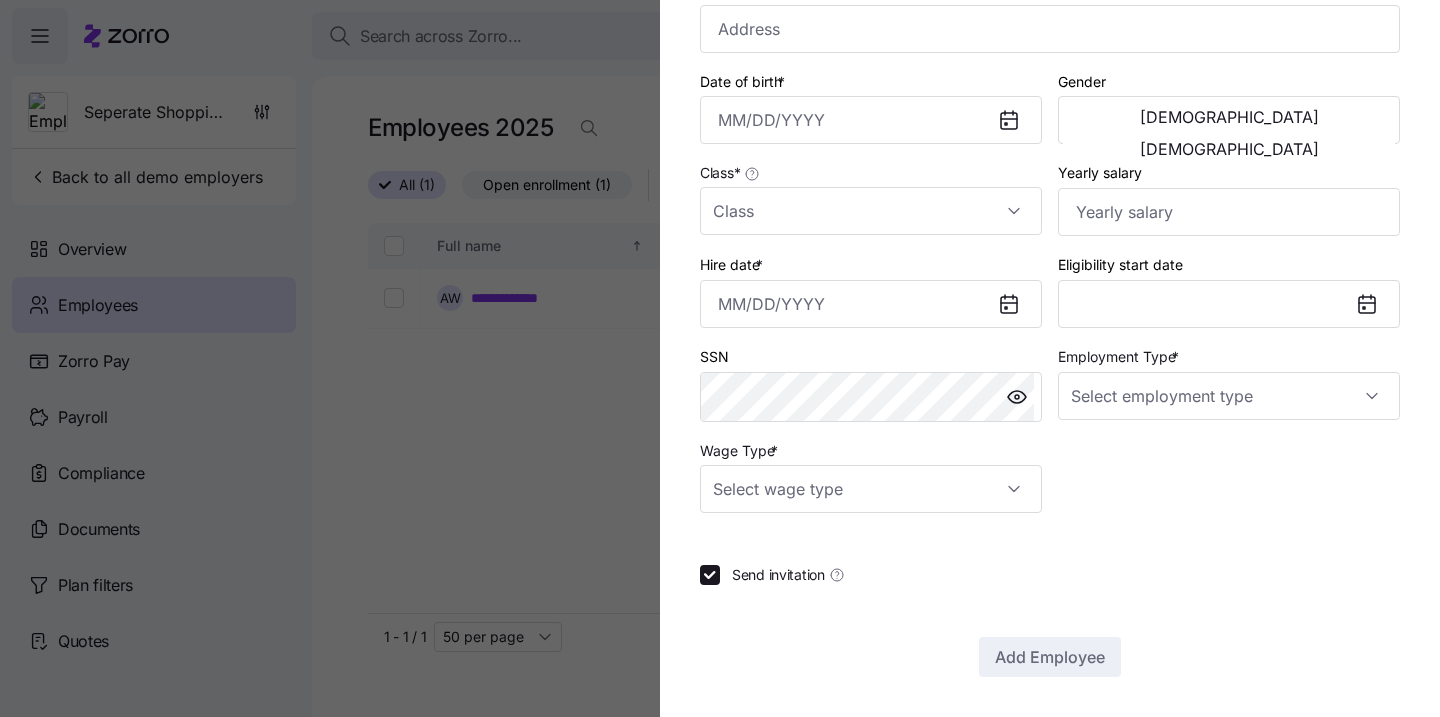 scroll, scrollTop: 64, scrollLeft: 0, axis: vertical 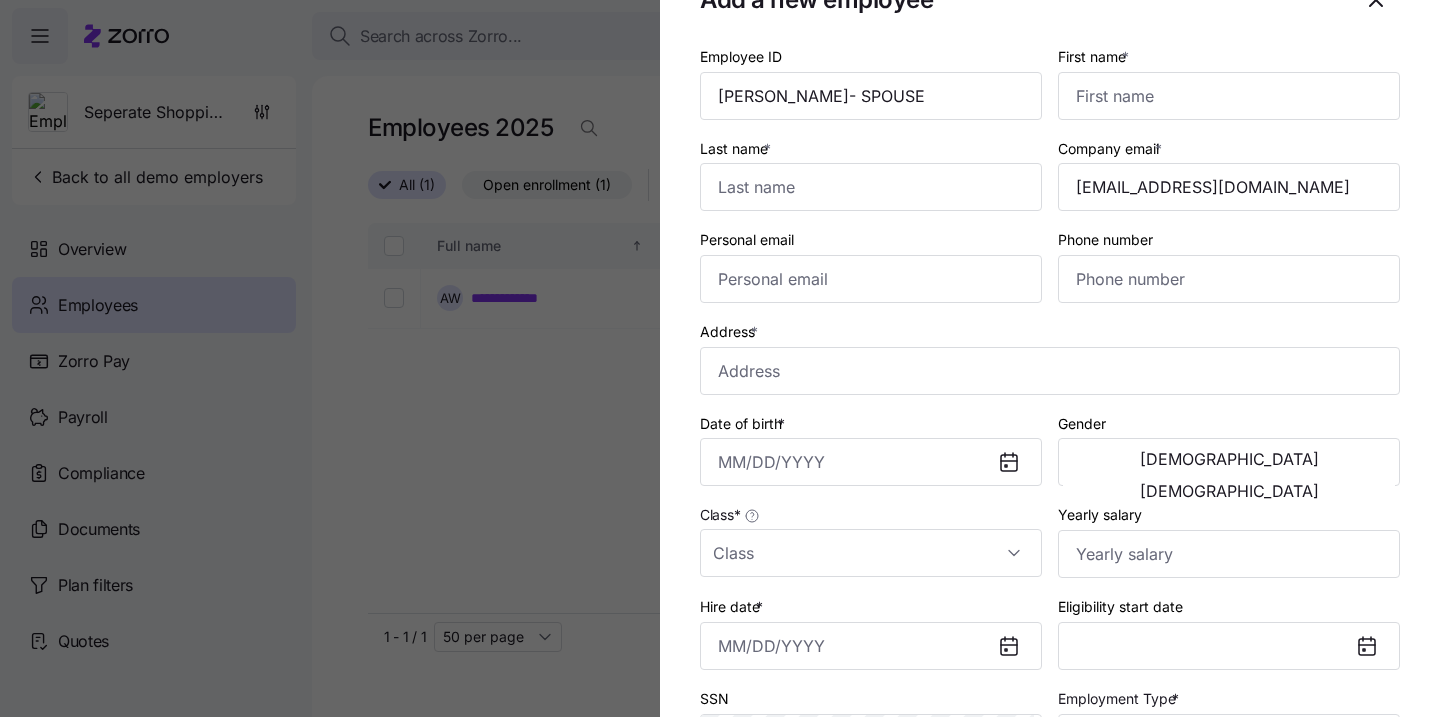 click on "Male Female" at bounding box center (1229, 462) 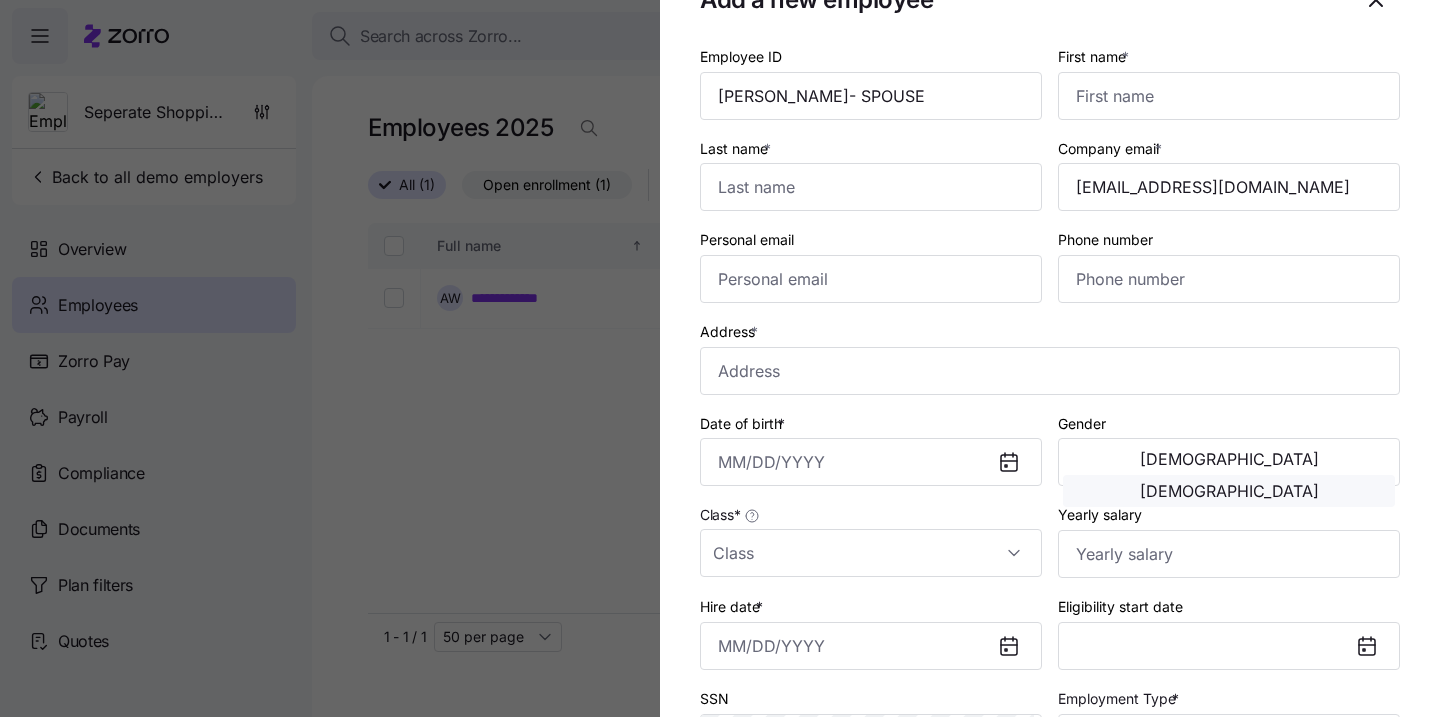click on "[DEMOGRAPHIC_DATA]" at bounding box center [1229, 491] 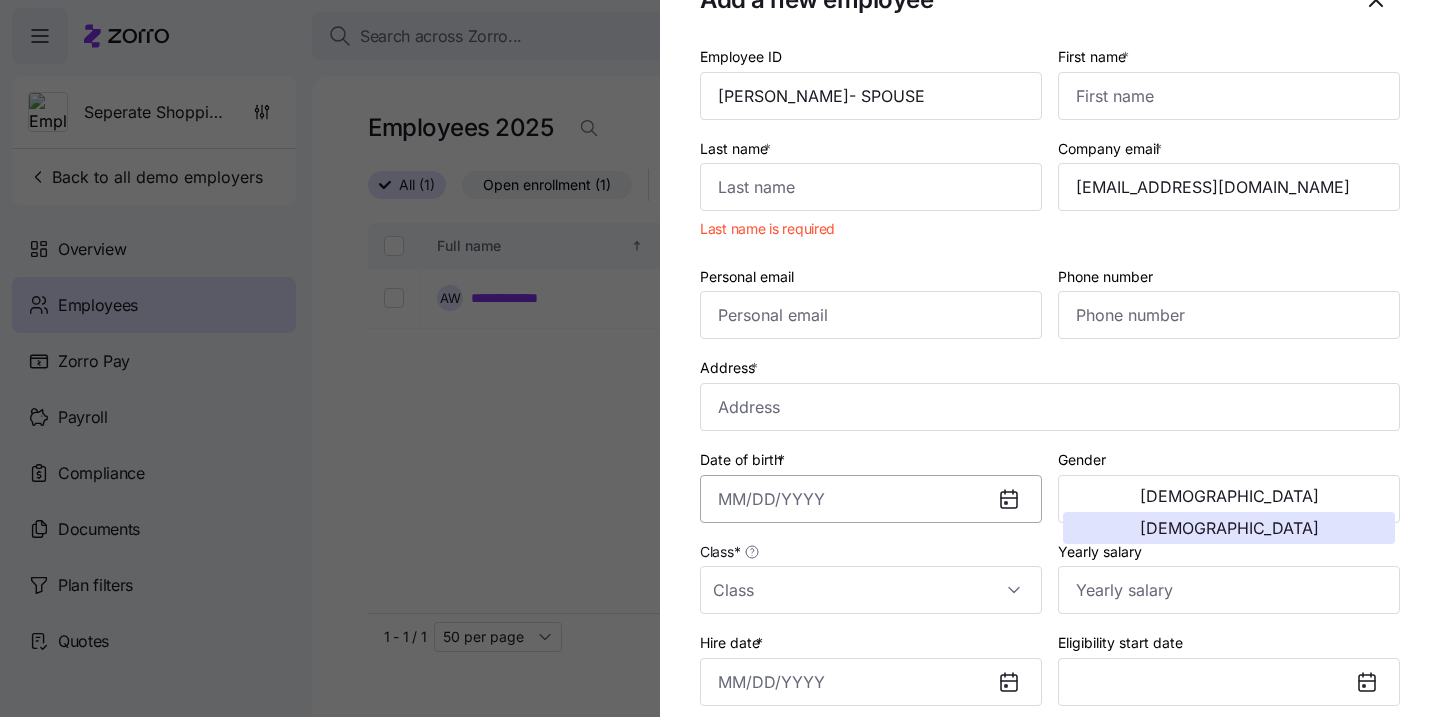 click on "Date of birth  *" at bounding box center (871, 499) 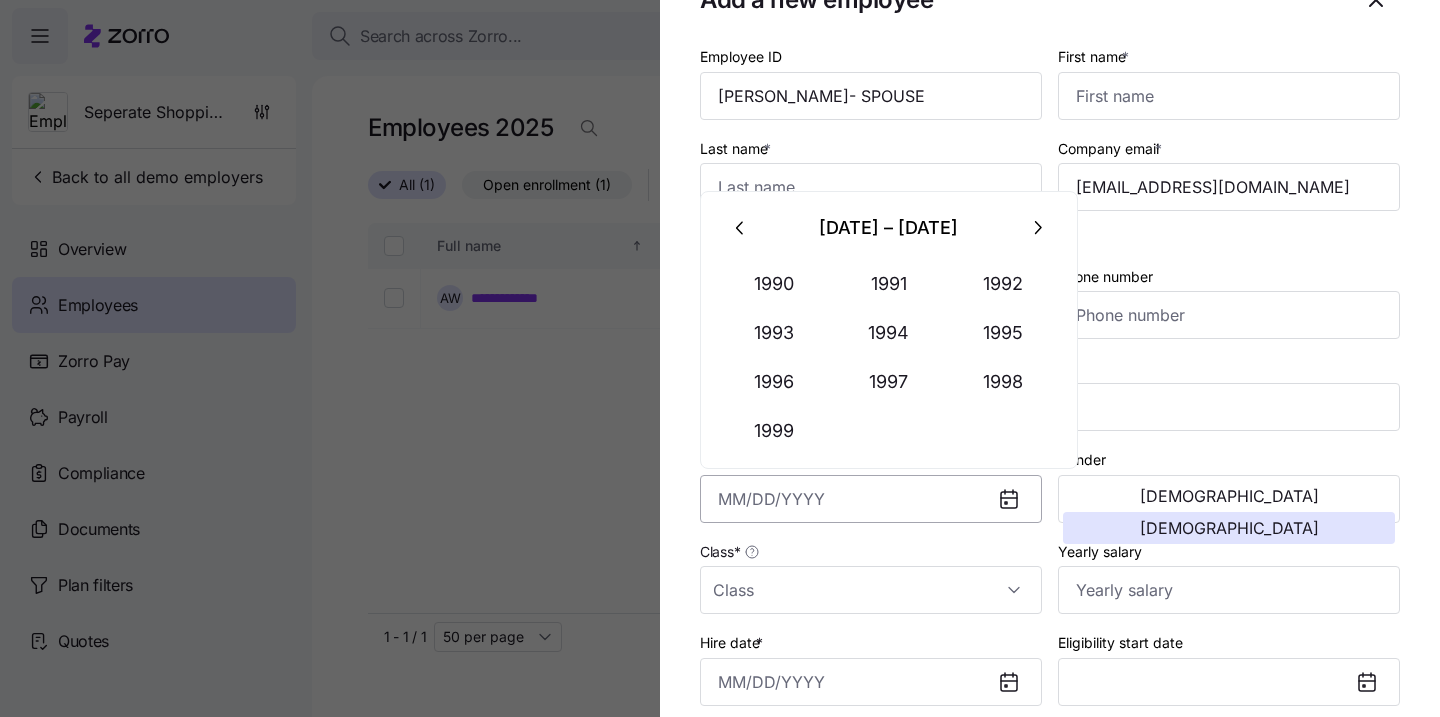 paste on "September 12, 1967" 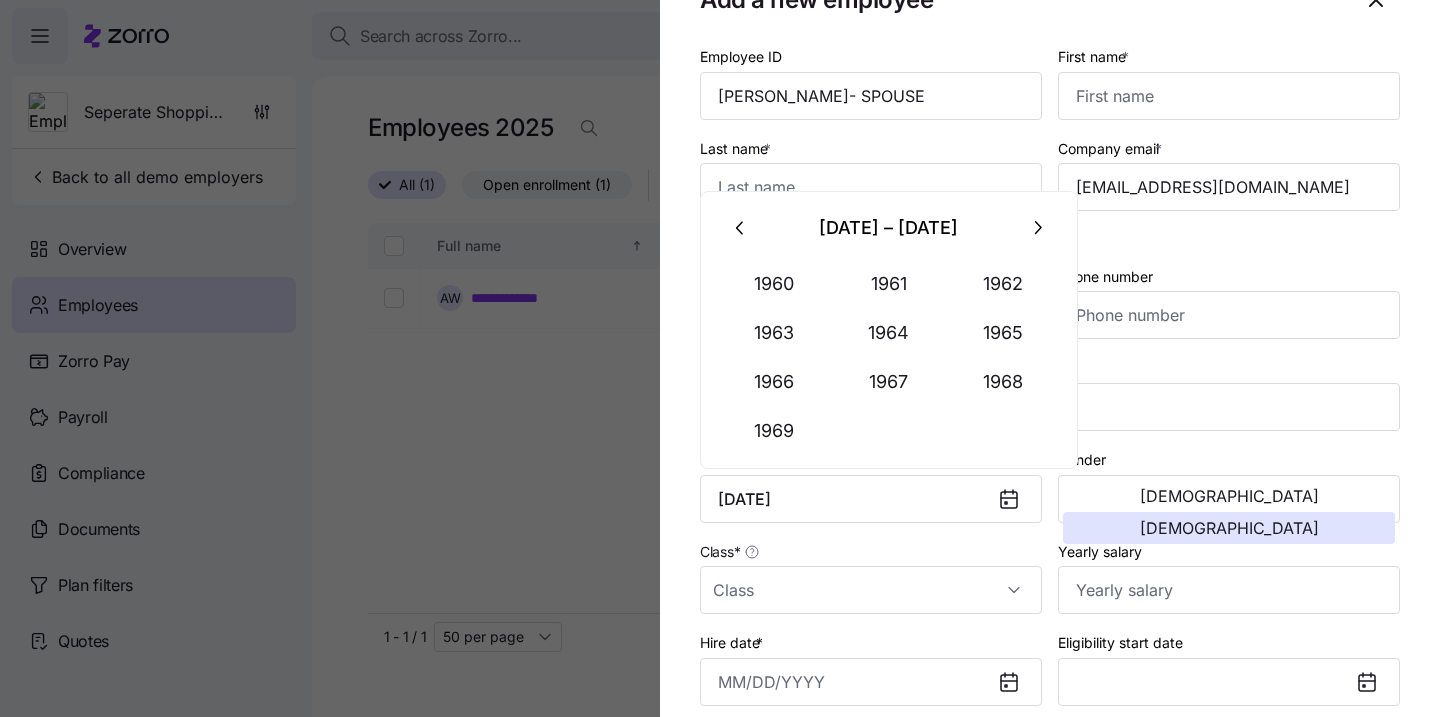 type on "September 12, 1967" 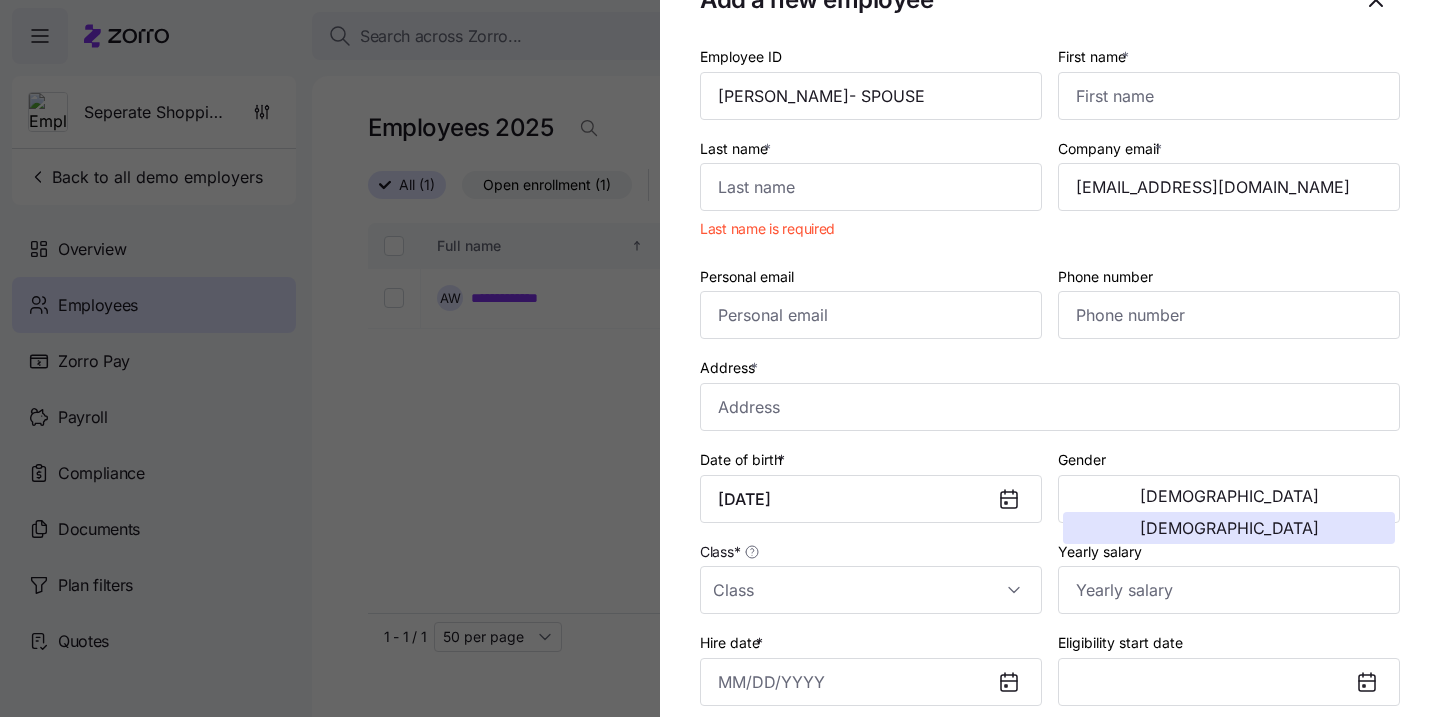 click on "Address  *" at bounding box center (1050, 393) 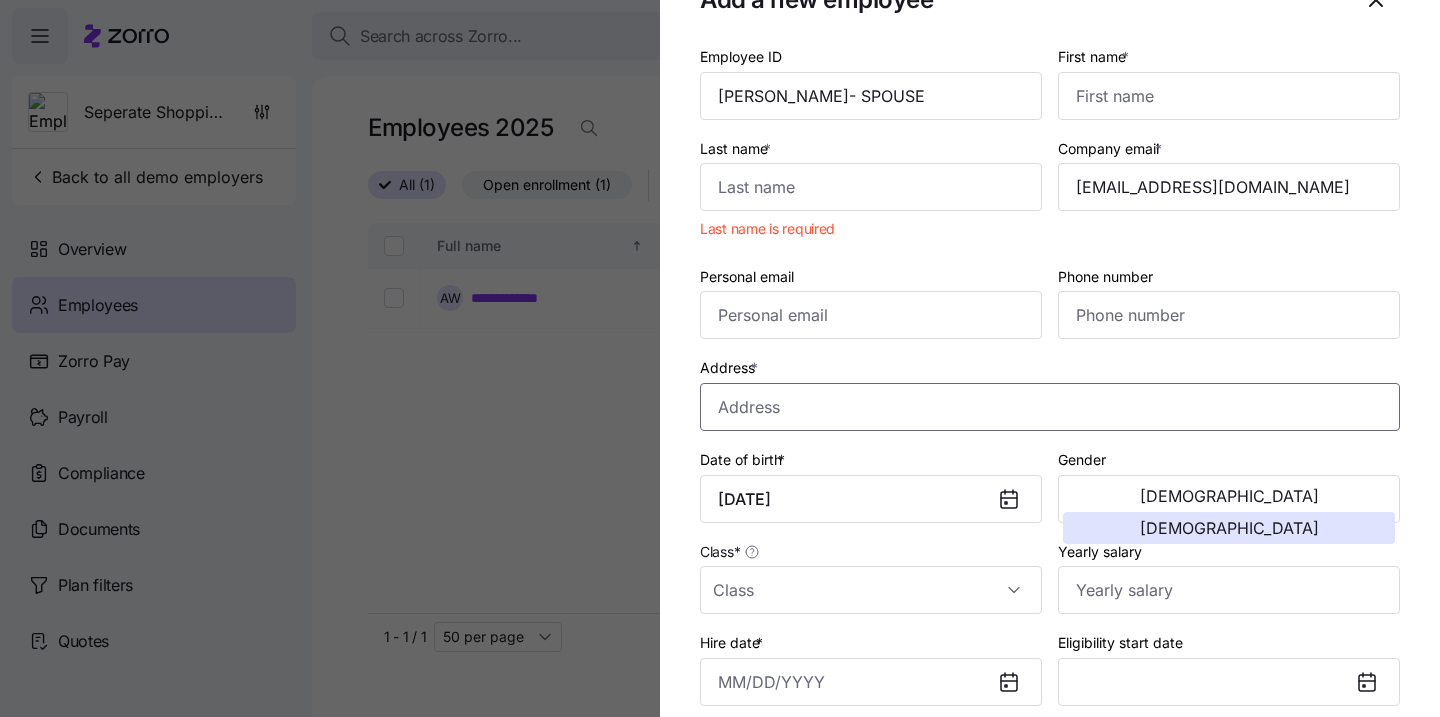 click on "Address  *" at bounding box center [1050, 407] 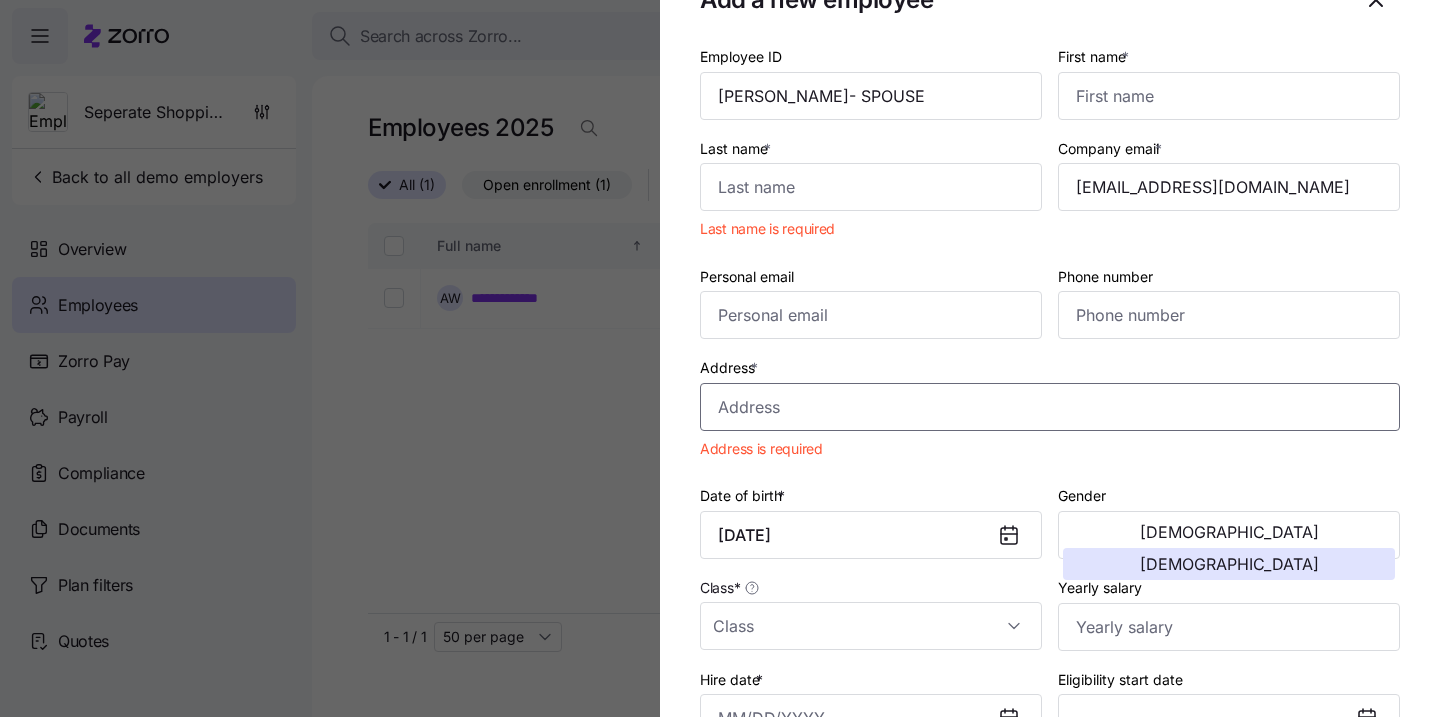 click on "Address  *" at bounding box center (1050, 407) 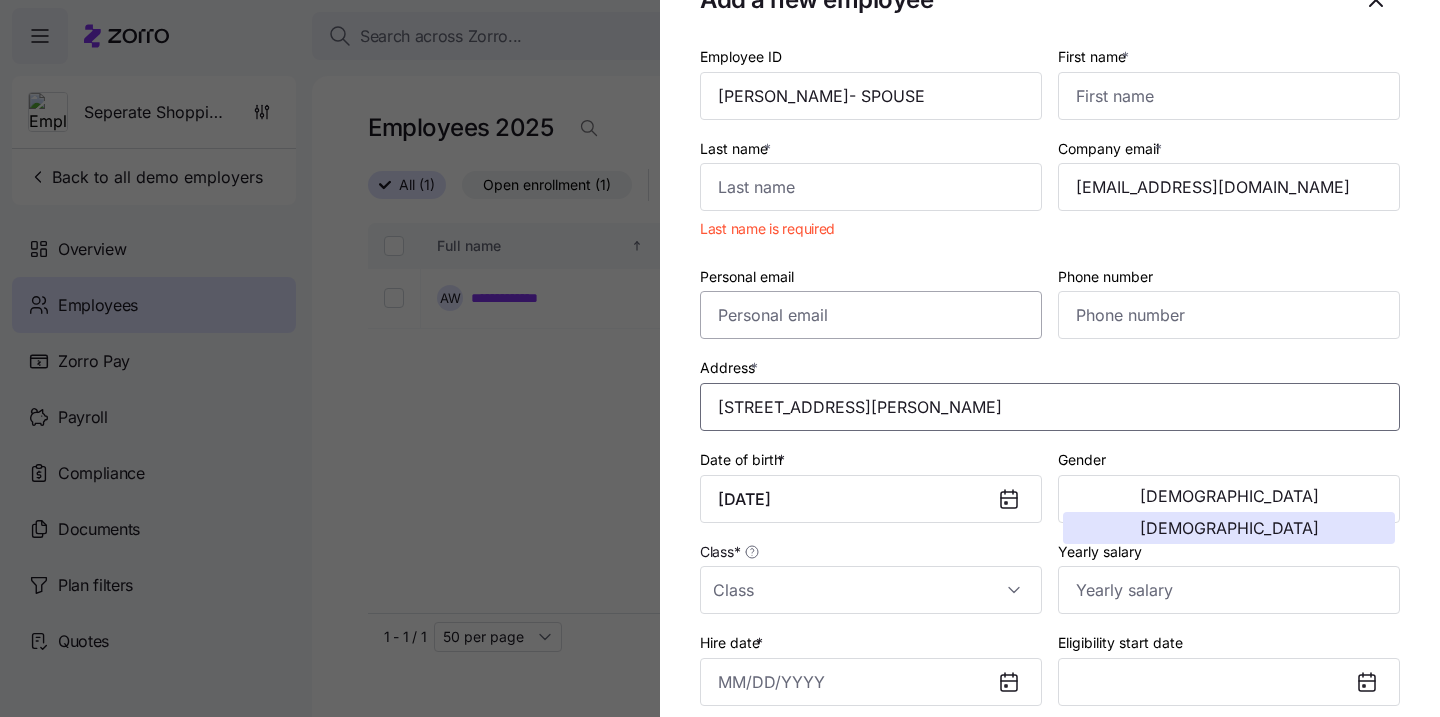 type on "[STREET_ADDRESS][PERSON_NAME]" 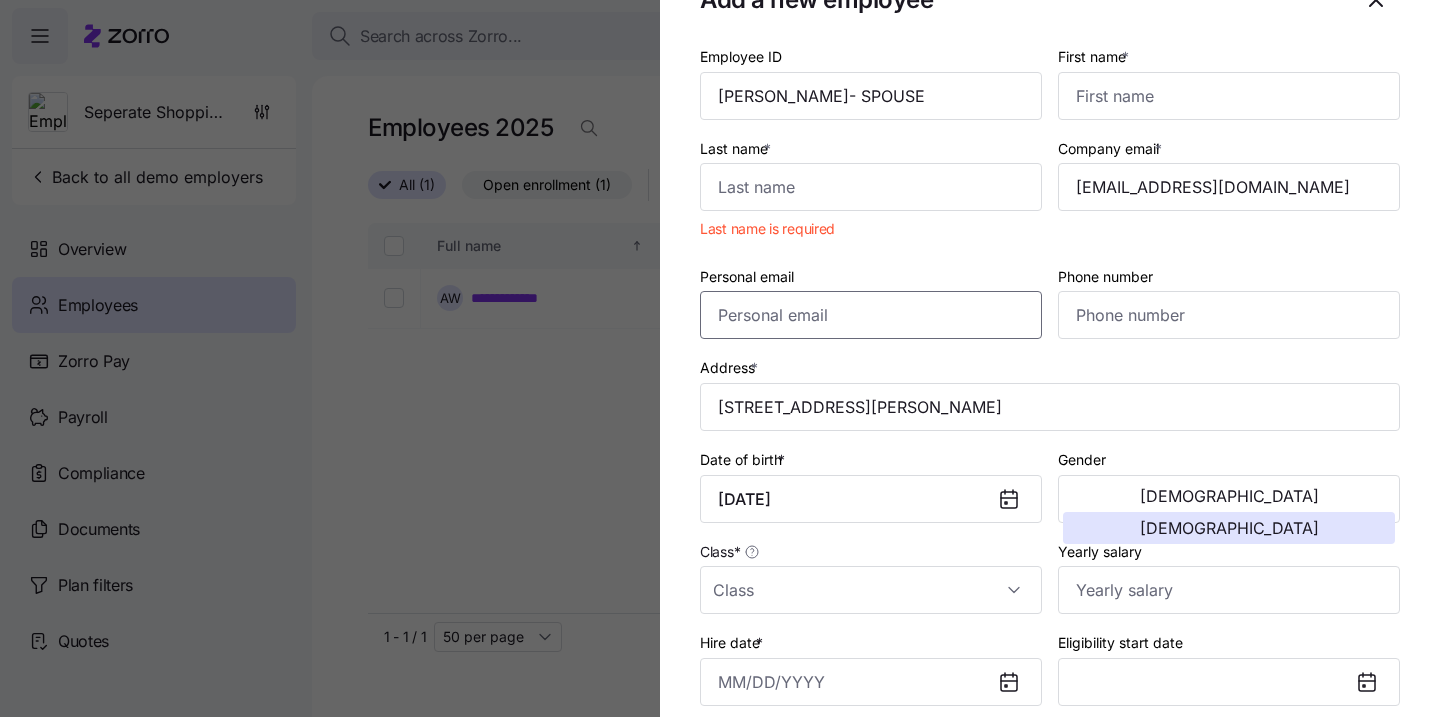 click on "Personal email" at bounding box center [871, 315] 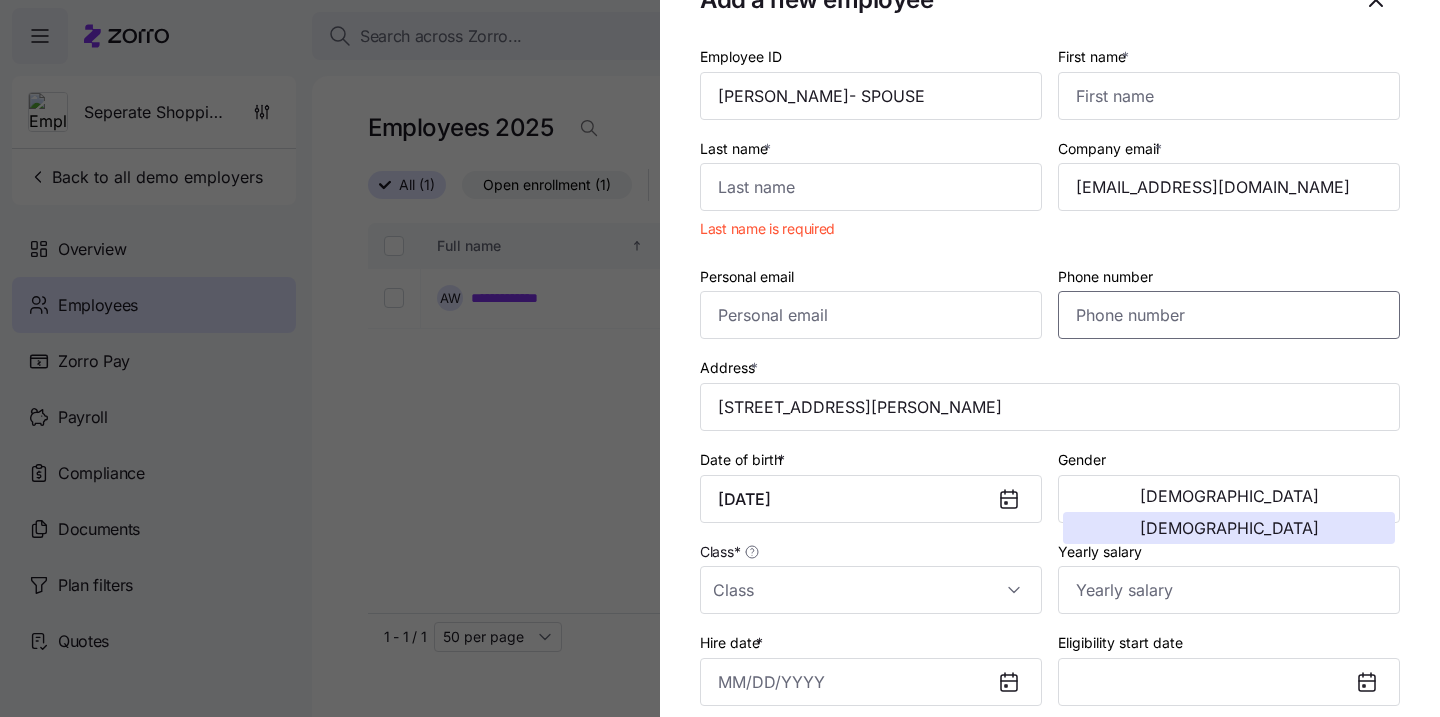 click on "Phone number" at bounding box center [1229, 315] 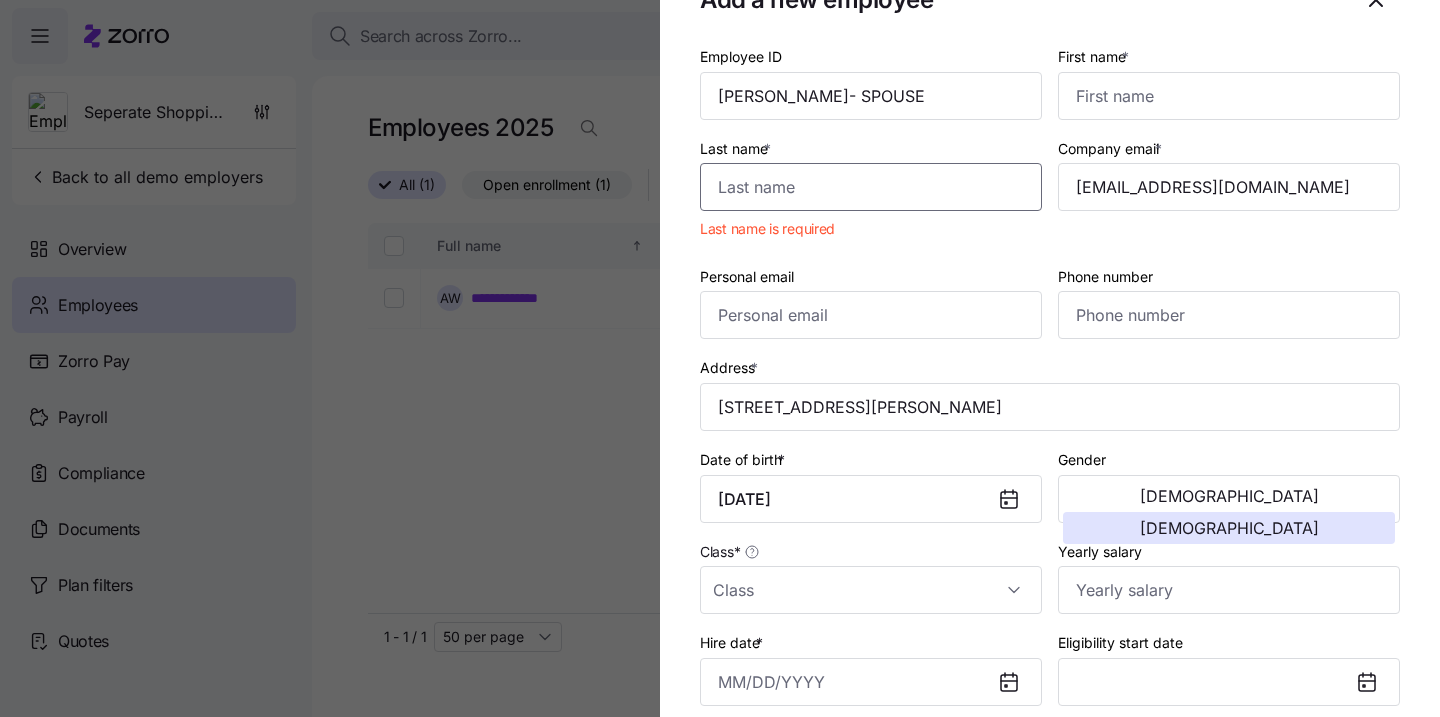 click on "Last name  *" at bounding box center [871, 187] 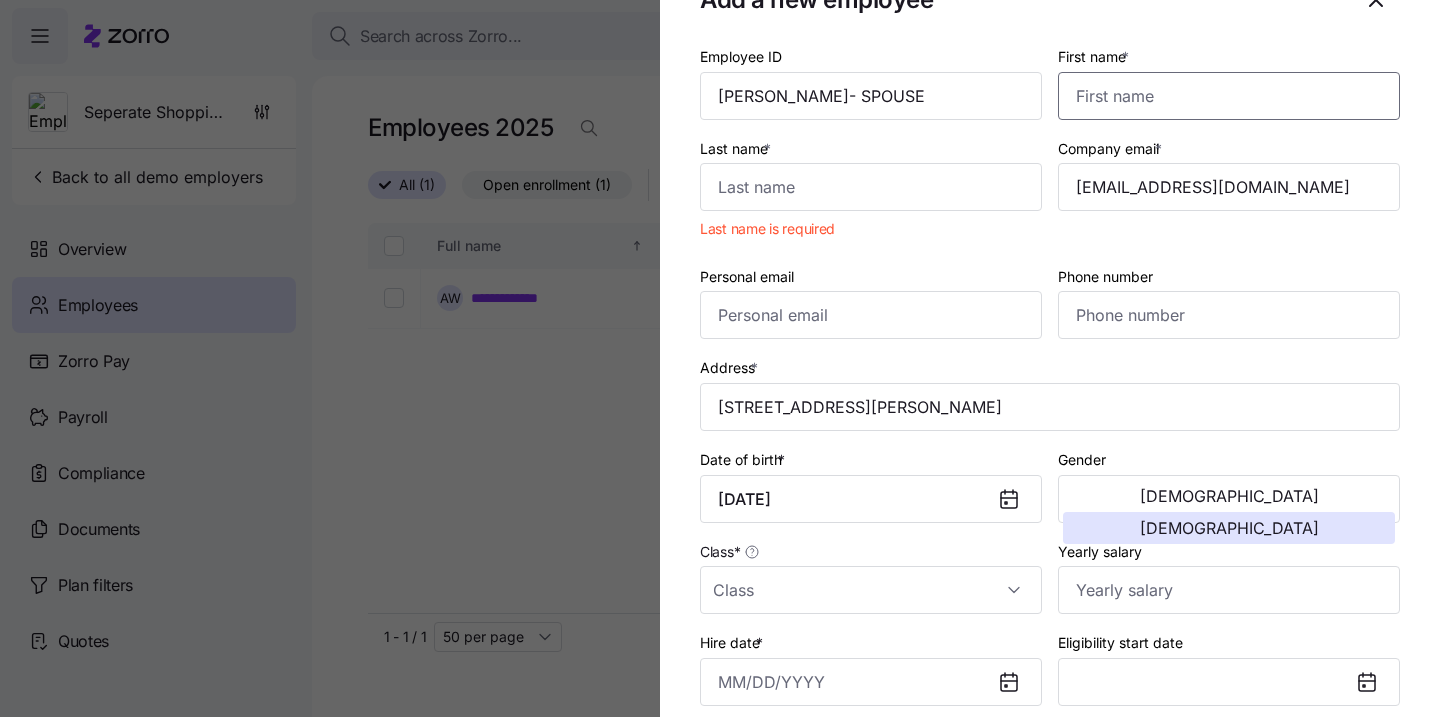 click on "First name  *" at bounding box center [1229, 96] 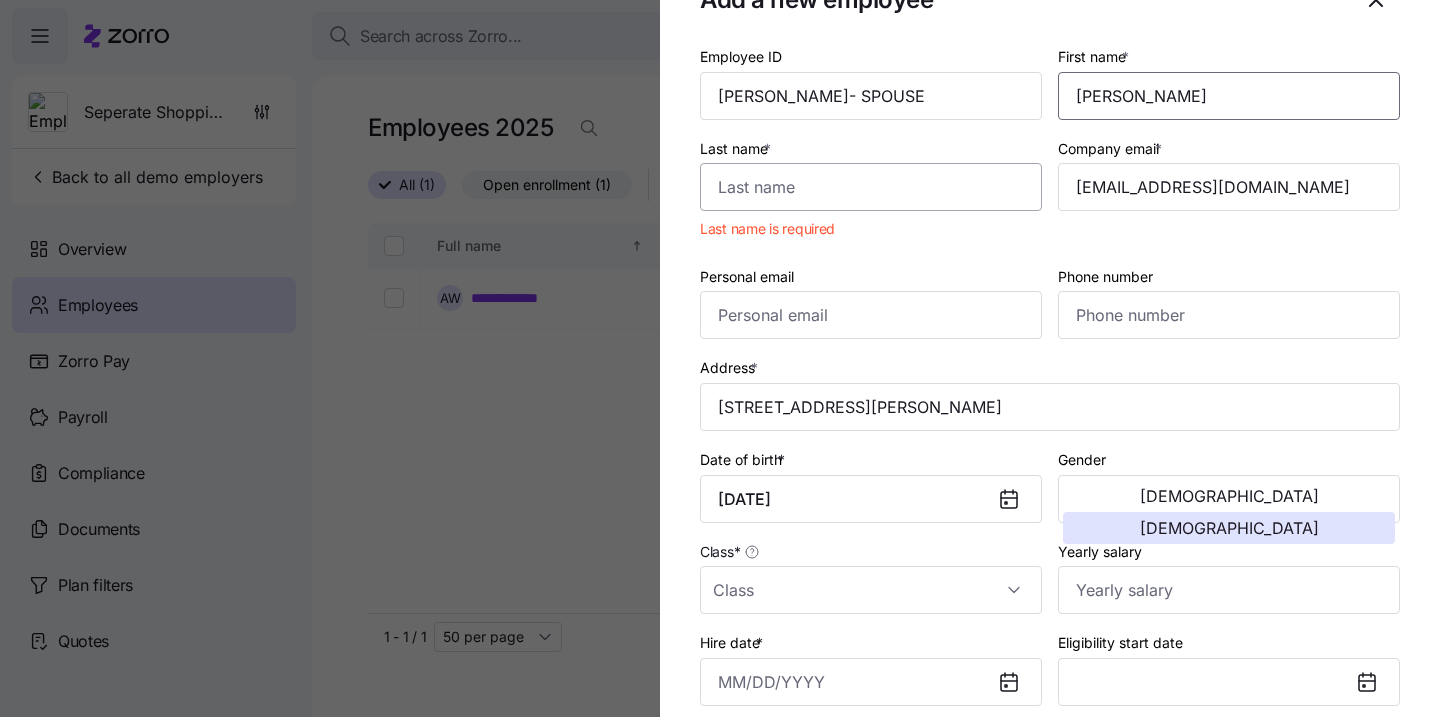 type on "[PERSON_NAME]" 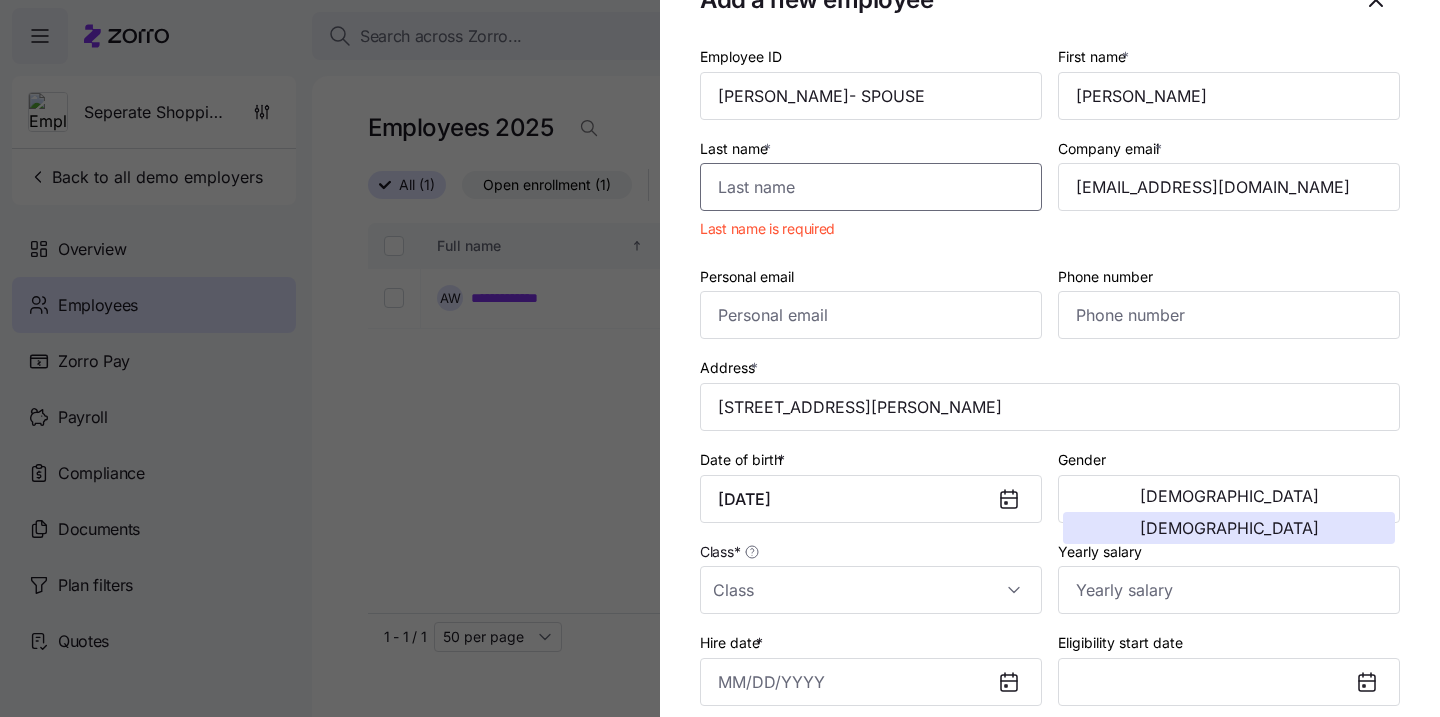 click on "Last name  *" at bounding box center [871, 187] 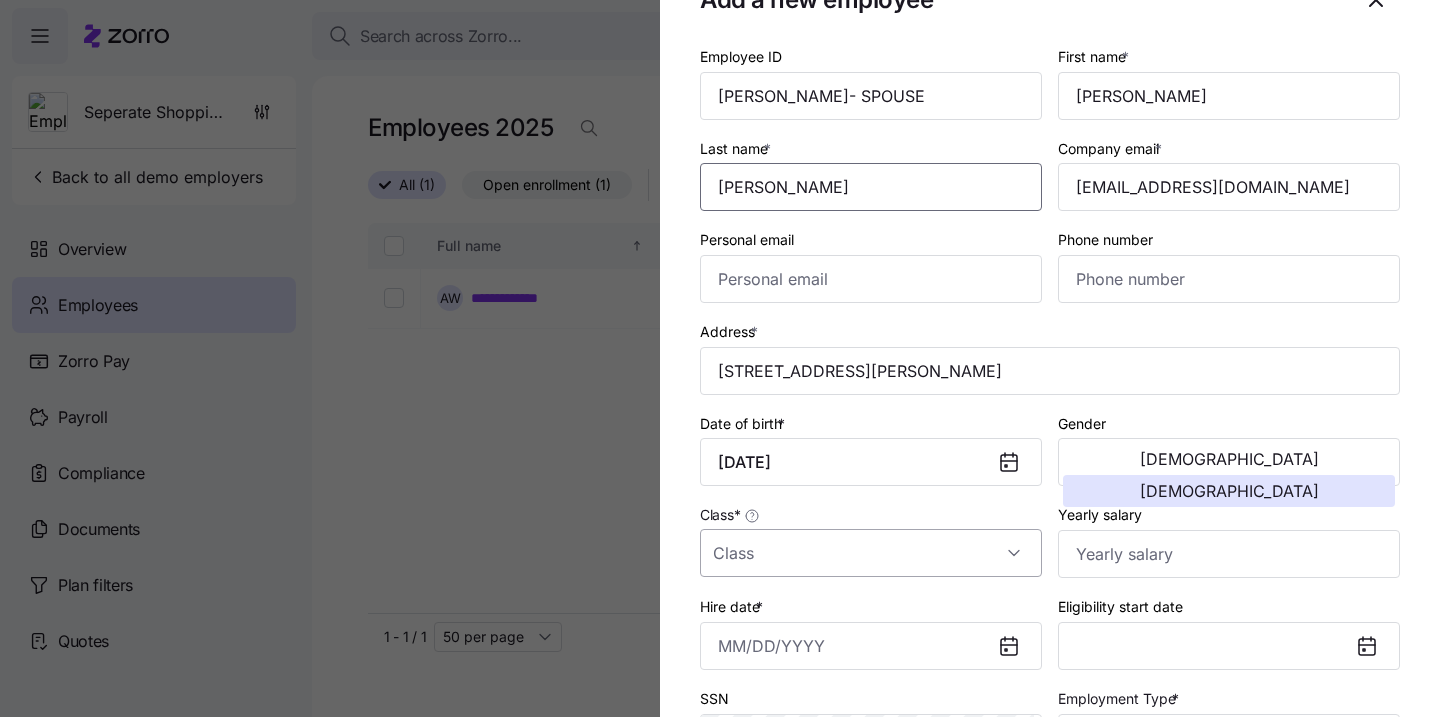 type on "[PERSON_NAME]" 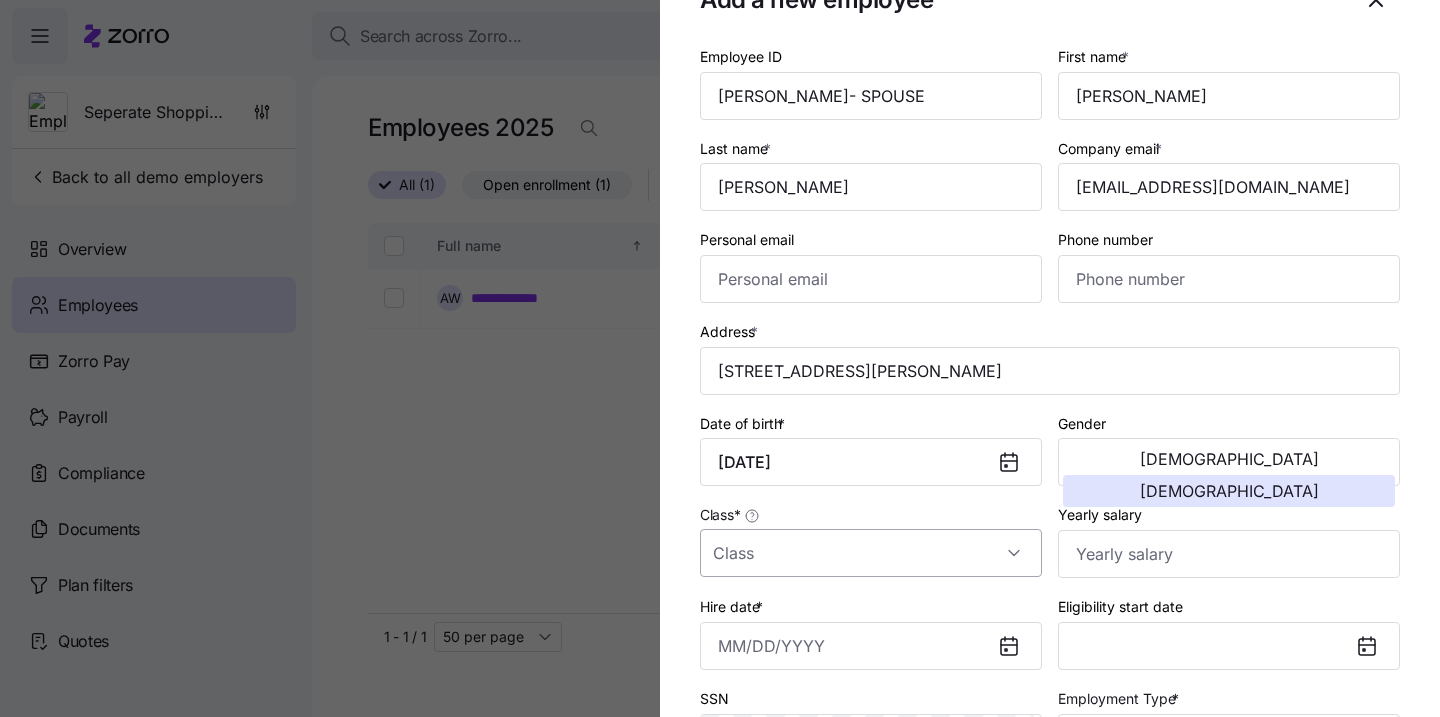 click on "Class  *" at bounding box center [871, 553] 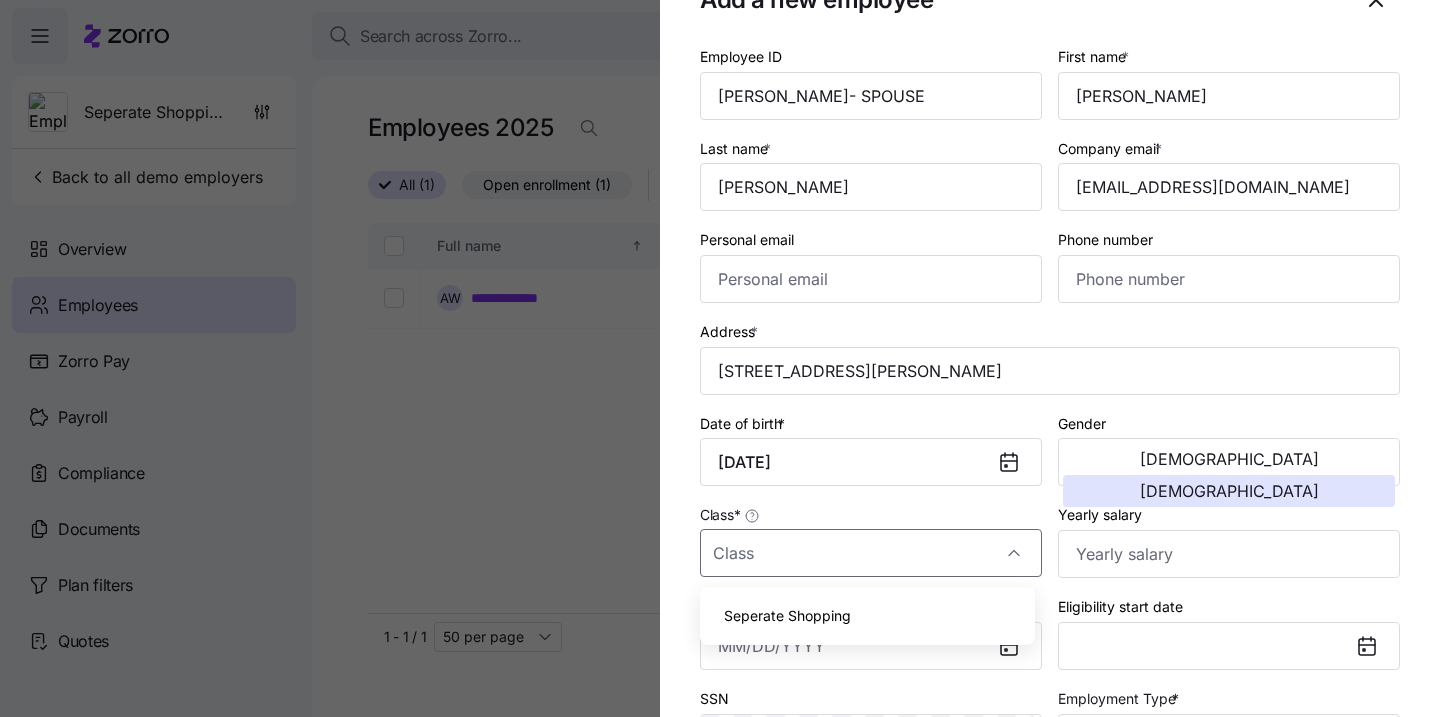 click on "Seperate Shopping" at bounding box center (787, 616) 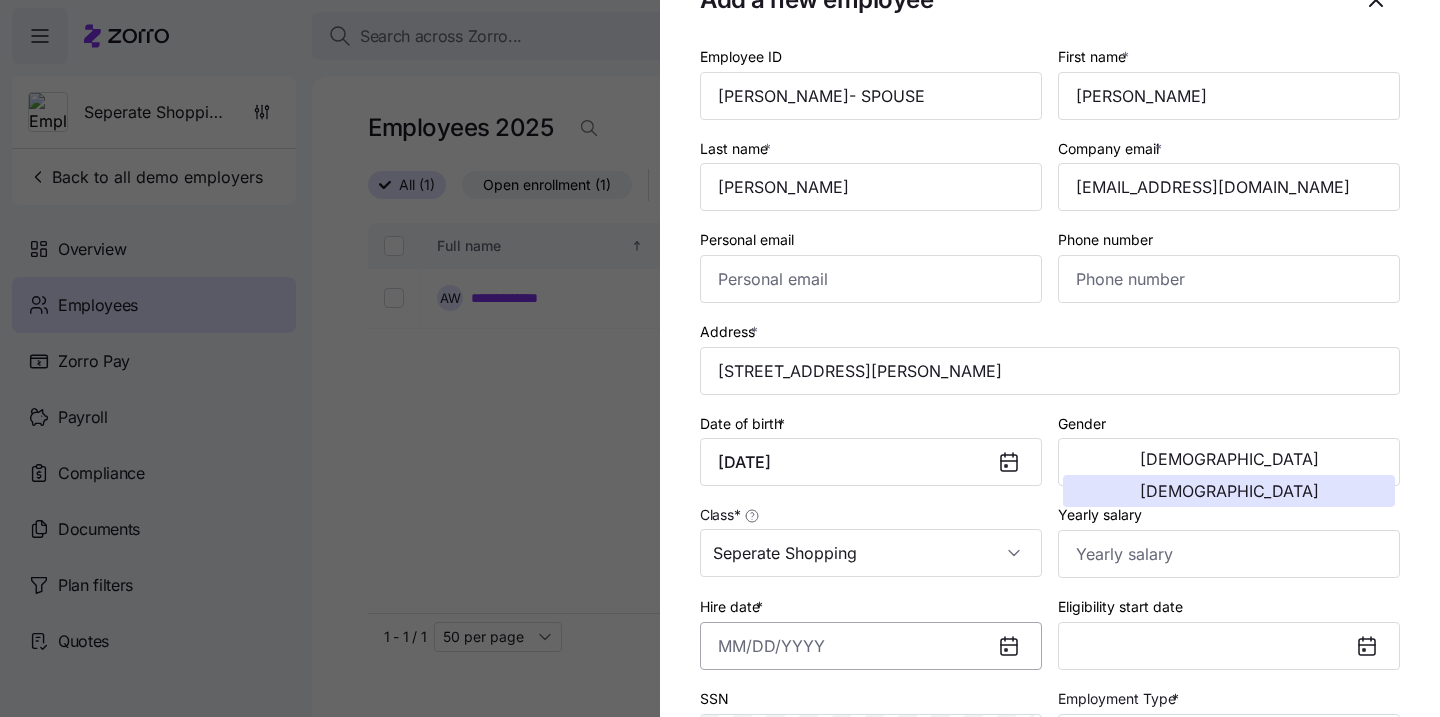 click on "Hire date  *" at bounding box center [871, 646] 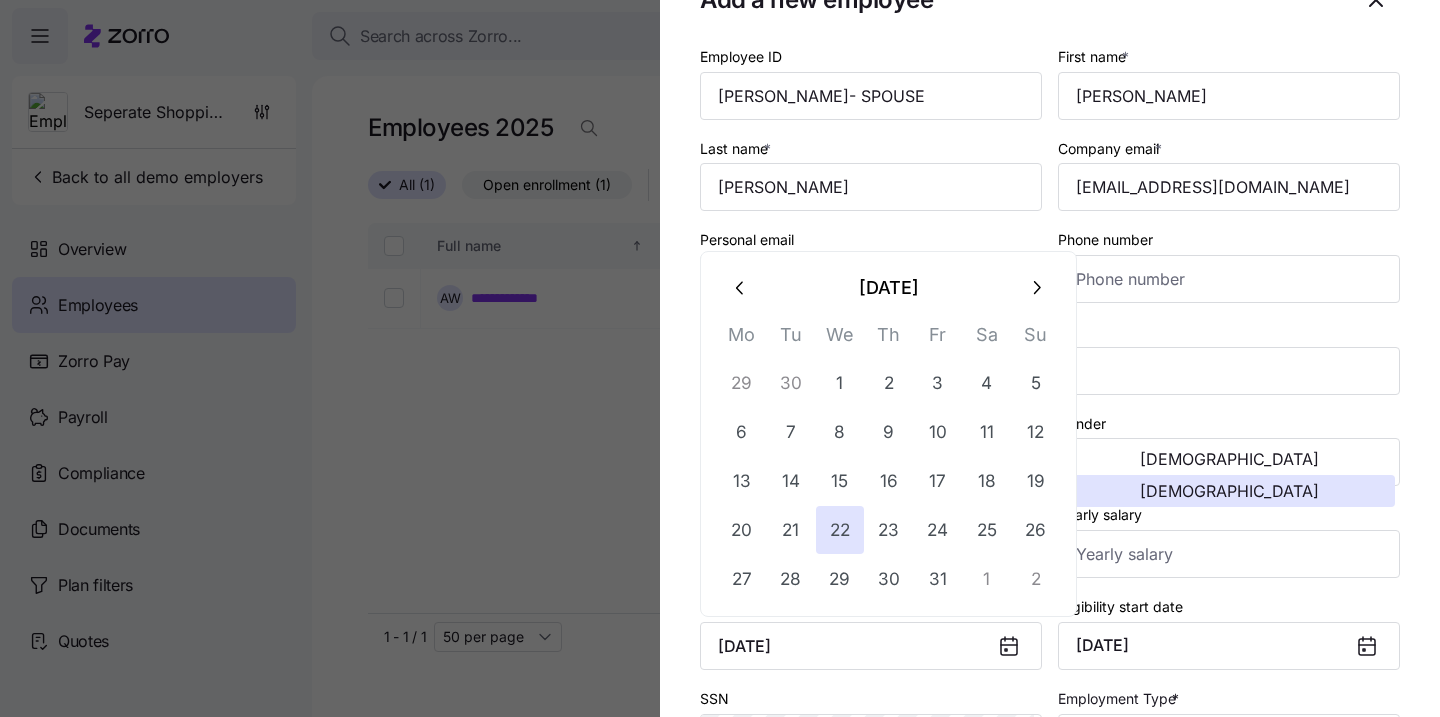 type on "July 22, 2015" 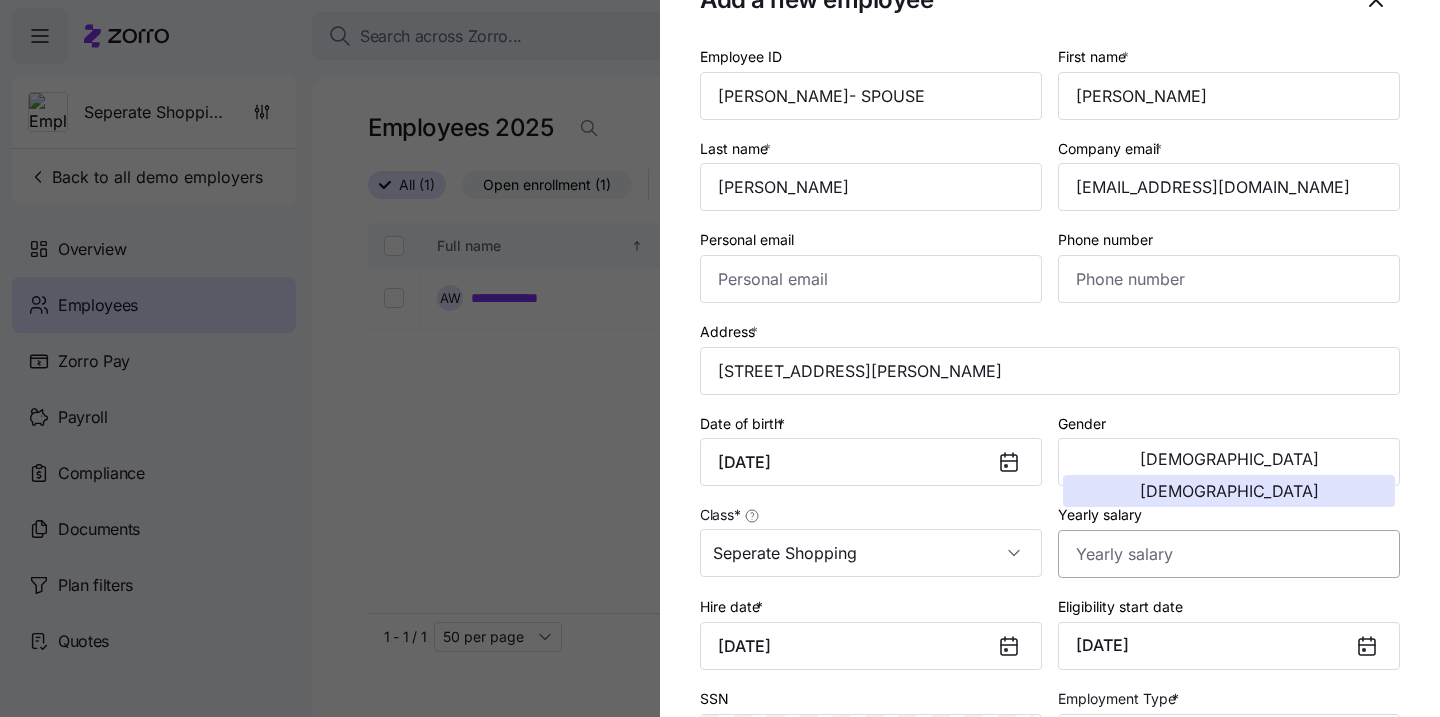 scroll, scrollTop: 384, scrollLeft: 0, axis: vertical 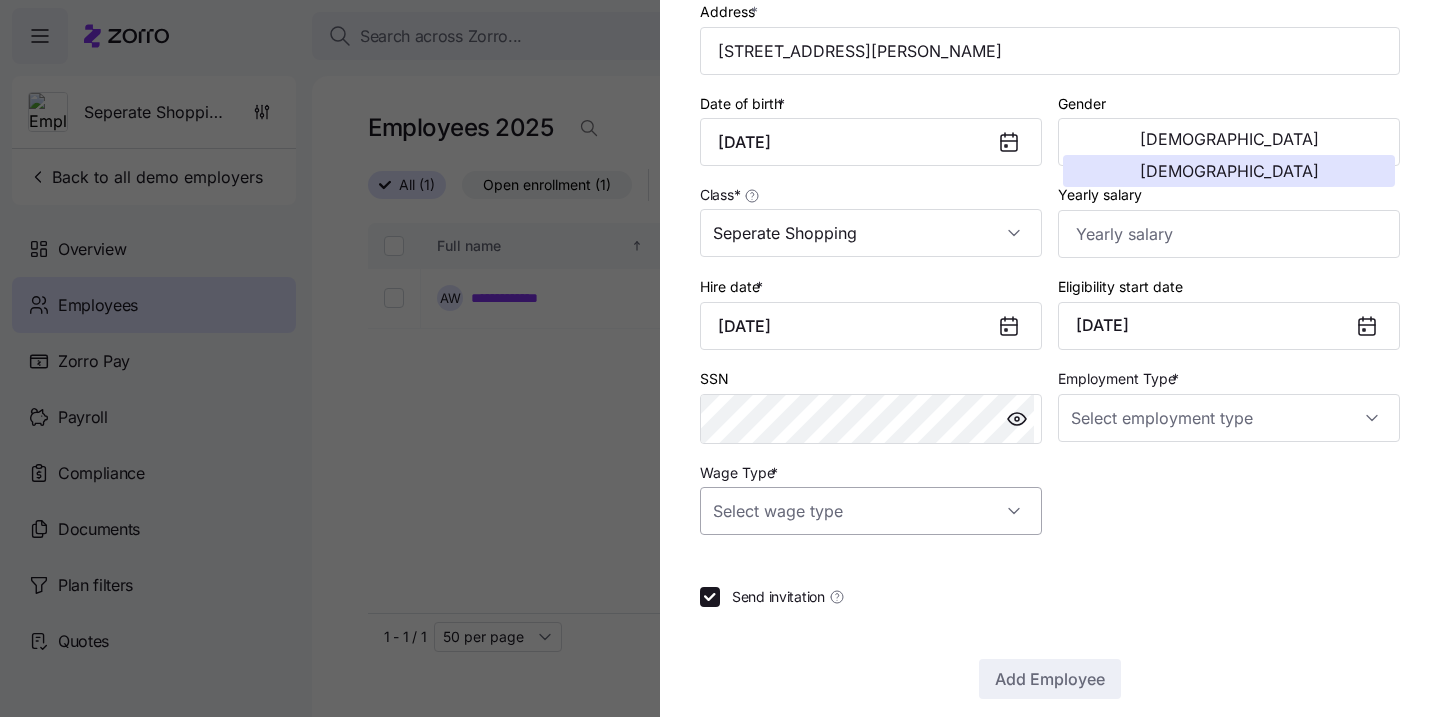 click on "Wage Type  *" at bounding box center [871, 511] 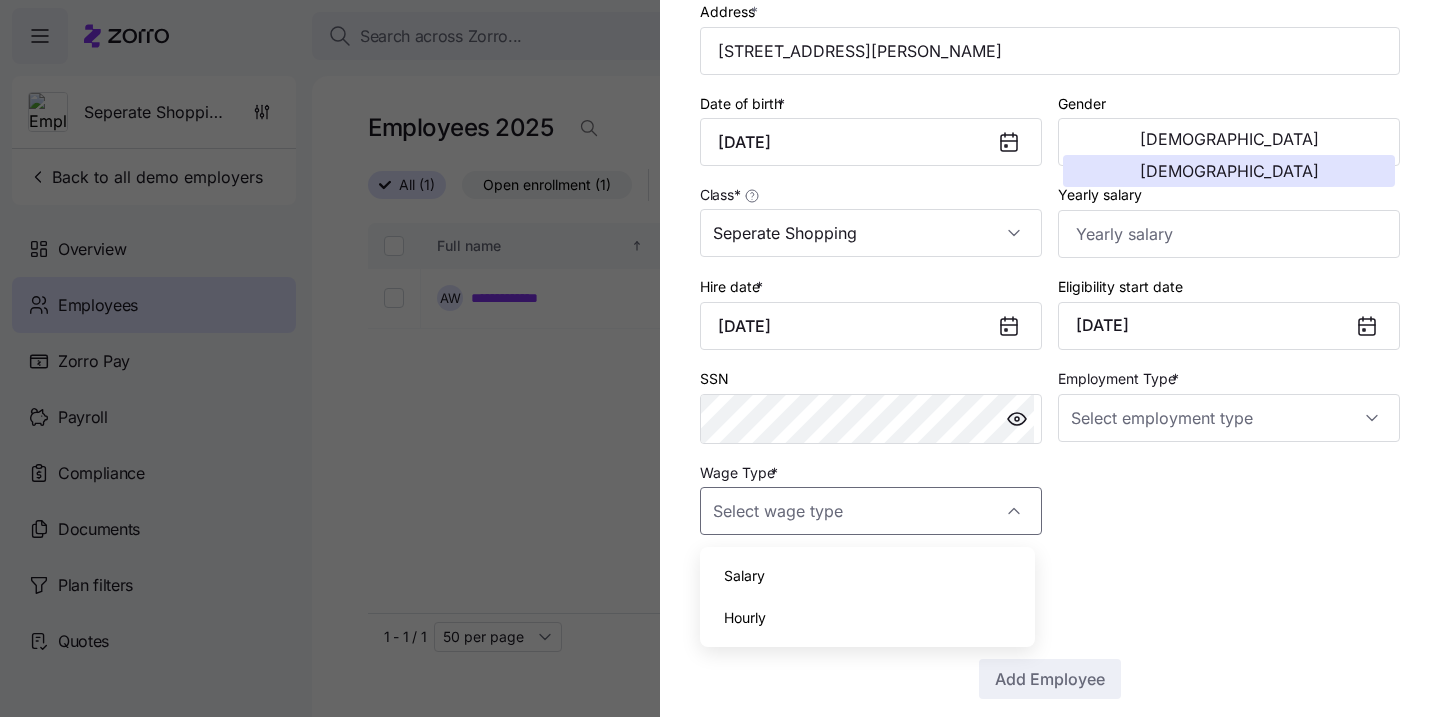 drag, startPoint x: 910, startPoint y: 575, endPoint x: 905, endPoint y: 613, distance: 38.327538 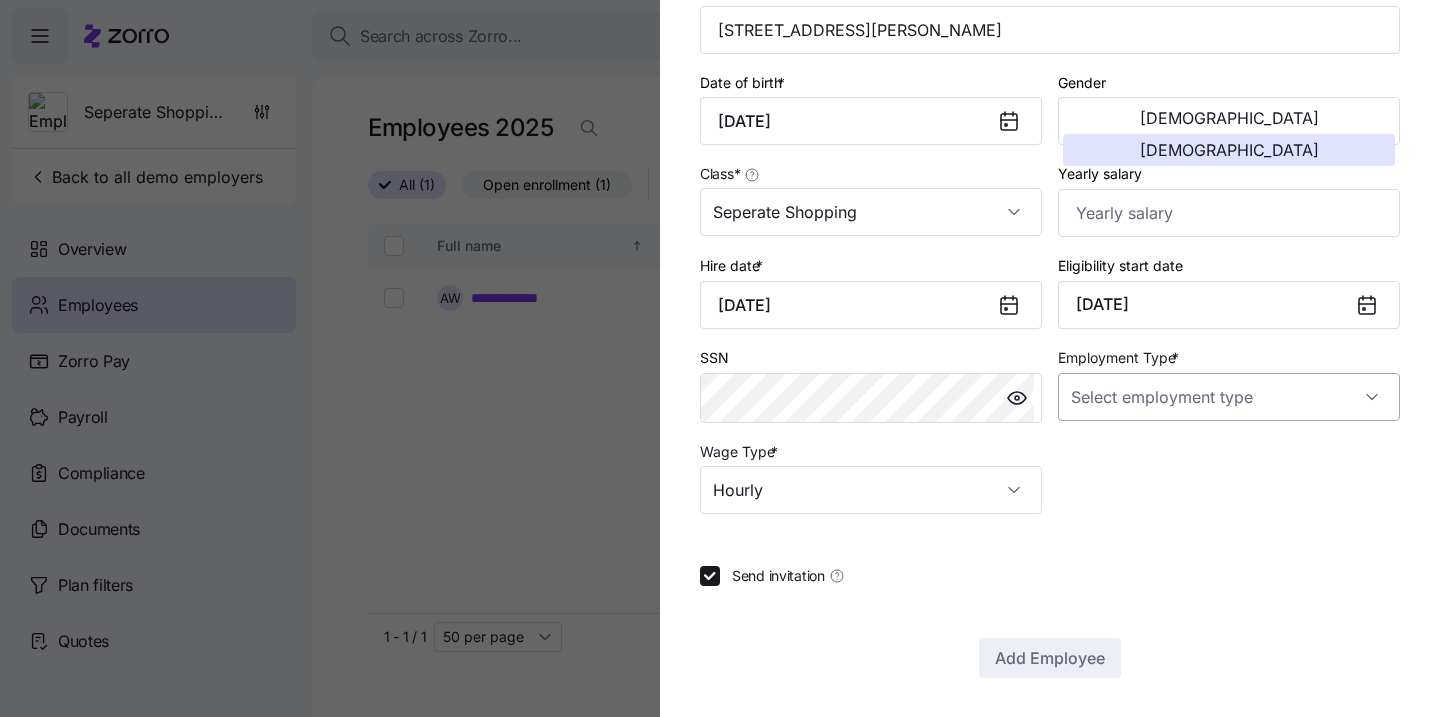 scroll, scrollTop: 411, scrollLeft: 0, axis: vertical 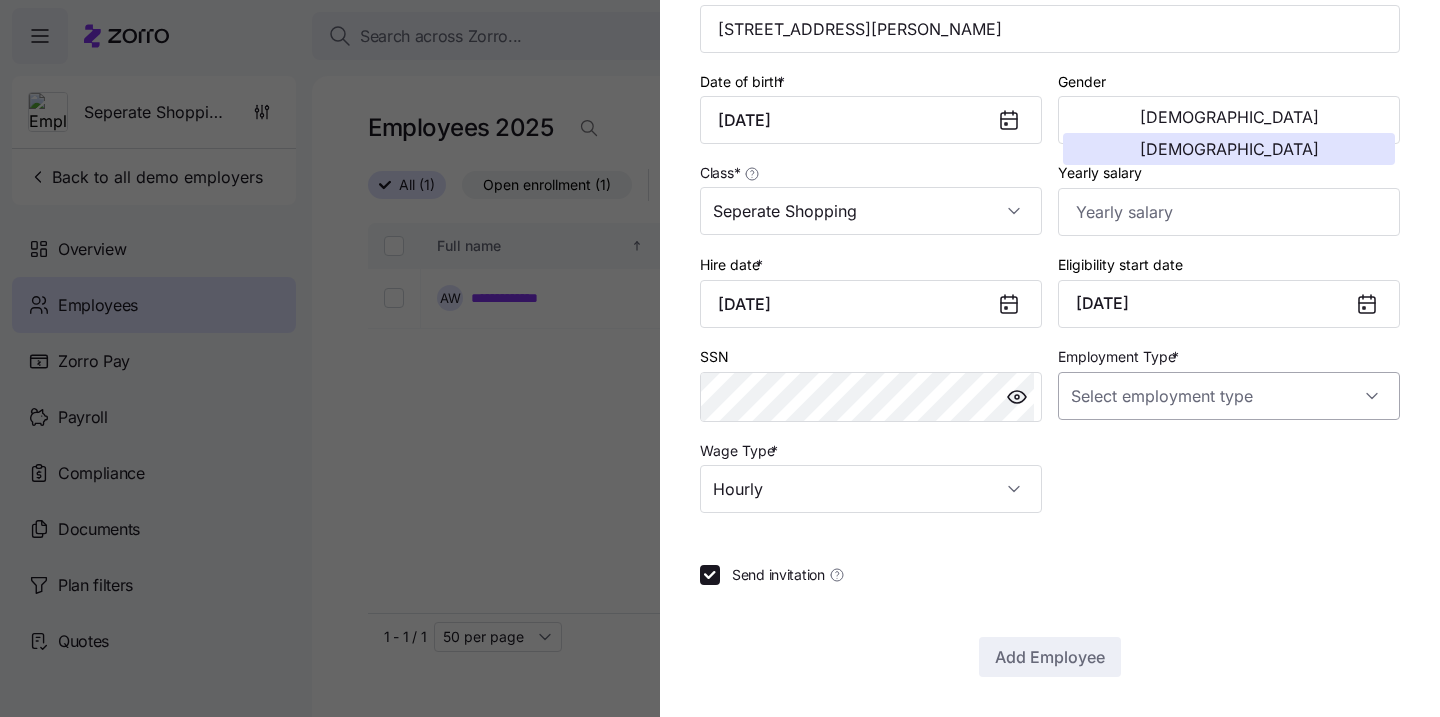 click on "Employment Type  *" at bounding box center (1229, 396) 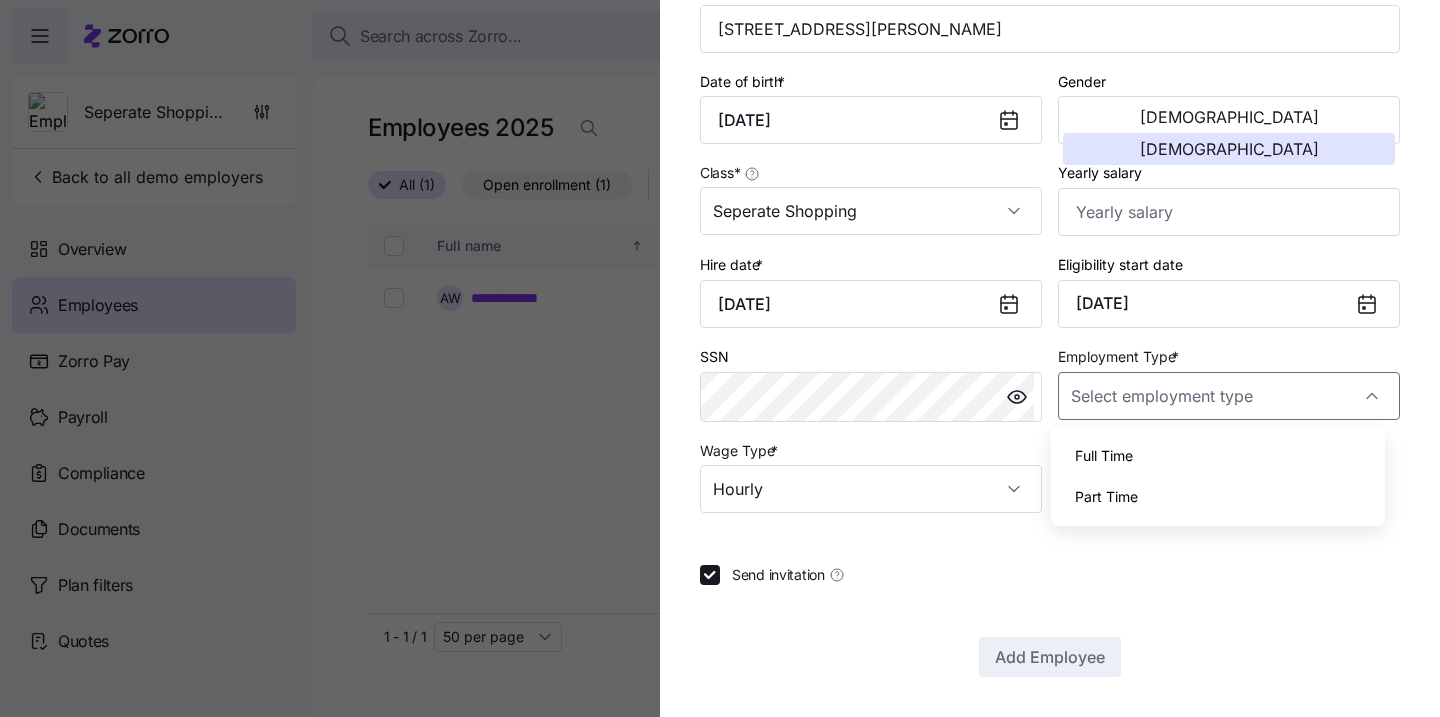 click on "Full Time" at bounding box center [1218, 456] 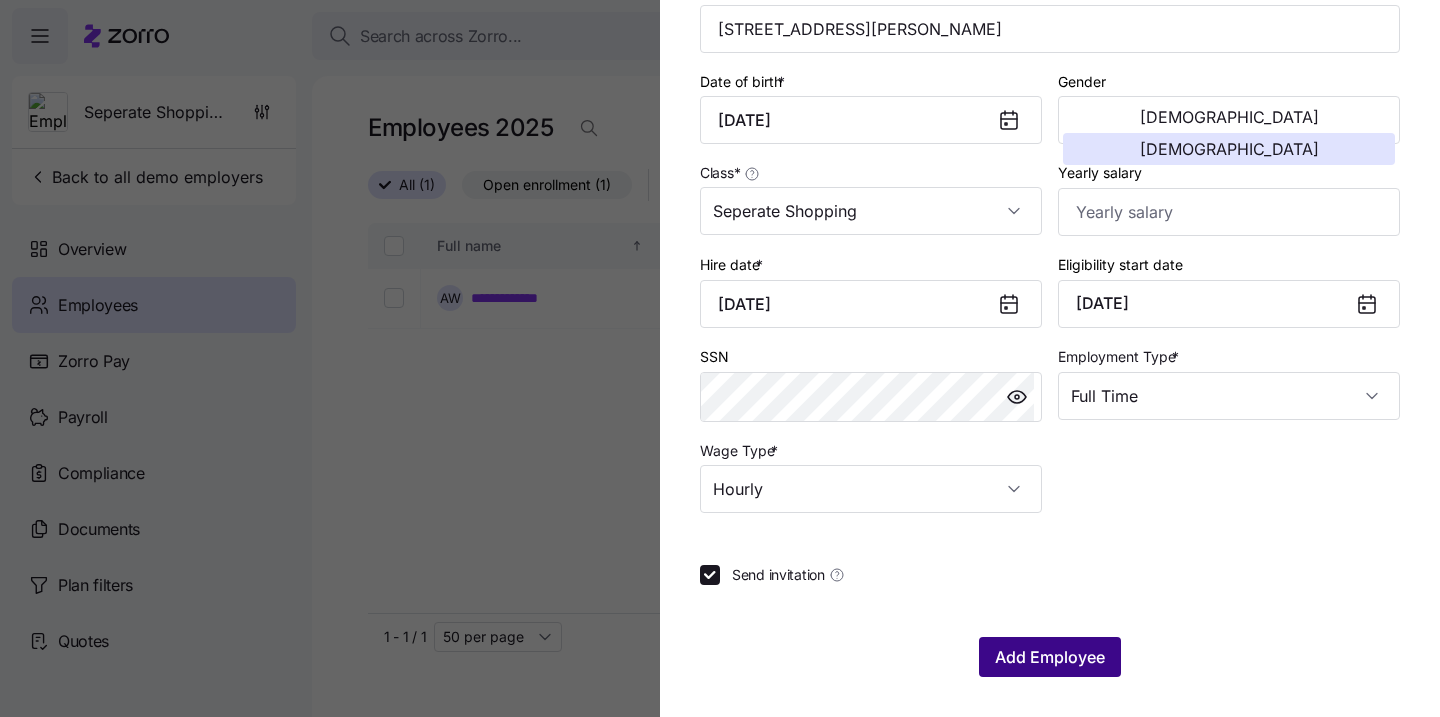 click on "Add Employee" at bounding box center (1050, 657) 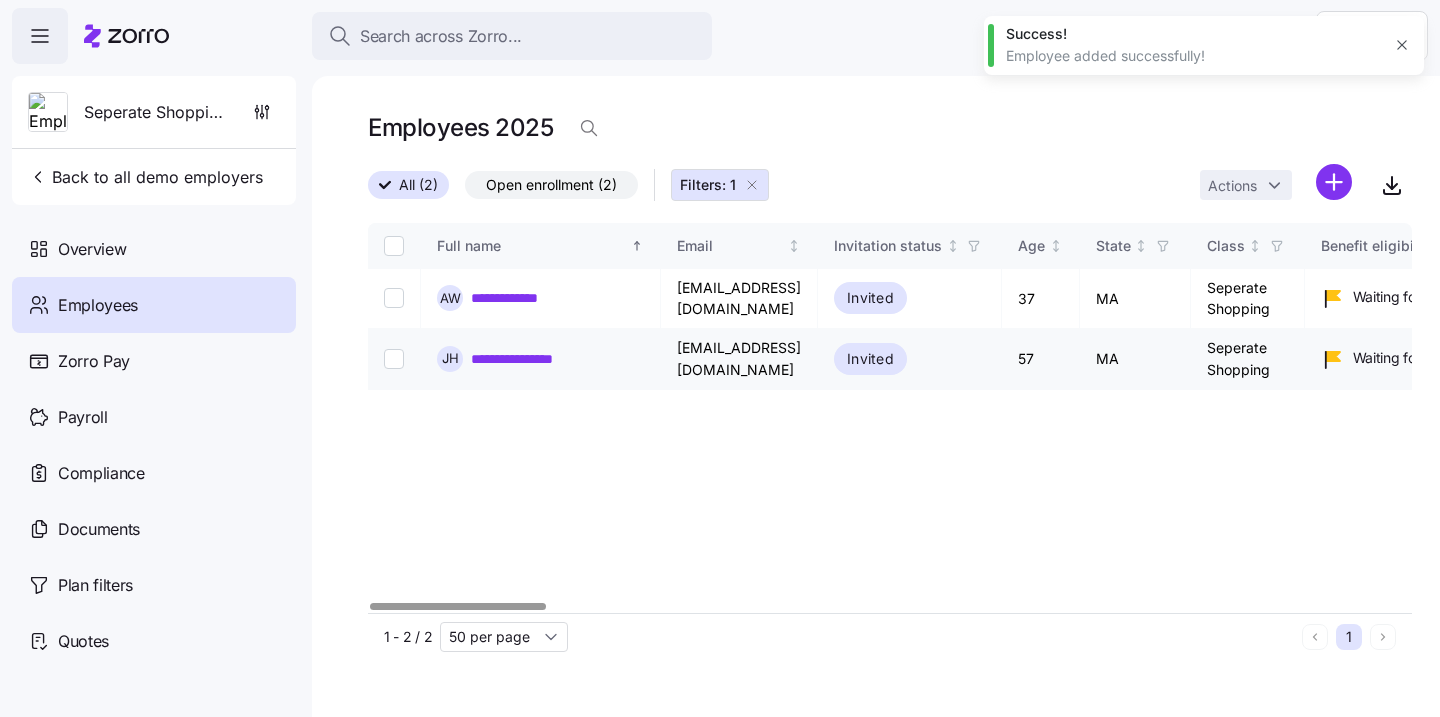 click on "**********" at bounding box center (526, 359) 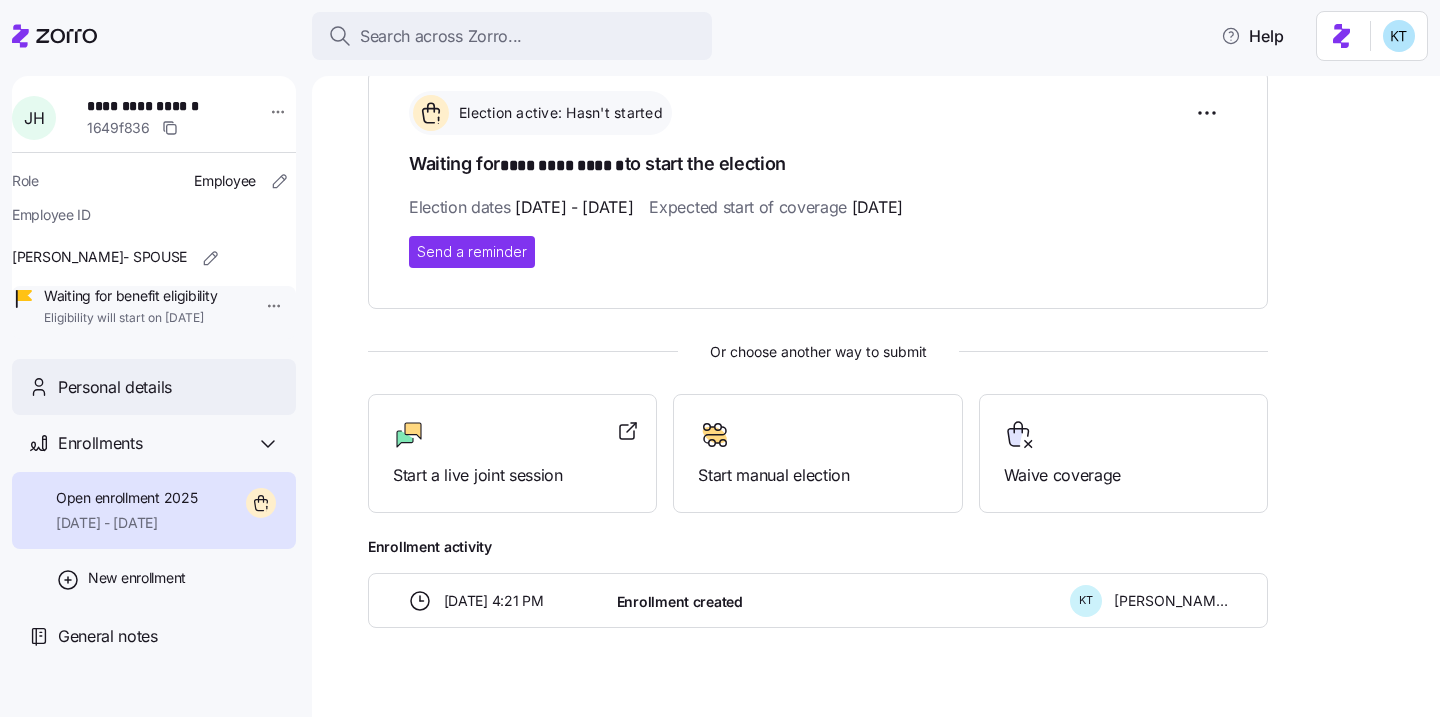 scroll, scrollTop: 278, scrollLeft: 0, axis: vertical 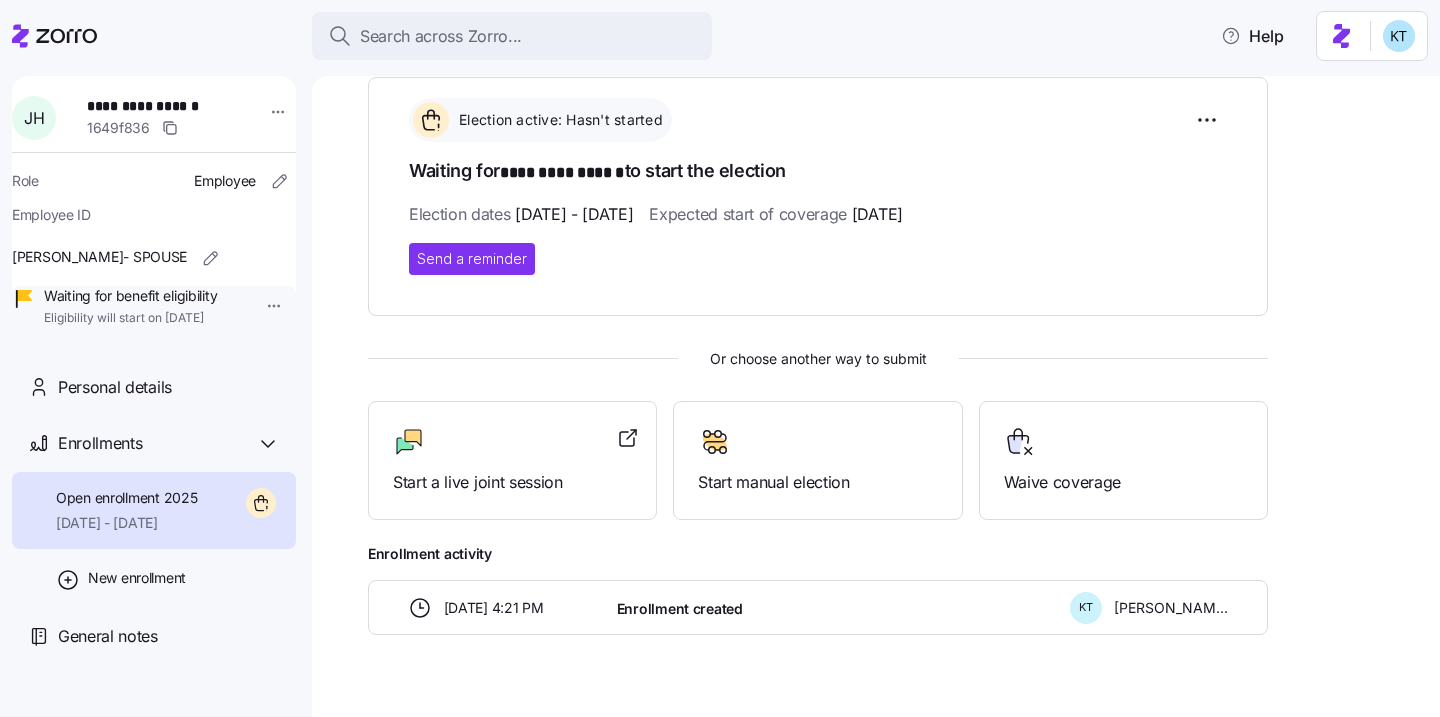 click on "Open enrollment 2025" at bounding box center (126, 498) 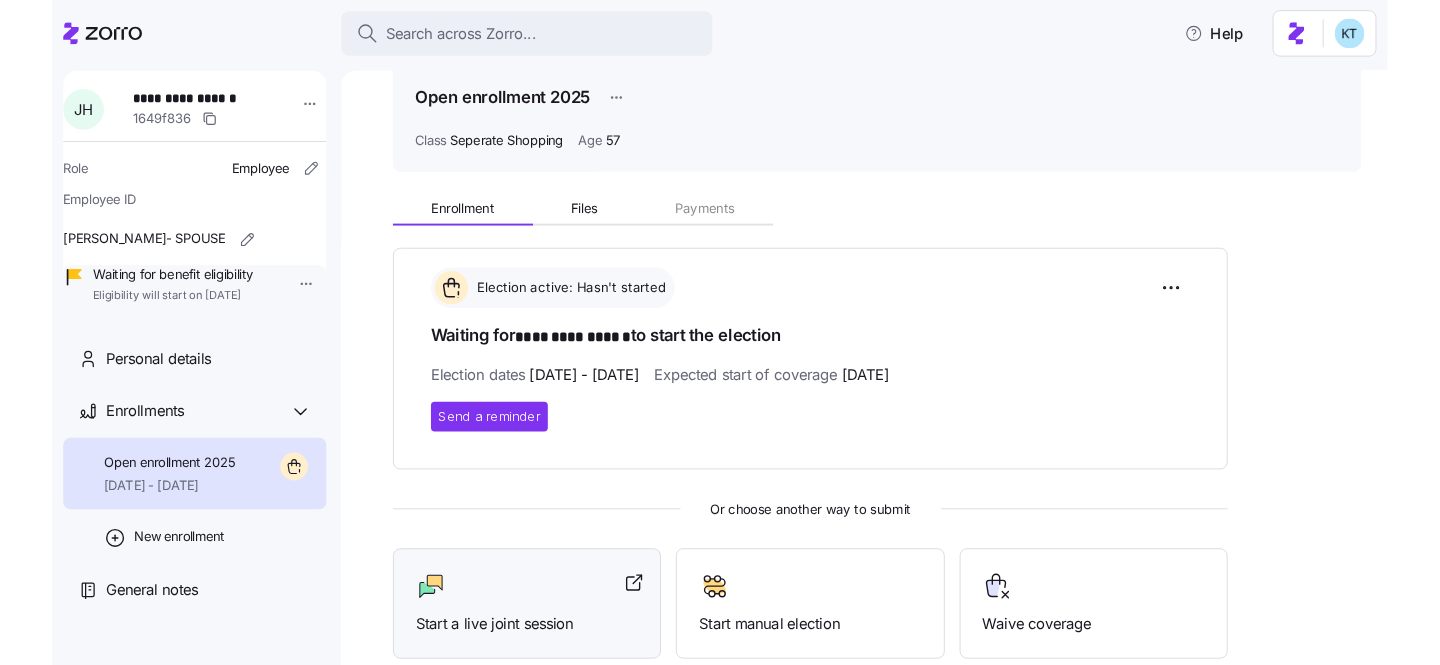 scroll, scrollTop: 0, scrollLeft: 0, axis: both 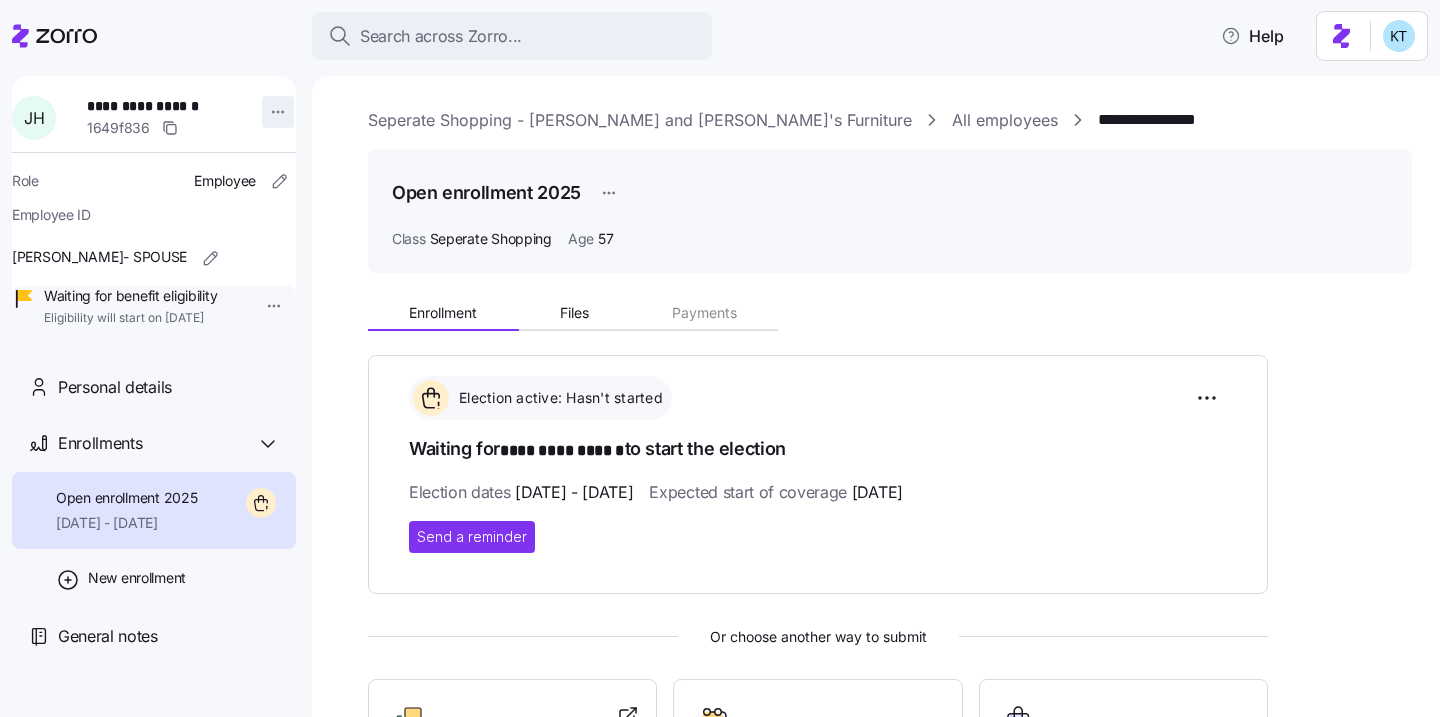 click on "**********" at bounding box center [720, 352] 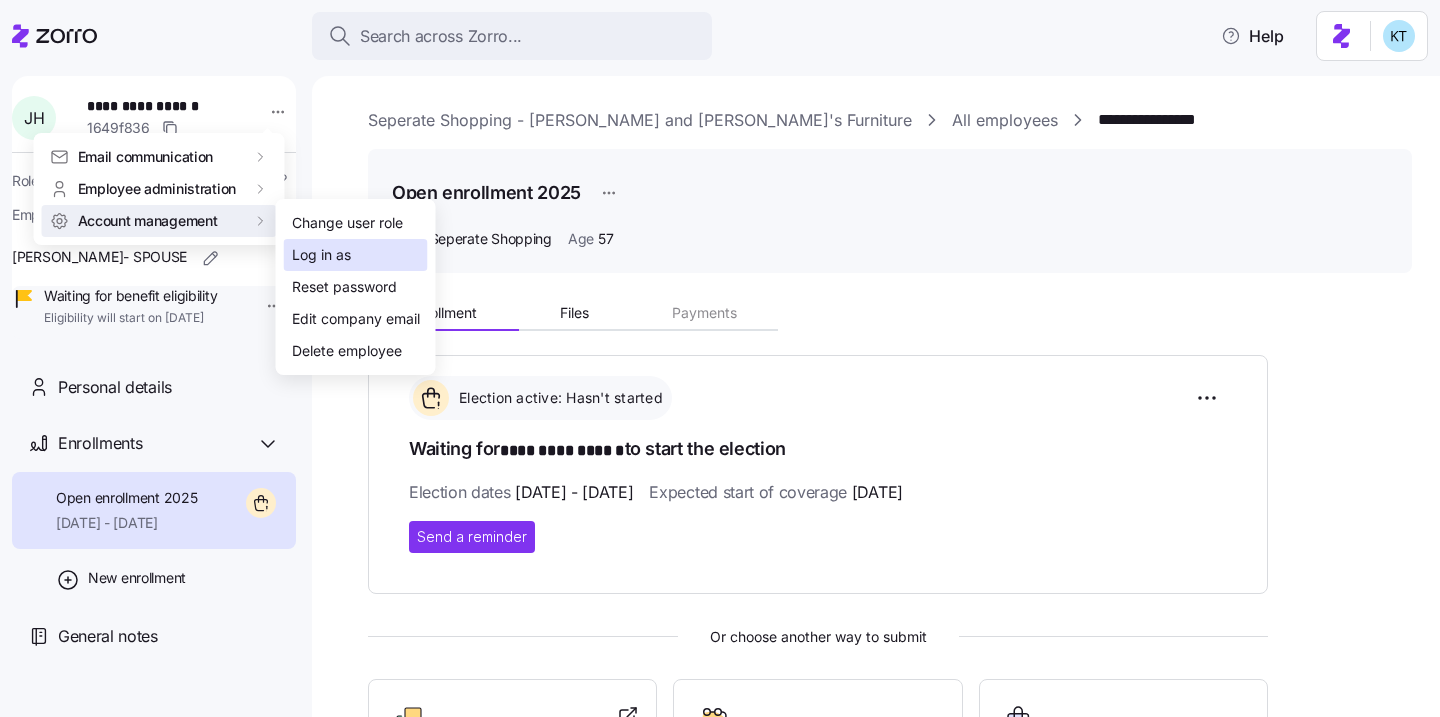 click on "Log in as" at bounding box center [321, 255] 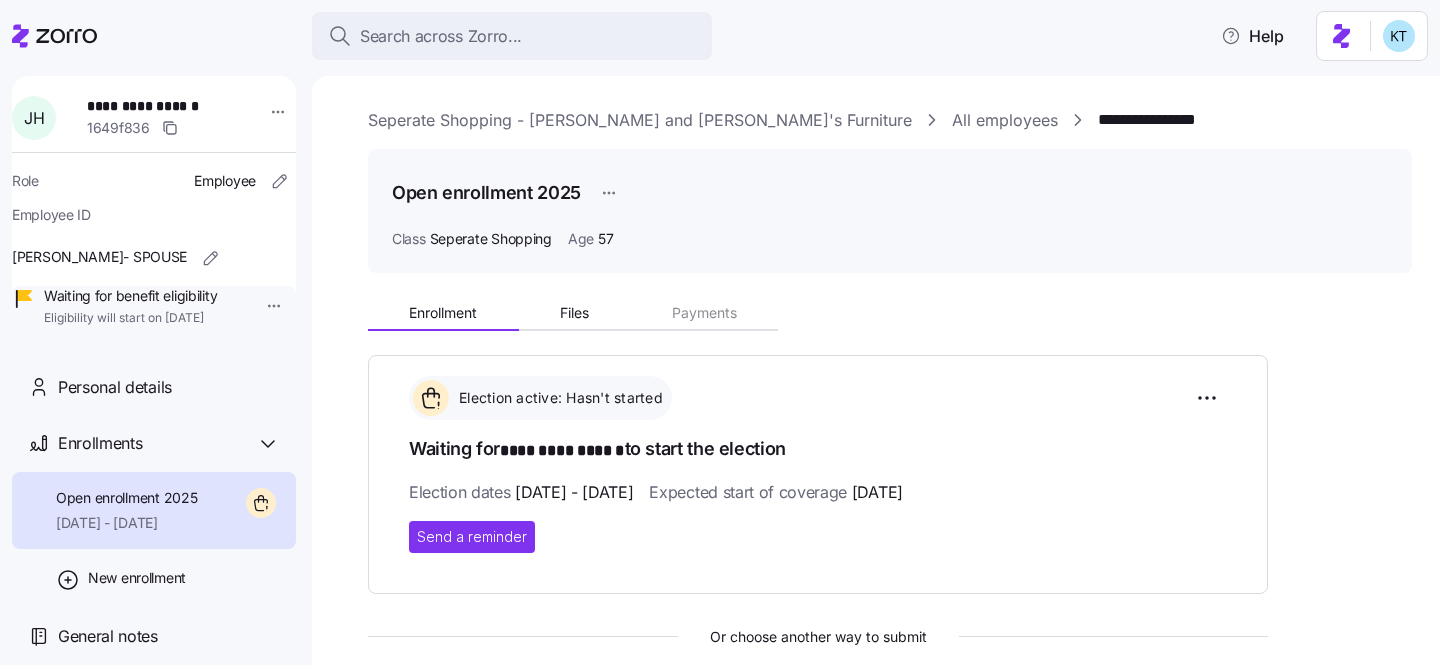 click on "**********" at bounding box center (153, 106) 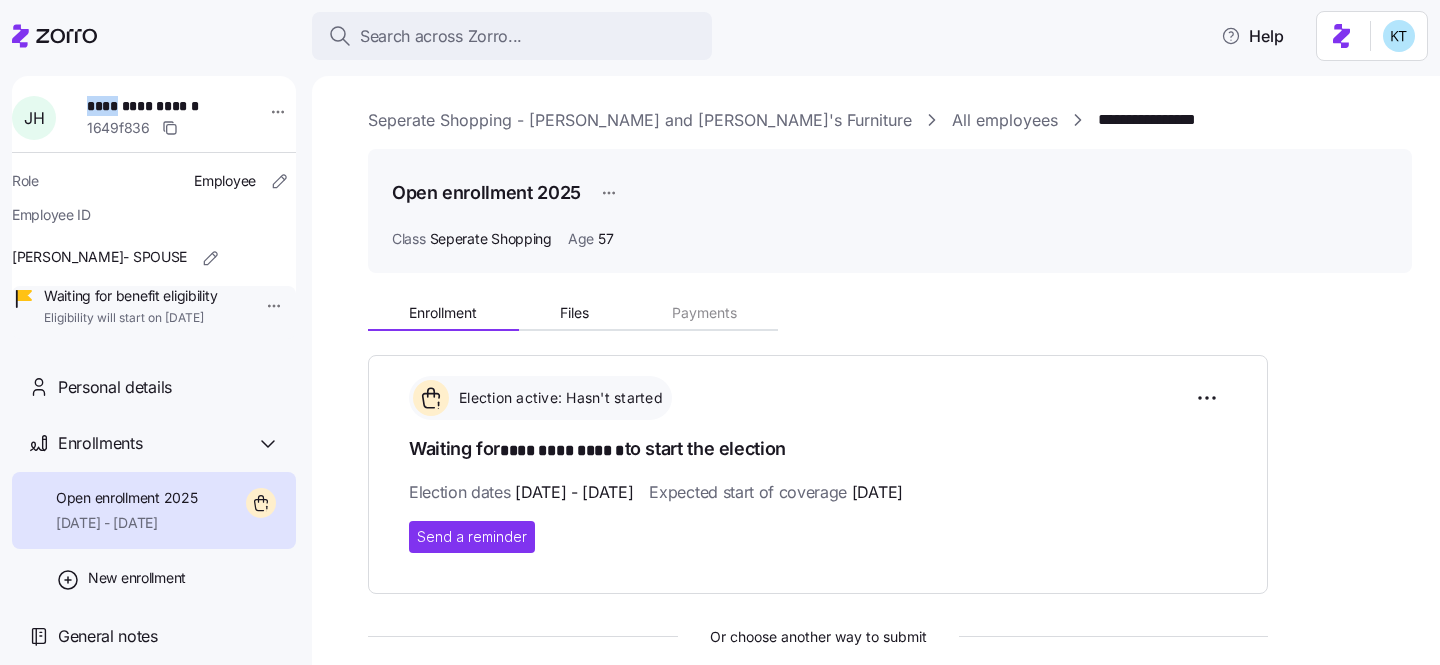 click on "**********" at bounding box center [153, 106] 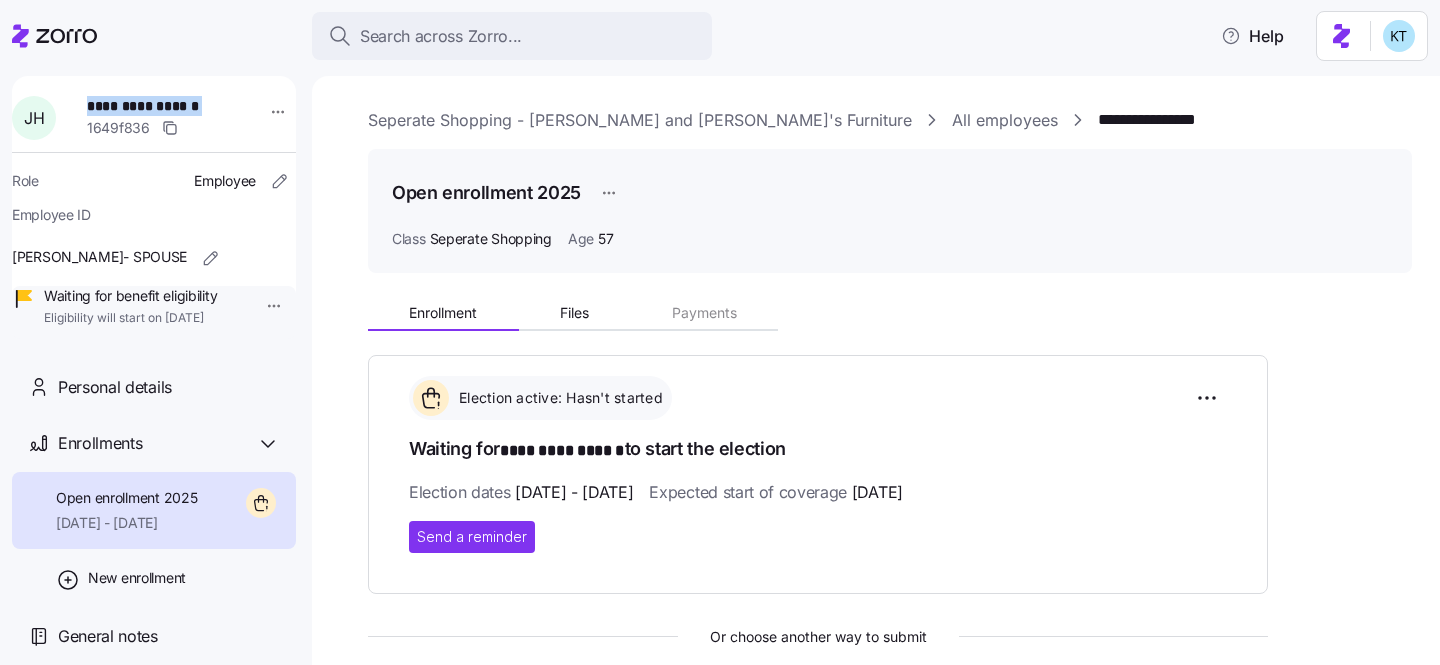click on "**********" at bounding box center [153, 106] 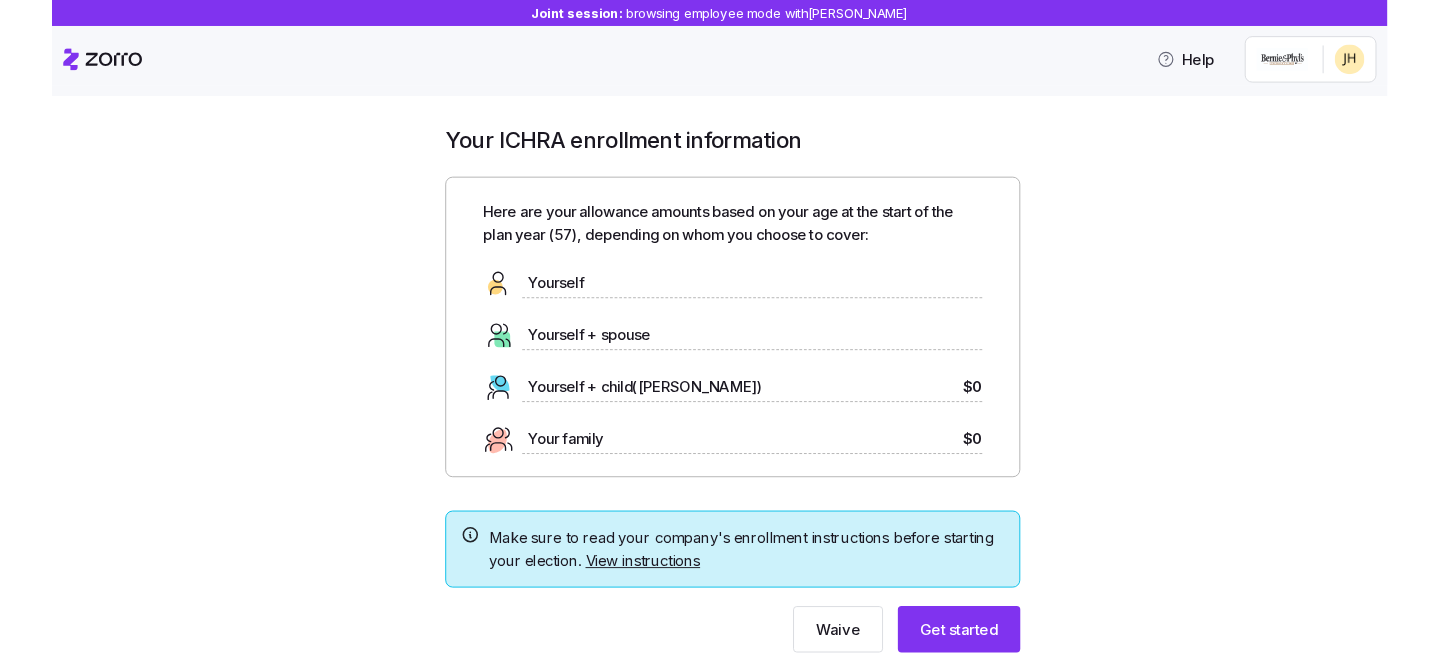 scroll, scrollTop: 0, scrollLeft: 0, axis: both 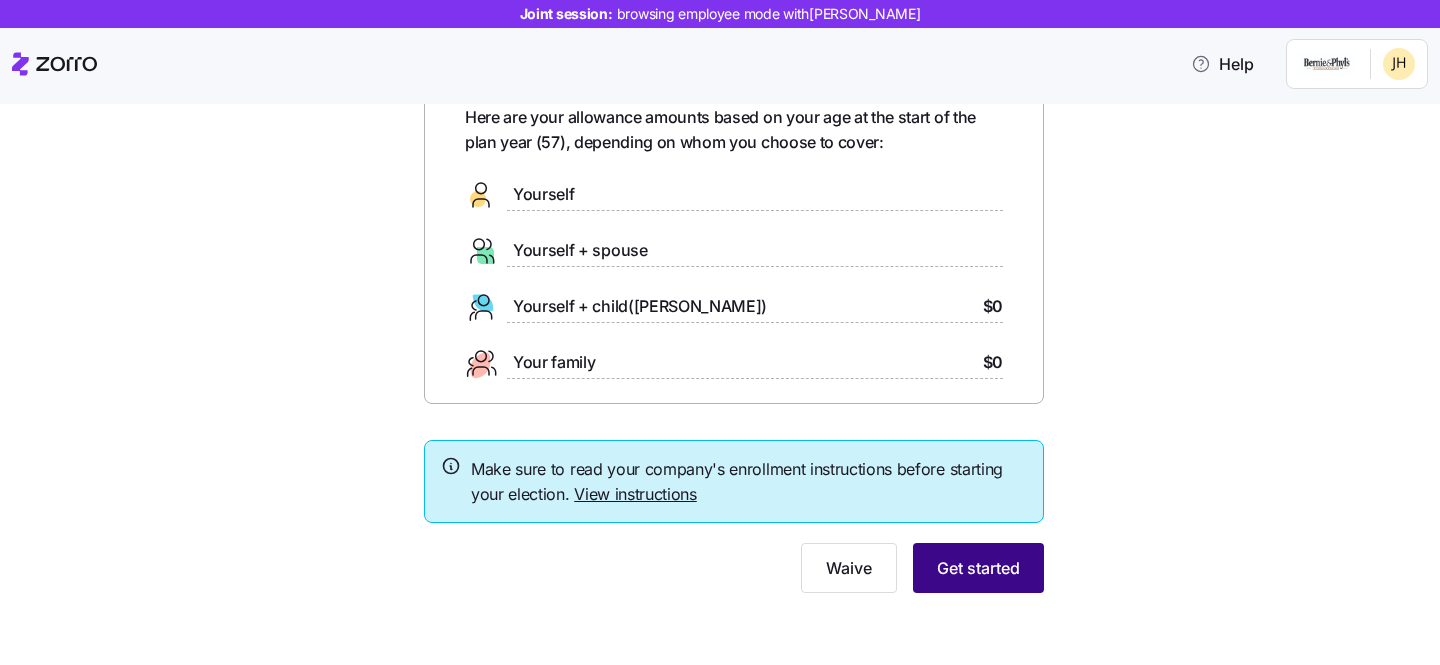 click on "Get started" at bounding box center [978, 568] 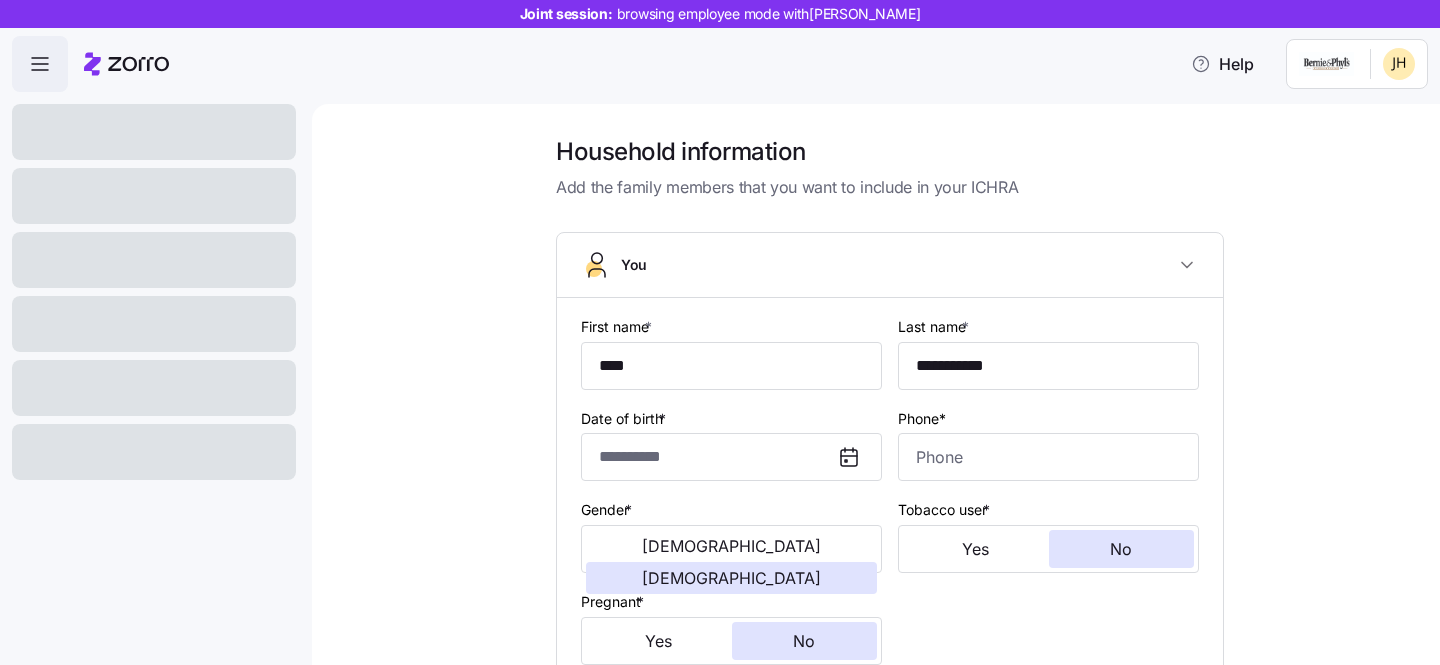 type on "****" 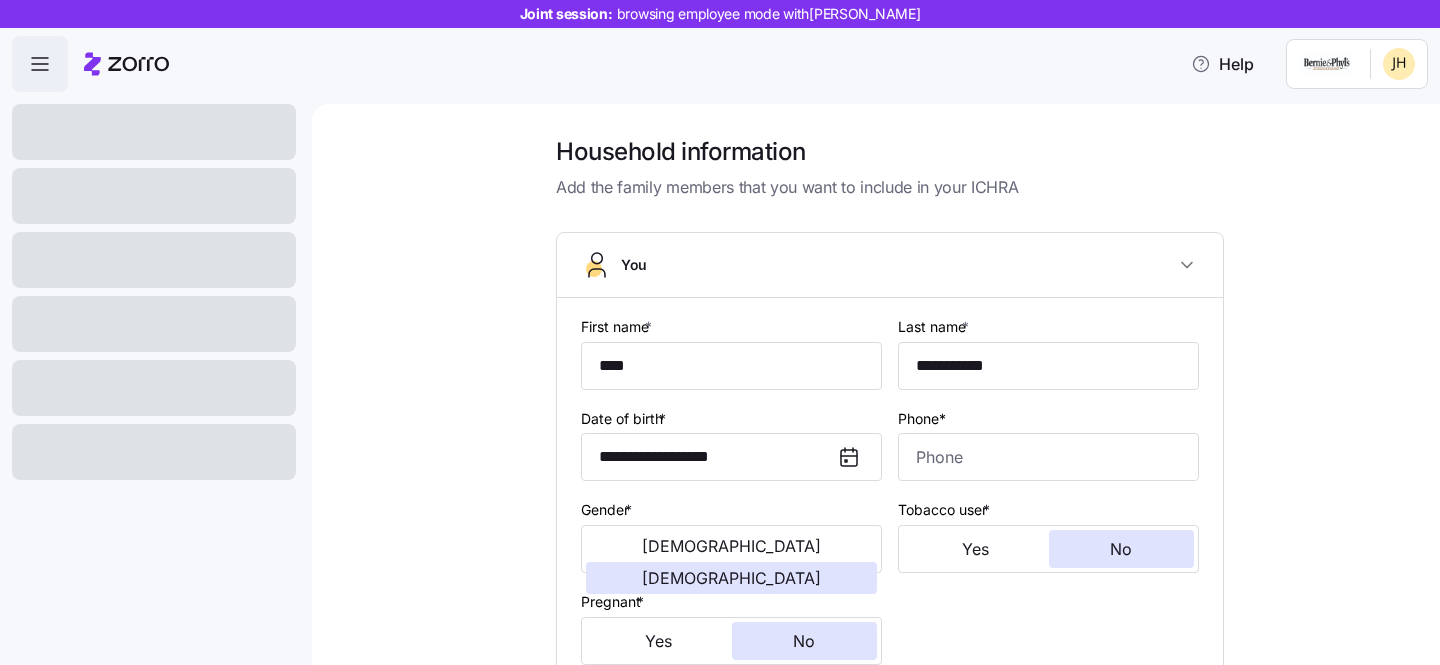 type on "**********" 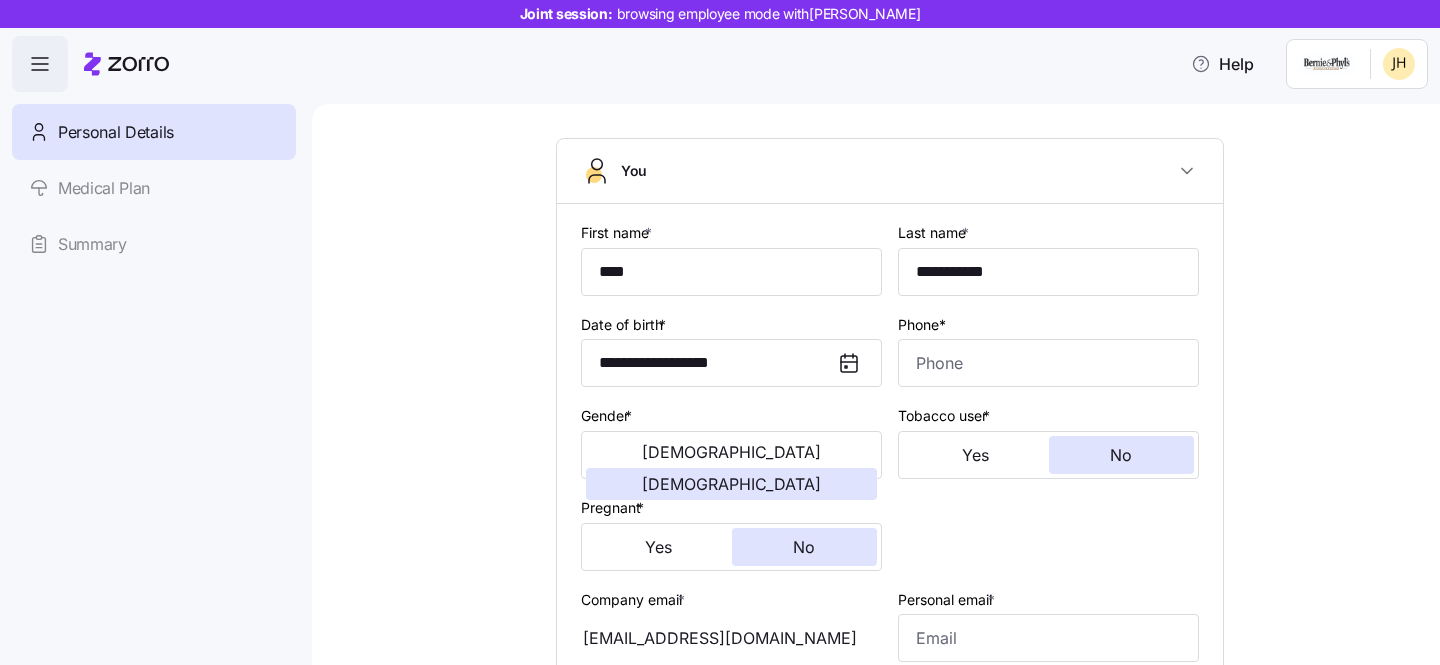 scroll, scrollTop: 94, scrollLeft: 0, axis: vertical 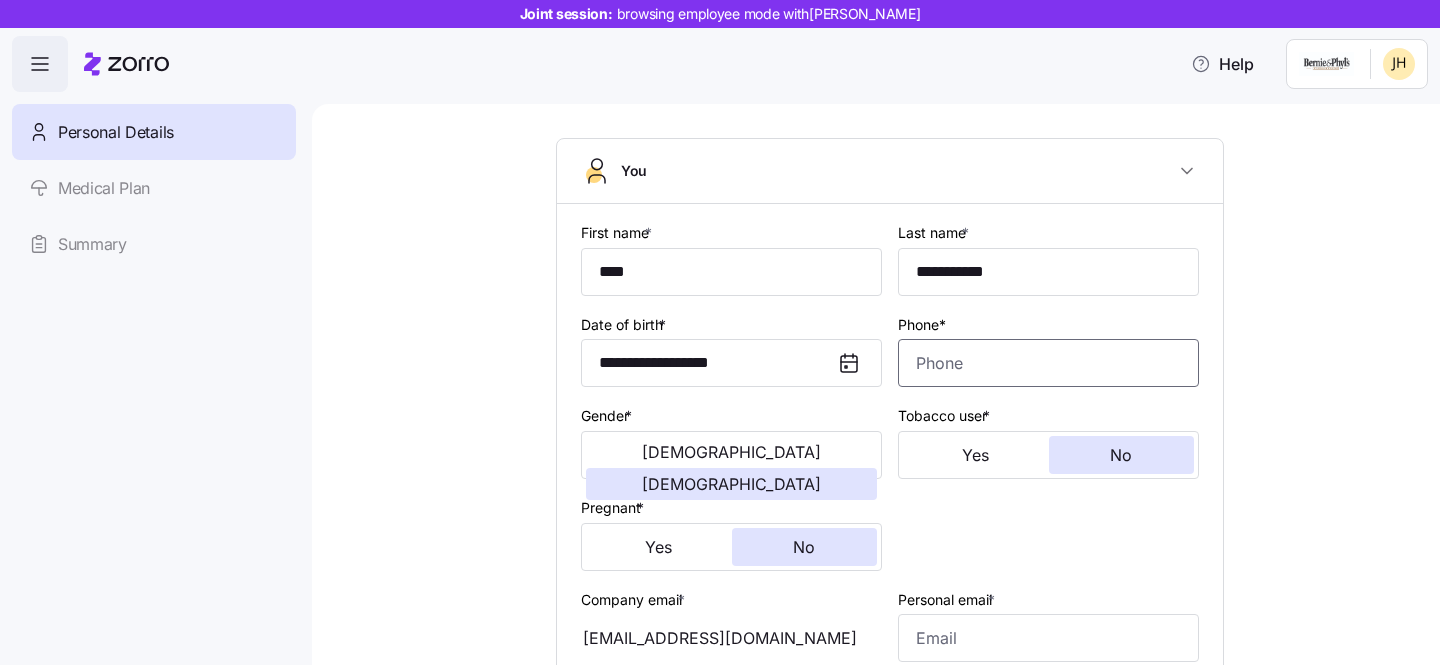 click on "Phone*" at bounding box center (1048, 363) 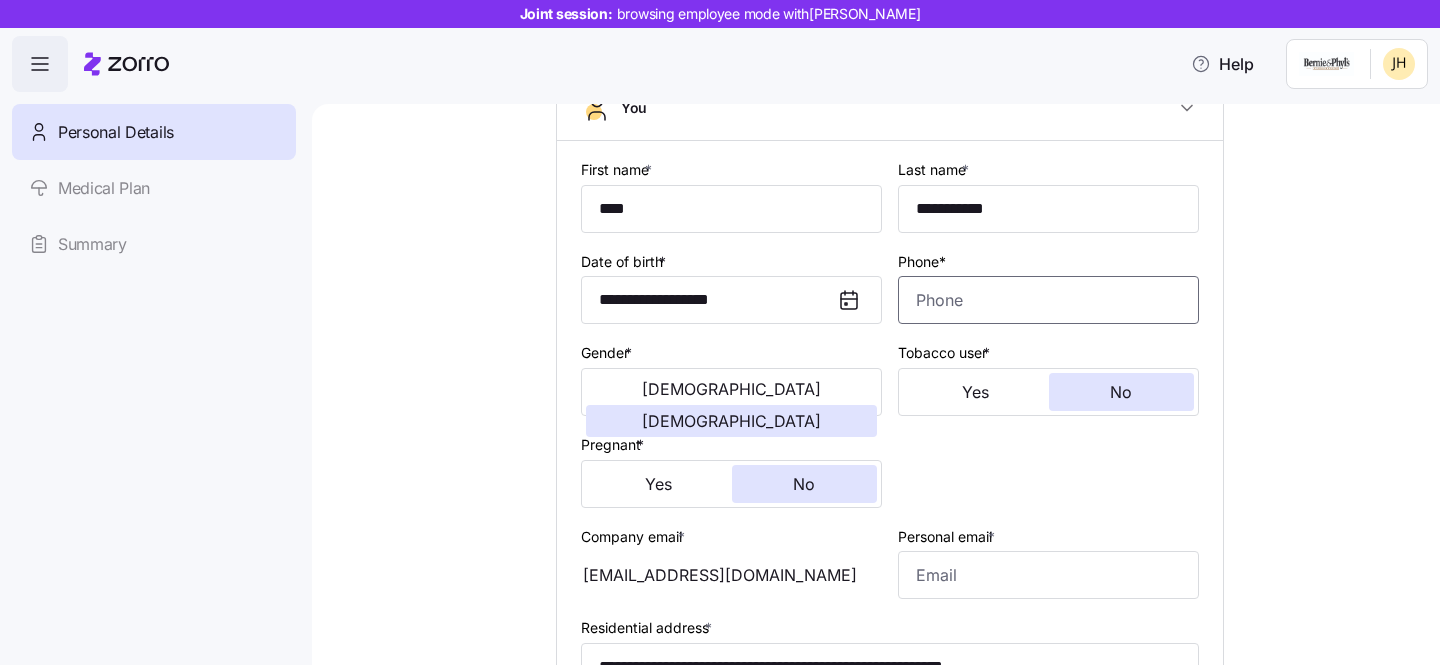 scroll, scrollTop: 153, scrollLeft: 0, axis: vertical 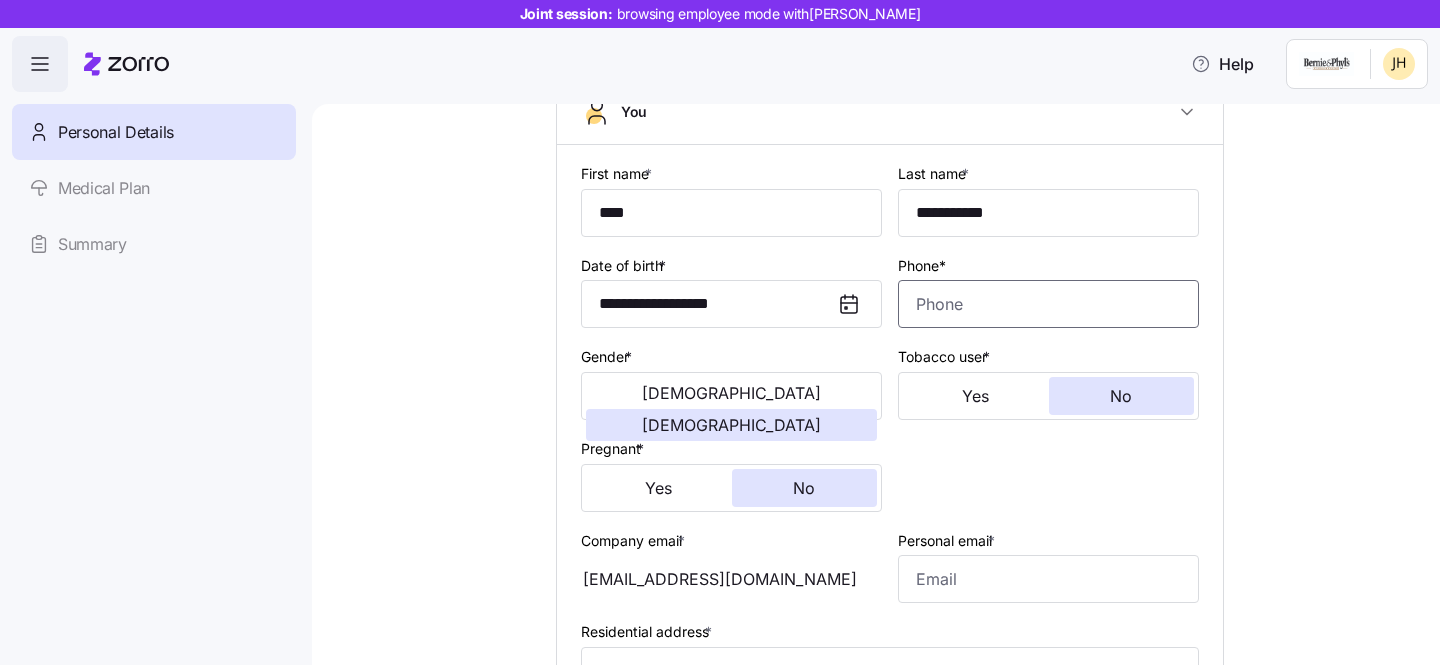 click on "Phone*" at bounding box center (1048, 304) 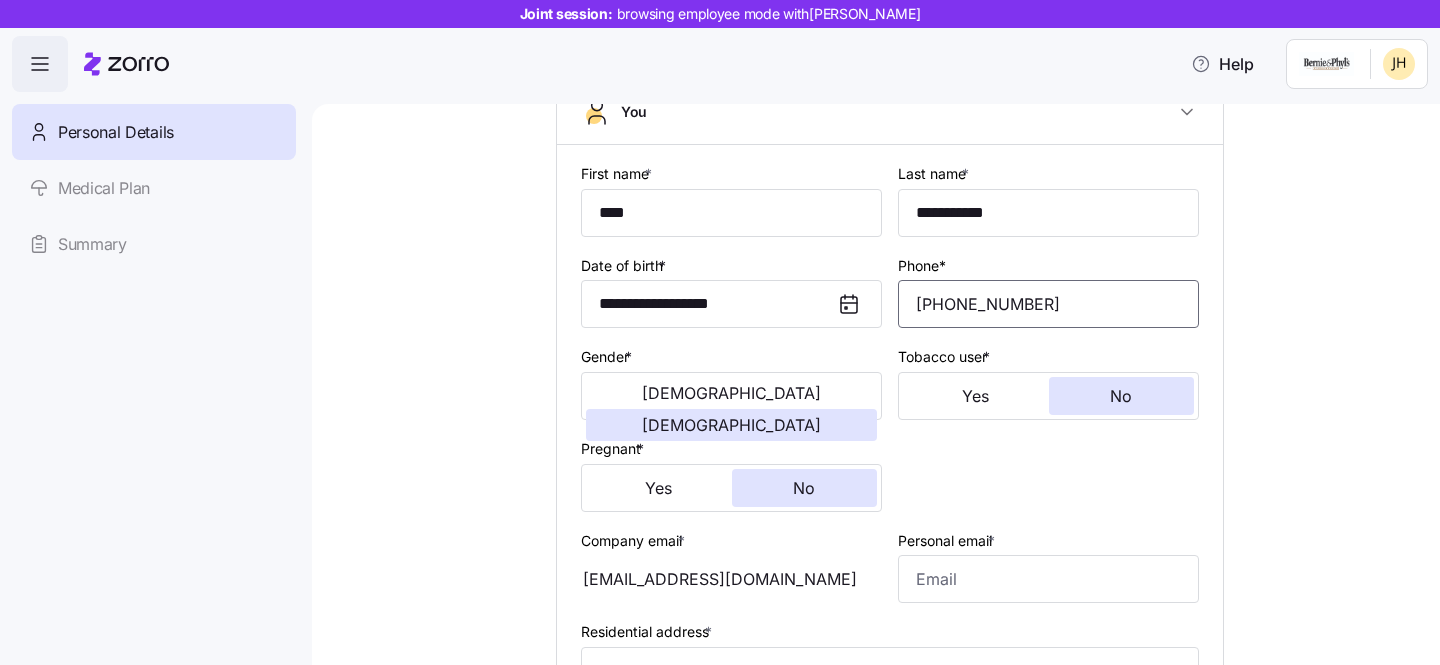 type on "[PHONE_NUMBER]" 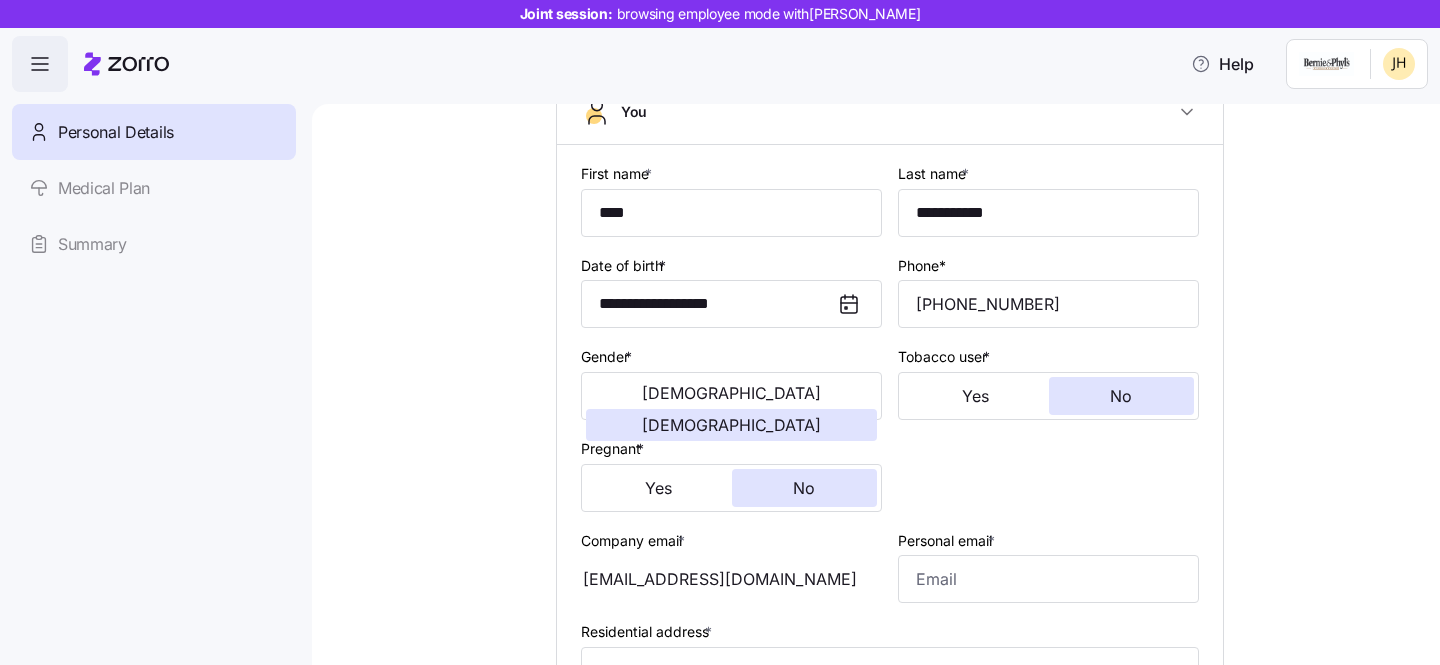 click on "**********" at bounding box center (890, 568) 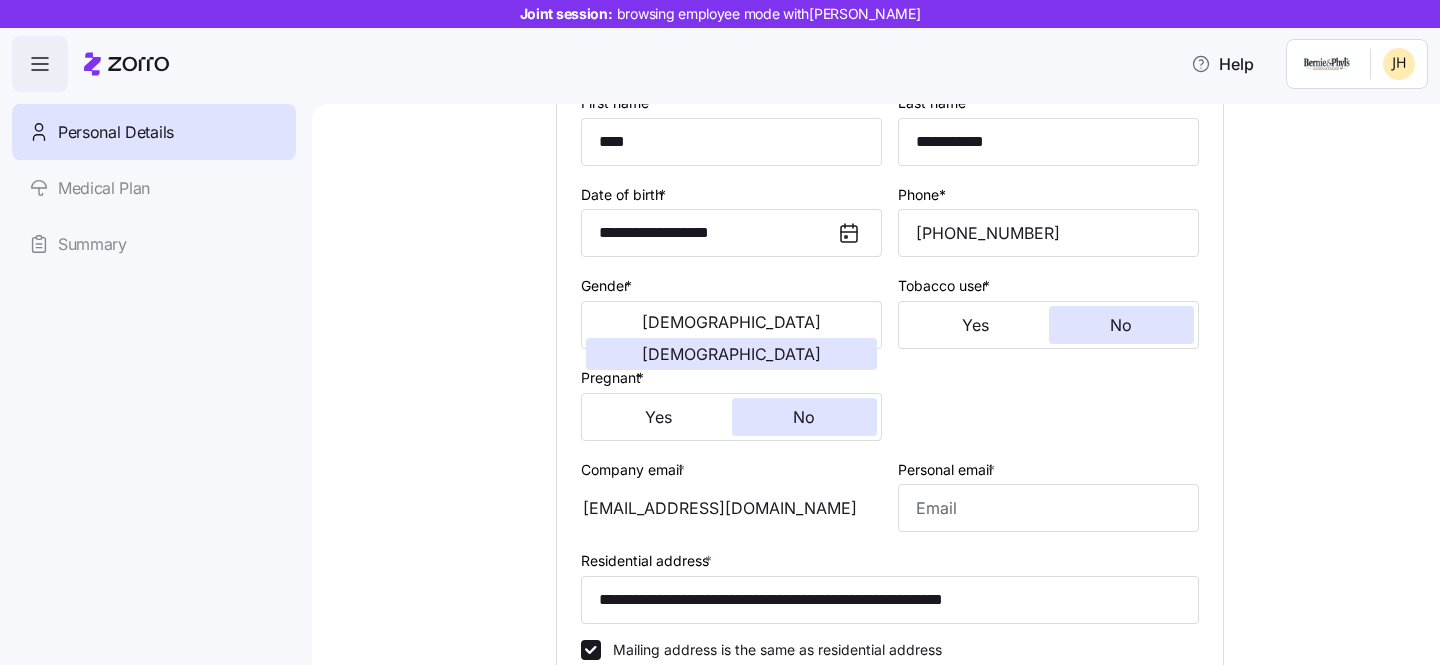 scroll, scrollTop: 262, scrollLeft: 0, axis: vertical 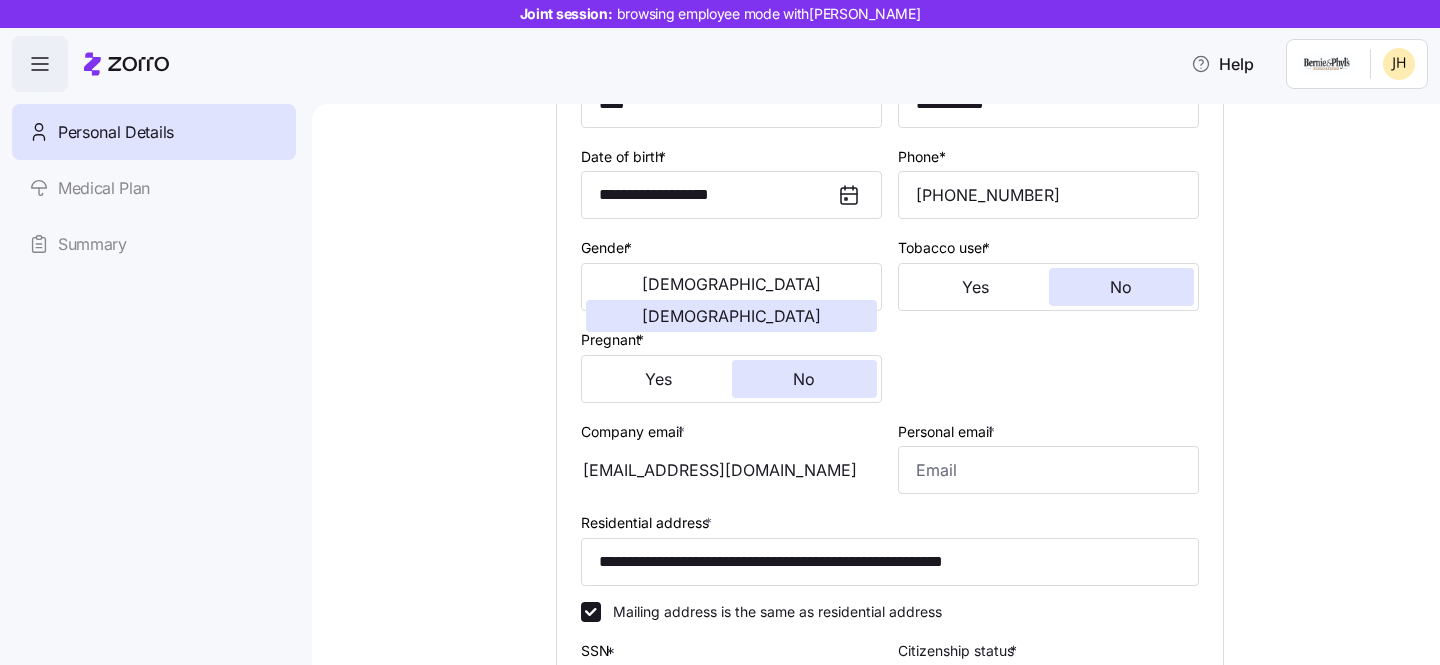 click on "[EMAIL_ADDRESS][DOMAIN_NAME]" at bounding box center (731, 470) 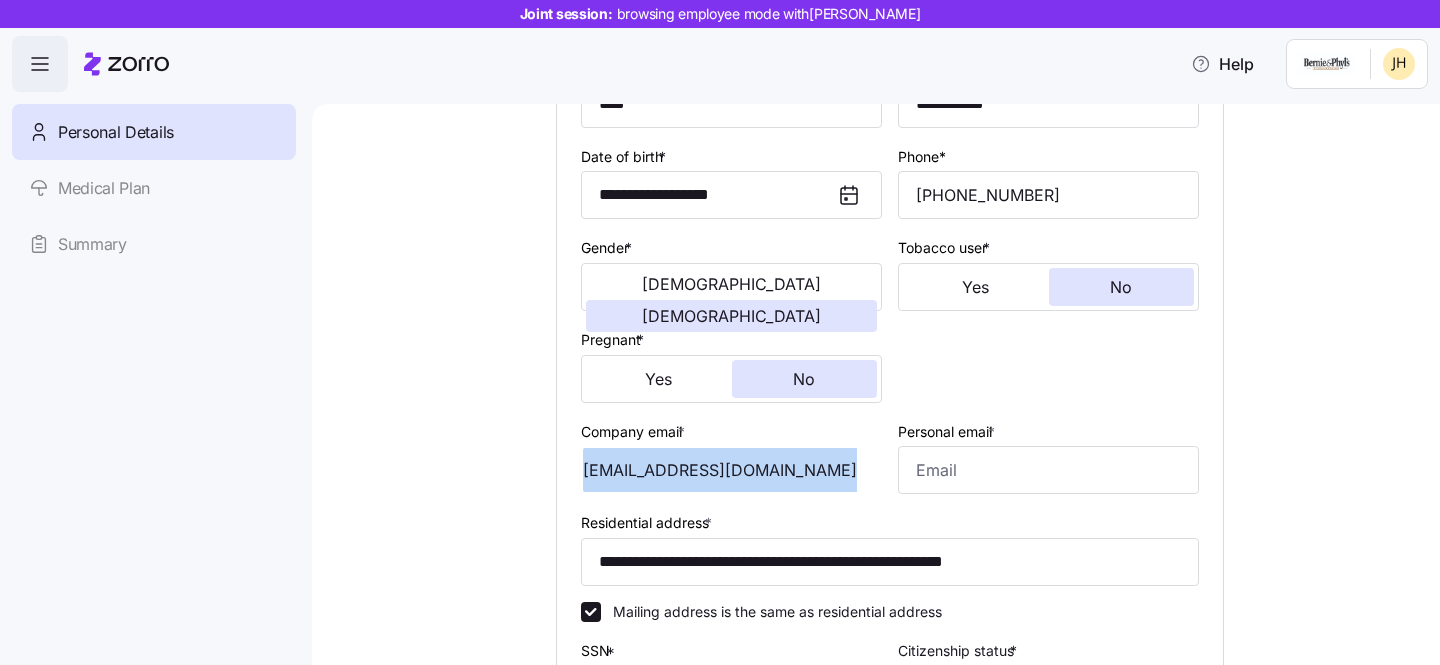 click on "[EMAIL_ADDRESS][DOMAIN_NAME]" at bounding box center [731, 470] 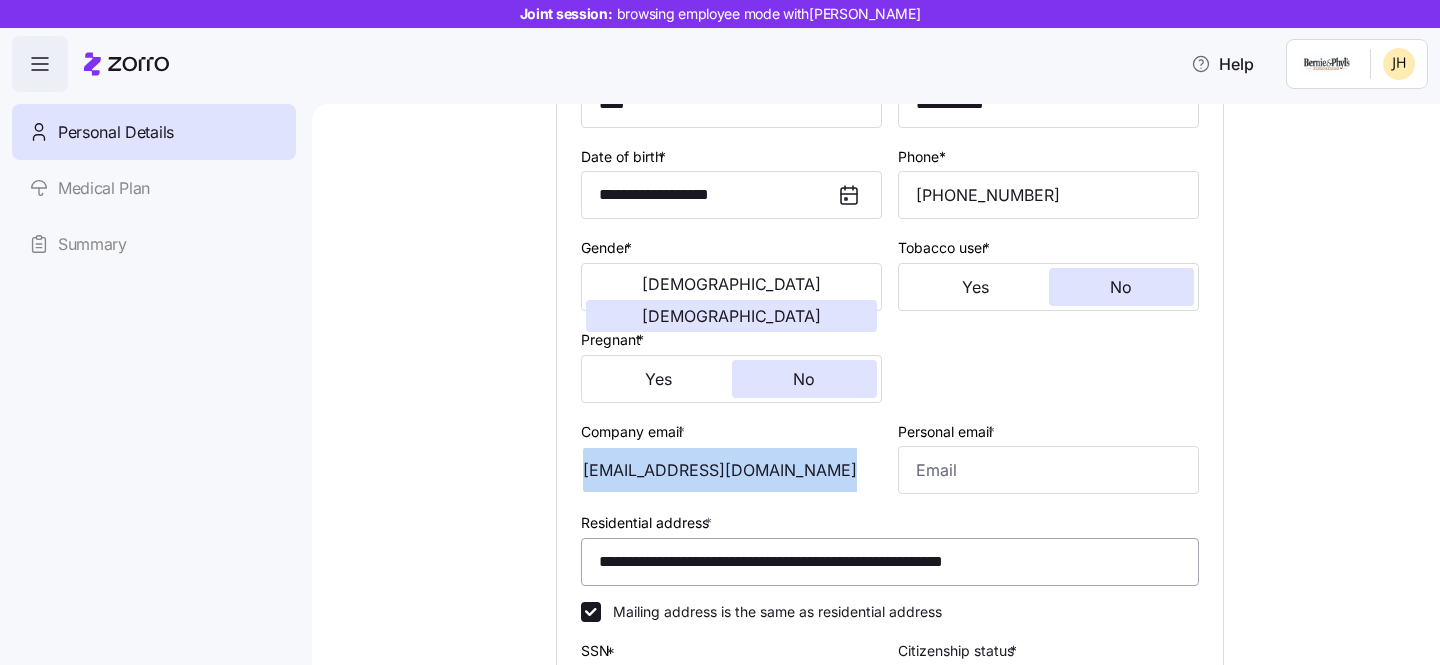 click on "[EMAIL_ADDRESS][DOMAIN_NAME]" at bounding box center [731, 470] 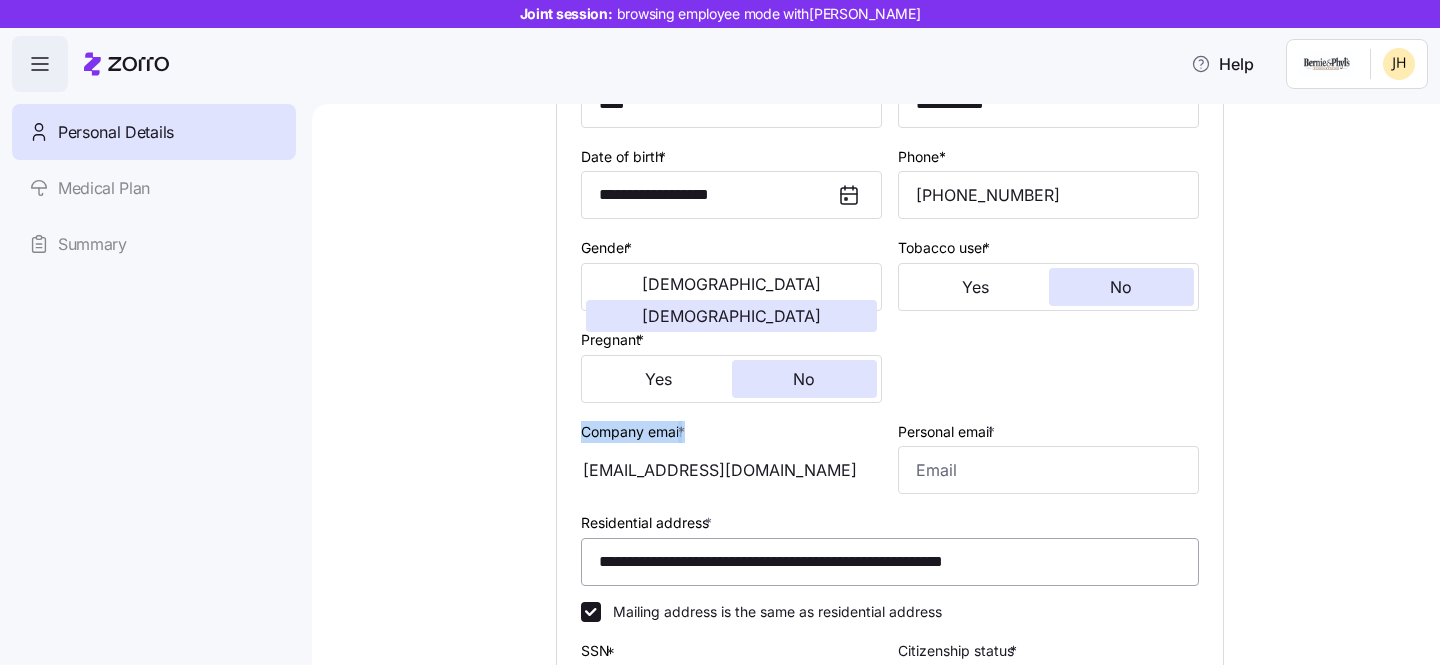 click on "[EMAIL_ADDRESS][DOMAIN_NAME]" at bounding box center (731, 470) 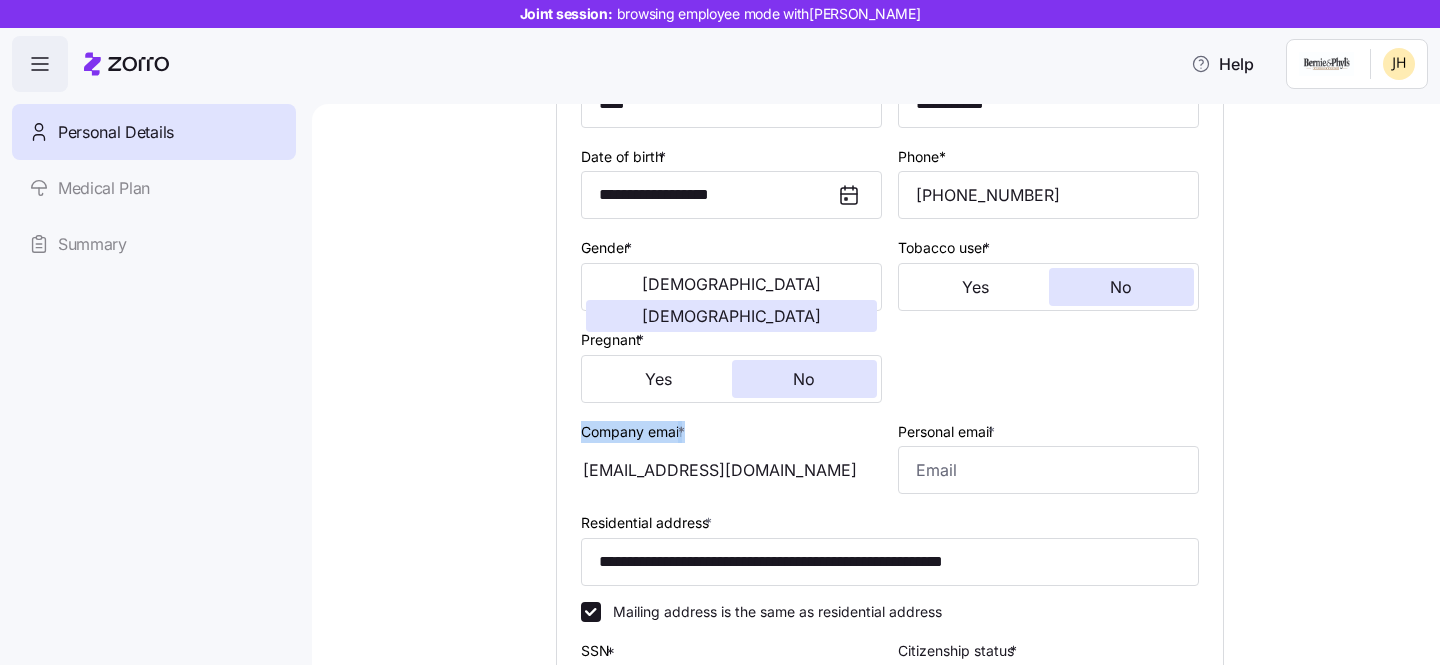 click on "Company email  * [EMAIL_ADDRESS][DOMAIN_NAME]" at bounding box center (731, 457) 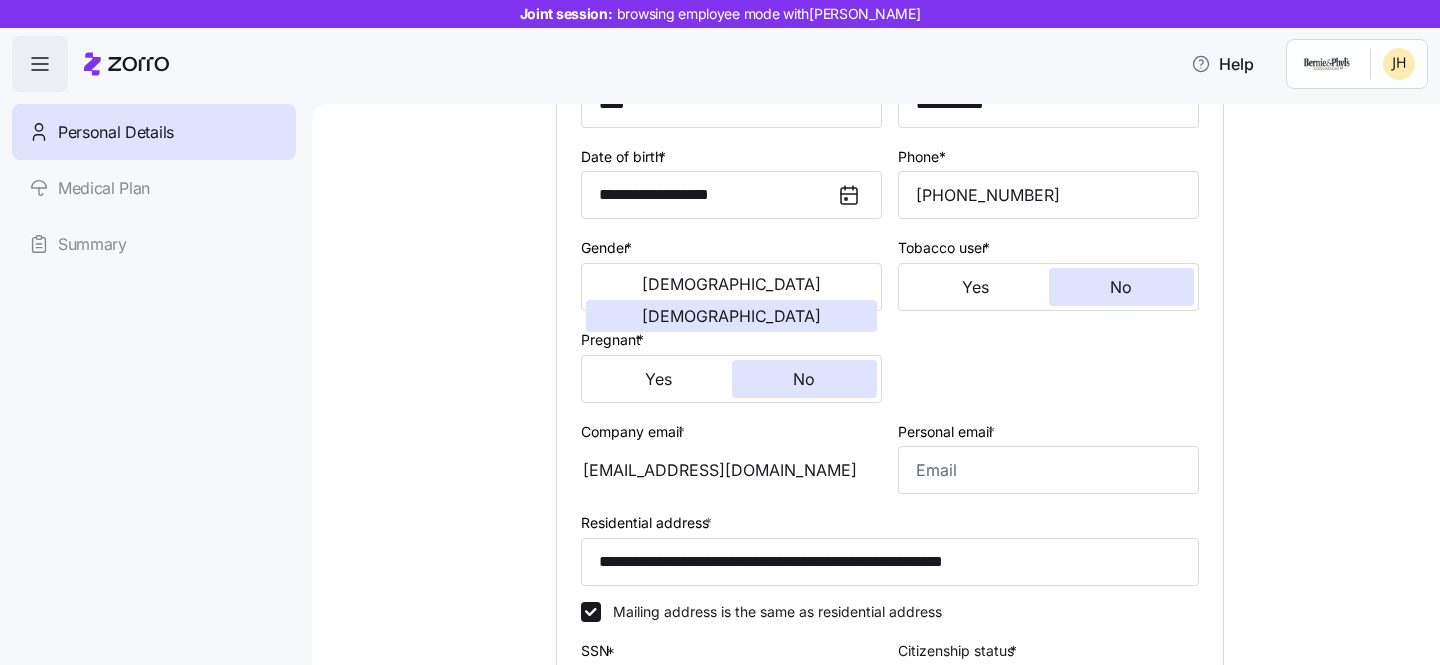 click on "[EMAIL_ADDRESS][DOMAIN_NAME]" at bounding box center [731, 470] 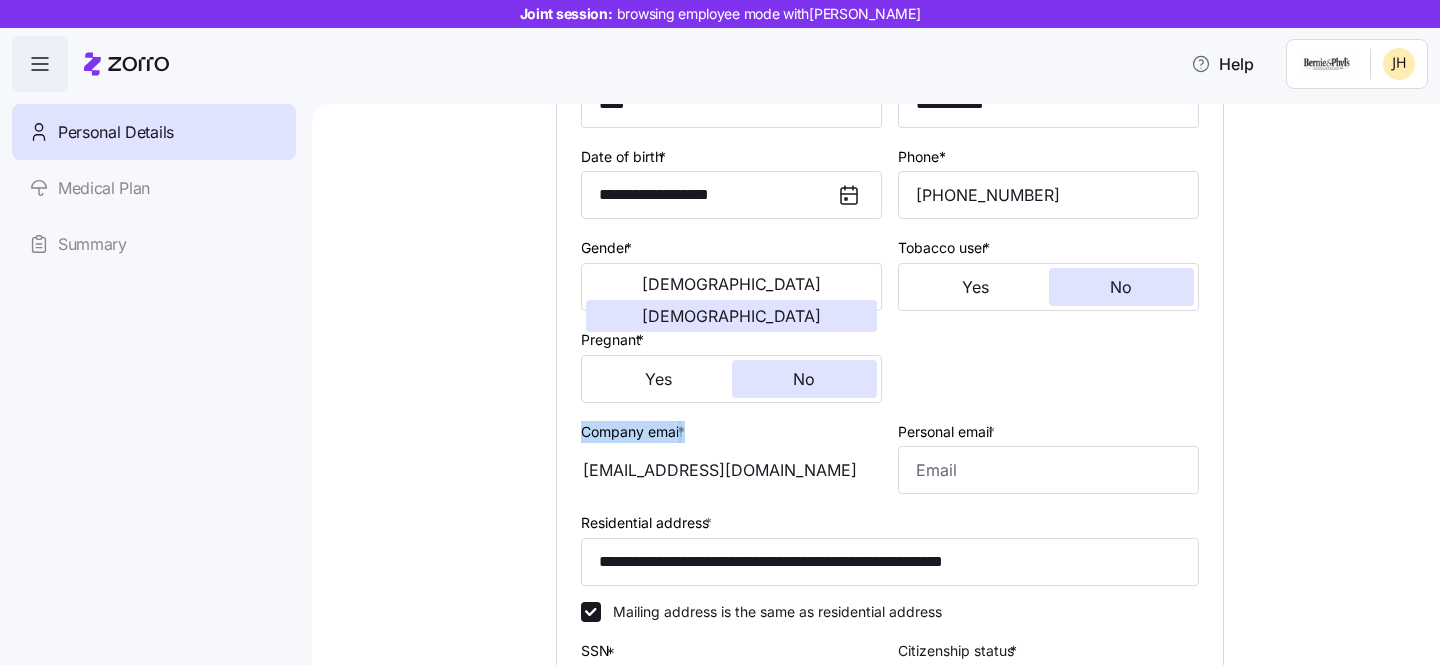 click on "[EMAIL_ADDRESS][DOMAIN_NAME]" at bounding box center [731, 470] 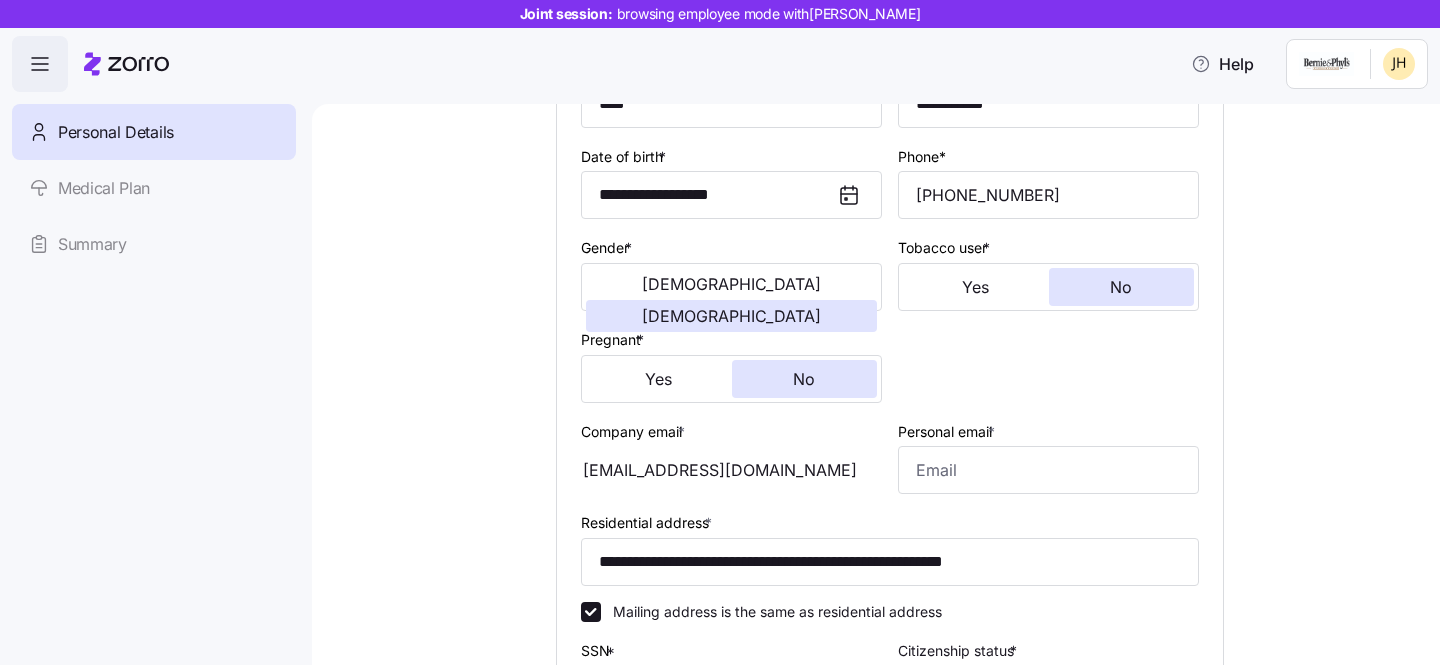 click on "Company email  * [EMAIL_ADDRESS][DOMAIN_NAME]" at bounding box center [731, 457] 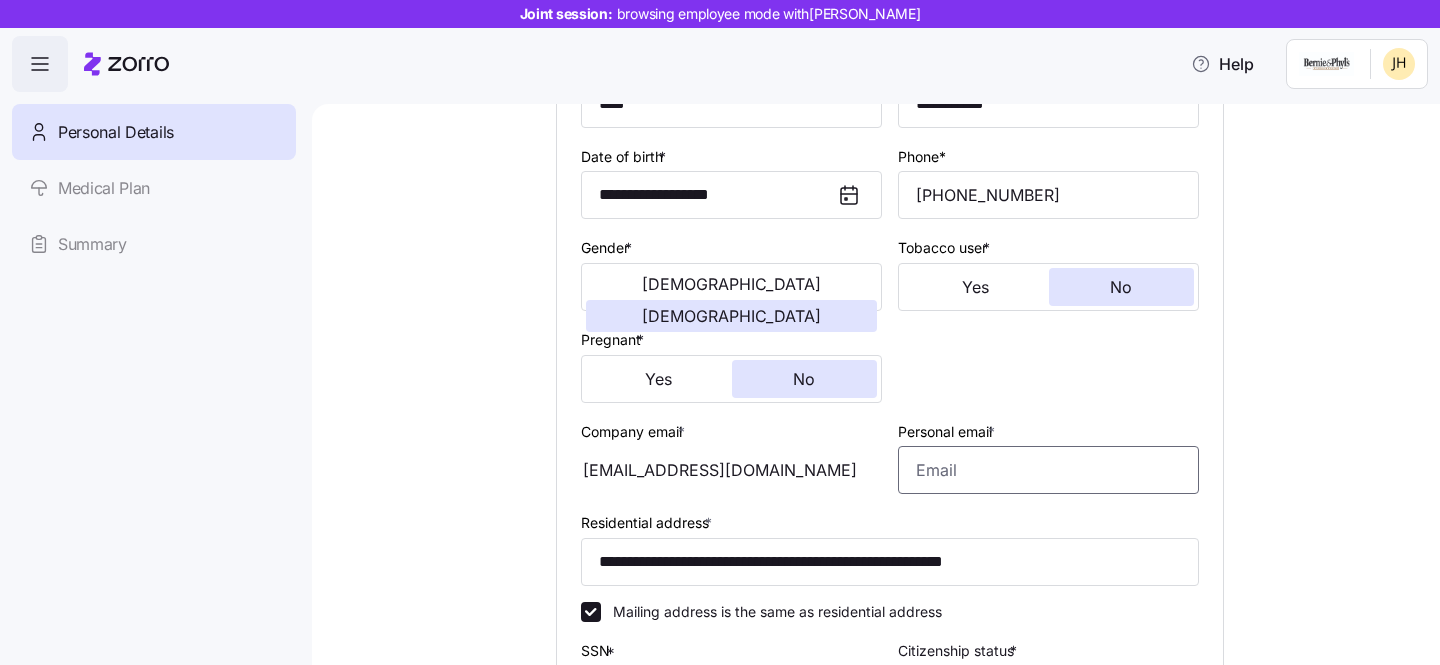click on "Personal email  *" at bounding box center [1048, 470] 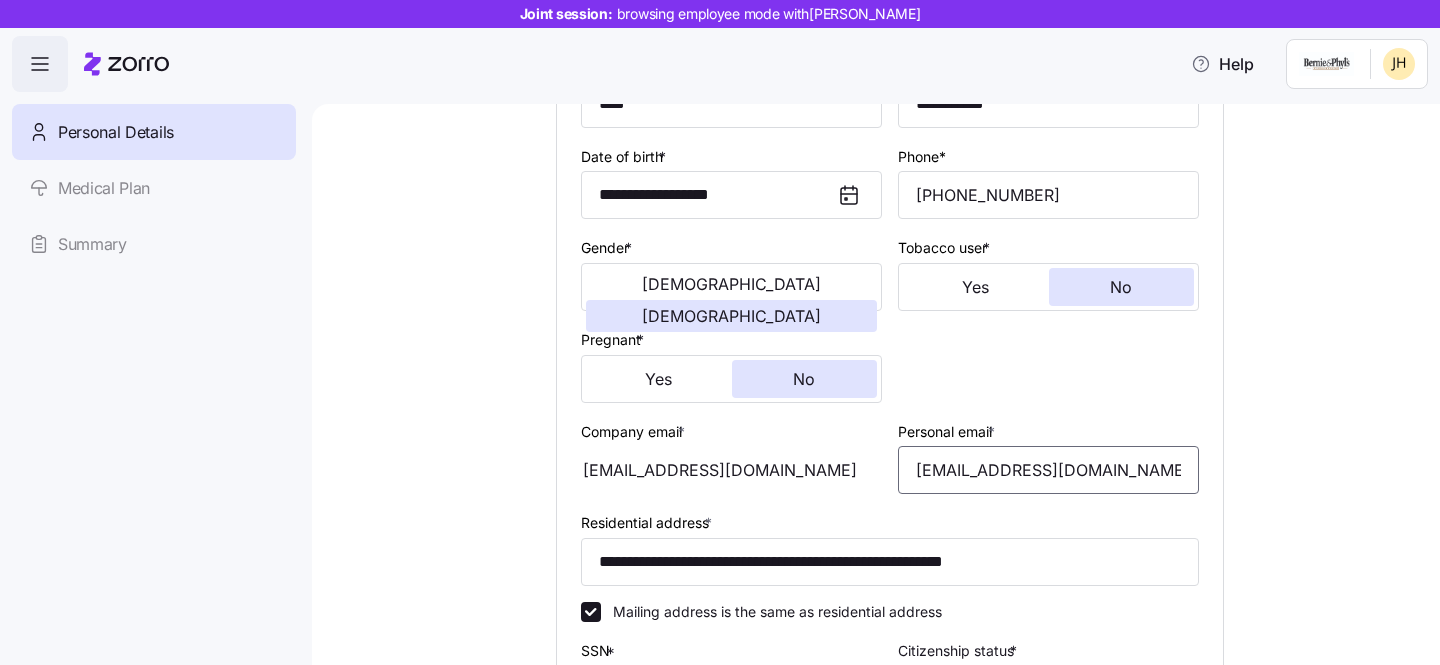 type on "[EMAIL_ADDRESS][DOMAIN_NAME]" 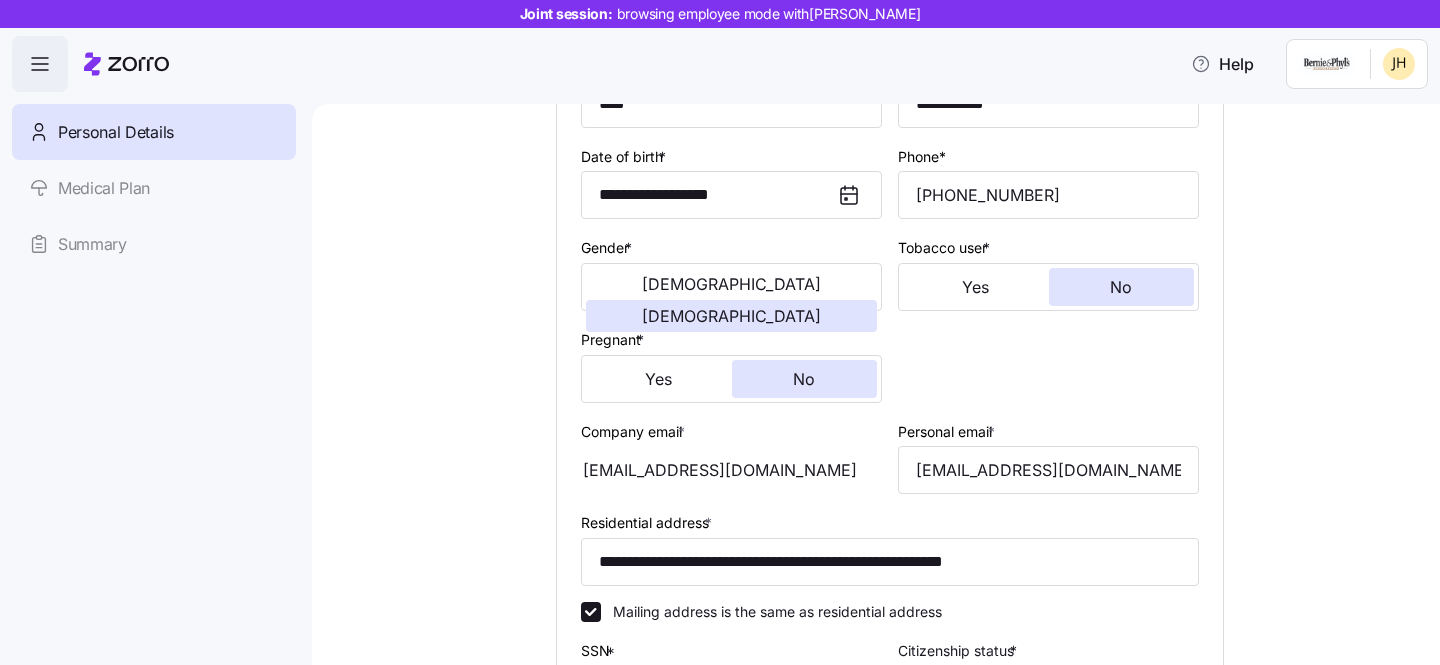 click on "**********" at bounding box center [890, 397] 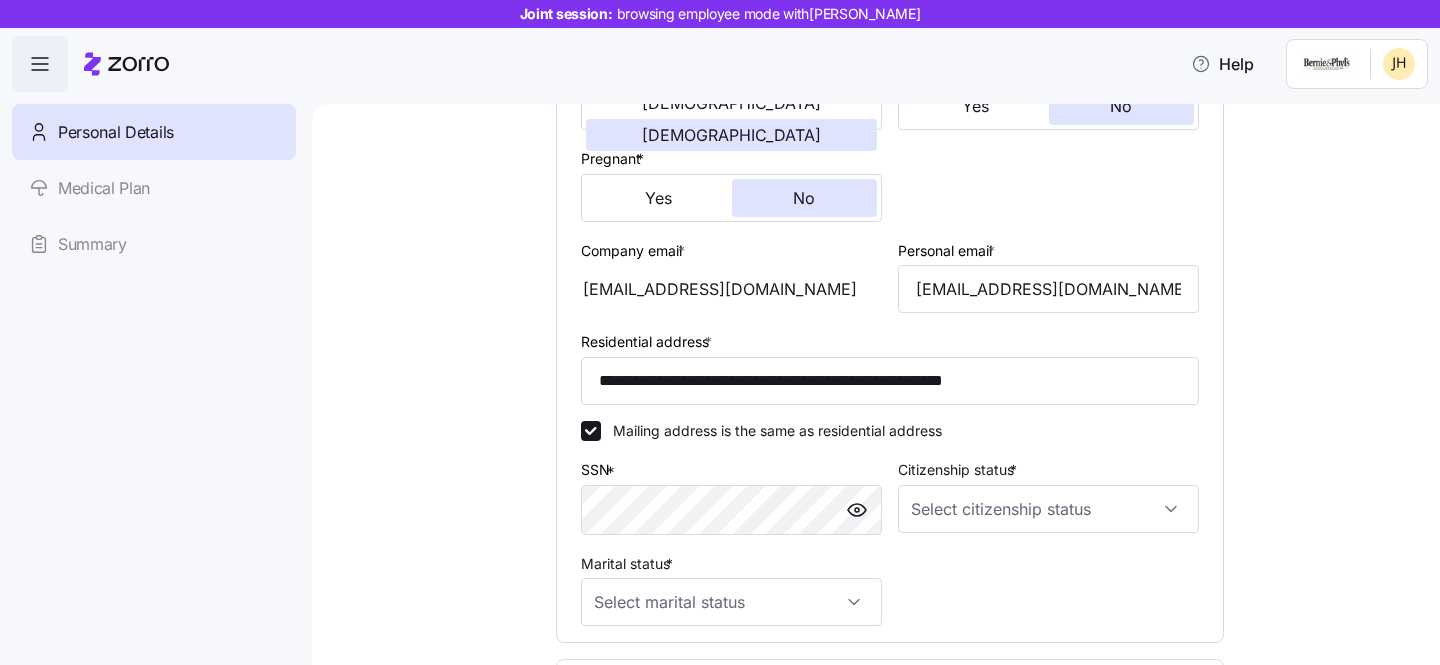scroll, scrollTop: 447, scrollLeft: 0, axis: vertical 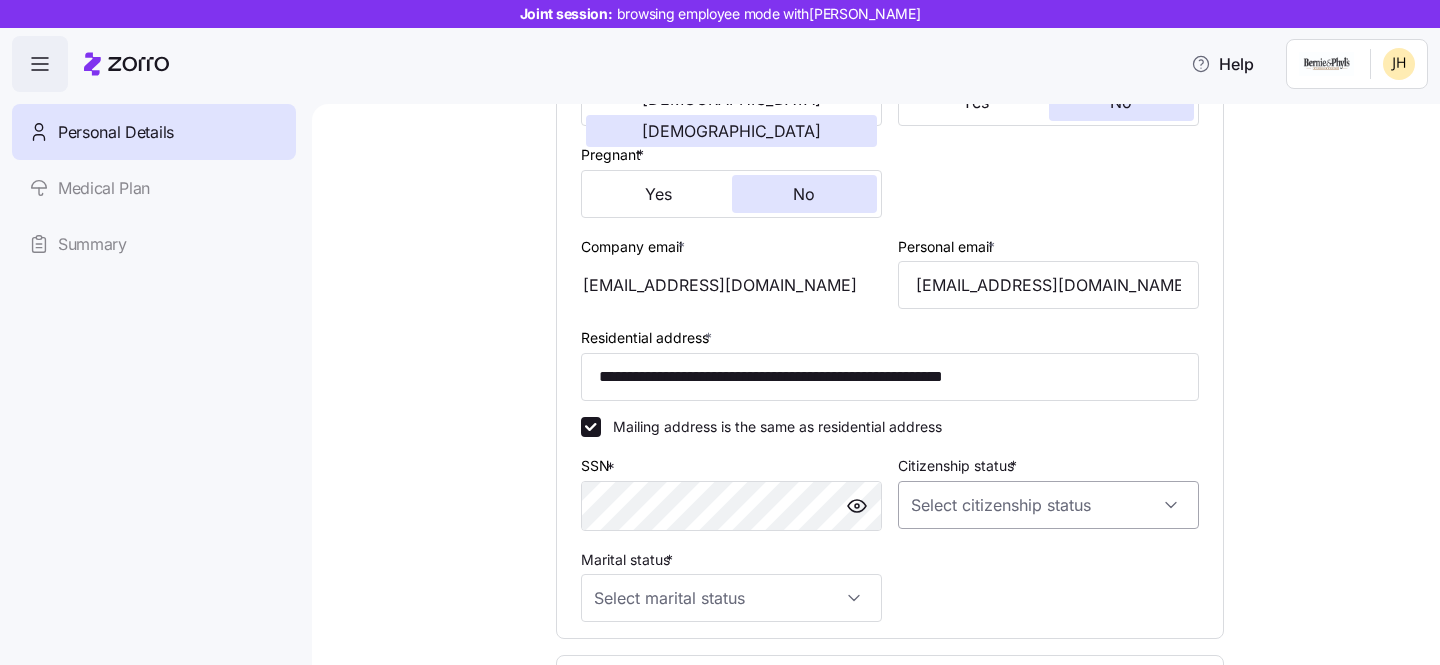 click on "Citizenship status  *" at bounding box center (1048, 505) 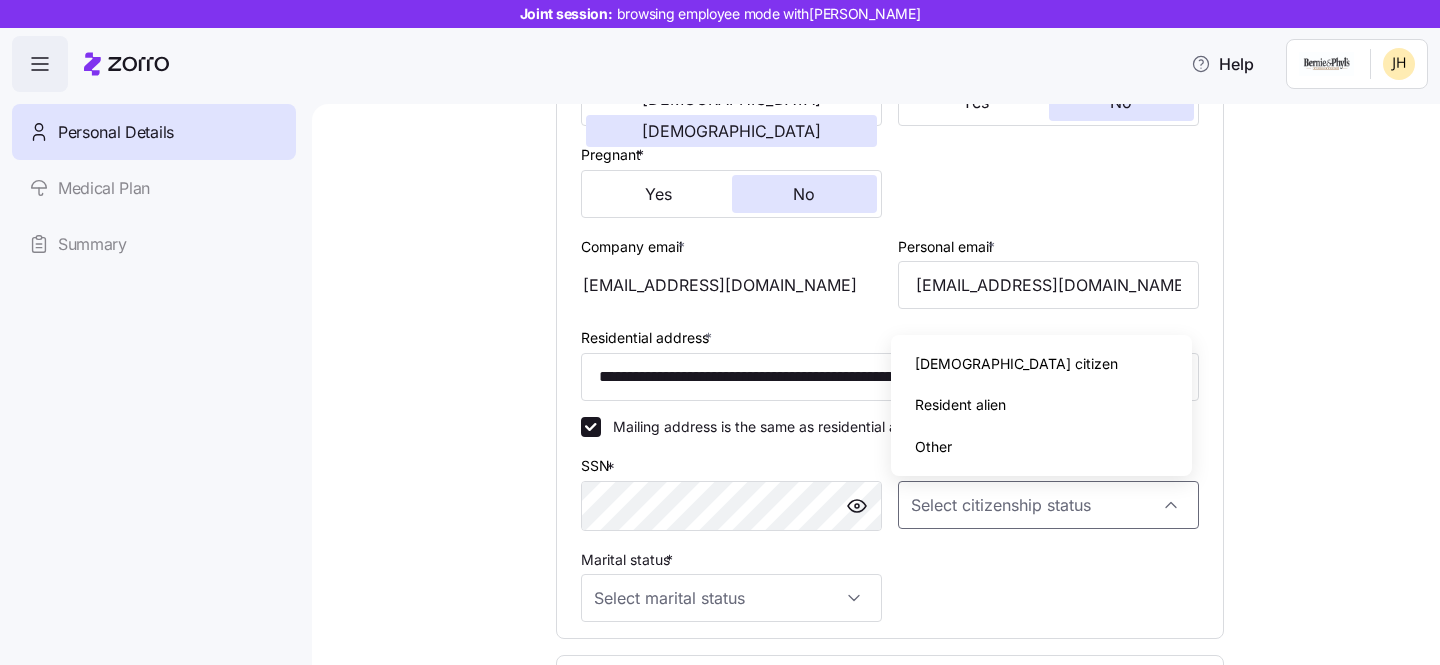 click on "[DEMOGRAPHIC_DATA] citizen" at bounding box center (1041, 364) 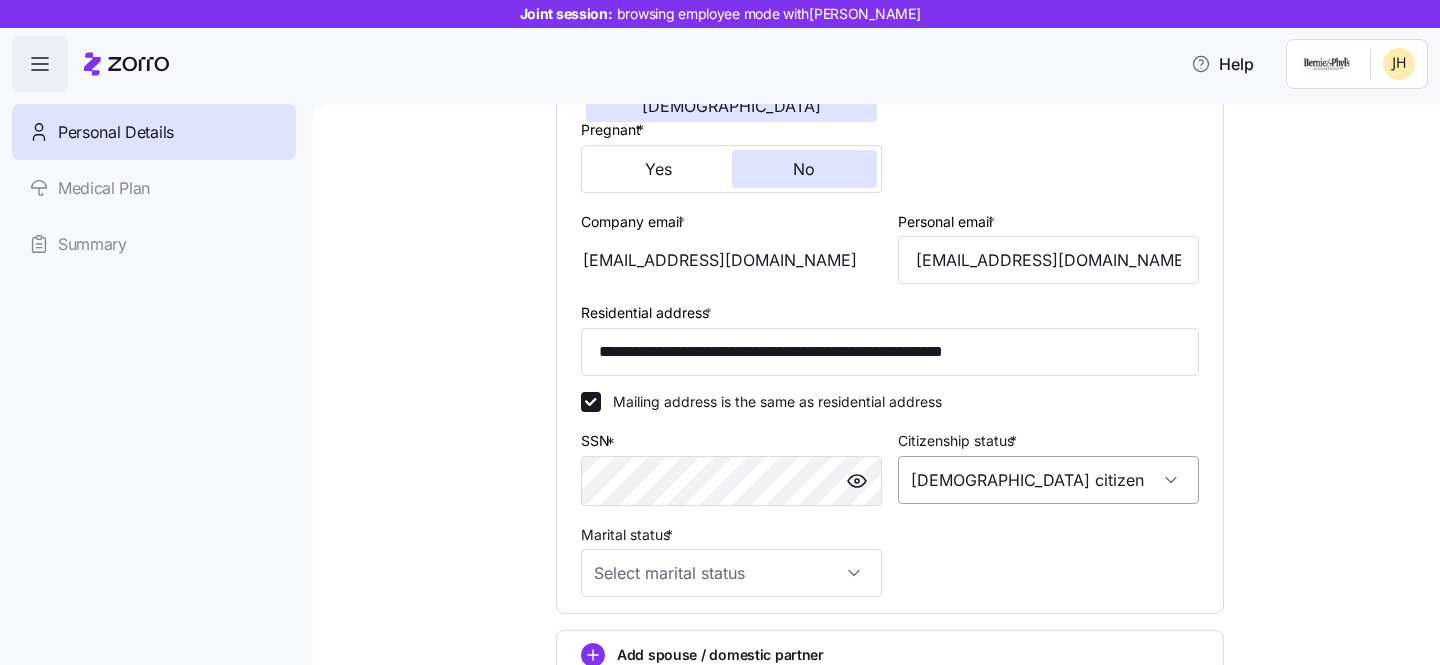 scroll, scrollTop: 509, scrollLeft: 0, axis: vertical 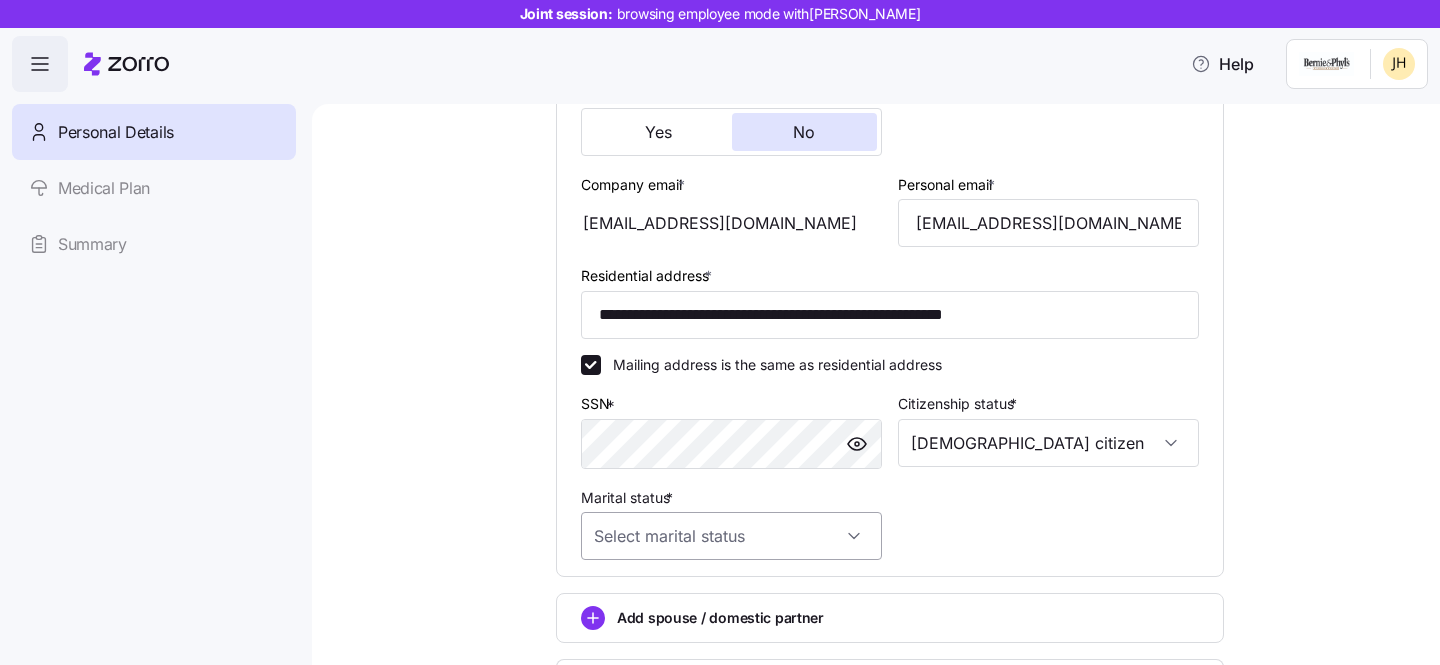 click on "Marital status  *" at bounding box center [731, 536] 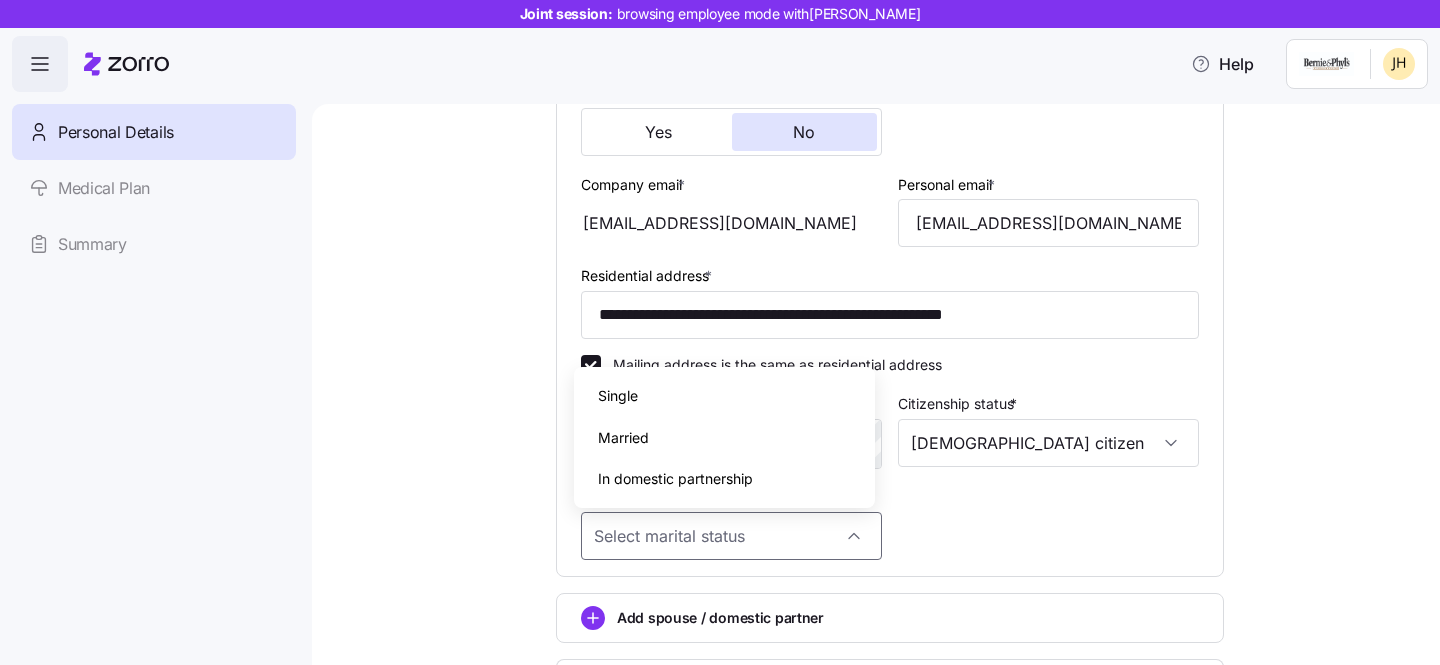 click on "Married" at bounding box center (724, 438) 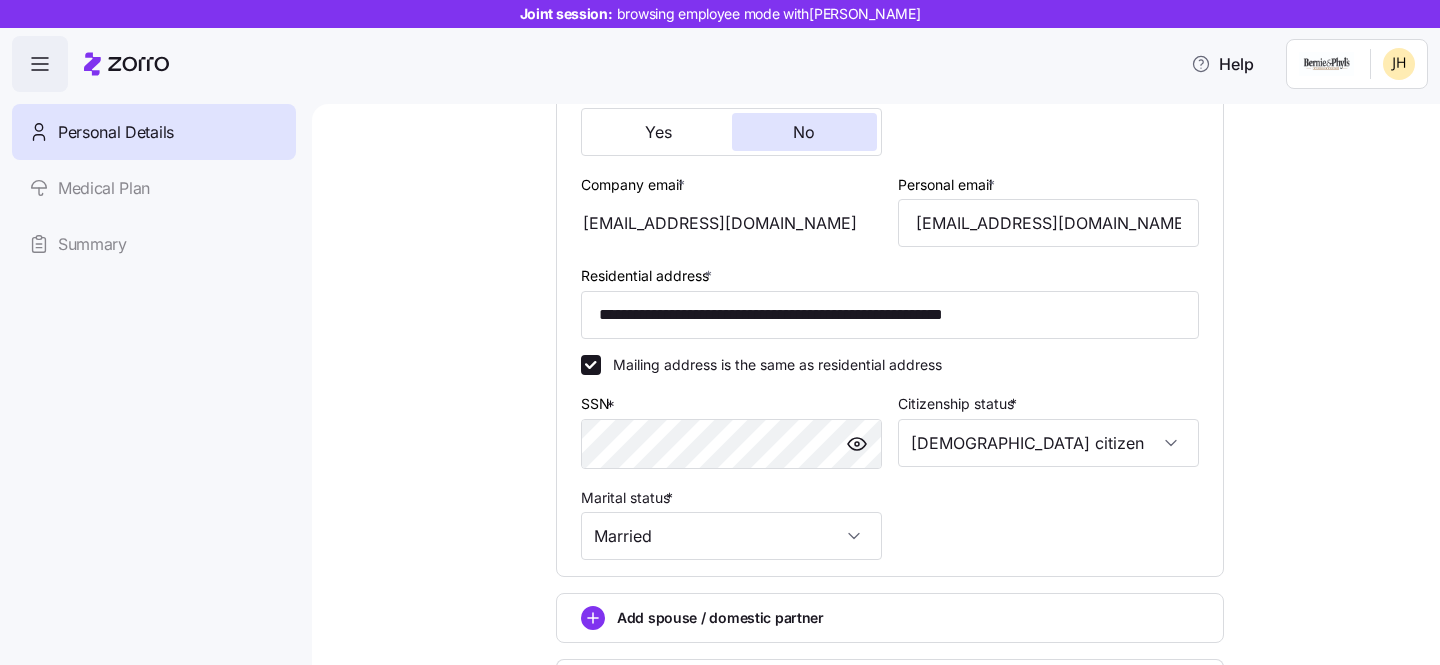 type on "Married" 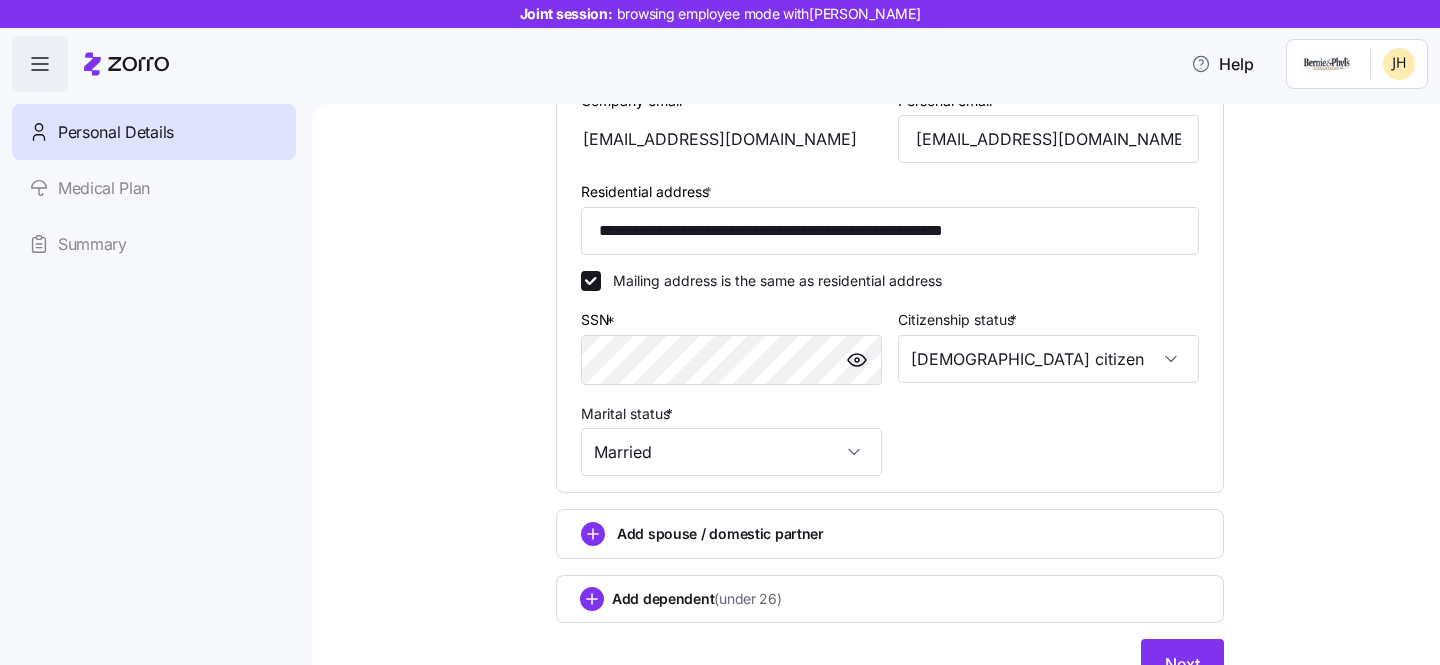 scroll, scrollTop: 693, scrollLeft: 0, axis: vertical 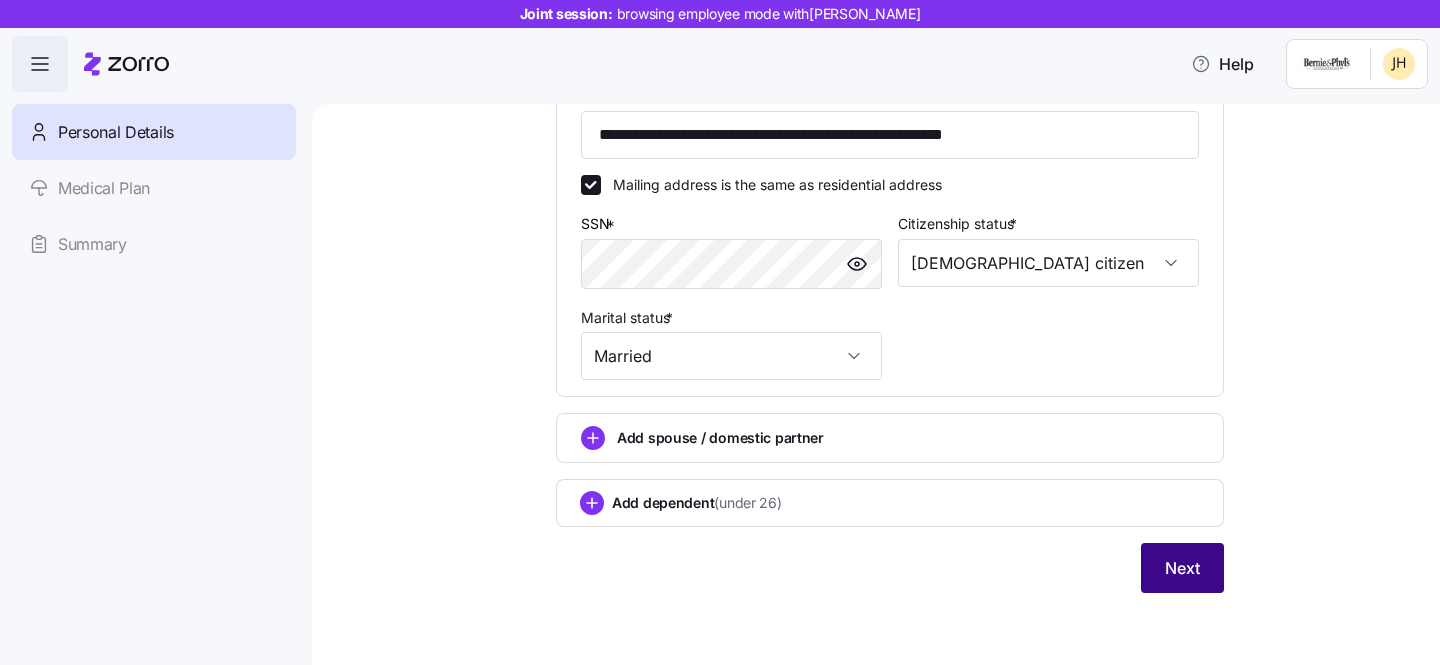 click on "Next" at bounding box center [1182, 568] 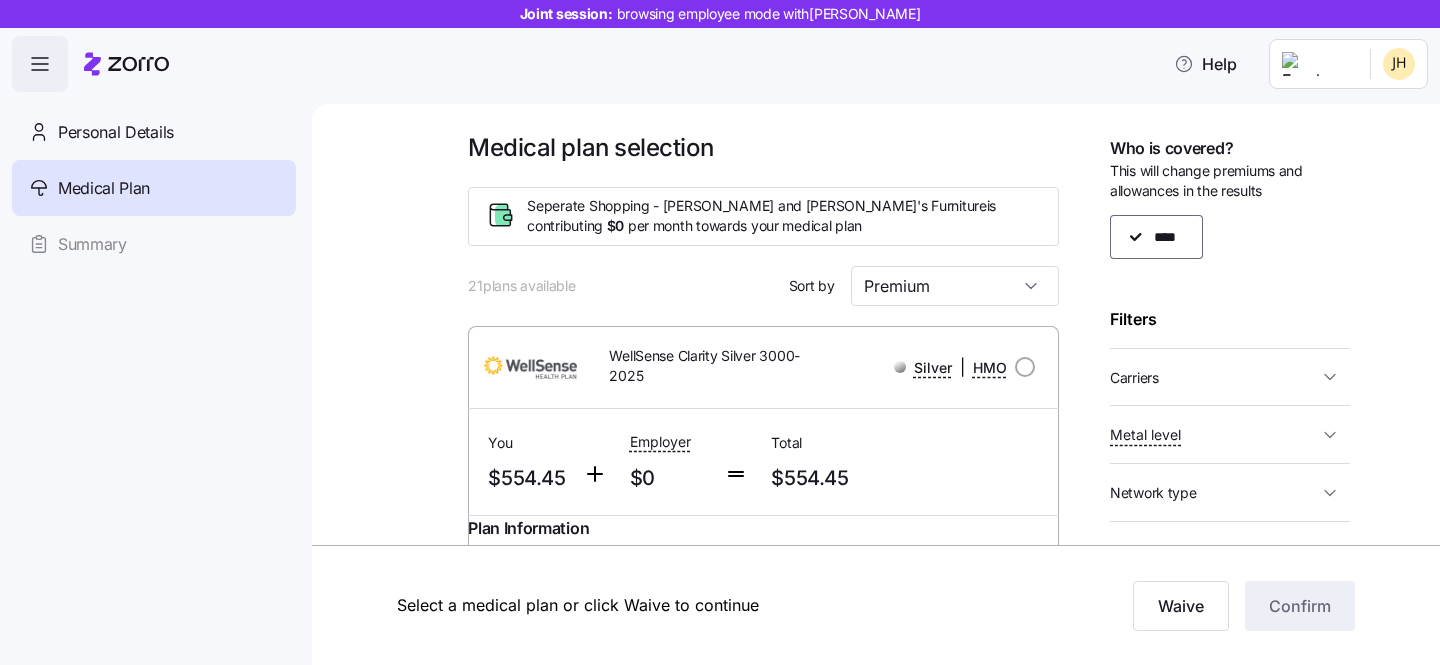 scroll, scrollTop: 383, scrollLeft: 0, axis: vertical 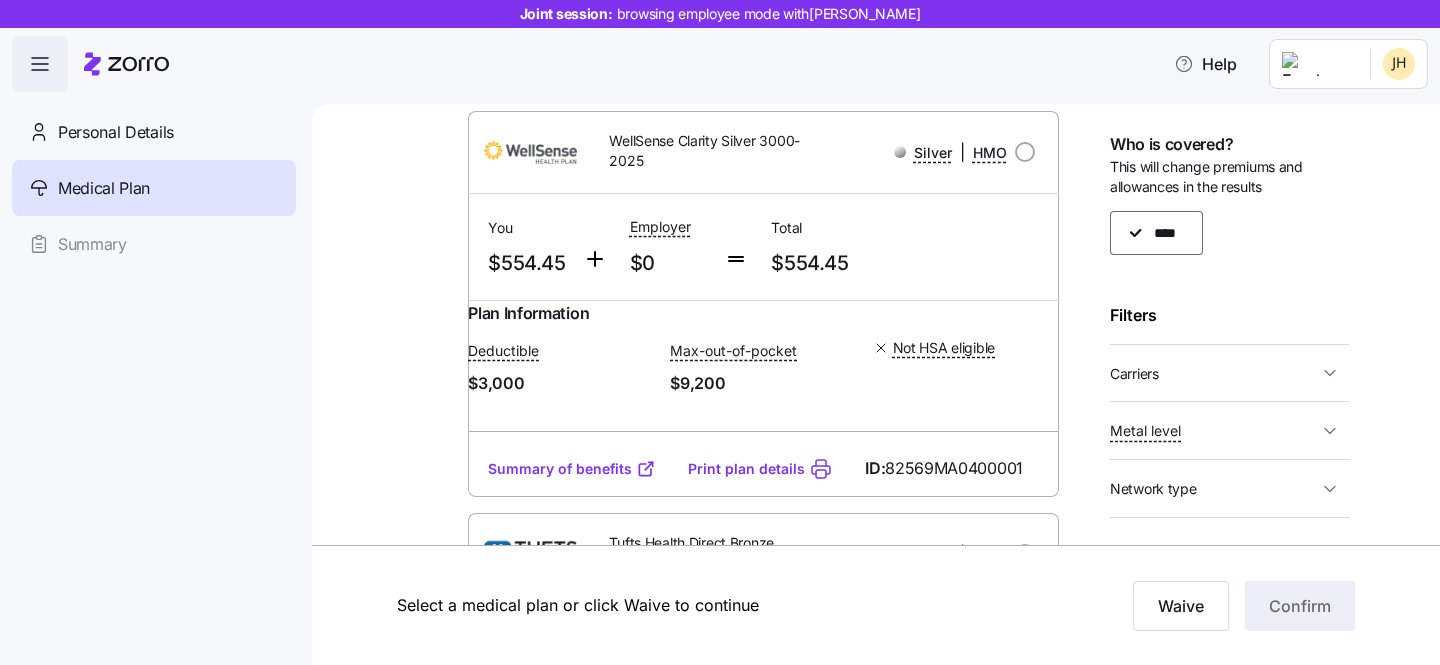 click 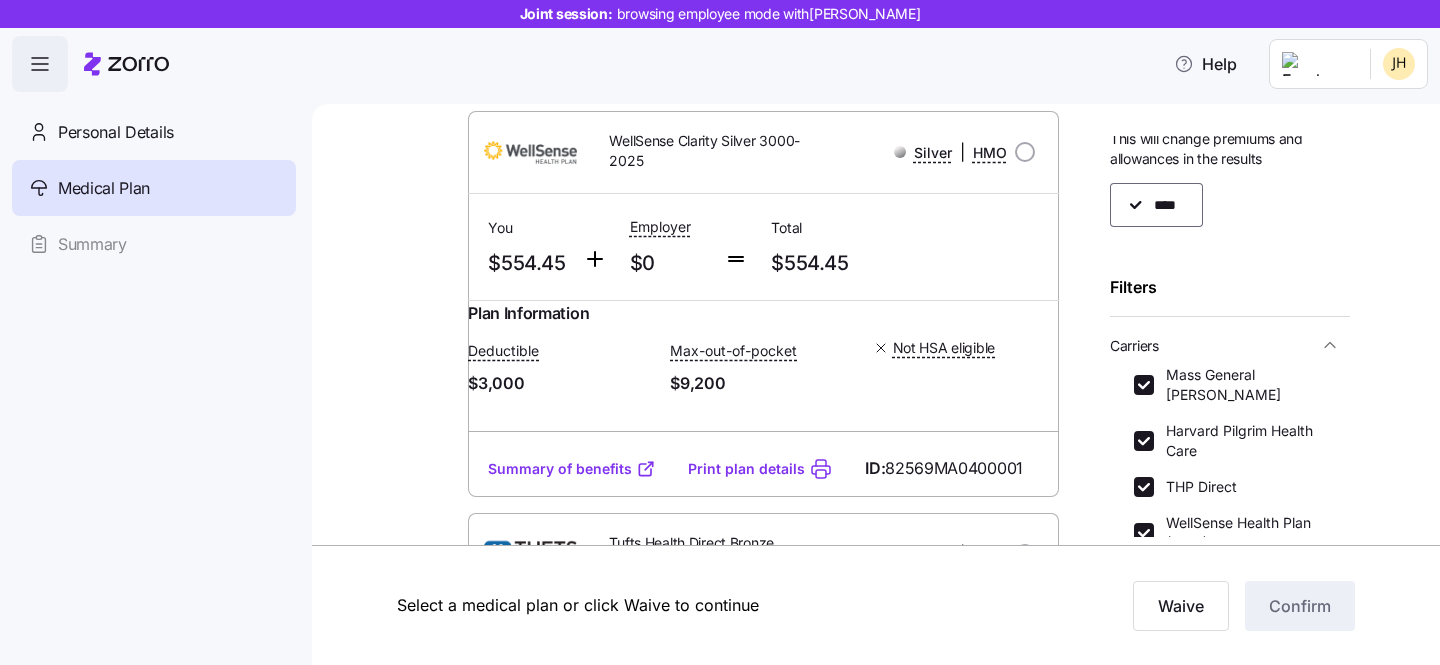 scroll, scrollTop: 75, scrollLeft: 0, axis: vertical 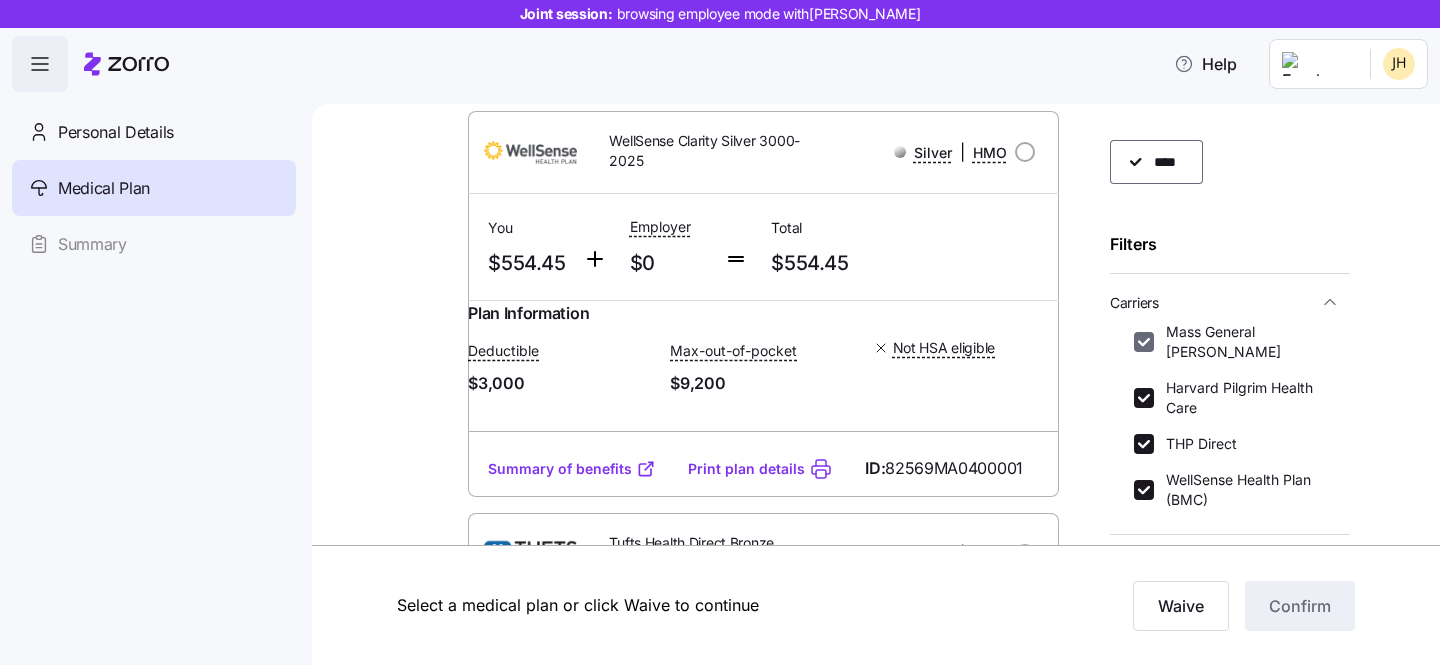click on "THP Direct" at bounding box center (1144, 444) 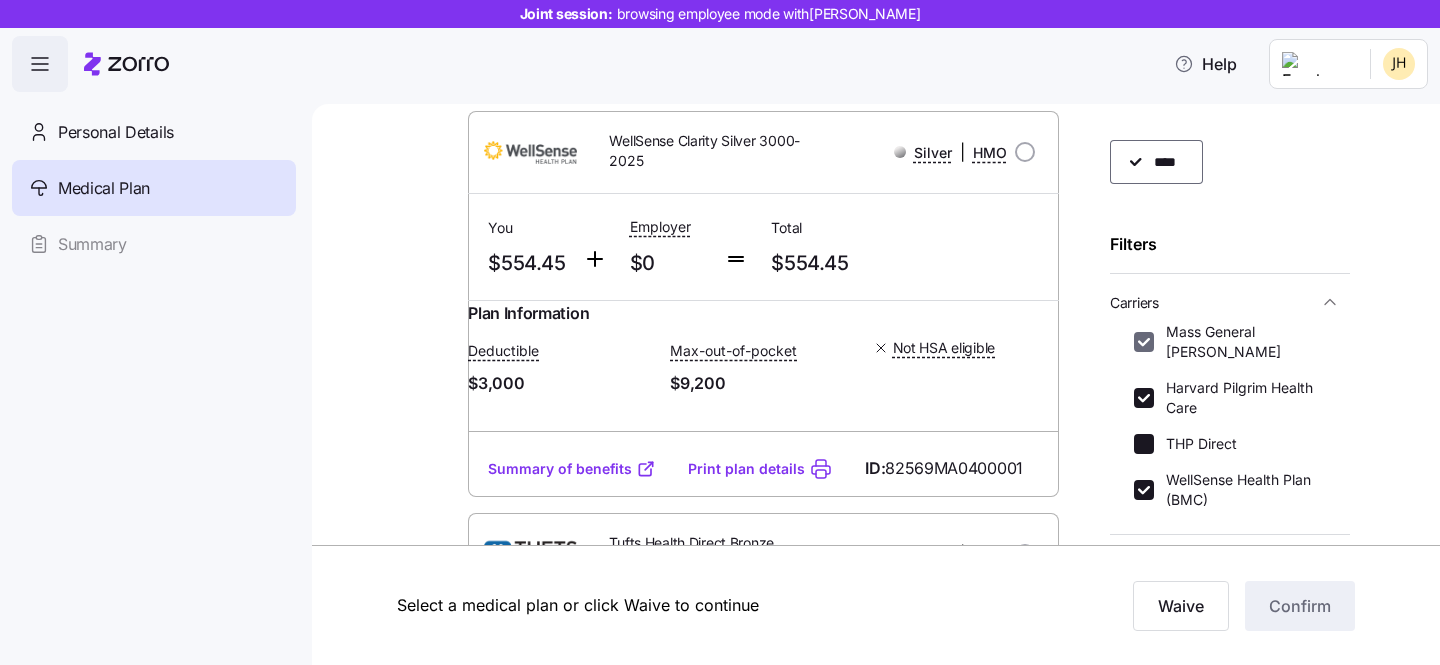 checkbox on "false" 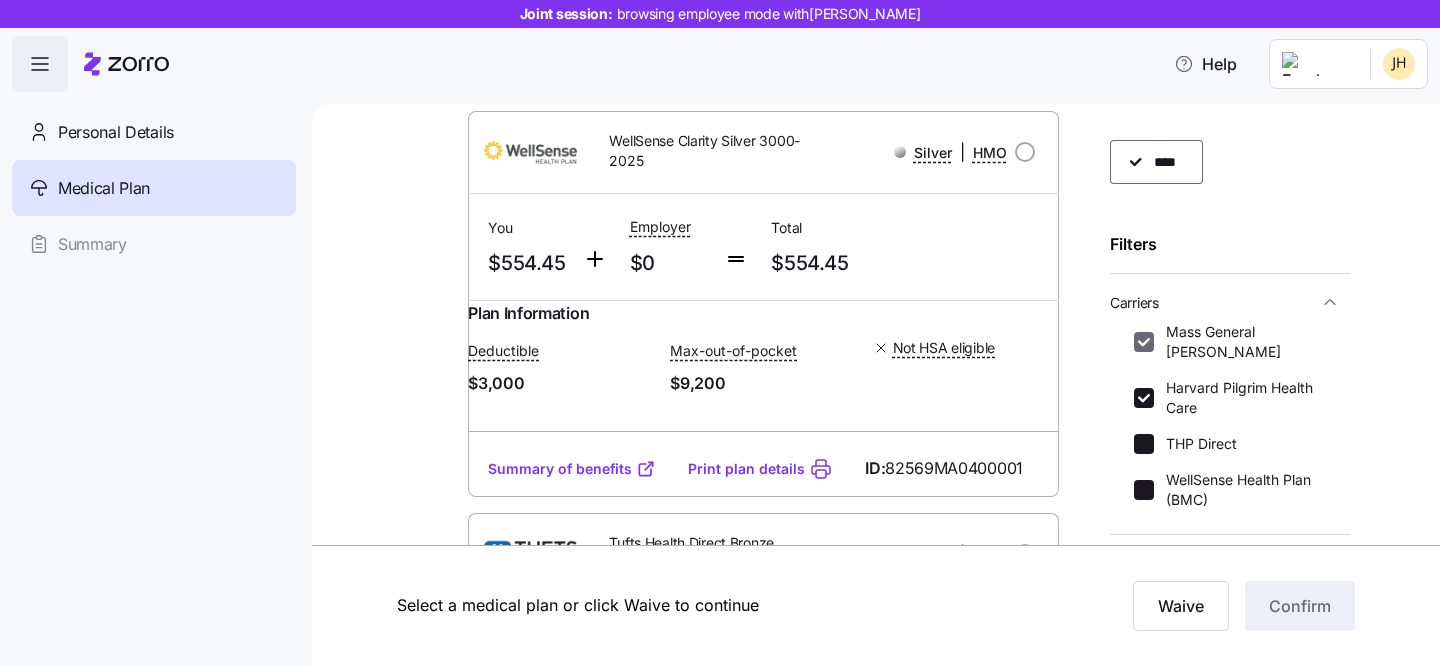 checkbox on "false" 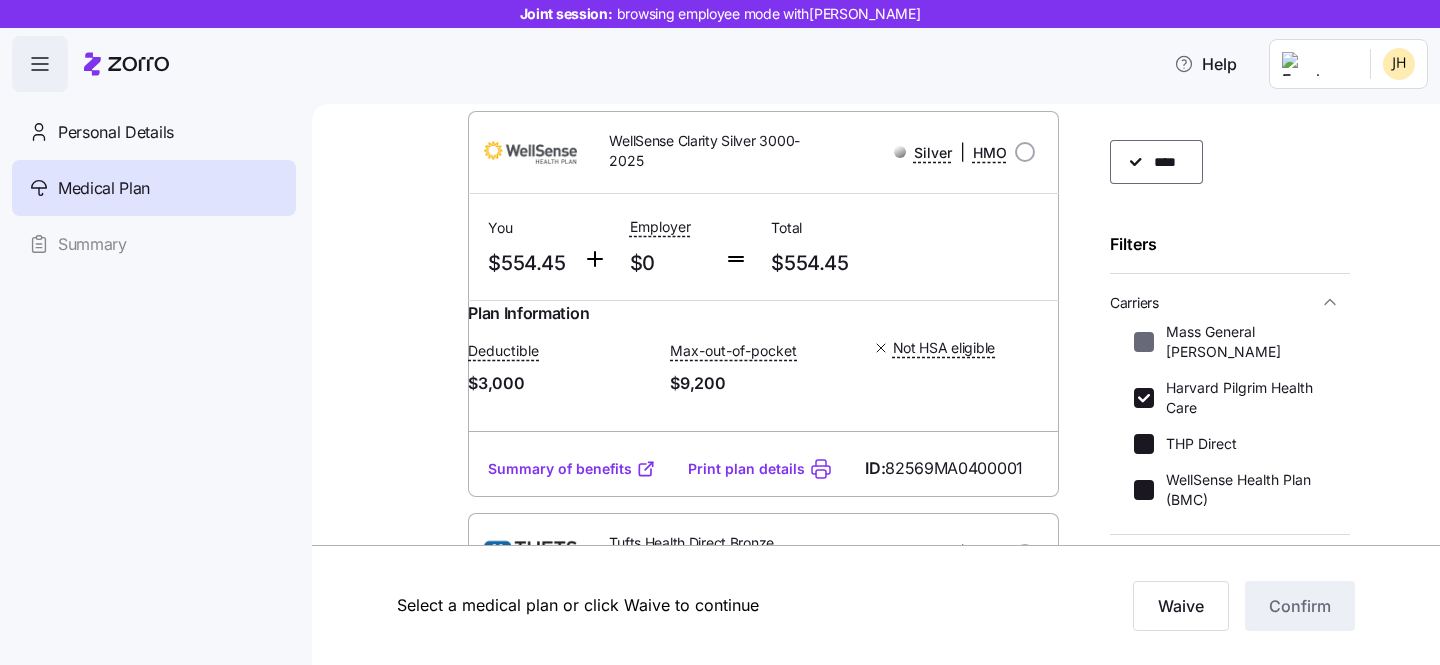 checkbox on "false" 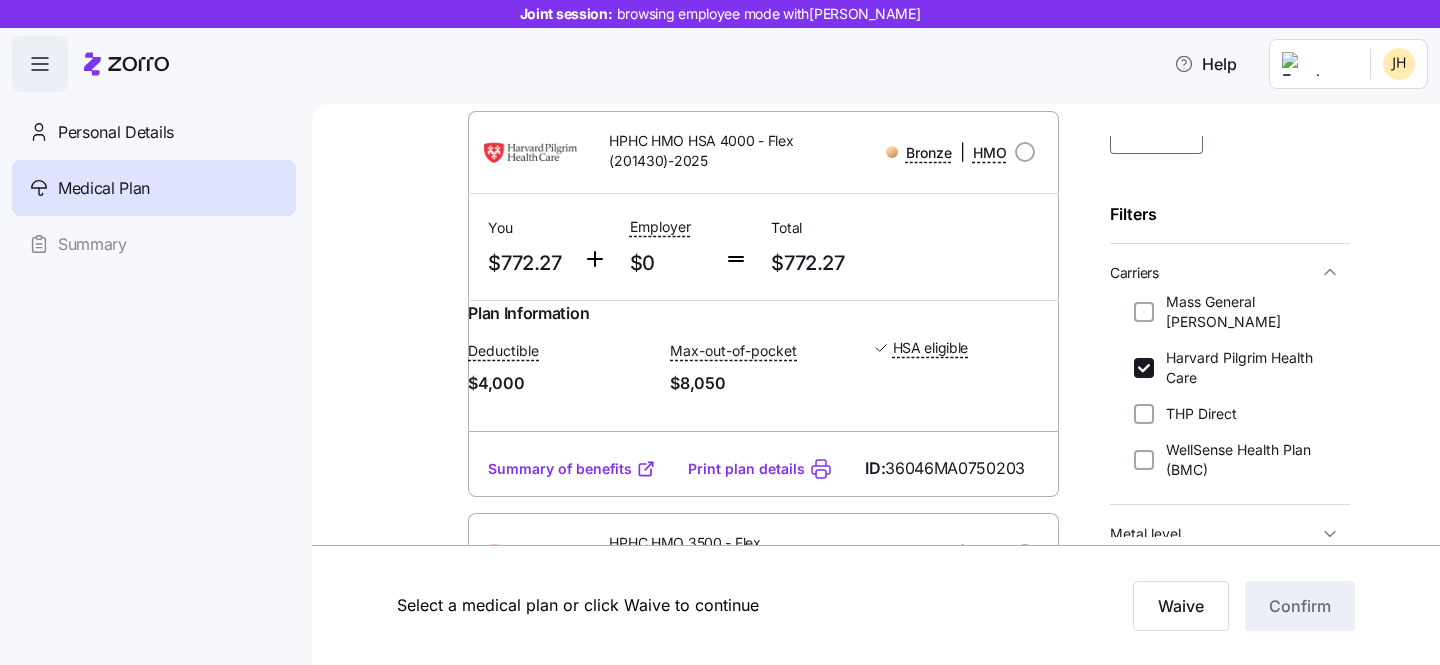 scroll, scrollTop: 0, scrollLeft: 0, axis: both 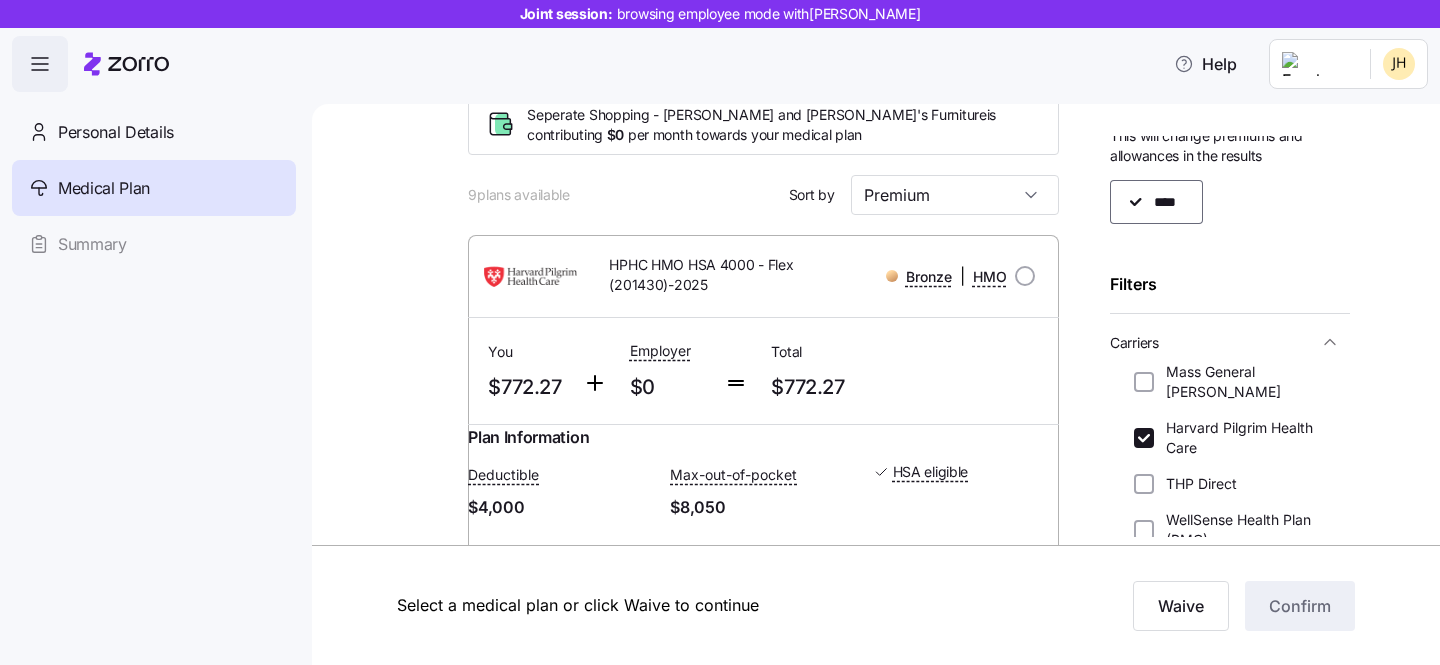 drag, startPoint x: 570, startPoint y: 199, endPoint x: 467, endPoint y: 198, distance: 103.00485 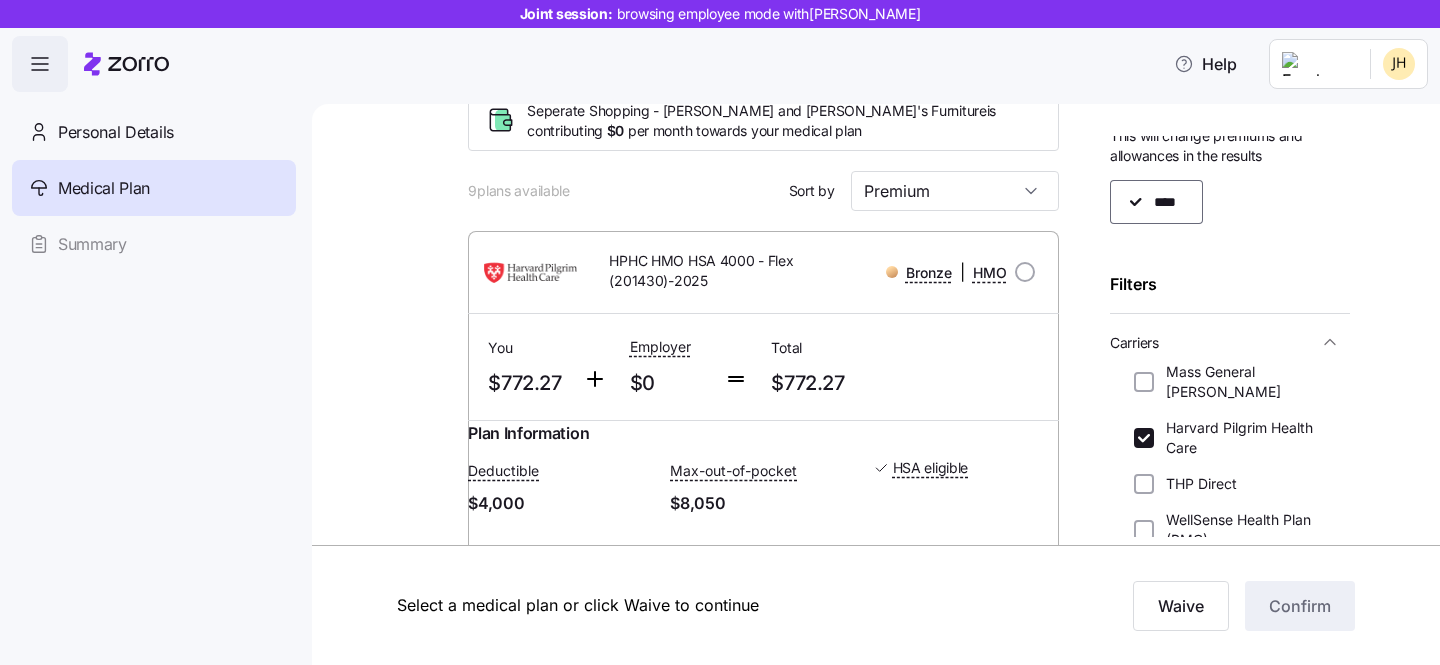 scroll, scrollTop: 103, scrollLeft: 0, axis: vertical 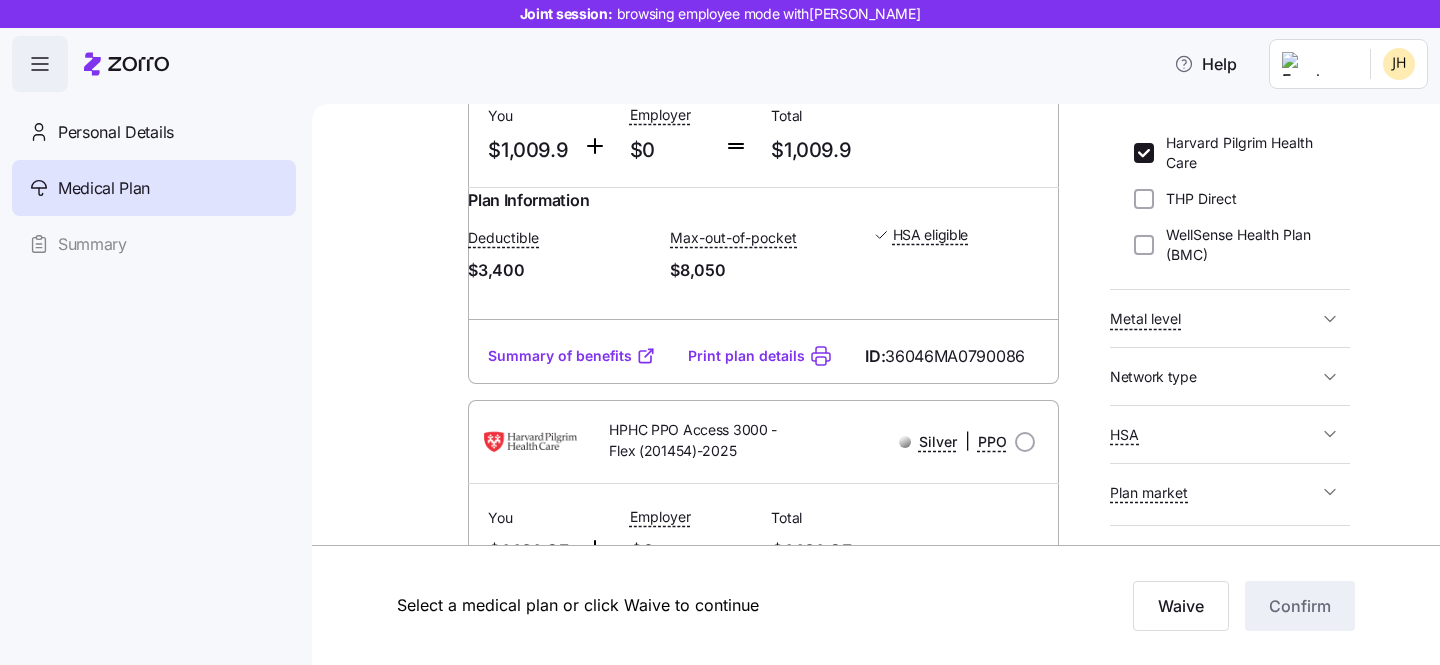 click on "Metal level" at bounding box center (1214, 318) 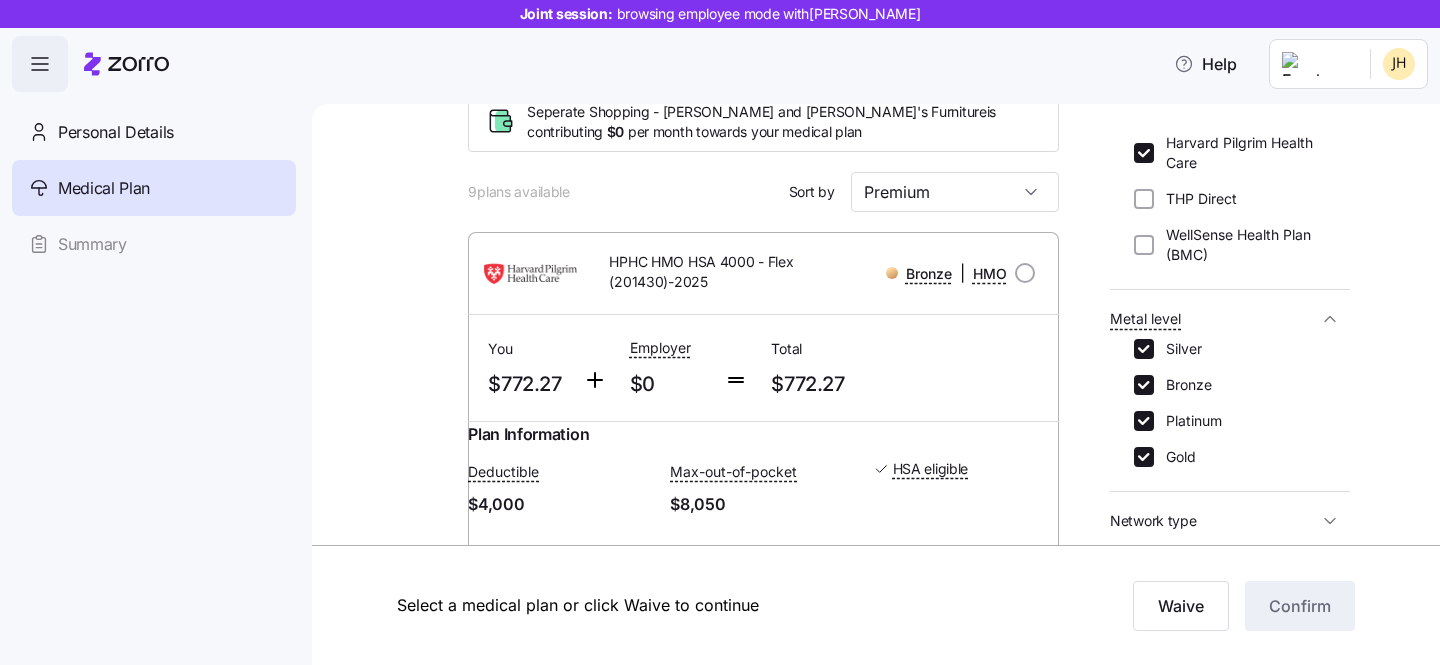 scroll, scrollTop: 124, scrollLeft: 0, axis: vertical 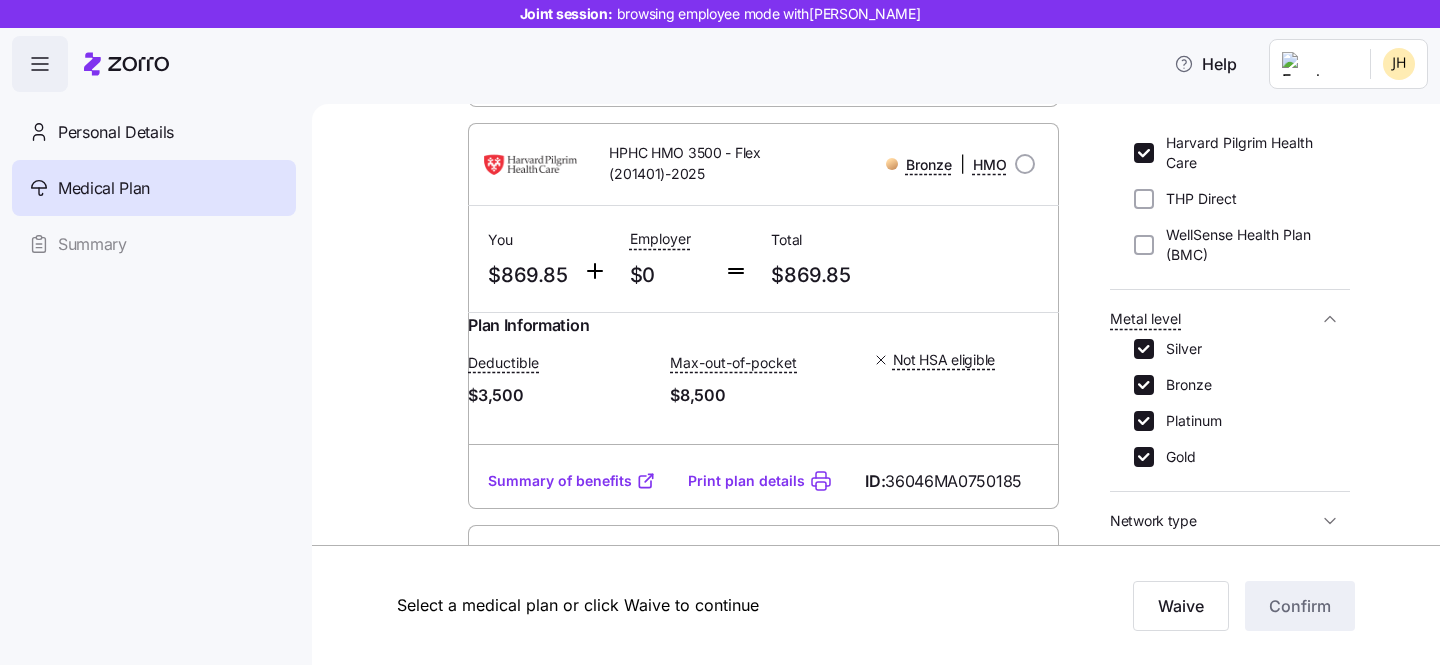 click on "Summary of benefits" at bounding box center (572, 481) 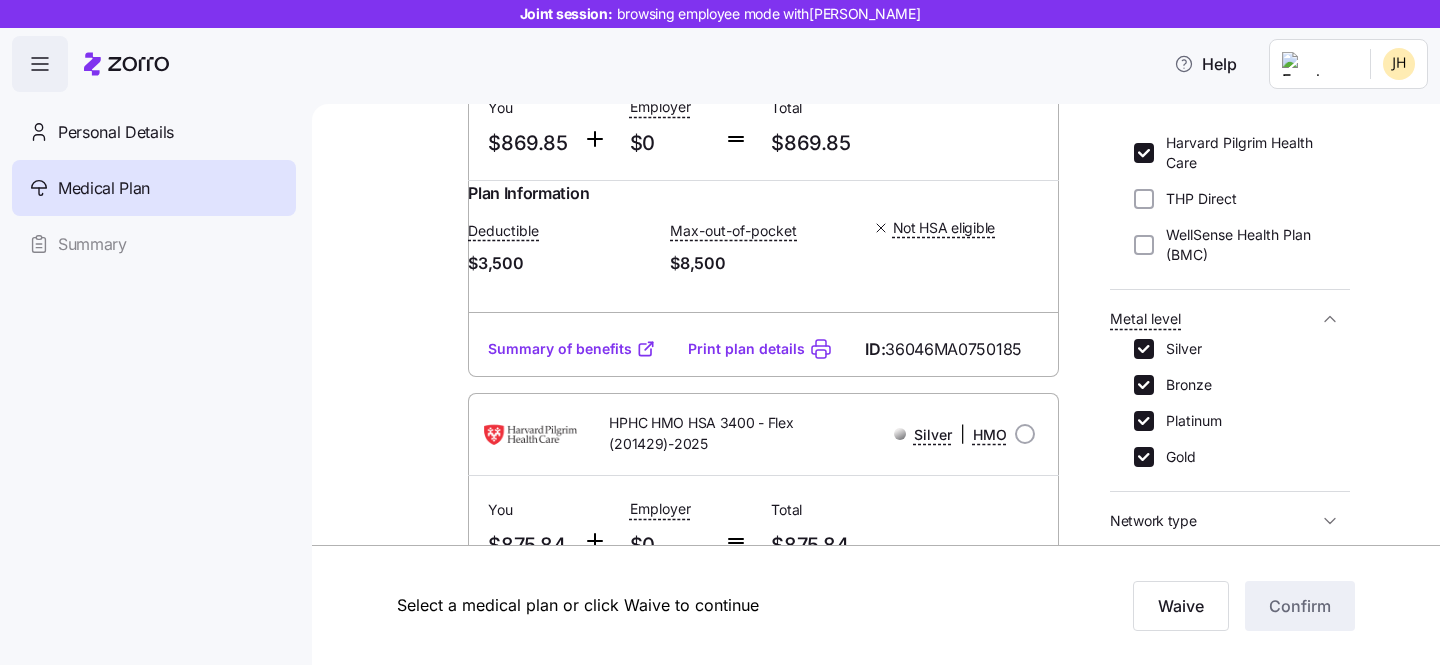 scroll, scrollTop: 729, scrollLeft: 0, axis: vertical 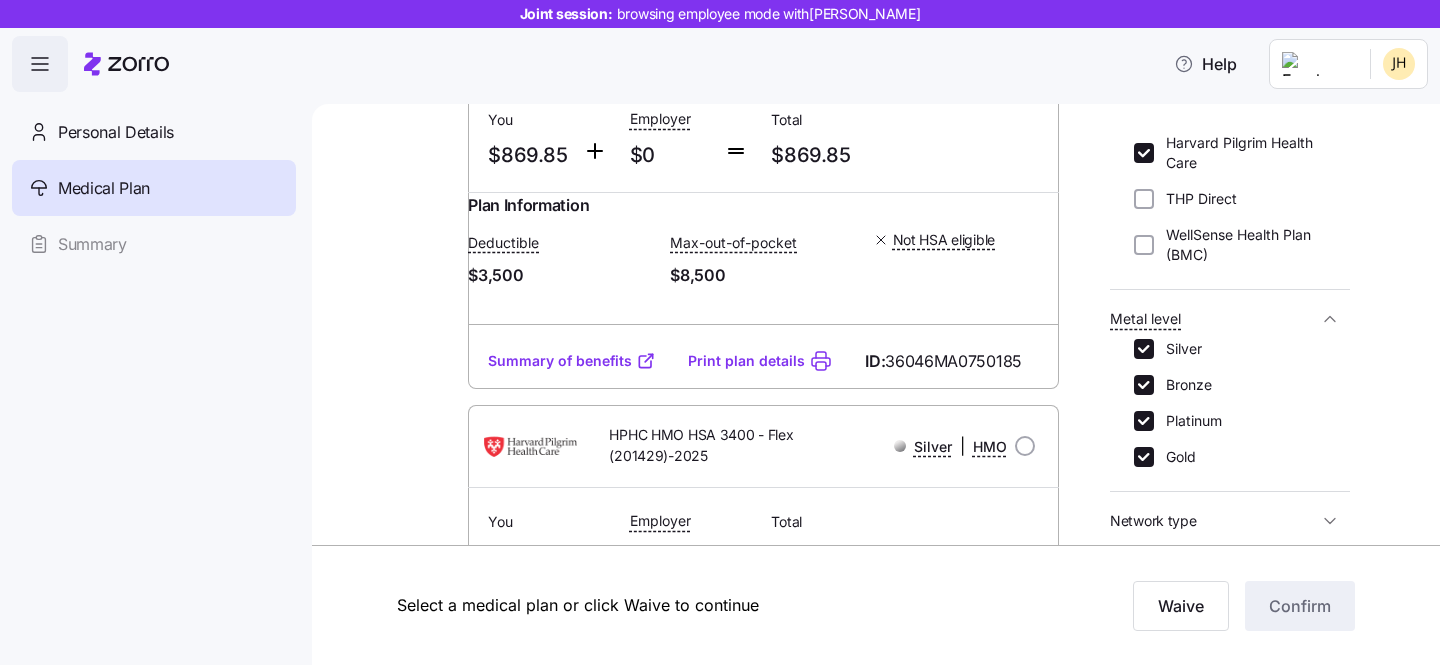 click on "Summary of benefits" at bounding box center (572, 361) 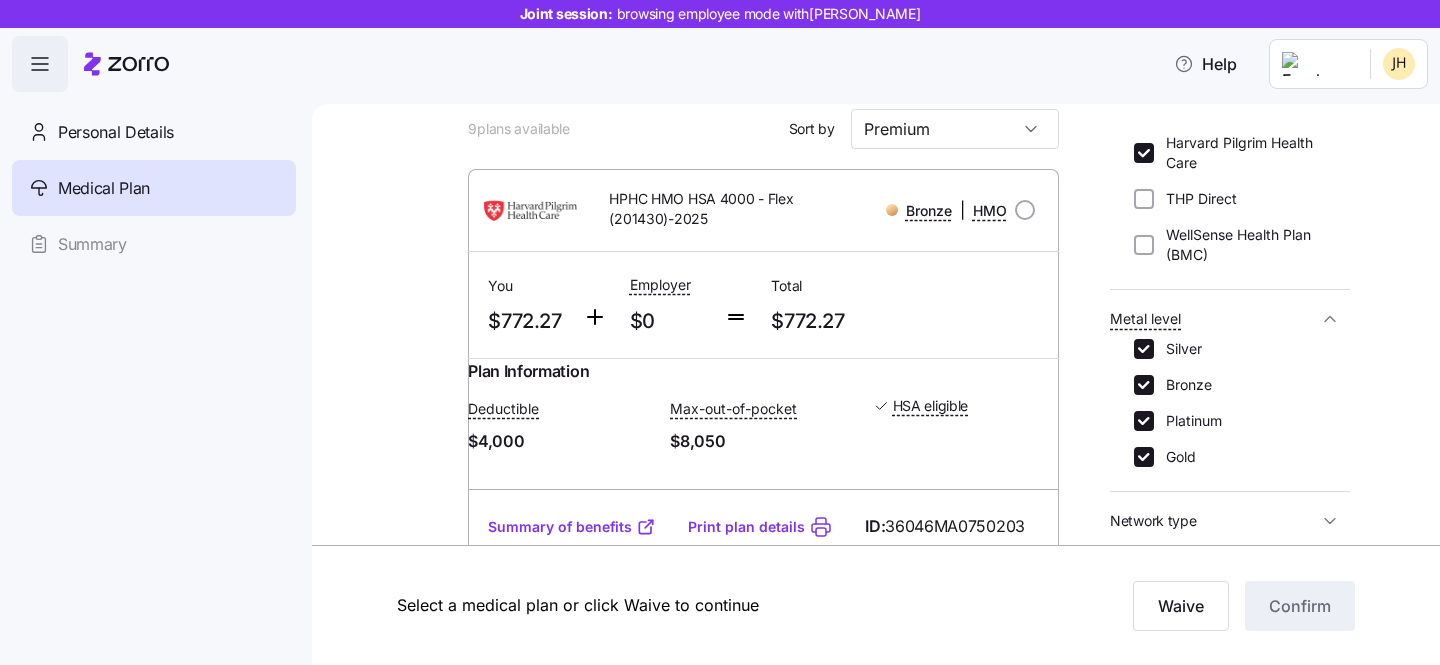 scroll, scrollTop: 242, scrollLeft: 0, axis: vertical 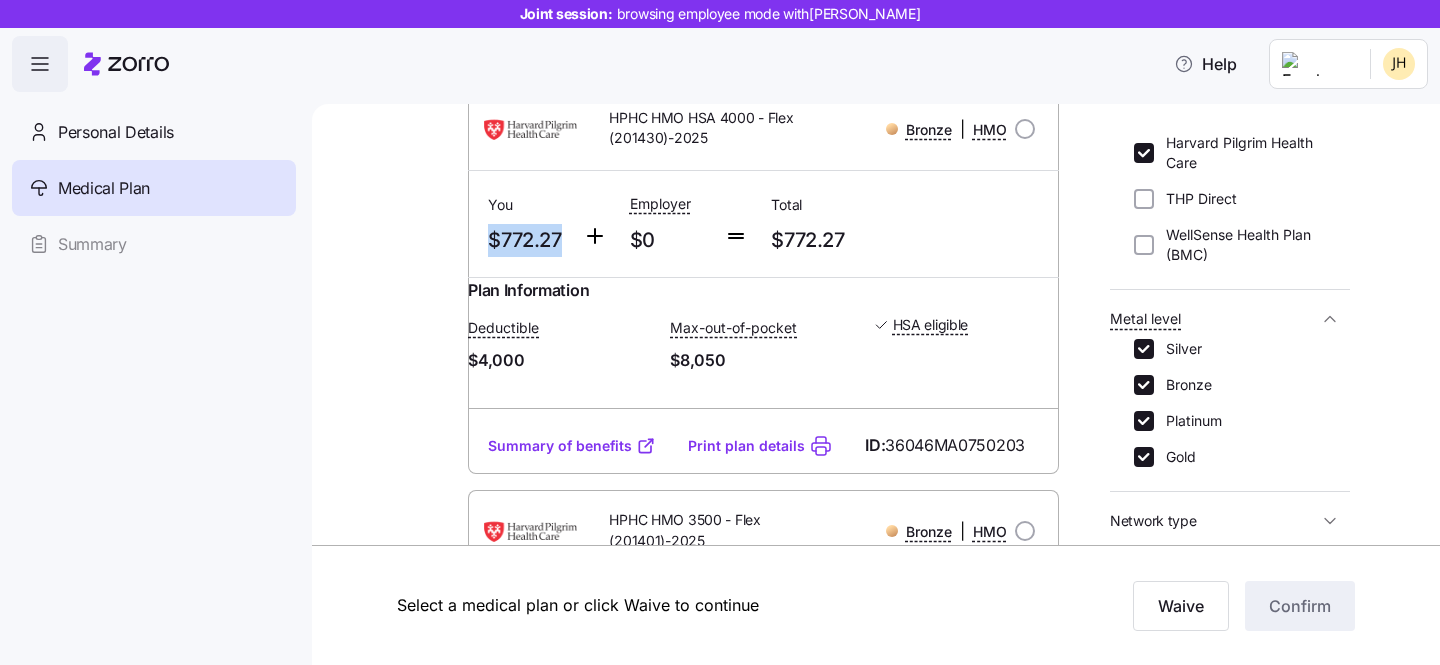 drag, startPoint x: 563, startPoint y: 234, endPoint x: 470, endPoint y: 252, distance: 94.72592 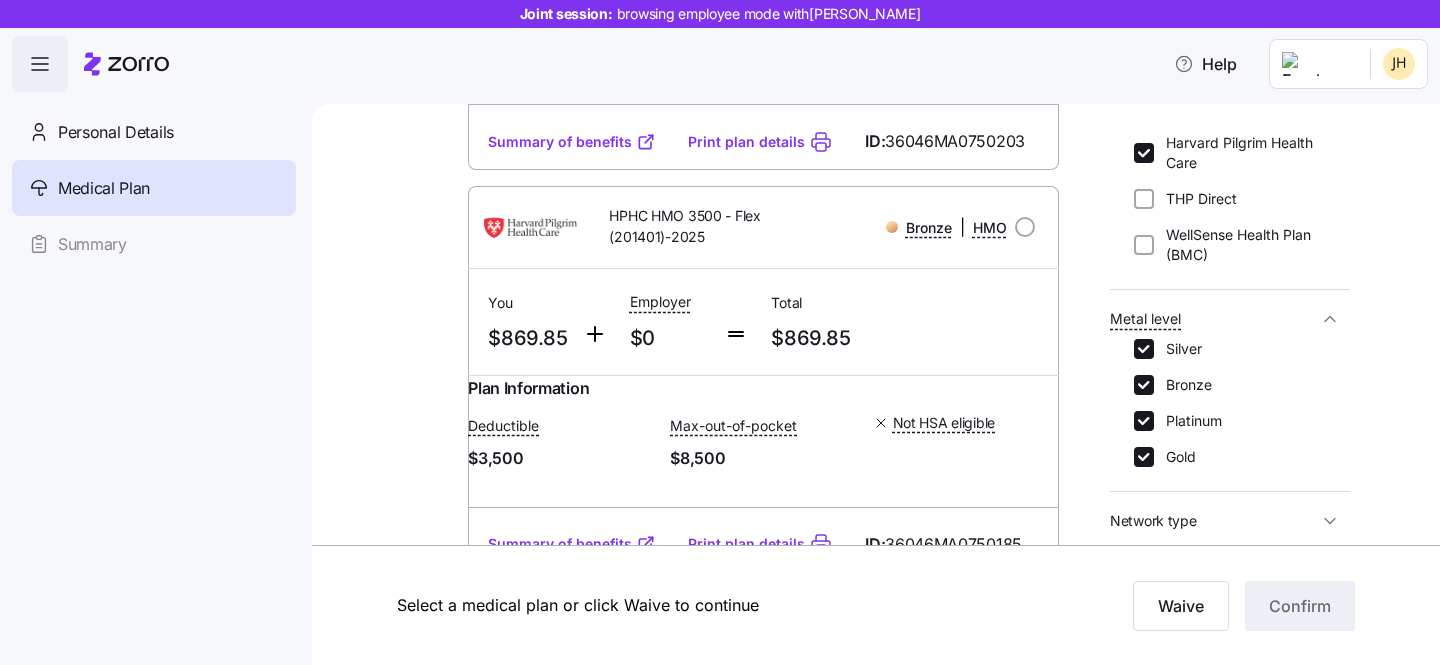 scroll, scrollTop: 771, scrollLeft: 0, axis: vertical 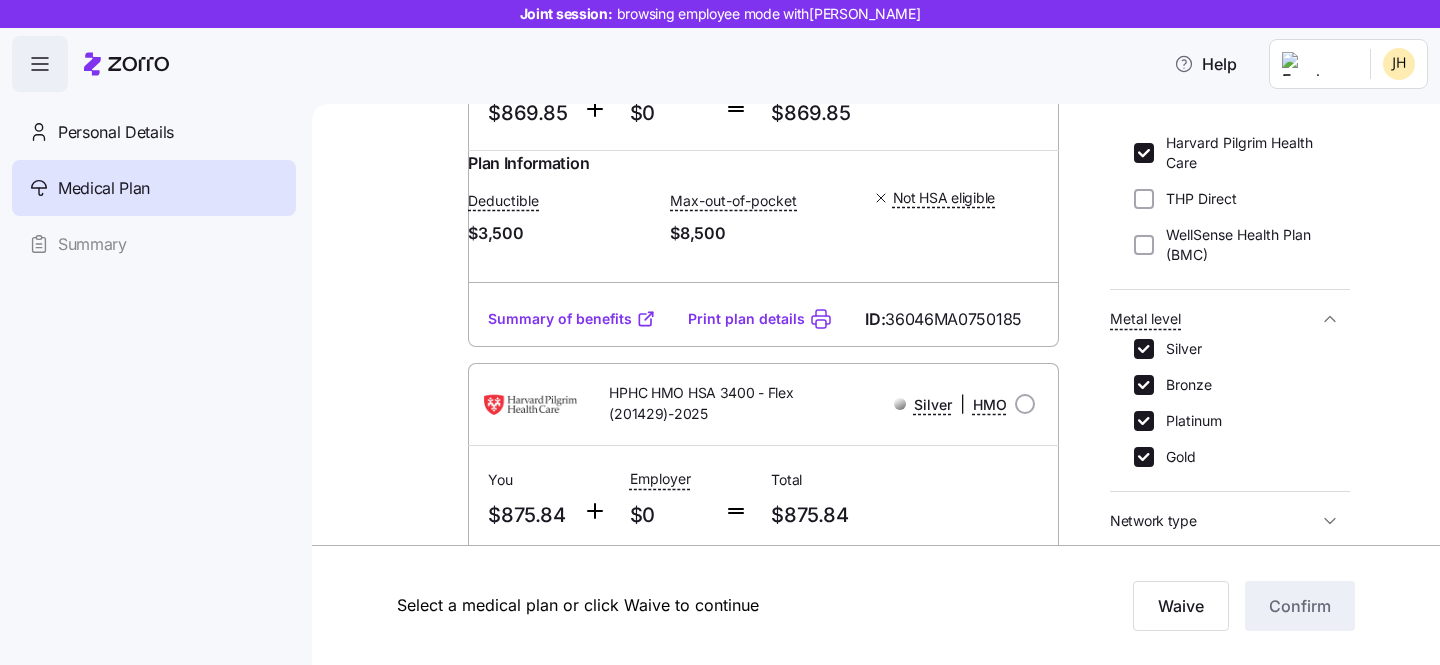 click on "Summary of benefits" at bounding box center [572, 319] 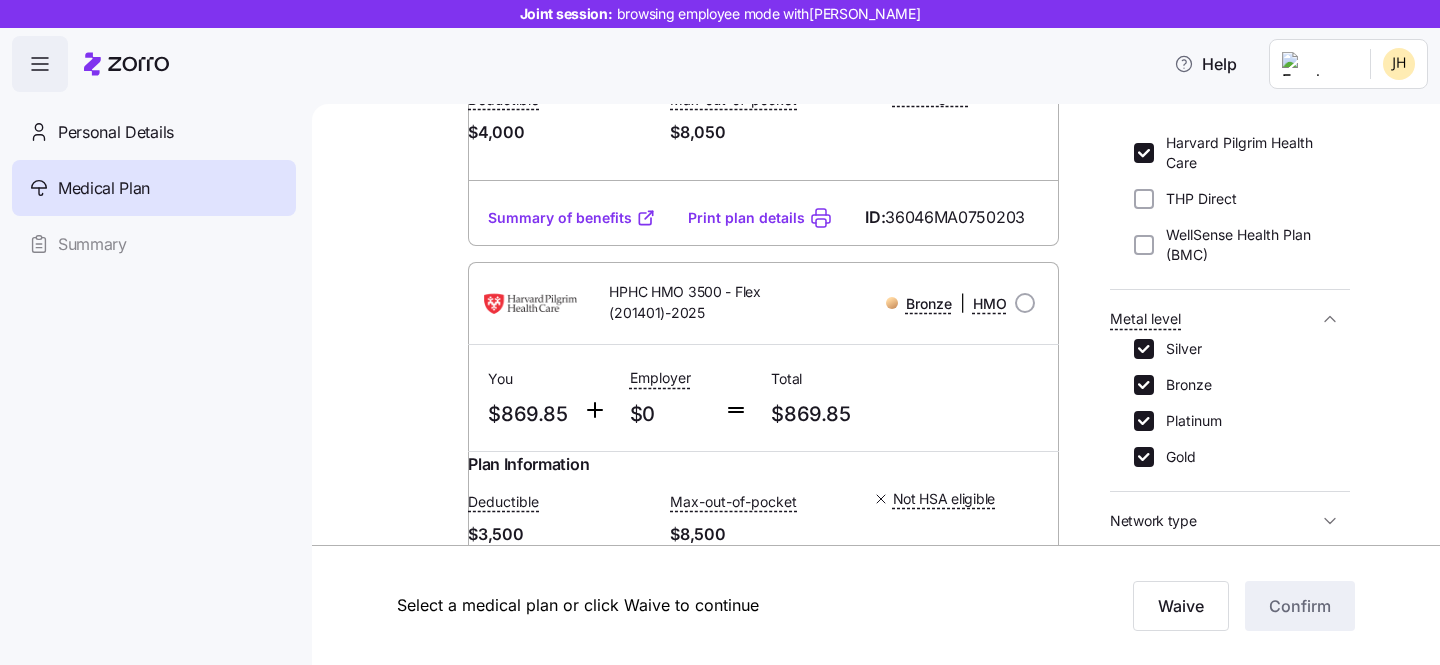 scroll, scrollTop: 551, scrollLeft: 0, axis: vertical 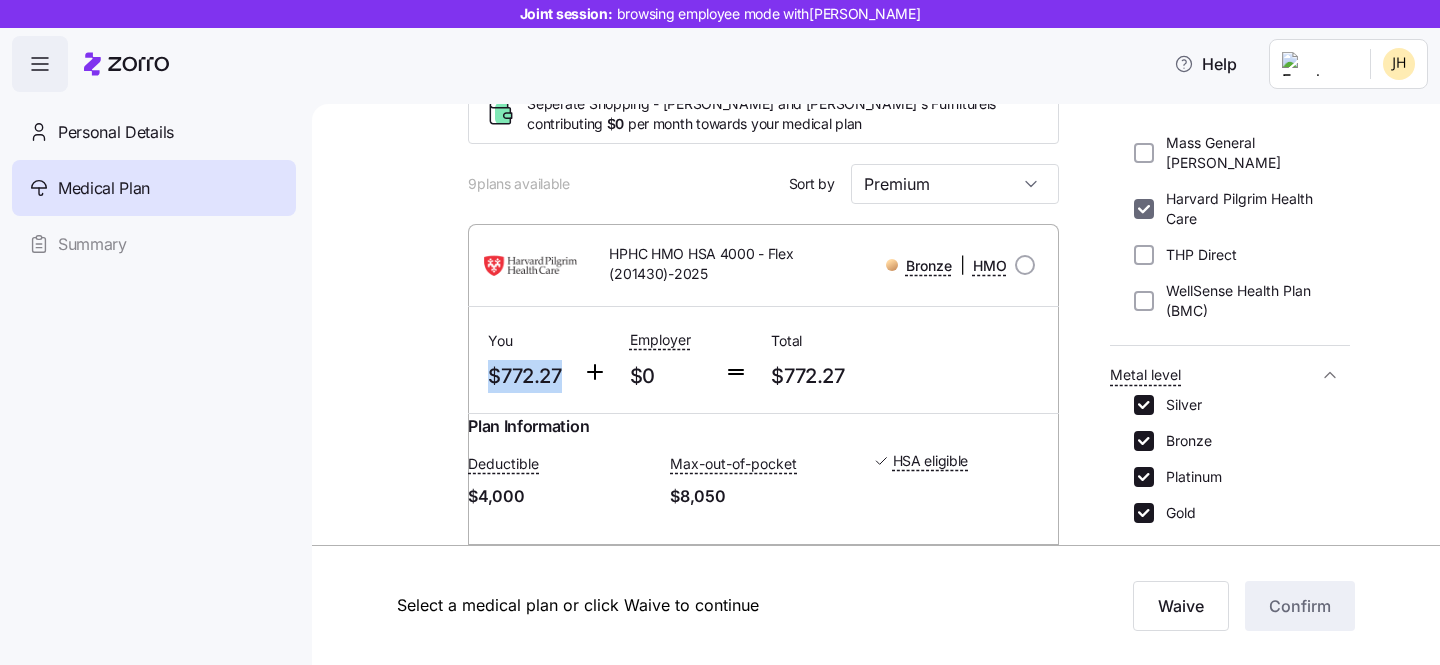 click on "Harvard Pilgrim Health Care" at bounding box center (1144, 209) 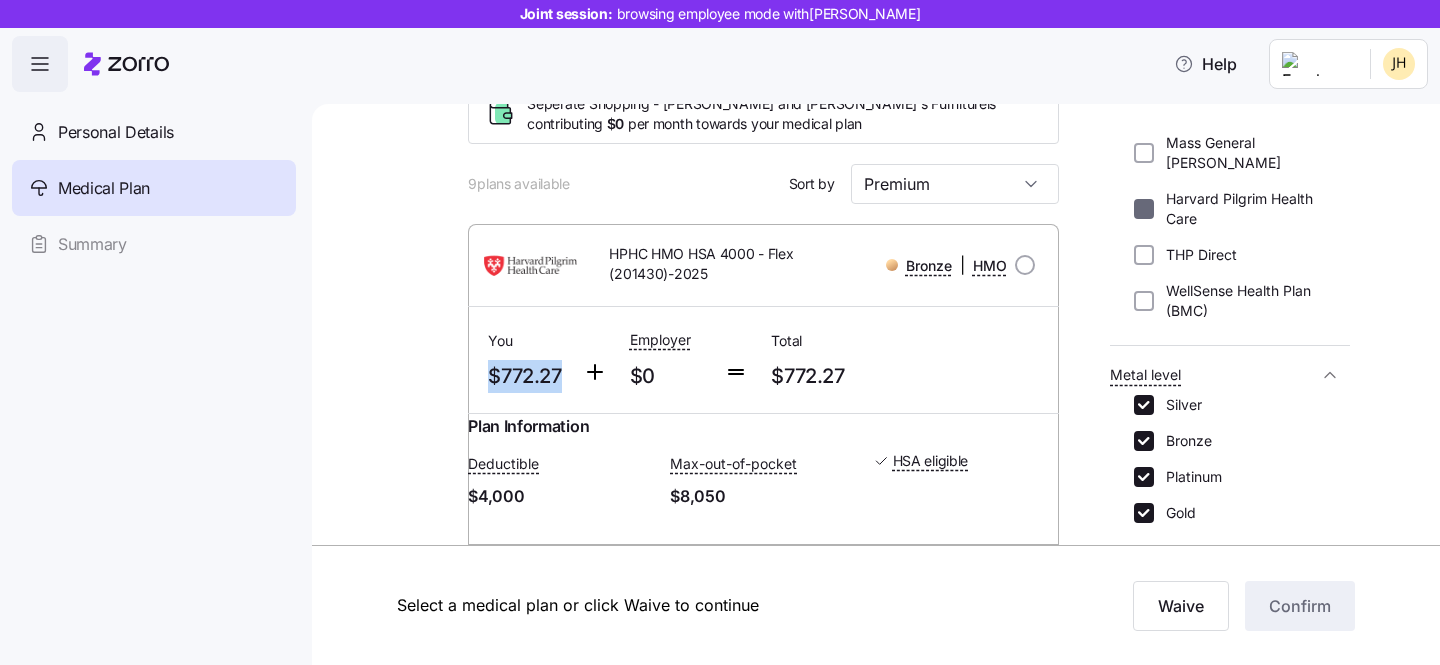 checkbox on "false" 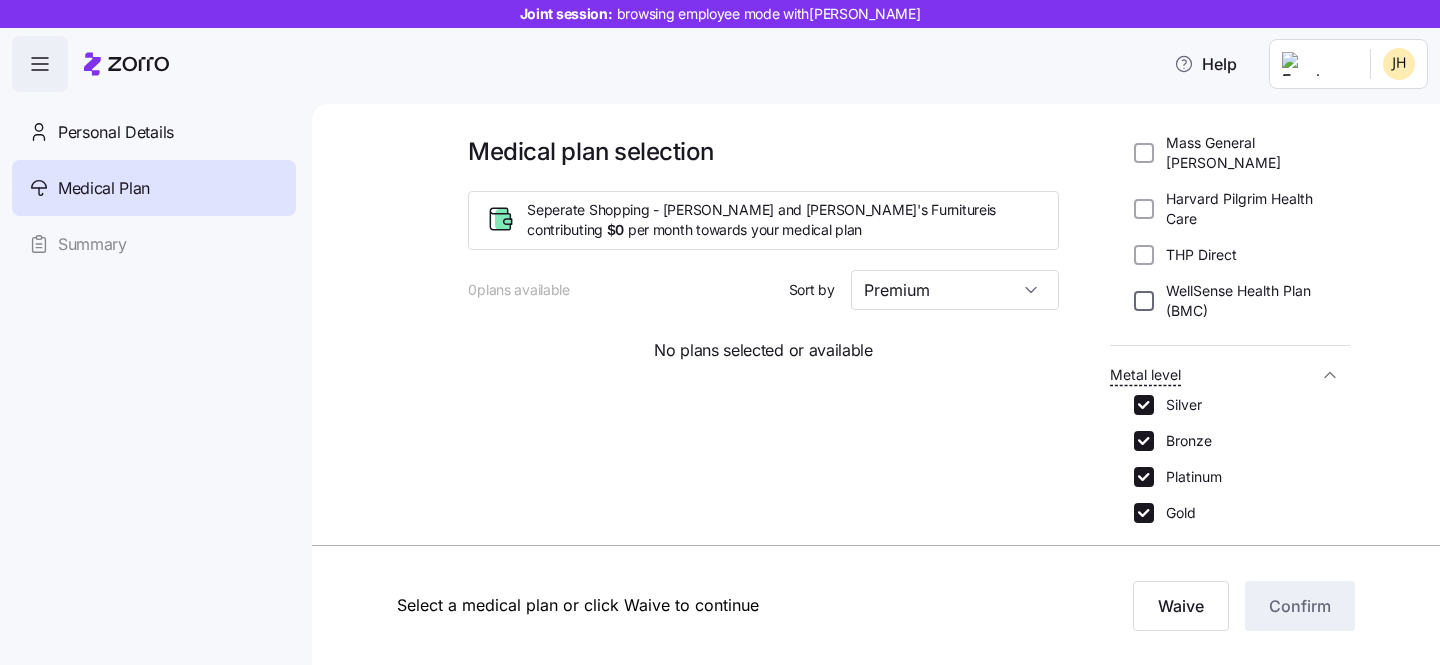 scroll, scrollTop: 0, scrollLeft: 0, axis: both 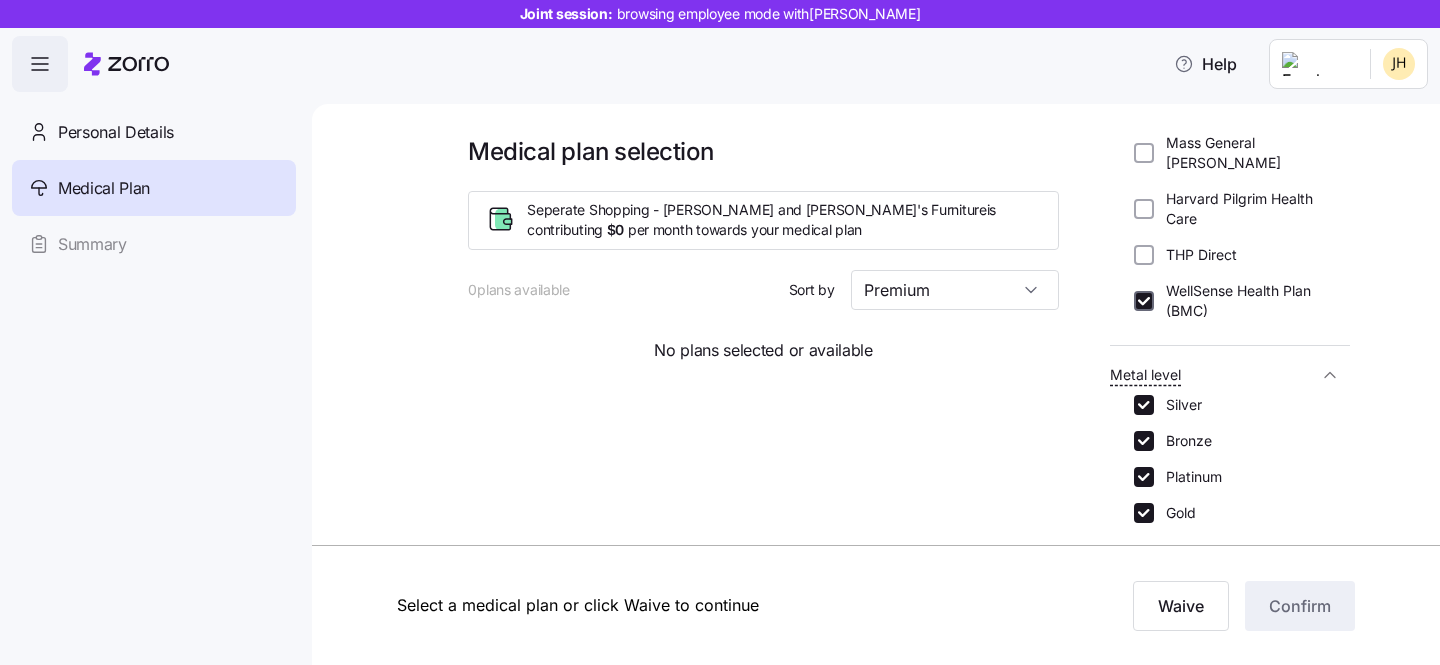 checkbox on "true" 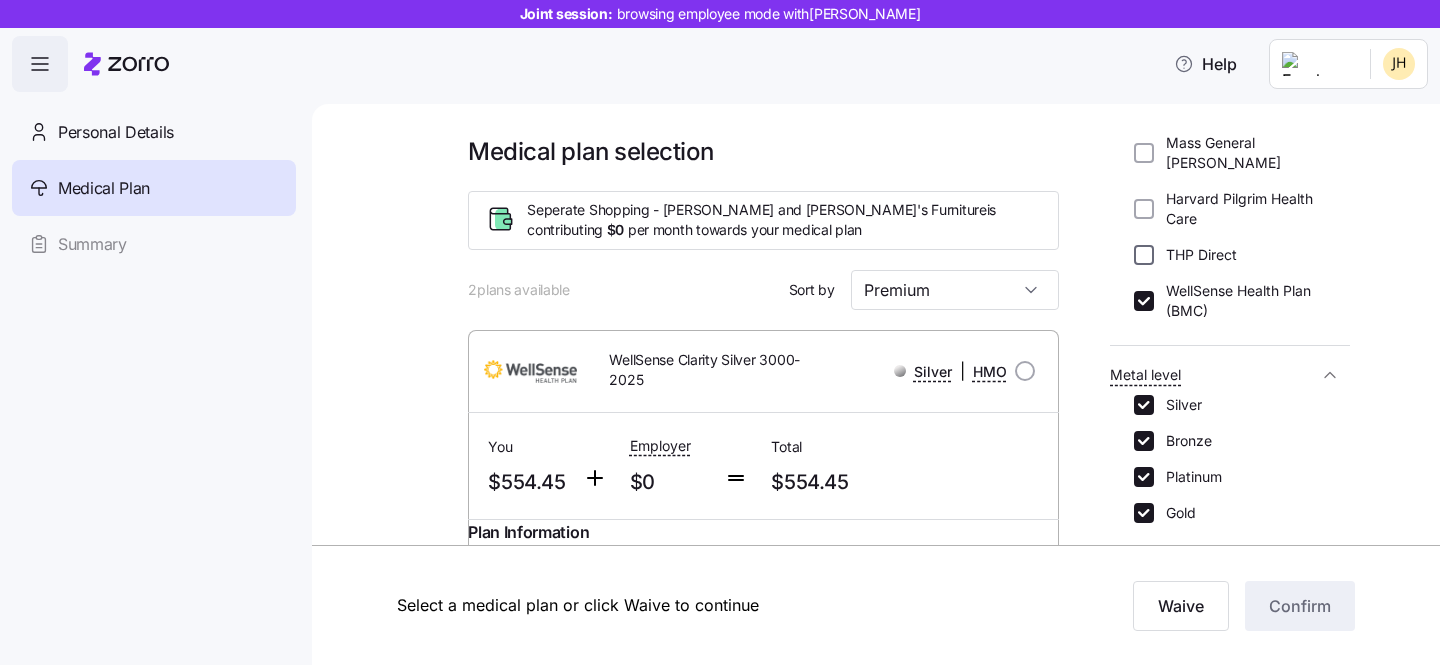 click on "THP Direct" at bounding box center (1144, 255) 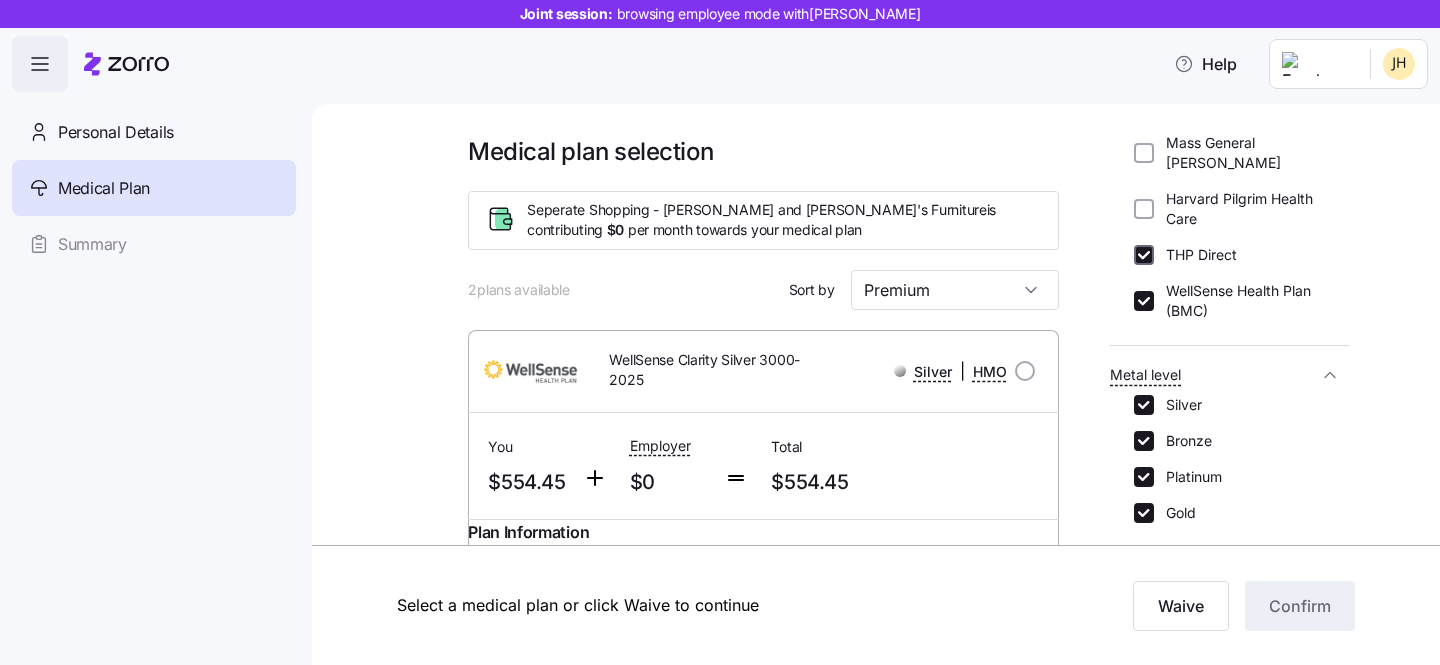checkbox on "true" 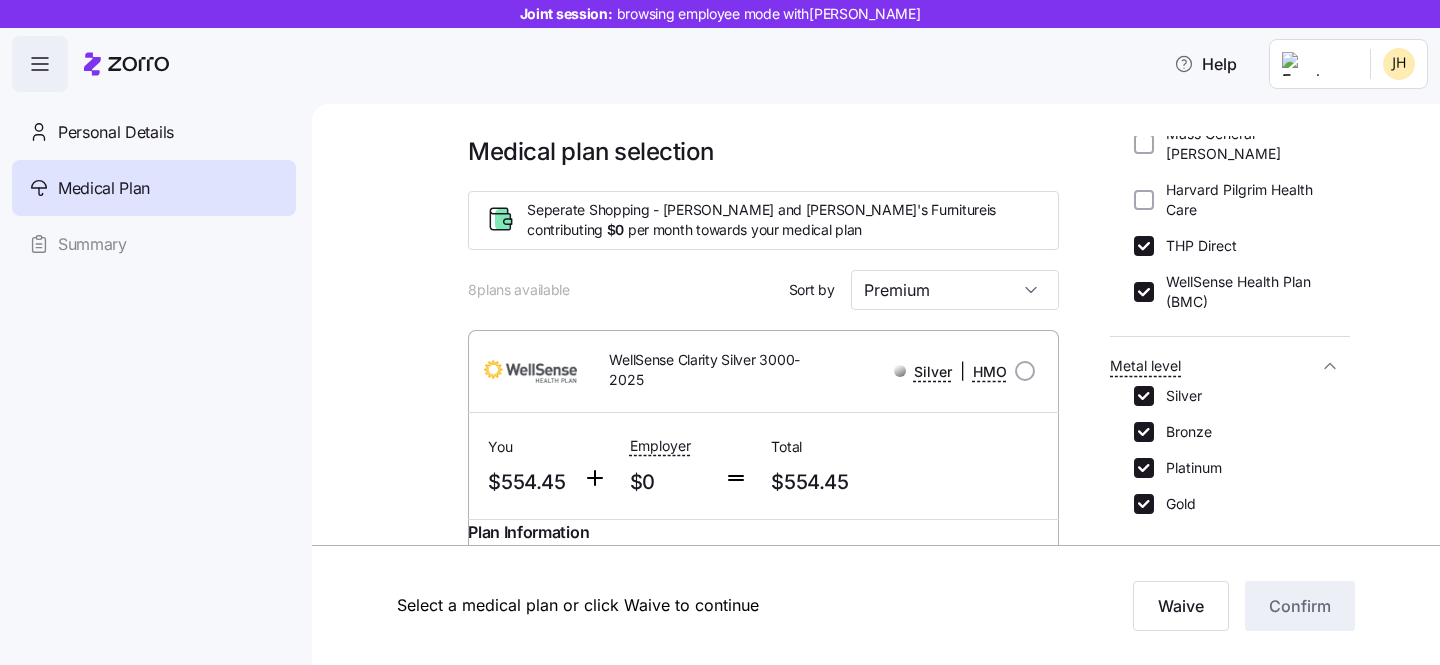 scroll, scrollTop: 274, scrollLeft: 0, axis: vertical 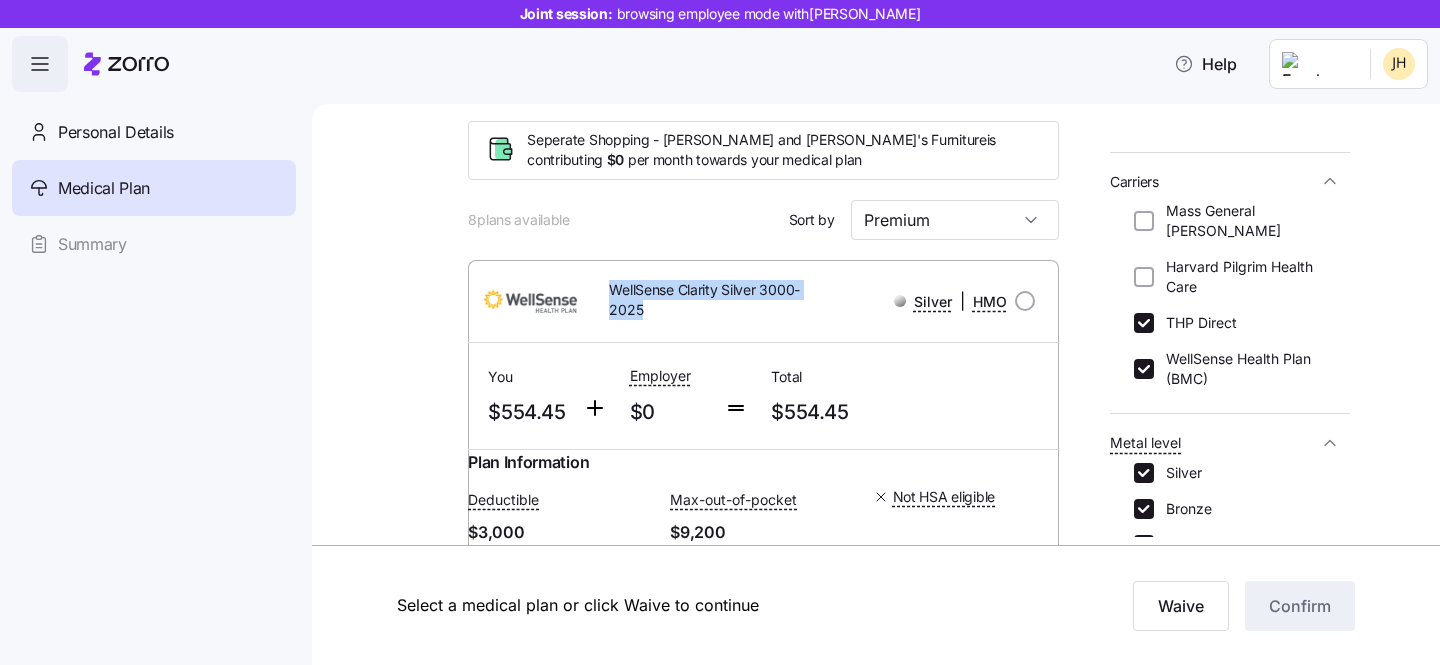 drag, startPoint x: 699, startPoint y: 311, endPoint x: 599, endPoint y: 290, distance: 102.18121 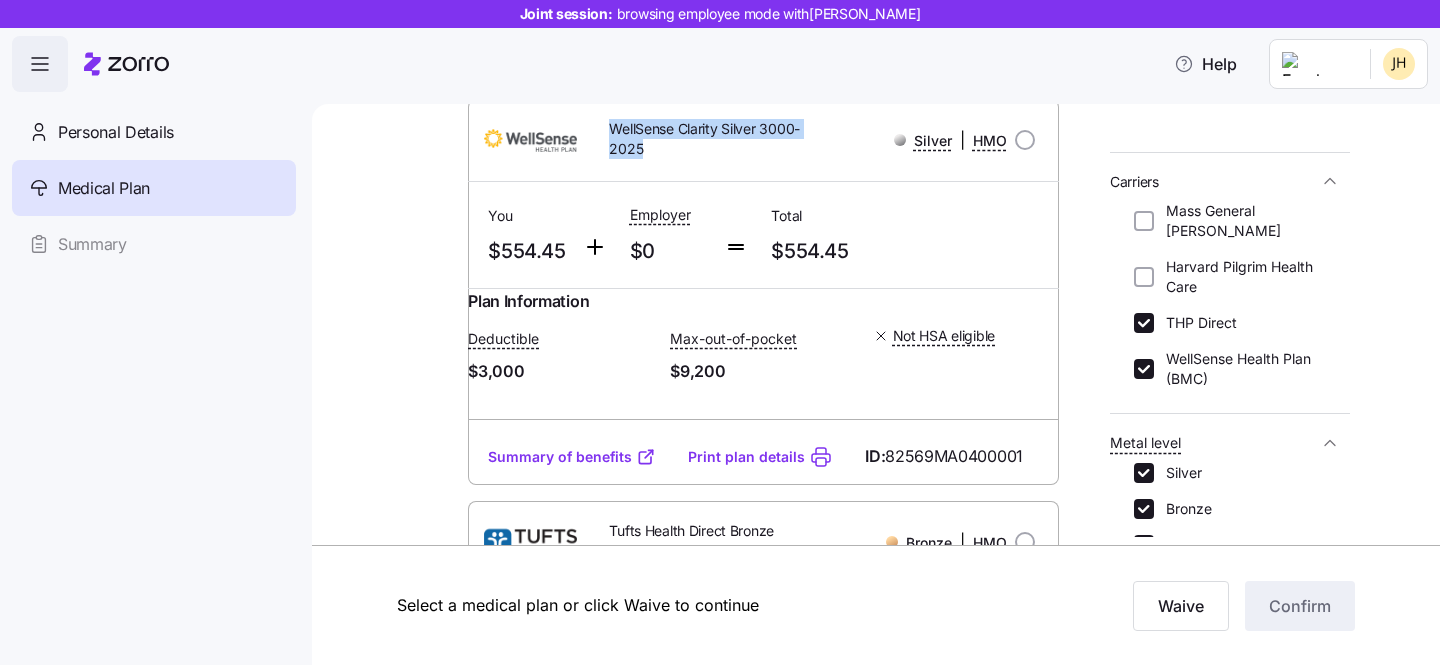 scroll, scrollTop: 17, scrollLeft: 0, axis: vertical 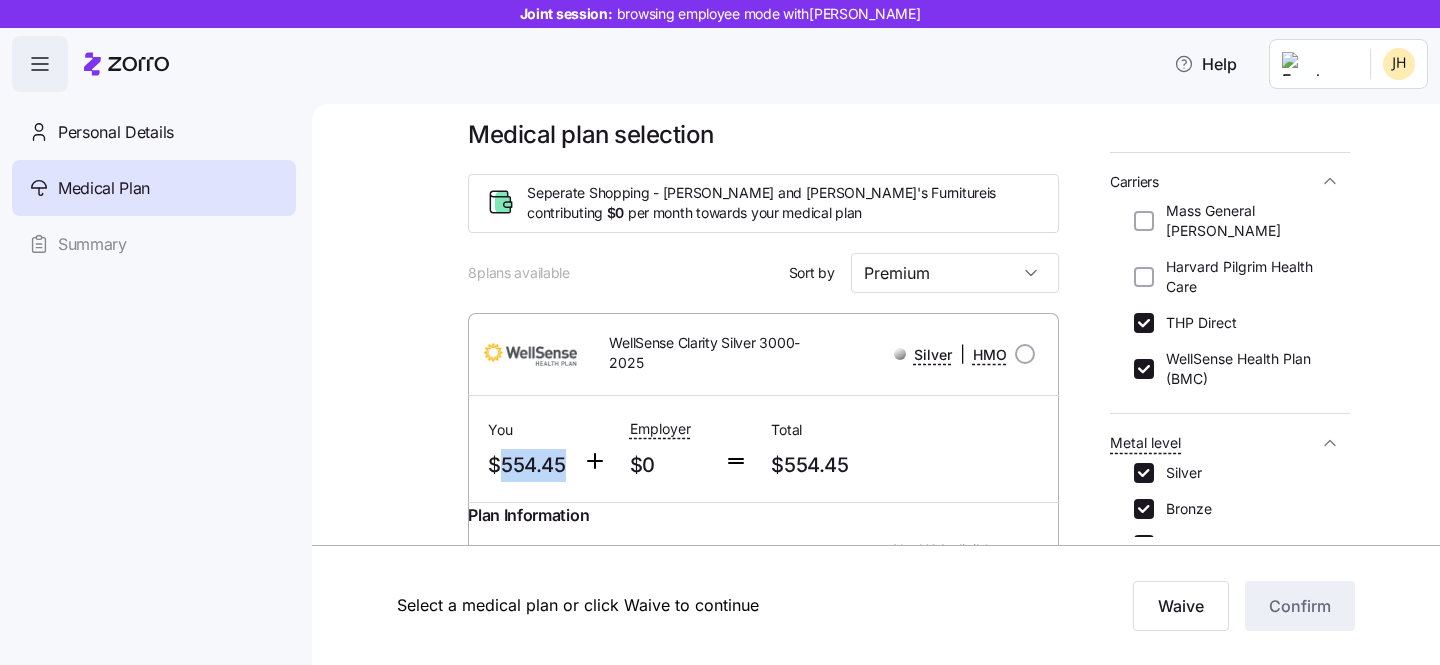 drag, startPoint x: 565, startPoint y: 470, endPoint x: 499, endPoint y: 475, distance: 66.189125 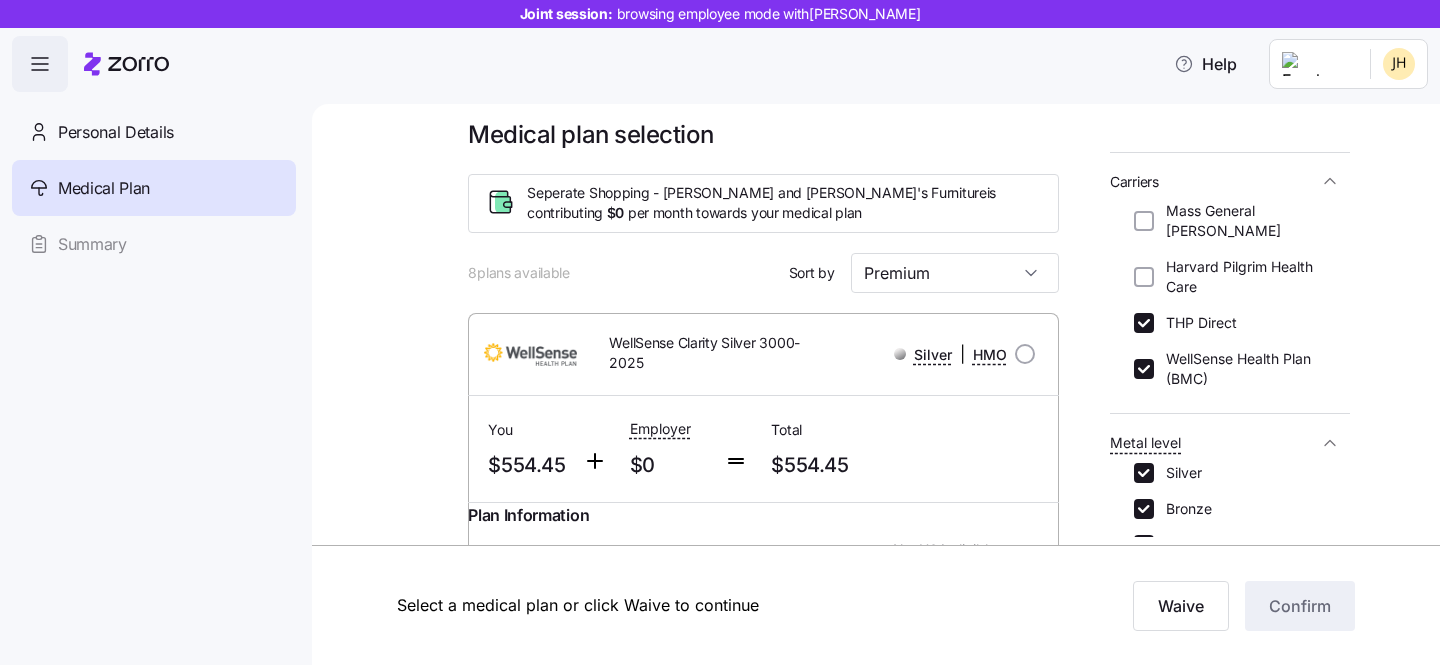 click on "Medical plan selection Seperate Shopping - [PERSON_NAME] and [PERSON_NAME]'s Furniture  is contributing   $0   per month towards your medical plan 8  plans available Sort by Premium WellSense Clarity Silver 3000-2025   Silver | HMO You $554.45 Employer $0 Total $554.45 Plan Information Deductible $3,000 Max-out-of-pocket $9,200 Not HSA eligible [PERSON_NAME] ,  [DATE] ,   [STREET_ADDRESS][PERSON_NAME]-4311, [GEOGRAPHIC_DATA] ; Who is covered:   Me ;   Employer contribution:  up to $0 Medical Plan WellSense Clarity Silver 3000-2025   Silver  |  HMO Summary of benefits Select Your current choice Premium Total Premium $554.45 After allowance $554.45 Deductible Individual: Medical $3,000 Family: Medical $6,000 Max Out of Pocket Individual: Medical $9,200 Family: Medical $18,400 HSA Eligible HSA Eligible No Doctor visits Primary Care $30/$60 copay Urgent Care & Visits Emergency room Deductible, then $750 copay Pharmacy Drugs Deductible, then $30/35%/35% Summary of benefits Print plan details ID:  82569MA0400001" at bounding box center (890, 1852) 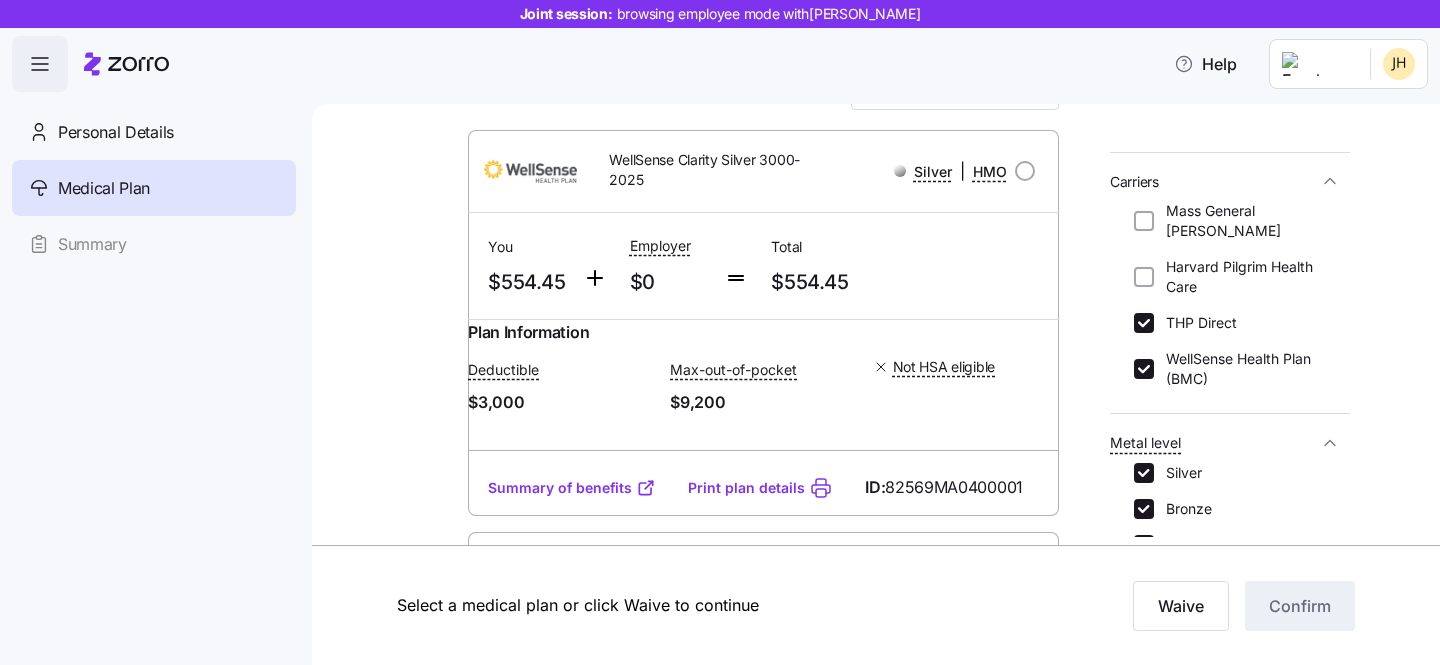 scroll, scrollTop: 220, scrollLeft: 0, axis: vertical 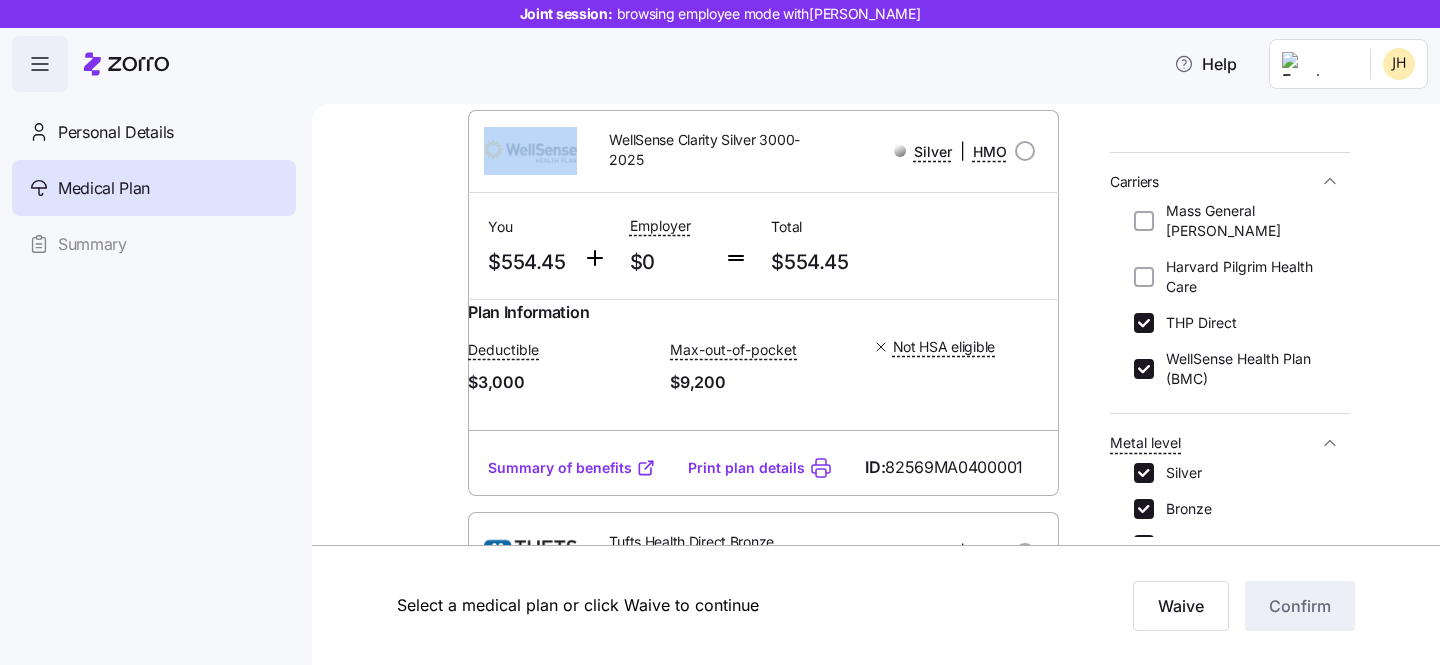 drag, startPoint x: 578, startPoint y: 154, endPoint x: 462, endPoint y: 136, distance: 117.388245 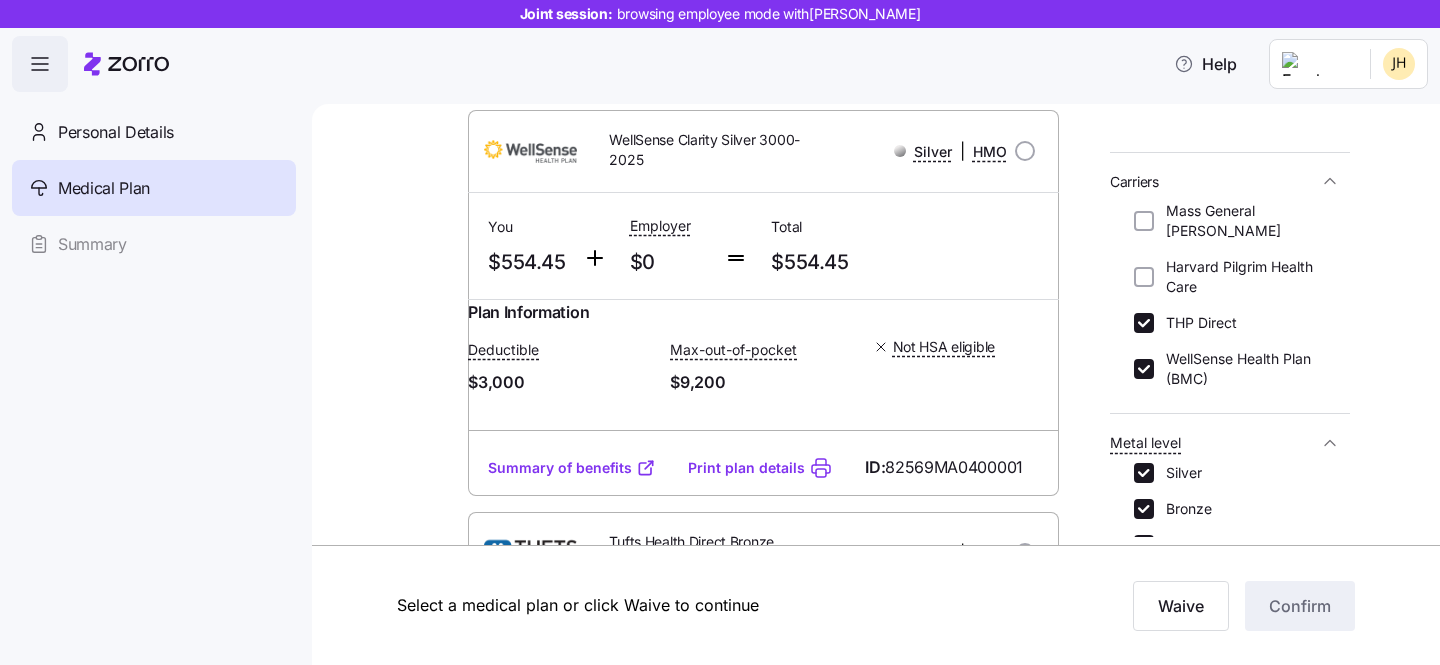 click on "Plan Information Deductible $3,000 Max-out-of-pocket $9,200 Not HSA eligible" at bounding box center (763, 369) 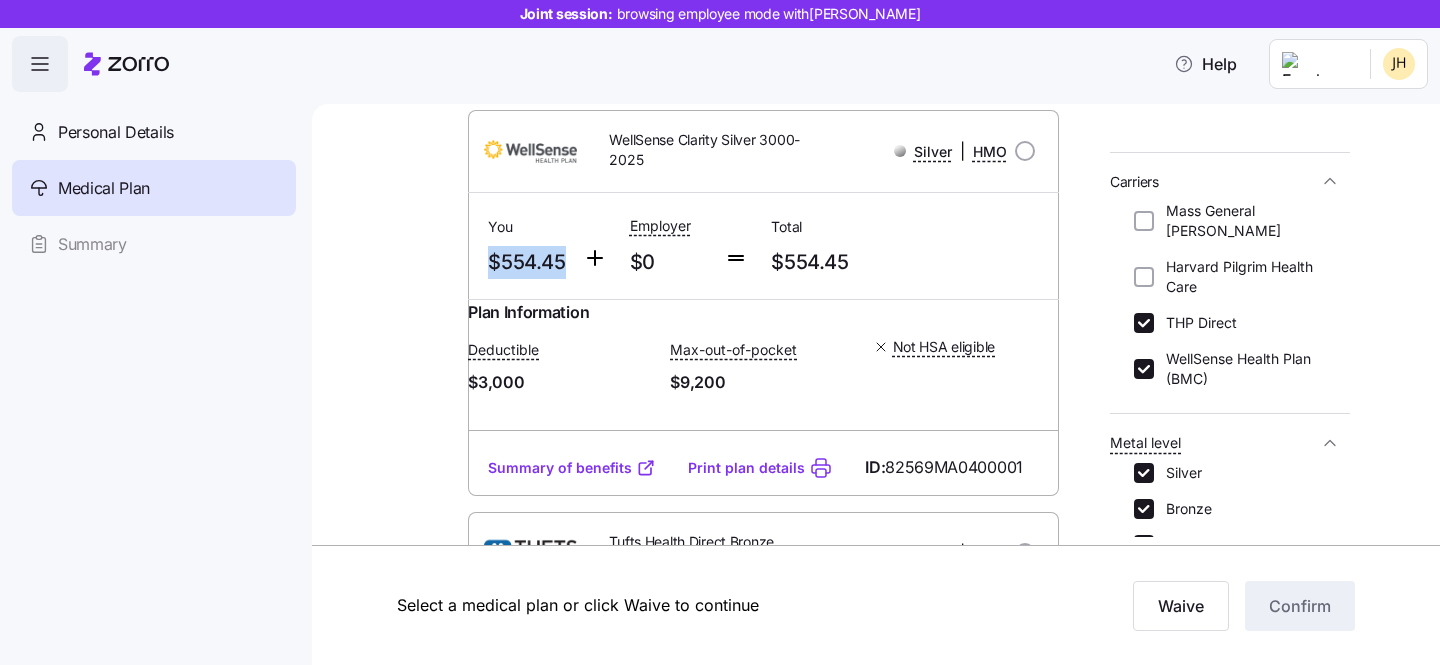 drag, startPoint x: 564, startPoint y: 260, endPoint x: 488, endPoint y: 267, distance: 76.321686 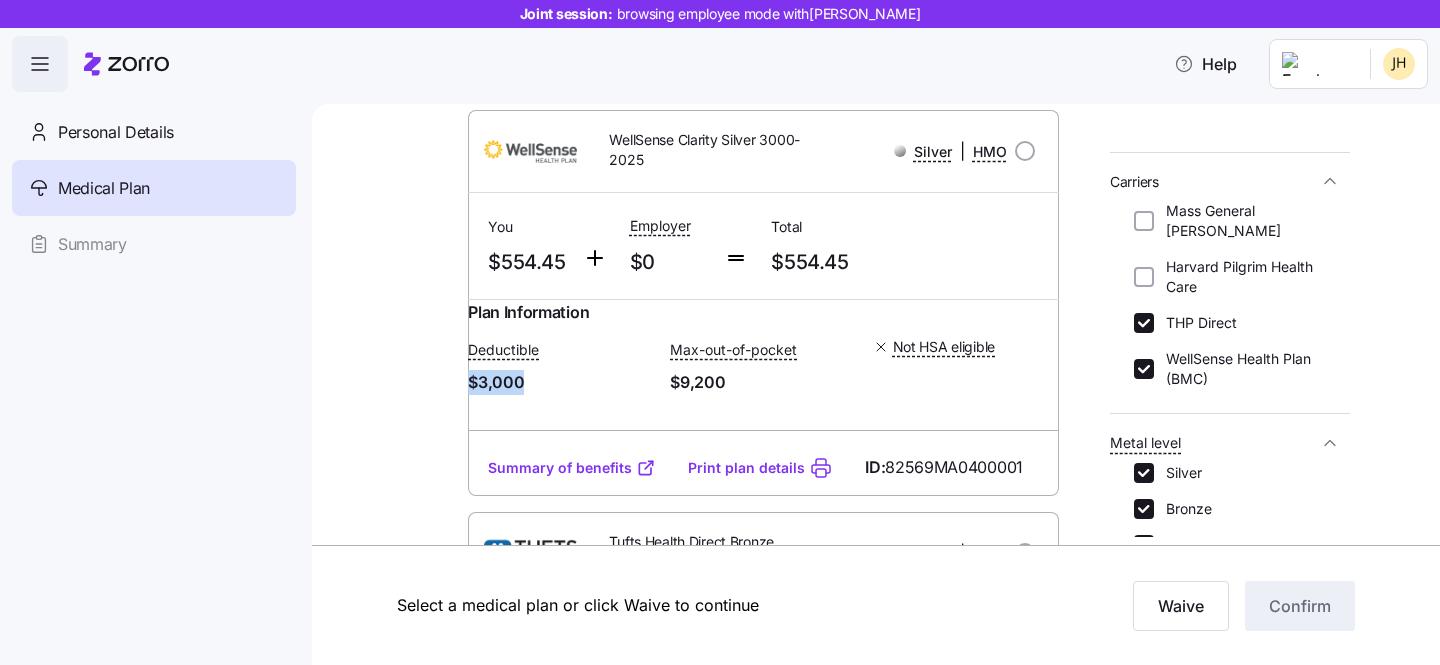 drag, startPoint x: 547, startPoint y: 399, endPoint x: 473, endPoint y: 397, distance: 74.02702 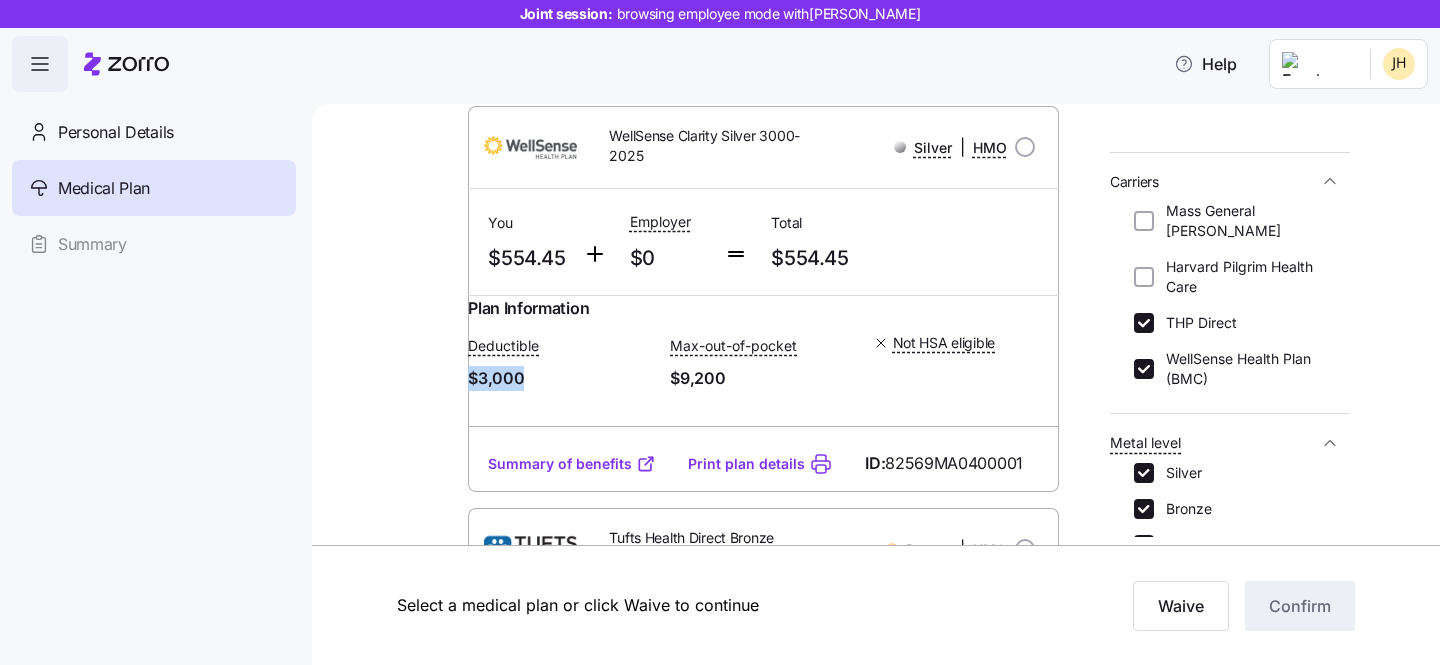 scroll, scrollTop: 228, scrollLeft: 0, axis: vertical 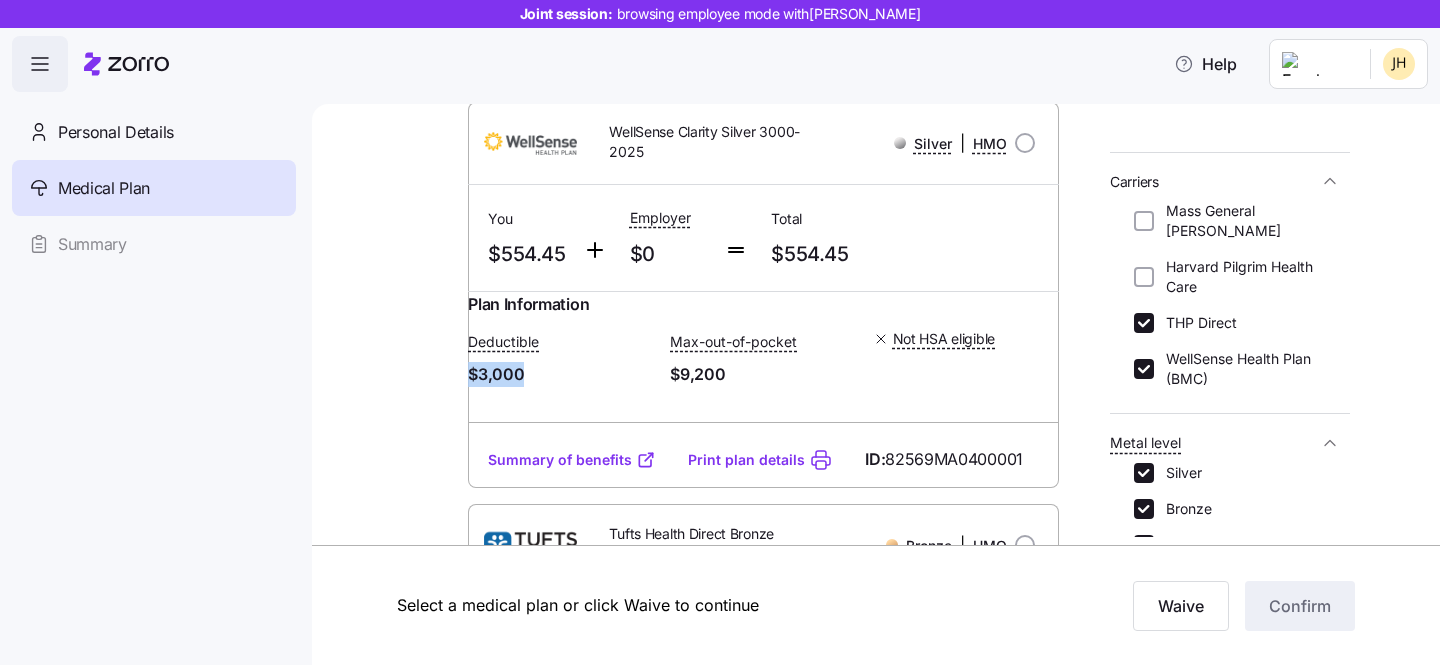 click on "Summary of benefits" at bounding box center [572, 460] 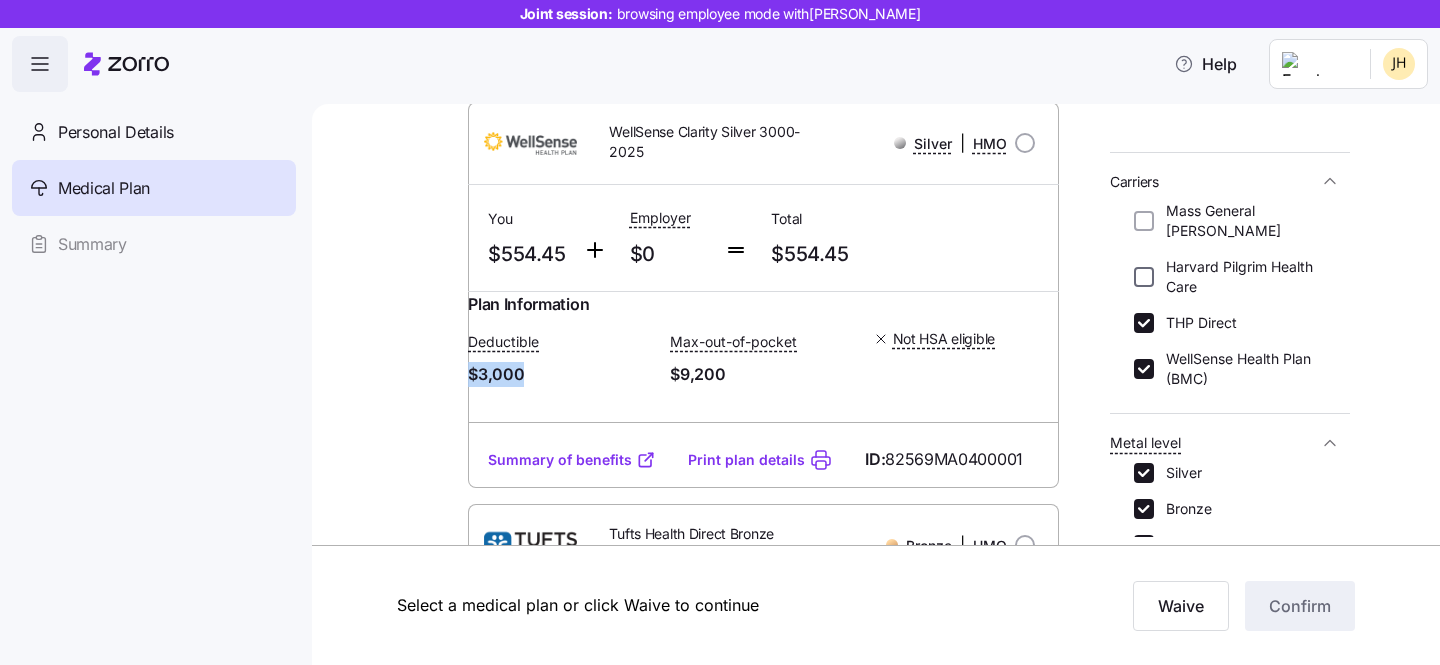click on "Harvard Pilgrim Health Care" at bounding box center [1144, 277] 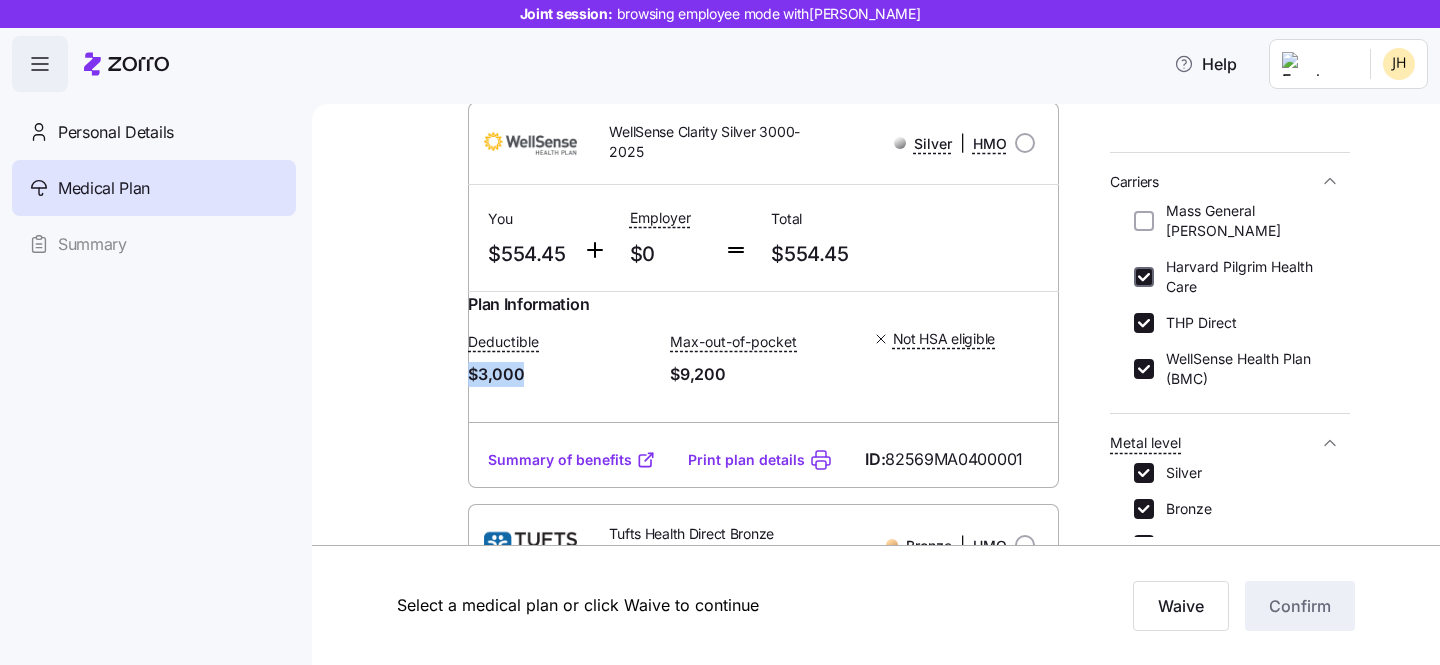 checkbox on "true" 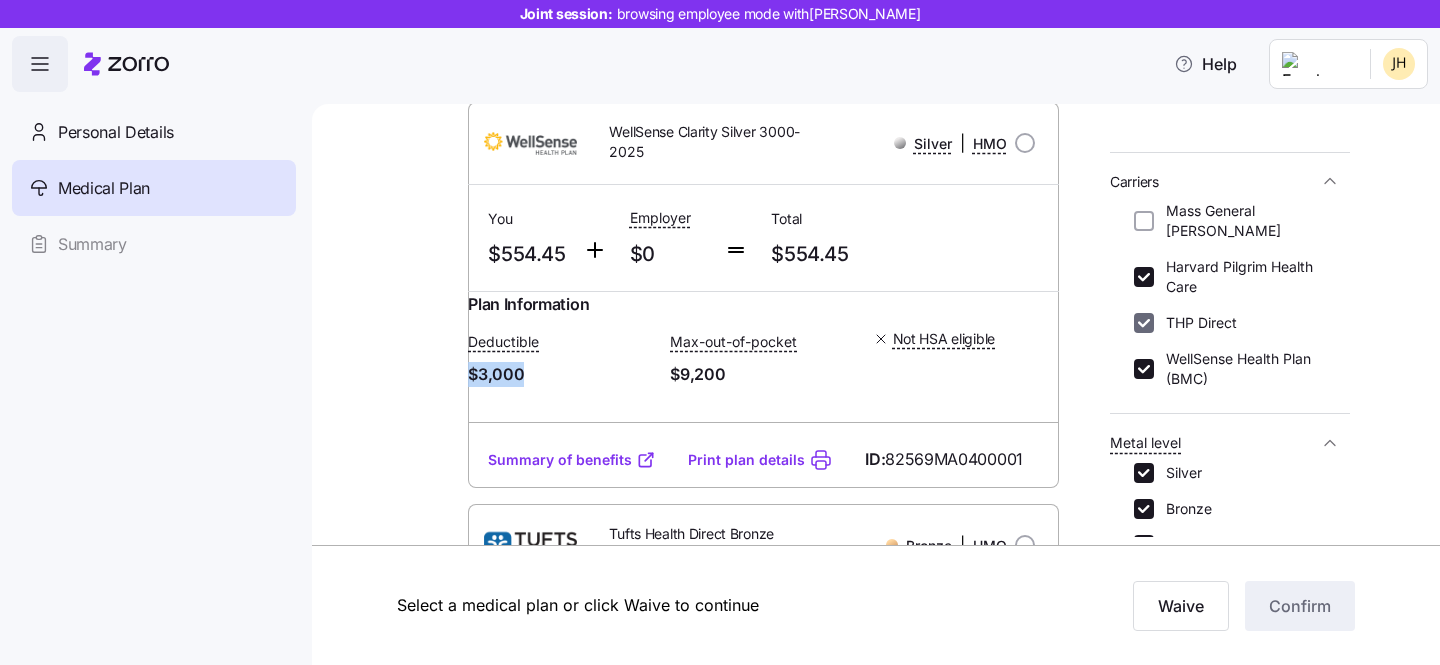 click on "THP Direct" at bounding box center (1144, 323) 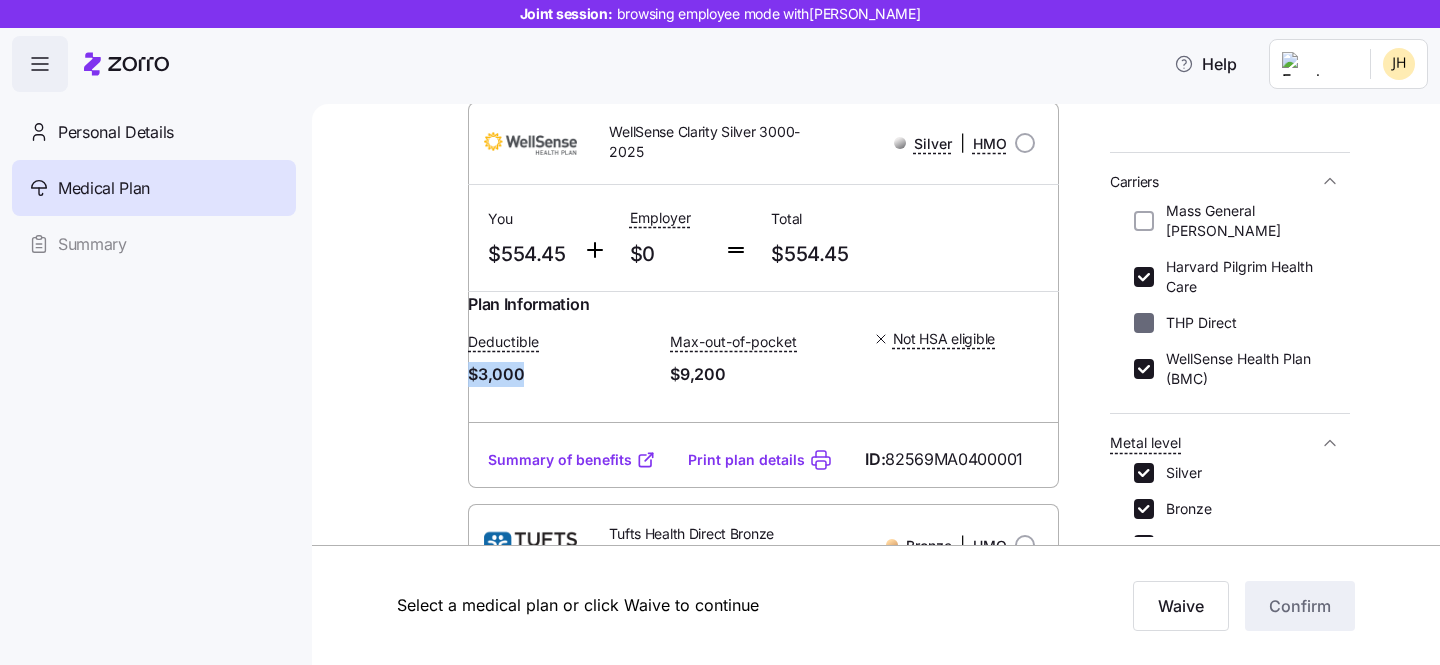 checkbox on "false" 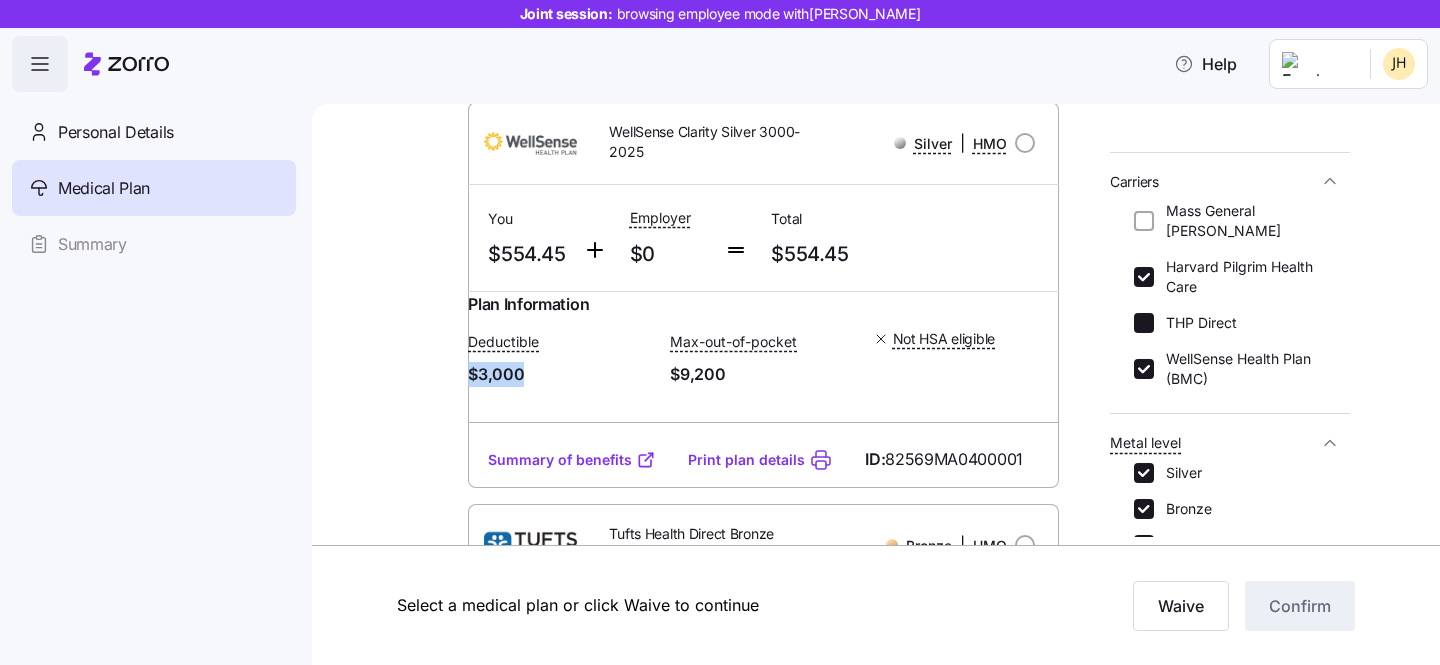 click on "WellSense Health Plan (BMC)" at bounding box center [1144, 369] 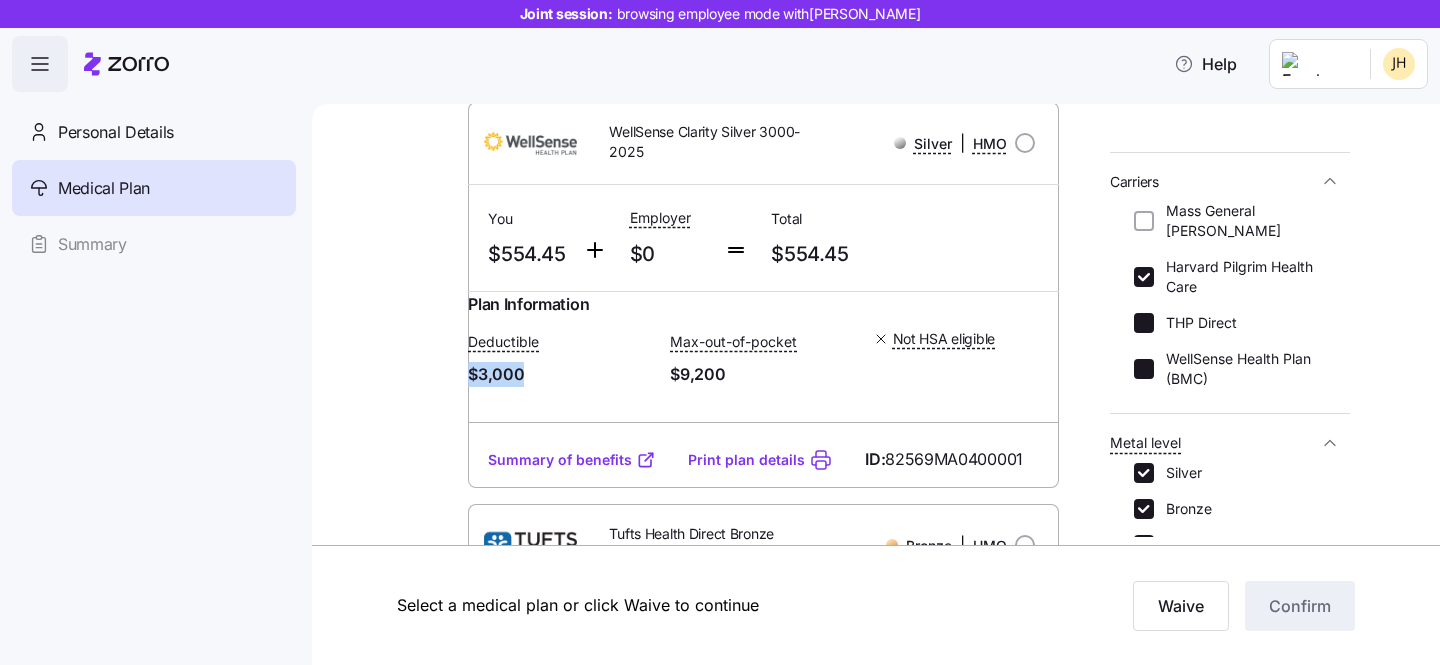 checkbox on "false" 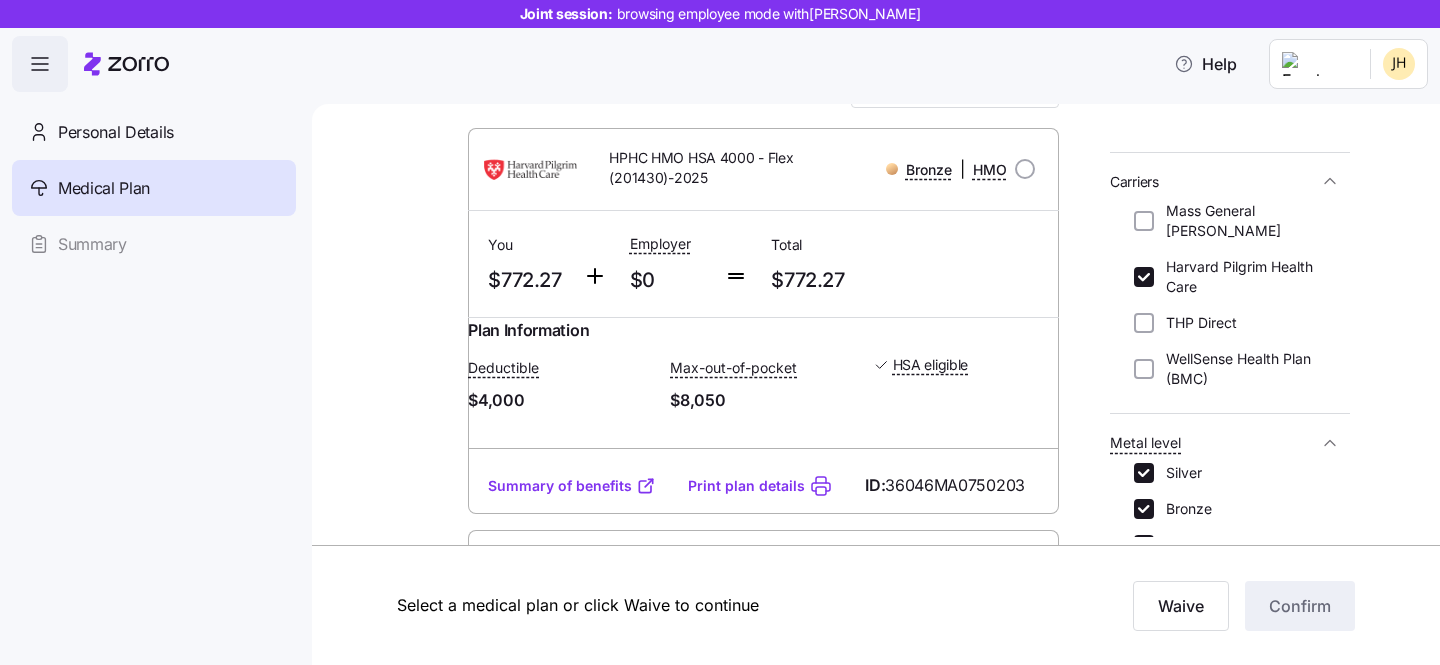 scroll, scrollTop: 231, scrollLeft: 0, axis: vertical 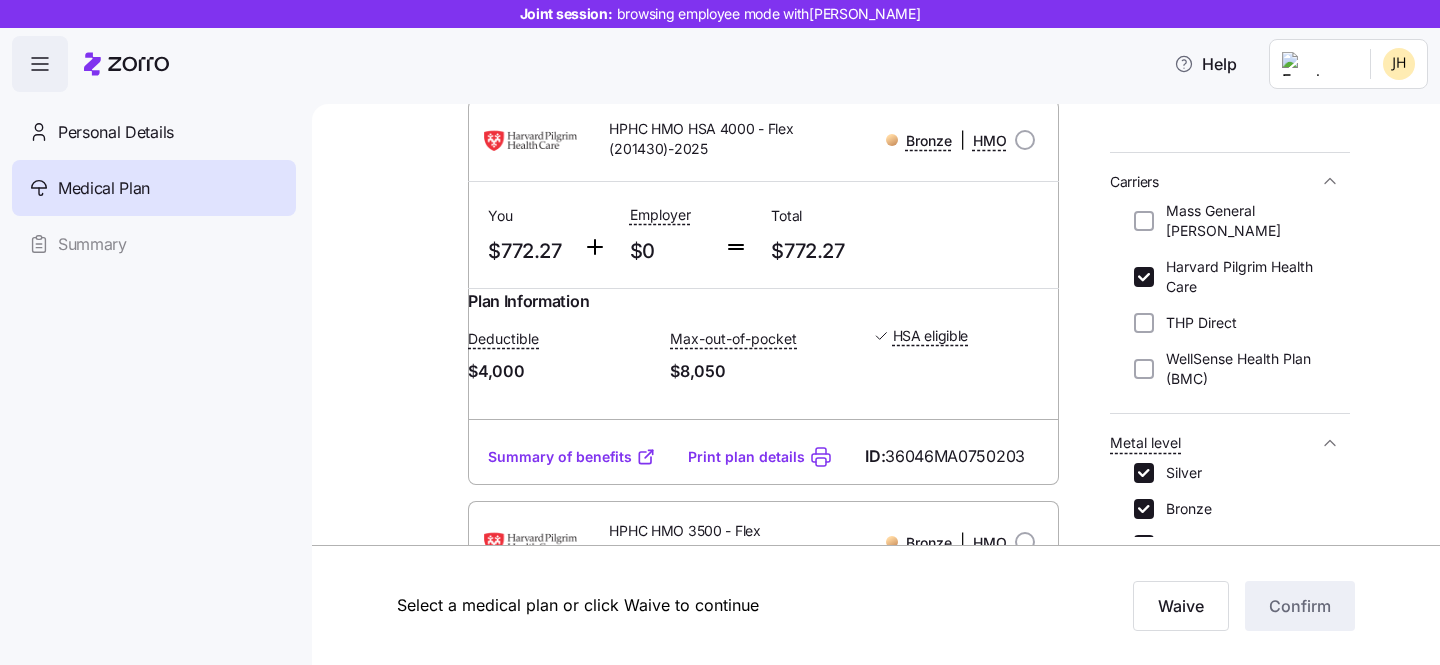 click on "Summary of benefits" at bounding box center (572, 457) 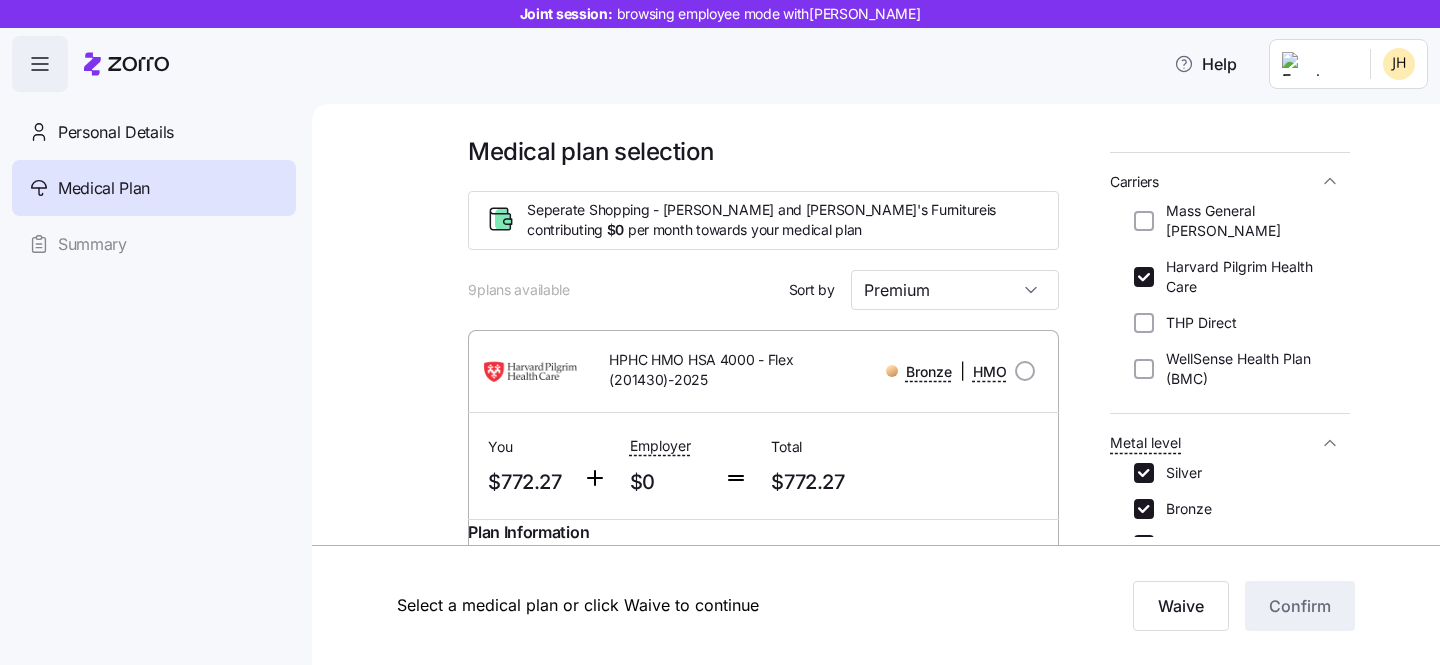 scroll, scrollTop: 48, scrollLeft: 0, axis: vertical 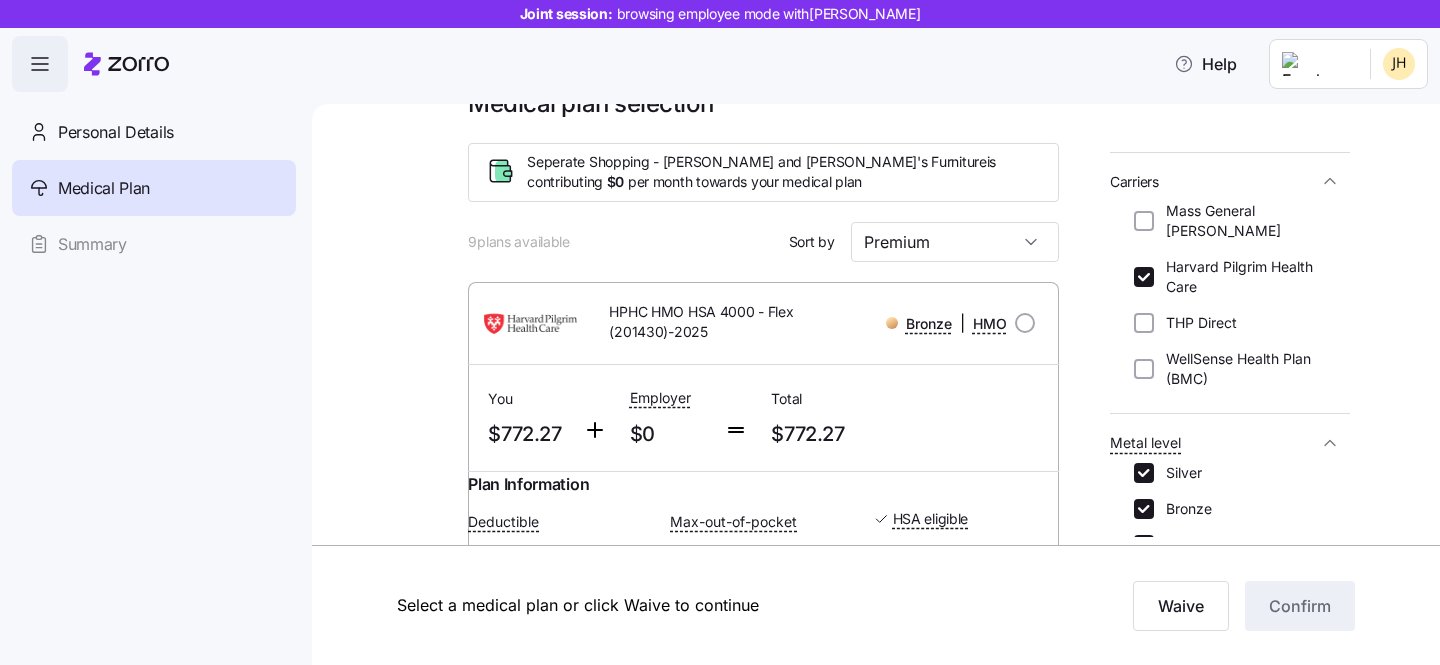 click at bounding box center (1025, 323) 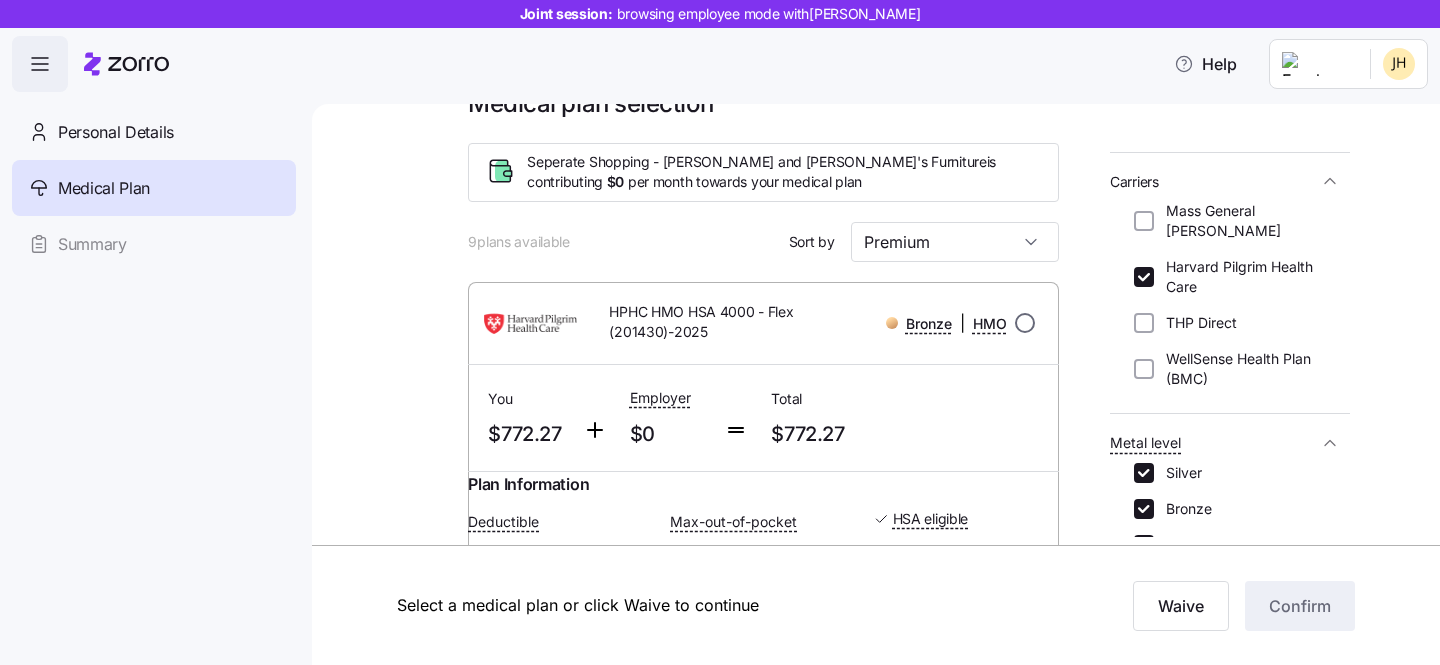 click at bounding box center (1025, 323) 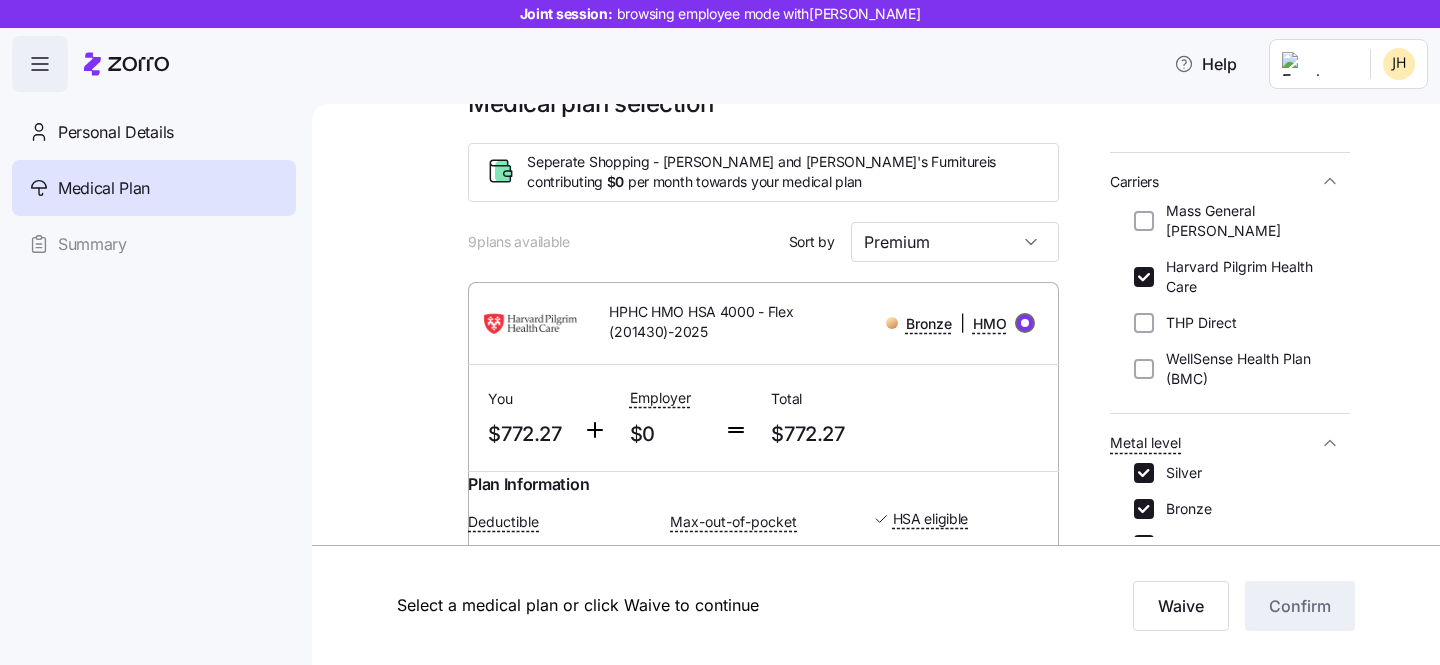 radio on "true" 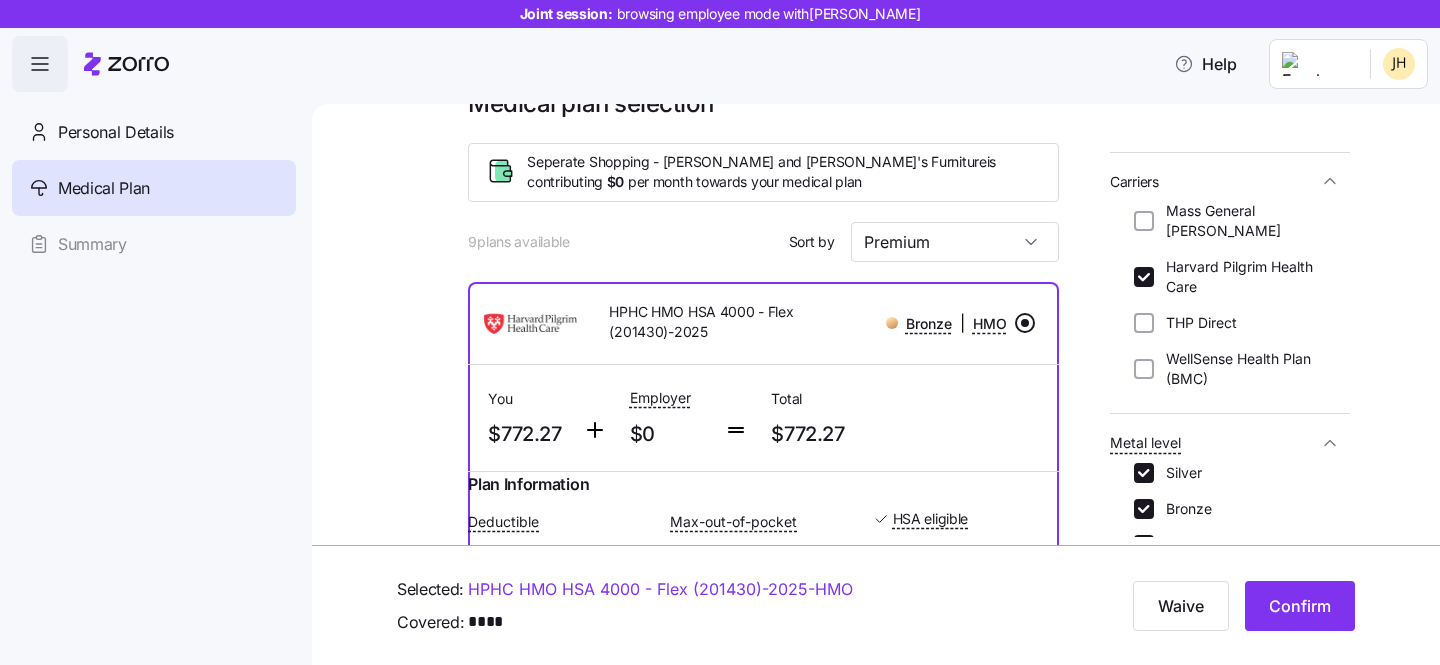 scroll, scrollTop: 104, scrollLeft: 0, axis: vertical 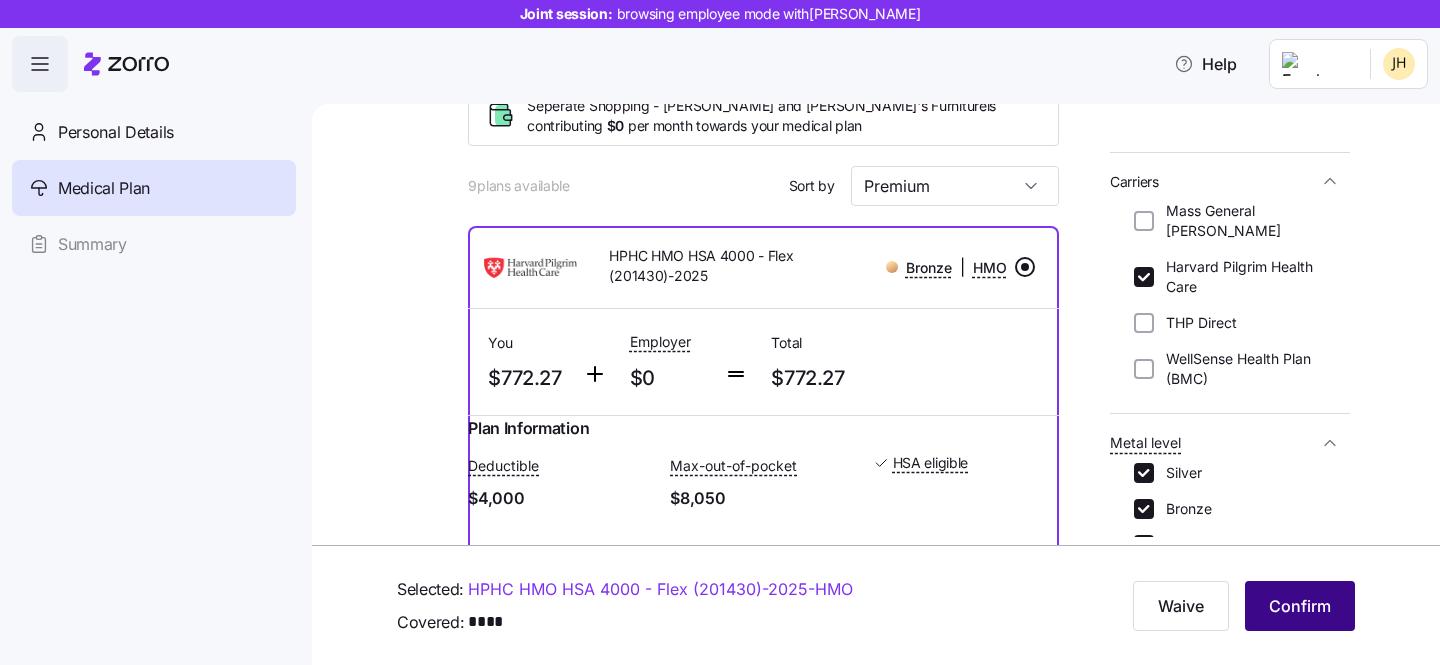click on "Confirm" at bounding box center (1300, 606) 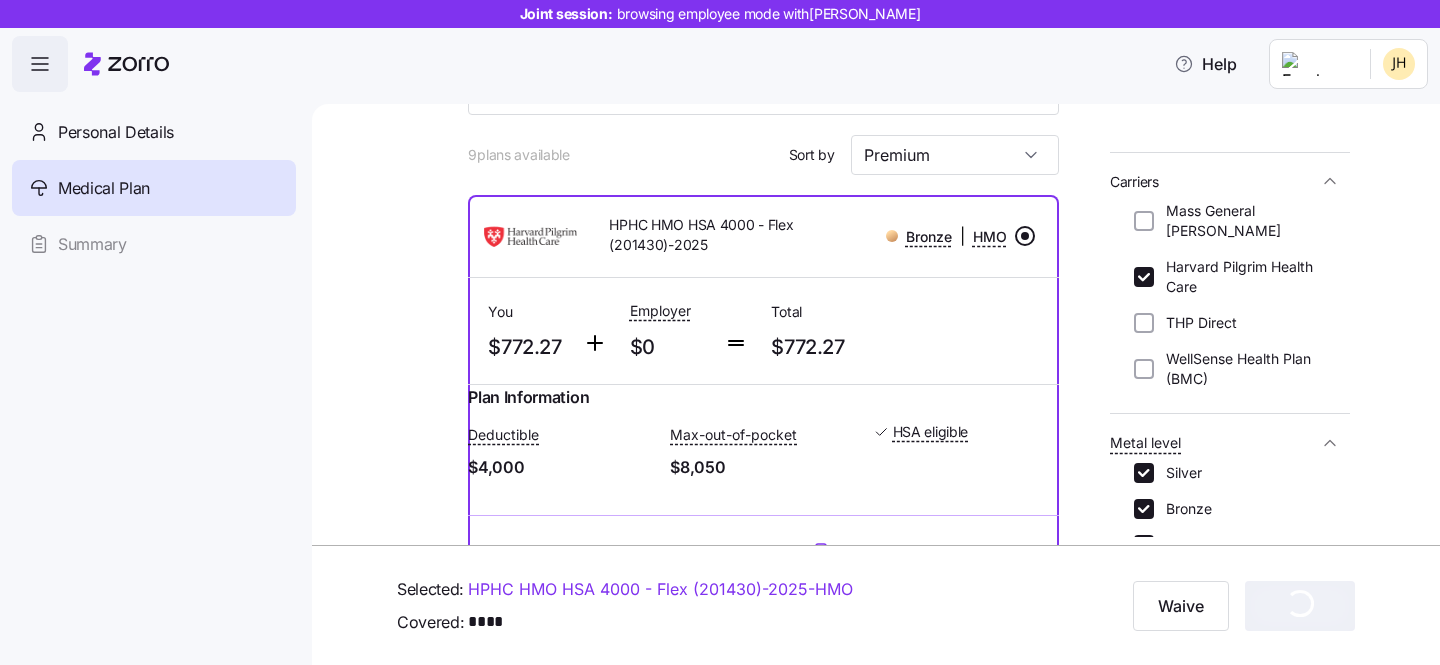 scroll, scrollTop: 165, scrollLeft: 0, axis: vertical 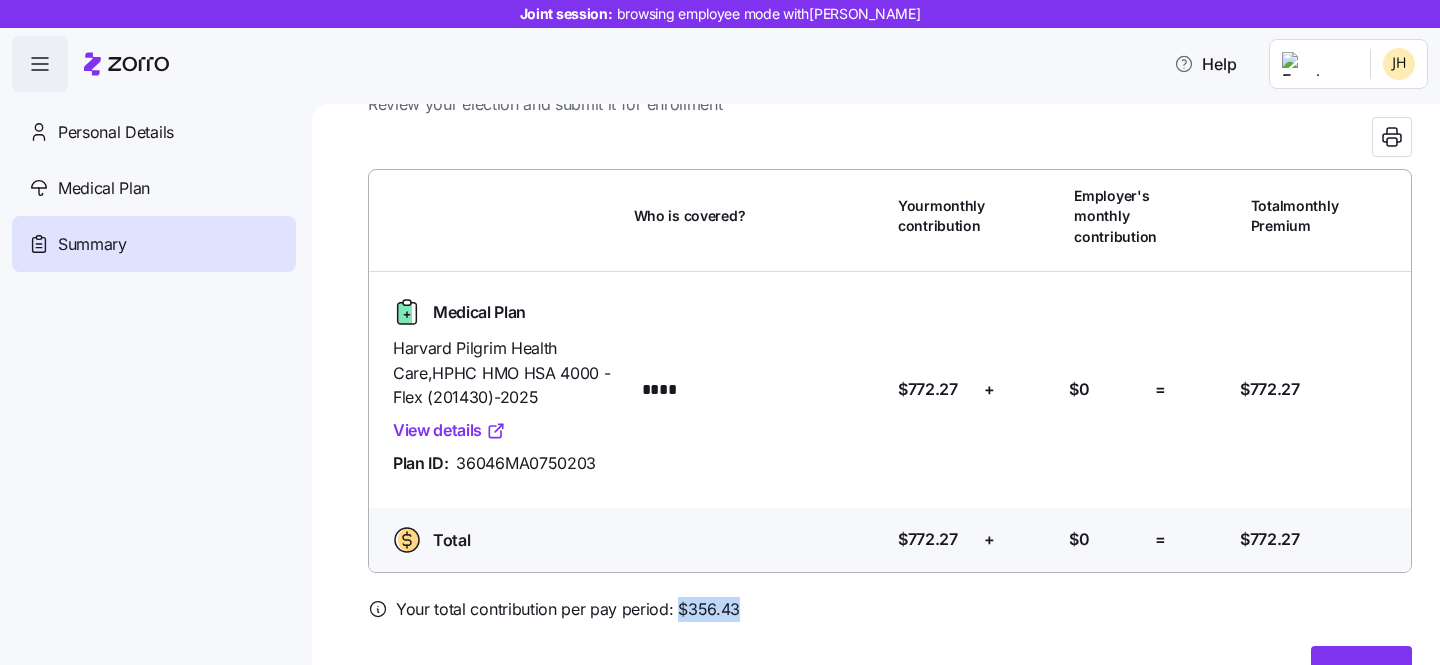 drag, startPoint x: 737, startPoint y: 613, endPoint x: 674, endPoint y: 608, distance: 63.1981 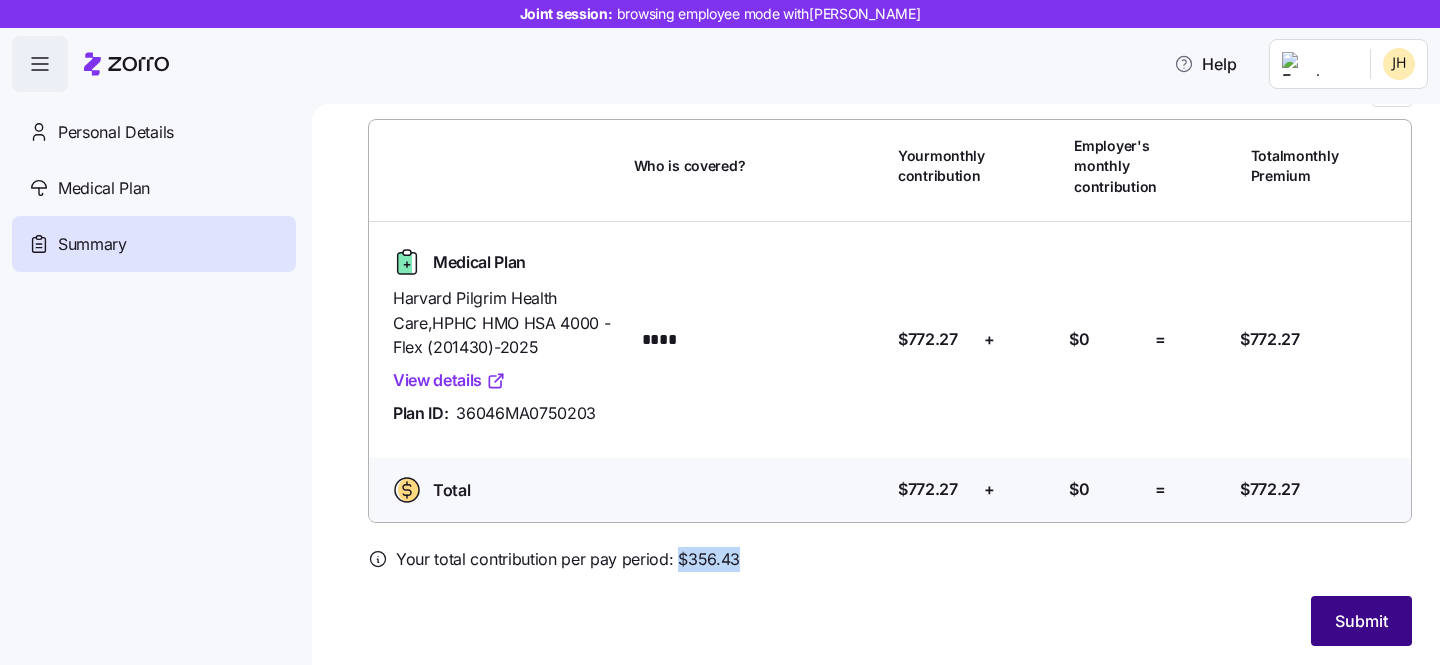 click on "Submit" at bounding box center (1361, 621) 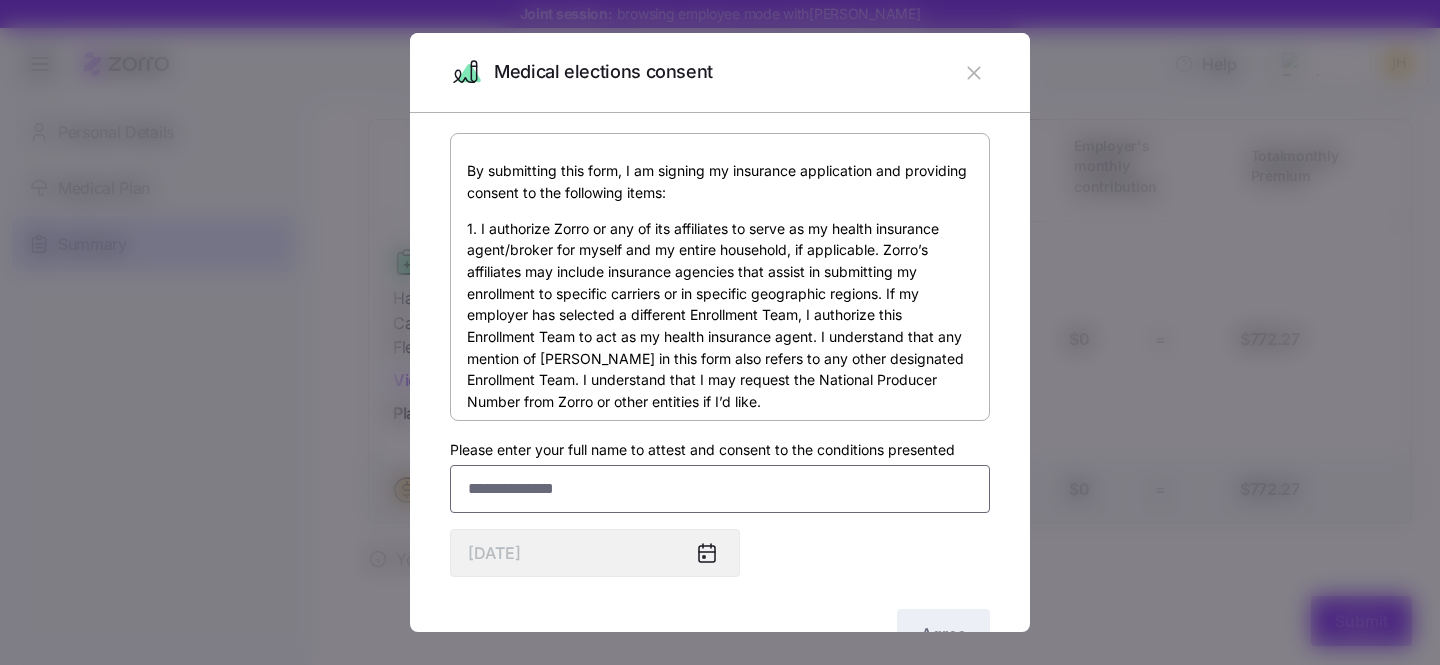 click on "Please enter your full name to attest and consent to the conditions presented" at bounding box center (720, 489) 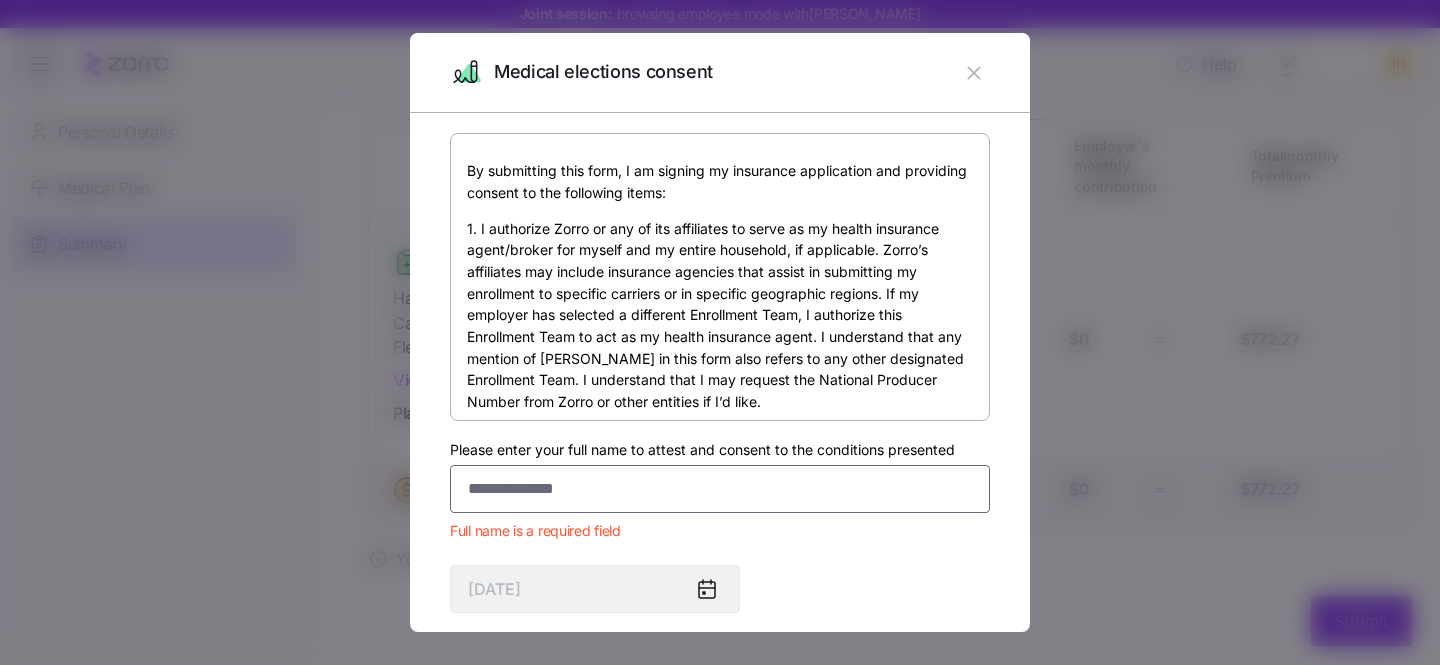 paste on "**********" 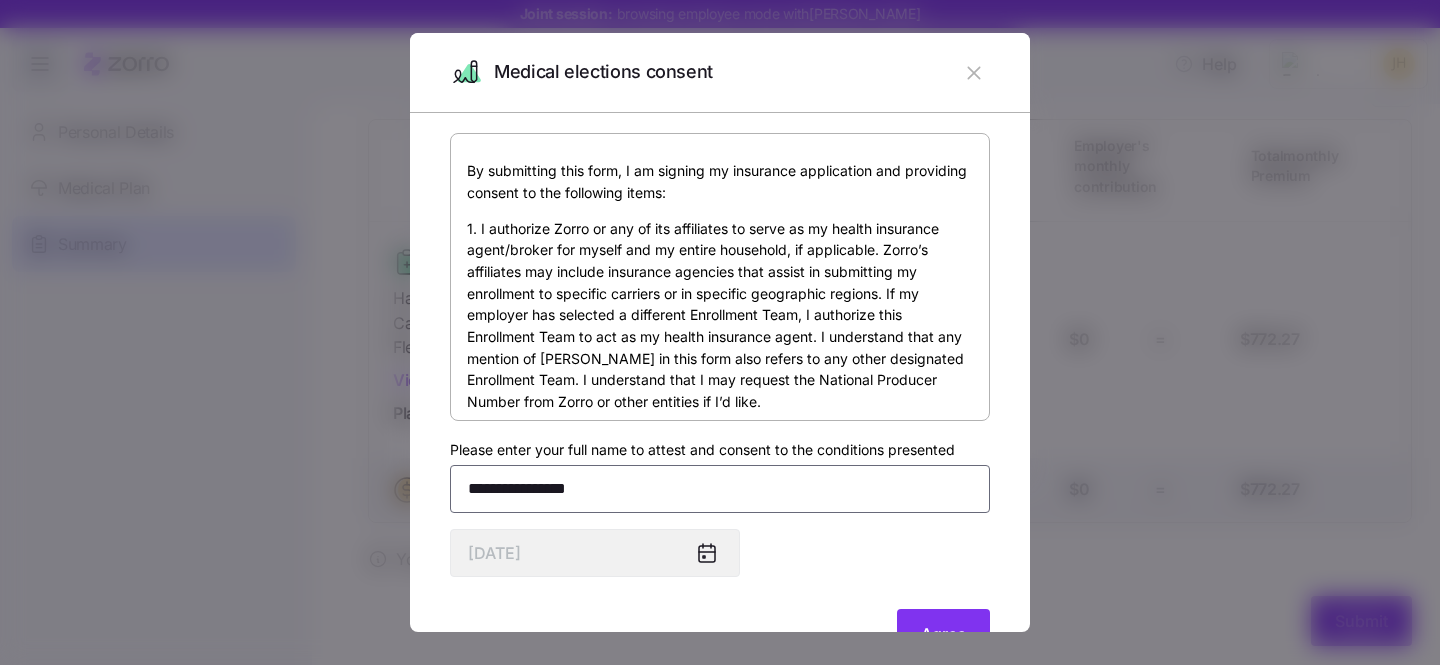 type on "**********" 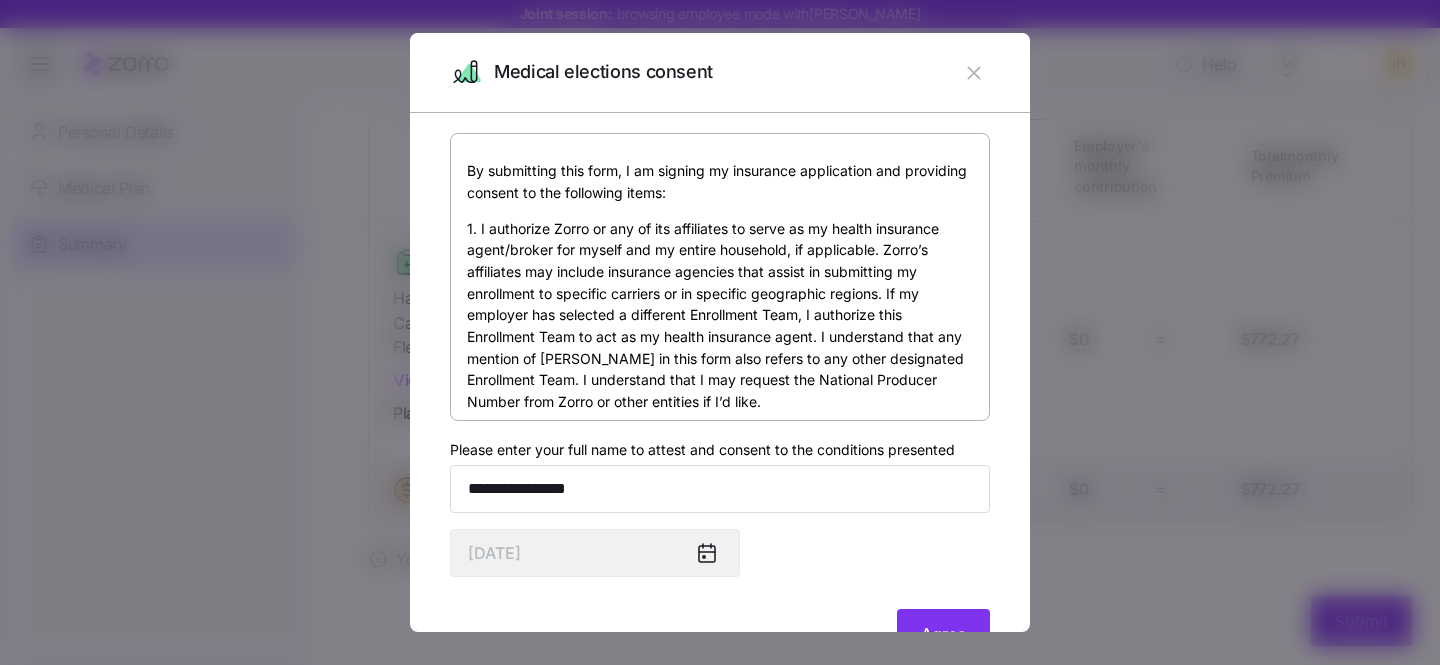 click at bounding box center (720, 332) 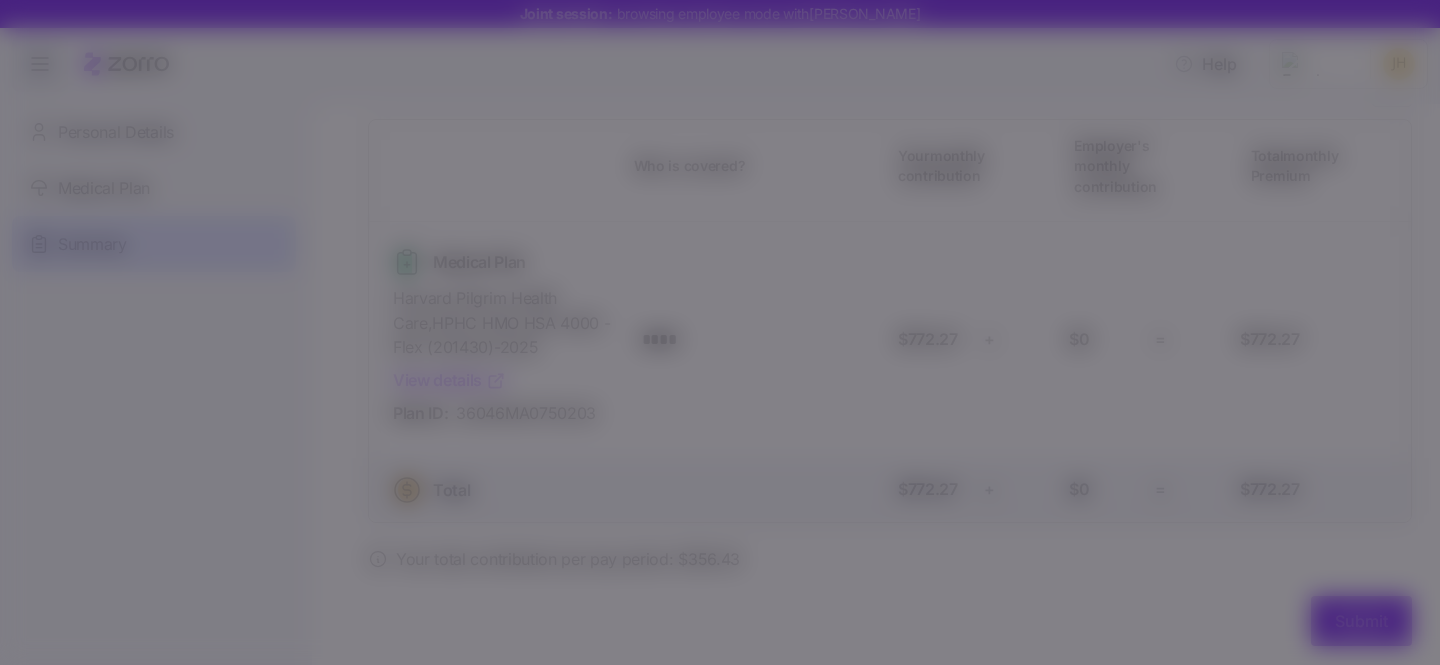 click on "Agree" at bounding box center [943, 634] 